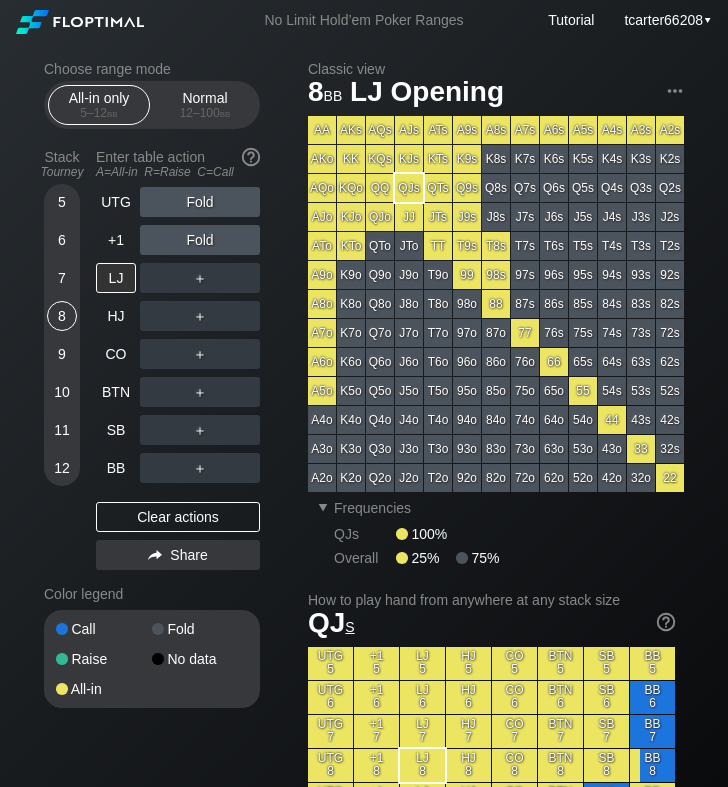 scroll, scrollTop: 0, scrollLeft: 0, axis: both 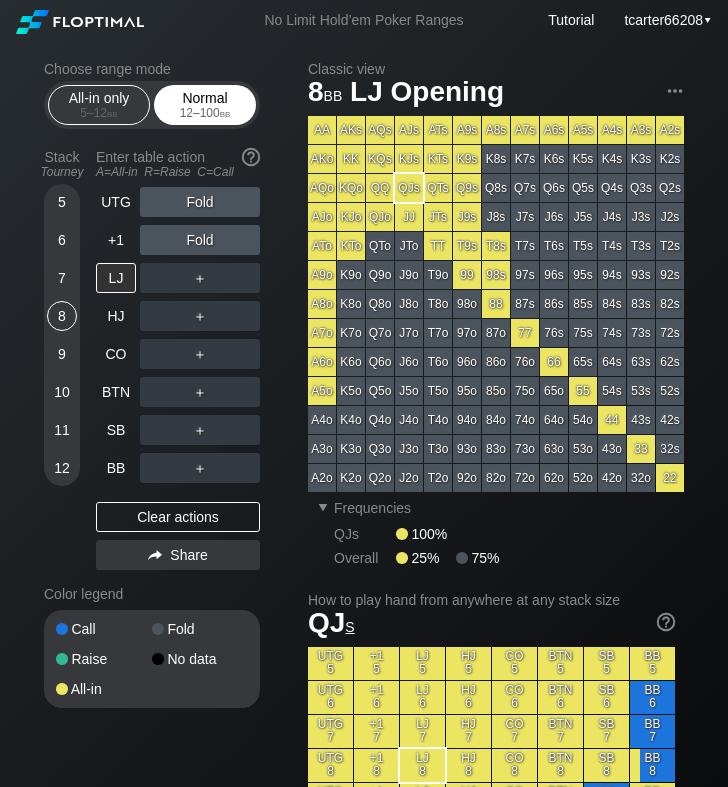 click on "12 – 100 bb" at bounding box center (205, 113) 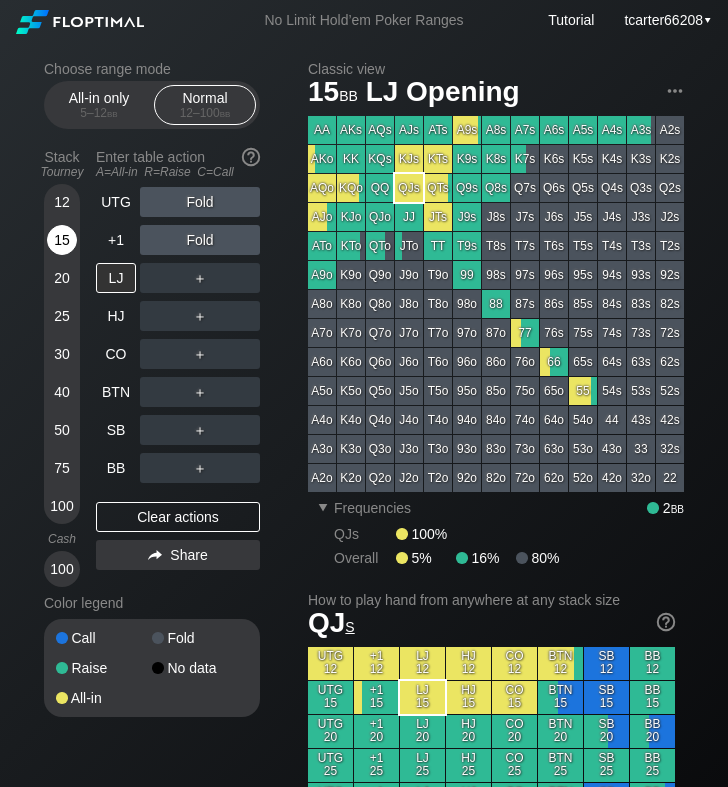 click on "15" at bounding box center [62, 240] 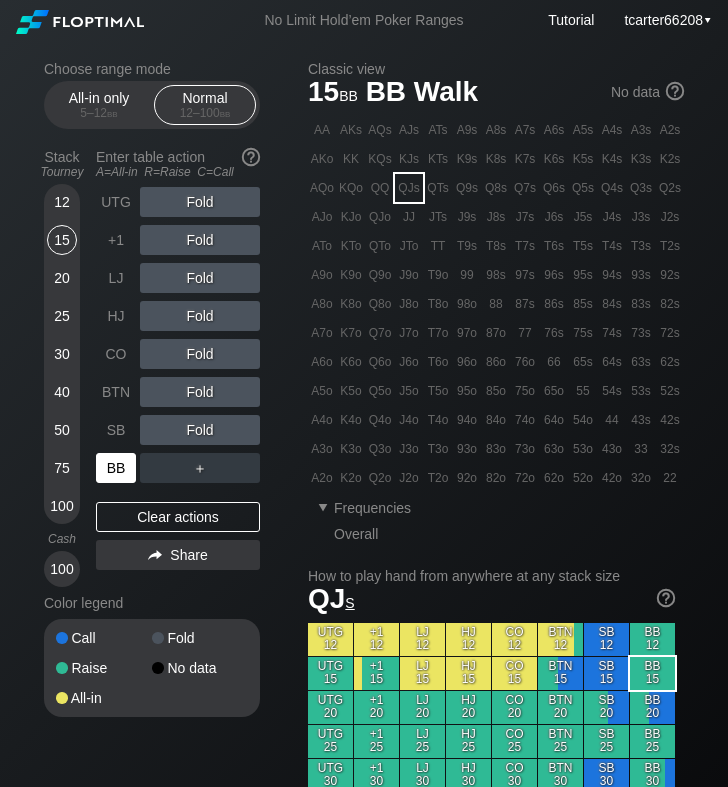 click on "BB" at bounding box center [116, 468] 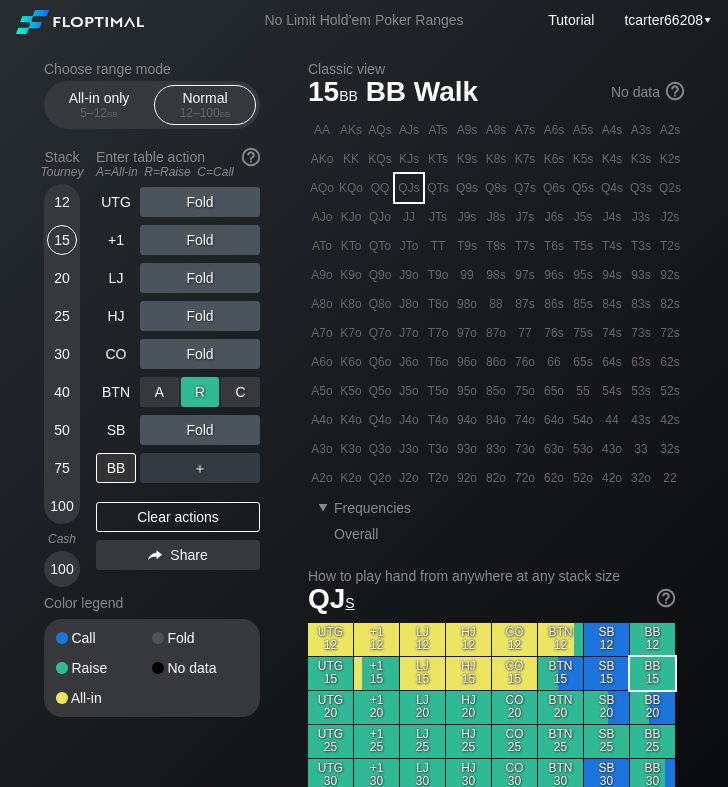 click on "R ✕" at bounding box center [200, 392] 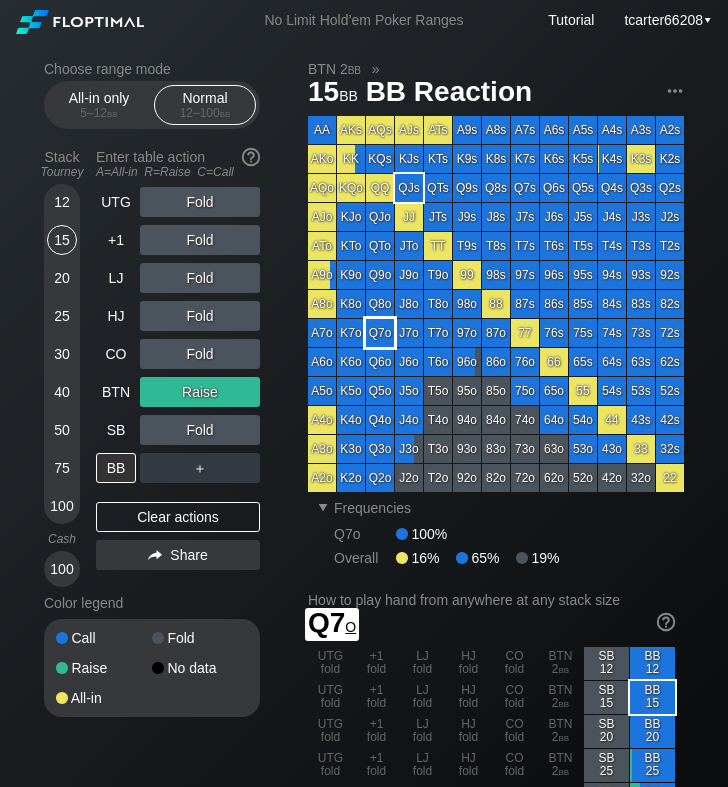 click on "Q7o" at bounding box center [380, 333] 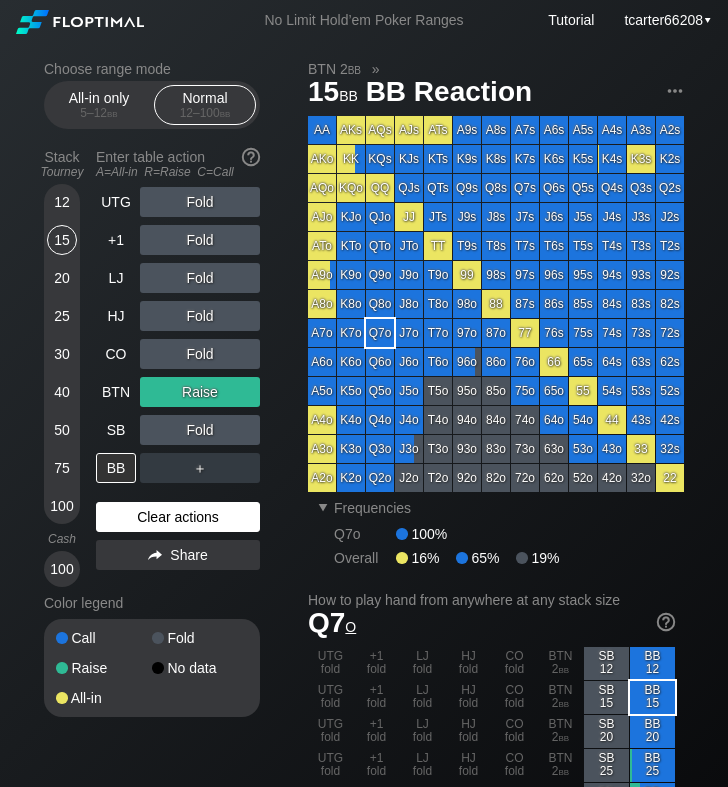 click on "Clear actions" at bounding box center [178, 517] 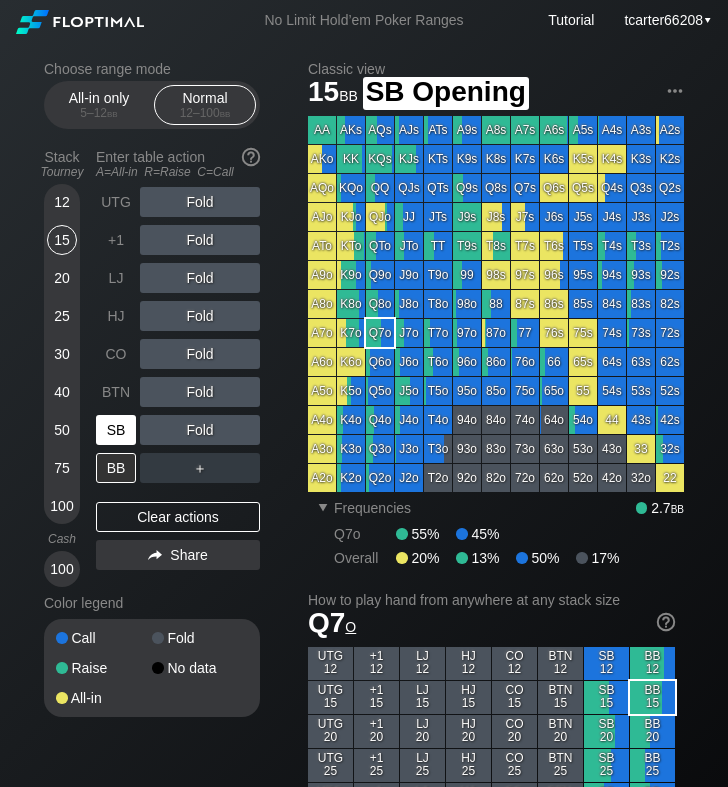 click on "SB" at bounding box center [116, 430] 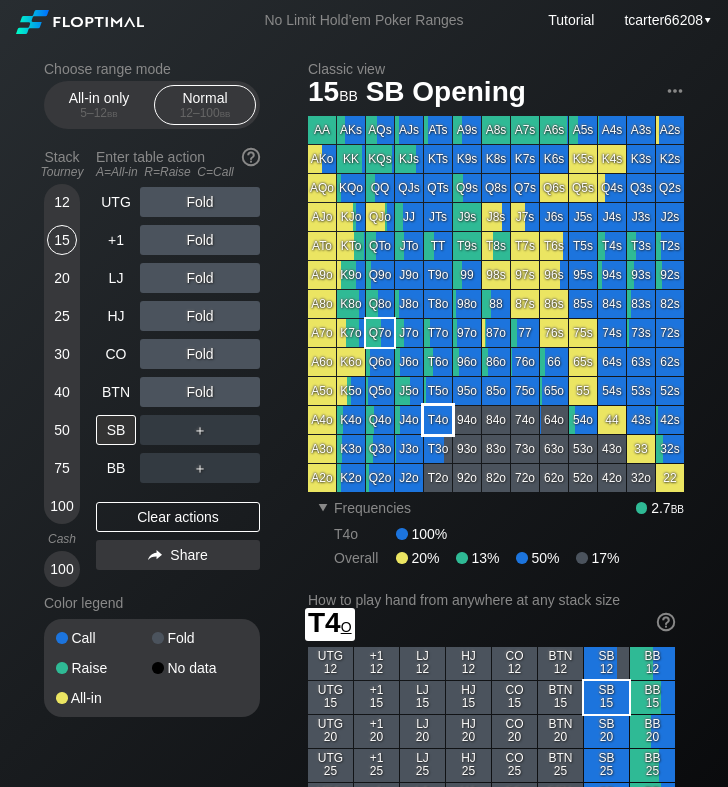 click on "T4o" at bounding box center (438, 420) 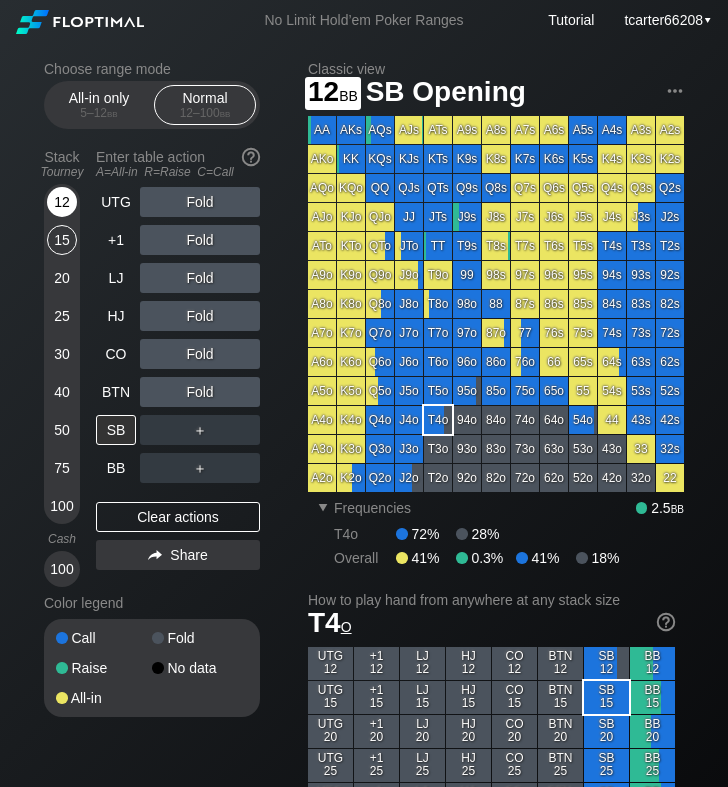 click on "12" at bounding box center [62, 202] 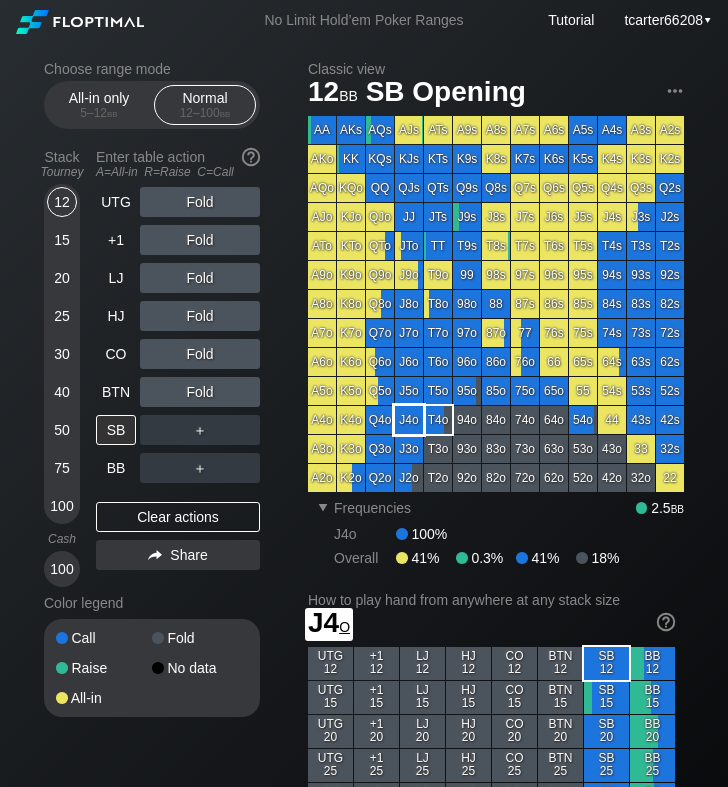 click on "J4o" at bounding box center [409, 420] 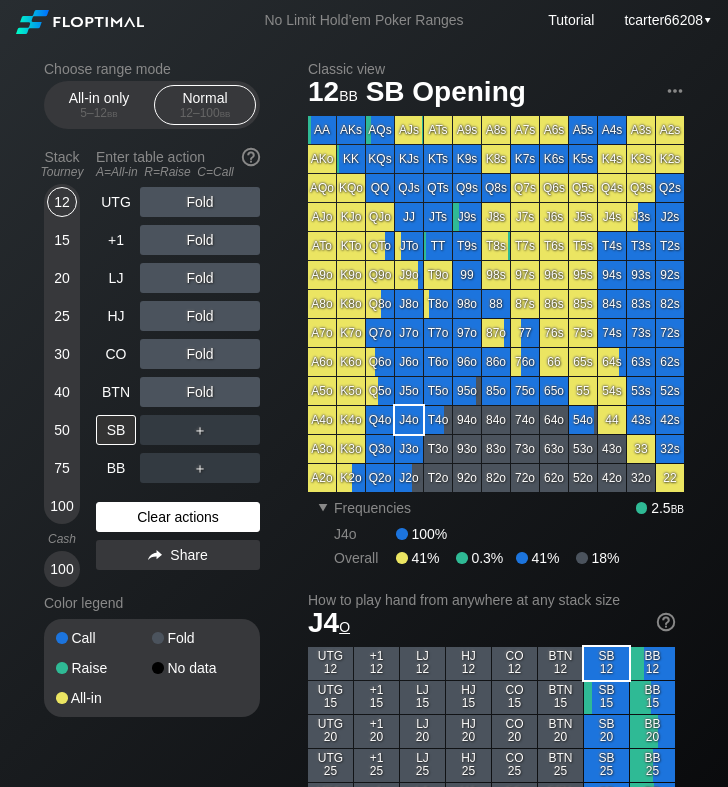 click on "Clear actions" at bounding box center [178, 517] 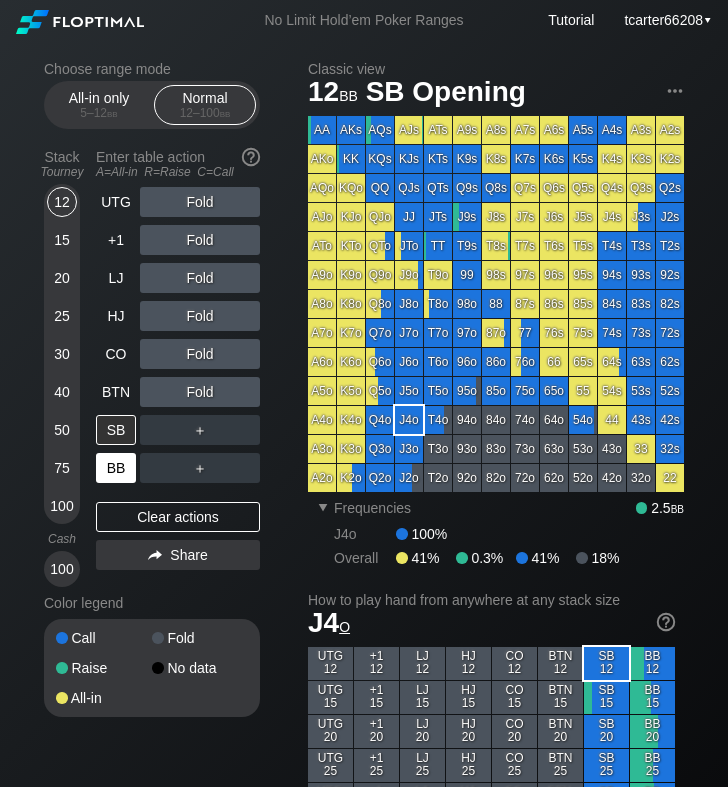 click on "BB" at bounding box center [116, 468] 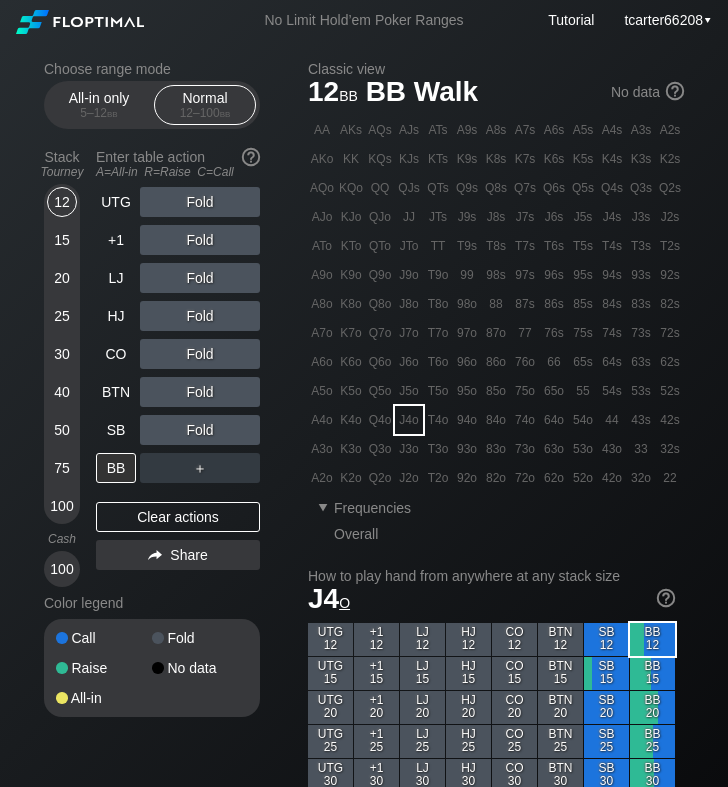 click on "A3o" at bounding box center (322, 449) 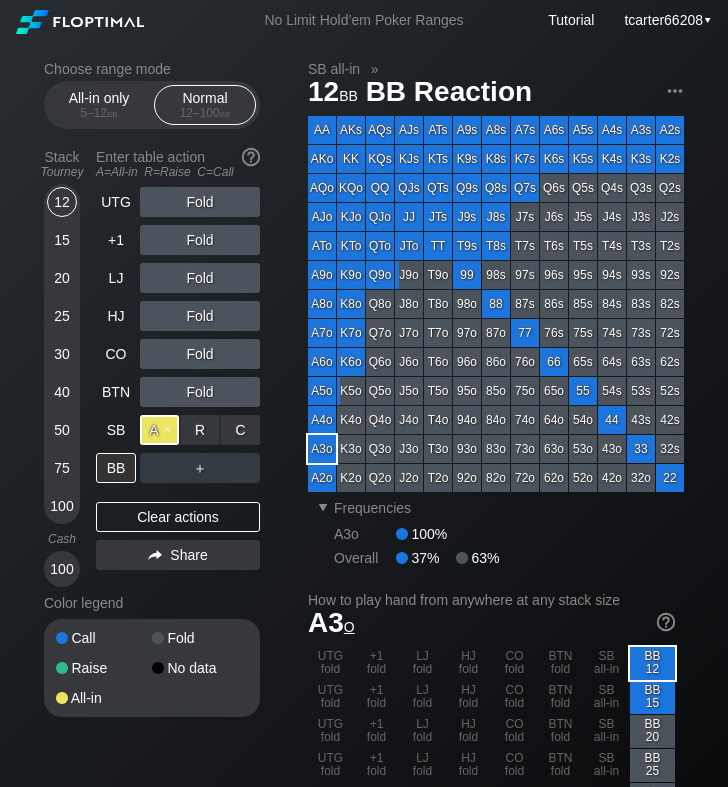 click on "A ✕" at bounding box center [159, 430] 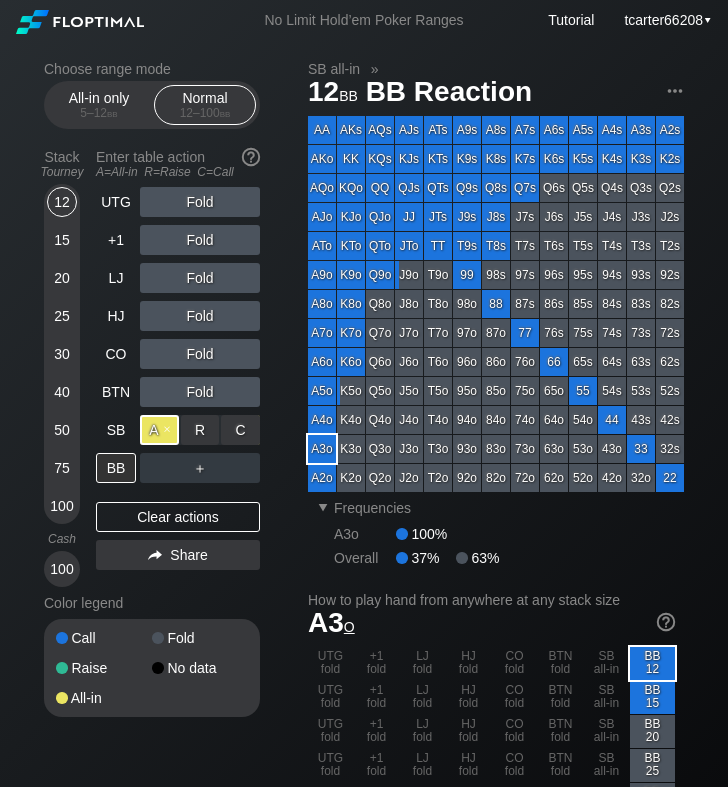 click on "A ✕" at bounding box center [159, 430] 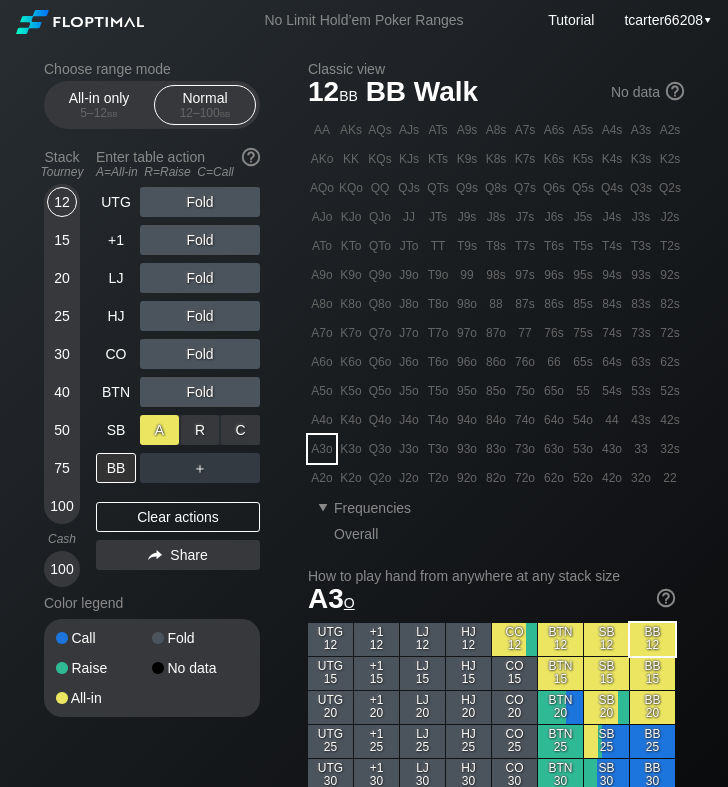 click on "A ✕" at bounding box center (159, 430) 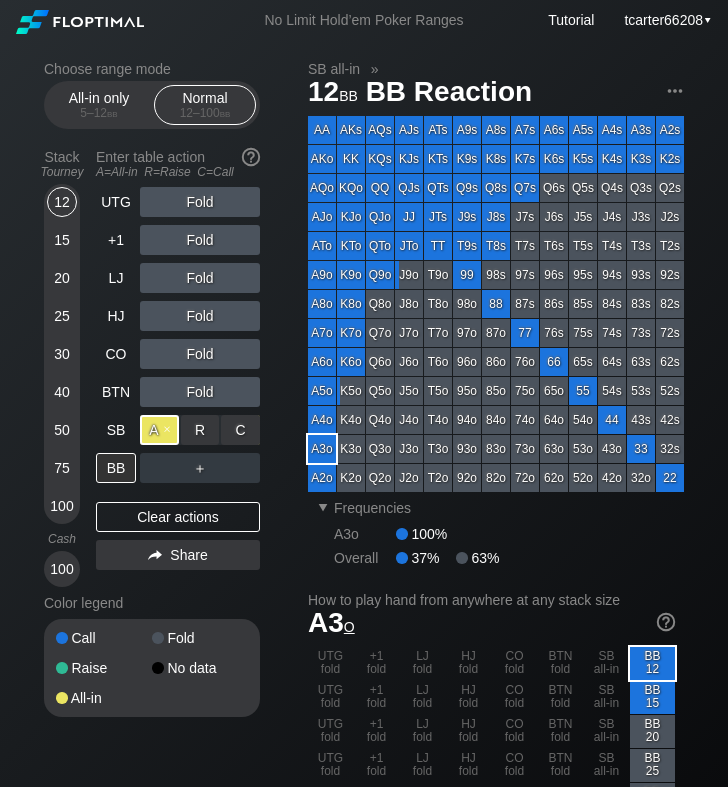 click on "A ✕" at bounding box center [159, 430] 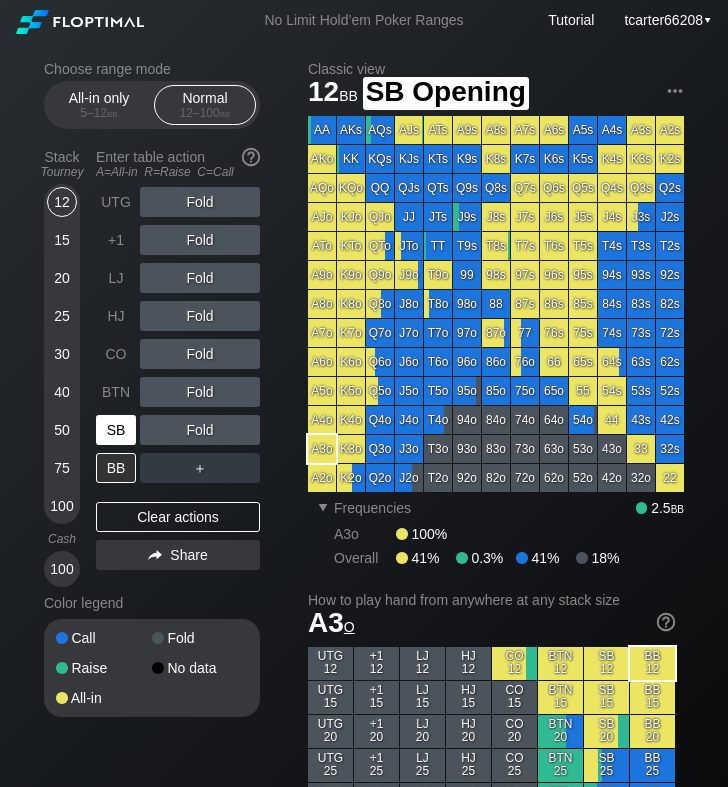 click on "SB" at bounding box center (116, 430) 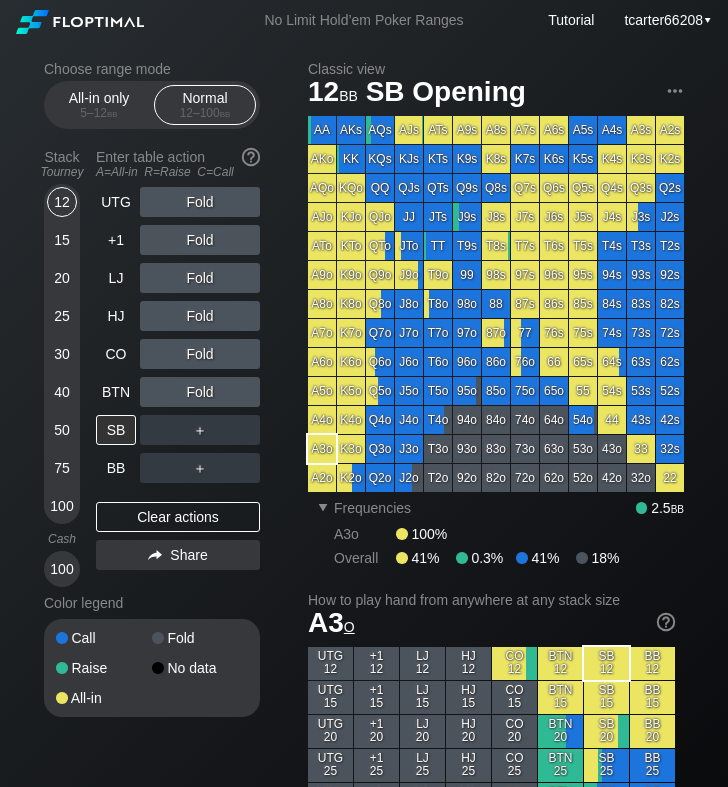 click on "＋" at bounding box center (200, 430) 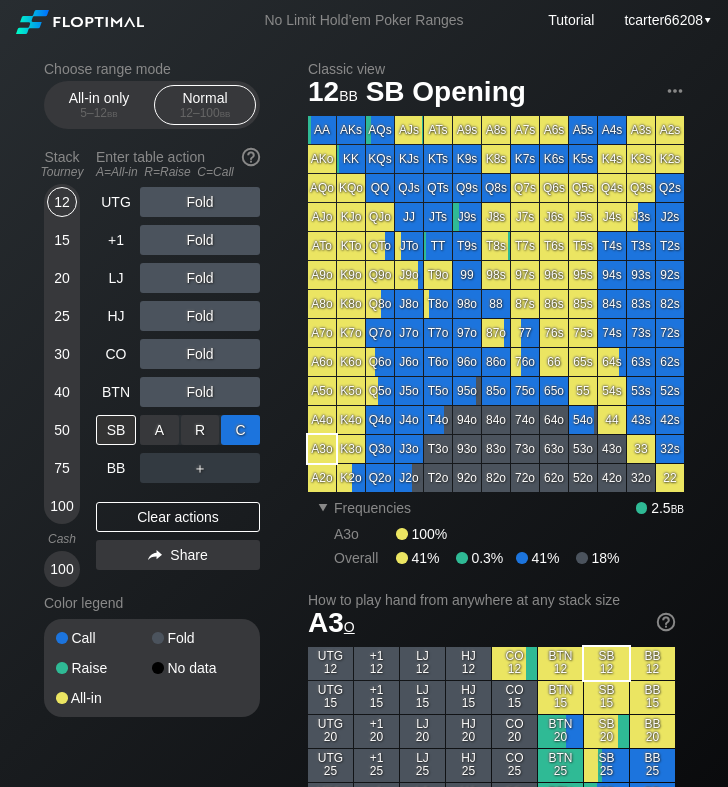 click on "C ✕" at bounding box center [240, 430] 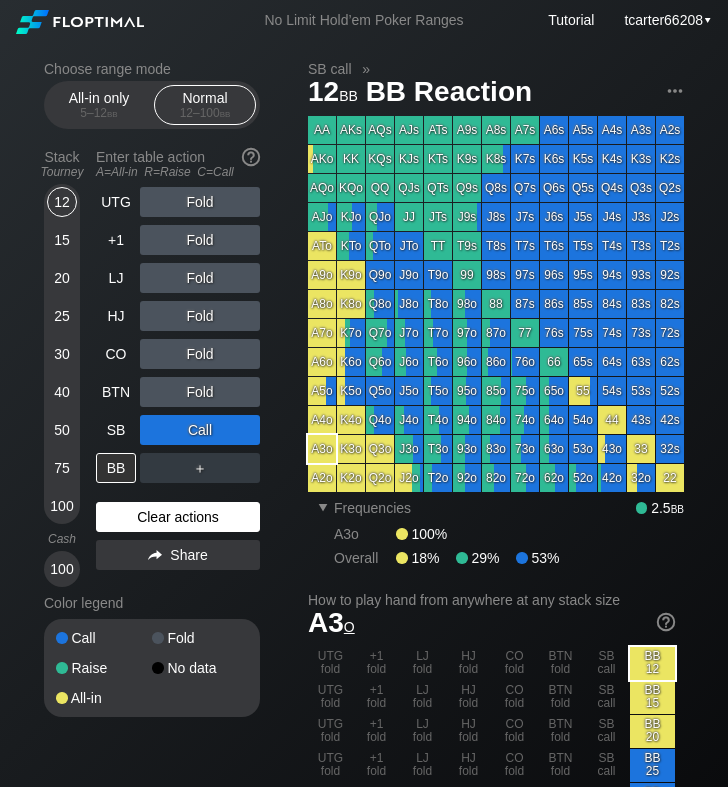 click on "Clear actions" at bounding box center (178, 517) 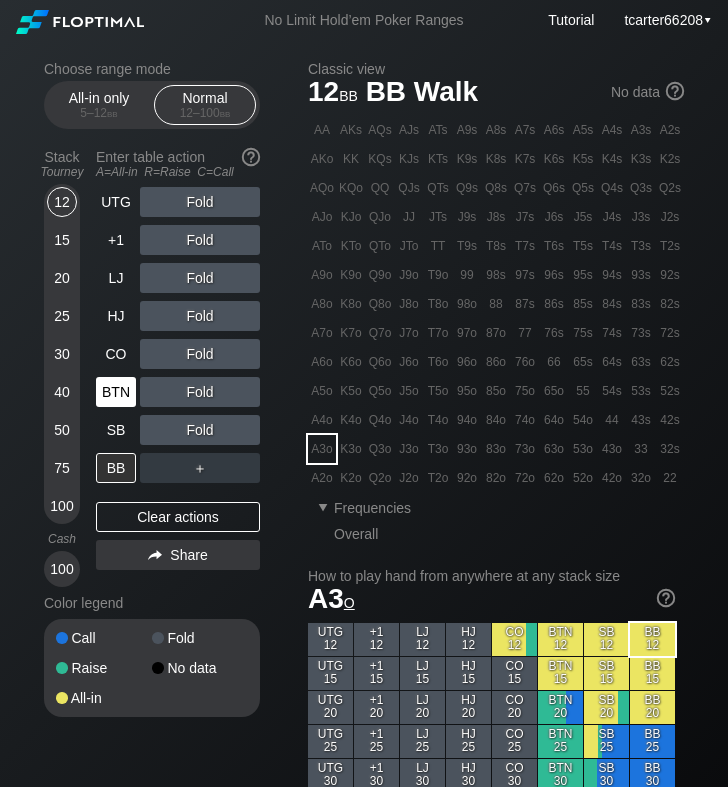 click on "BTN" at bounding box center (118, 392) 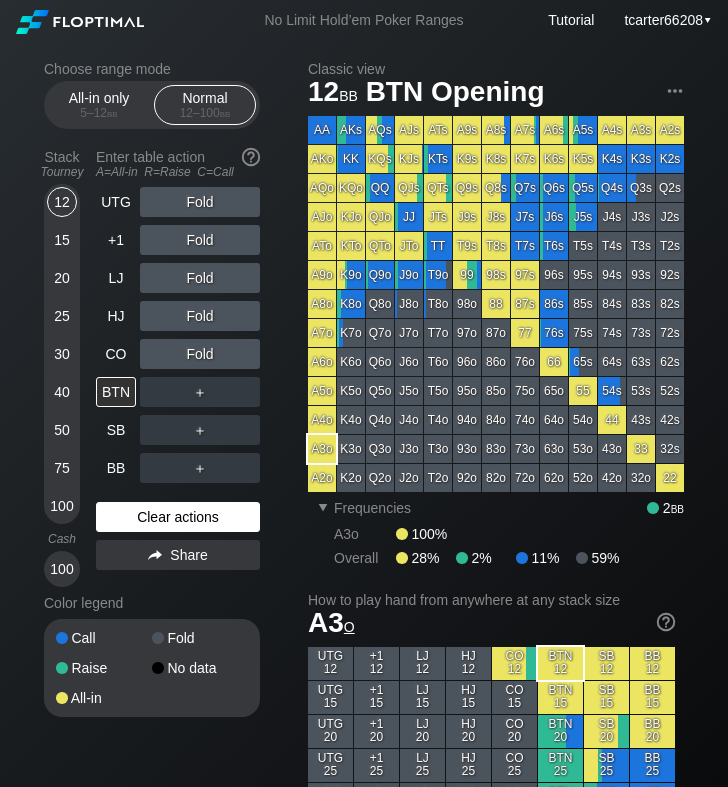 click on "Clear actions" at bounding box center [178, 517] 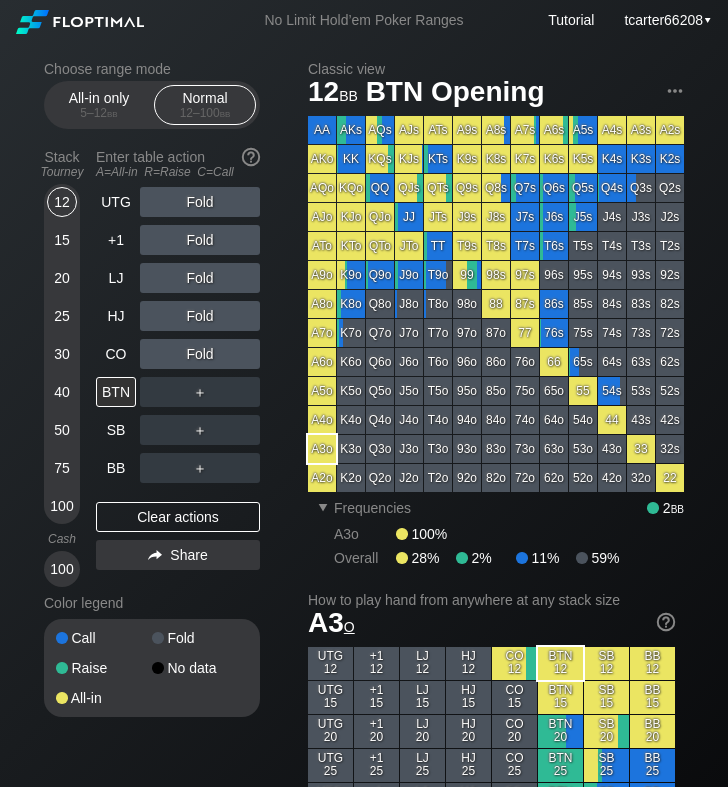 click on "＋" at bounding box center (200, 202) 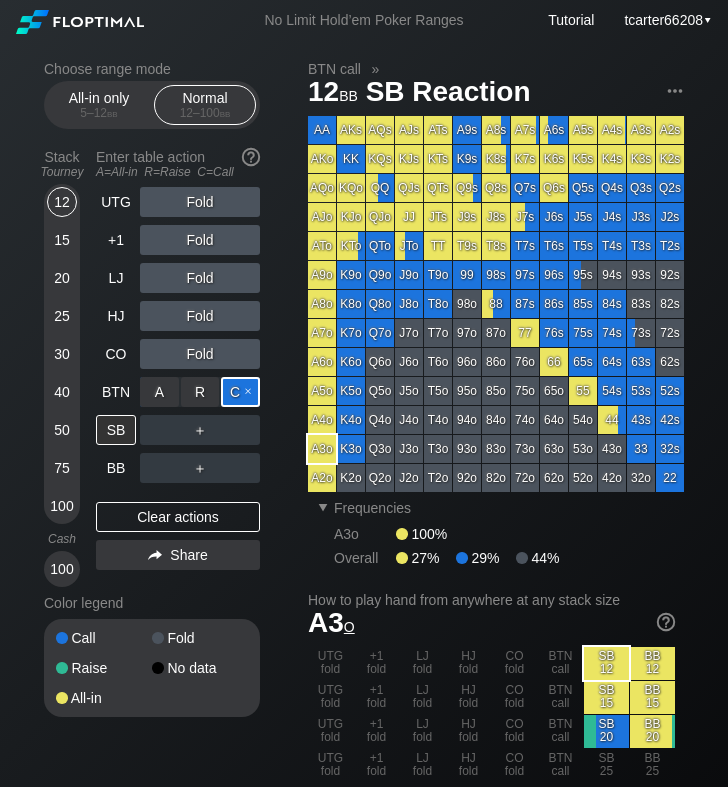 click on "C ✕" at bounding box center [240, 392] 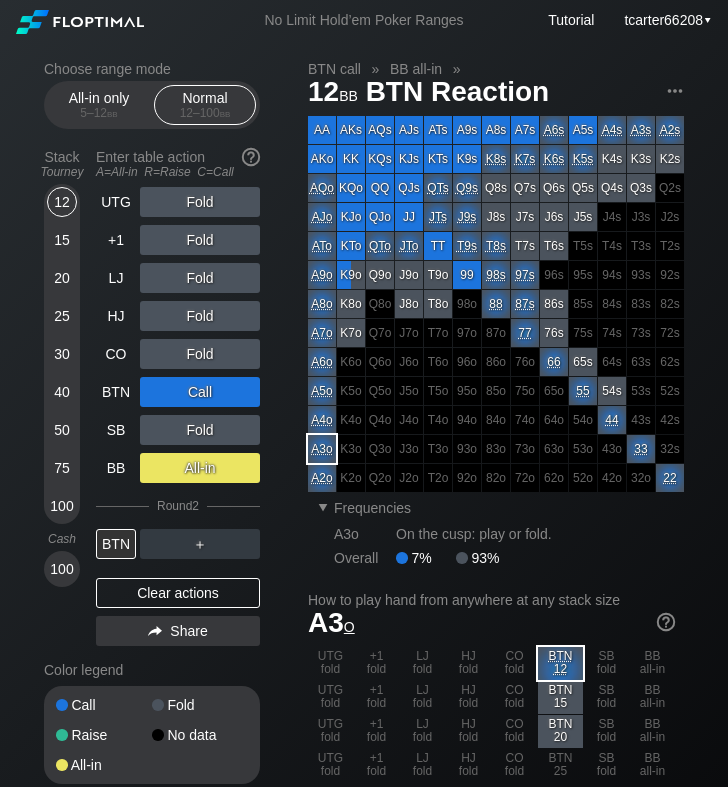 drag, startPoint x: 140, startPoint y: 593, endPoint x: 141, endPoint y: 582, distance: 11.045361 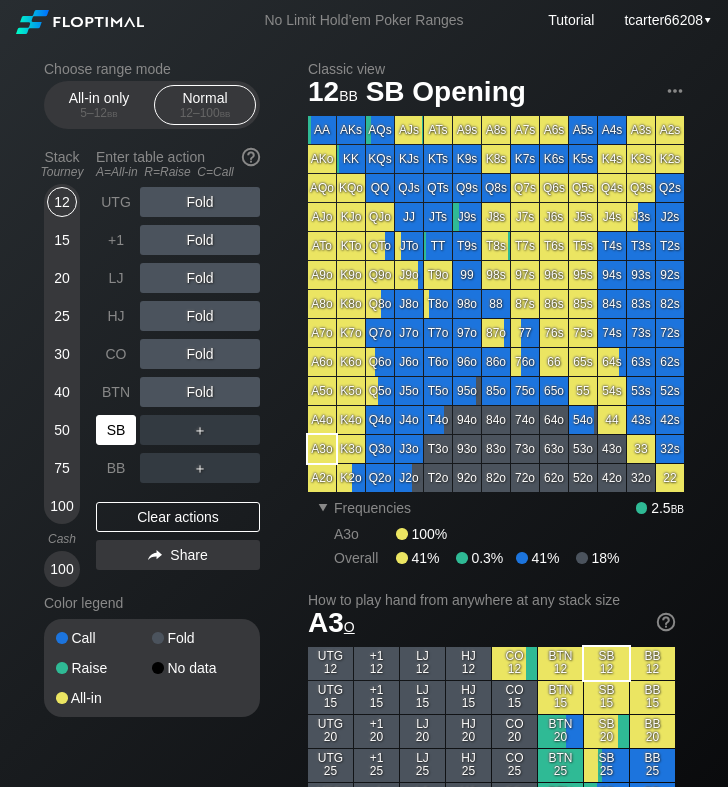 click on "SB" at bounding box center (116, 430) 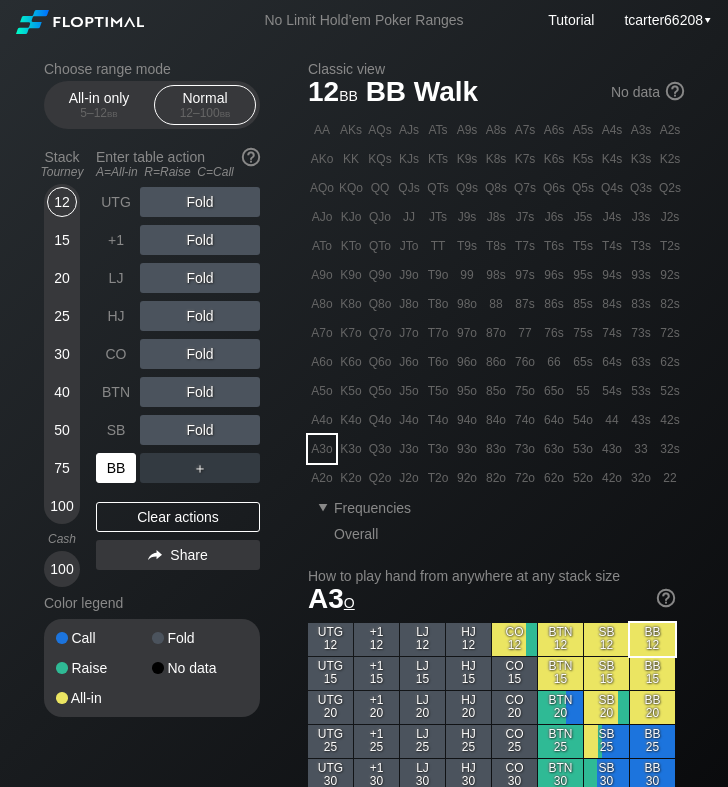 click on "BB" at bounding box center (118, 468) 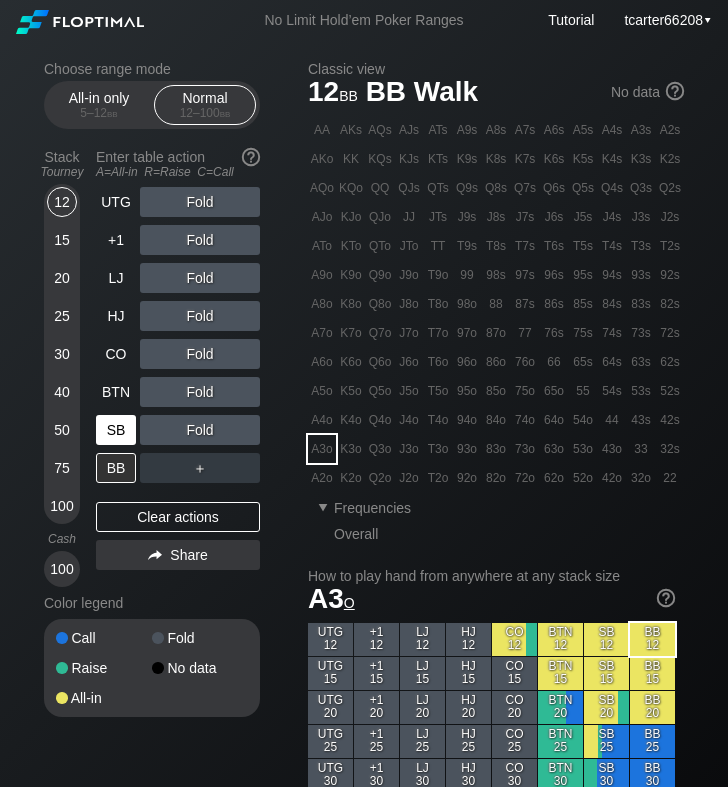 click on "SB" at bounding box center (116, 430) 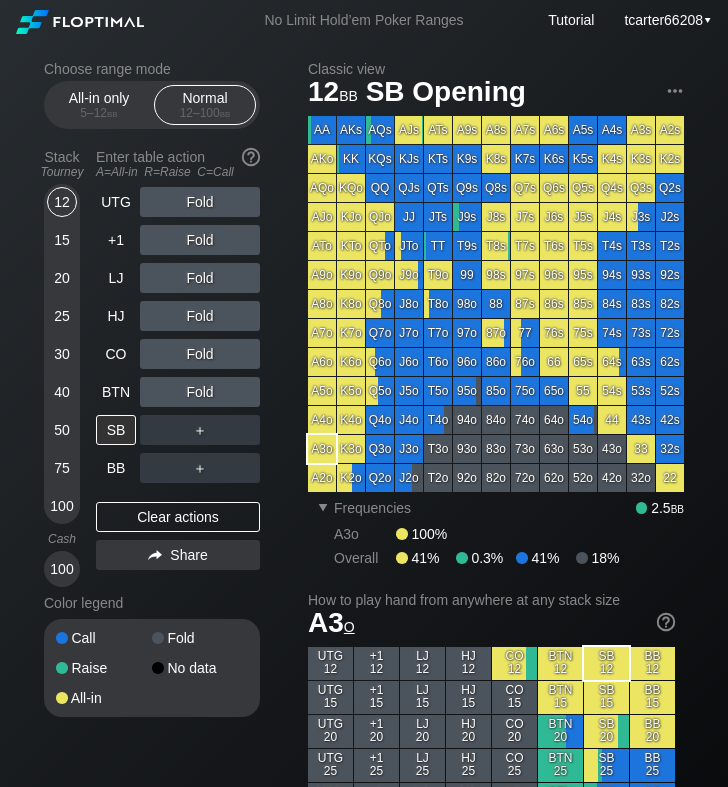 click on "Fold" at bounding box center (200, 202) 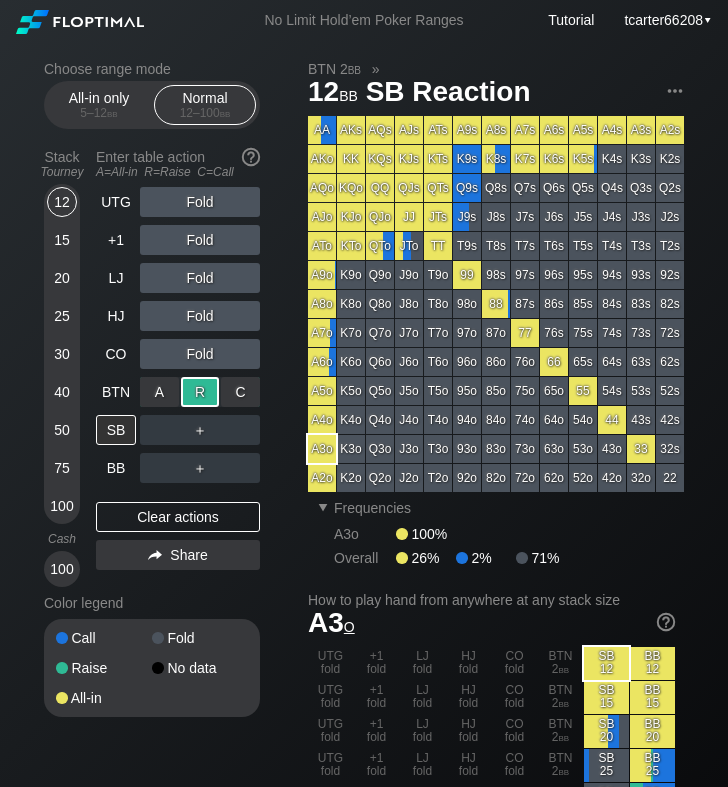 click on "R ✕" at bounding box center [200, 392] 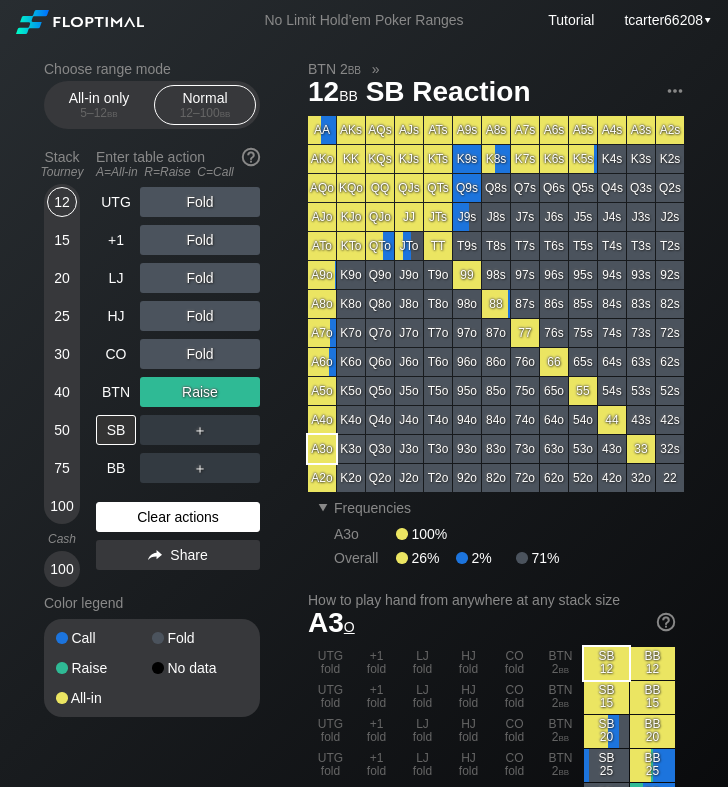 click on "Clear actions" at bounding box center (178, 517) 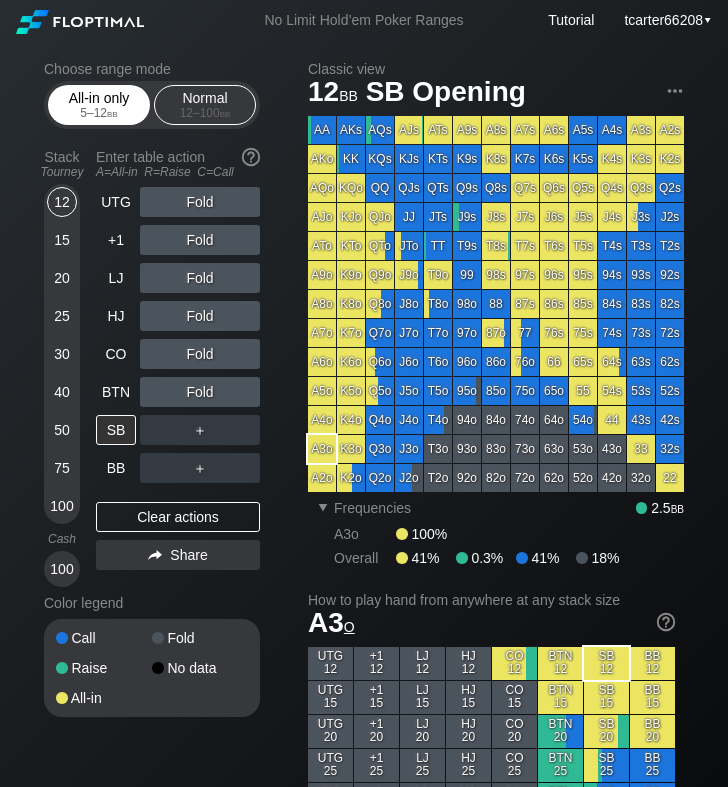 click on "All-in only 5 – 12 bb" at bounding box center (99, 105) 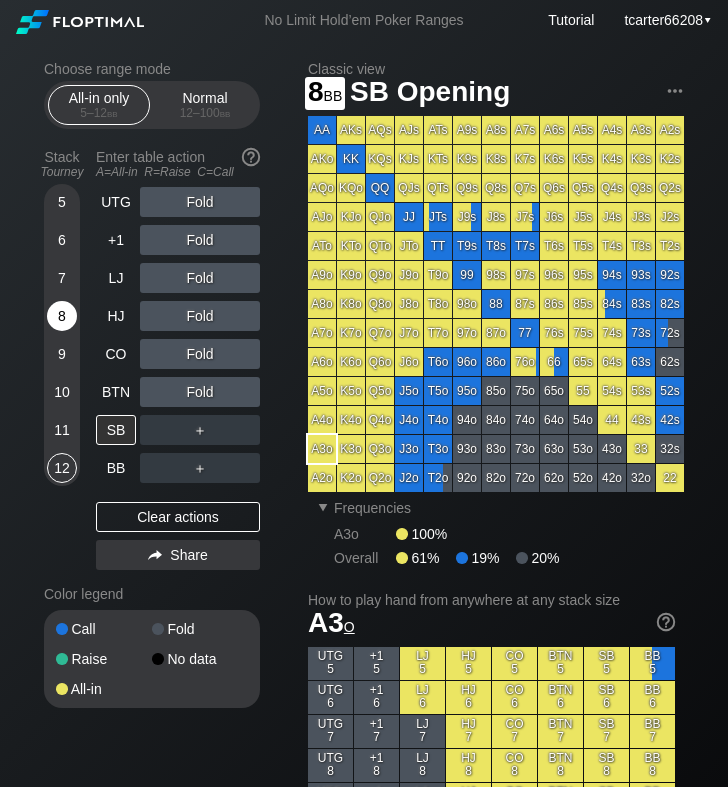 click on "8" at bounding box center [62, 316] 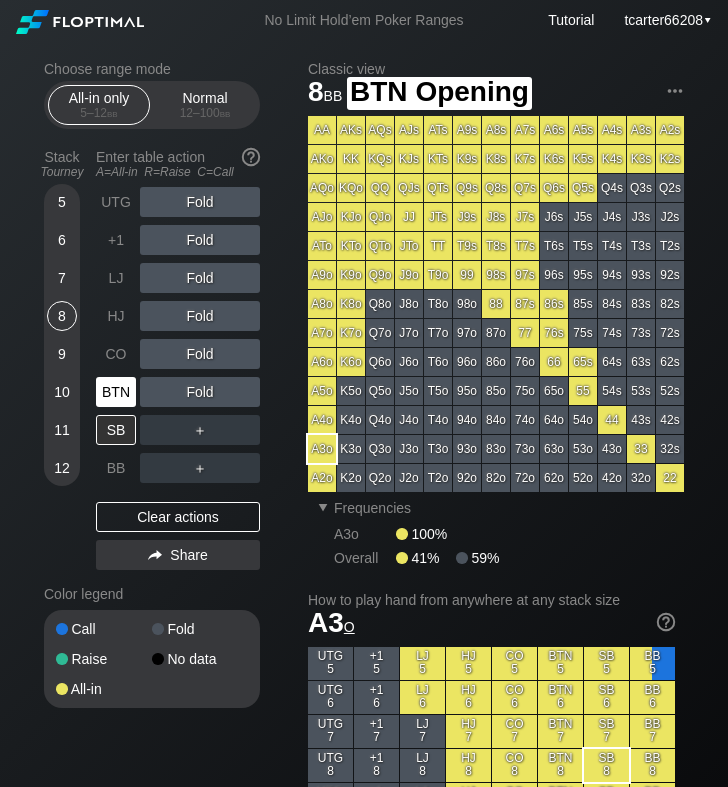click on "BTN" at bounding box center (116, 392) 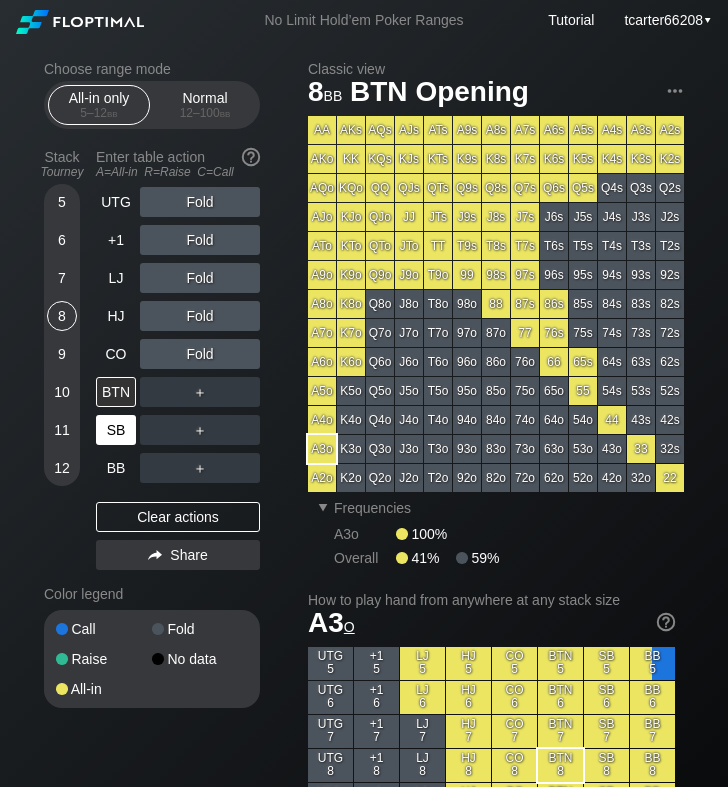 click on "SB" at bounding box center [116, 430] 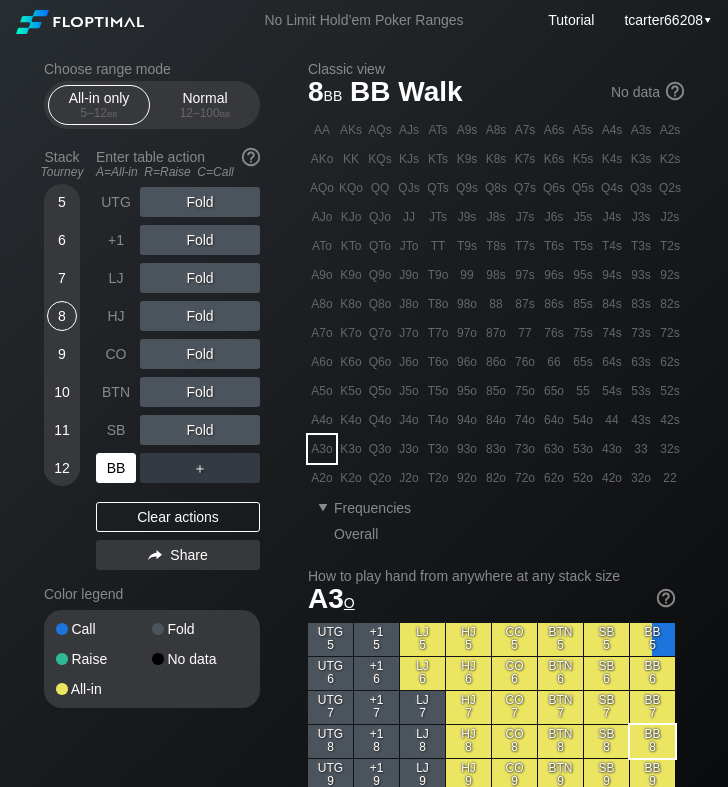 click on "BB" at bounding box center [116, 468] 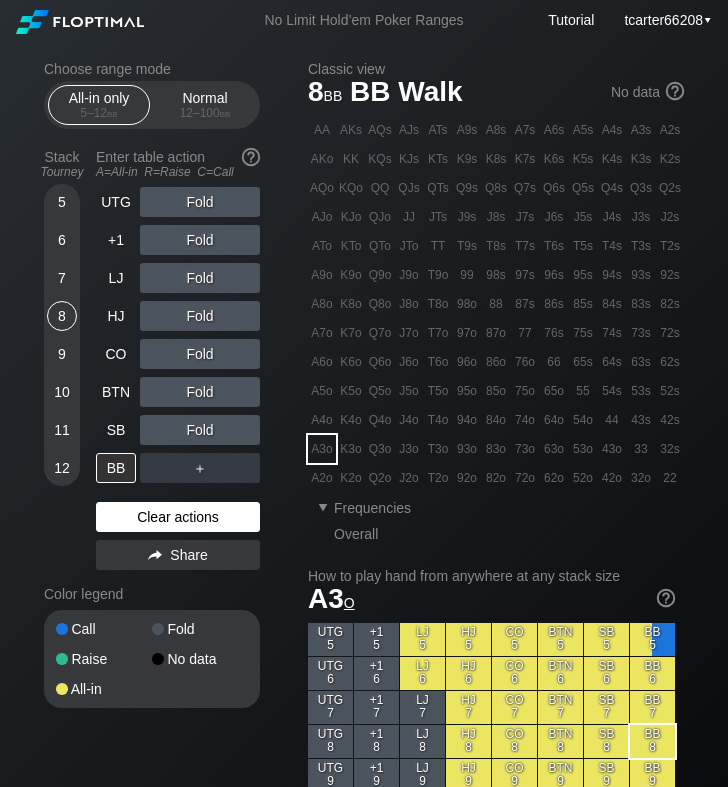 click on "Clear actions" at bounding box center [178, 517] 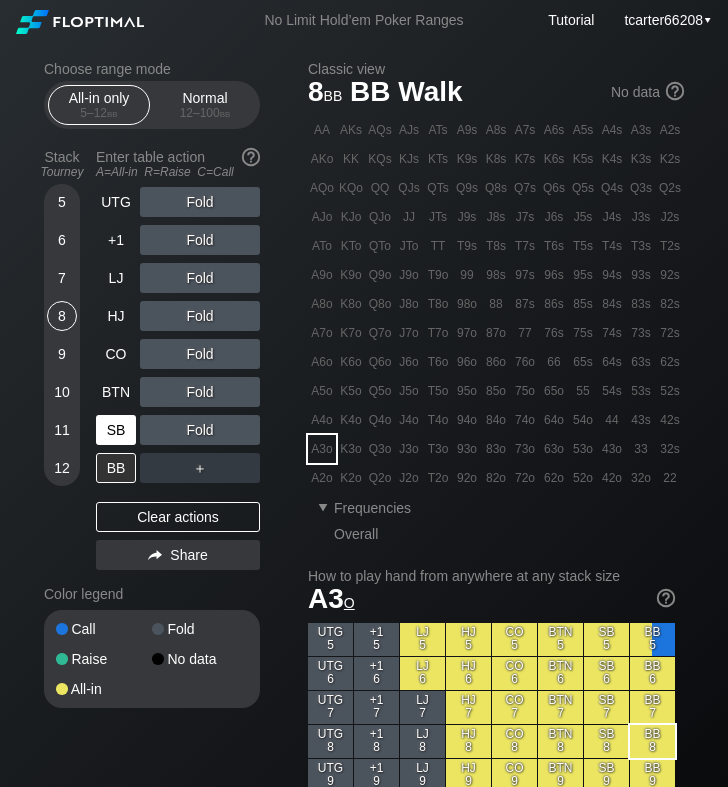 click on "SB" at bounding box center (116, 430) 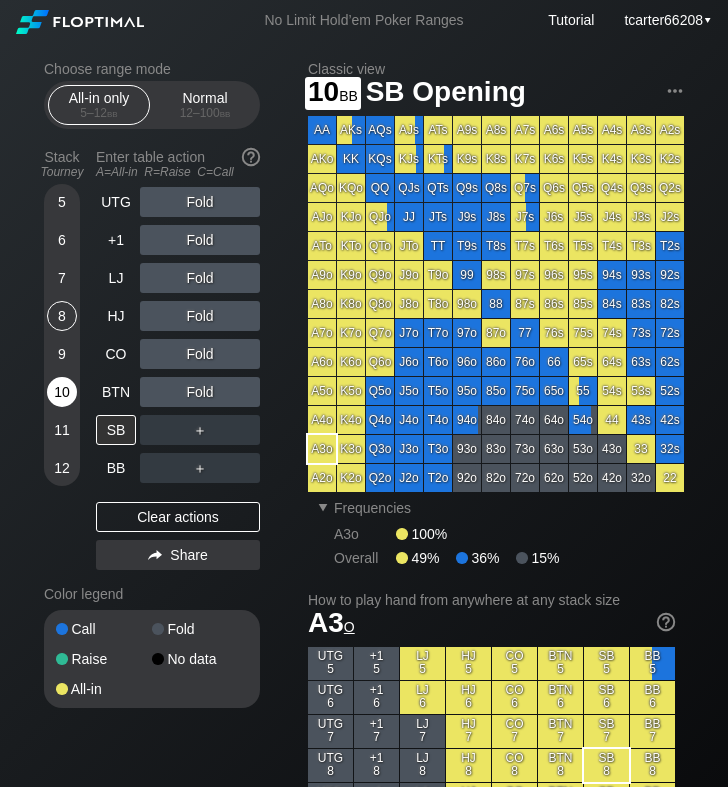 click on "10" at bounding box center [62, 392] 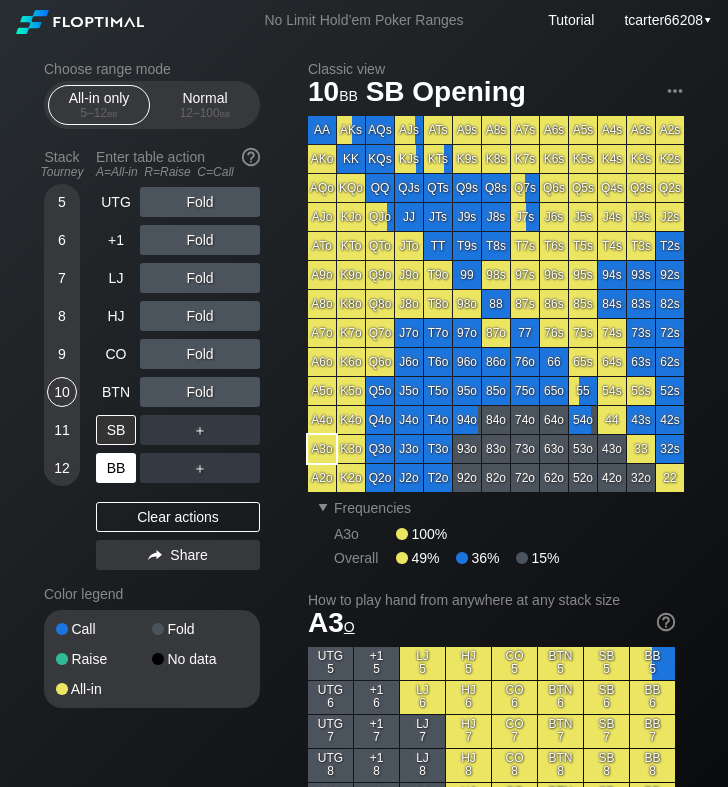 click on "BB" at bounding box center (116, 468) 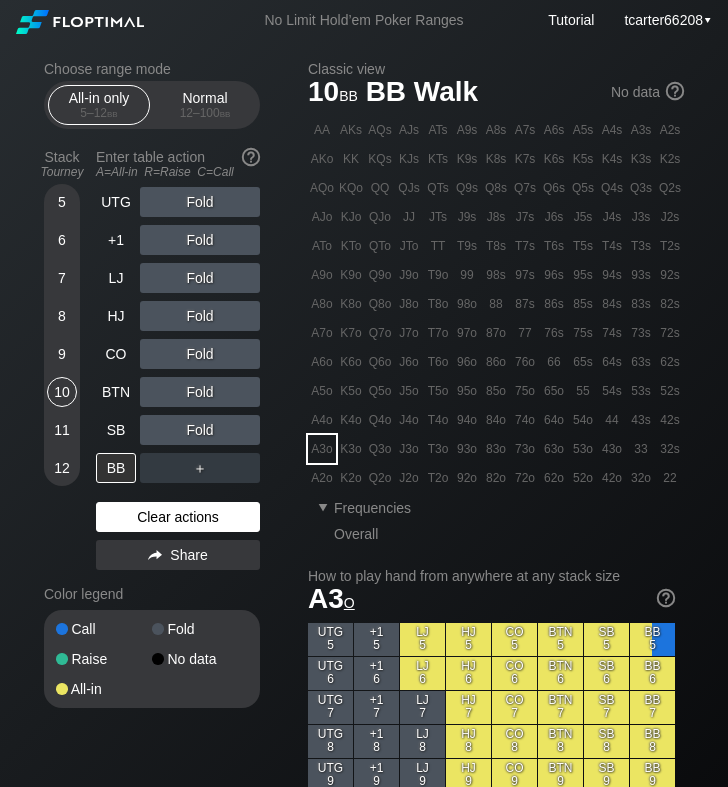 click on "Clear actions" at bounding box center [178, 517] 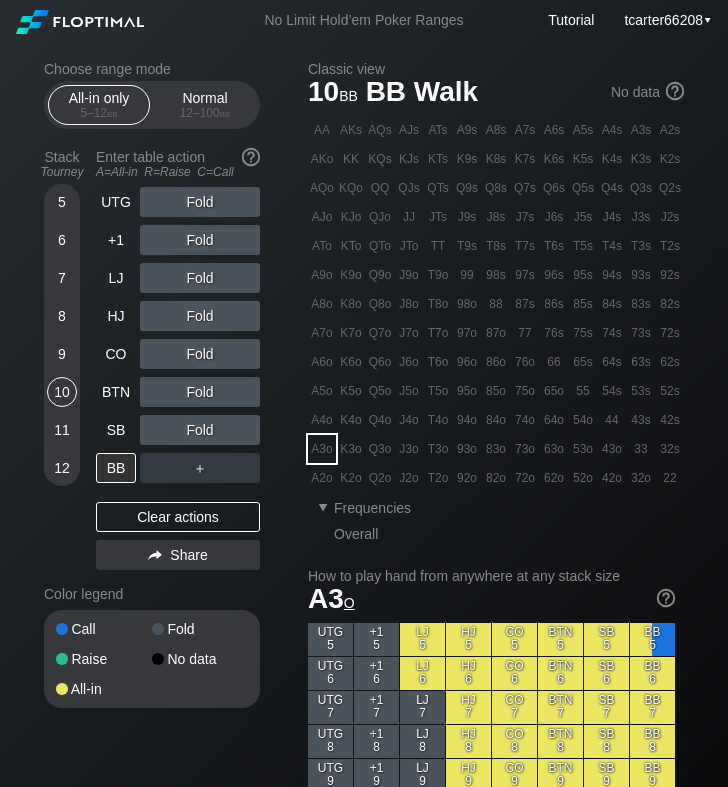 click on "Choose range mode All-in only 5 – 12 bb Normal 12 – 100 bb Stack Tourney Enter table action A=All-in  R=Raise  C=Call 5 6 7 8 9 10 11 12 UTG Fold +1 Fold LJ Fold HJ Fold CO Fold BTN Fold SB Fold BB ＋ Clear actions Share Color legend   Call   Fold   Raise   No data   All-in" at bounding box center (168, 397) 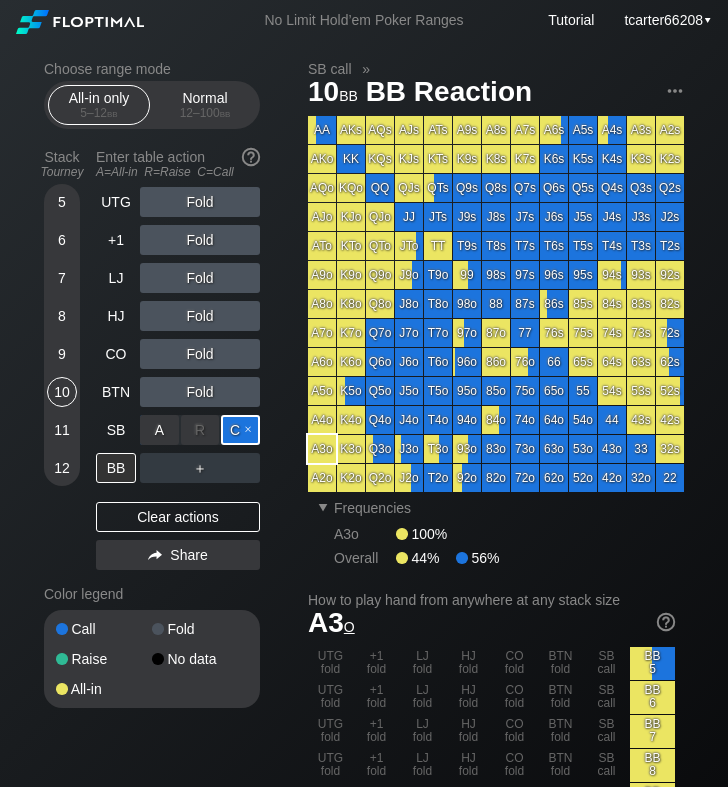 click on "C ✕" at bounding box center (240, 430) 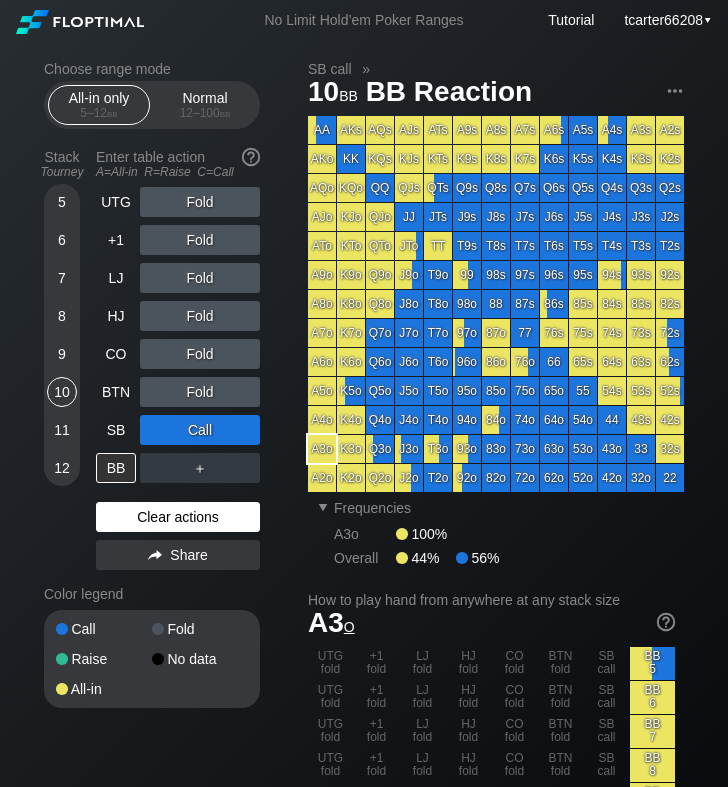 click on "Clear actions" at bounding box center (178, 517) 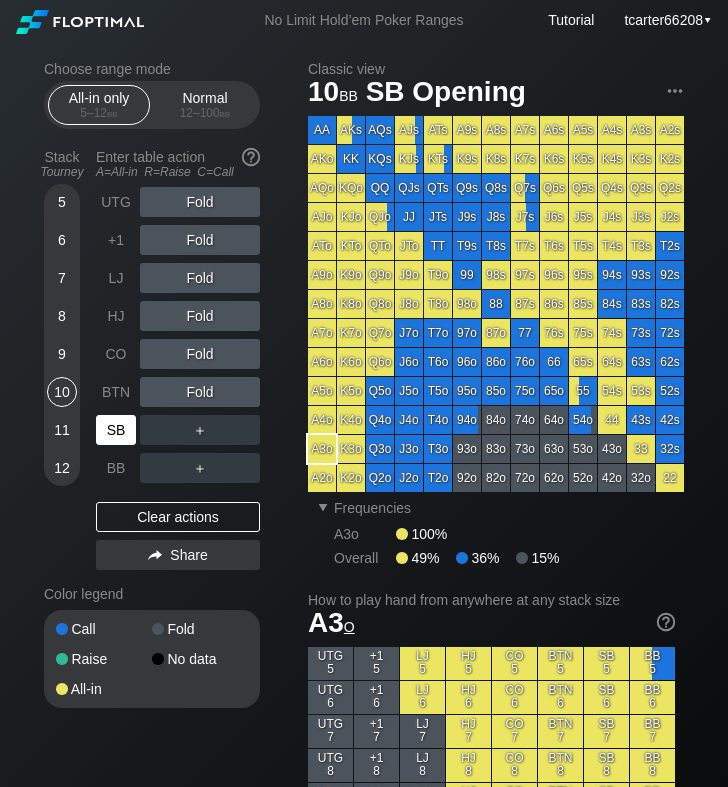 click on "SB" at bounding box center (116, 430) 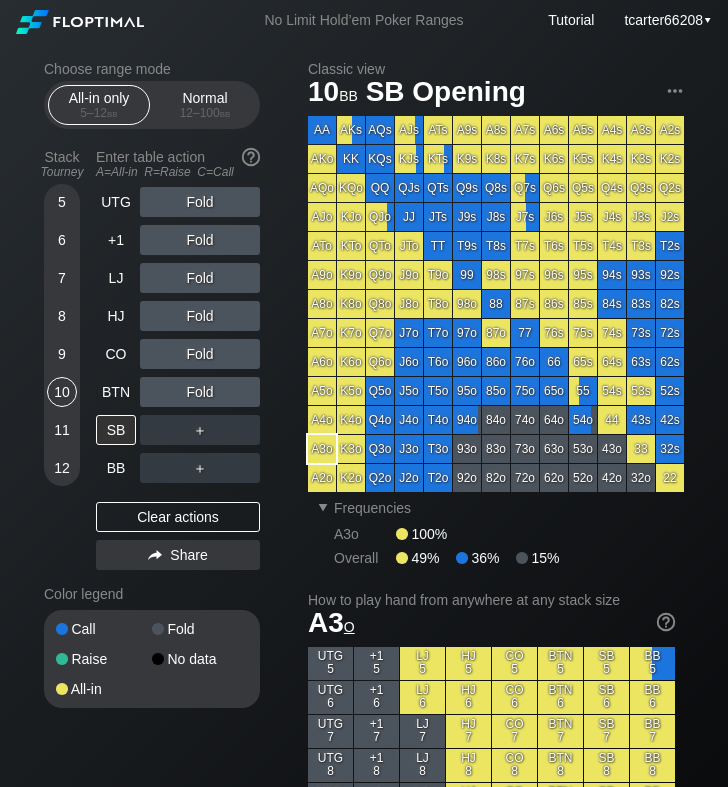 click on "5 6 7 8 9 10 11 12" at bounding box center (62, 335) 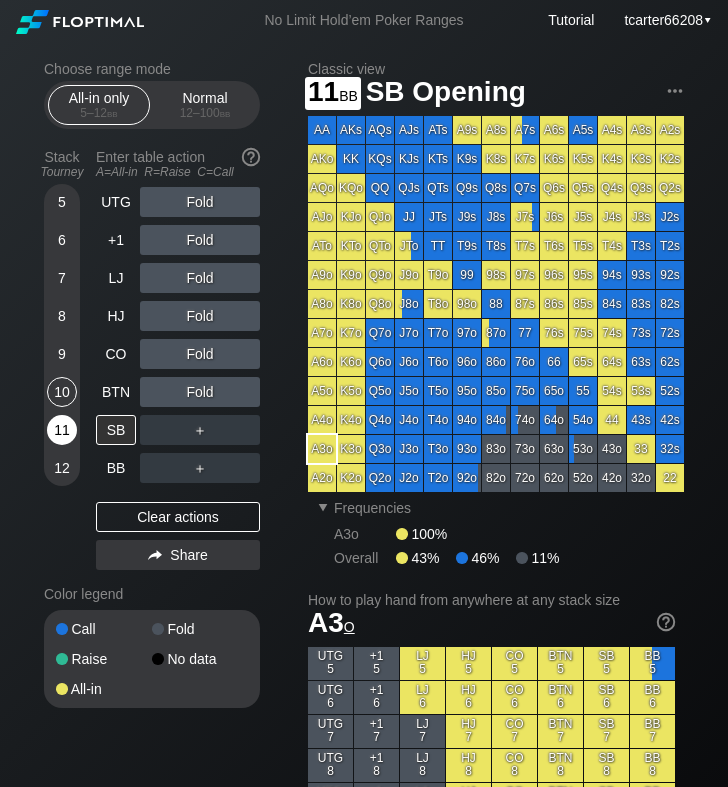 click on "11" at bounding box center (62, 430) 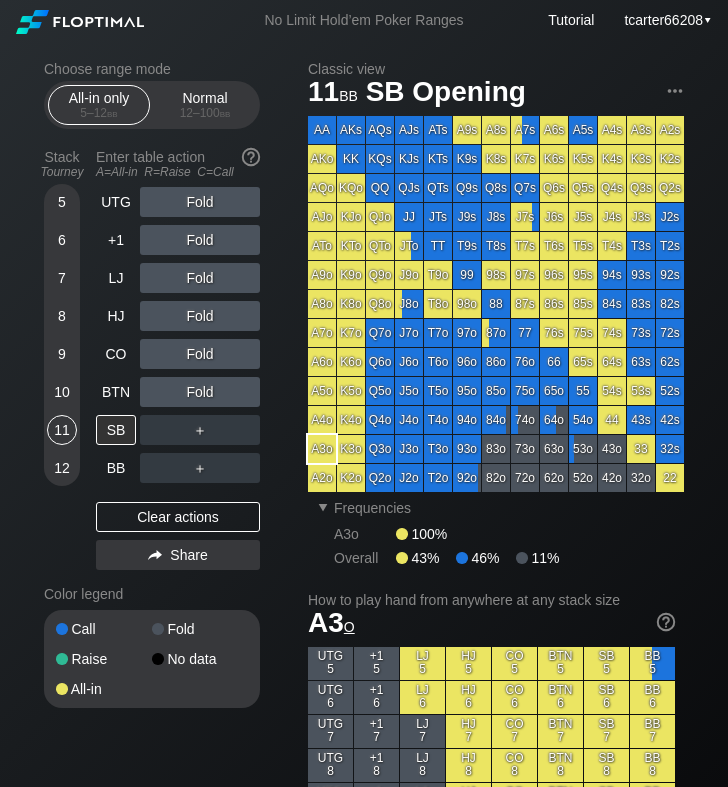 click on "＋" at bounding box center [200, 202] 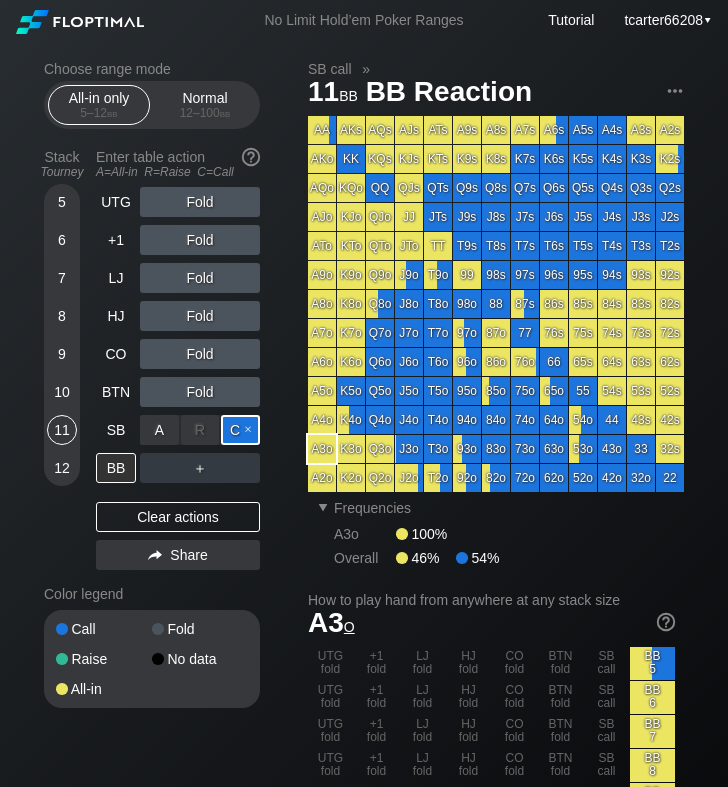 click on "C ✕" at bounding box center [240, 430] 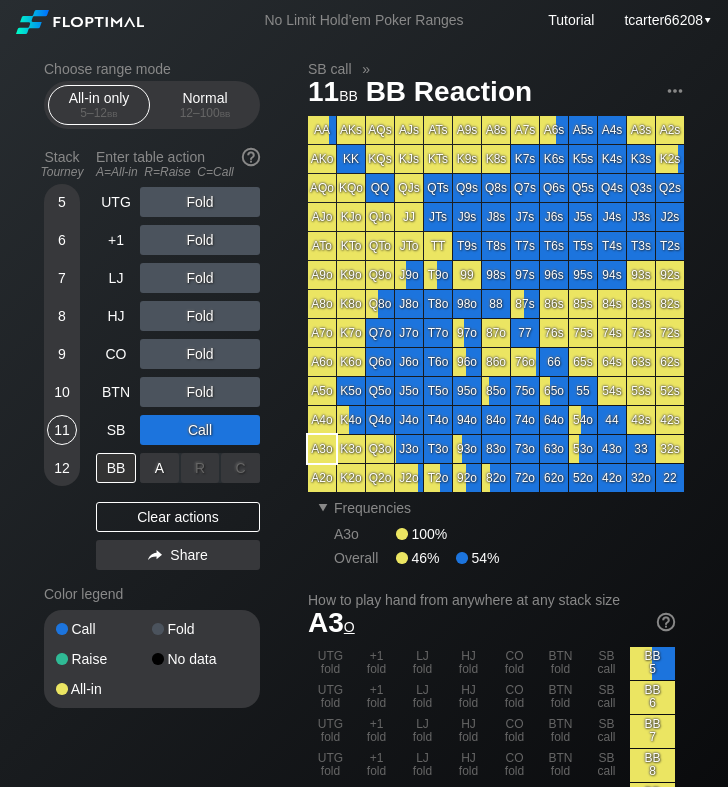 click on "R ✕" at bounding box center (200, 468) 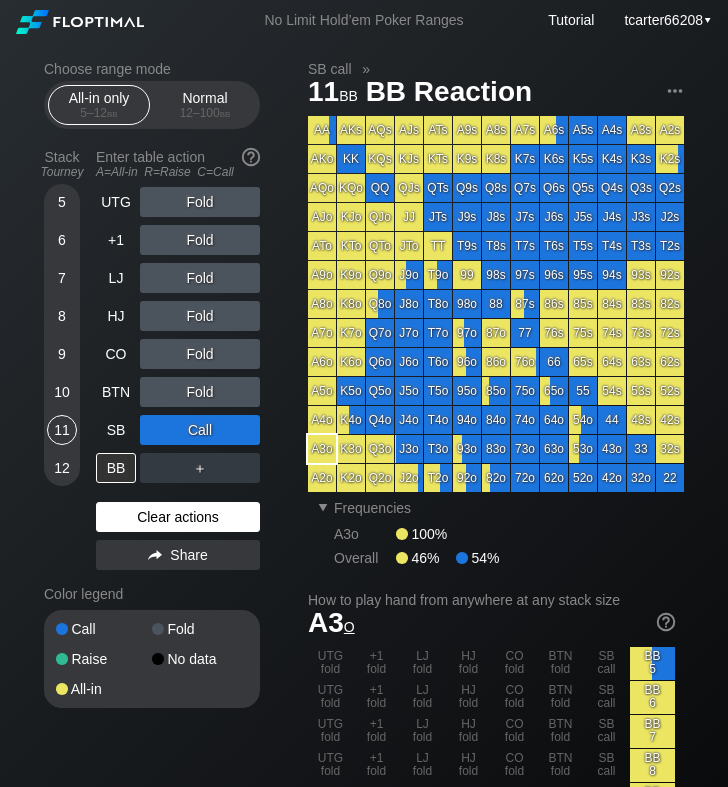 click on "Clear actions" at bounding box center (178, 517) 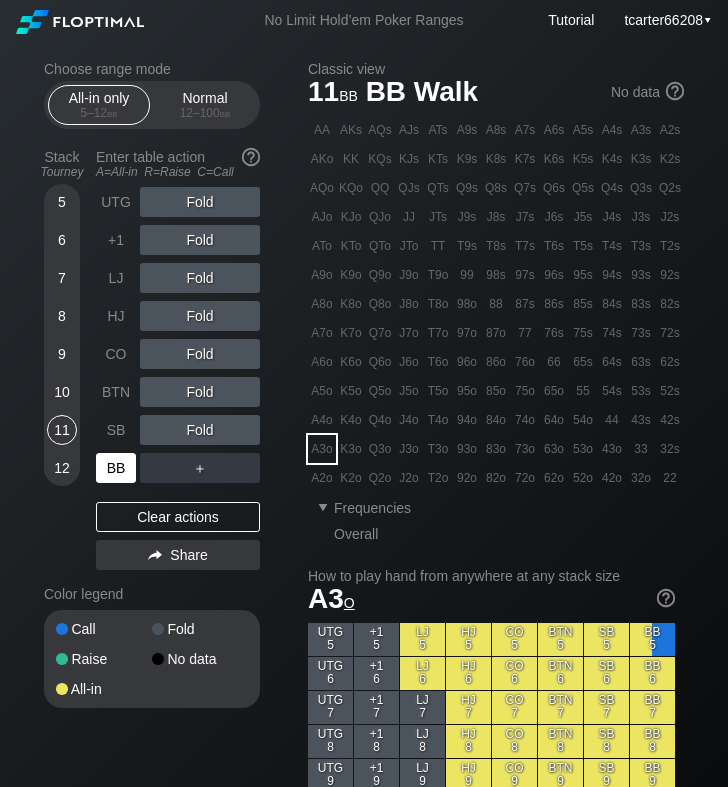 click on "BB" at bounding box center (116, 468) 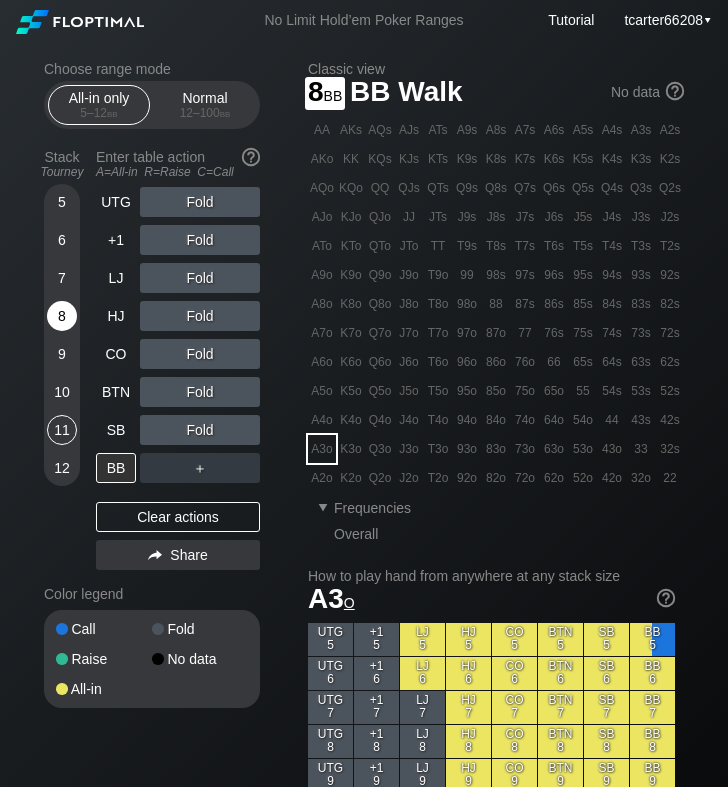 click on "8" at bounding box center [62, 316] 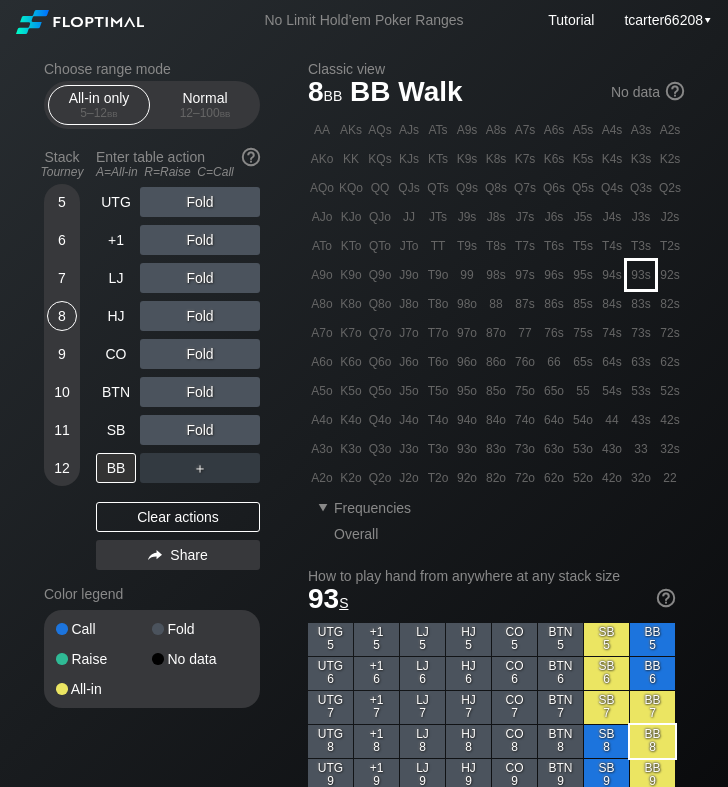 click on "93s" at bounding box center (641, 275) 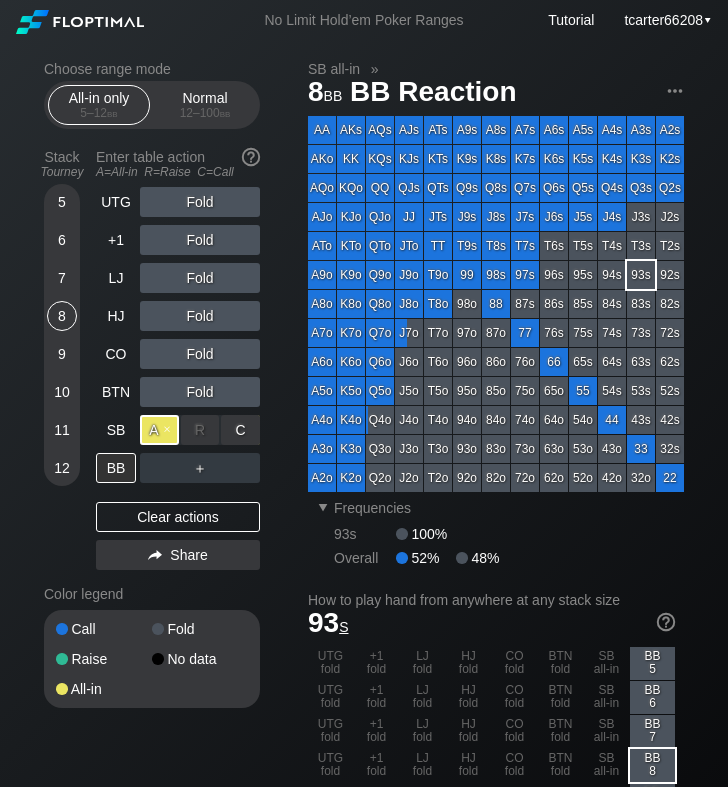 click on "A ✕" at bounding box center (159, 430) 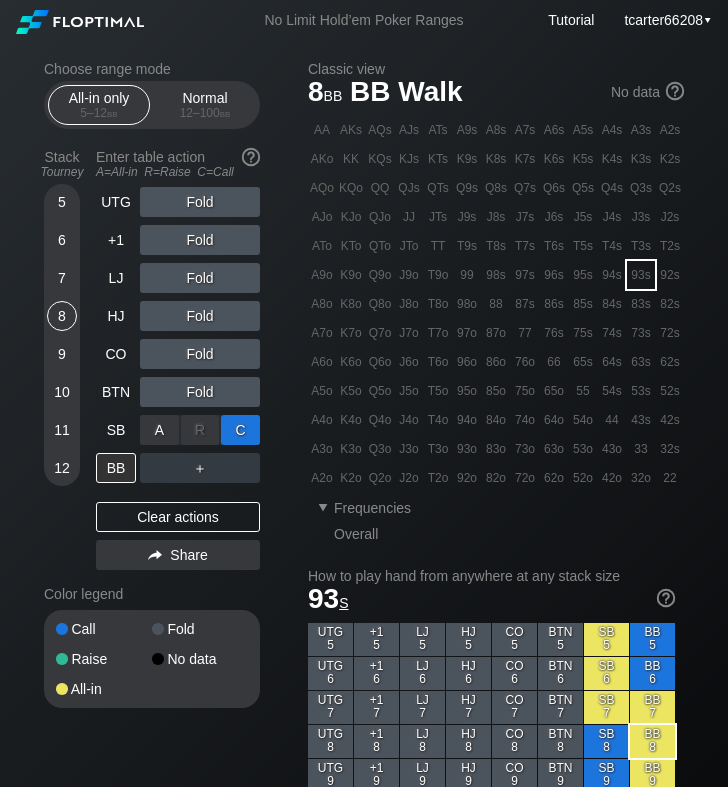 click on "C ✕" at bounding box center (240, 430) 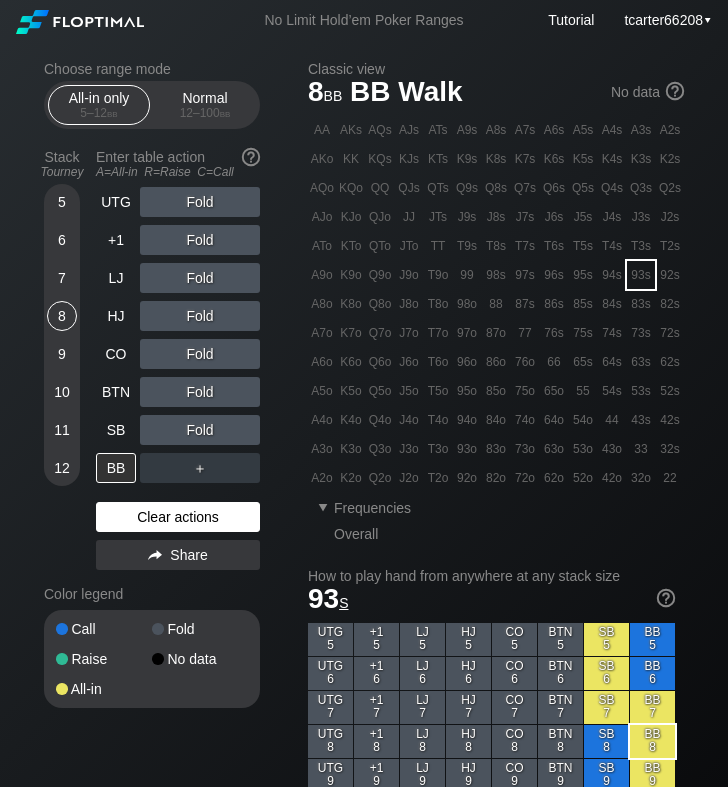 click on "Clear actions" at bounding box center (178, 517) 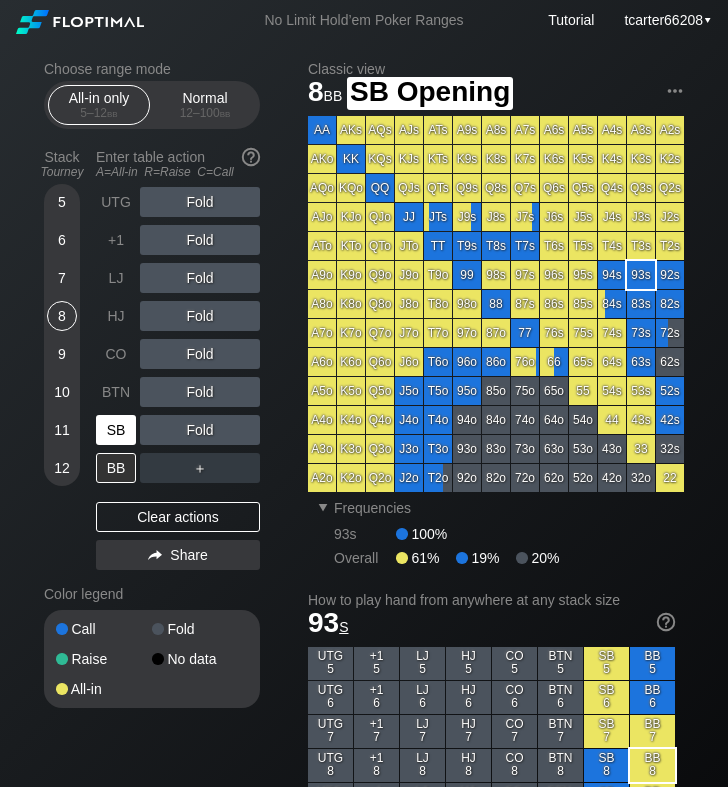 click on "SB" at bounding box center (116, 430) 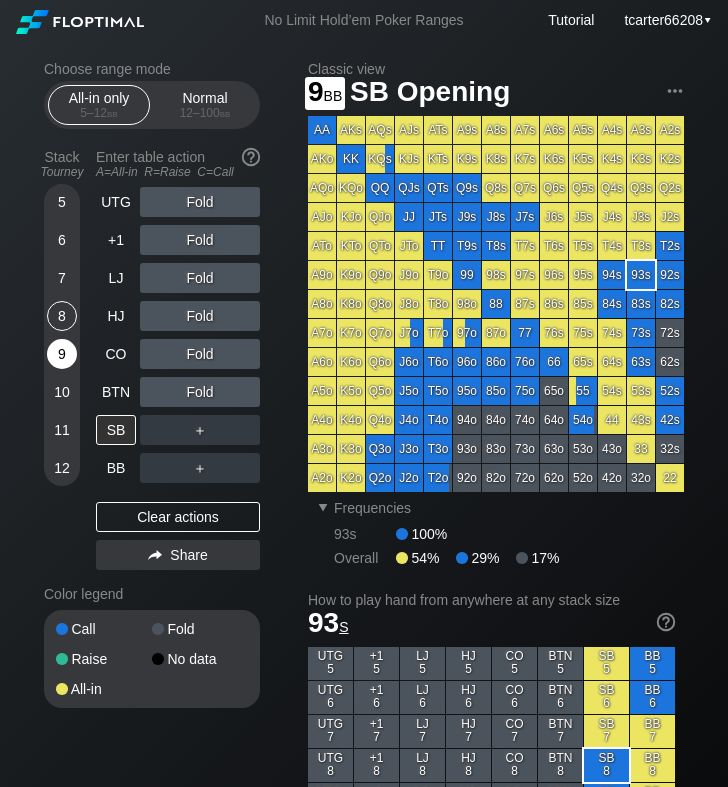 click on "9" at bounding box center (62, 354) 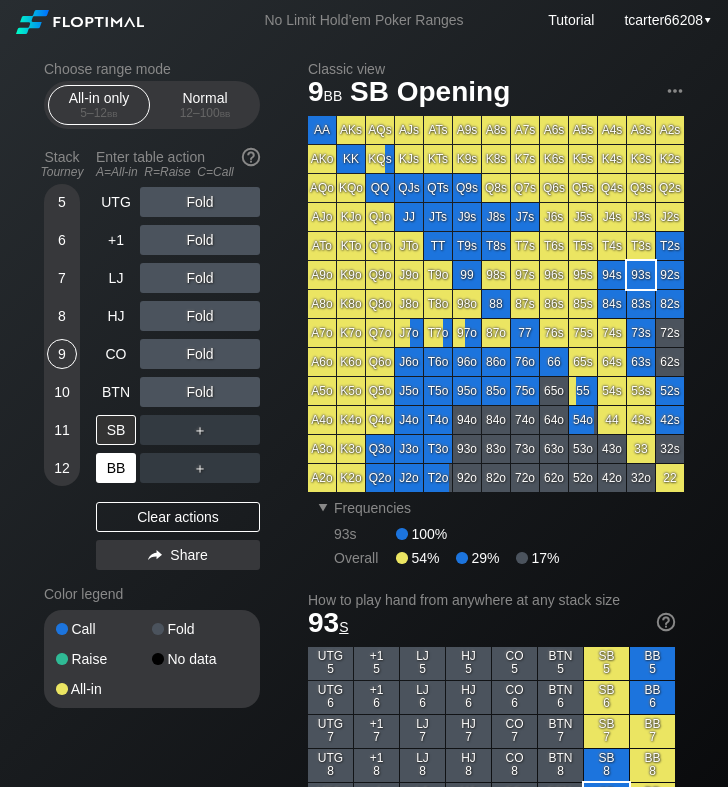 click on "BB" at bounding box center [116, 468] 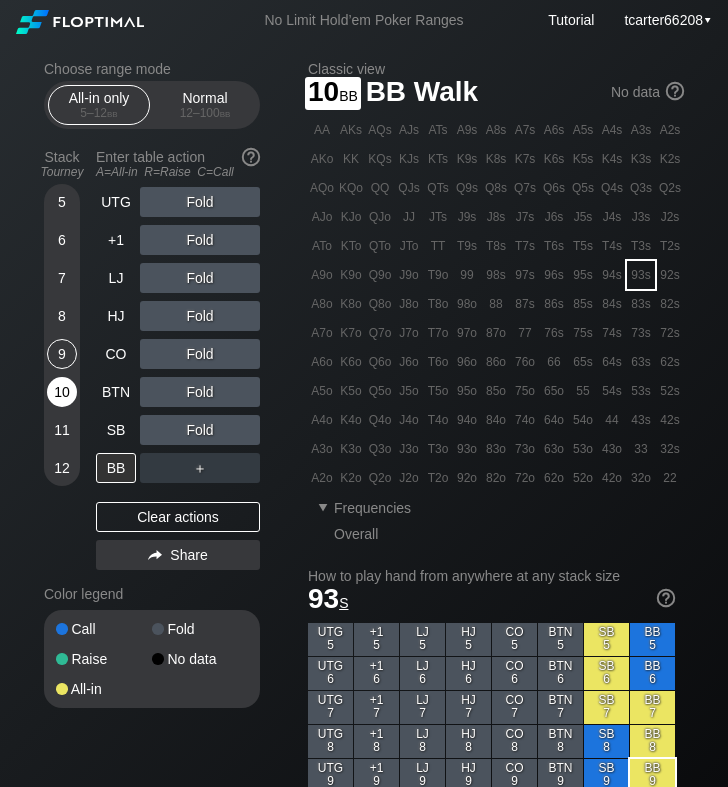 click on "10" at bounding box center (62, 392) 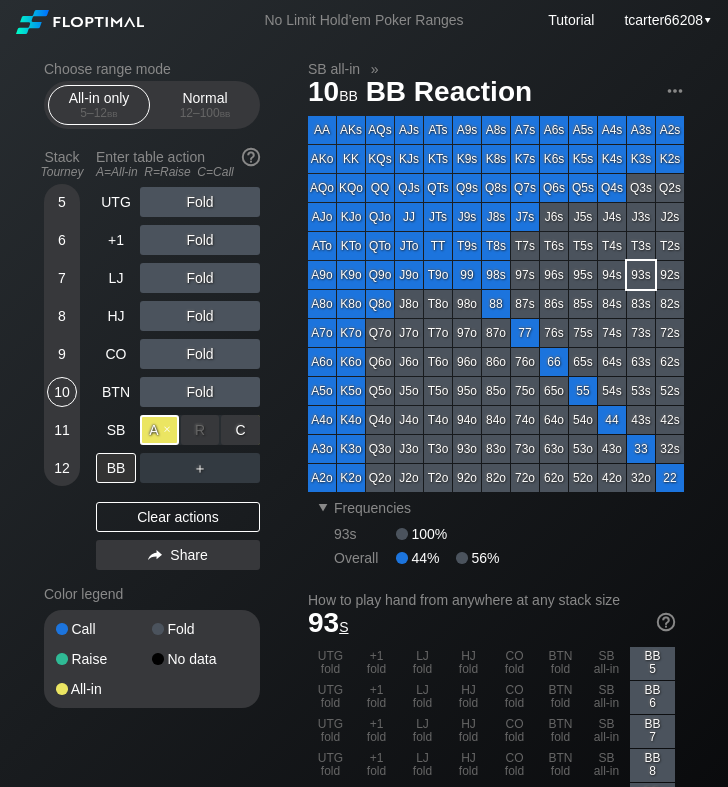 click on "A ✕" at bounding box center (159, 430) 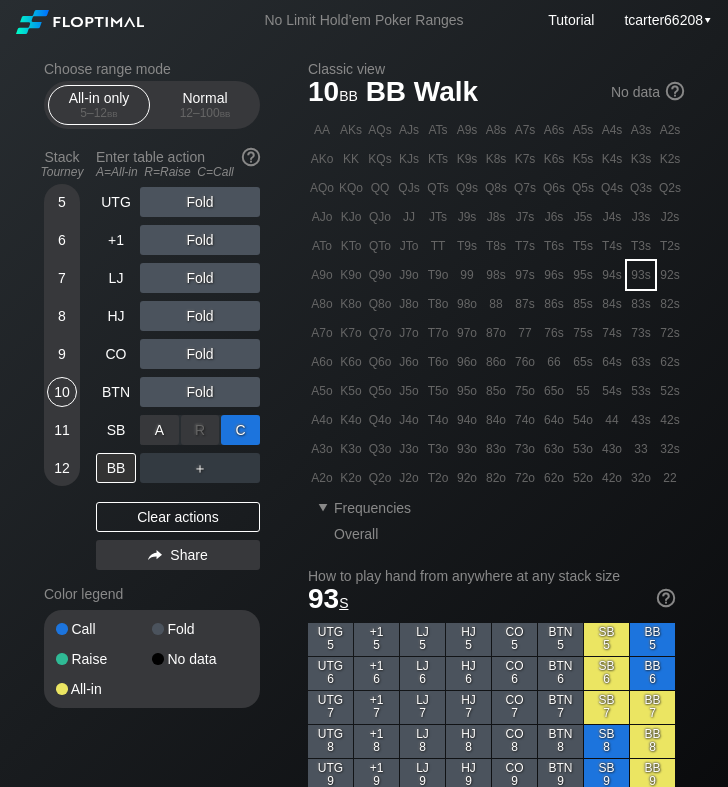 click on "C ✕" at bounding box center [240, 430] 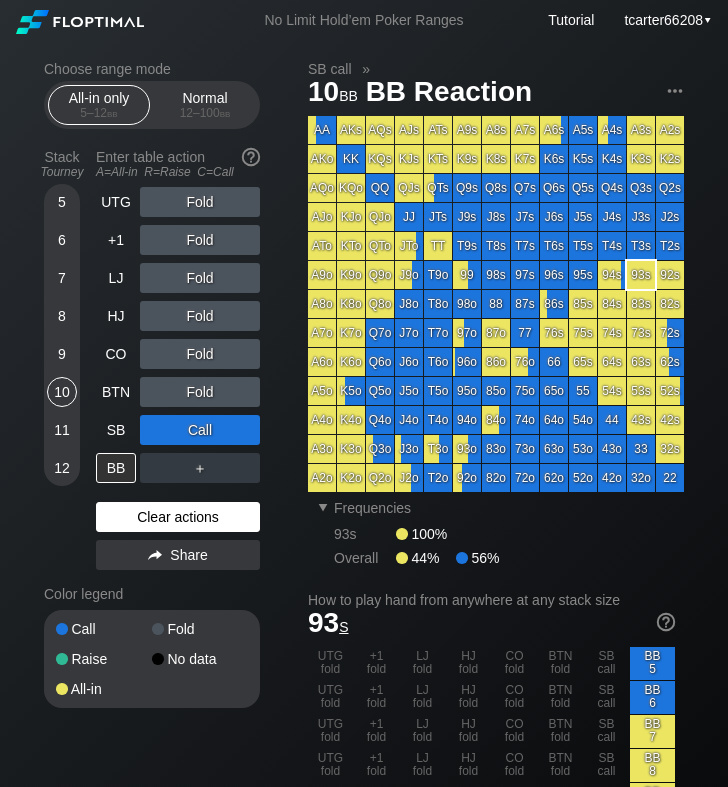 click on "Clear actions" at bounding box center (178, 517) 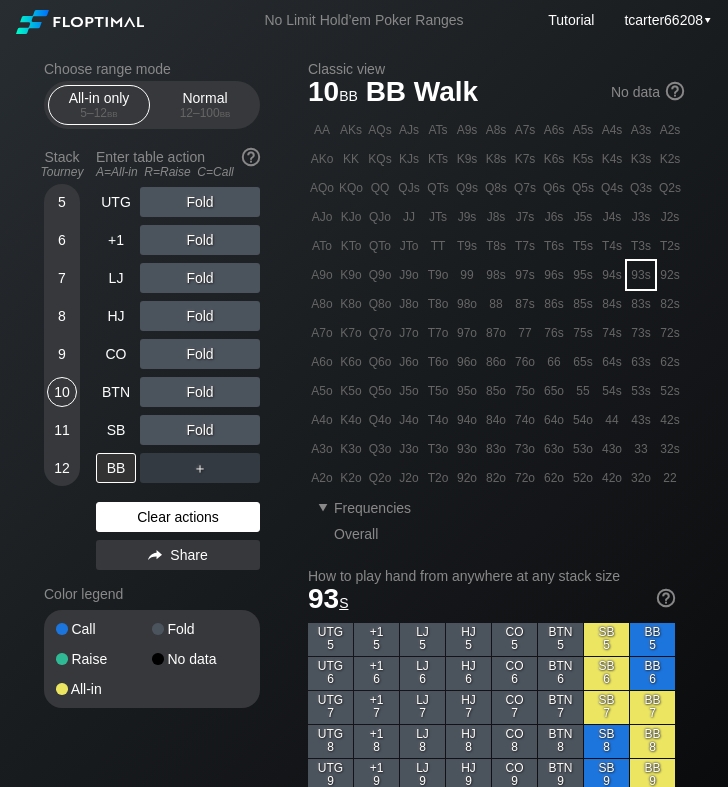 click on "Clear actions" at bounding box center (178, 517) 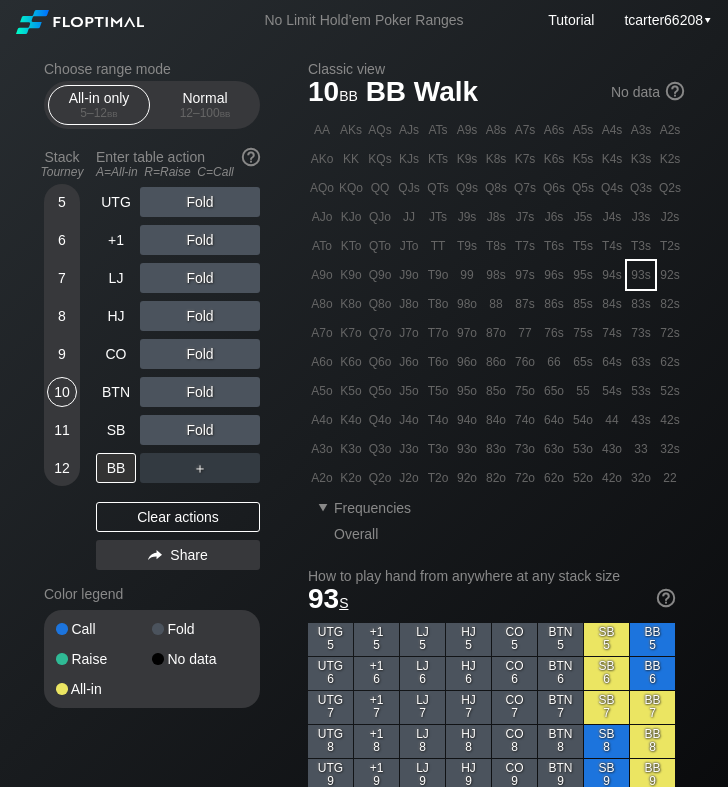 click on "8" at bounding box center (62, 316) 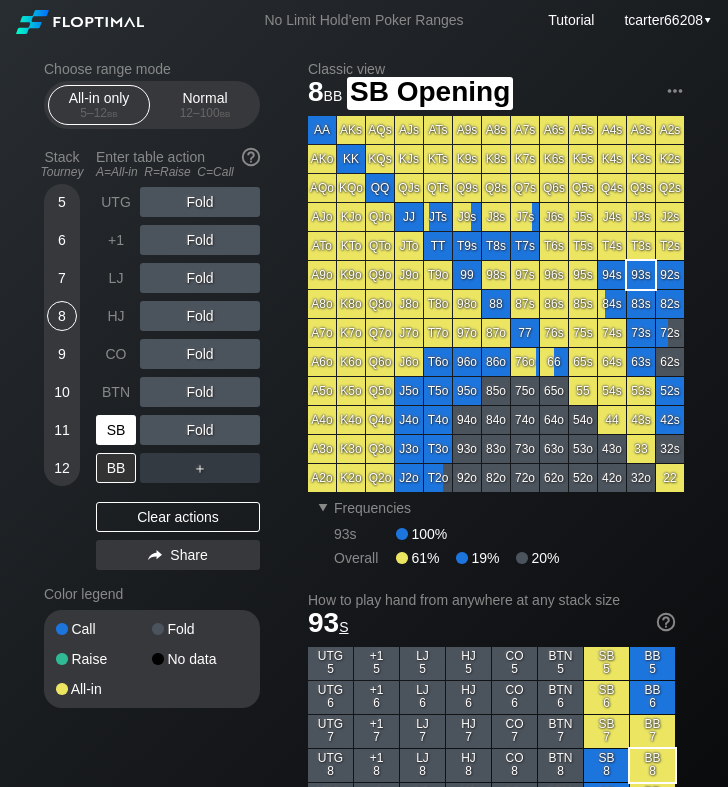 click on "SB" at bounding box center (116, 430) 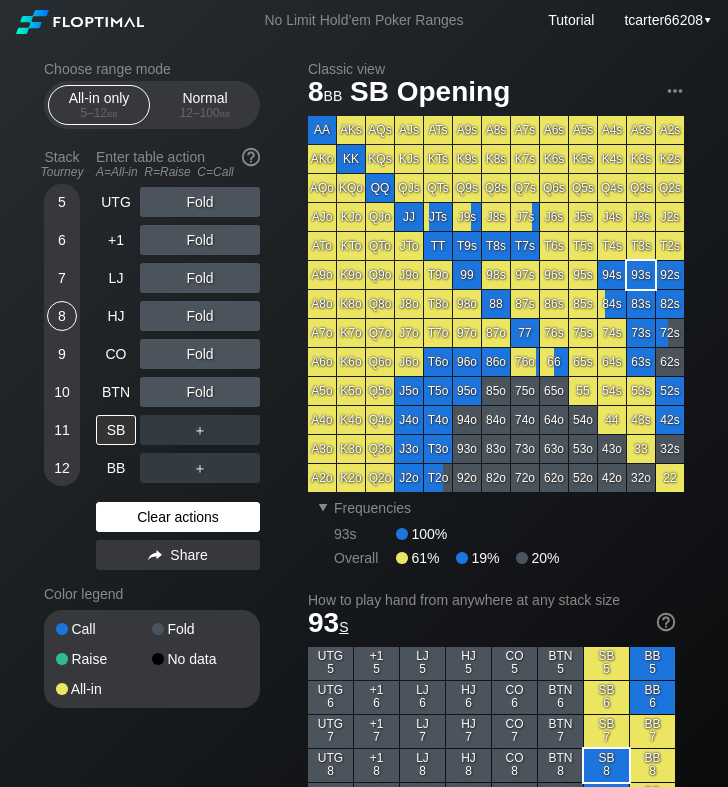 click on "Clear actions" at bounding box center (178, 517) 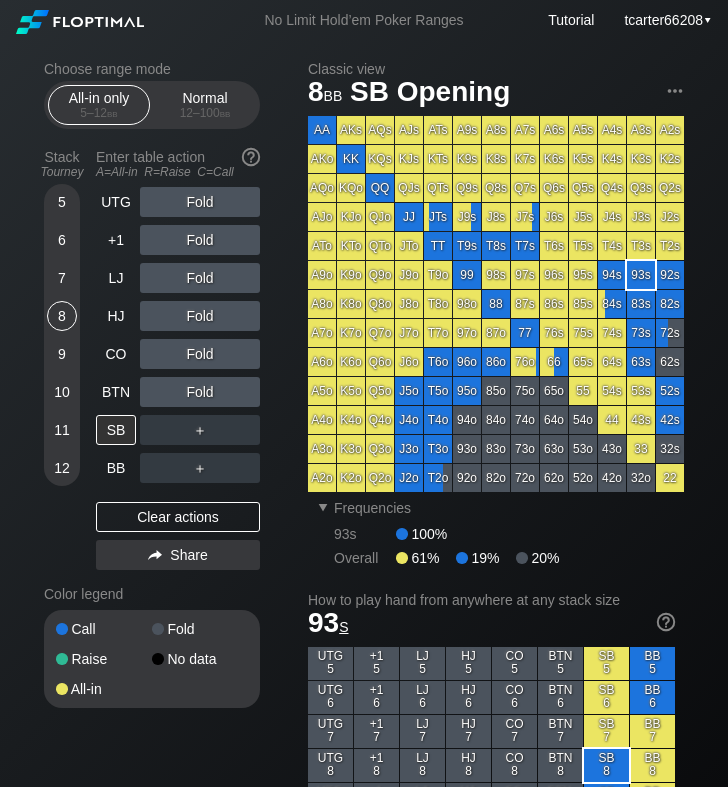 drag, startPoint x: 225, startPoint y: 510, endPoint x: 164, endPoint y: 474, distance: 70.83079 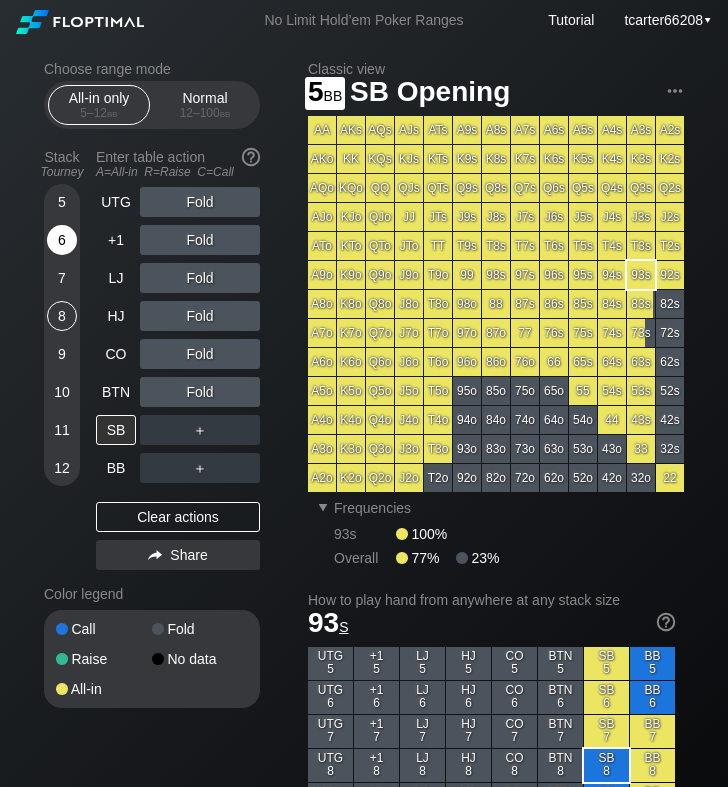 drag, startPoint x: 64, startPoint y: 210, endPoint x: 66, endPoint y: 248, distance: 38.052597 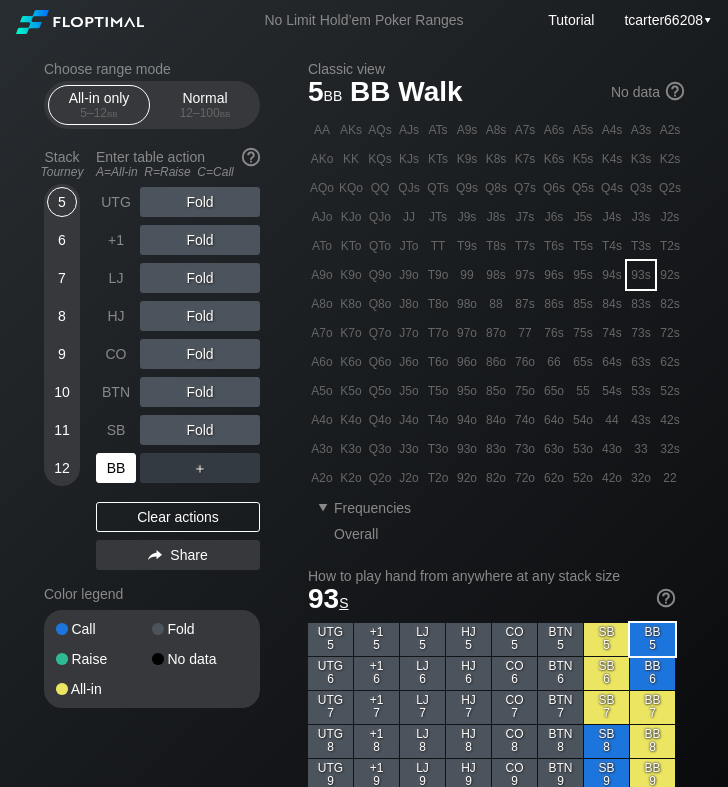 click on "BB" at bounding box center (116, 468) 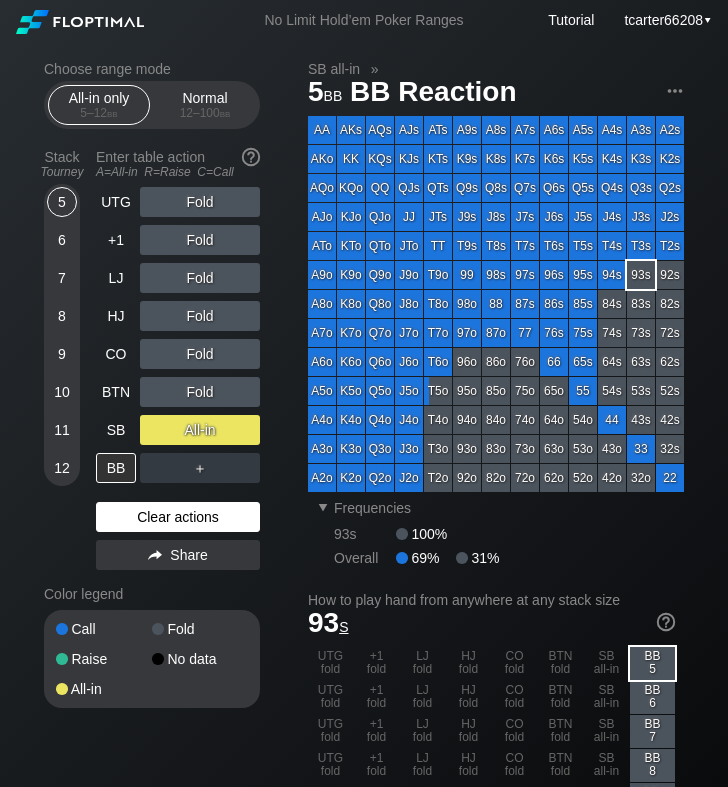 drag, startPoint x: 224, startPoint y: 518, endPoint x: 209, endPoint y: 506, distance: 19.209373 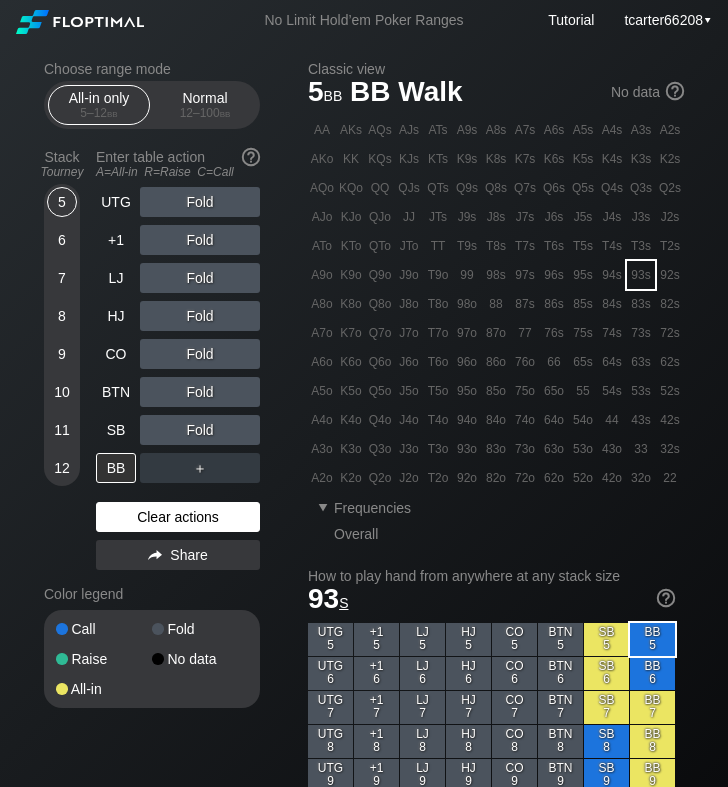 click on "Clear actions" at bounding box center [178, 517] 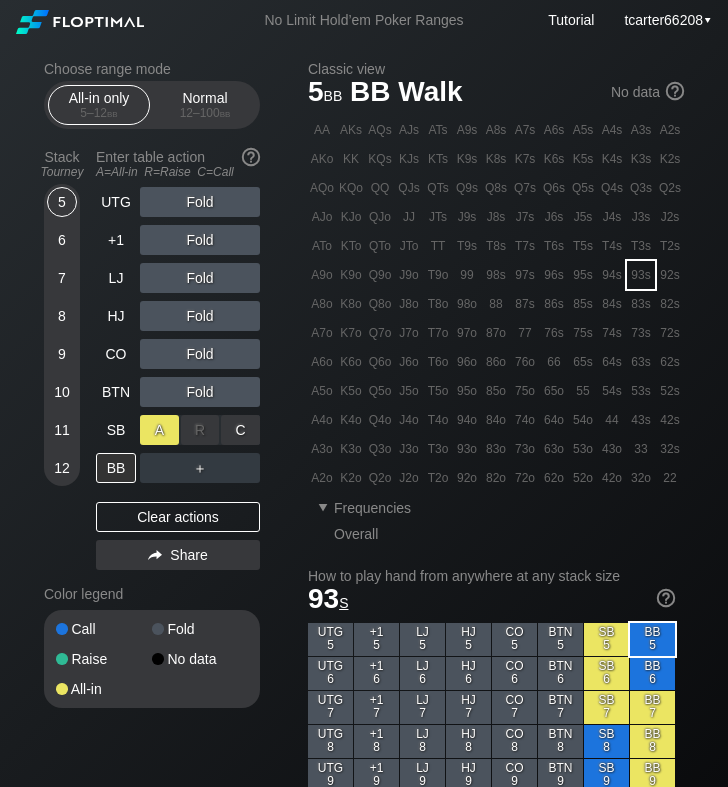 click on "A ✕" at bounding box center (159, 430) 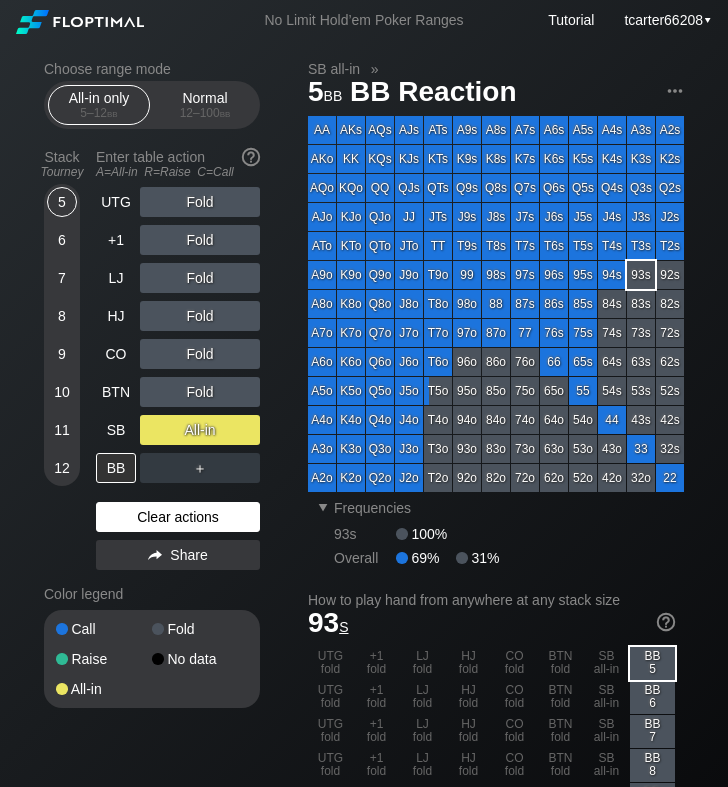 click on "Clear actions" at bounding box center (178, 517) 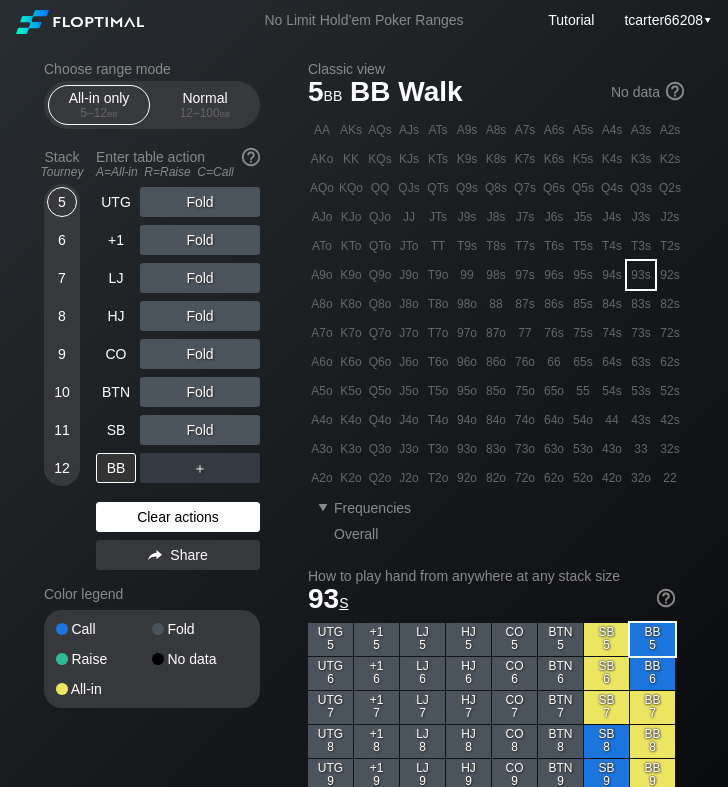 click on "Clear actions" at bounding box center [178, 517] 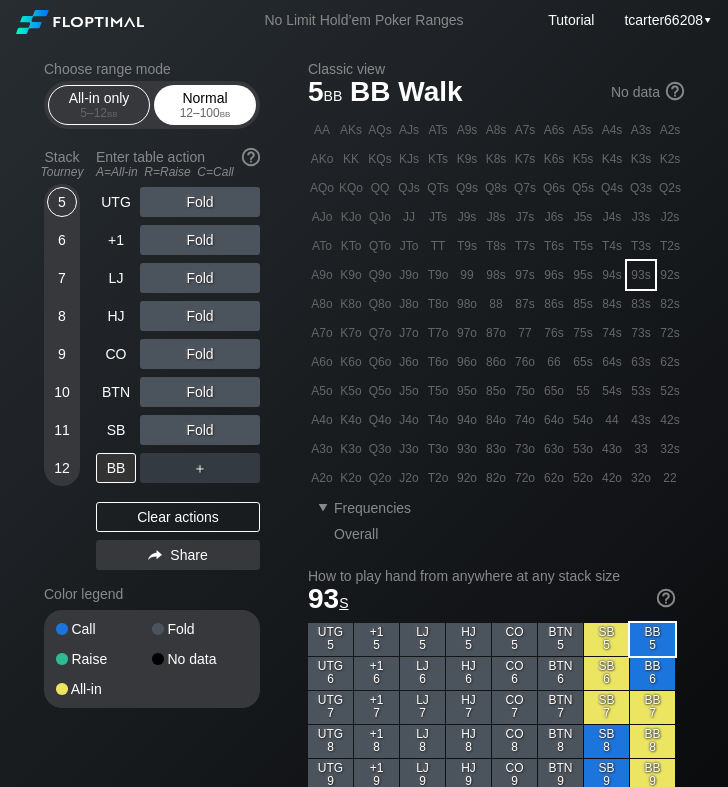 click on "12 – 100 bb" at bounding box center [205, 113] 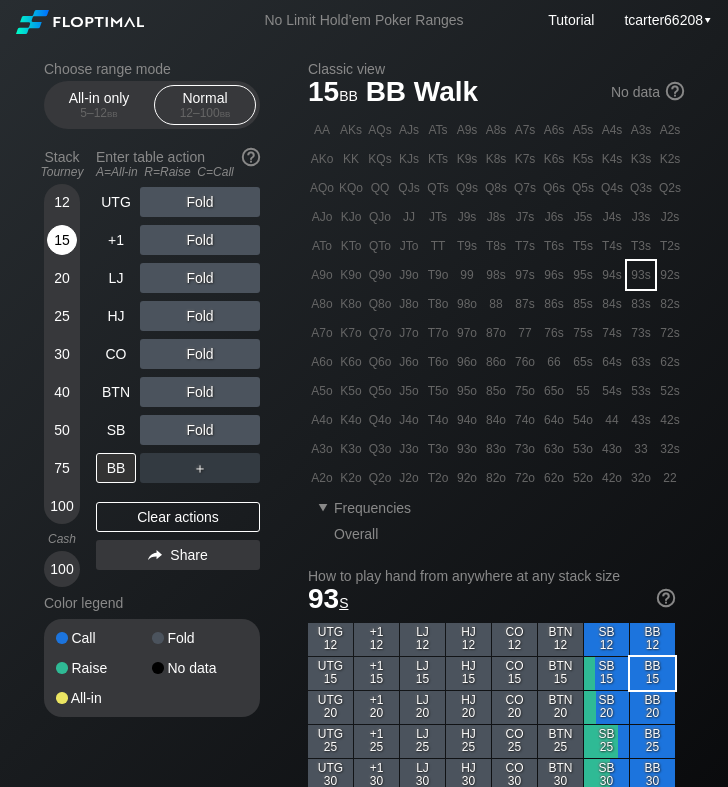 click on "15" at bounding box center (62, 240) 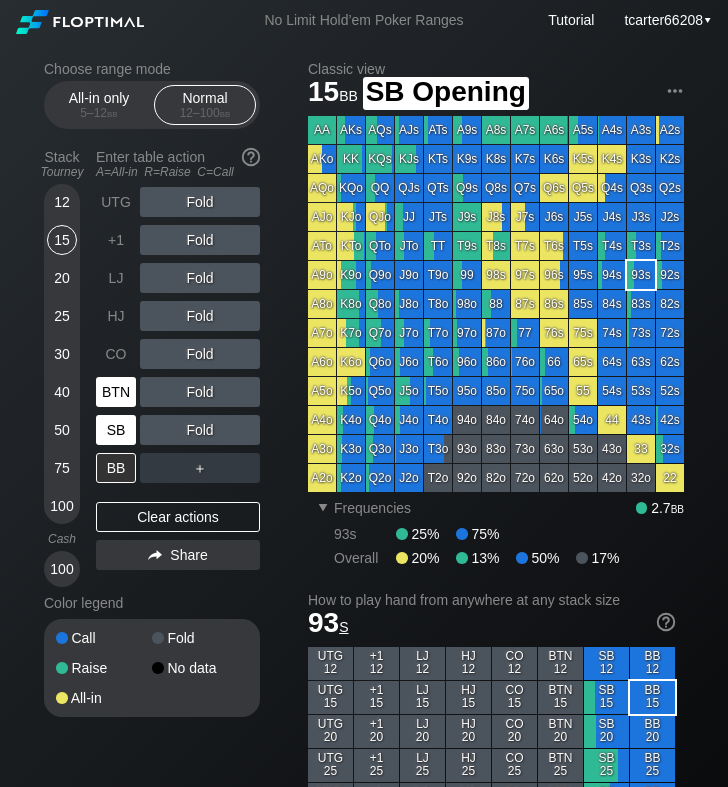 click on "BTN" at bounding box center (116, 392) 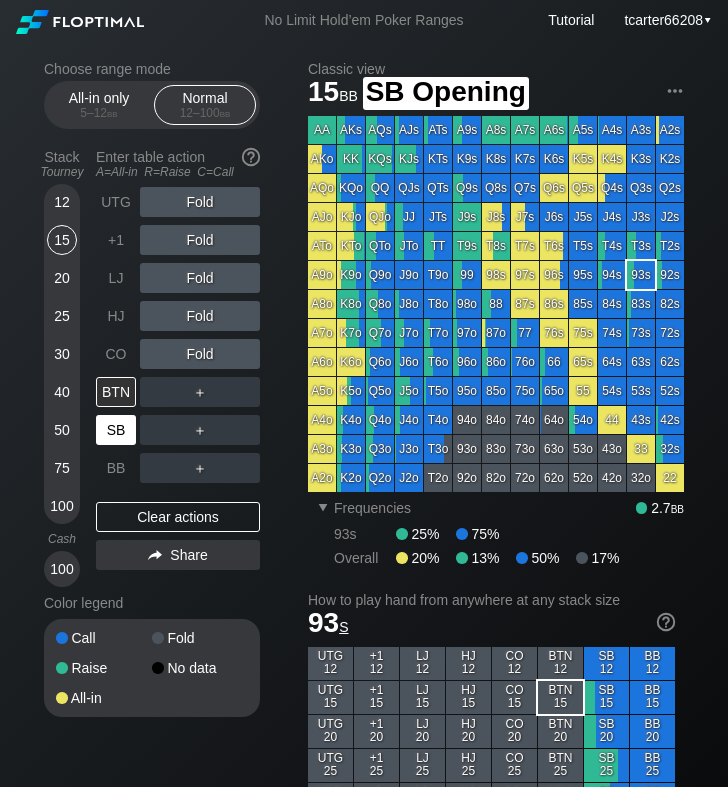 click on "SB" at bounding box center (116, 430) 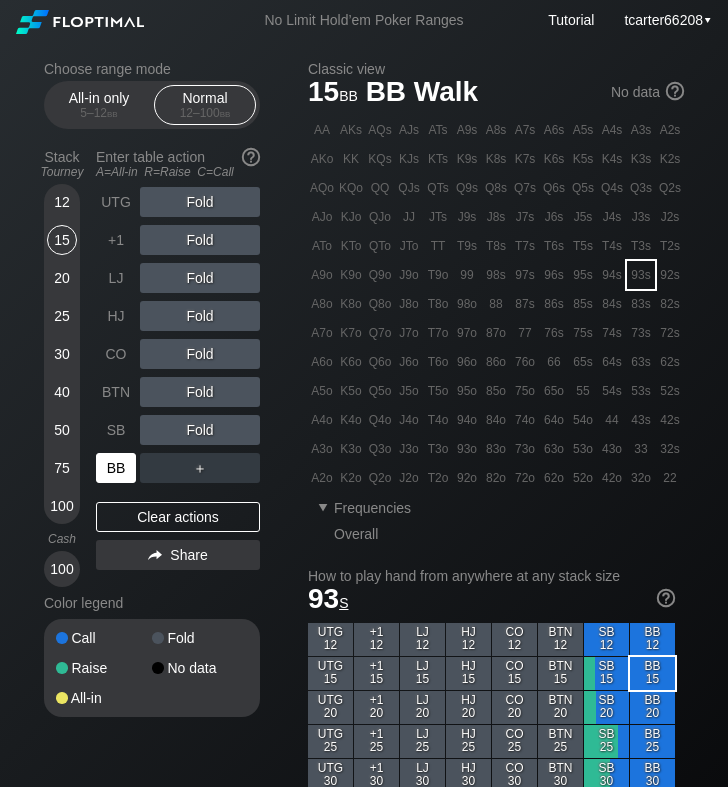 click on "BB" at bounding box center [116, 468] 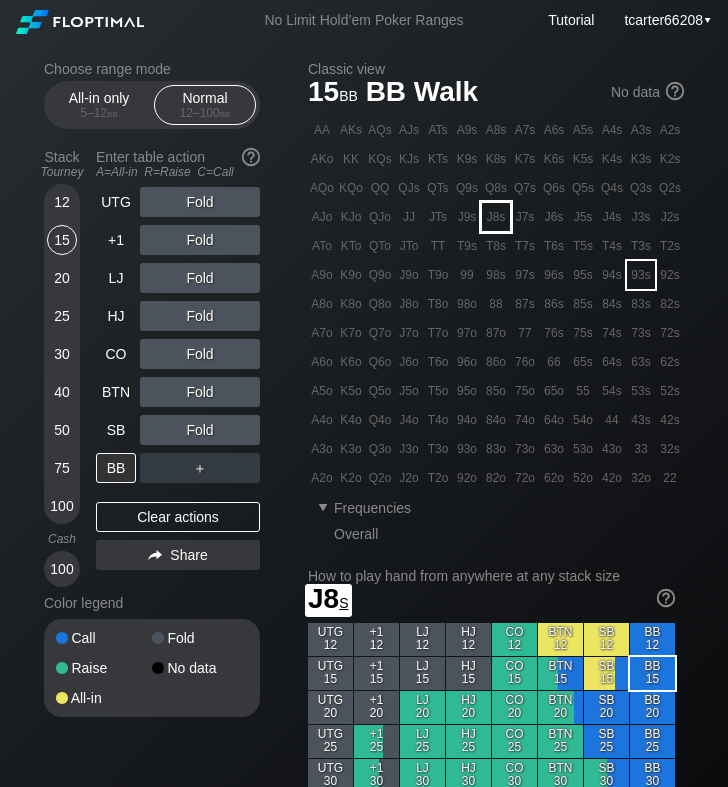 click on "J8s" at bounding box center [496, 217] 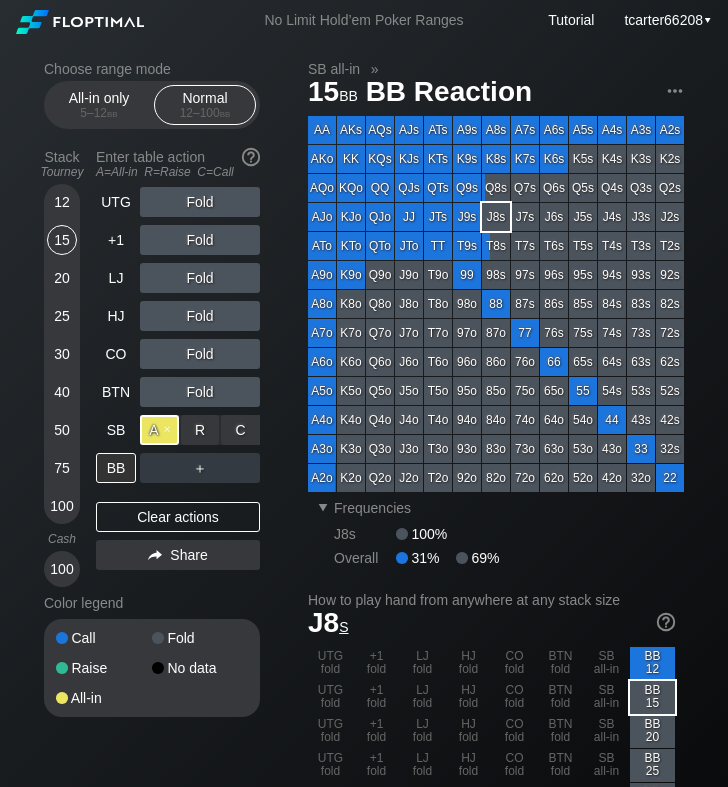 click on "A ✕" at bounding box center [159, 430] 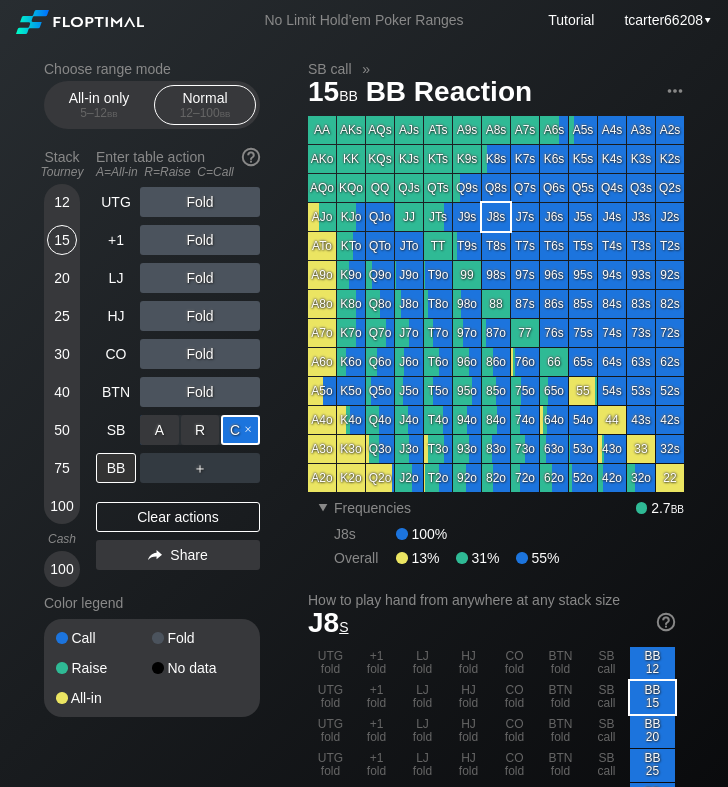 click on "C ✕" at bounding box center (240, 430) 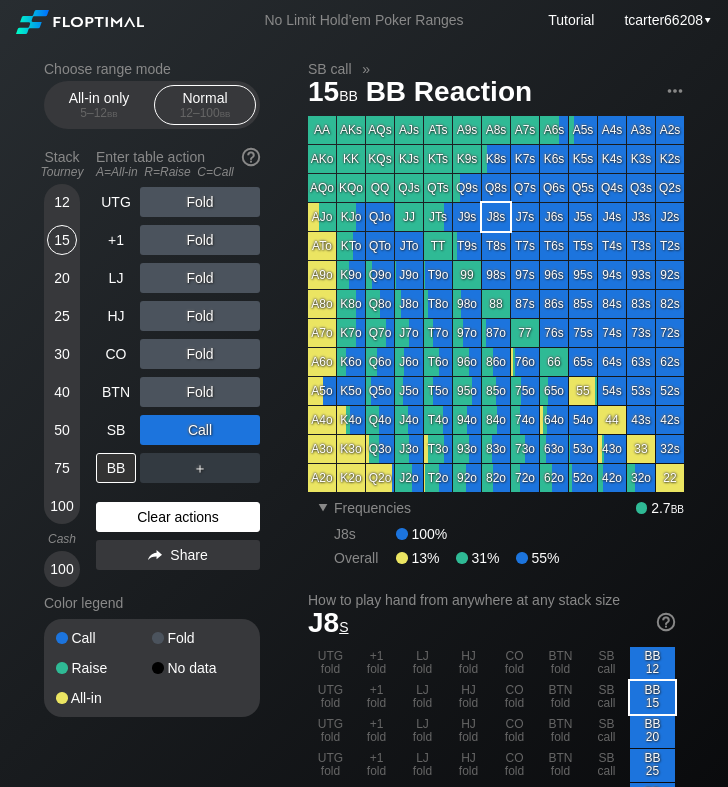 click on "Clear actions" at bounding box center [178, 517] 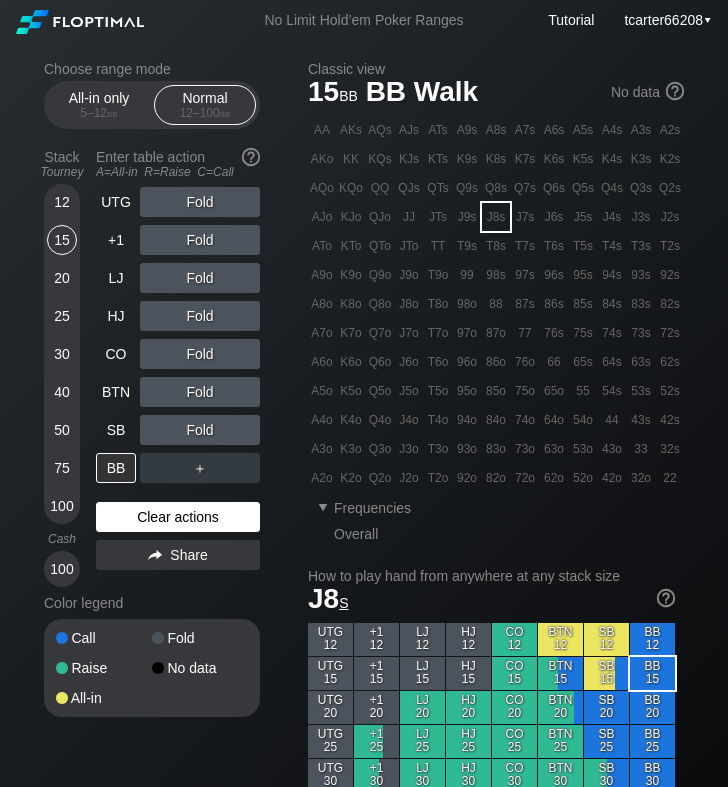 click on "Clear actions" at bounding box center (178, 517) 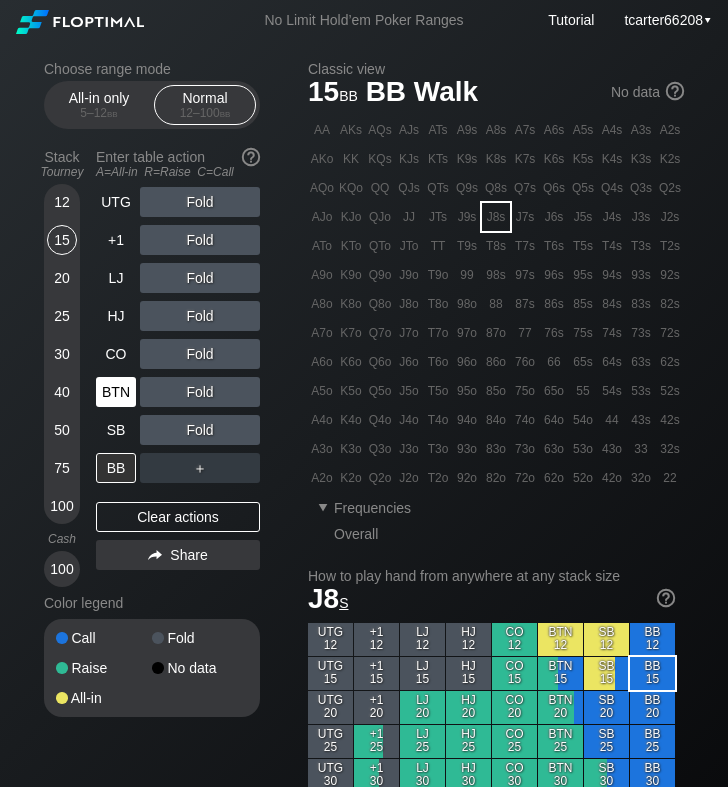 click on "BTN" at bounding box center [116, 392] 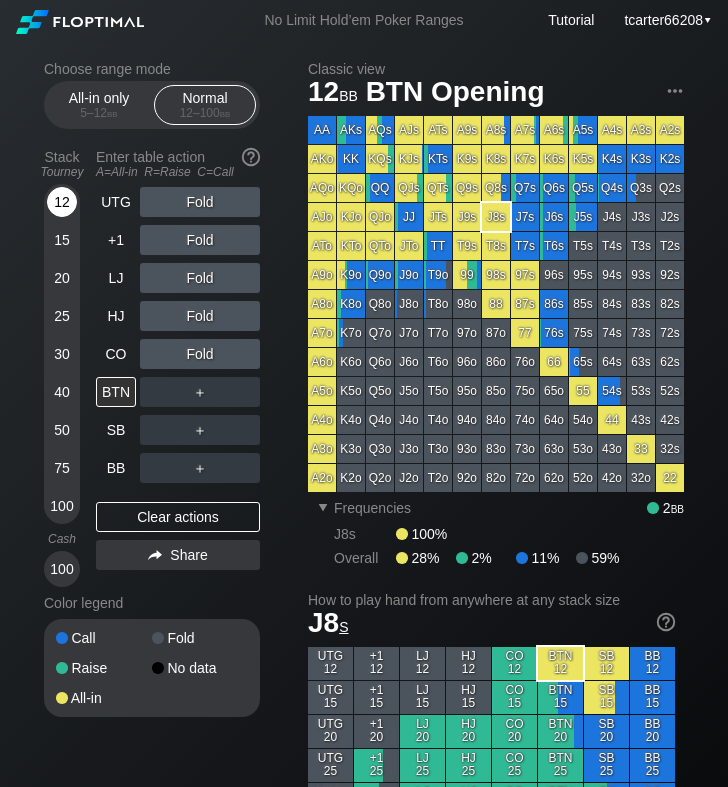 click on "12" at bounding box center (62, 202) 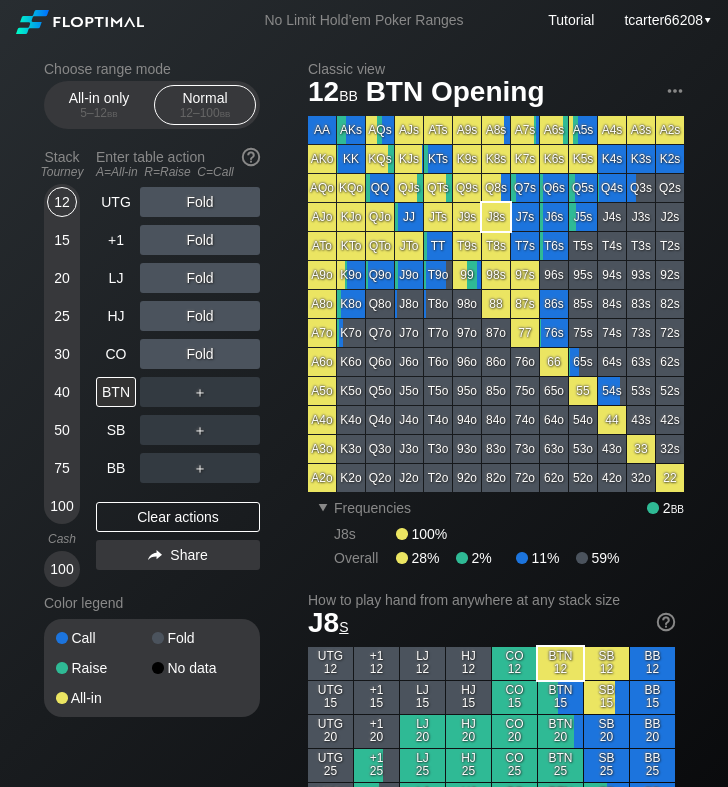click on "15" at bounding box center [62, 240] 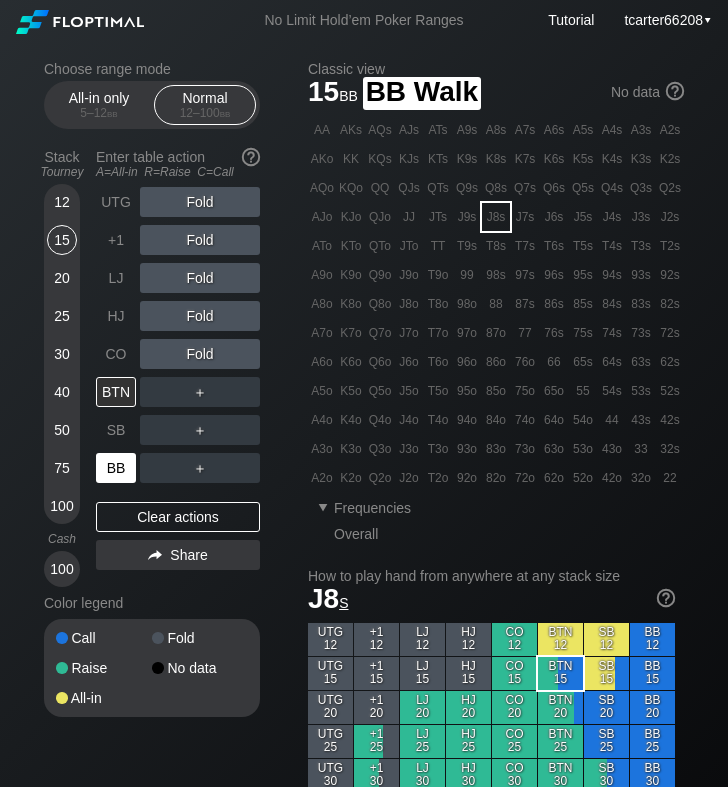 click on "BB" at bounding box center [116, 468] 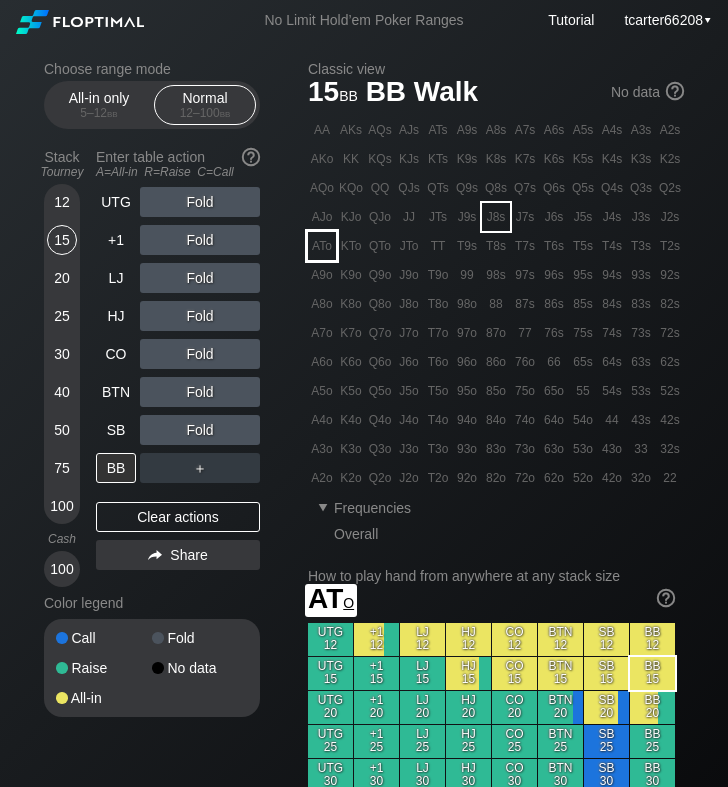 click on "ATo" at bounding box center [322, 246] 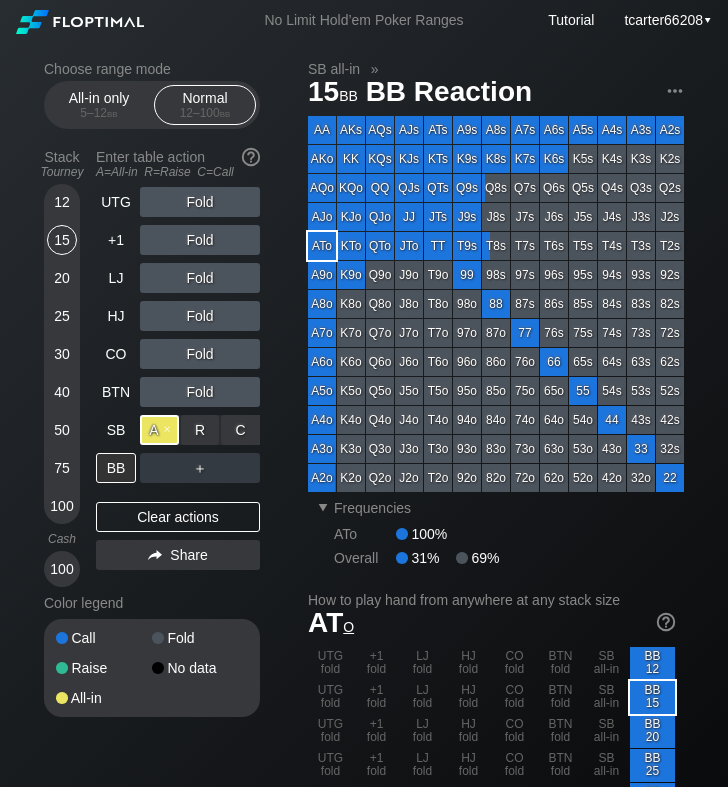 click on "A ✕" at bounding box center [159, 430] 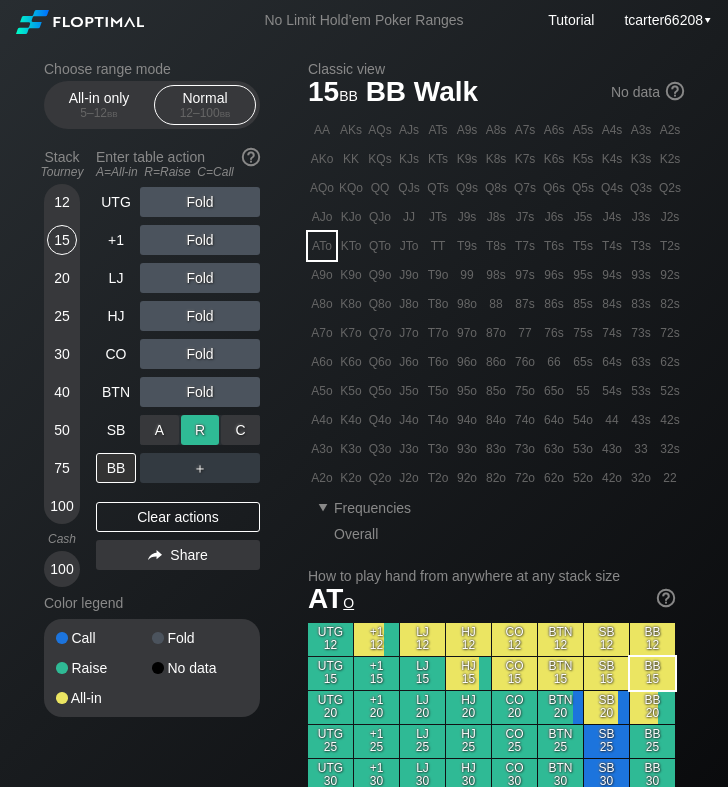 click on "R ✕" at bounding box center (200, 430) 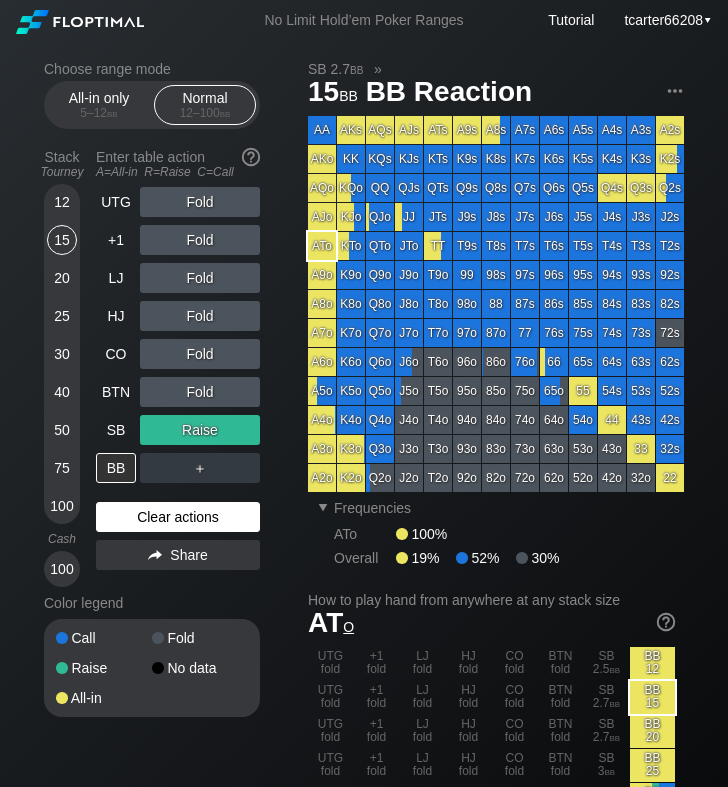 click on "Clear actions" at bounding box center (178, 517) 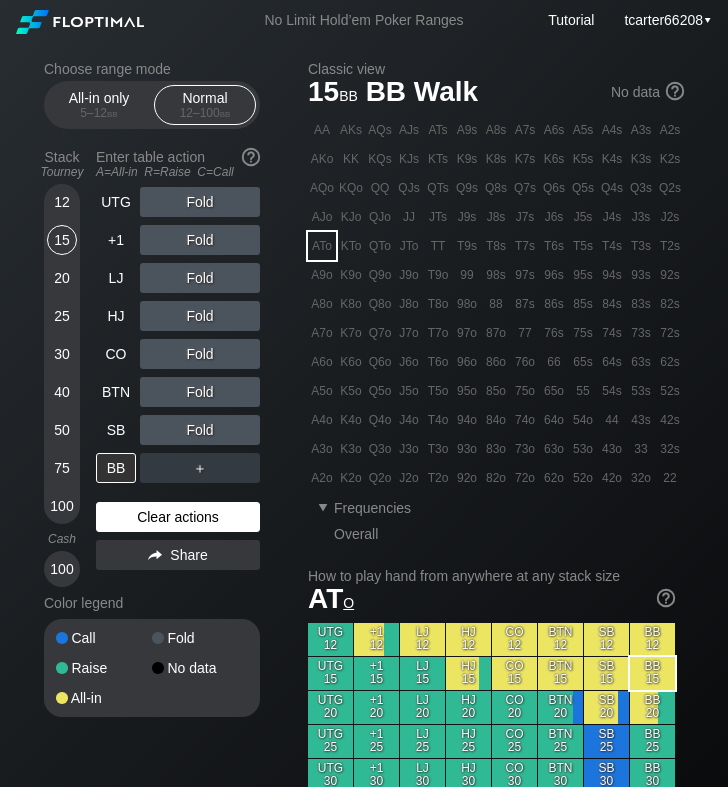 click on "Clear actions" at bounding box center (178, 517) 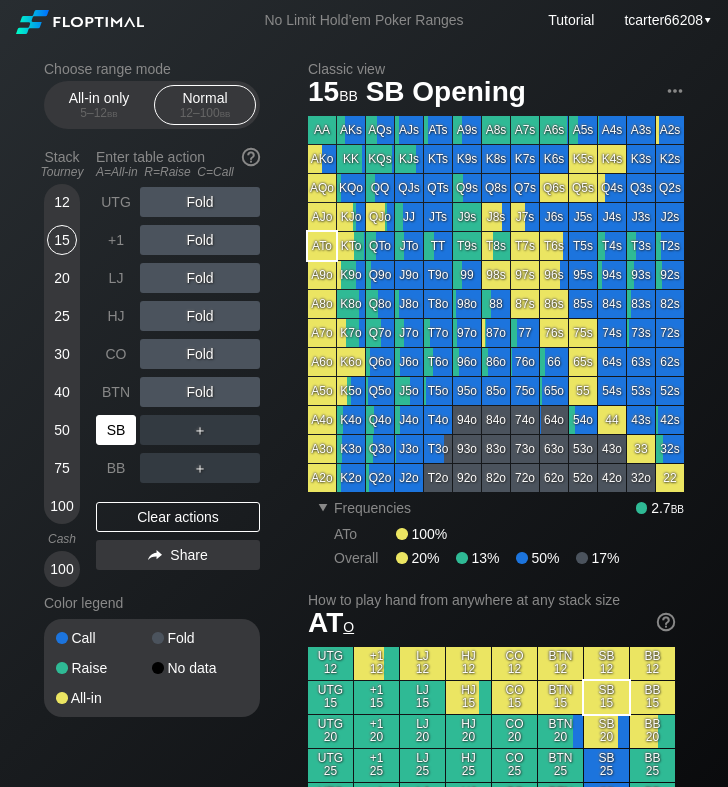 click on "SB" at bounding box center (118, 430) 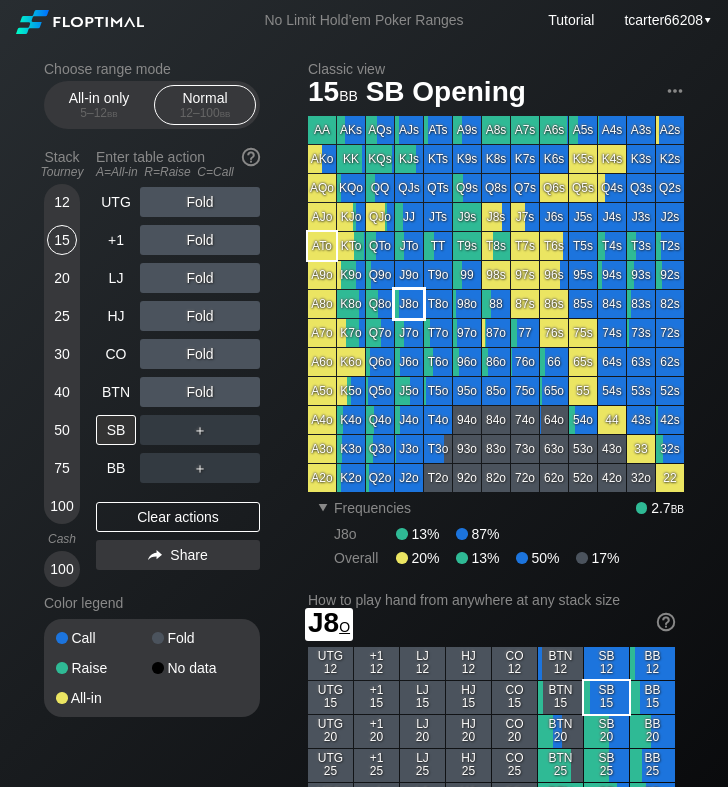 click on "J8o" at bounding box center [409, 304] 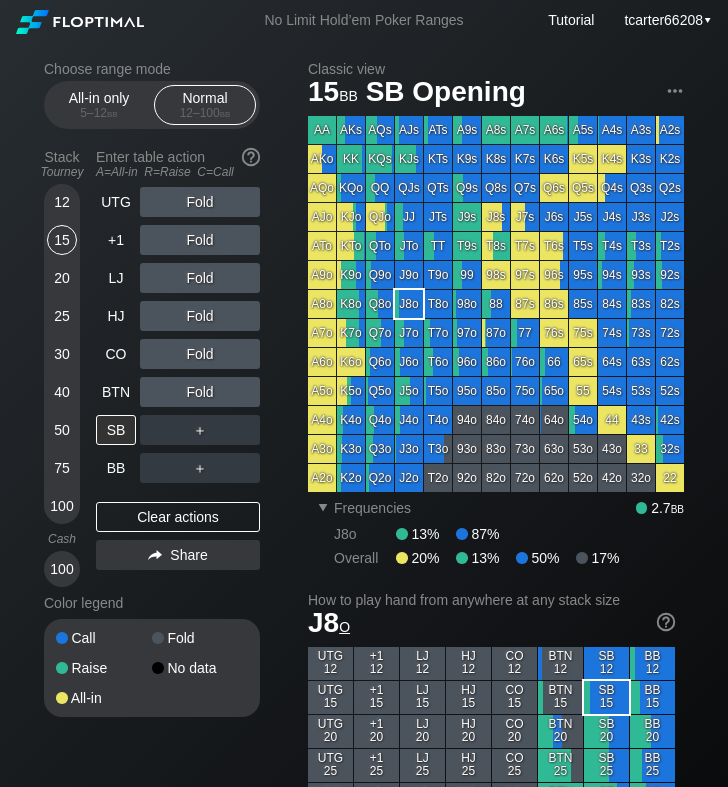 click on "＋" at bounding box center [200, 202] 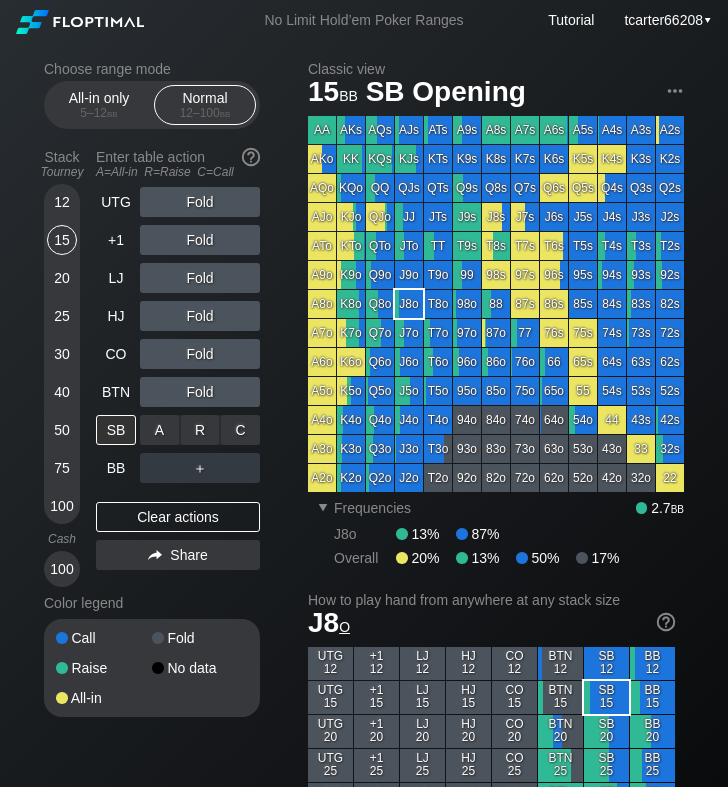 click on "C ✕" at bounding box center [240, 430] 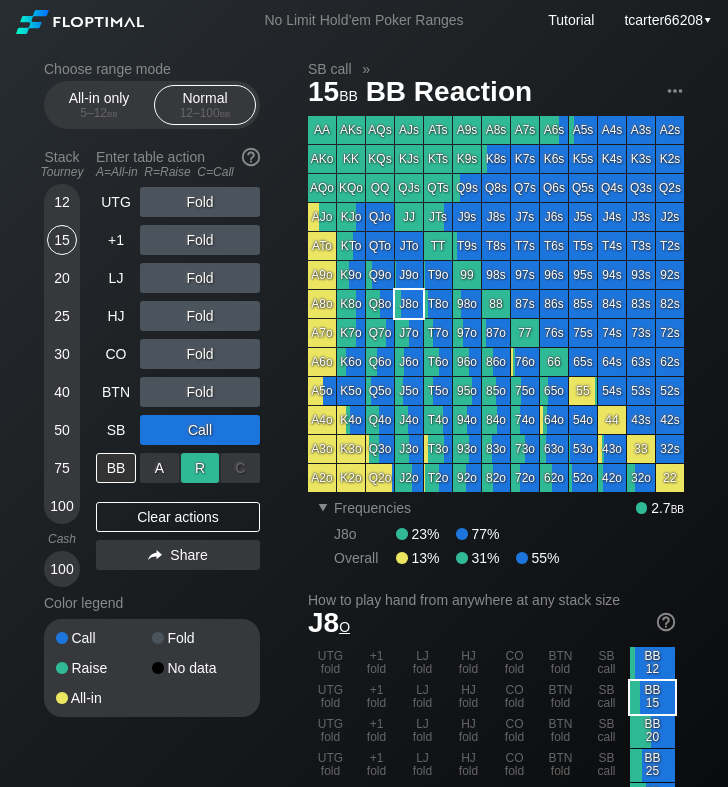 click on "R ✕" at bounding box center [200, 468] 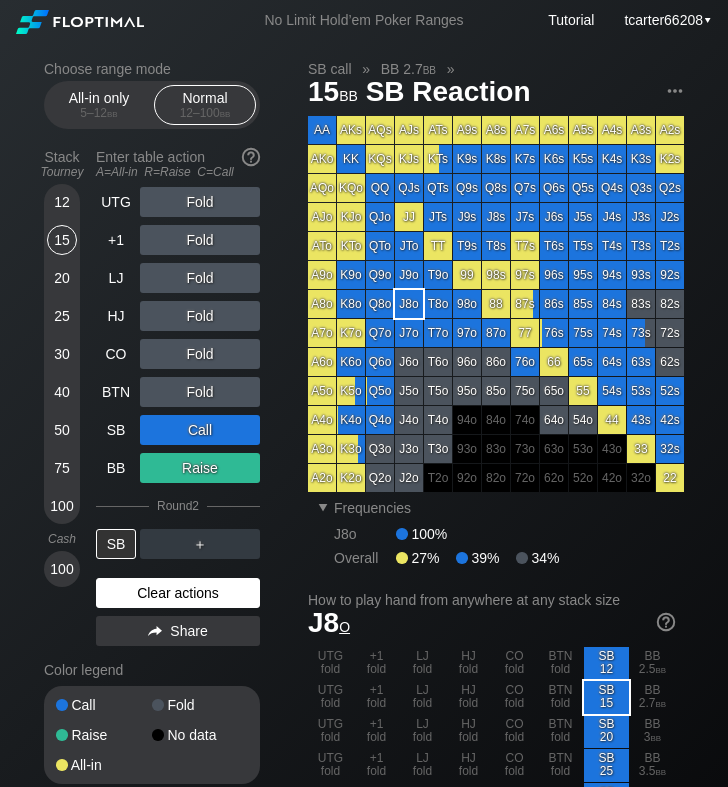 click on "Clear actions" at bounding box center [178, 593] 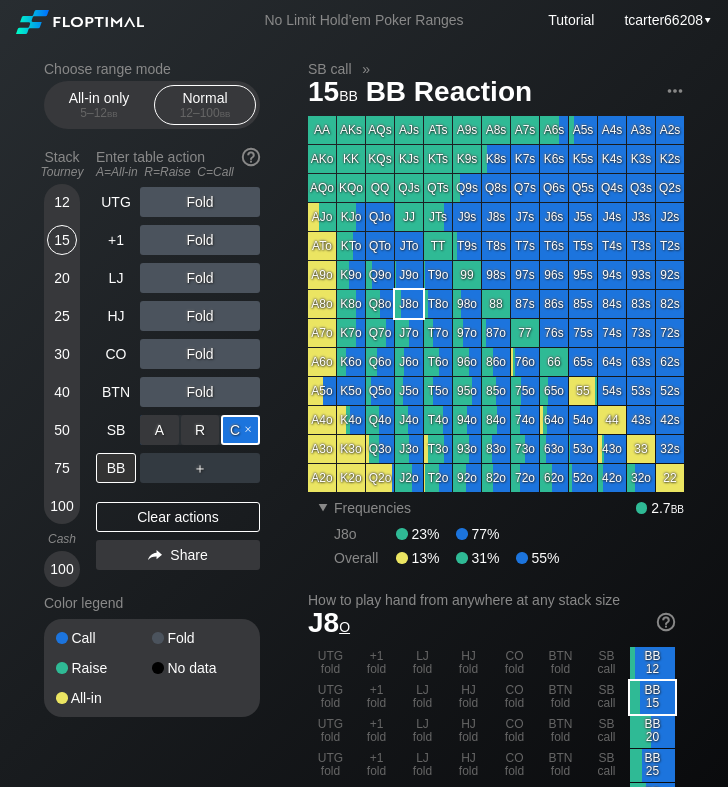 click on "C ✕" at bounding box center [240, 430] 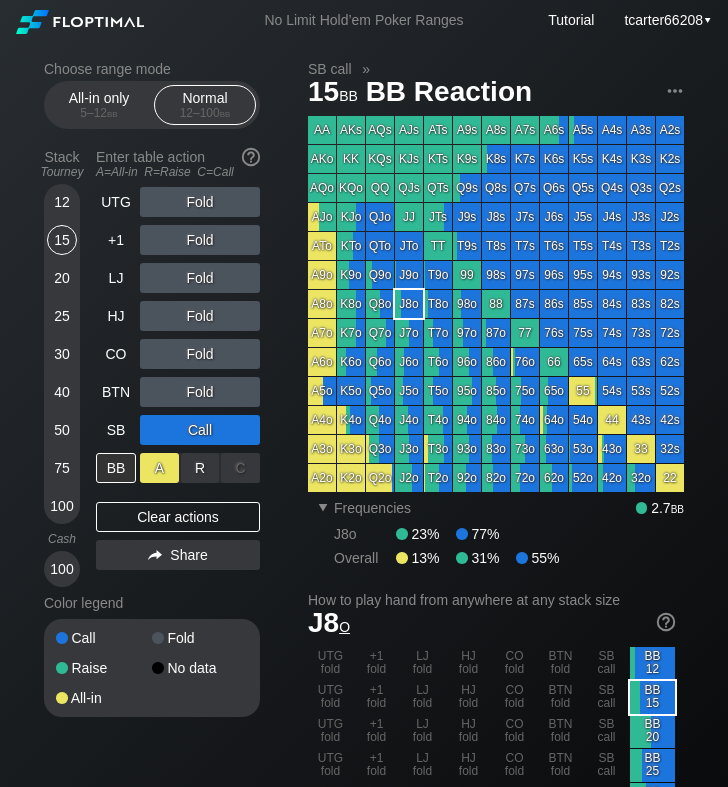click on "A ✕" at bounding box center (159, 468) 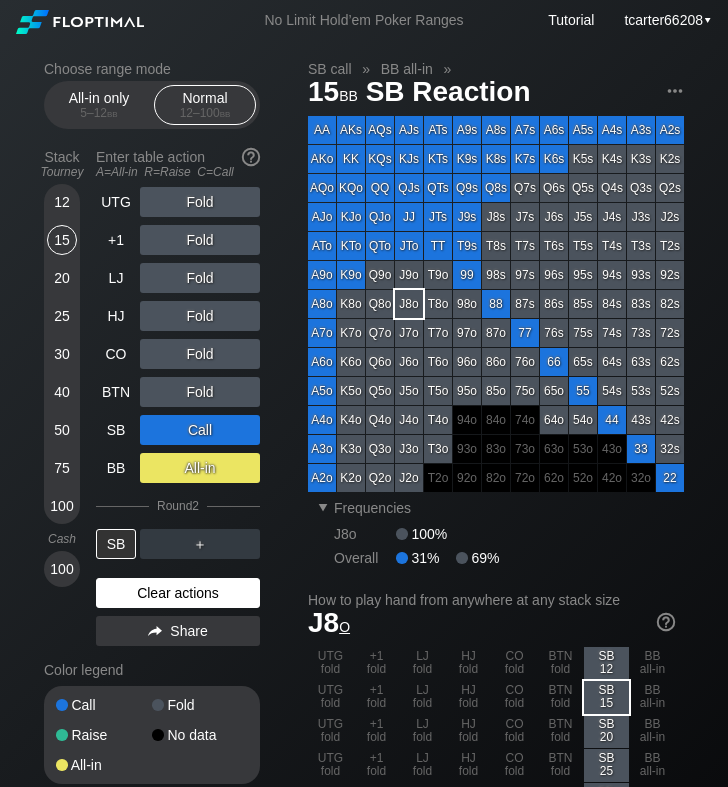 click on "Clear actions" at bounding box center (178, 593) 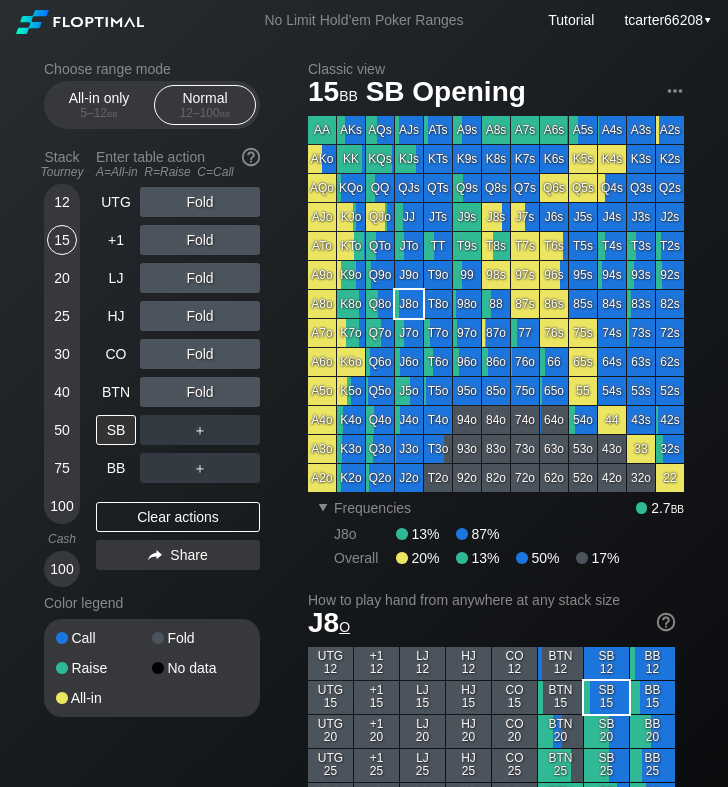 drag, startPoint x: 71, startPoint y: 200, endPoint x: 74, endPoint y: 235, distance: 35.128338 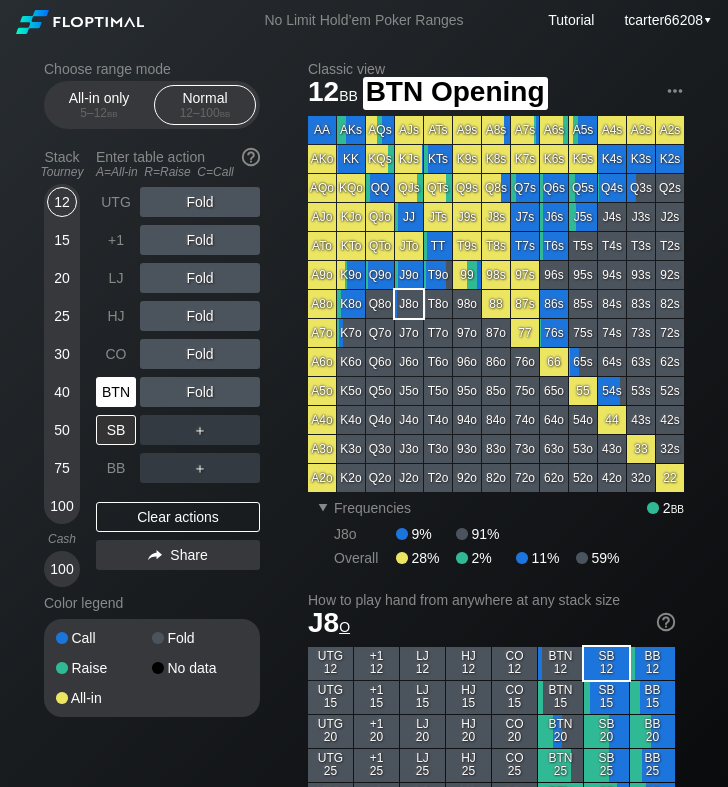click on "BTN" at bounding box center [116, 392] 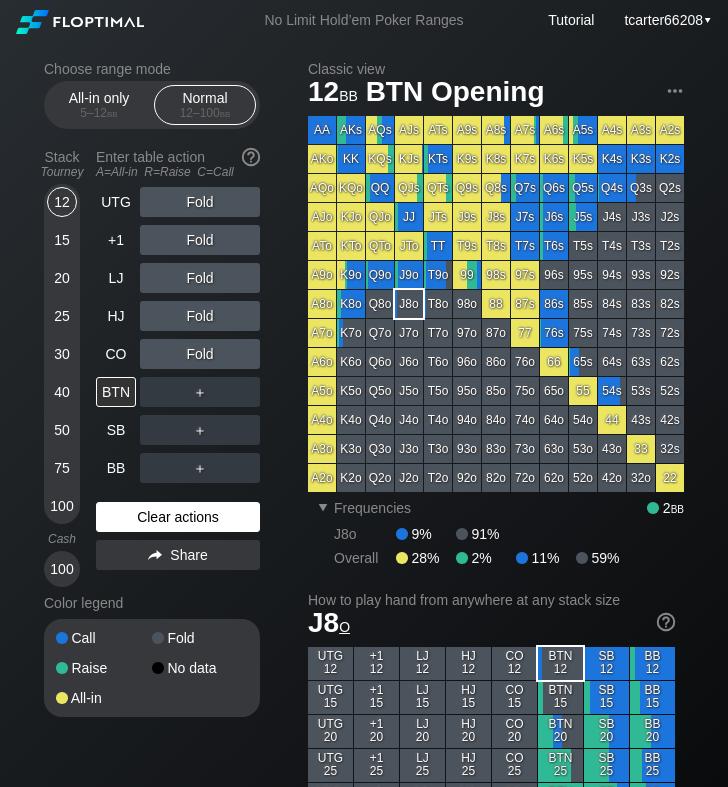 click on "Clear actions" at bounding box center [178, 517] 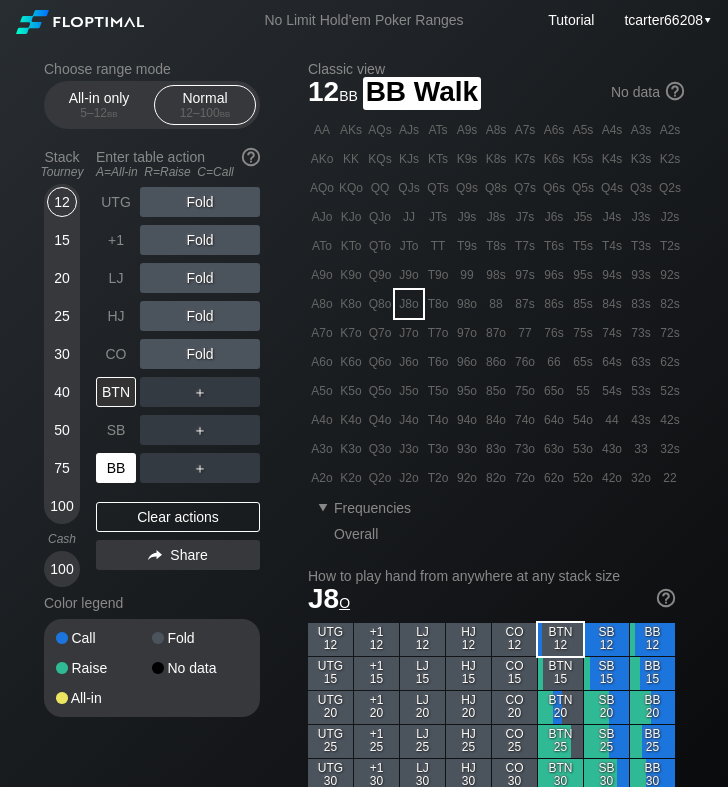 click on "BB" at bounding box center [116, 468] 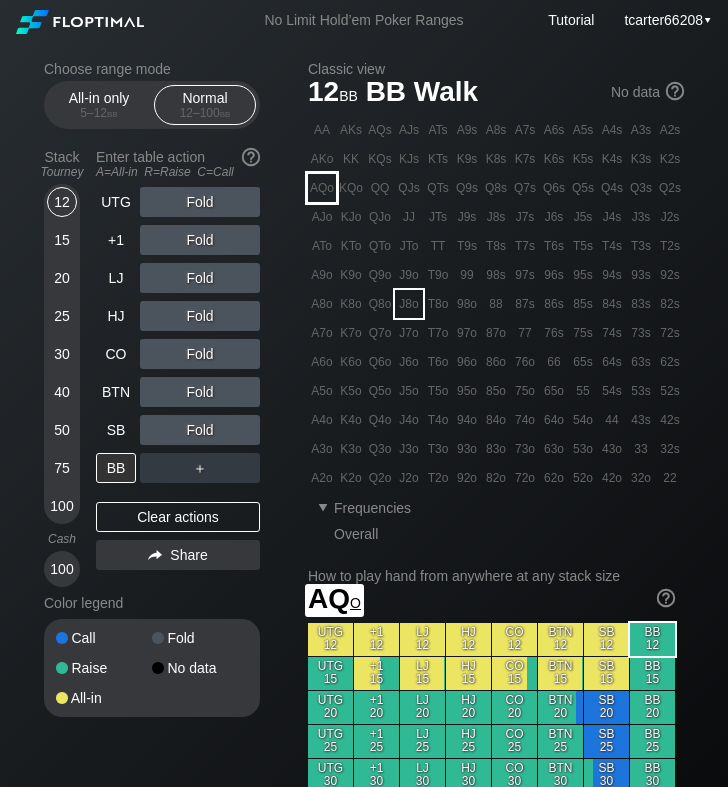 click on "AQo" at bounding box center [322, 188] 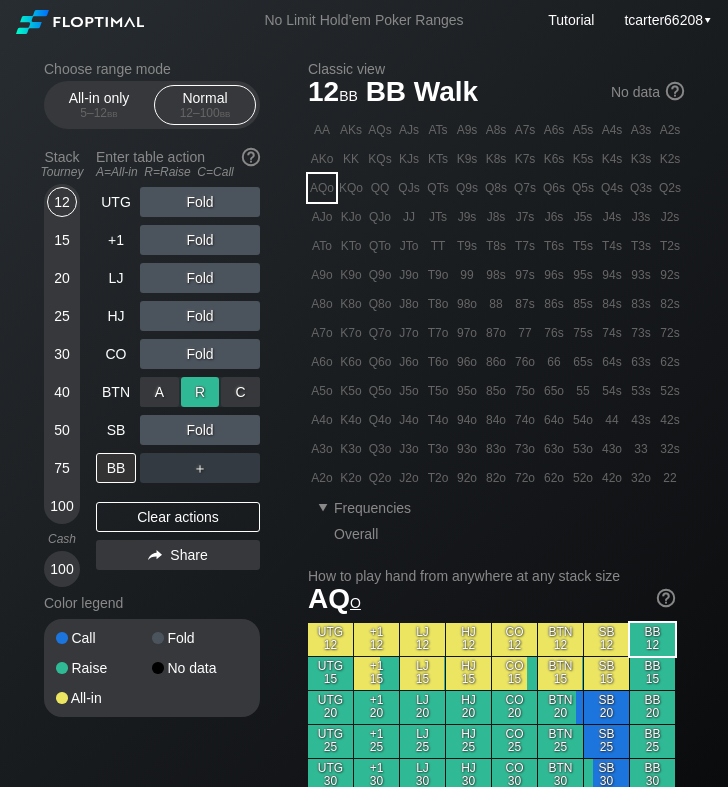 click on "R ✕" at bounding box center [200, 392] 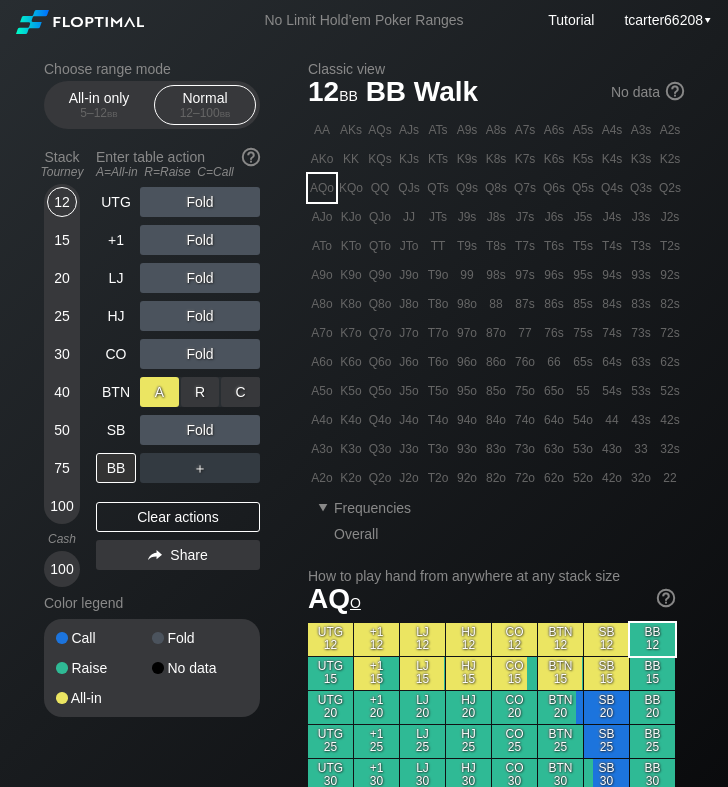 click on "A ✕" at bounding box center [159, 392] 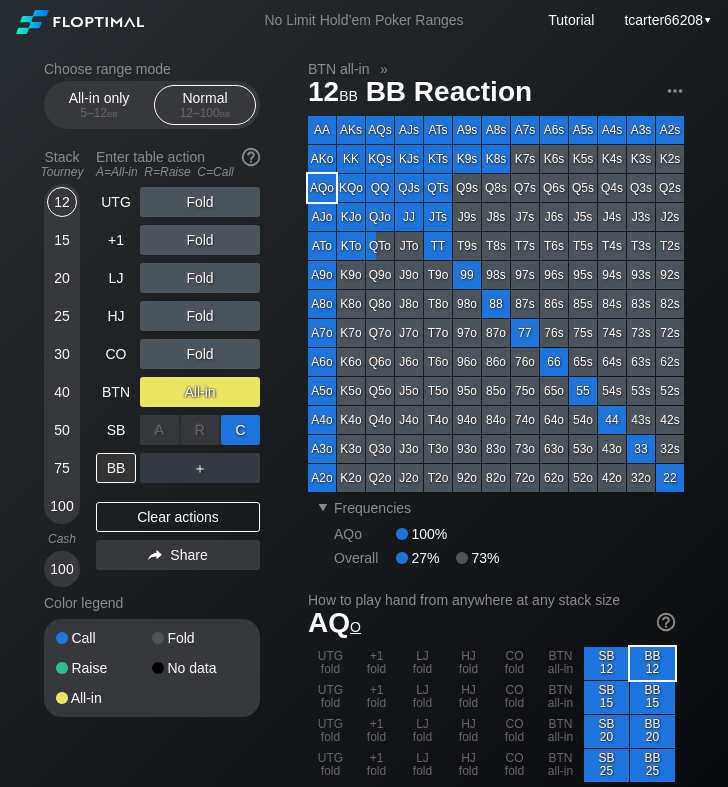 click on "C ✕" at bounding box center [240, 430] 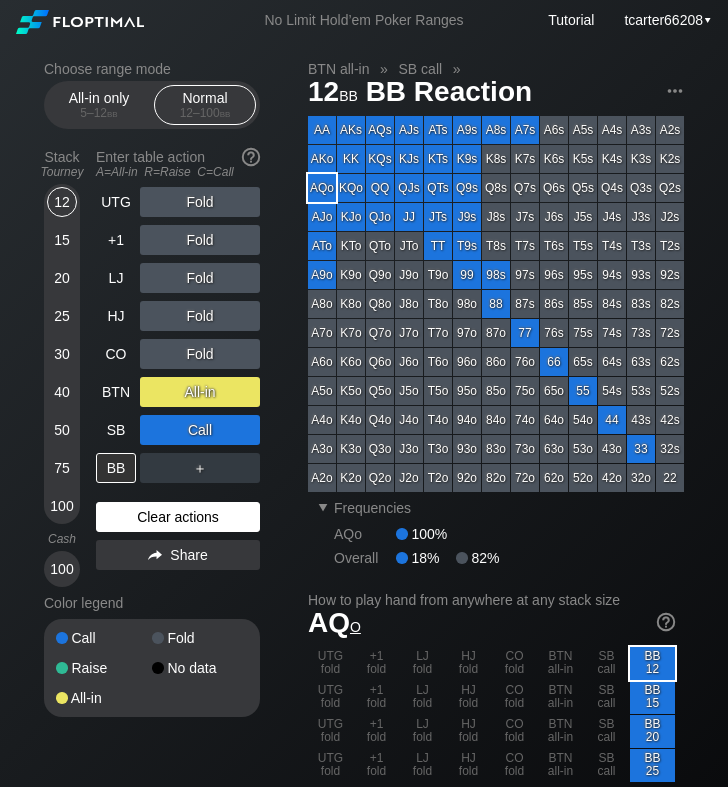 click on "Clear actions" at bounding box center [178, 517] 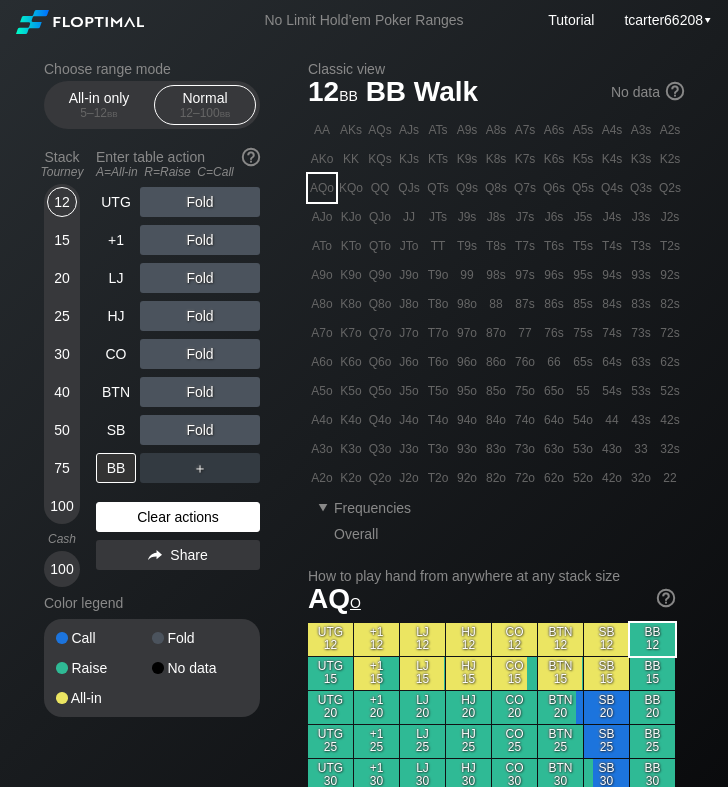 click on "Clear actions" at bounding box center (178, 517) 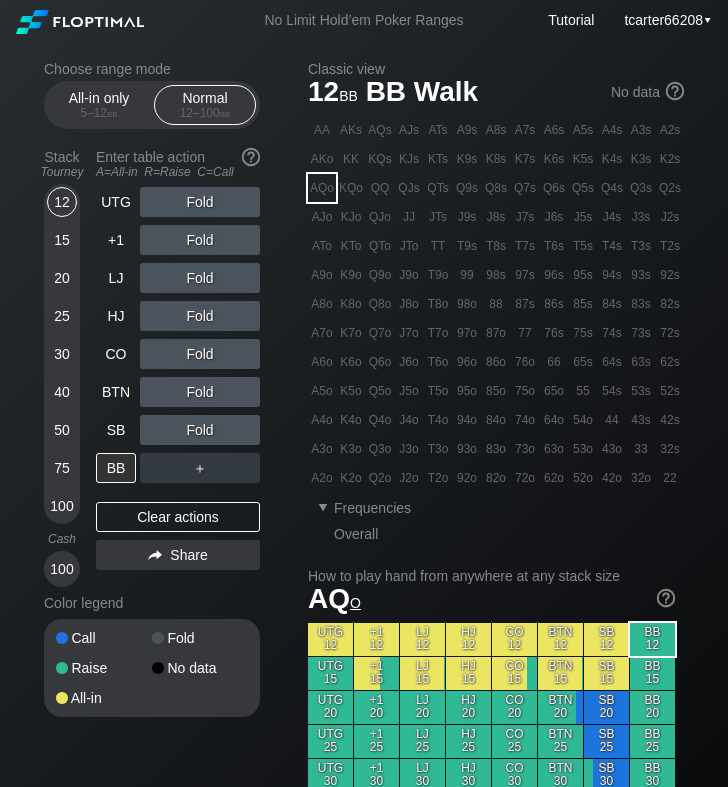 click on "15" at bounding box center [62, 240] 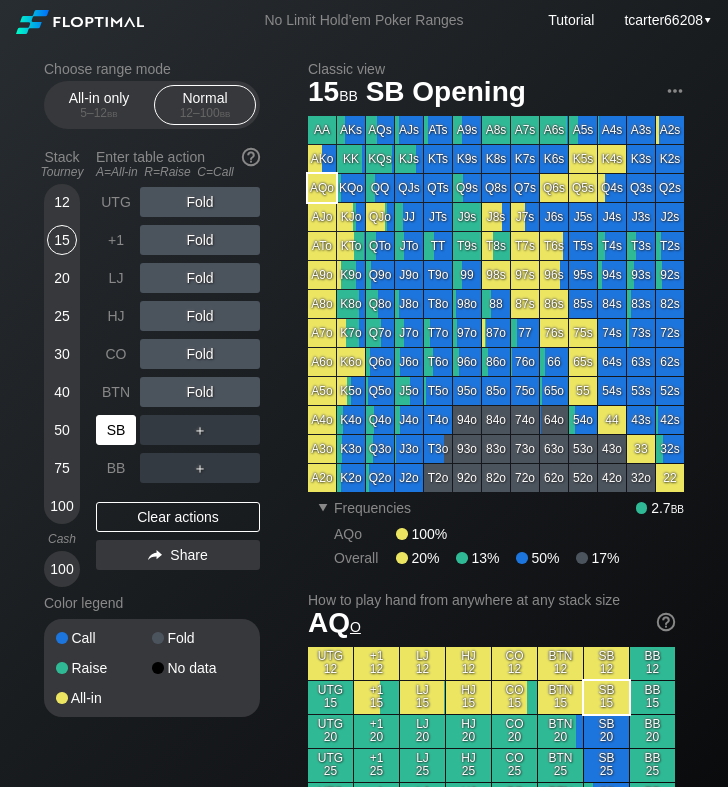 click on "SB" at bounding box center [116, 430] 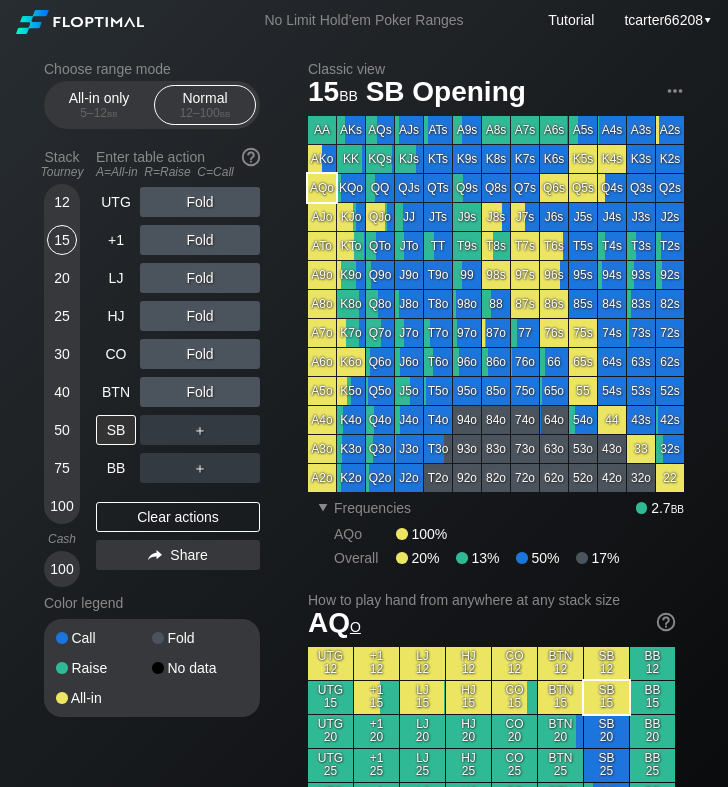 drag, startPoint x: 139, startPoint y: 521, endPoint x: 134, endPoint y: 493, distance: 28.442924 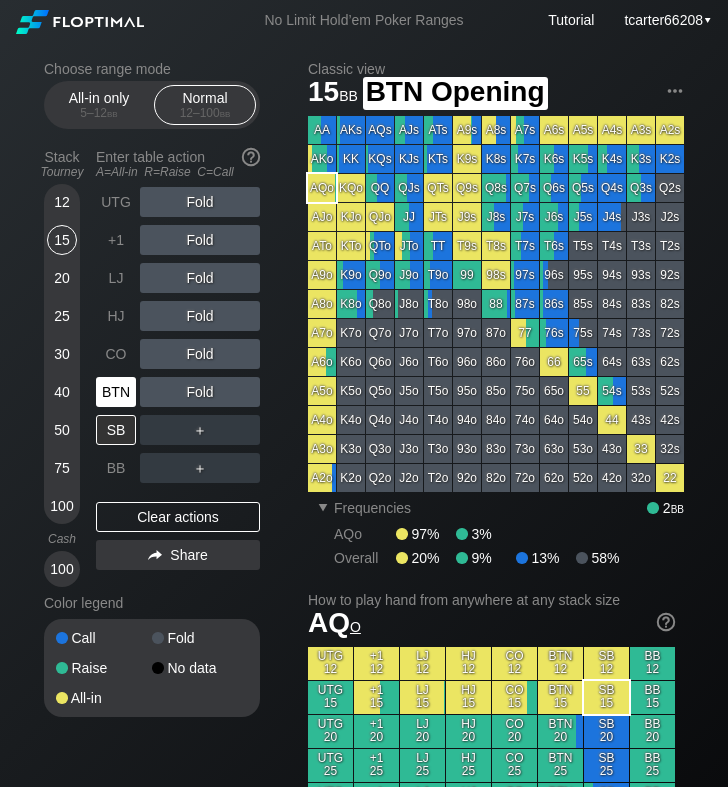 click on "BTN" at bounding box center (116, 392) 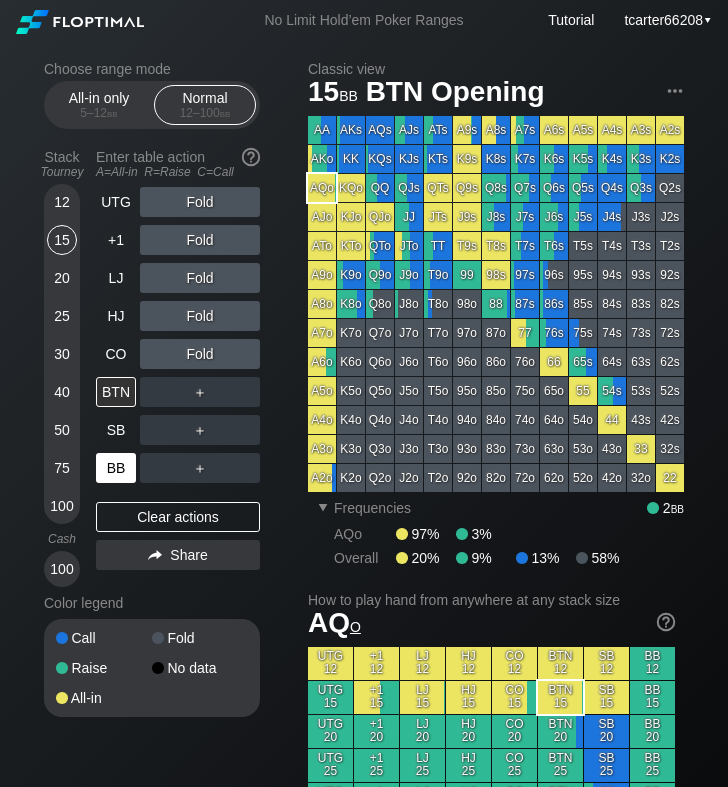 click on "BB" at bounding box center [116, 468] 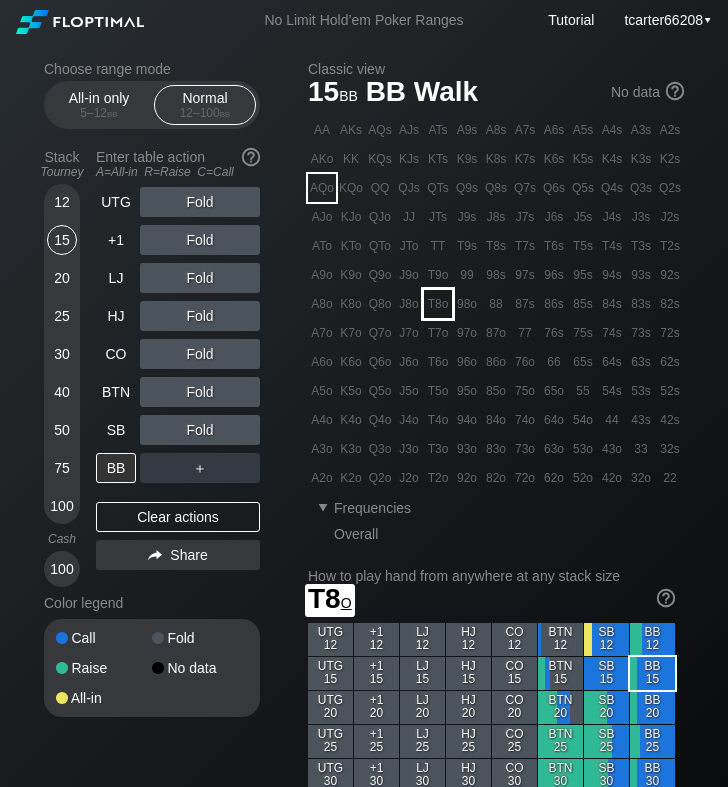 click on "T8o" at bounding box center (438, 304) 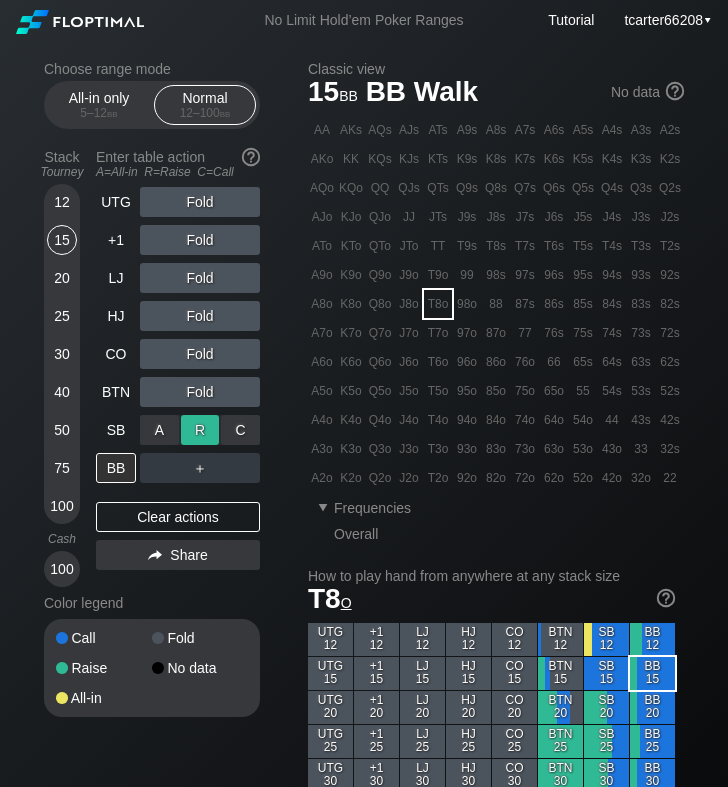 click on "R ✕" at bounding box center [200, 430] 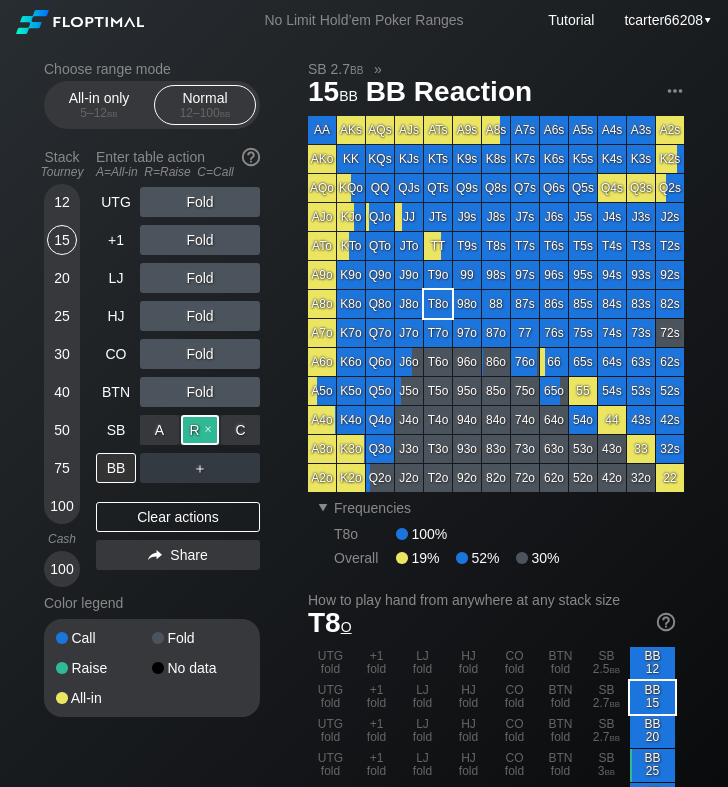 click on "R ✕" at bounding box center (200, 430) 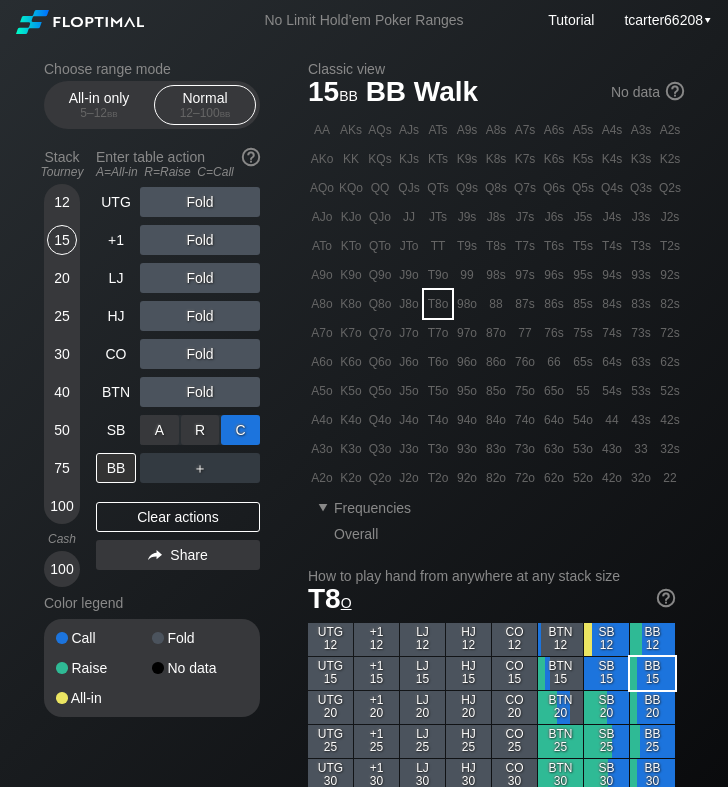 click on "C ✕" at bounding box center [240, 430] 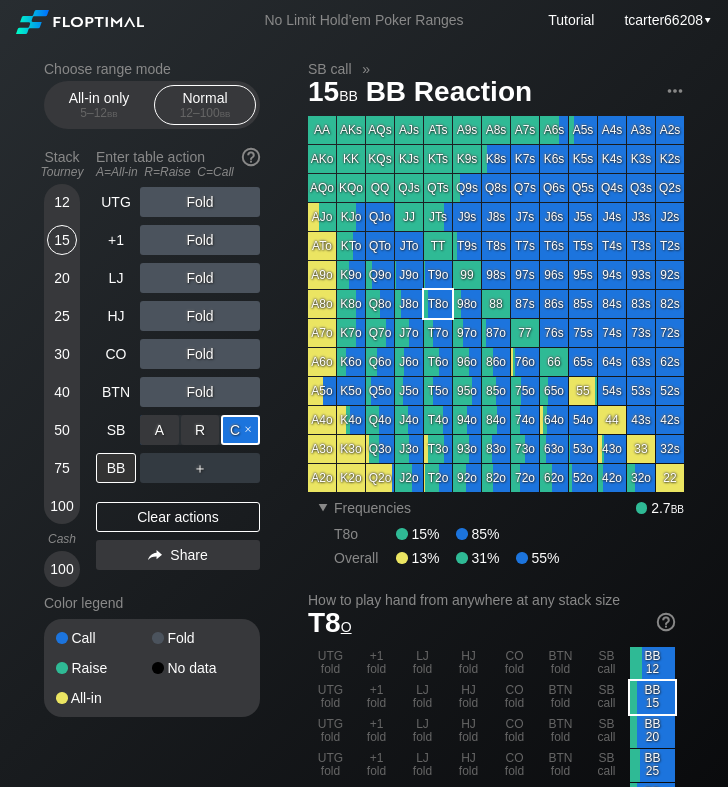 click on "C ✕" at bounding box center [240, 430] 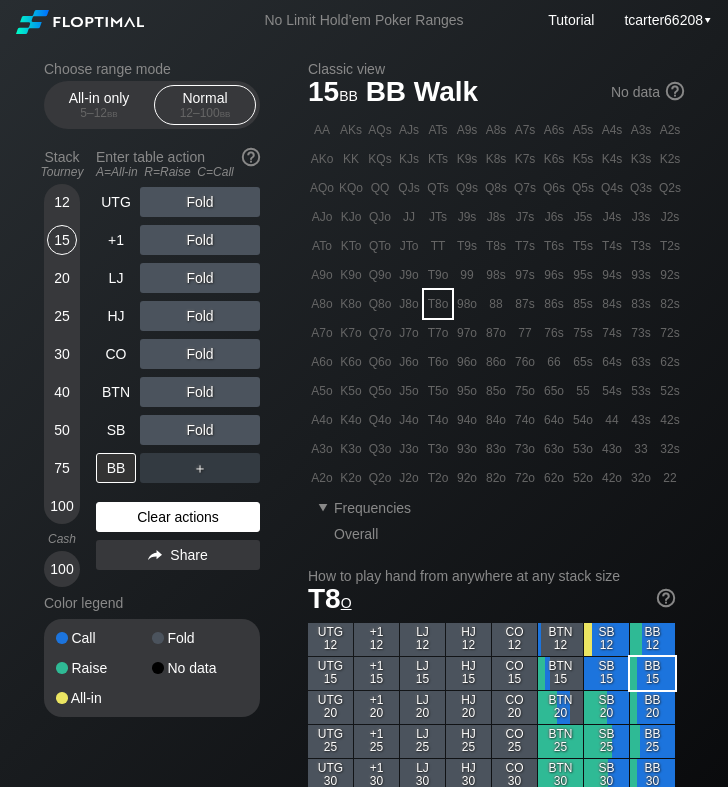 click on "Clear actions" at bounding box center (178, 517) 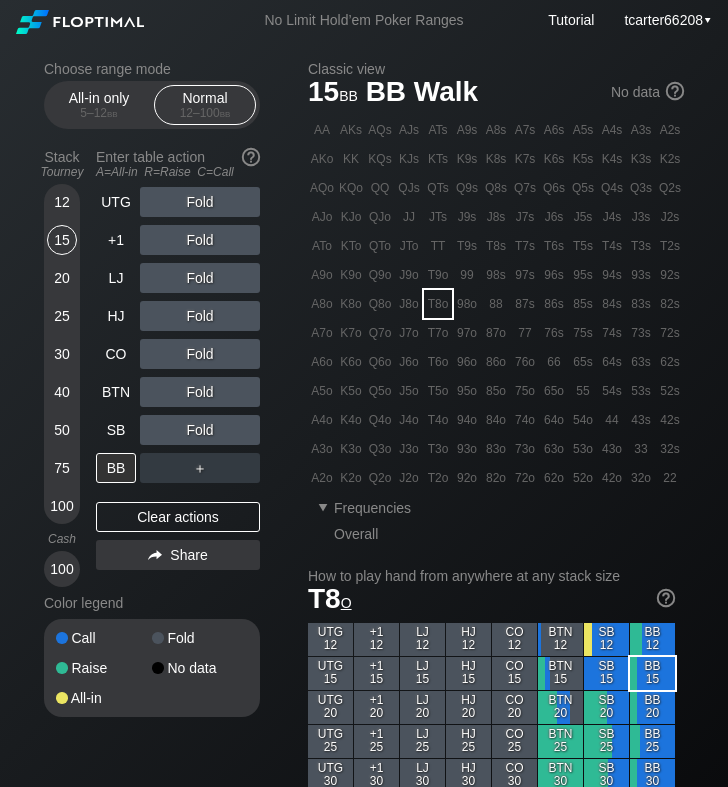 drag, startPoint x: 49, startPoint y: 219, endPoint x: 39, endPoint y: 225, distance: 11.661903 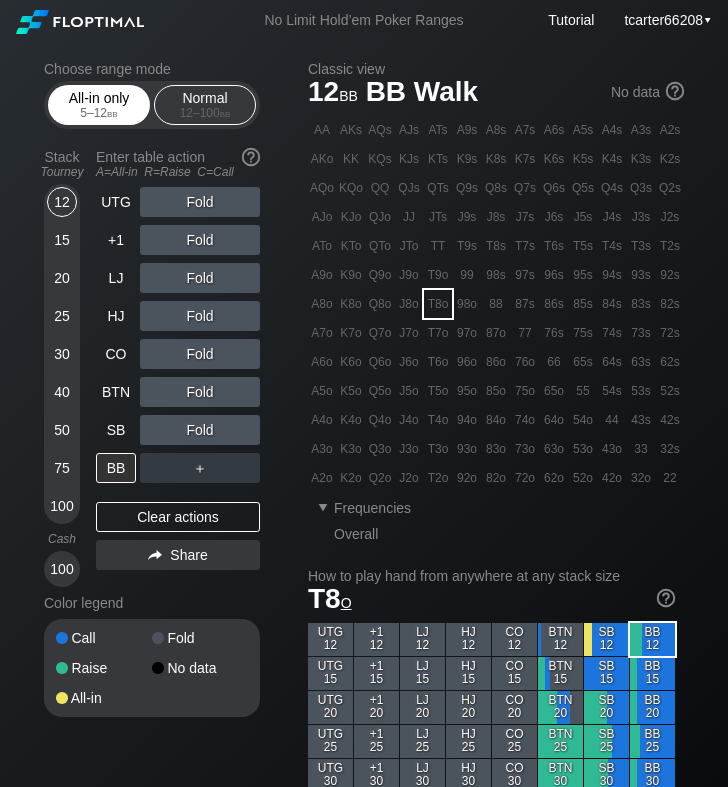 click on "All-in only 5 – 12 bb" at bounding box center (99, 105) 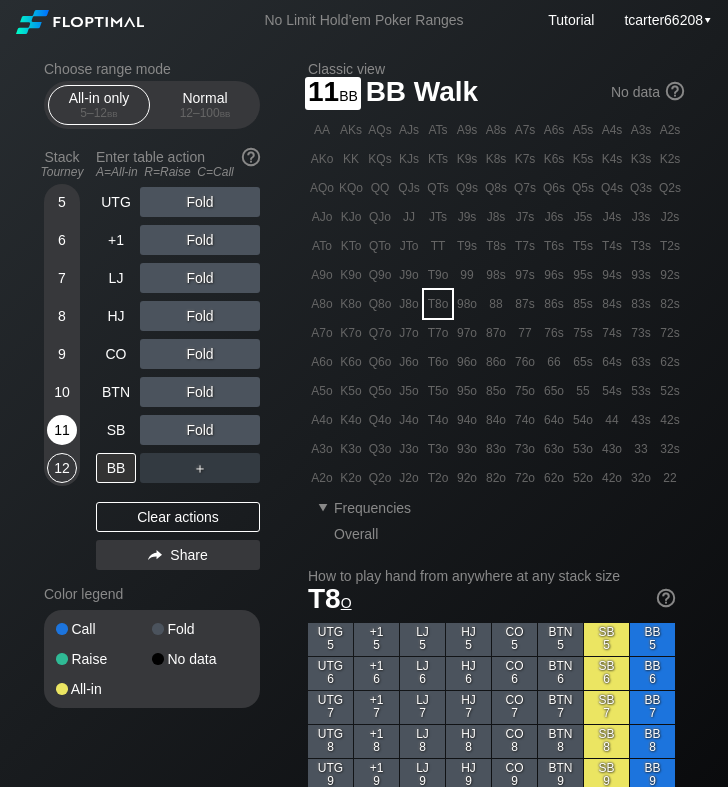 click on "11" at bounding box center [62, 430] 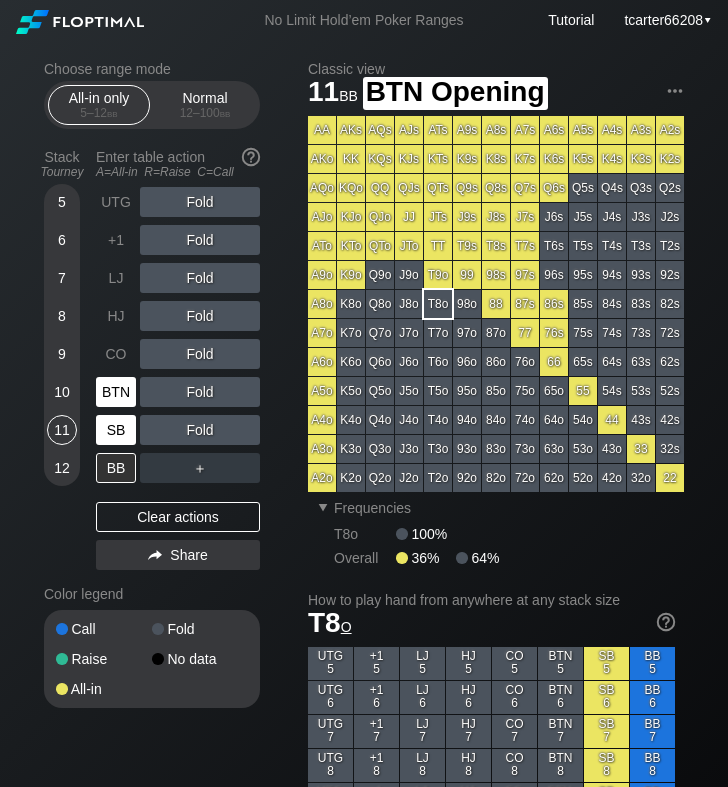 click on "SB" at bounding box center (116, 430) 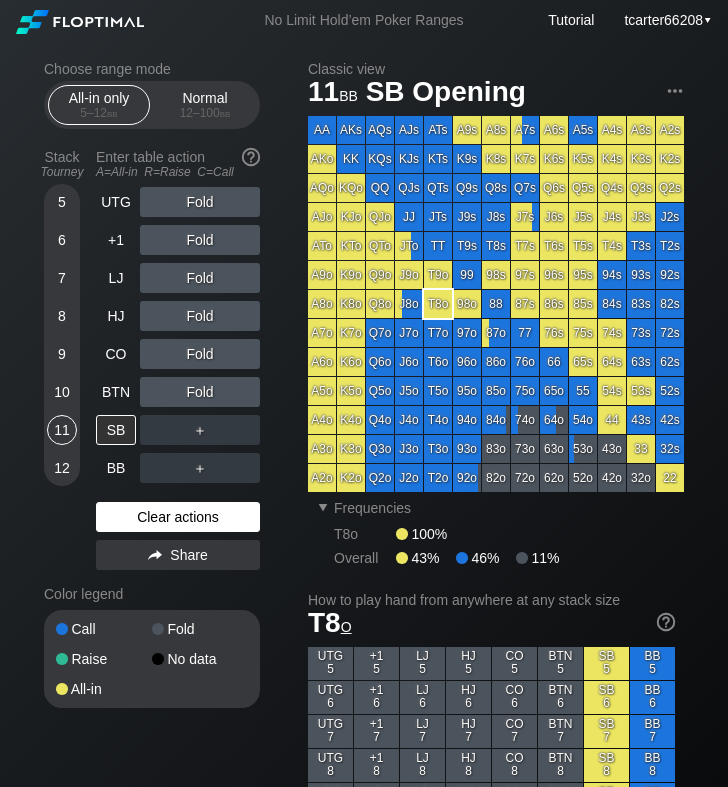 click on "Clear actions" at bounding box center [178, 517] 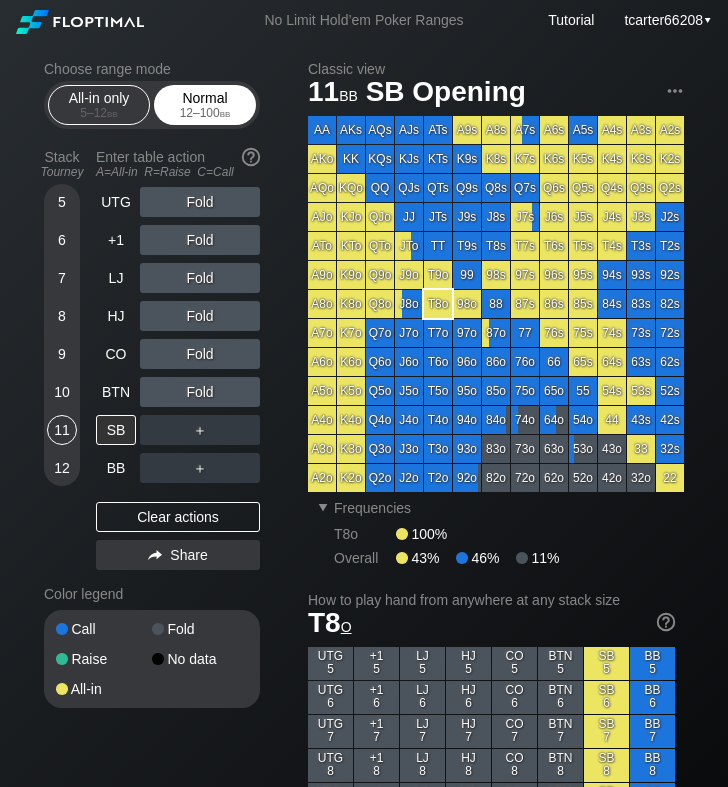 click on "Normal 12 – 100 bb" at bounding box center (205, 105) 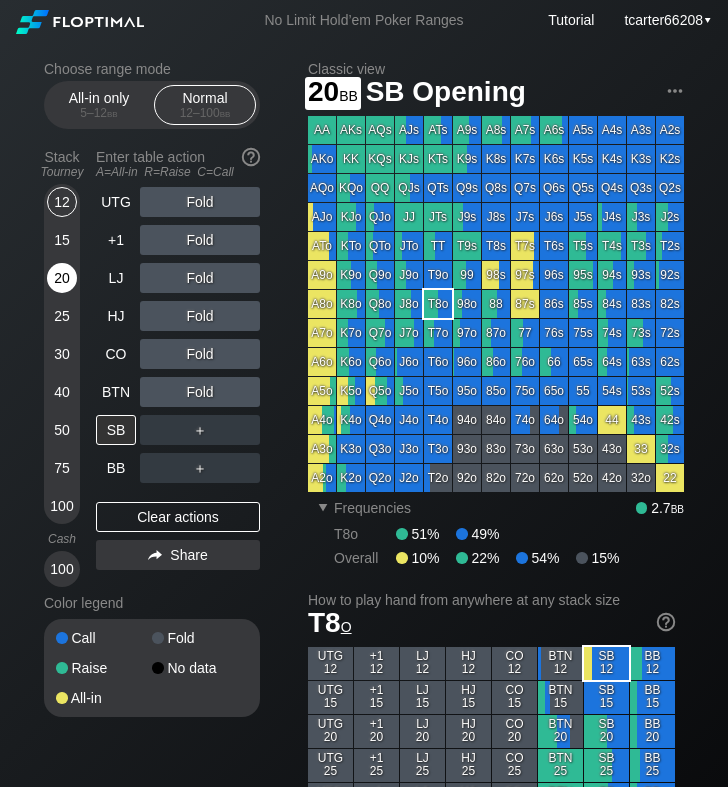click on "20" at bounding box center [62, 278] 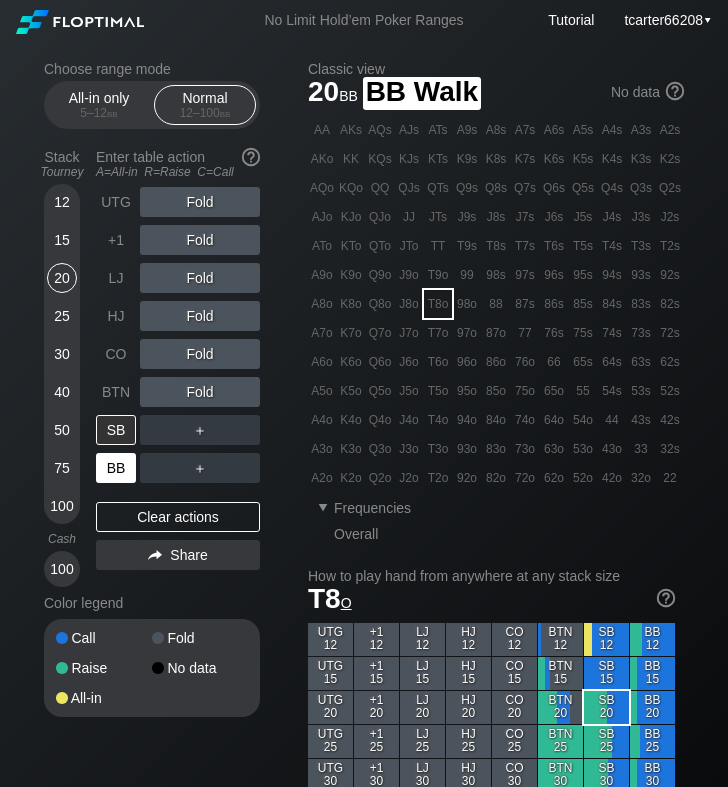 click on "BB" at bounding box center (116, 468) 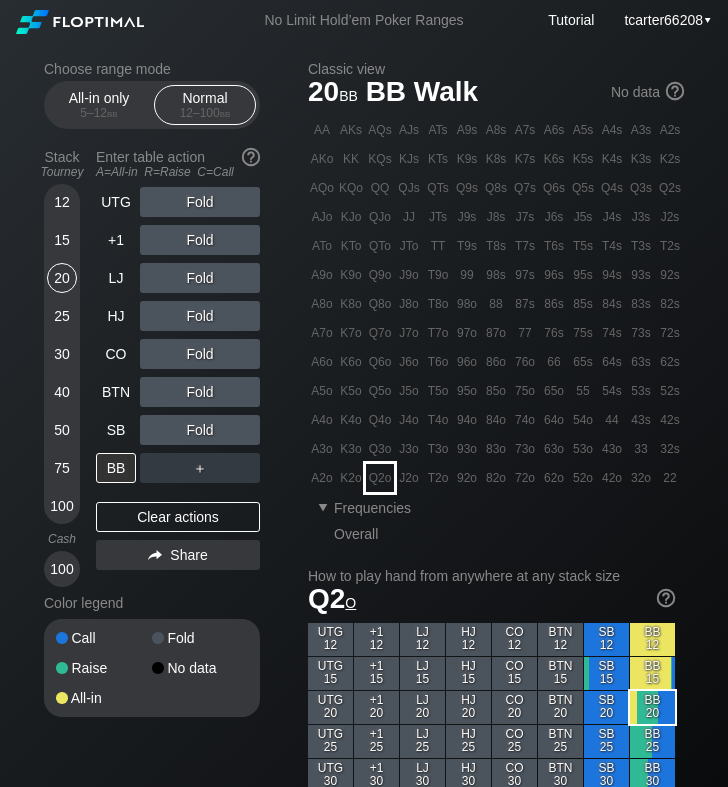 drag, startPoint x: 390, startPoint y: 474, endPoint x: 307, endPoint y: 463, distance: 83.725746 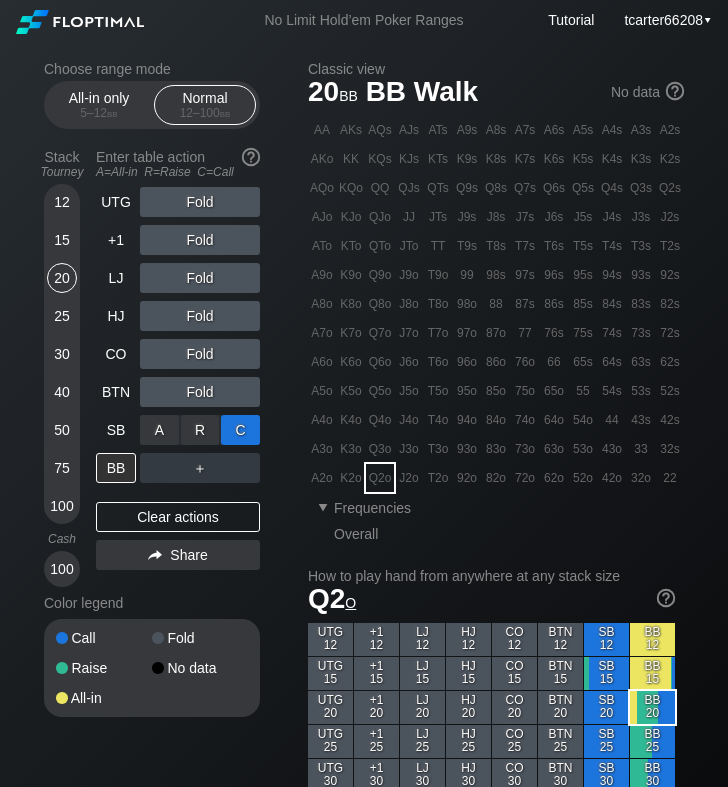 click on "C ✕" at bounding box center [240, 430] 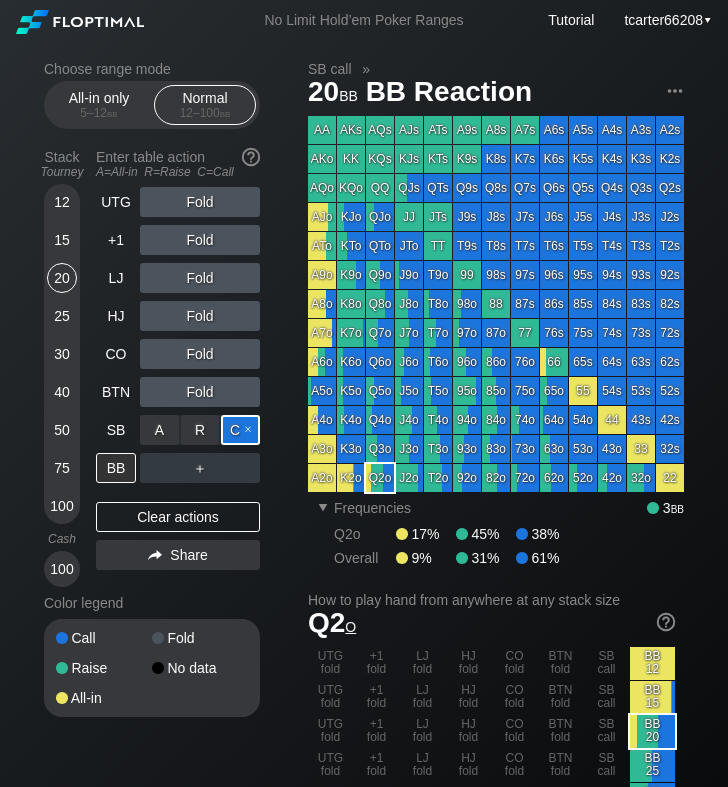 click on "C ✕" at bounding box center (240, 430) 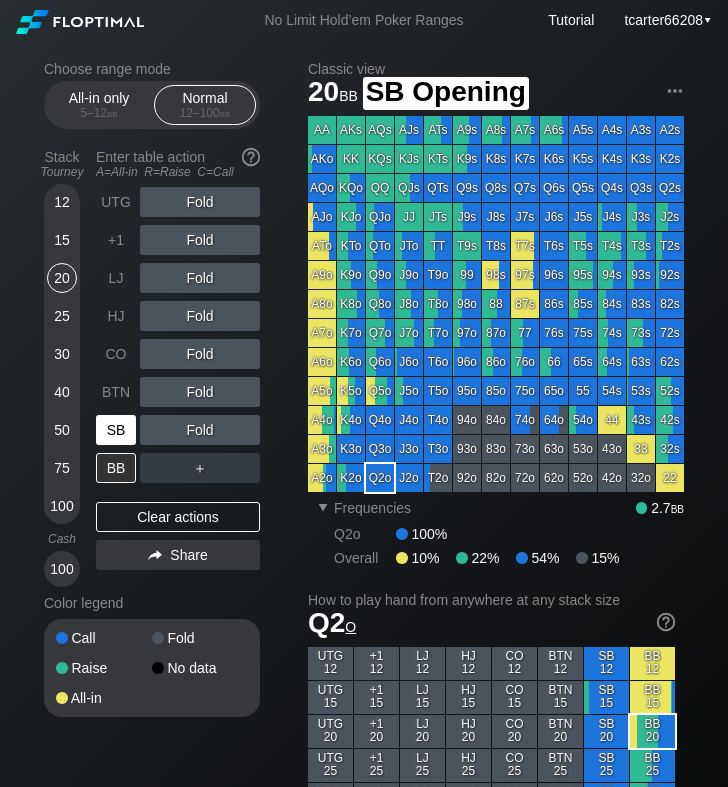 click on "SB" at bounding box center (116, 430) 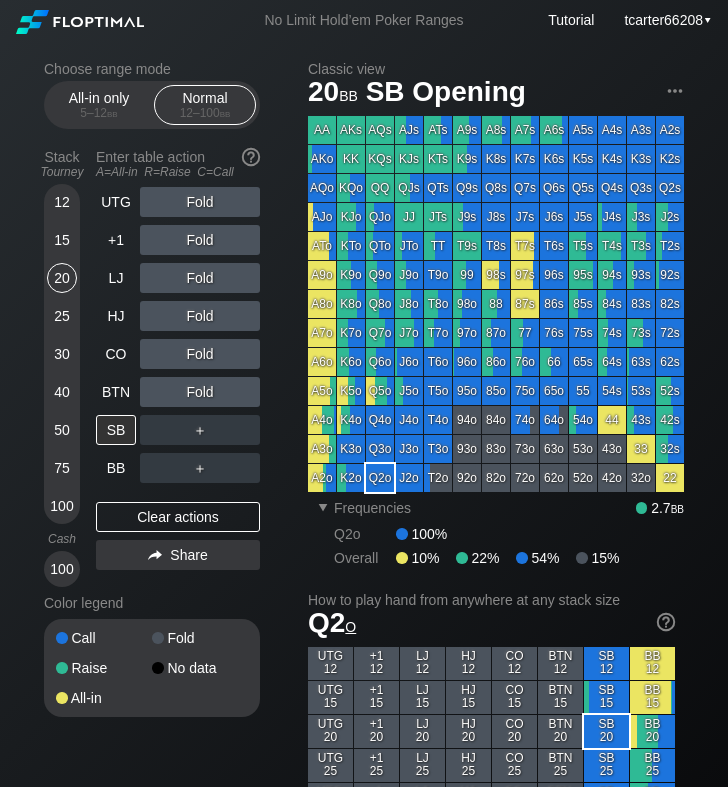 click on "Choose range mode All-in only 5 – 12 bb Normal 12 – 100 bb Stack Tourney Enter table action A=All-in  R=Raise  C=Call 12 15 20 25 30 40 50 75 100 Cash 100 UTG Fold +1 Fold LJ Fold HJ Fold CO Fold BTN Fold SB ＋ BB ＋ Clear actions Share Color legend   Call   Fold   Raise   No data   All-in" at bounding box center (168, 402) 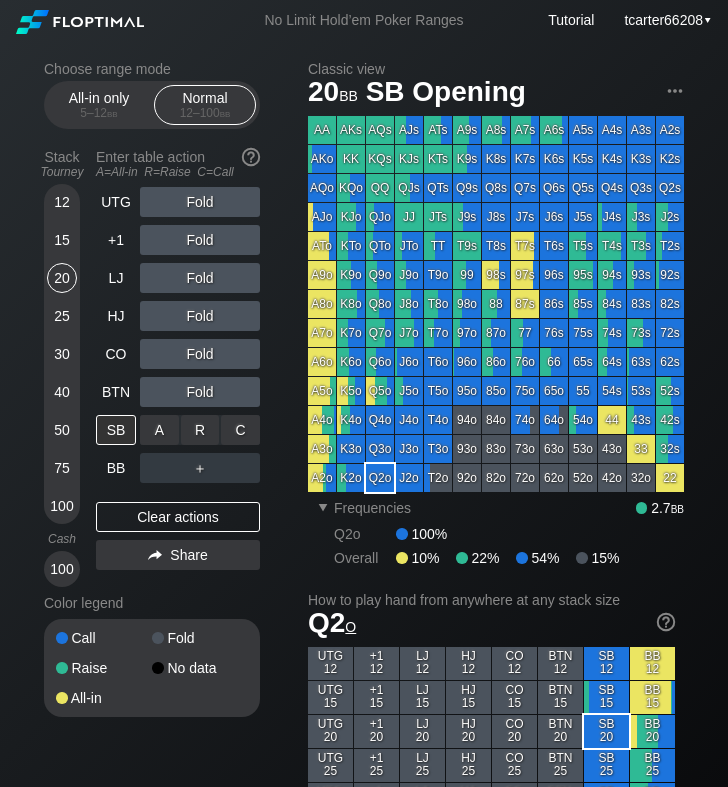 click on "C ✕" at bounding box center (240, 430) 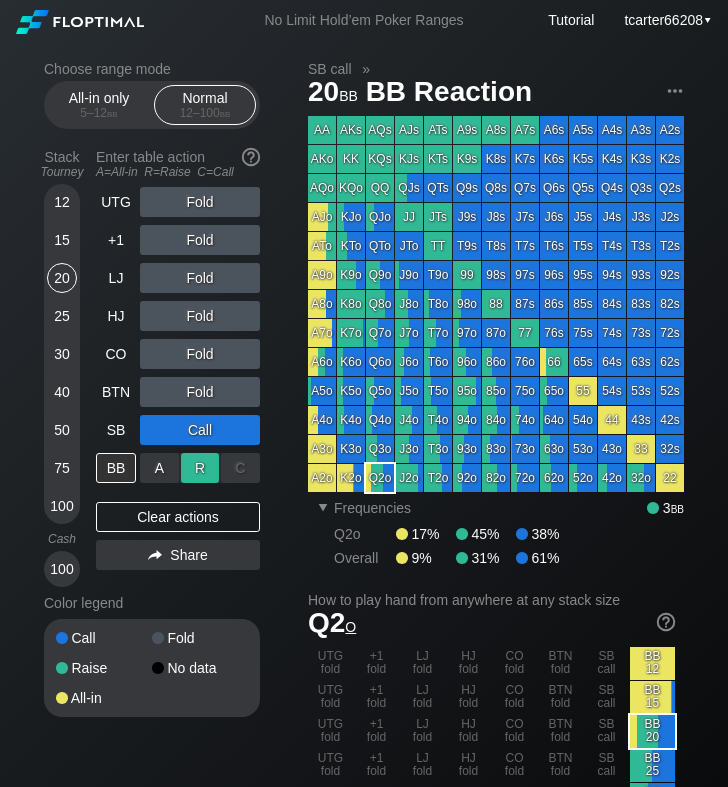 click on "R ✕" at bounding box center [200, 468] 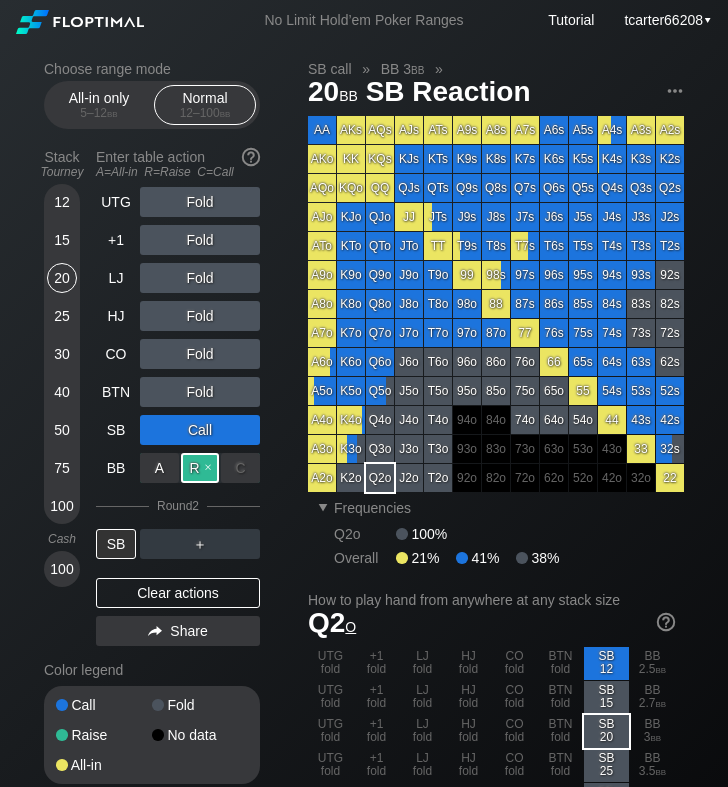 drag, startPoint x: 198, startPoint y: 477, endPoint x: 181, endPoint y: 477, distance: 17 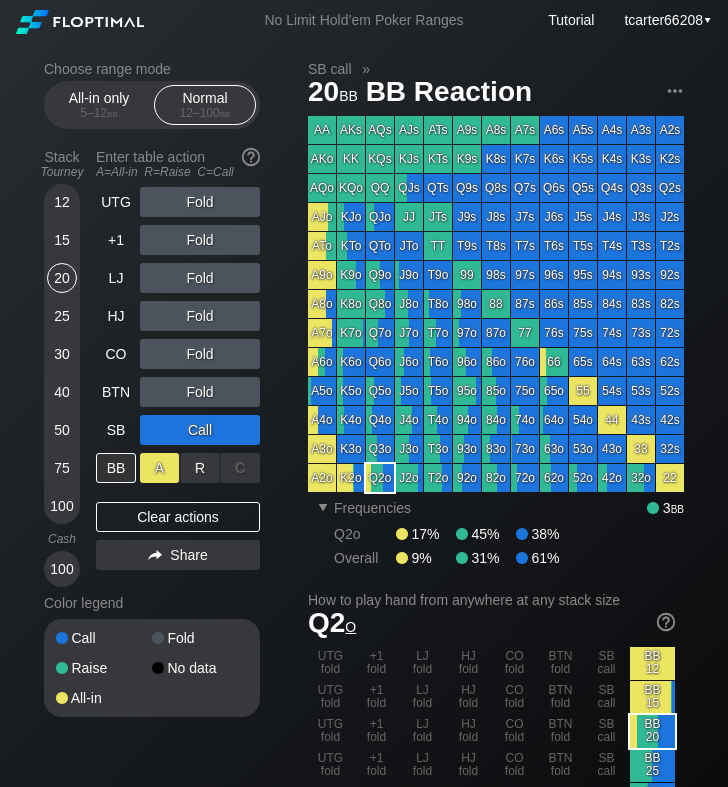 click on "A ✕" at bounding box center [159, 468] 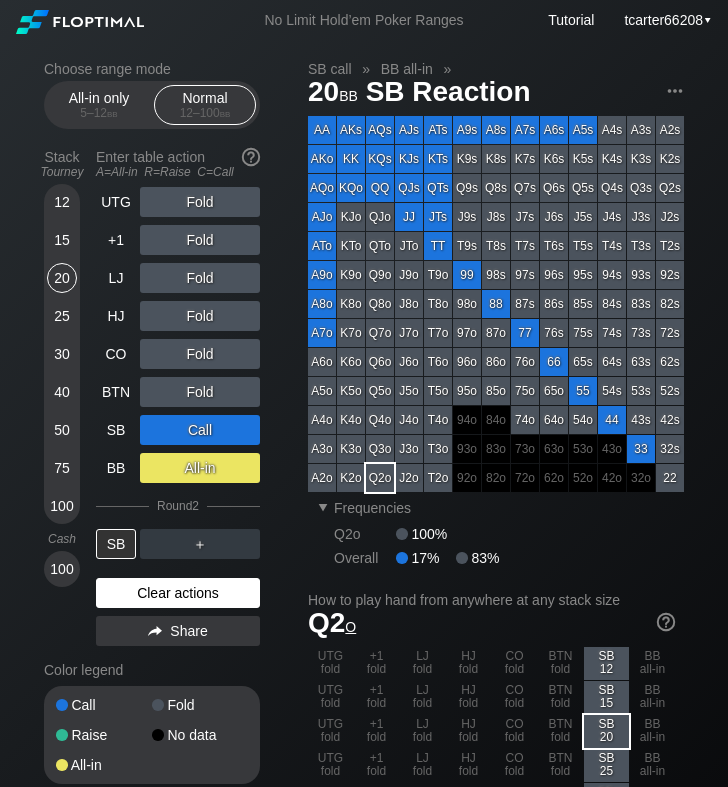drag, startPoint x: 144, startPoint y: 584, endPoint x: 138, endPoint y: 562, distance: 22.803509 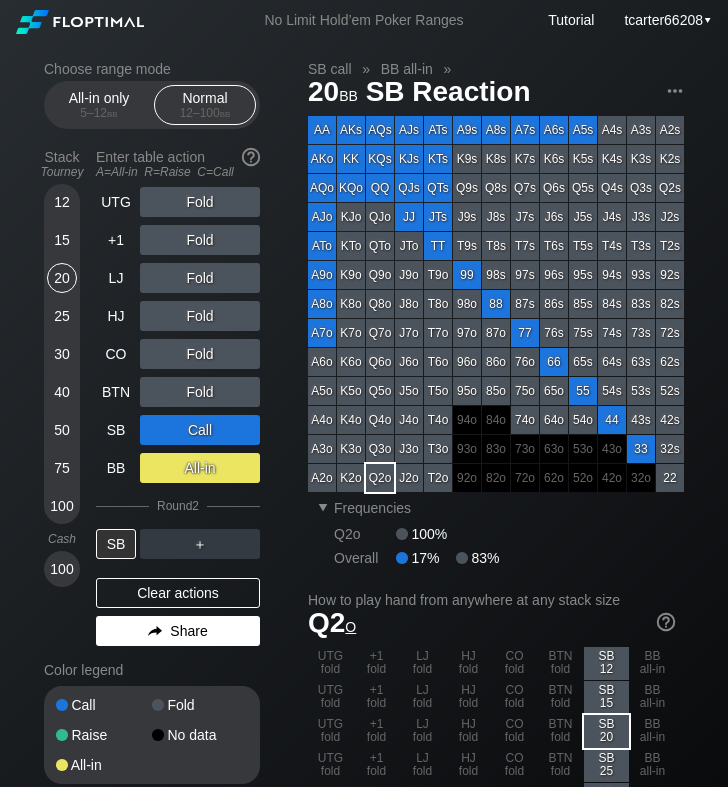 click on "Clear actions" at bounding box center (178, 593) 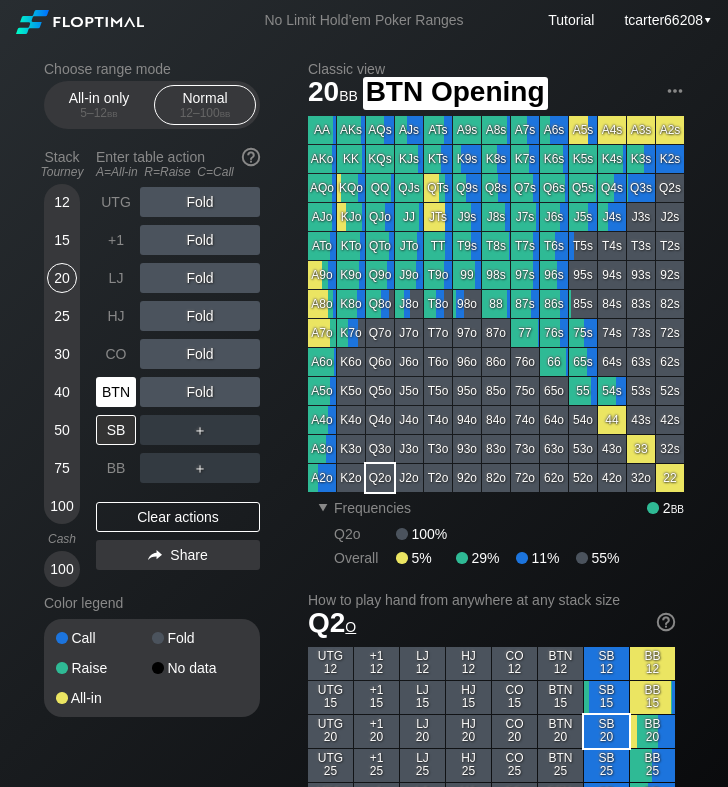 click on "BTN" at bounding box center [118, 392] 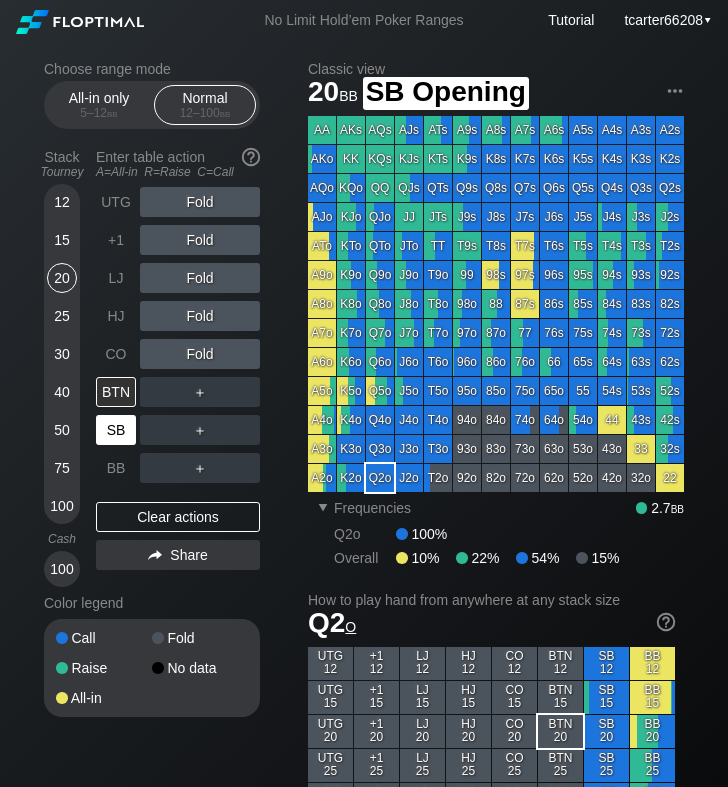 click on "SB" at bounding box center [116, 430] 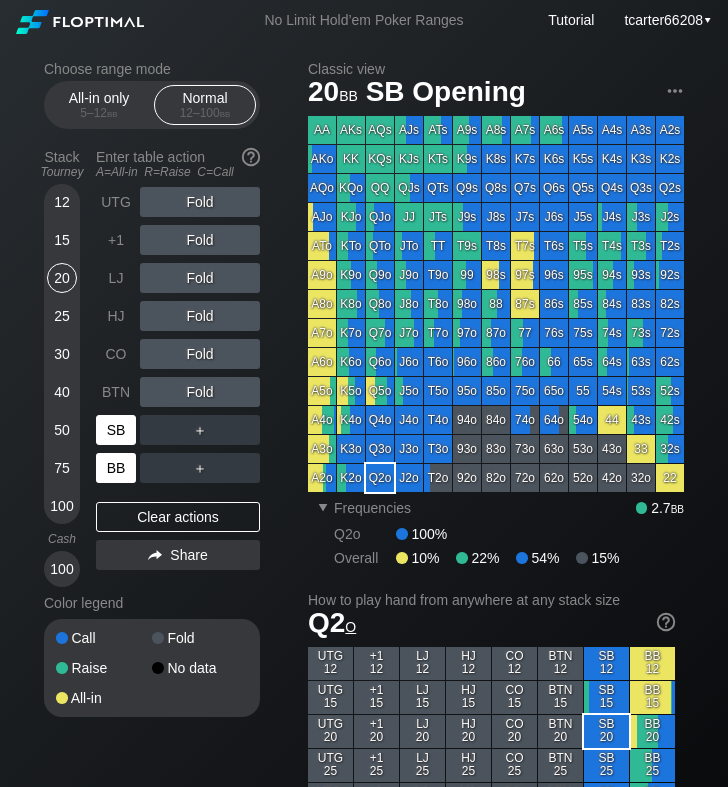 click on "BB" at bounding box center (116, 468) 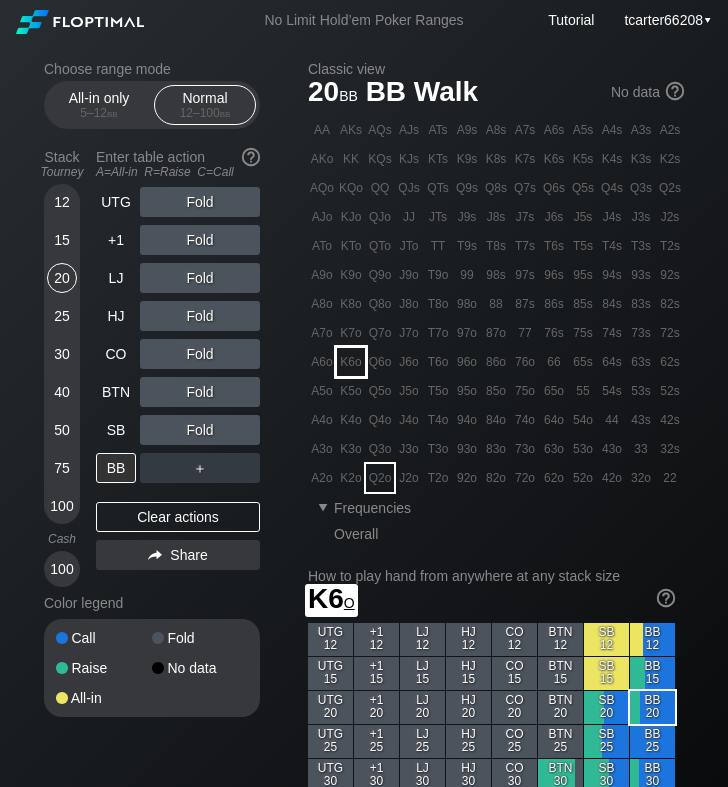 click on "K7o" at bounding box center (351, 333) 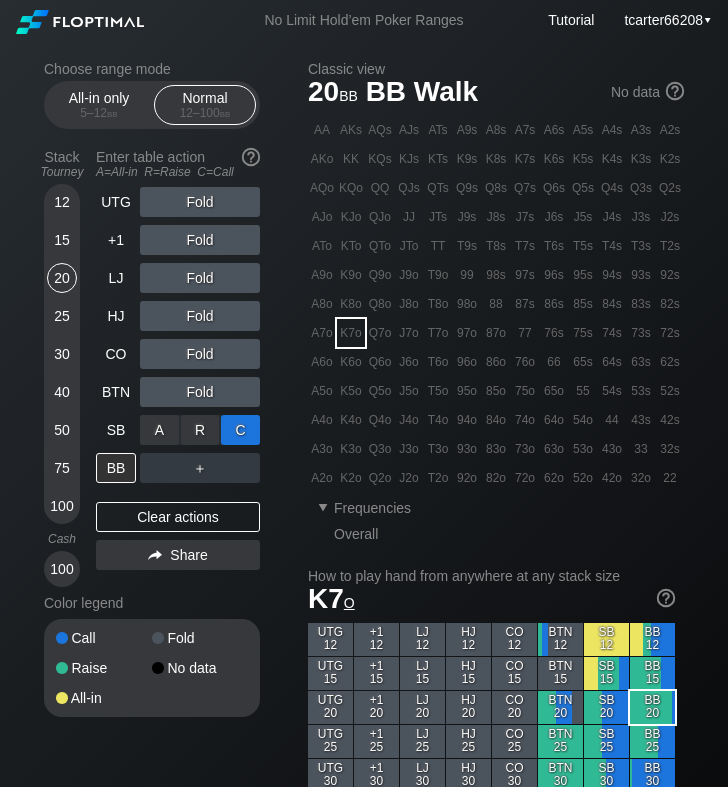click on "C ✕" at bounding box center [240, 430] 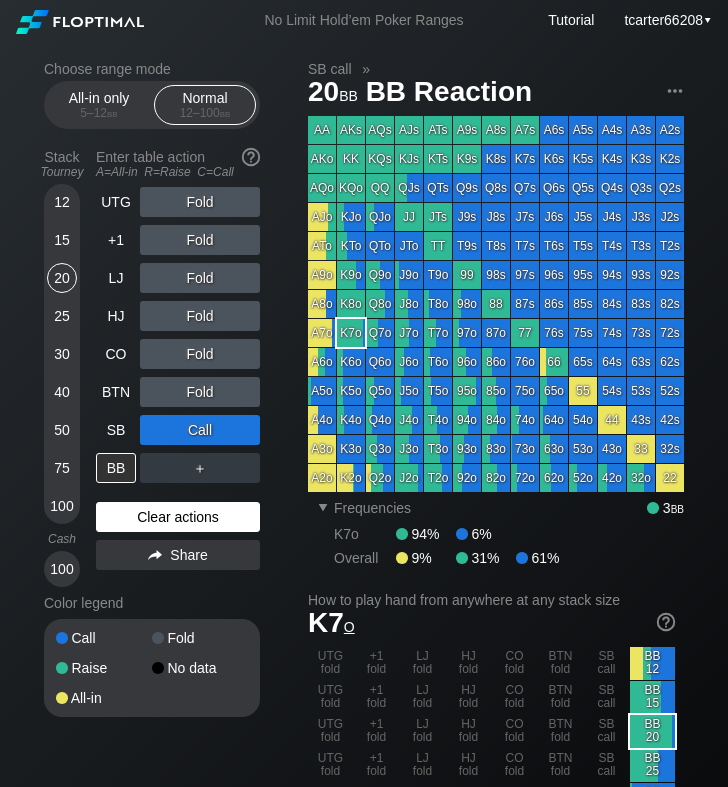click on "Clear actions" at bounding box center (178, 517) 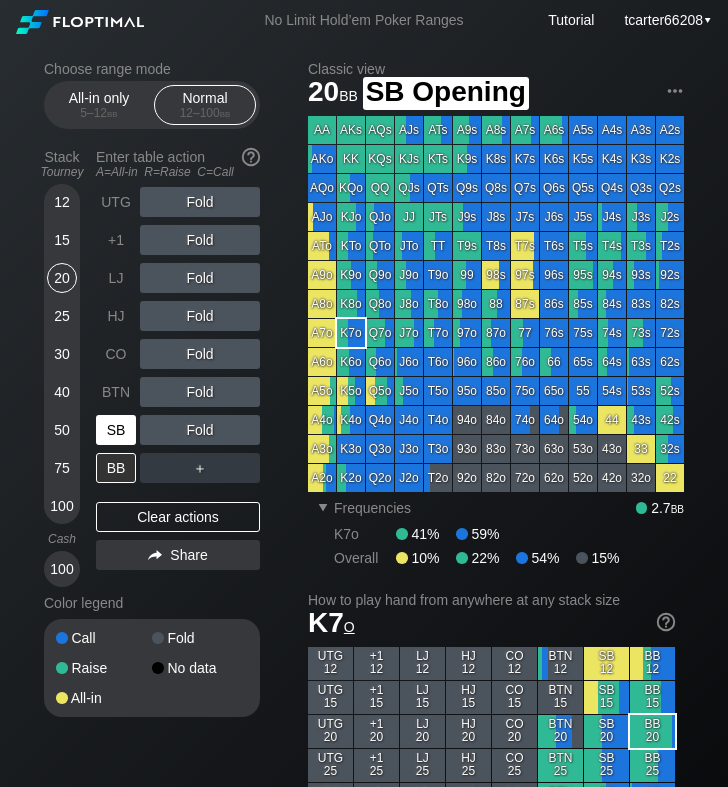 click on "SB" at bounding box center [116, 430] 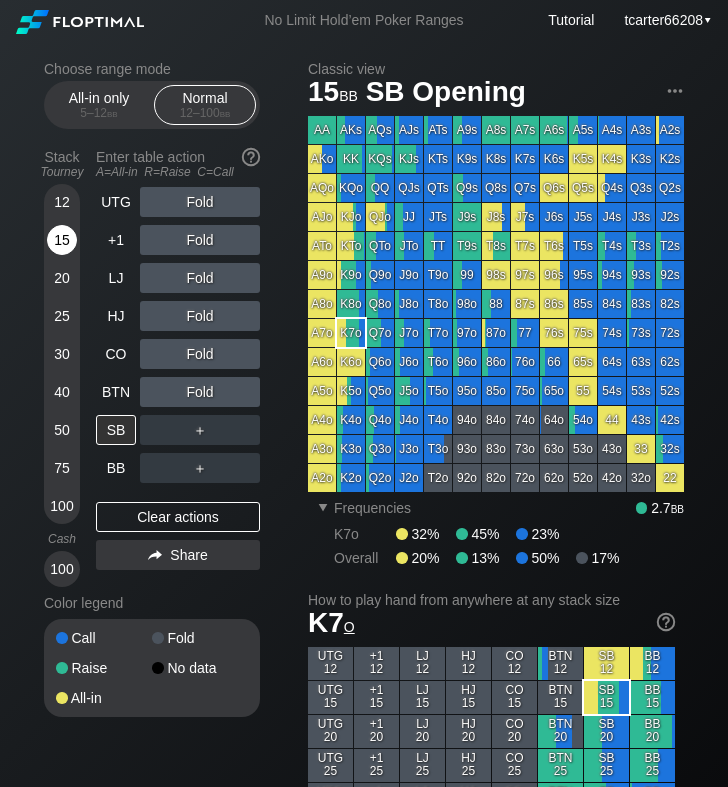 click on "15" at bounding box center [62, 244] 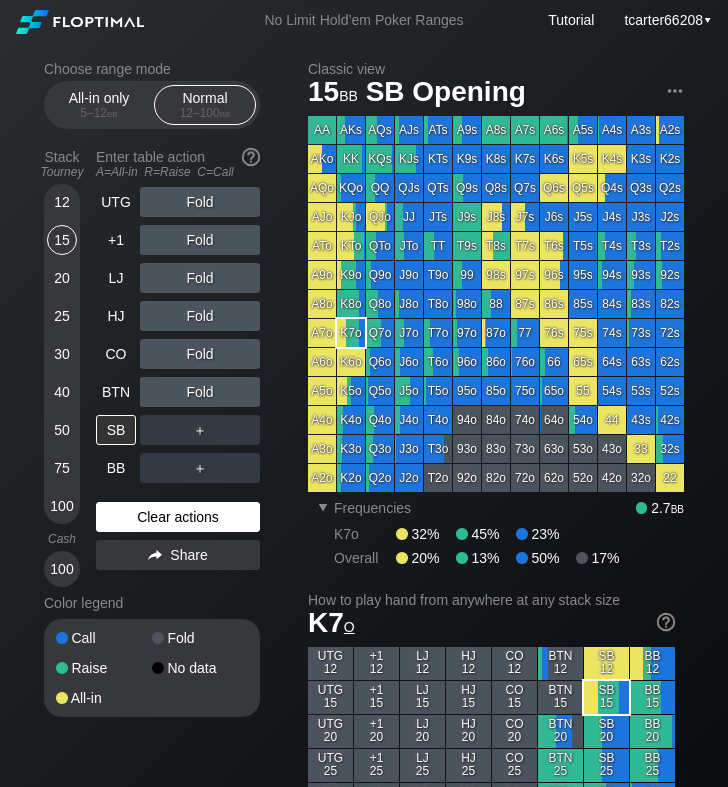 click on "Clear actions" at bounding box center (178, 517) 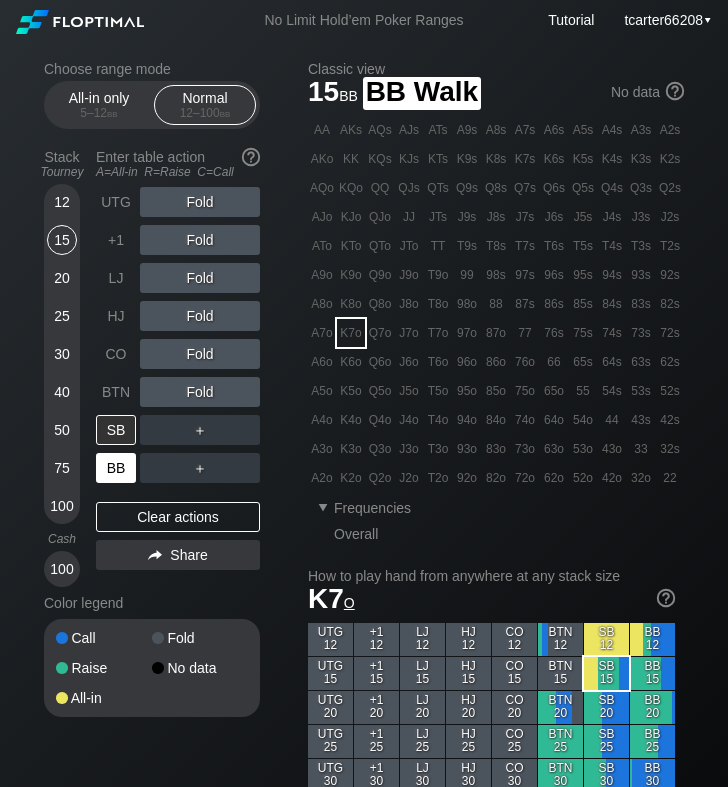 click on "BB" at bounding box center [116, 468] 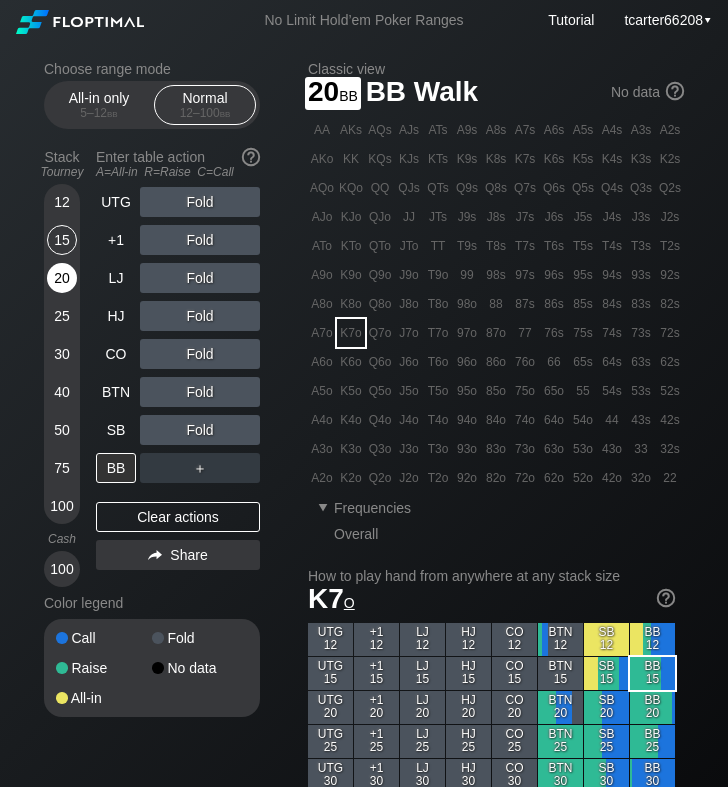 click on "20" at bounding box center (62, 278) 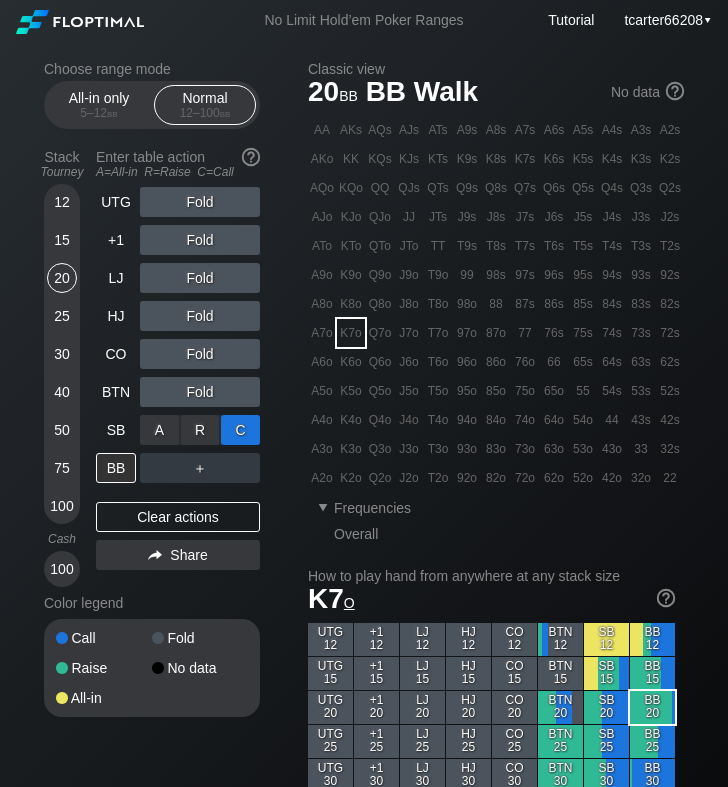 click on "C ✕" at bounding box center (240, 430) 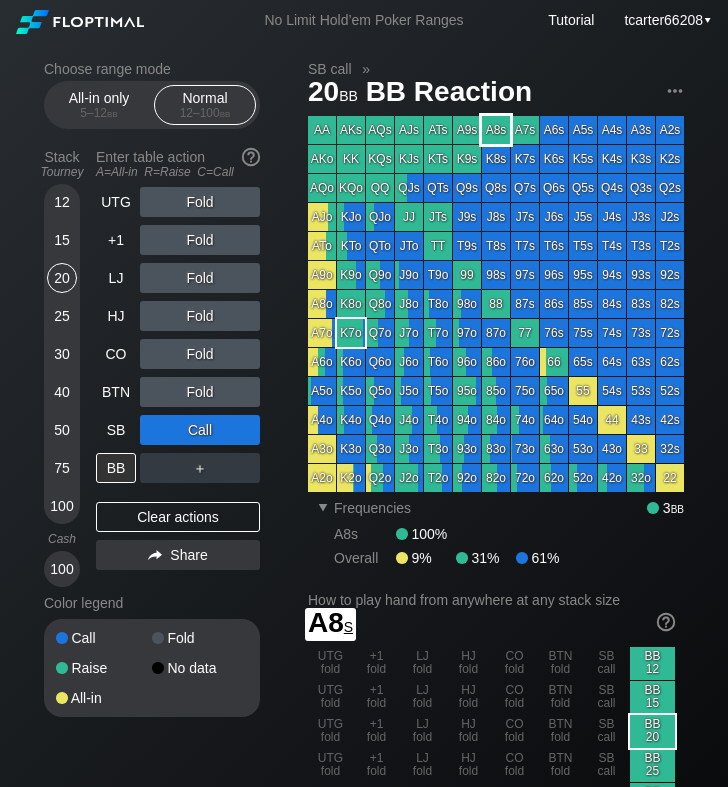 click on "A8s" at bounding box center [496, 130] 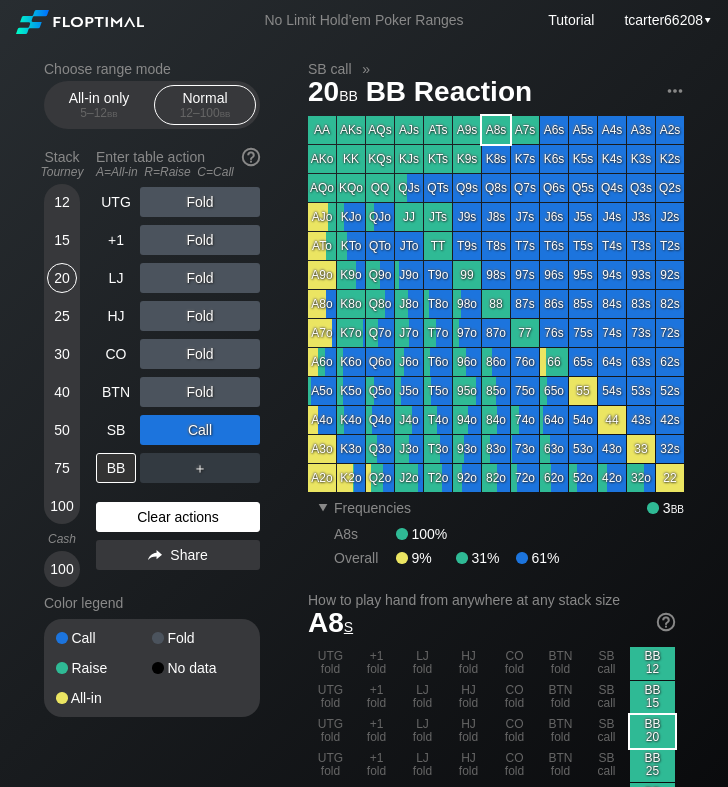 click on "Clear actions" at bounding box center [178, 517] 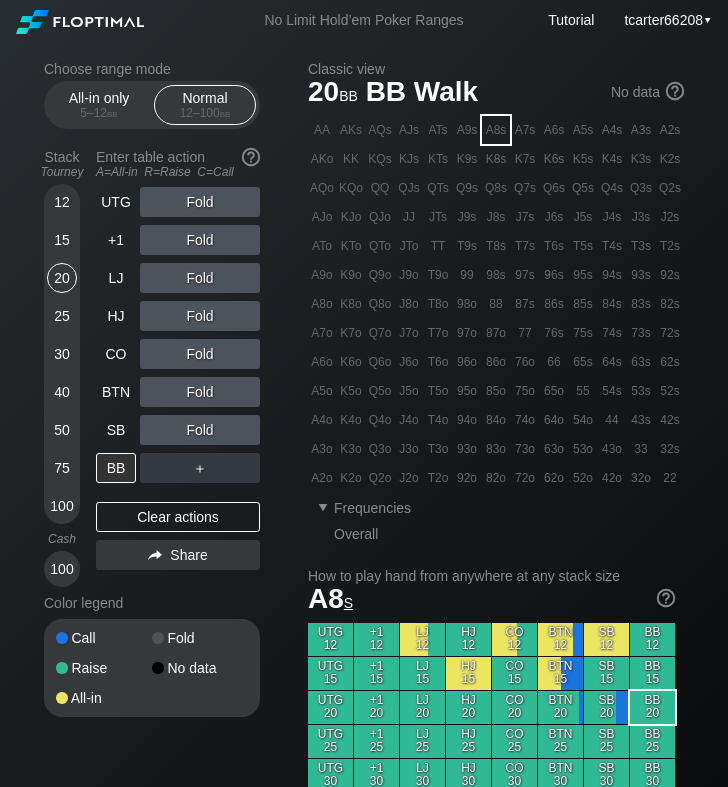click on "Fold" at bounding box center [200, 202] 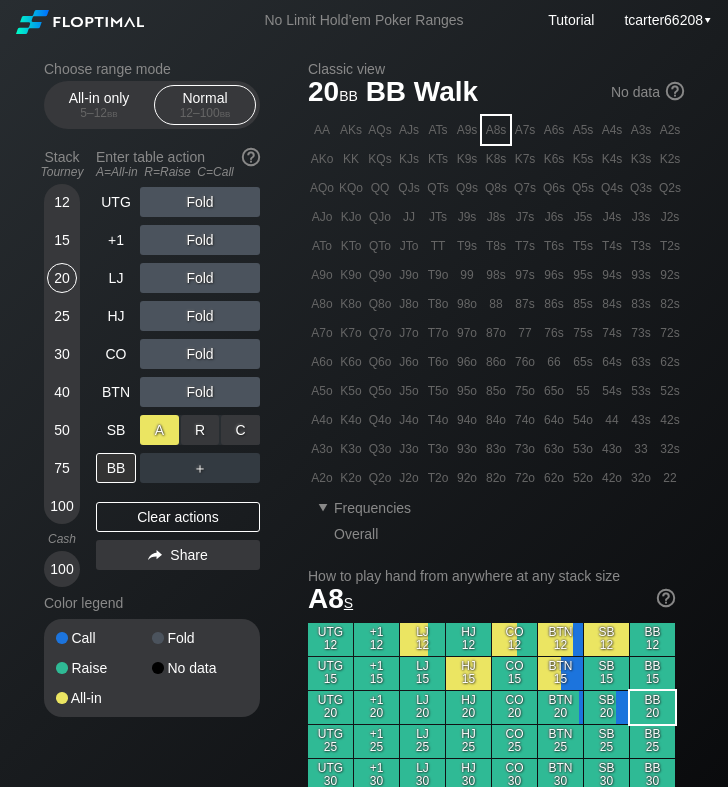click on "A ✕" at bounding box center [159, 430] 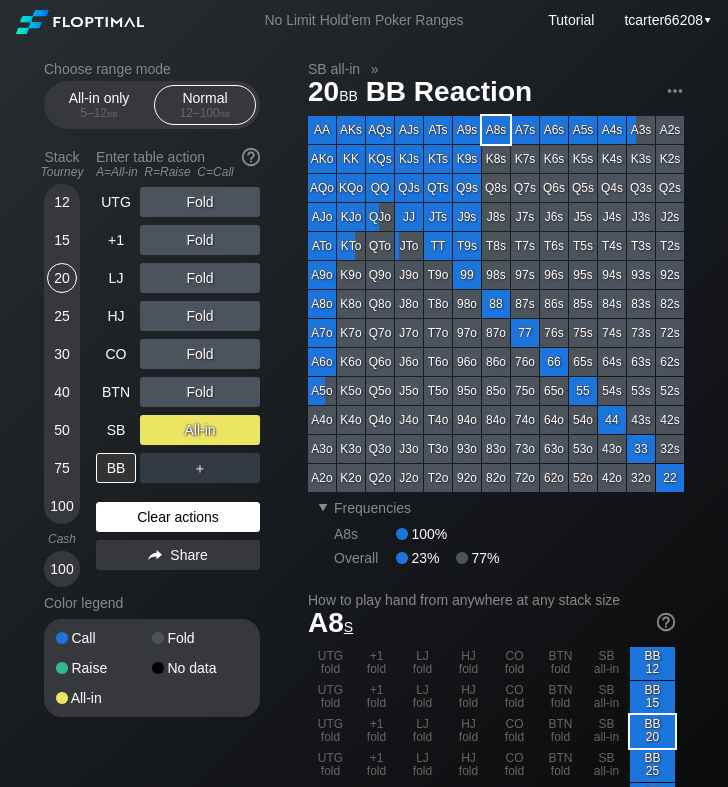 click on "Clear actions" at bounding box center (178, 517) 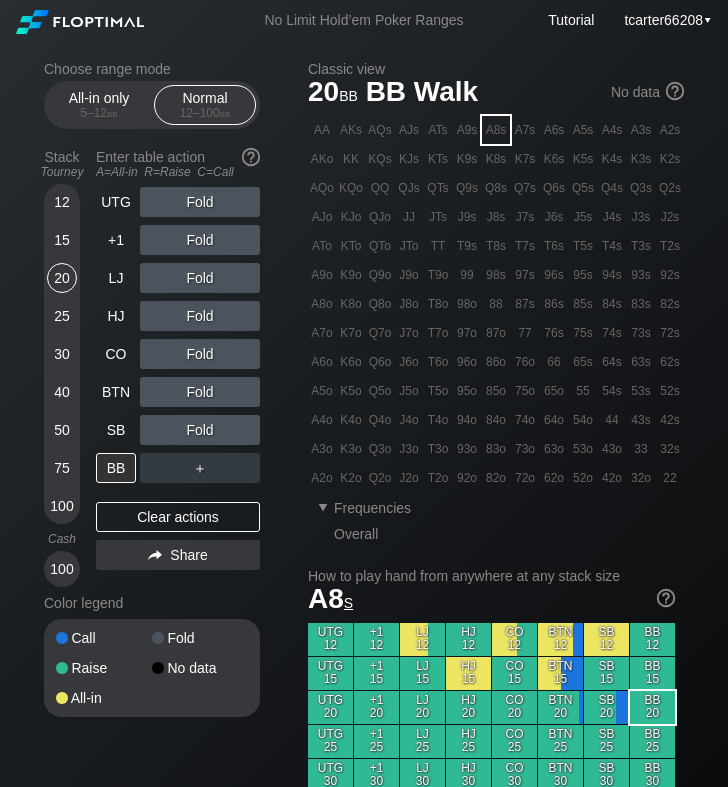 click on "15" at bounding box center [62, 240] 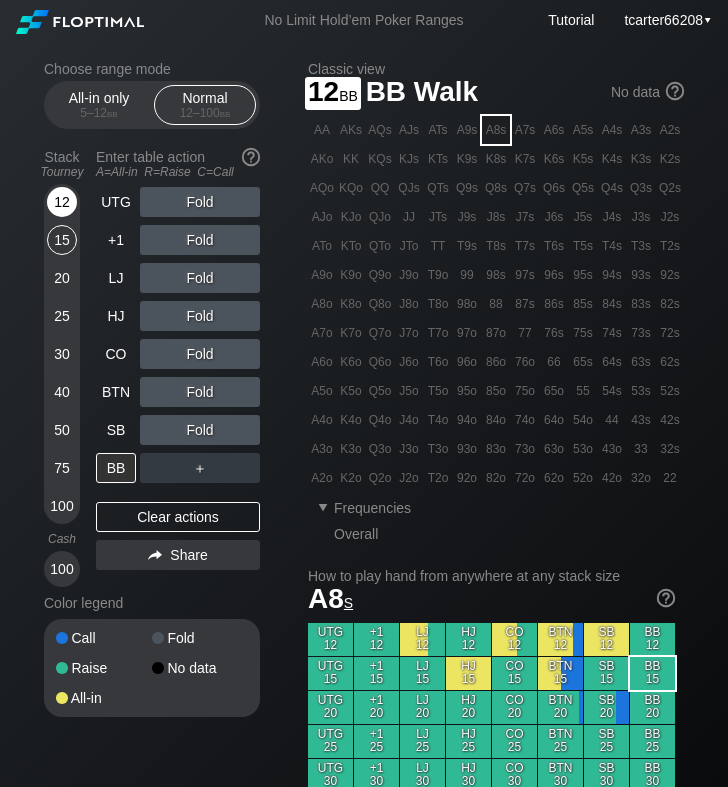 click on "12" at bounding box center (62, 202) 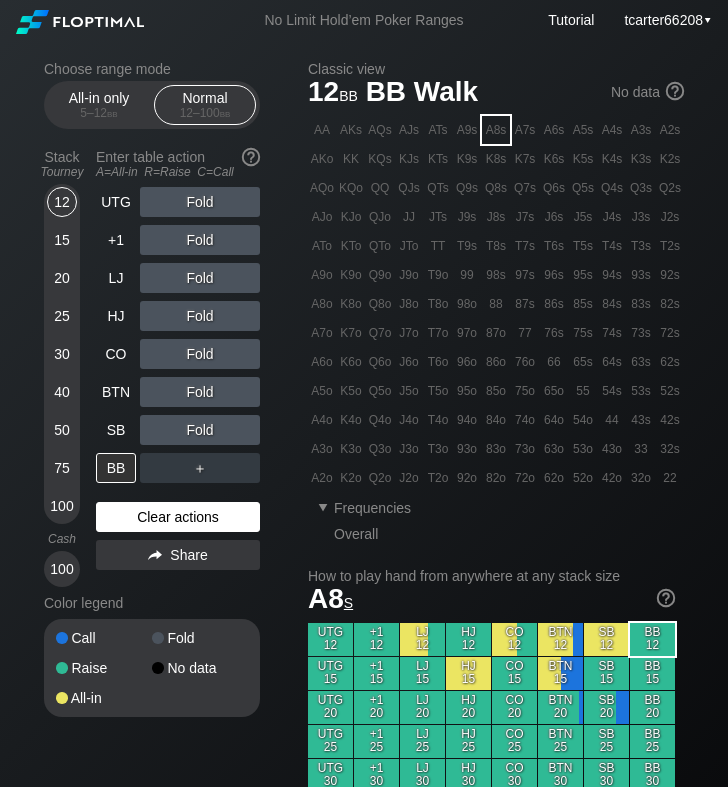 click on "Clear actions" at bounding box center (178, 517) 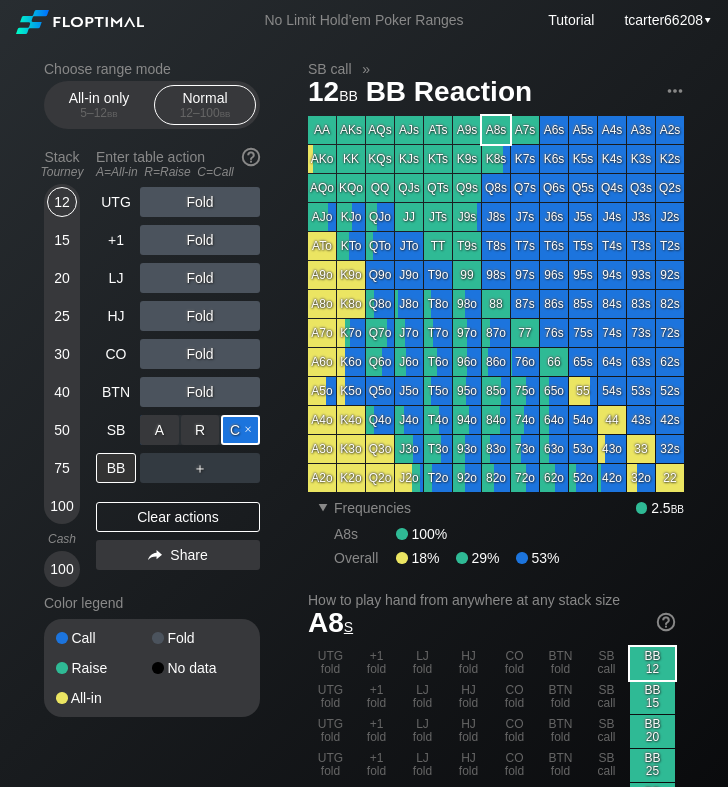 click on "C ✕" at bounding box center [240, 430] 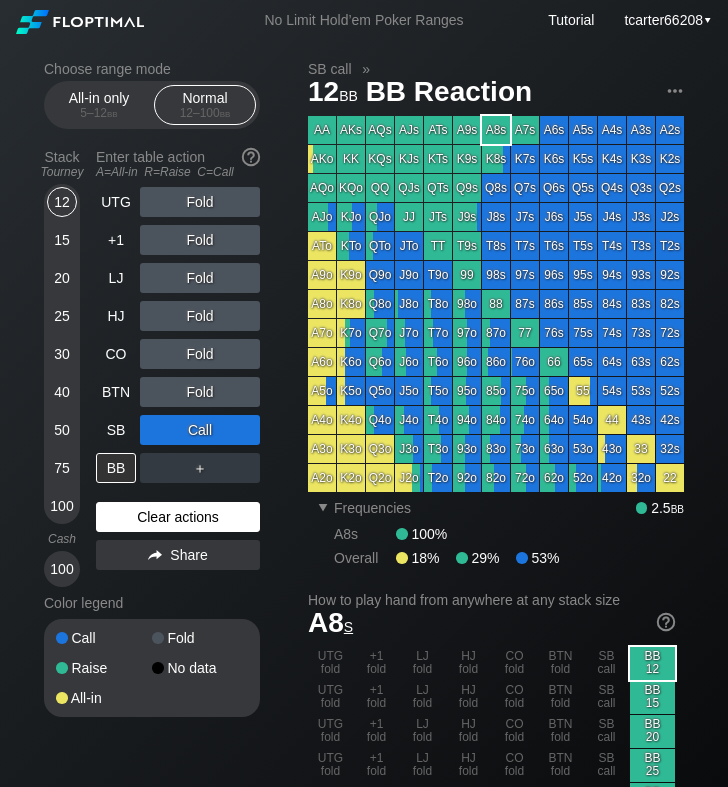 drag, startPoint x: 250, startPoint y: 526, endPoint x: 222, endPoint y: 518, distance: 29.12044 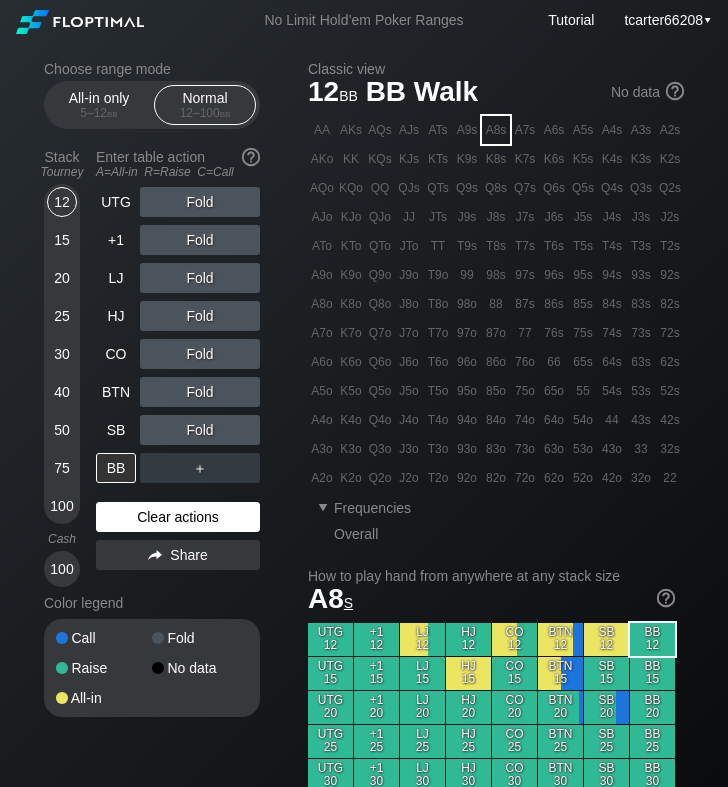 click on "Clear actions" at bounding box center [178, 517] 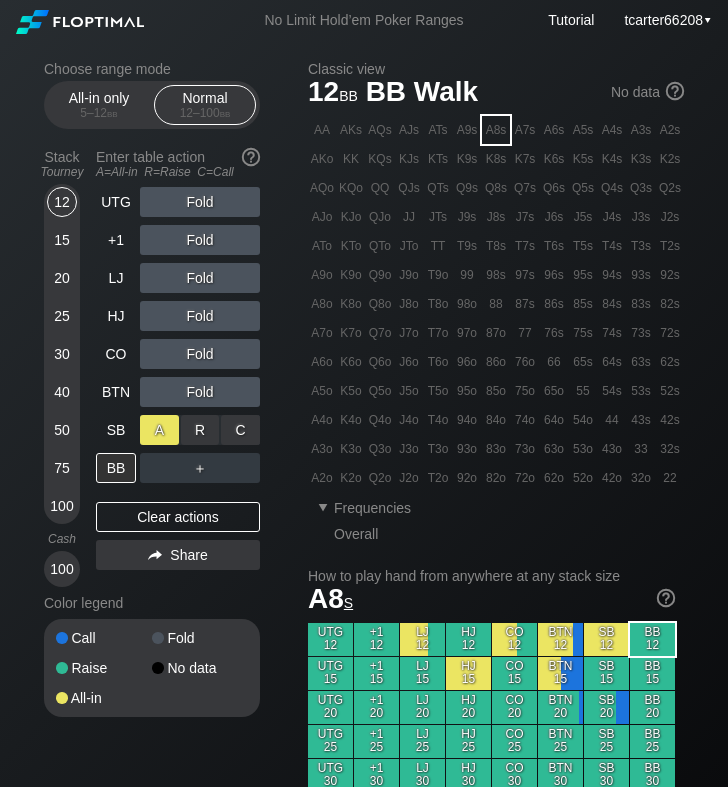 click on "A ✕" at bounding box center [159, 430] 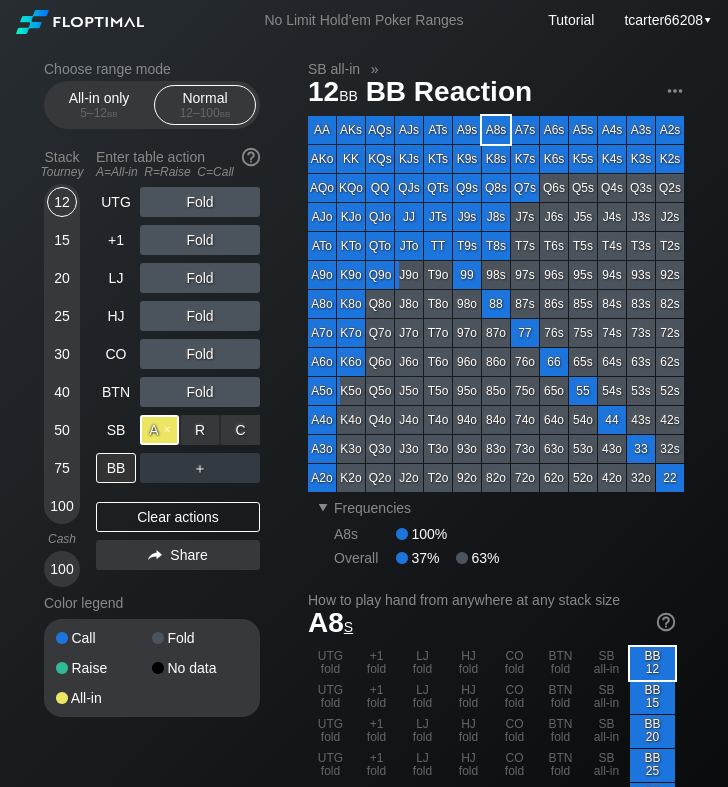 click on "A ✕" at bounding box center (159, 430) 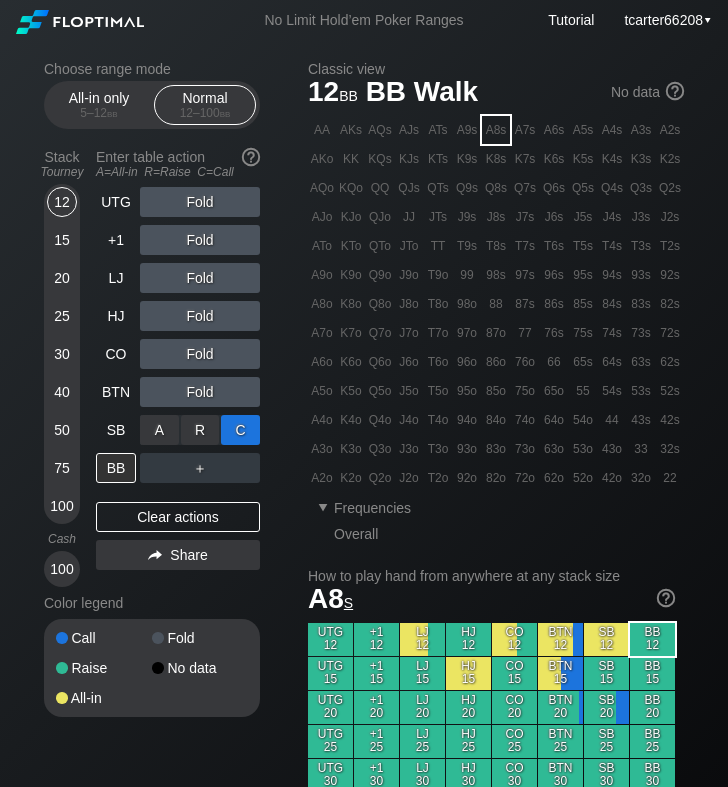 click on "C ✕" at bounding box center (240, 430) 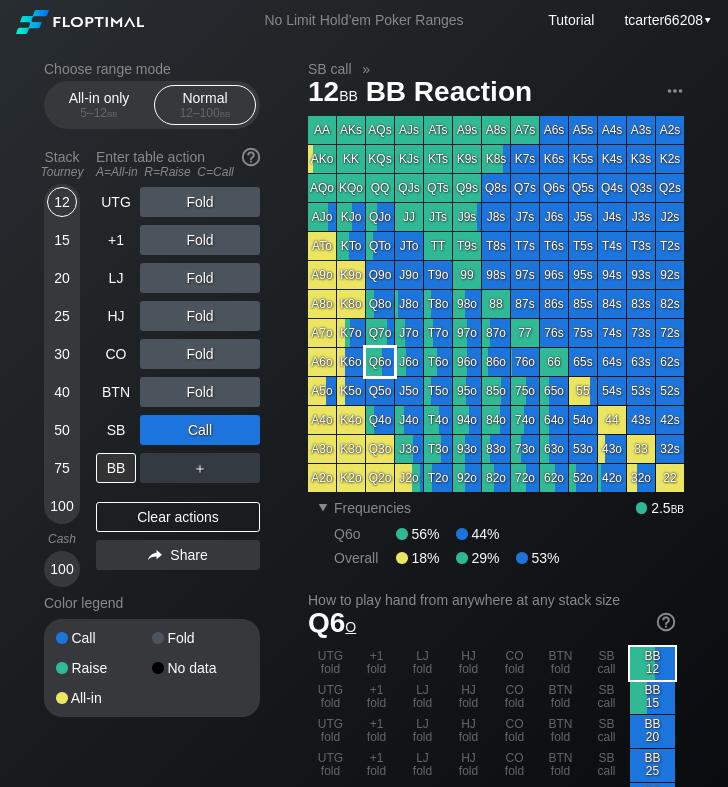 click on "Q6o" at bounding box center (380, 362) 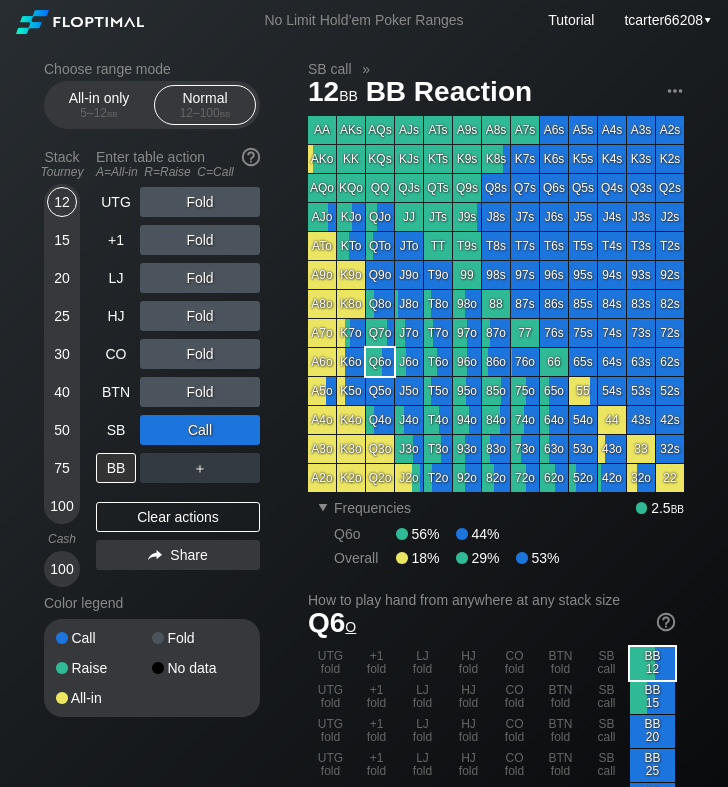 scroll, scrollTop: 0, scrollLeft: 0, axis: both 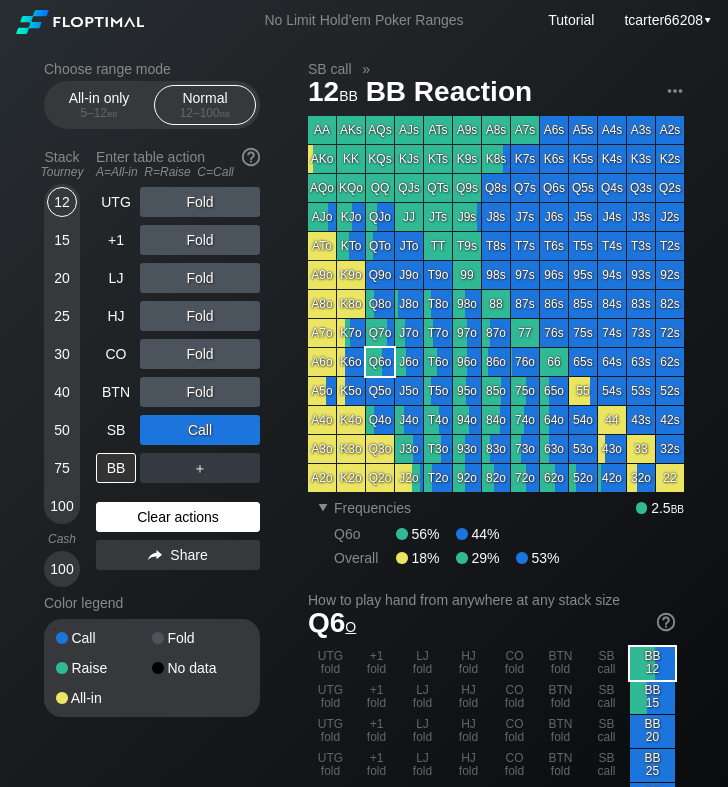 click on "Clear actions" at bounding box center (178, 517) 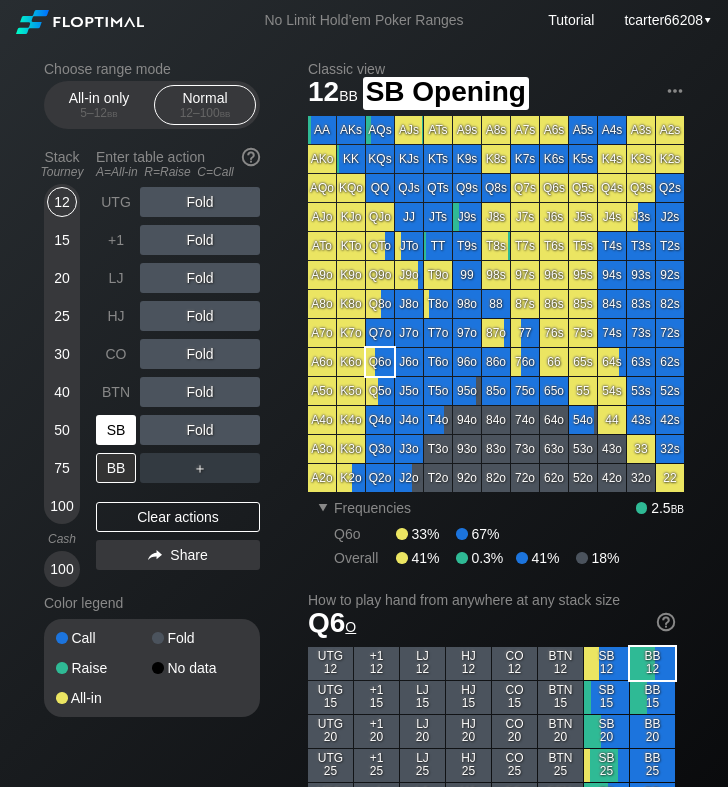 click on "SB" at bounding box center (116, 430) 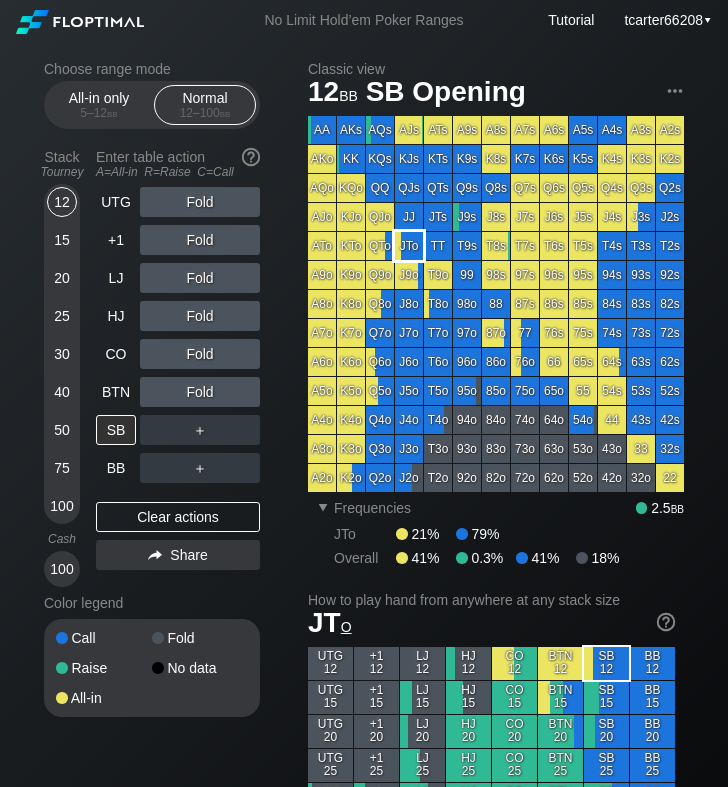 drag, startPoint x: 416, startPoint y: 246, endPoint x: 354, endPoint y: 268, distance: 65.78754 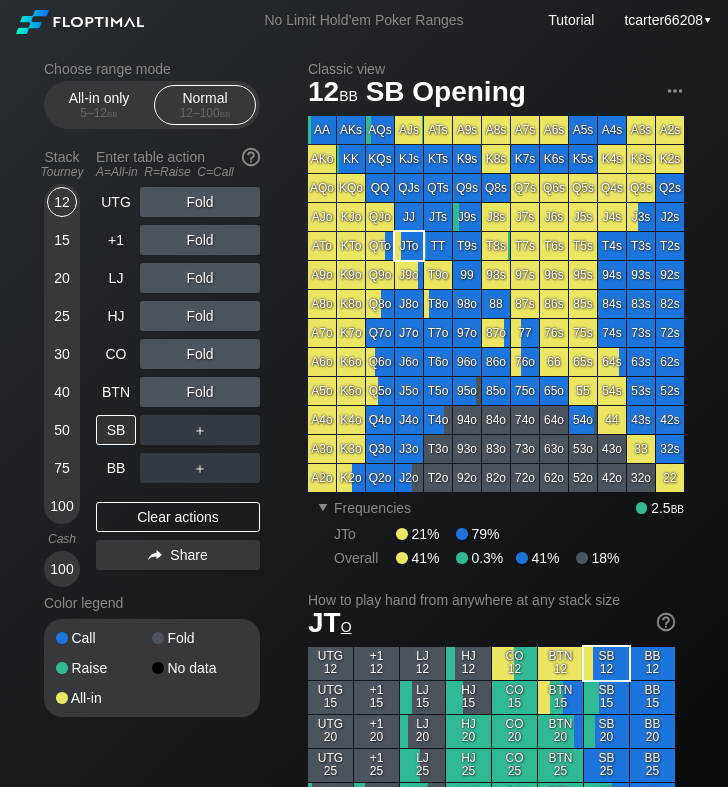 click on "＋" at bounding box center [200, 202] 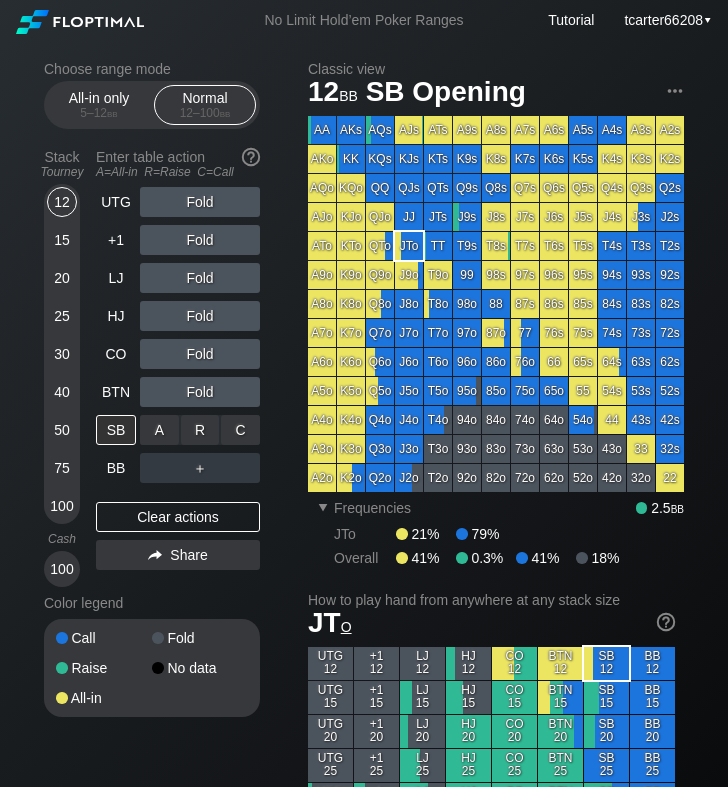 drag, startPoint x: 242, startPoint y: 425, endPoint x: 190, endPoint y: 450, distance: 57.697487 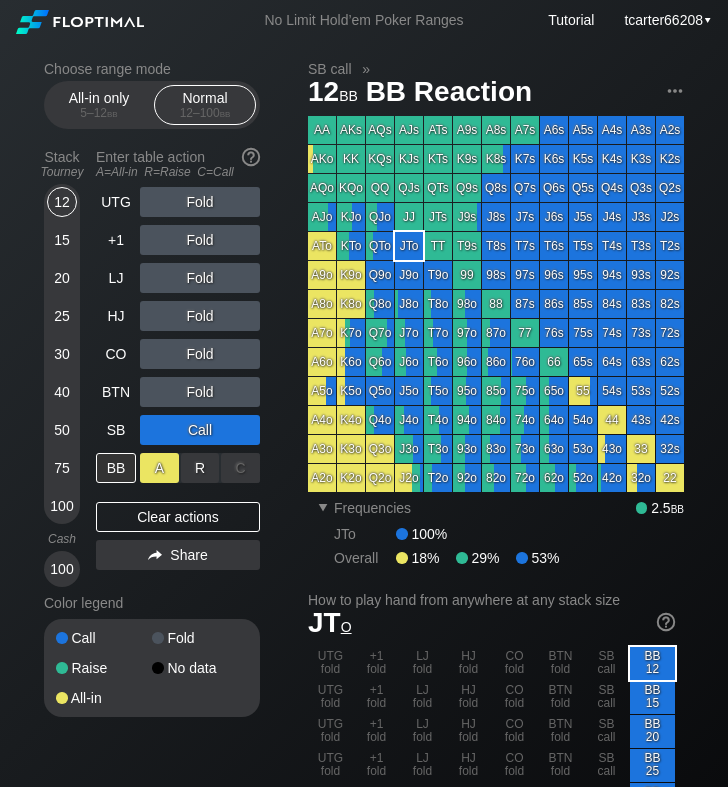 click on "A ✕" at bounding box center (159, 468) 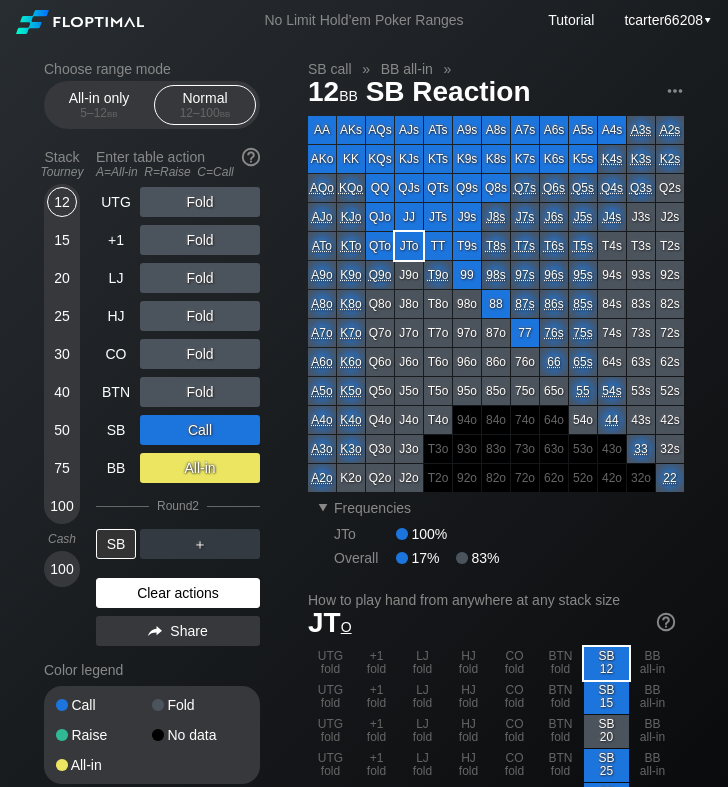 click on "Clear actions" at bounding box center [178, 593] 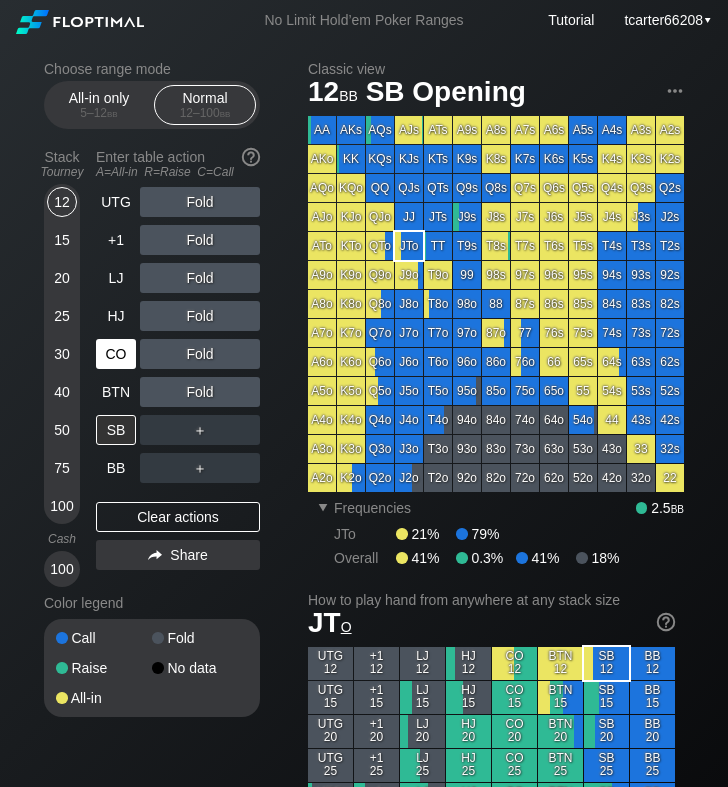 click on "15" at bounding box center (62, 240) 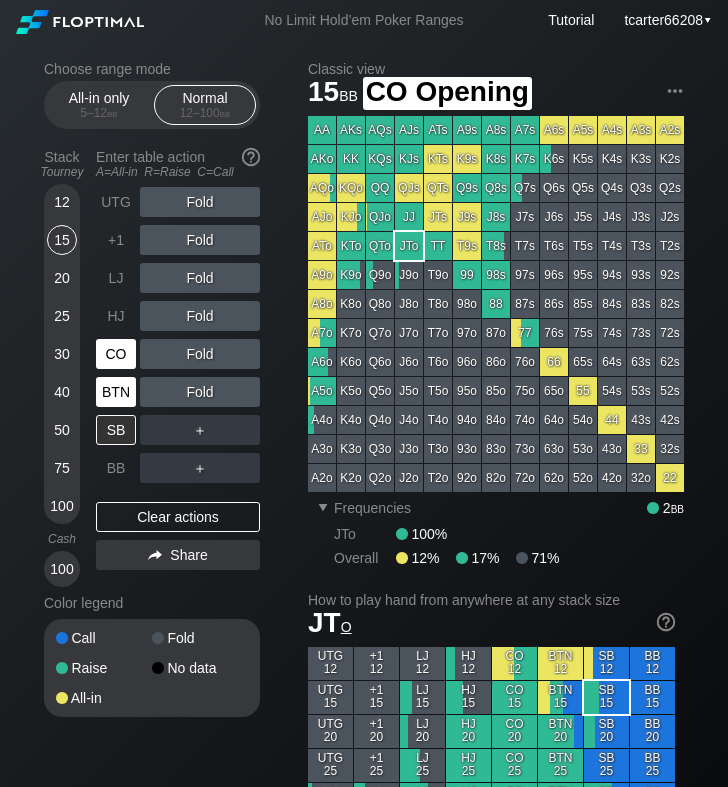click on "BTN" at bounding box center (116, 392) 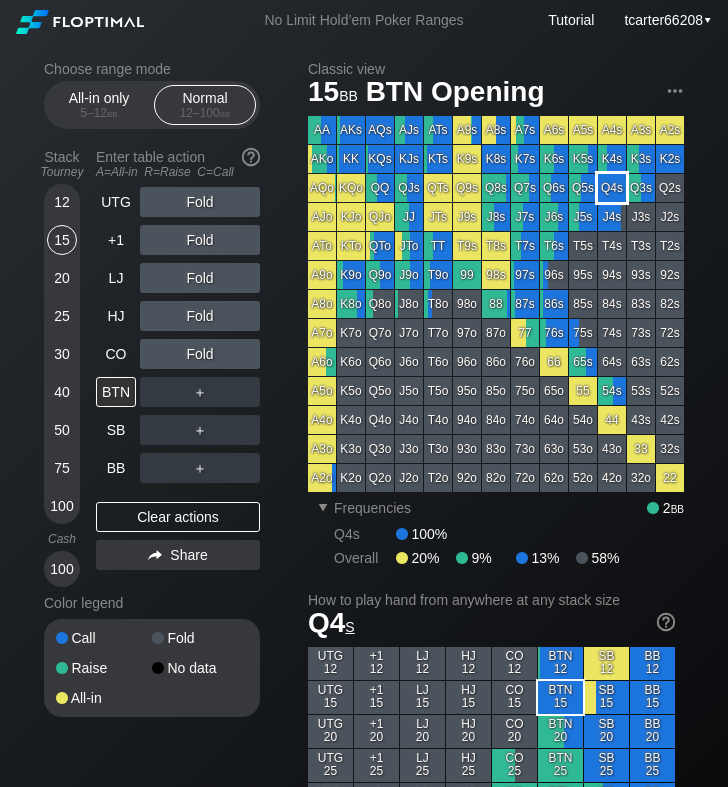 click on "Q4s" at bounding box center (612, 188) 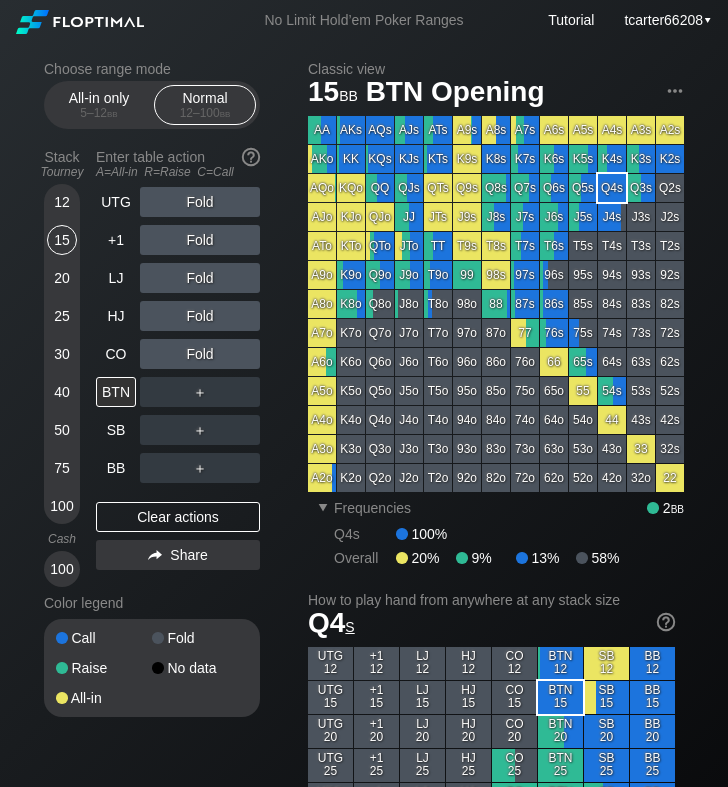 click on "＋" at bounding box center [200, 202] 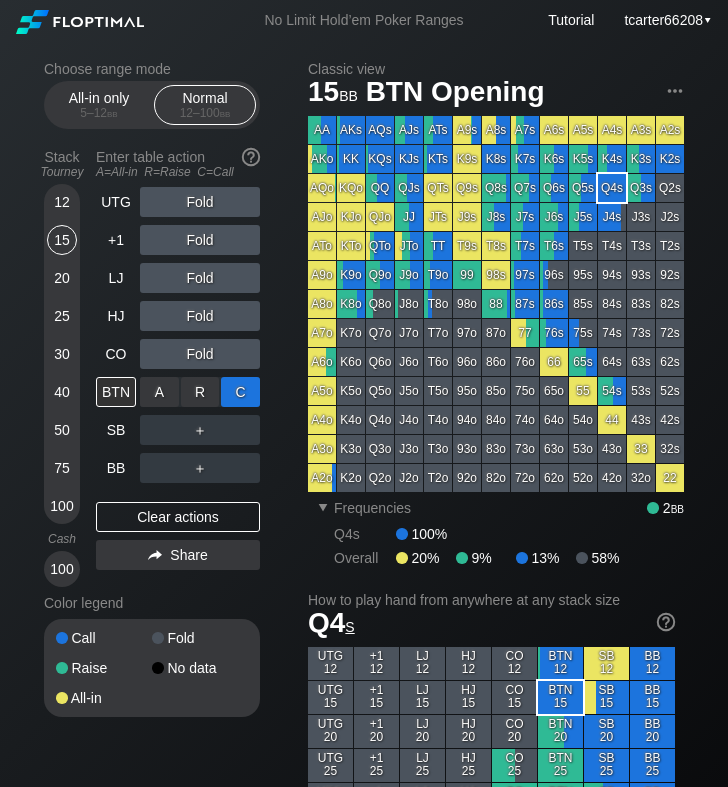 click on "C ✕" at bounding box center [240, 392] 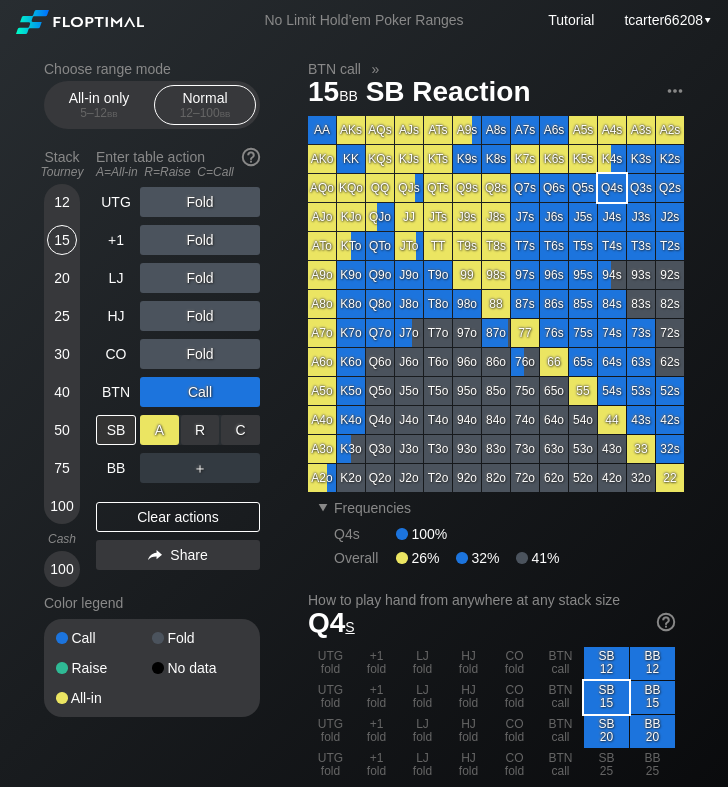 click on "A ✕" at bounding box center (159, 430) 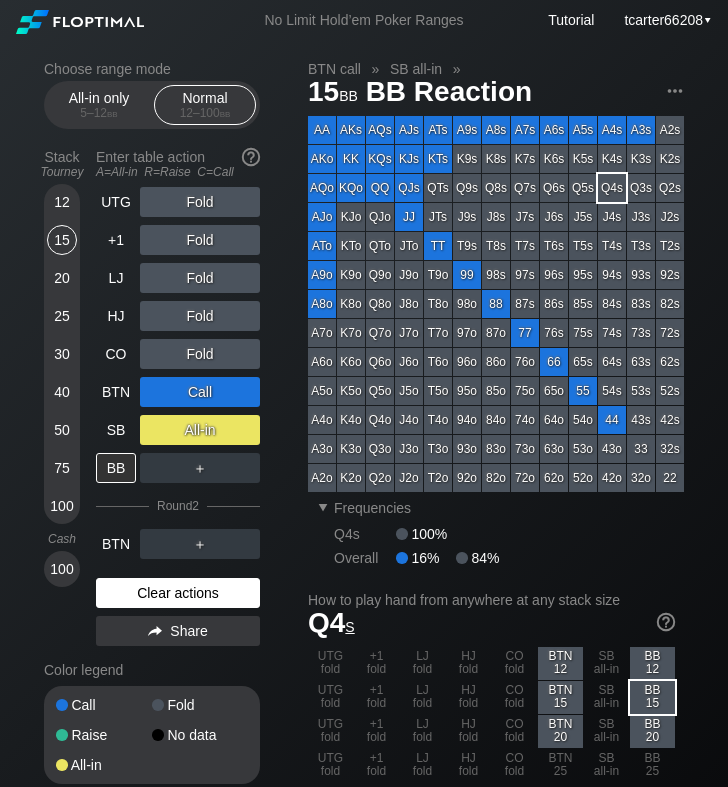 click on "Clear actions" at bounding box center [178, 593] 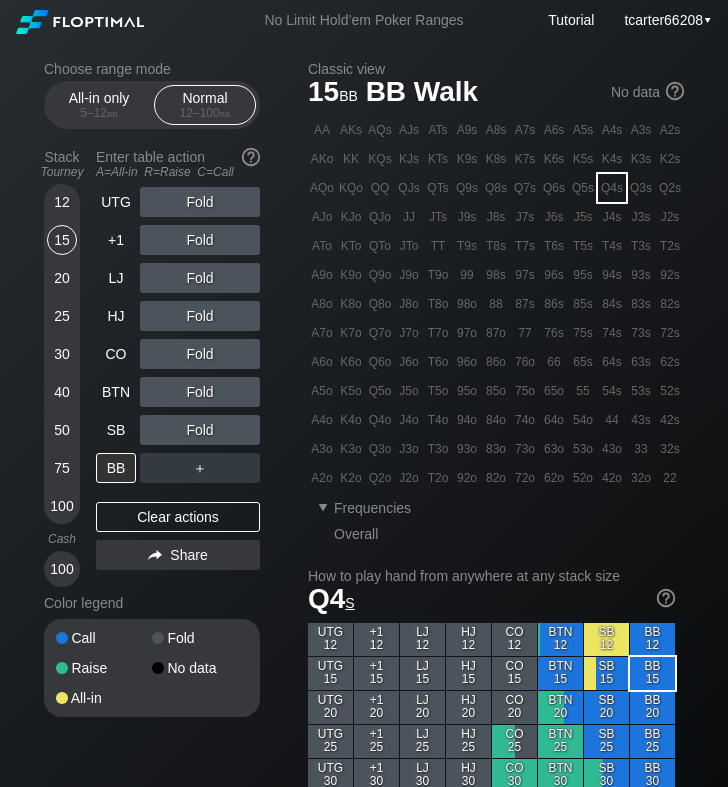 click on "12" at bounding box center (62, 202) 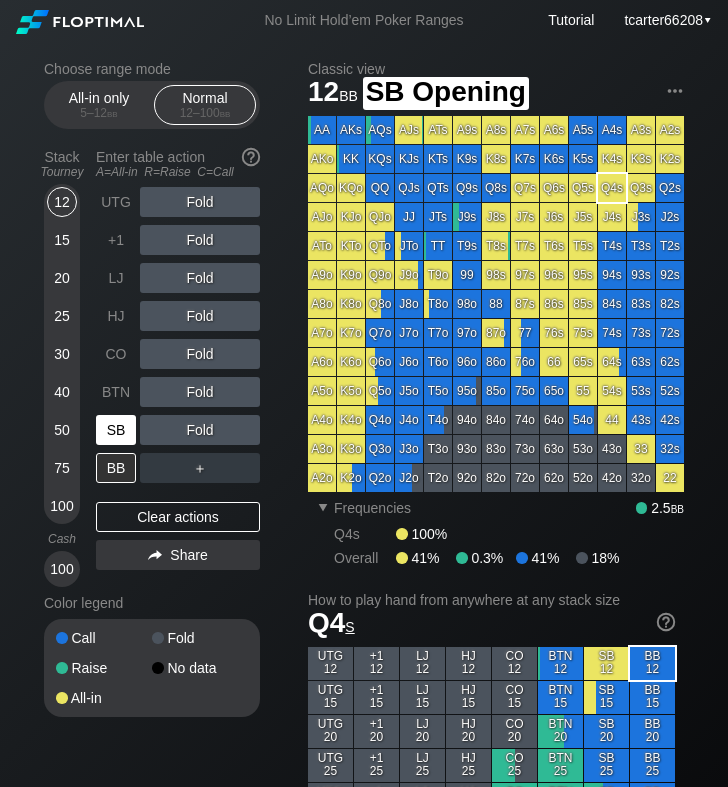 click on "SB" at bounding box center [116, 430] 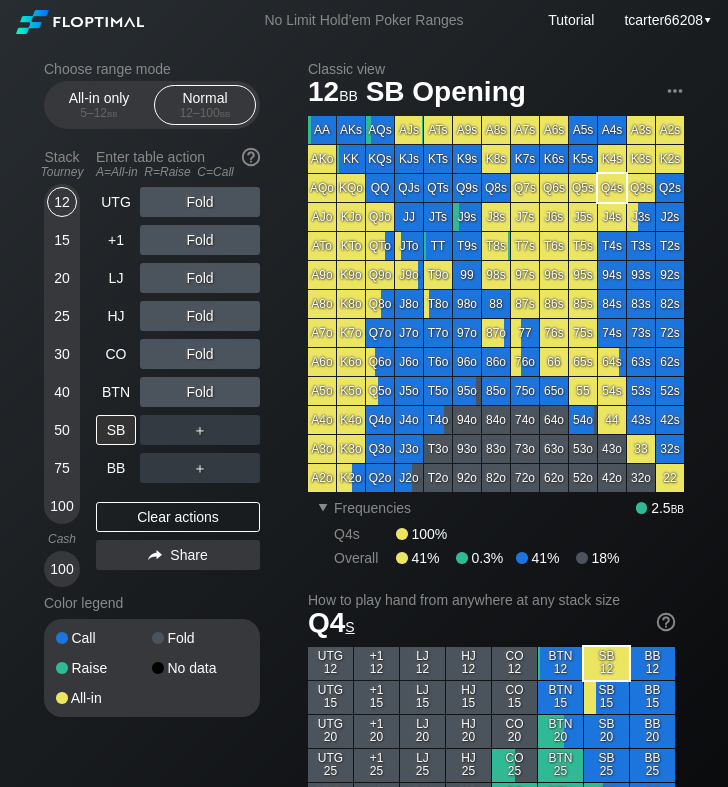 drag, startPoint x: 186, startPoint y: 511, endPoint x: 152, endPoint y: 498, distance: 36.40055 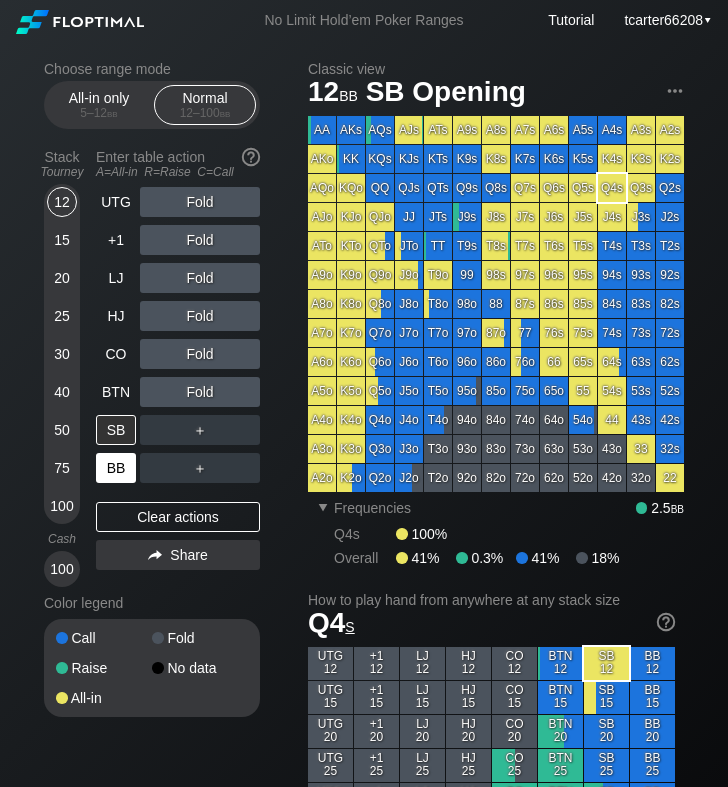 drag, startPoint x: 215, startPoint y: 527, endPoint x: 133, endPoint y: 470, distance: 99.86491 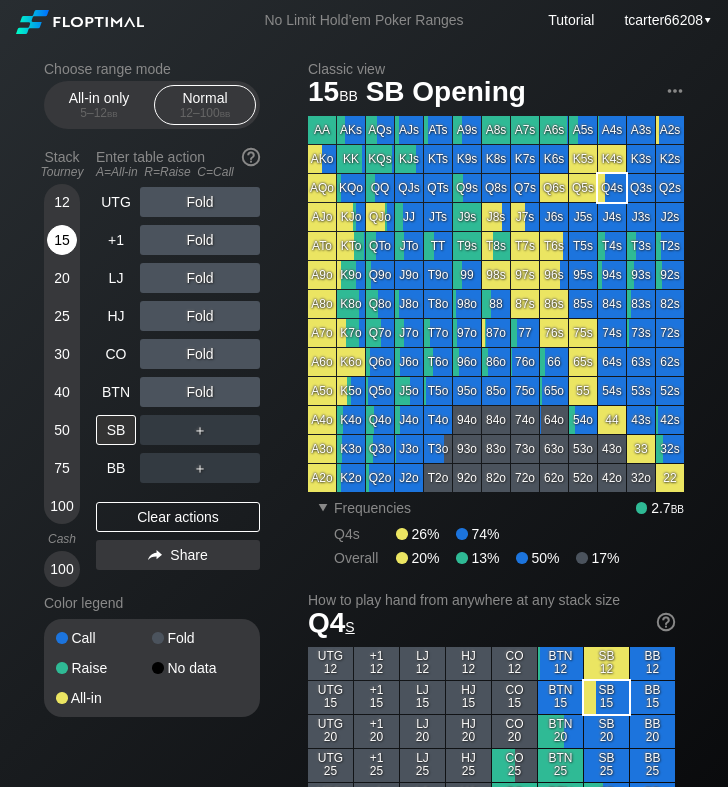 click on "15" at bounding box center (62, 240) 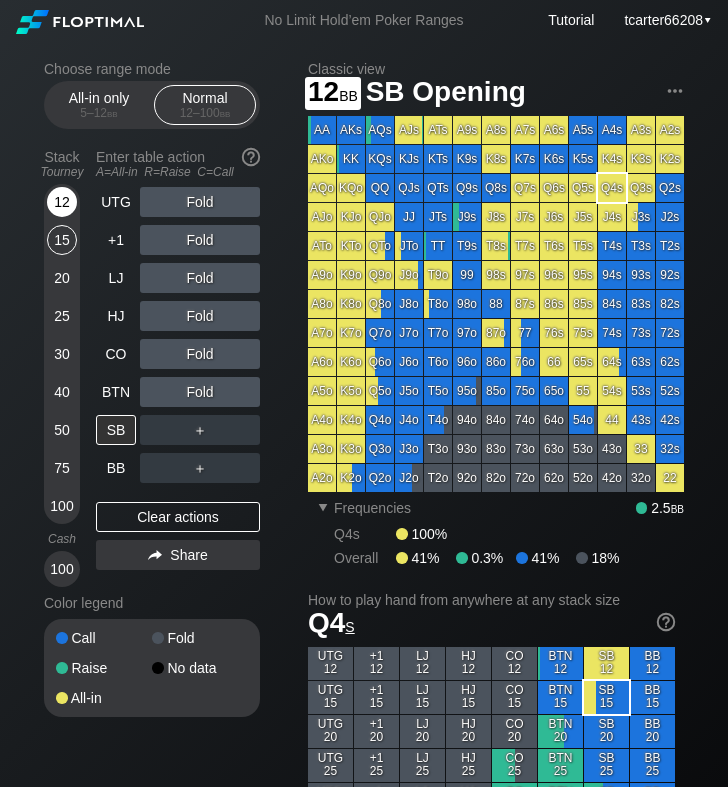 click on "12" at bounding box center [62, 202] 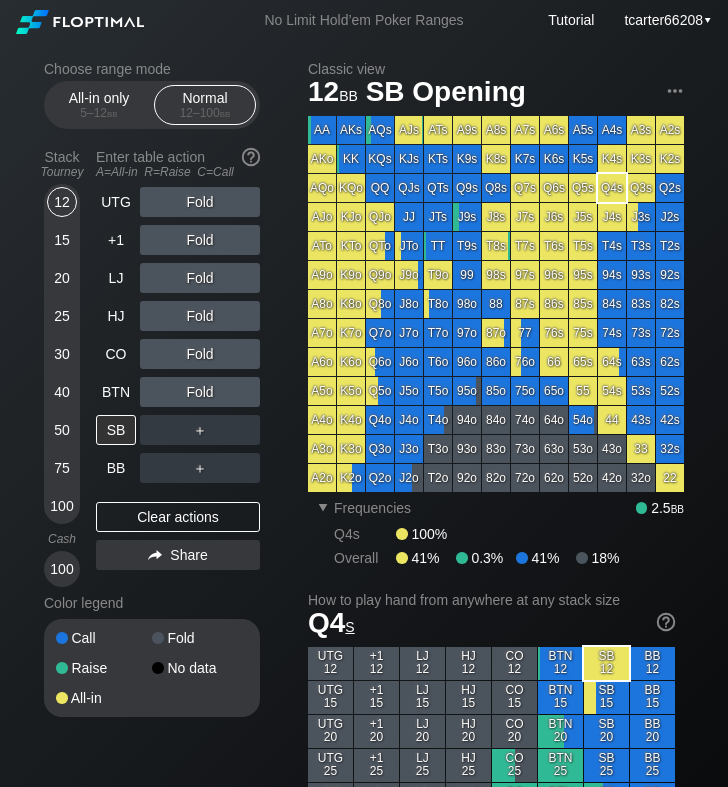 click on "＋" at bounding box center [200, 202] 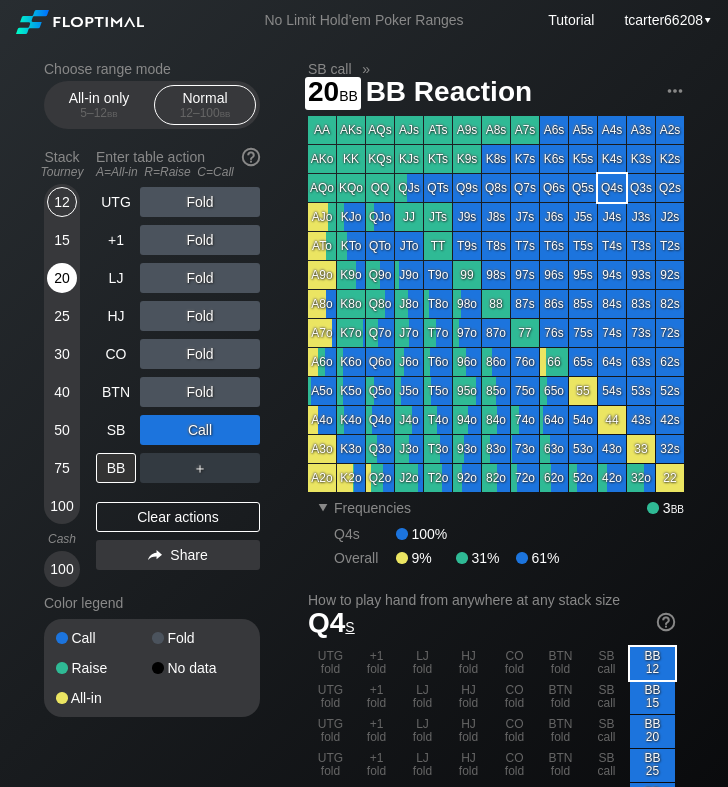 click on "20" at bounding box center [62, 278] 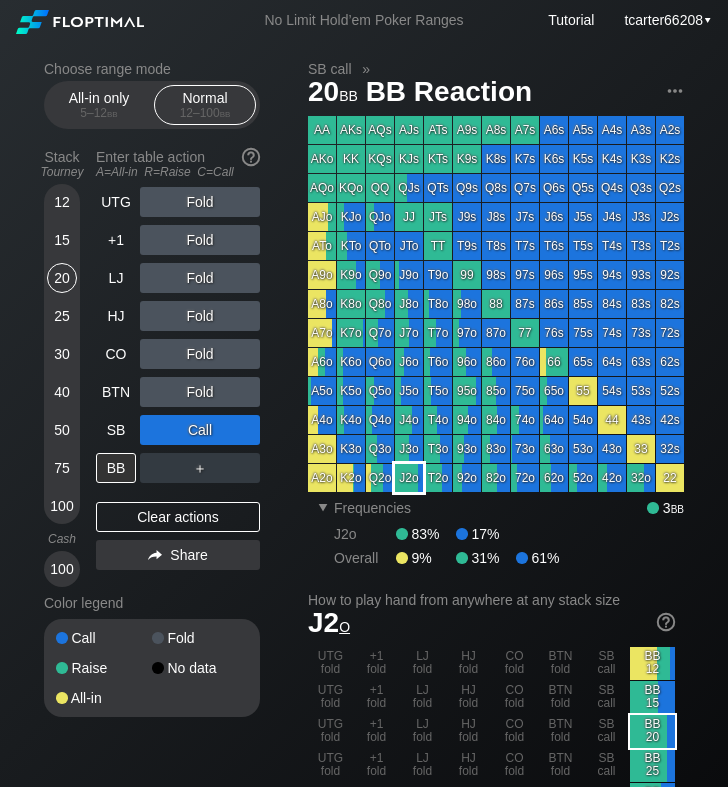click on "J2o" at bounding box center [409, 478] 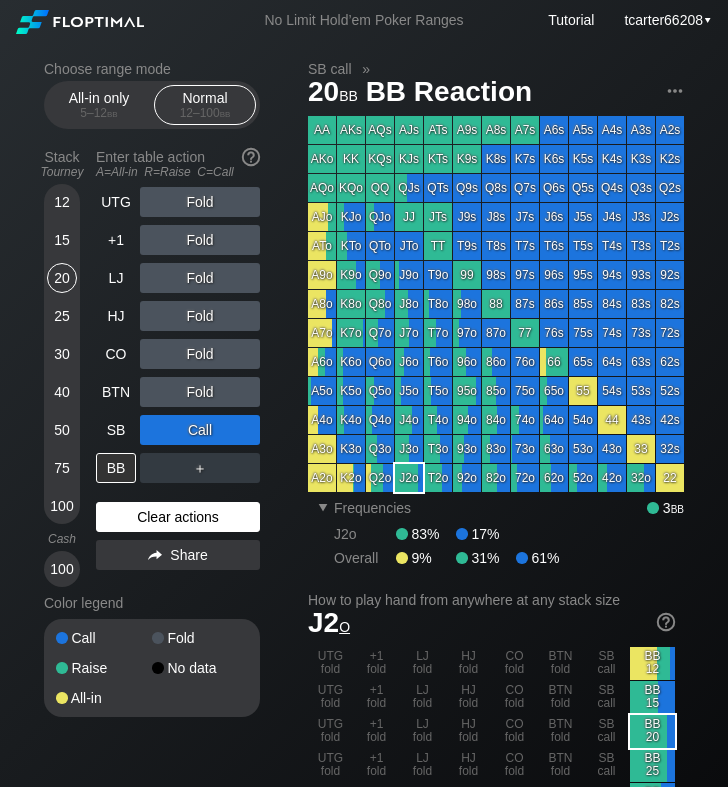 click on "Clear actions" at bounding box center (178, 517) 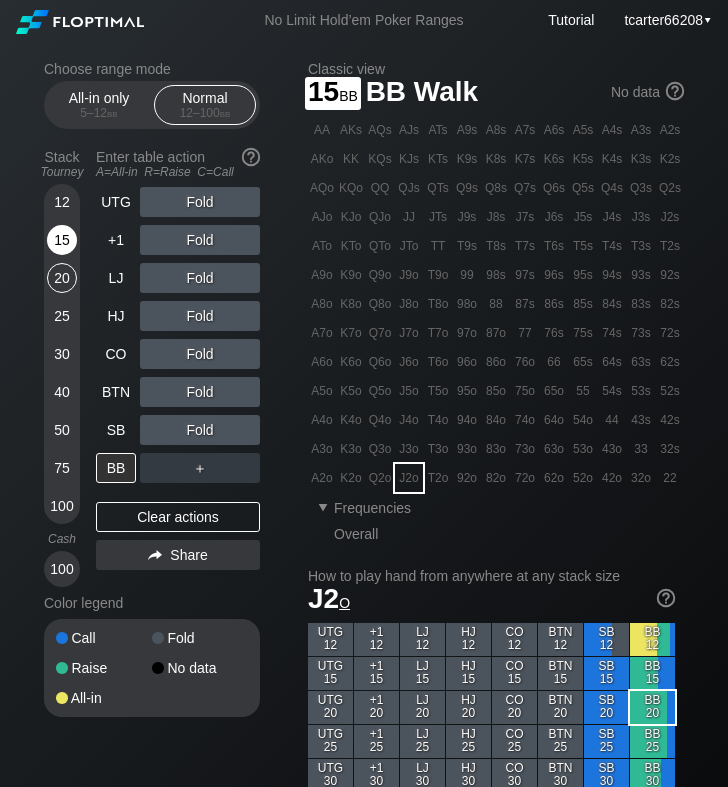click on "15" at bounding box center (62, 240) 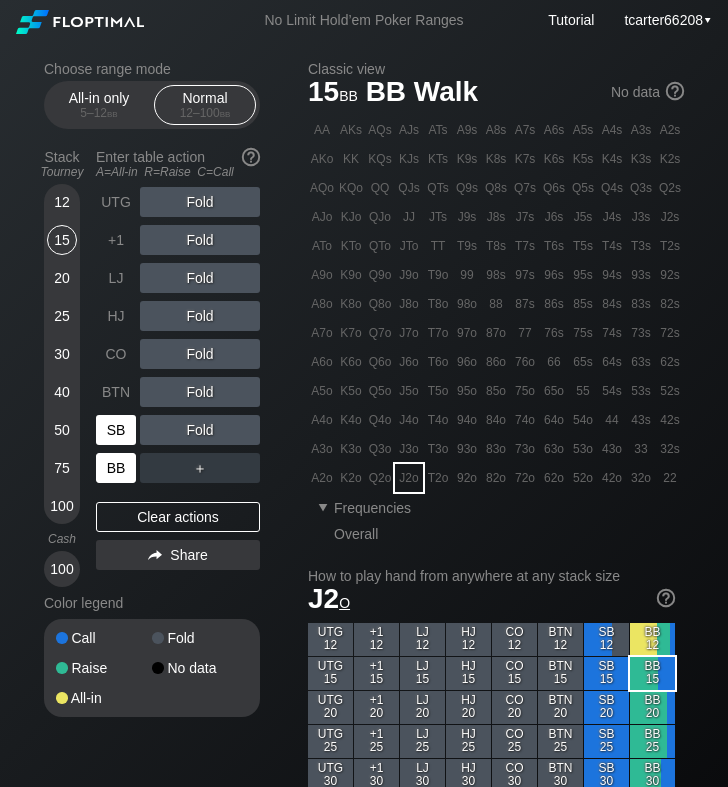 click on "SB" at bounding box center (118, 430) 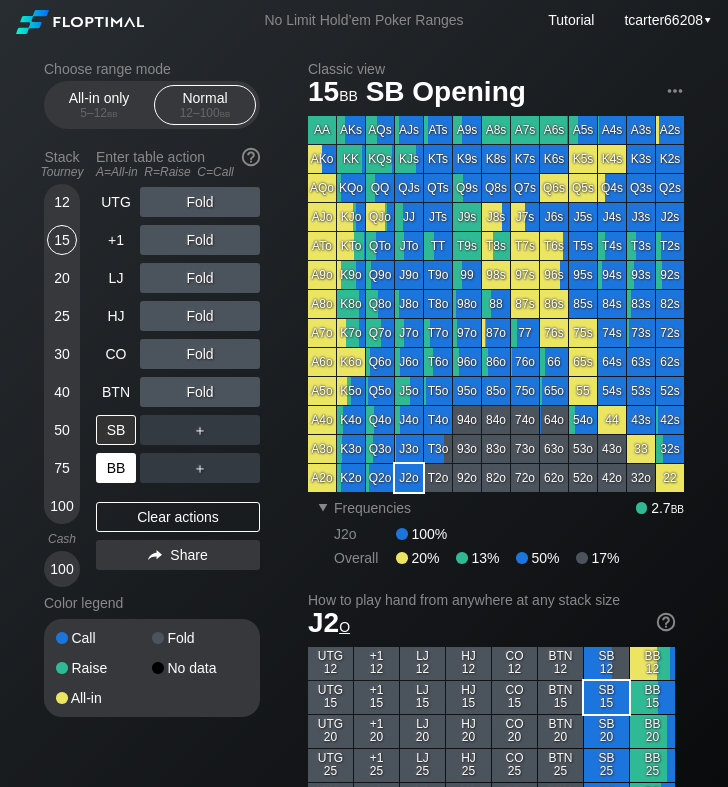 click on "BB" at bounding box center (116, 468) 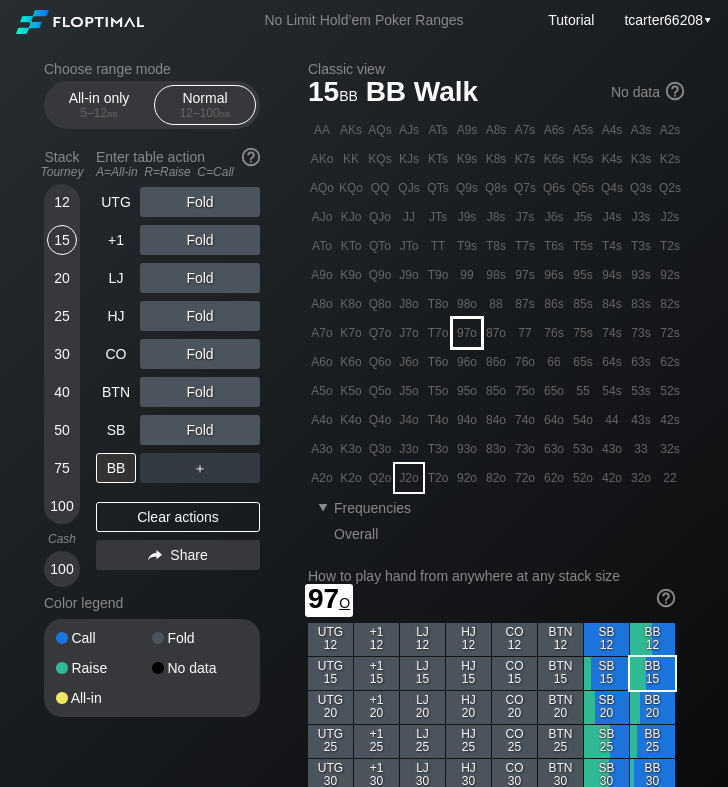 click on "97o" at bounding box center [467, 333] 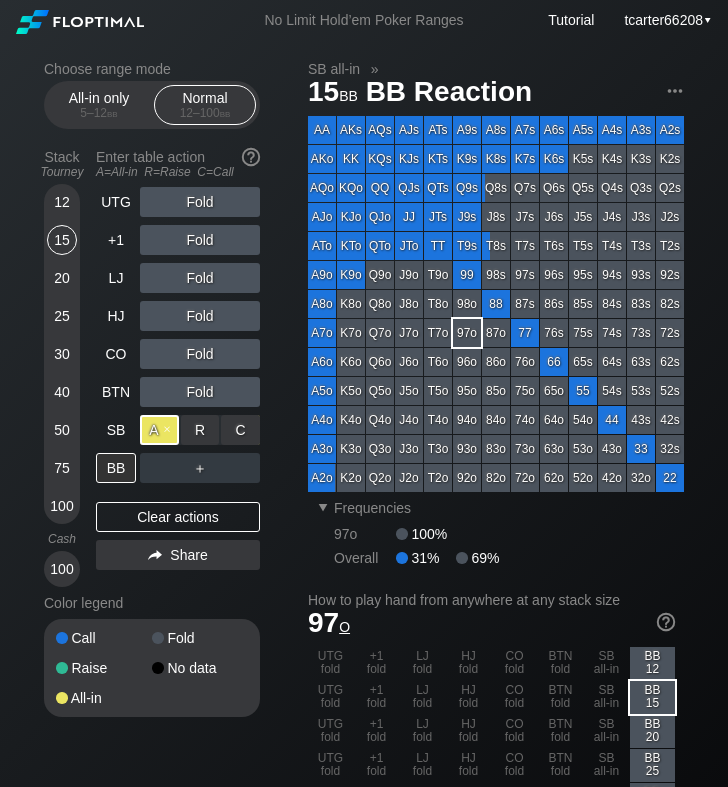 click on "A ✕" at bounding box center (159, 430) 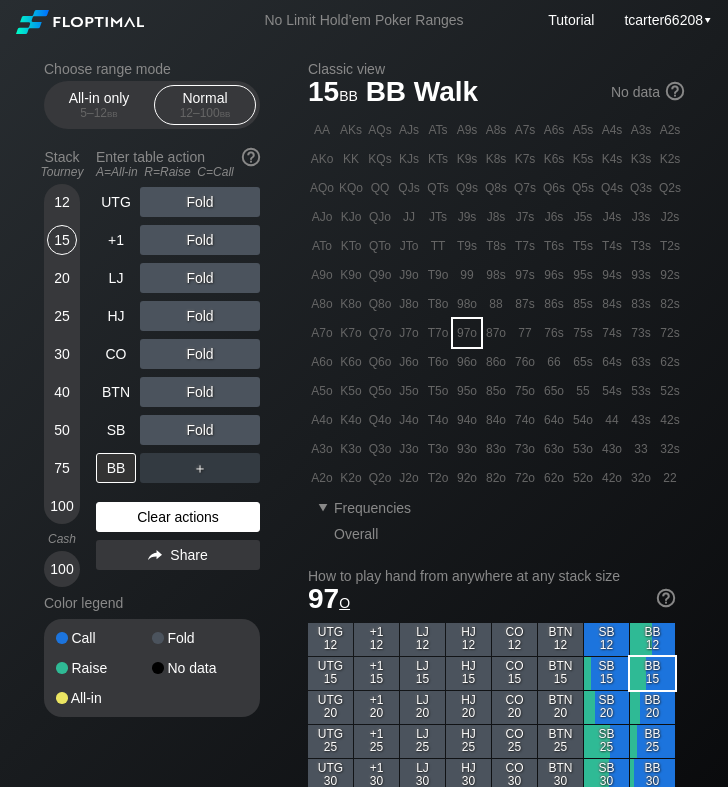 drag, startPoint x: 177, startPoint y: 517, endPoint x: 126, endPoint y: 450, distance: 84.20214 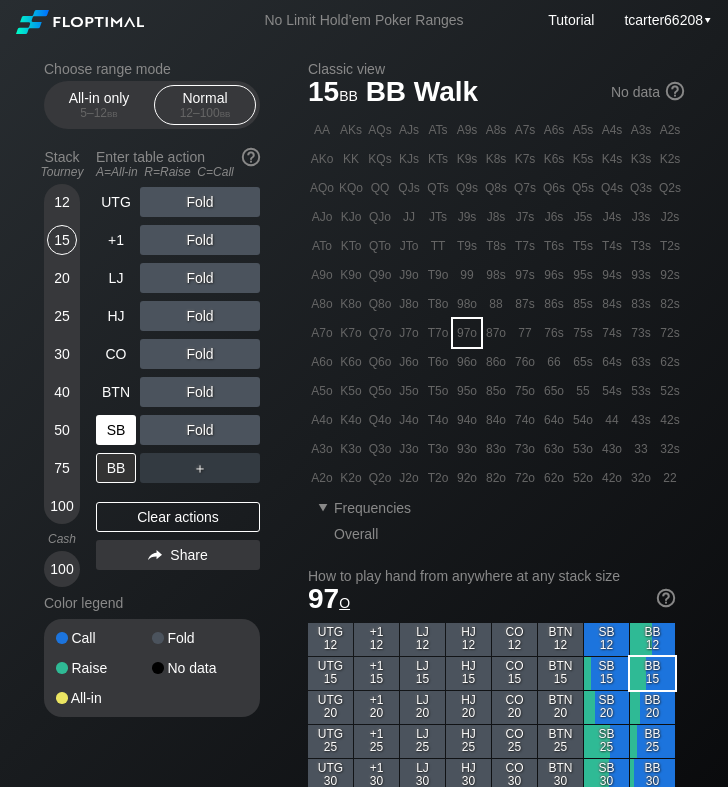 click on "Clear actions" at bounding box center (178, 517) 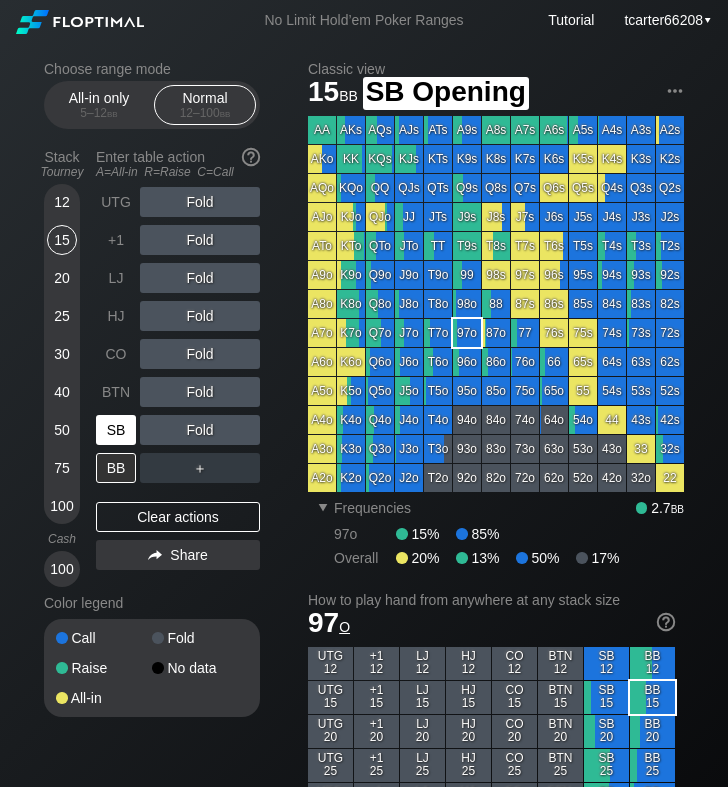 click on "SB" at bounding box center [116, 430] 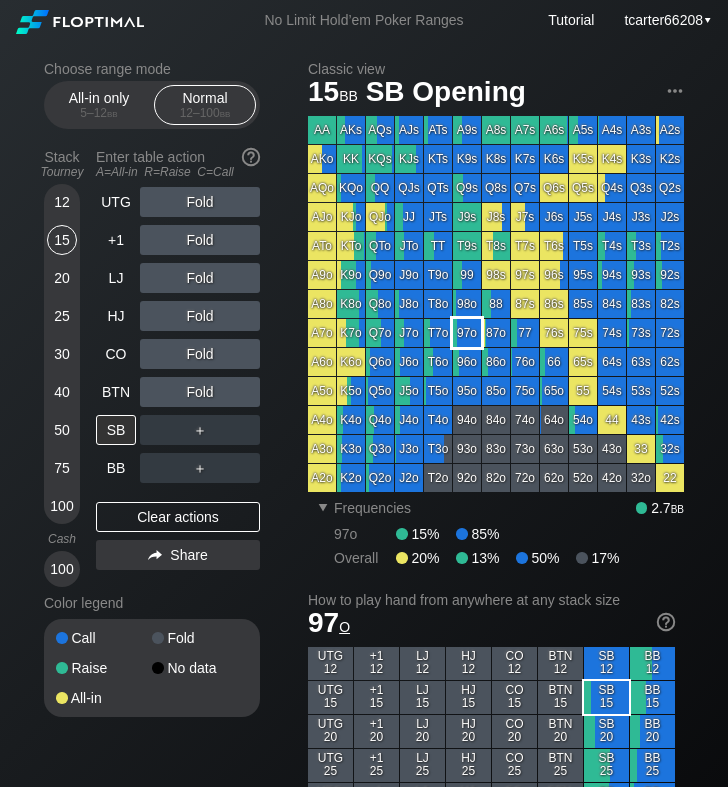 click on "97o" at bounding box center [467, 333] 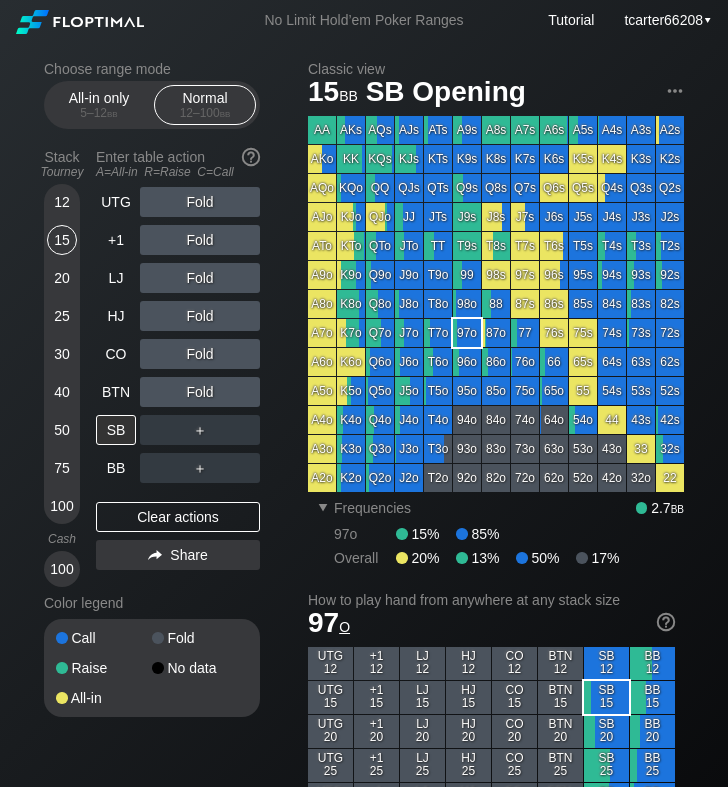 click on "Choose range mode All-in only 5 – 12 bb Normal 12 – 100 bb Stack Tourney Enter table action A=All-in  R=Raise  C=Call 12 15 20 25 30 40 50 75 100 Cash 100 UTG Fold +1 Fold LJ Fold HJ Fold CO Fold BTN Fold SB ＋ BB ＋ Clear actions Share Color legend   Call   Fold   Raise   No data   All-in" at bounding box center [168, 402] 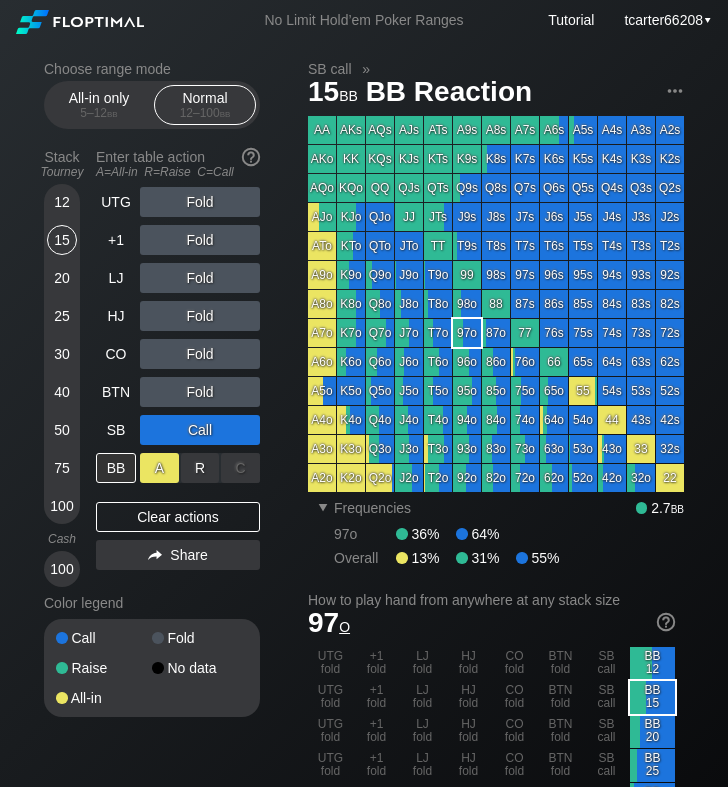 click on "A ✕" at bounding box center (159, 468) 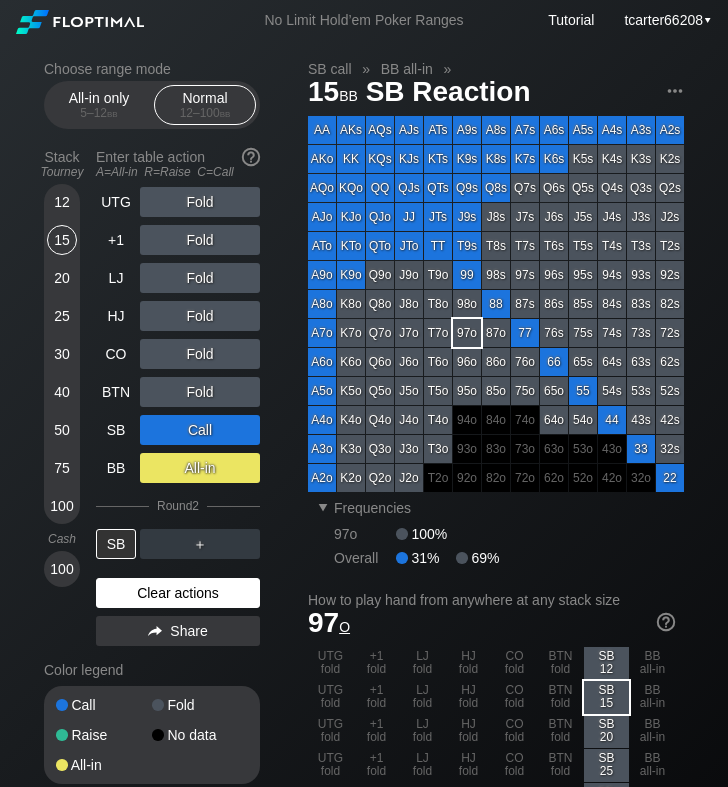 click on "Clear actions" at bounding box center (178, 593) 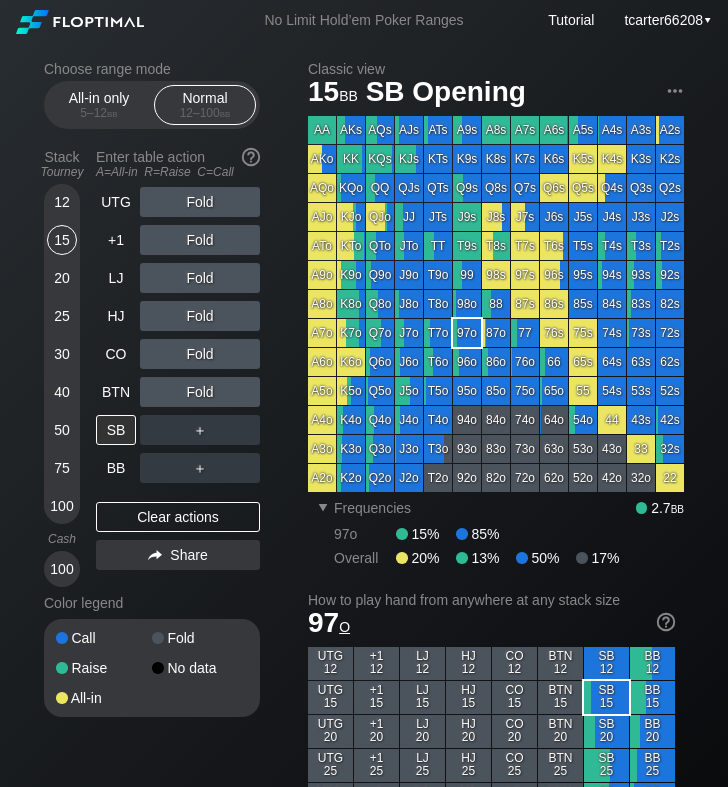 click on "12" at bounding box center (62, 202) 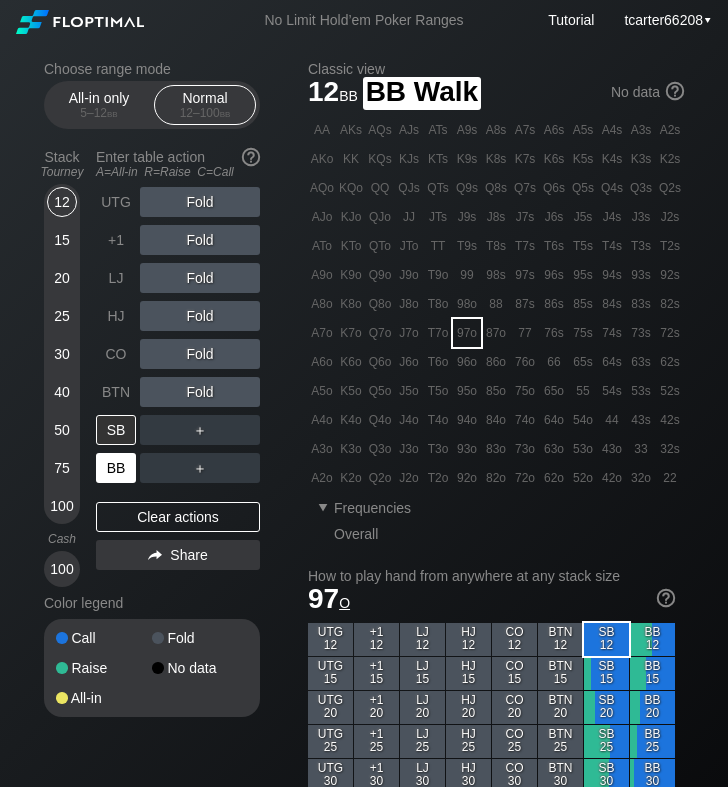 click on "BB" at bounding box center (116, 468) 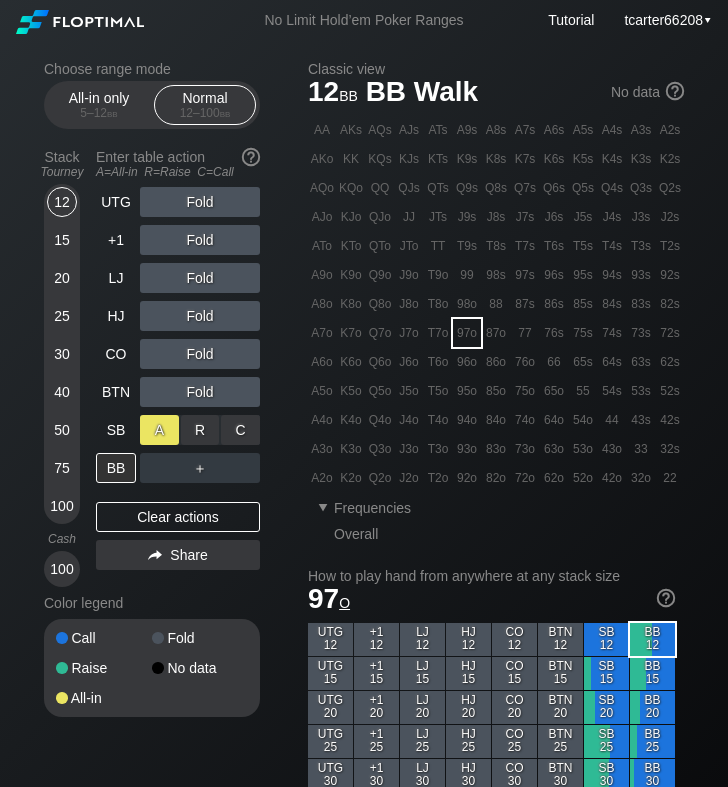 click on "A ✕" at bounding box center (159, 430) 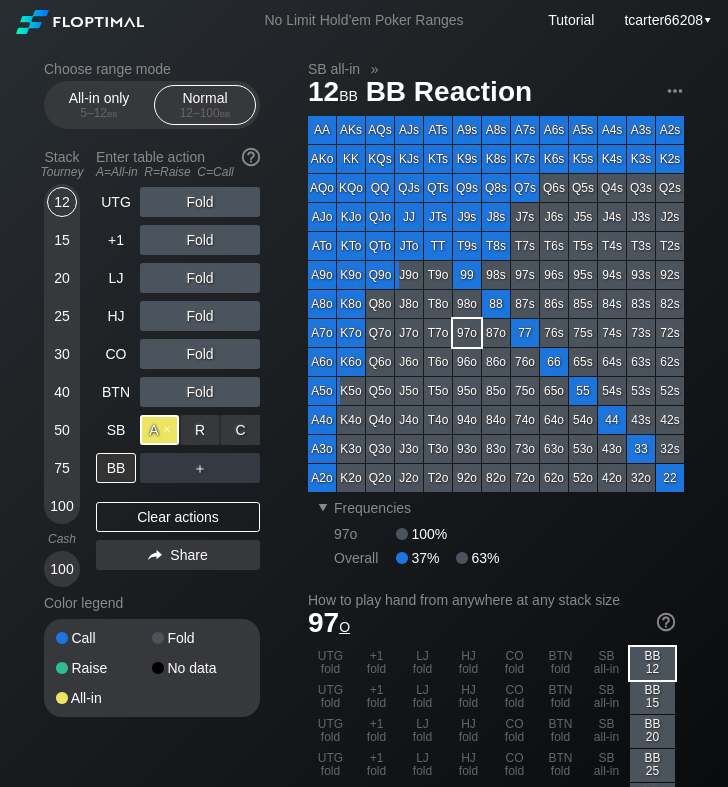 click on "A ✕" at bounding box center (159, 430) 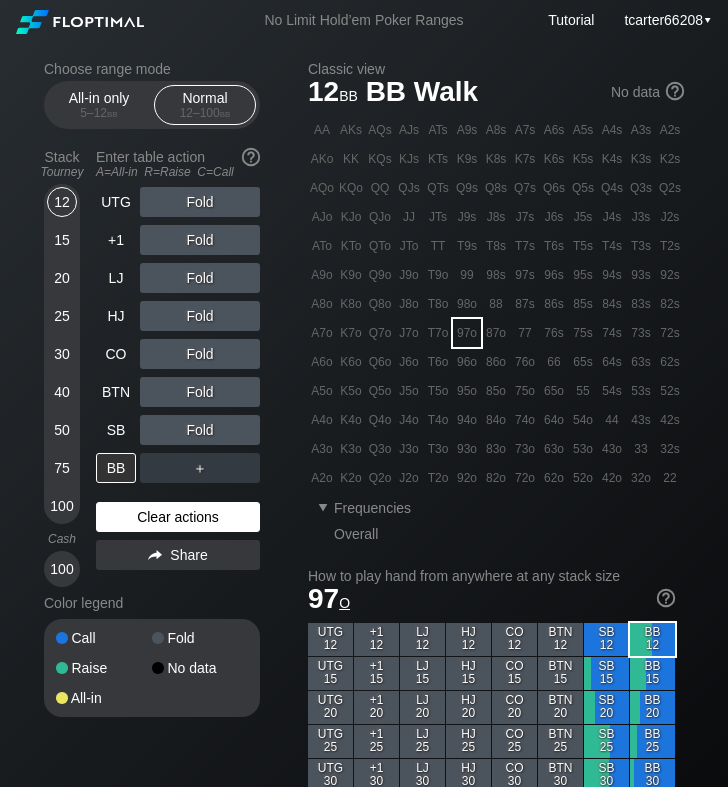 click on "Clear actions" at bounding box center [178, 517] 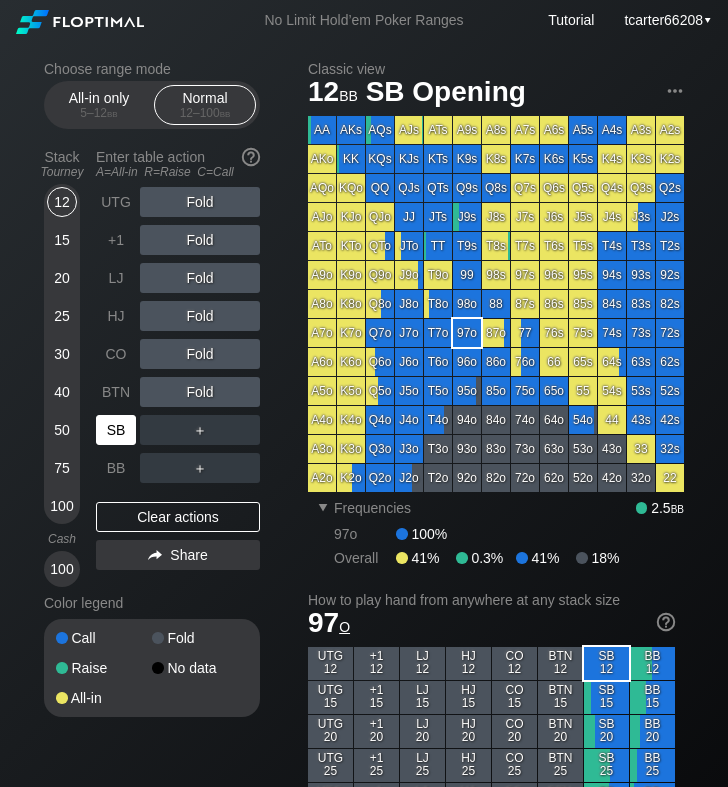 click on "SB" at bounding box center (116, 430) 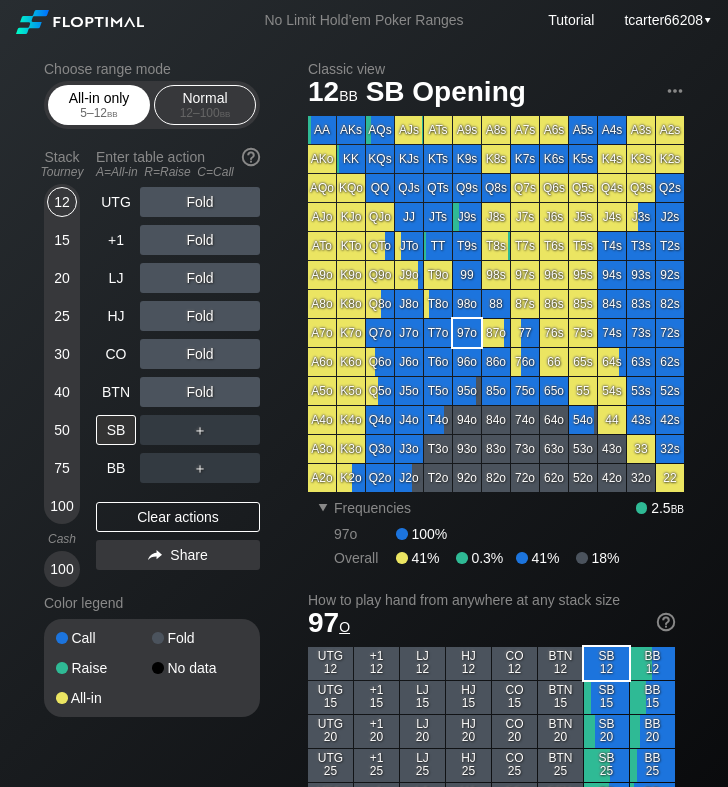 drag, startPoint x: 130, startPoint y: 110, endPoint x: 112, endPoint y: 306, distance: 196.8248 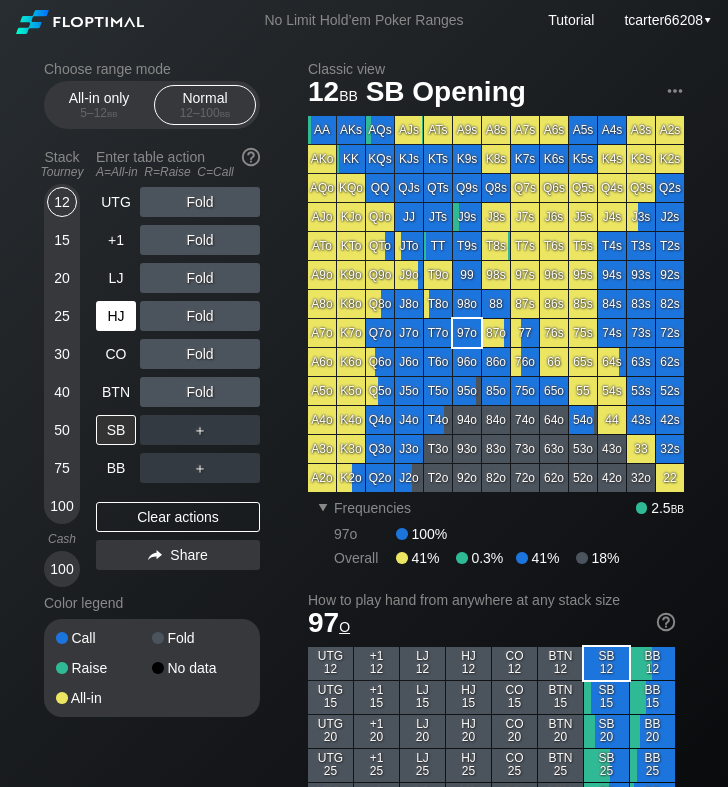 click on "5 – 12 bb" at bounding box center (99, 113) 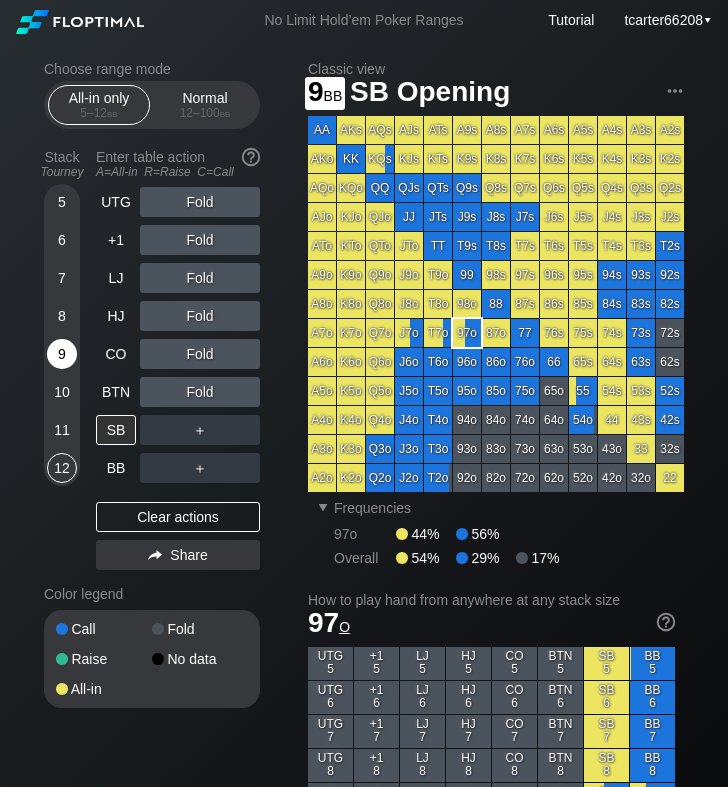 click on "9" at bounding box center [62, 354] 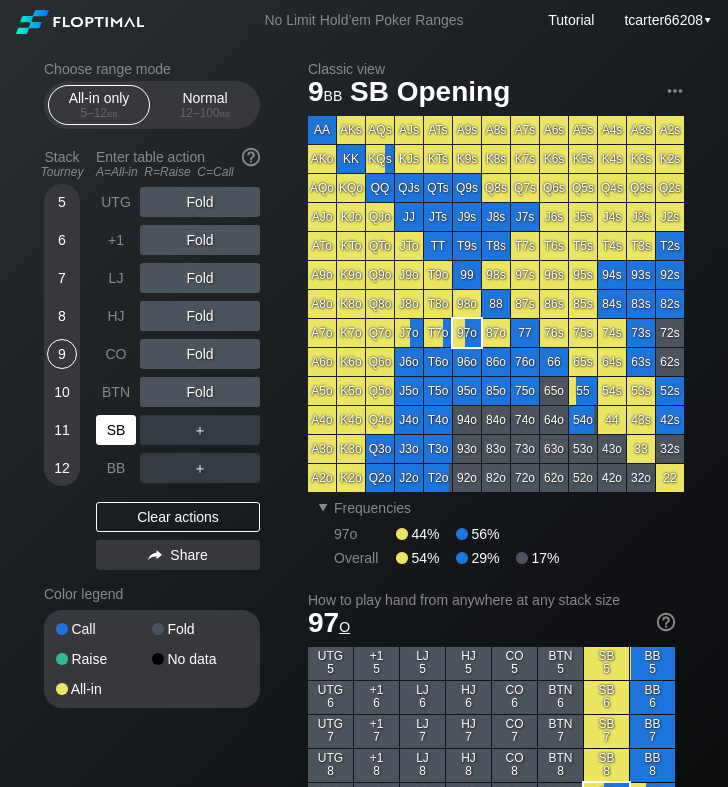 click on "SB" at bounding box center [116, 430] 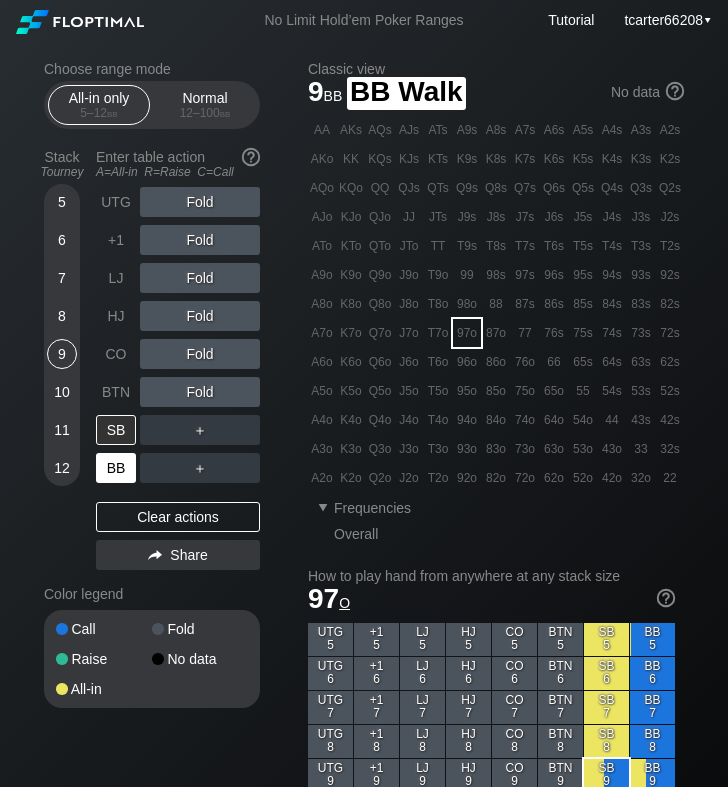 click on "BB" at bounding box center (116, 468) 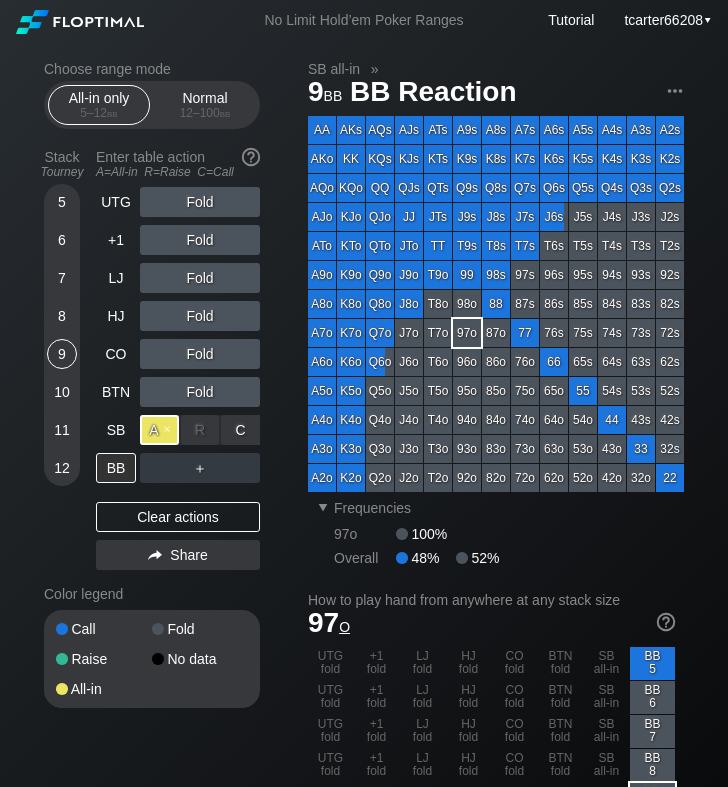 click on "A ✕" at bounding box center [159, 430] 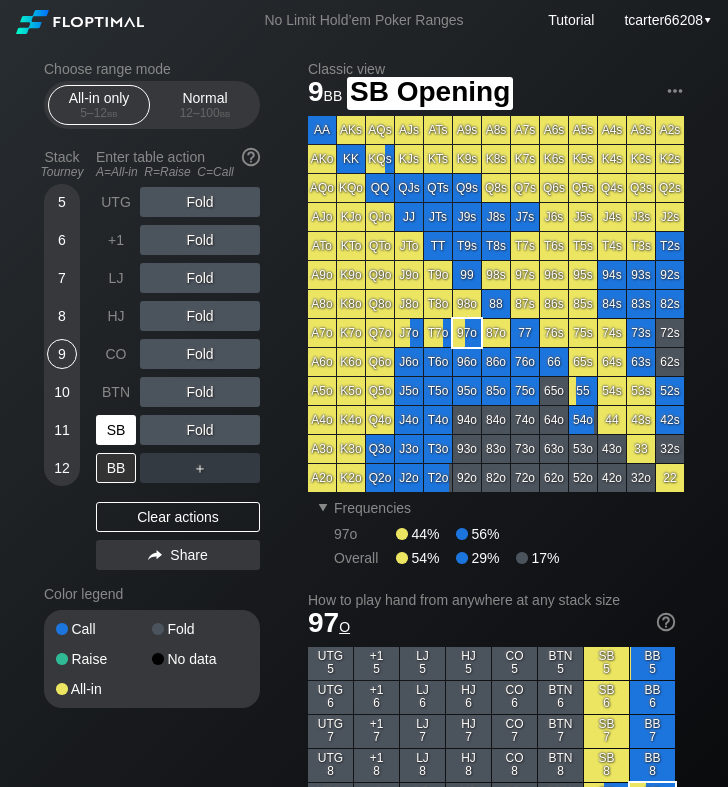 click on "SB" at bounding box center (116, 430) 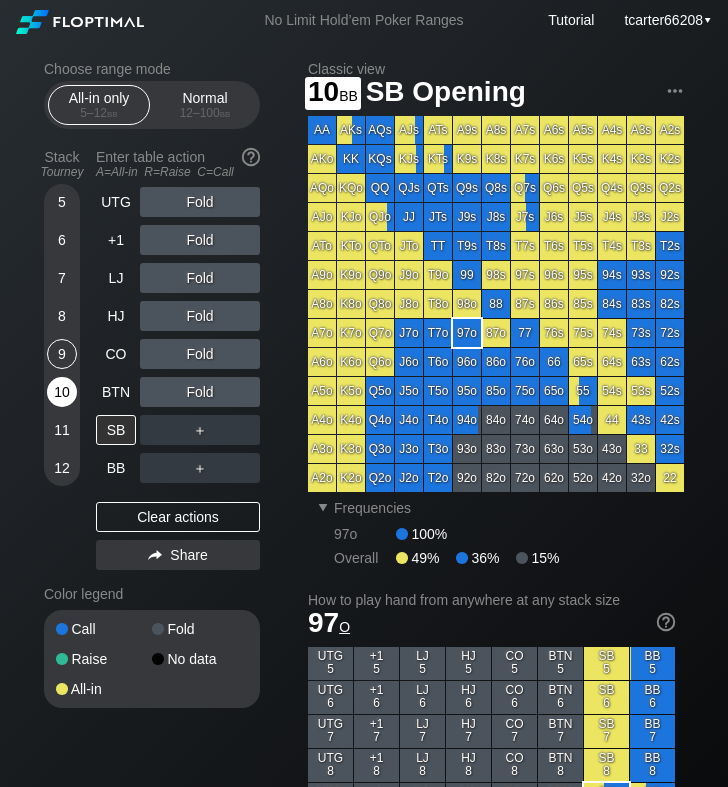 click on "10" at bounding box center (62, 392) 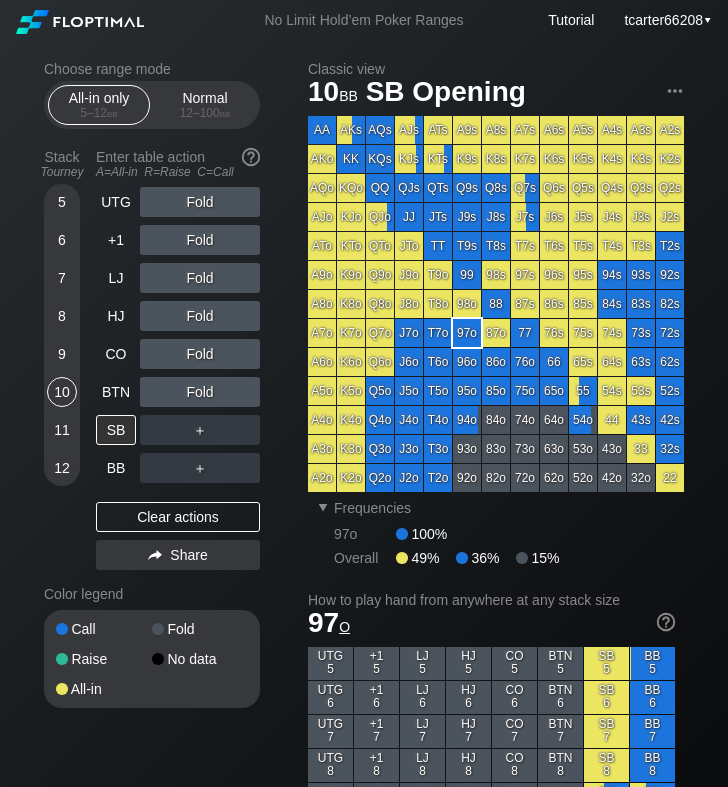 click on "5" at bounding box center (62, 202) 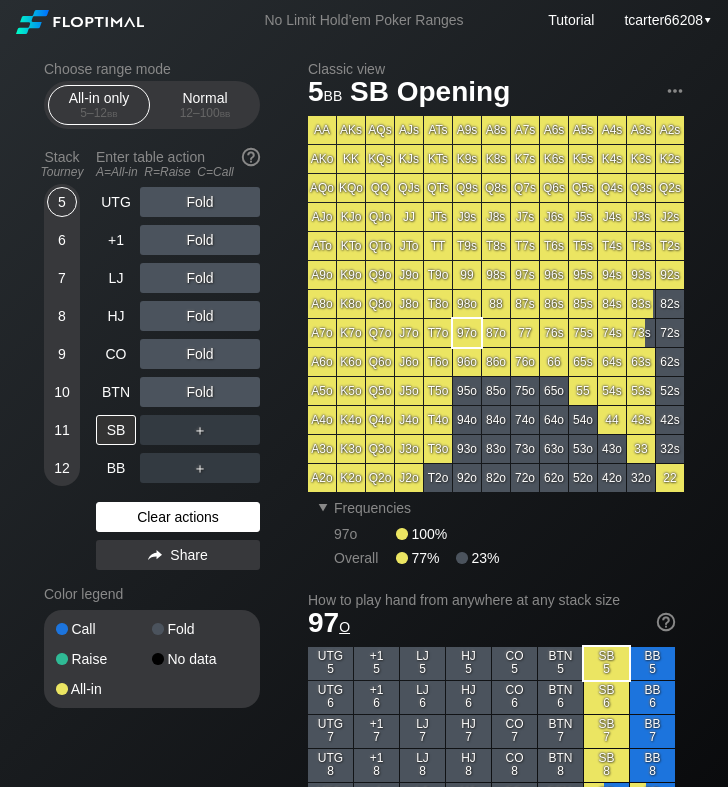 click on "Clear actions" at bounding box center (178, 517) 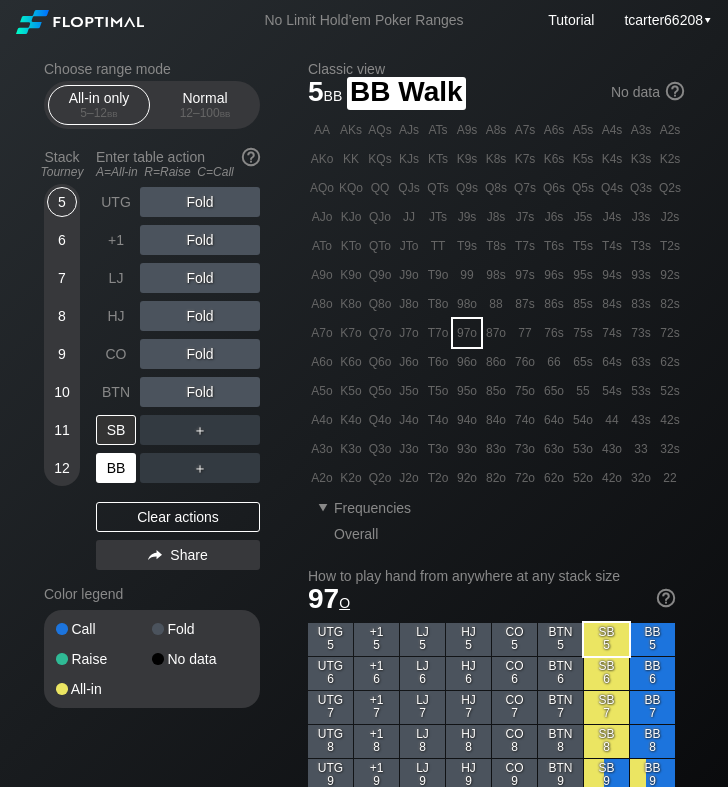 click on "BB" at bounding box center [116, 468] 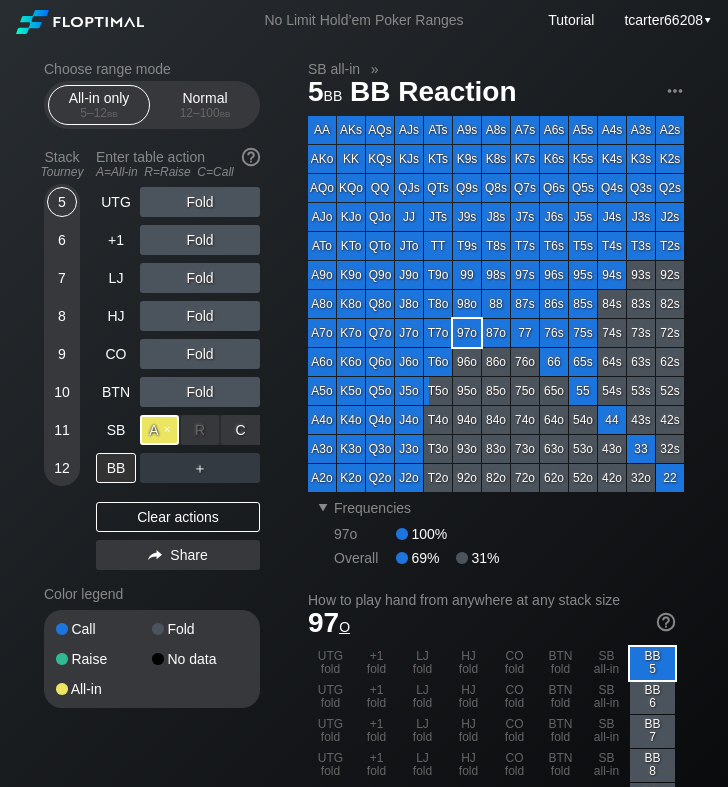 click on "A ✕" at bounding box center [159, 430] 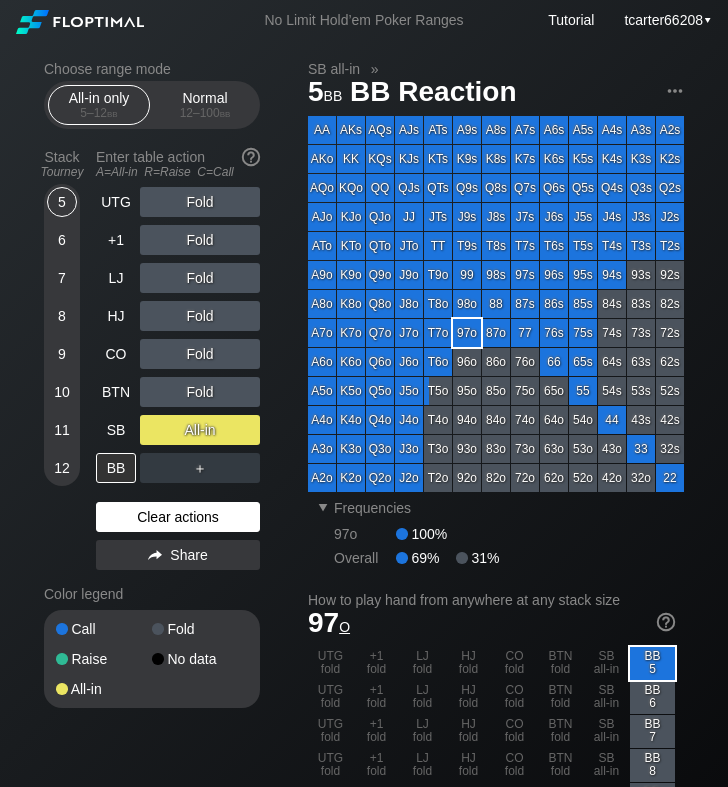 drag, startPoint x: 196, startPoint y: 513, endPoint x: 159, endPoint y: 439, distance: 82.73451 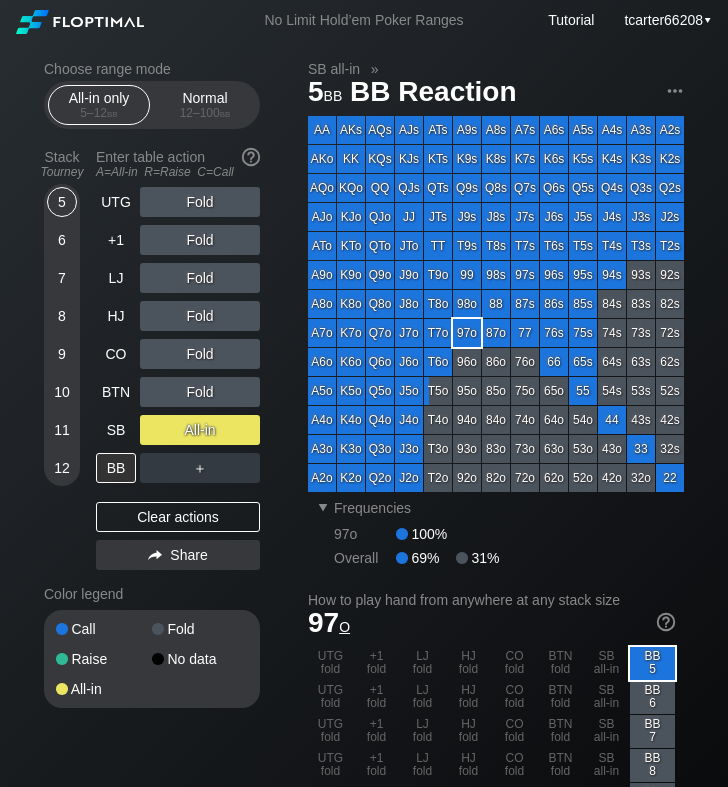 click on "Clear actions" at bounding box center [178, 517] 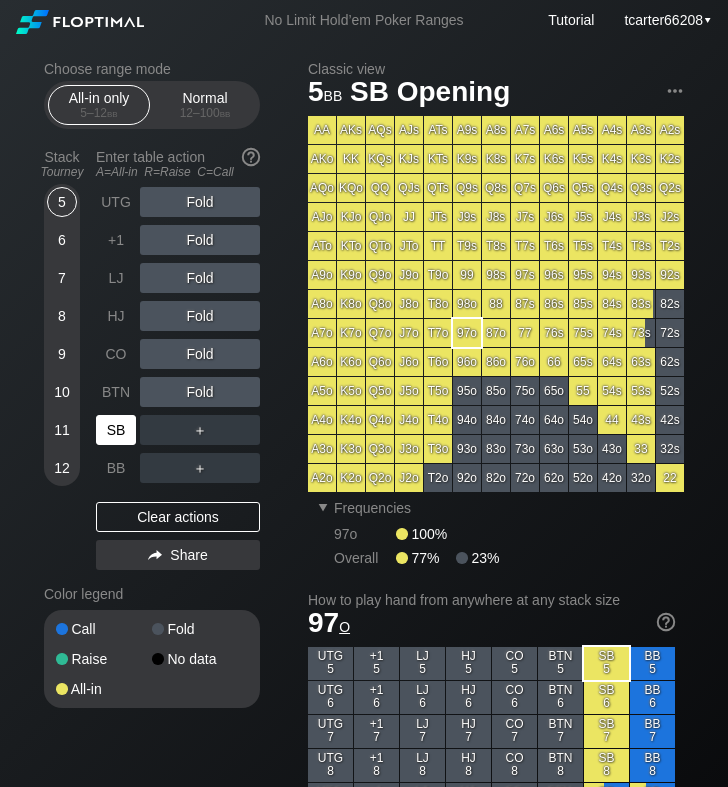 click on "SB" at bounding box center [116, 430] 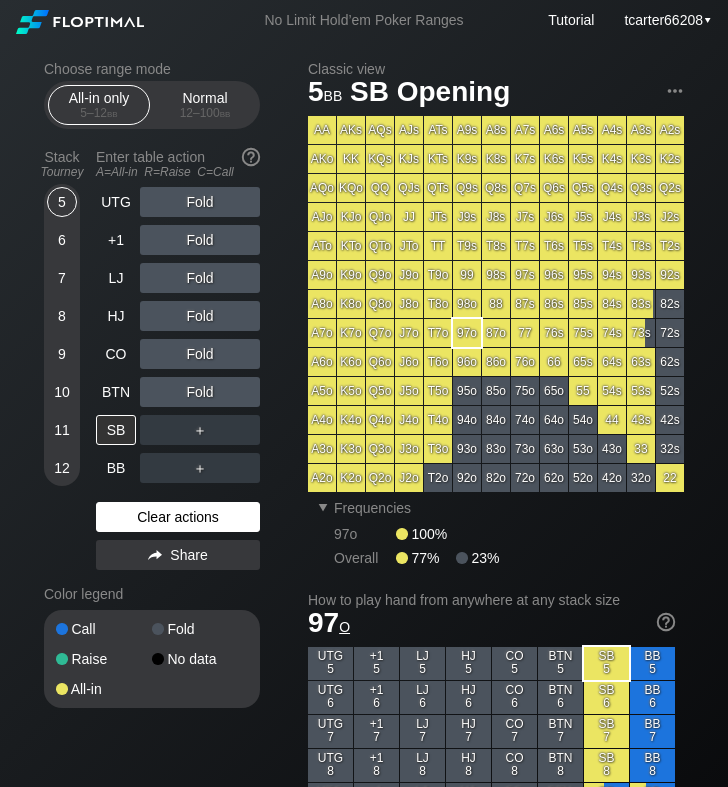 click on "Clear actions" at bounding box center (178, 517) 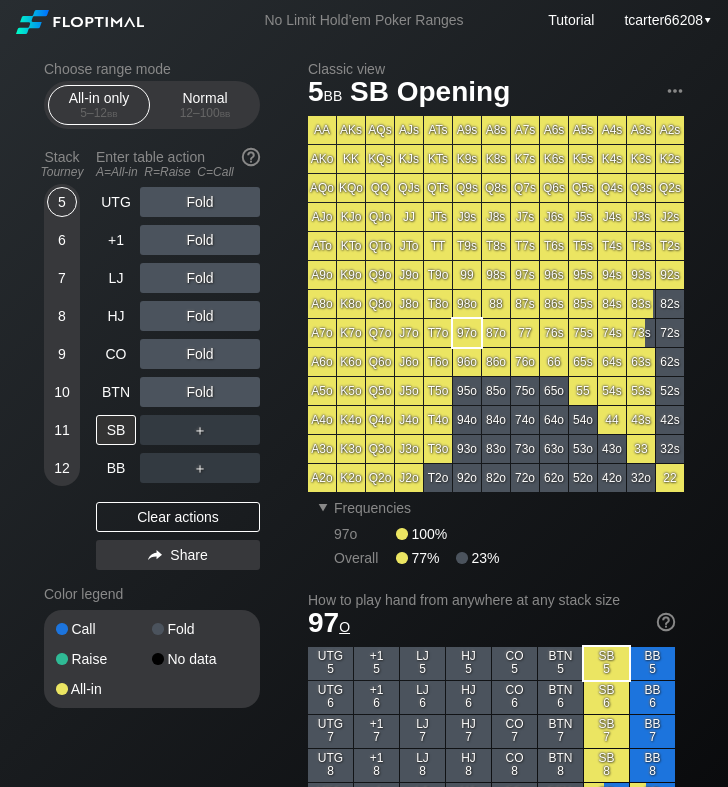 drag, startPoint x: 225, startPoint y: 96, endPoint x: 147, endPoint y: 216, distance: 143.12233 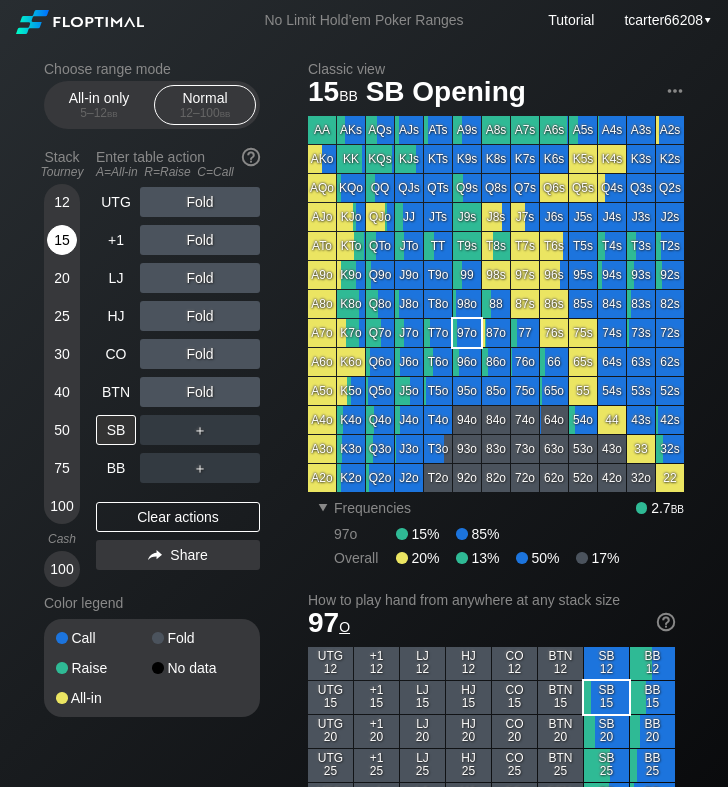 click on "15" at bounding box center (62, 240) 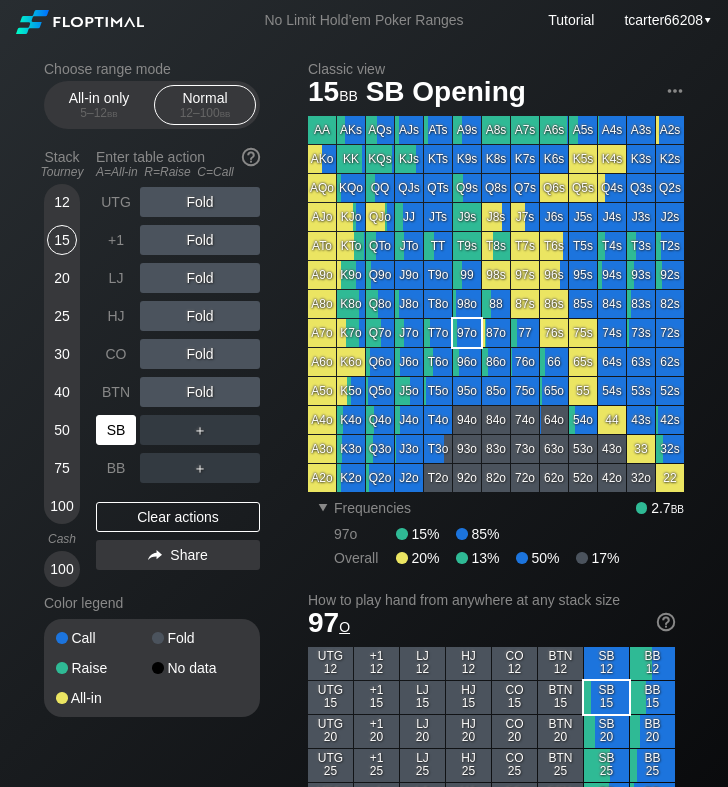click on "SB" at bounding box center [118, 430] 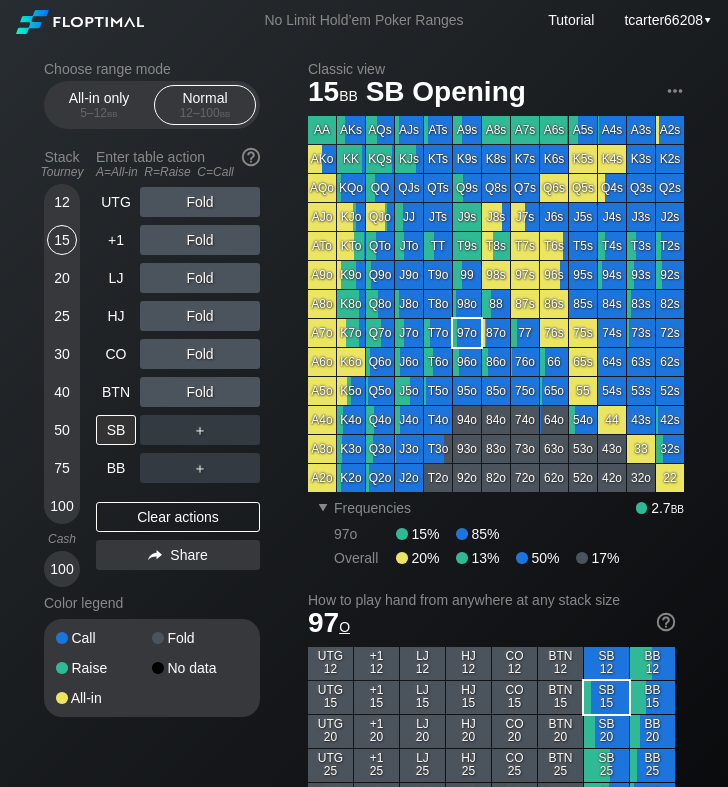 click on "＋" at bounding box center (200, 202) 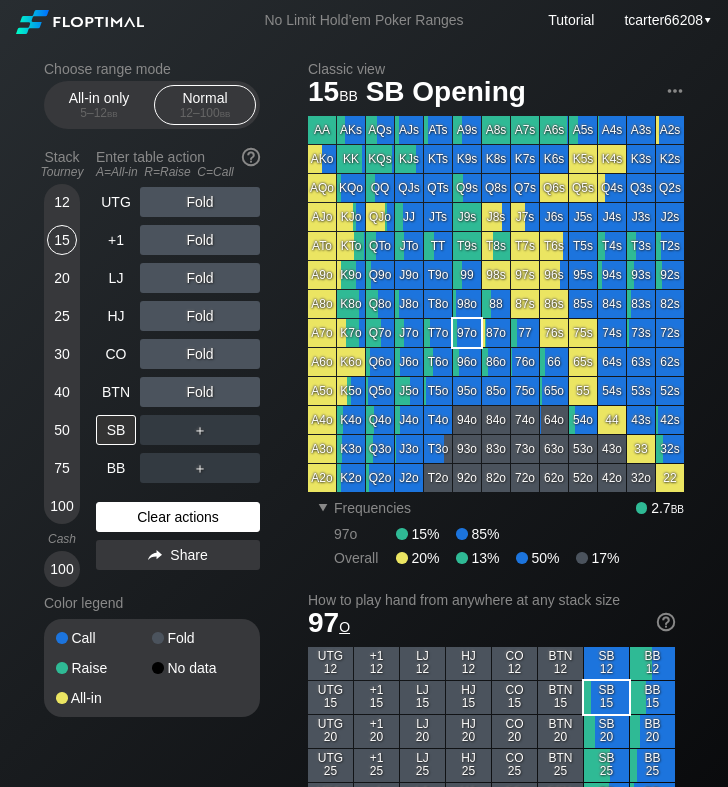 click on "Clear actions" at bounding box center (178, 517) 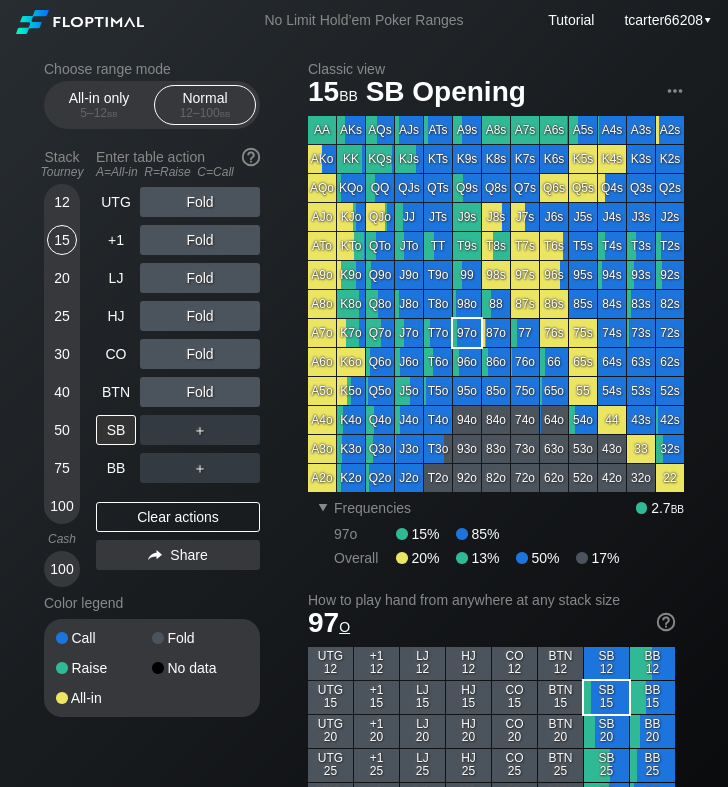 click on "20" at bounding box center [62, 278] 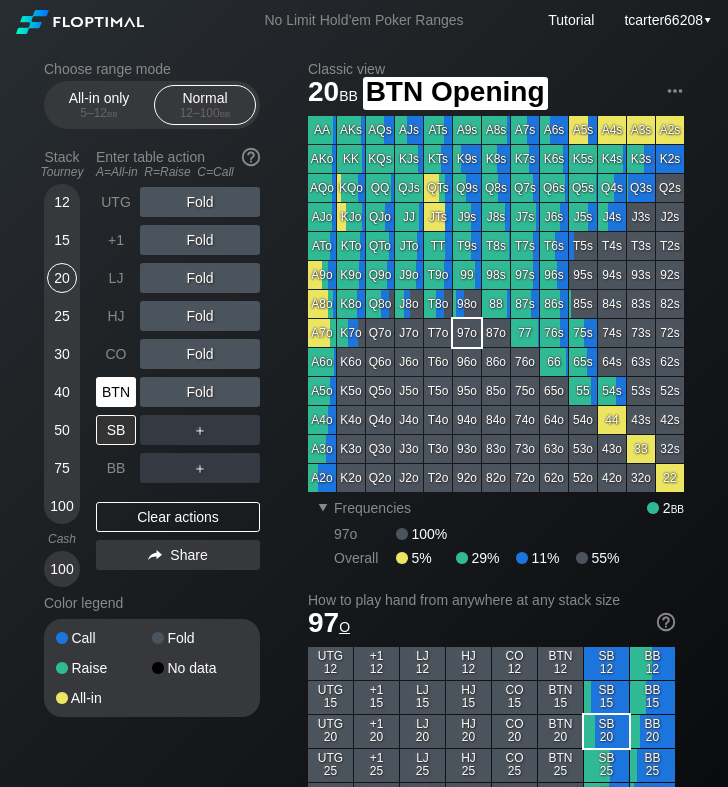 click on "BTN" at bounding box center [116, 392] 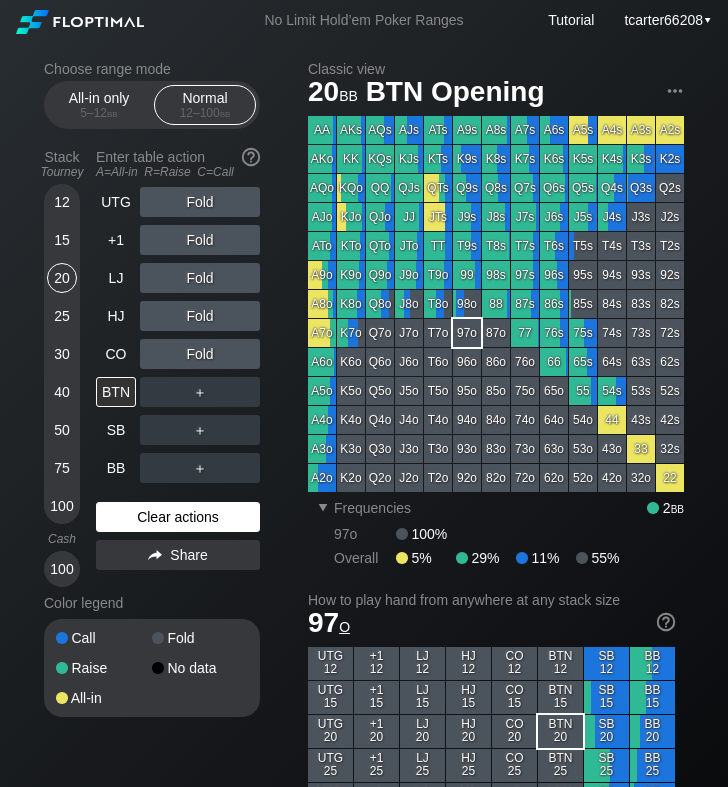 click on "Clear actions" at bounding box center (178, 517) 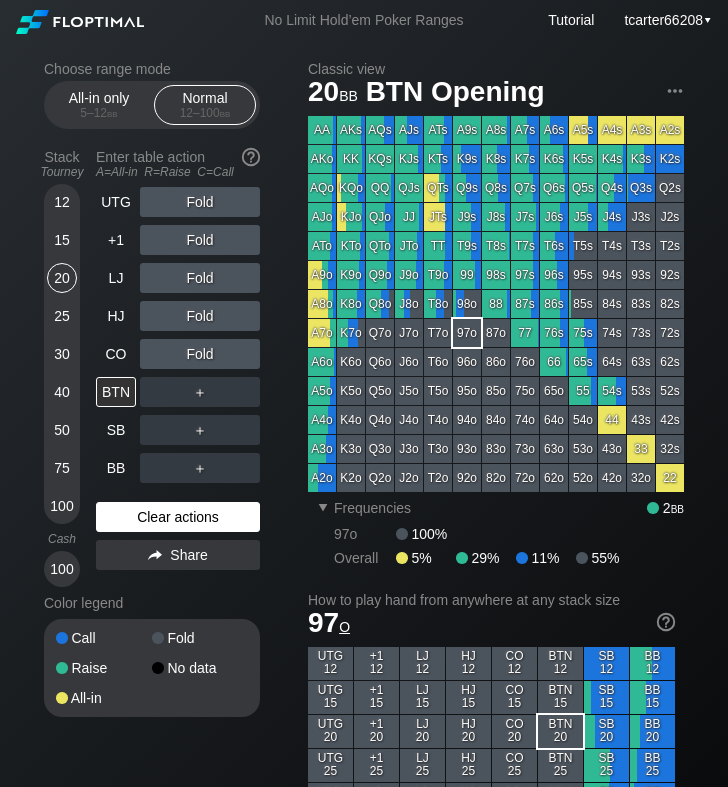 click on "Clear actions" at bounding box center (178, 517) 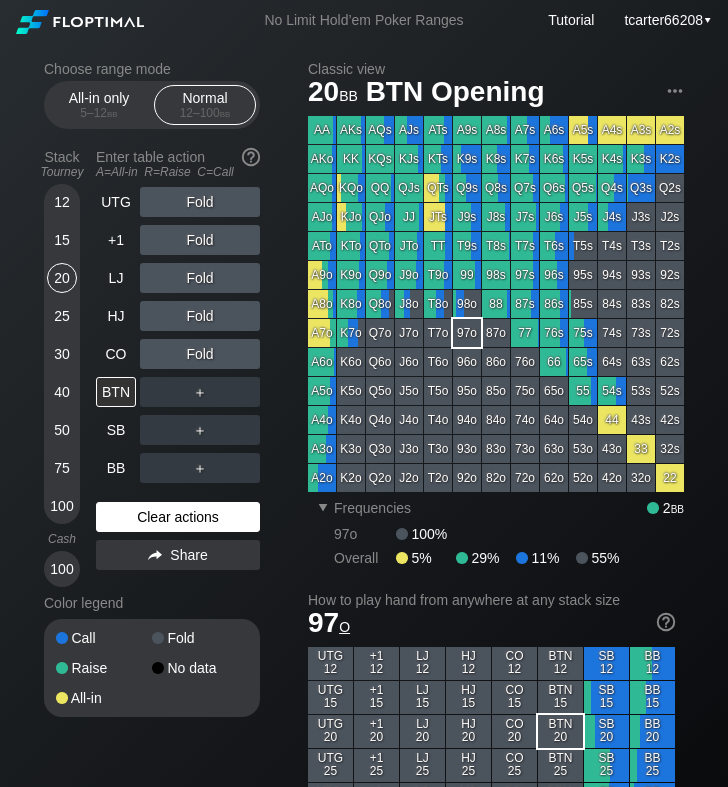click on "Clear actions" at bounding box center [178, 517] 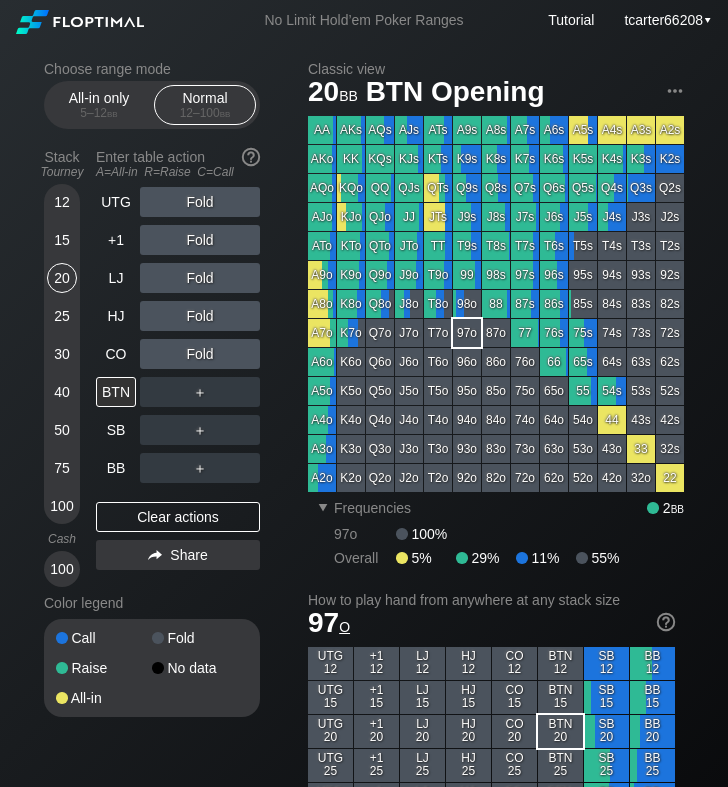 click on "20" at bounding box center [62, 282] 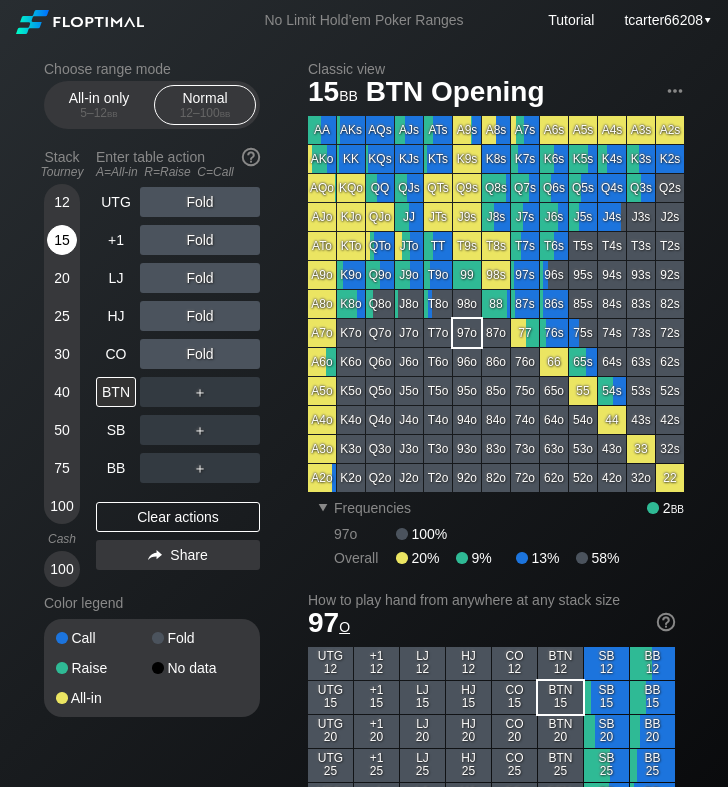 click on "15" at bounding box center [62, 240] 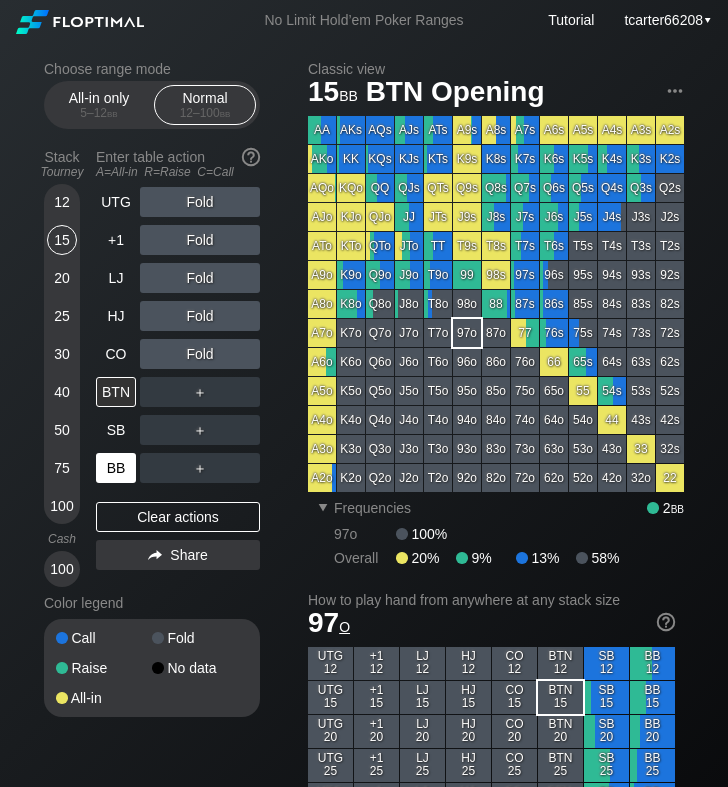 click on "BB" at bounding box center (116, 468) 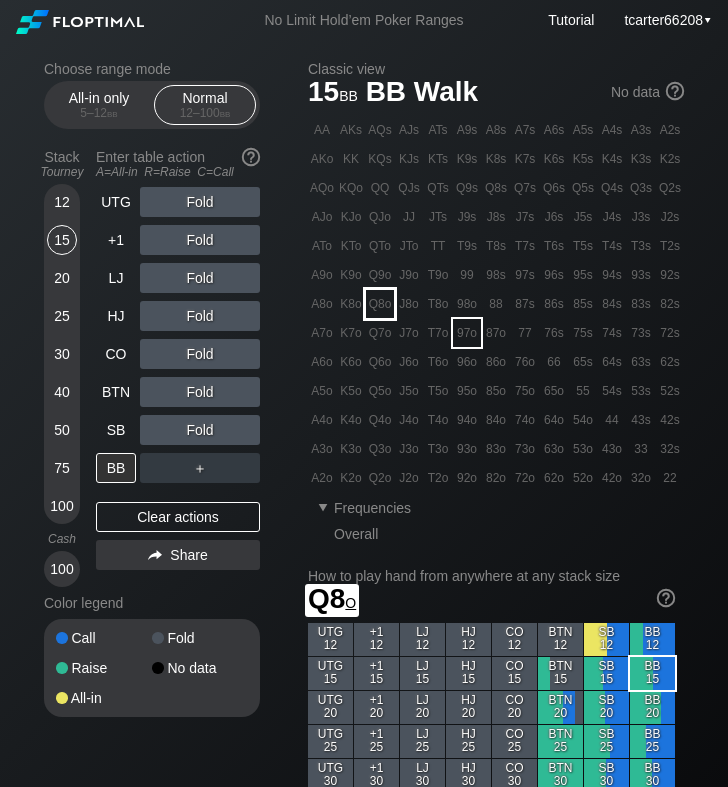 click on "Q8o" at bounding box center (380, 304) 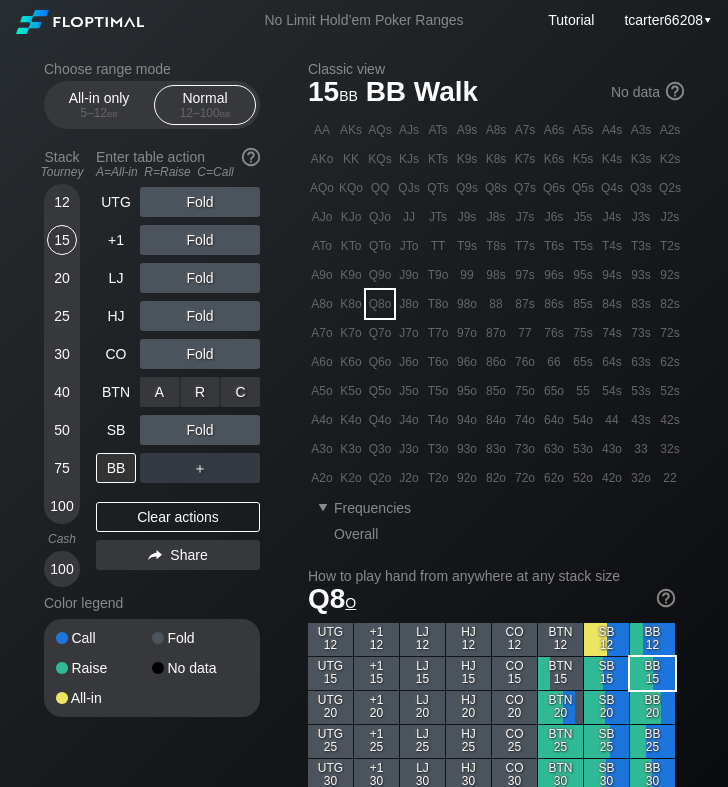 click on "A ✕" at bounding box center (159, 392) 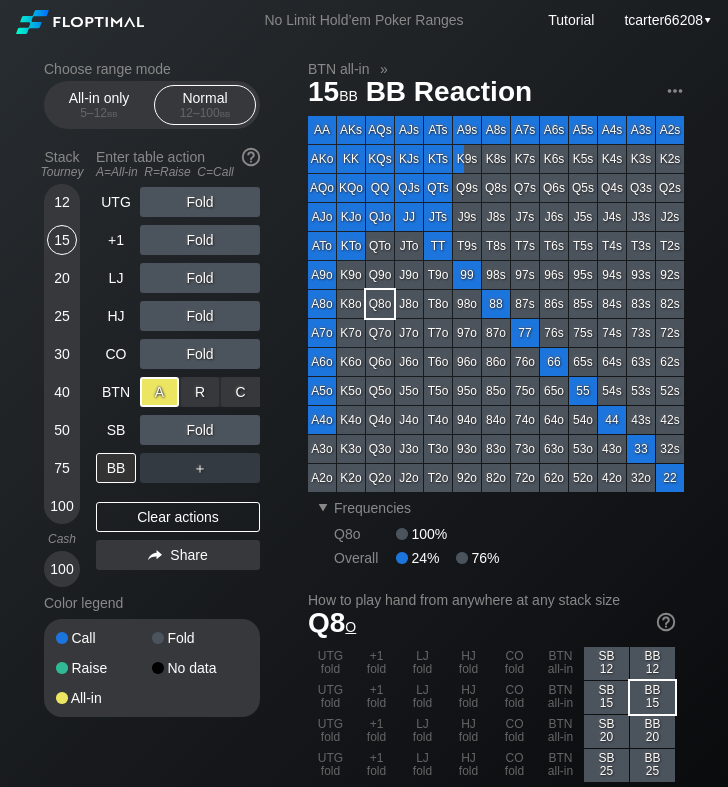 click on "A ✕" at bounding box center (159, 392) 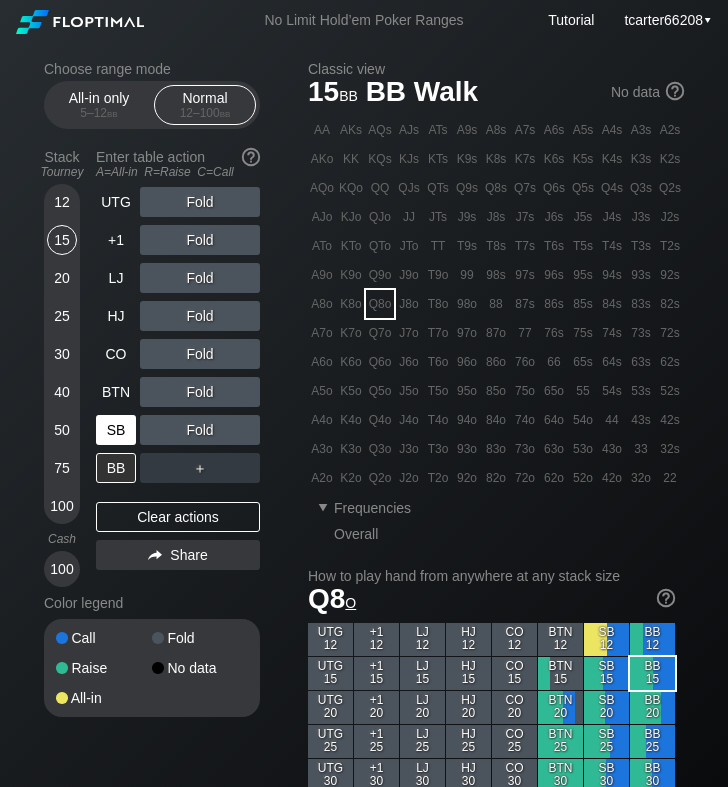 click on "SB" at bounding box center [116, 430] 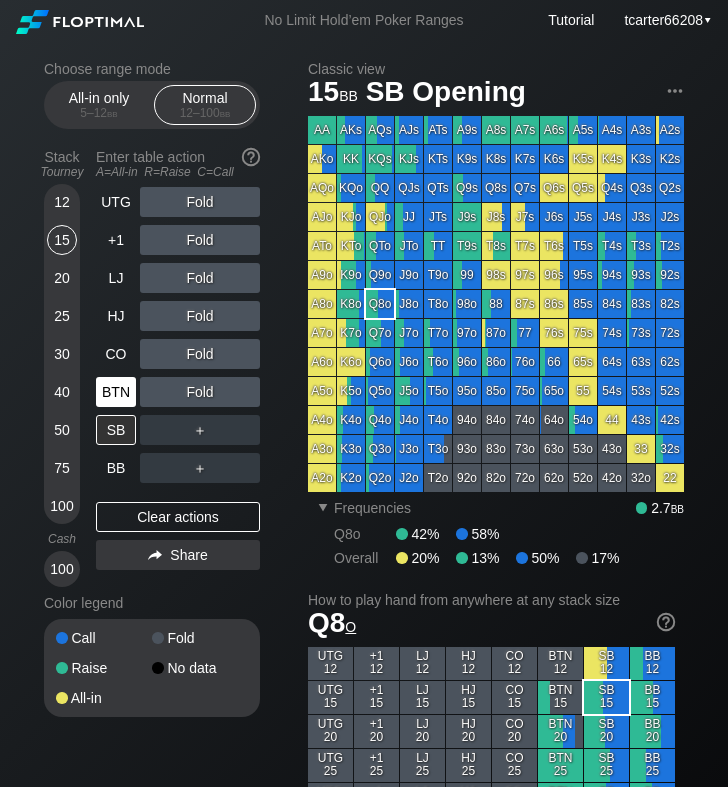 click on "BTN" at bounding box center (116, 392) 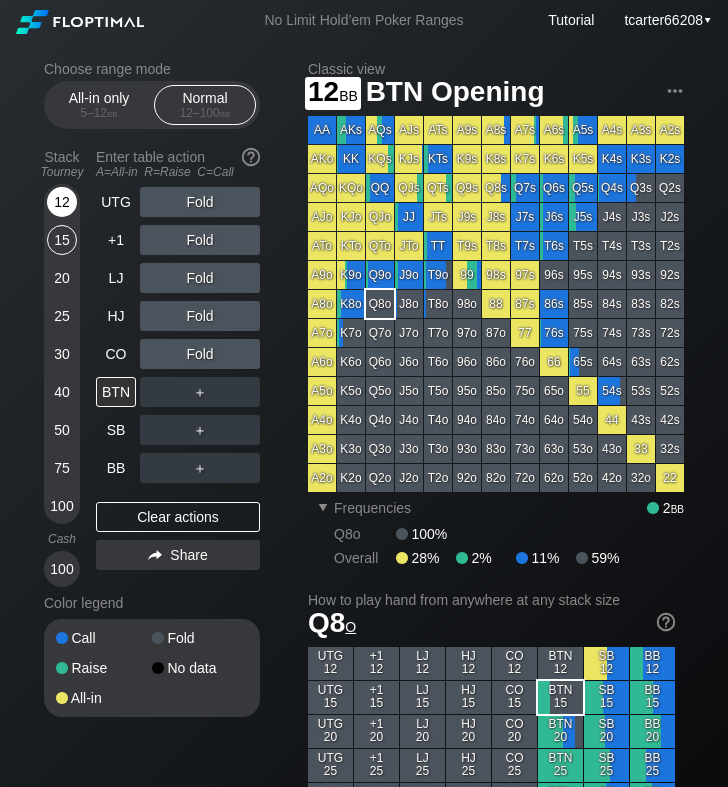 click on "12" at bounding box center [62, 206] 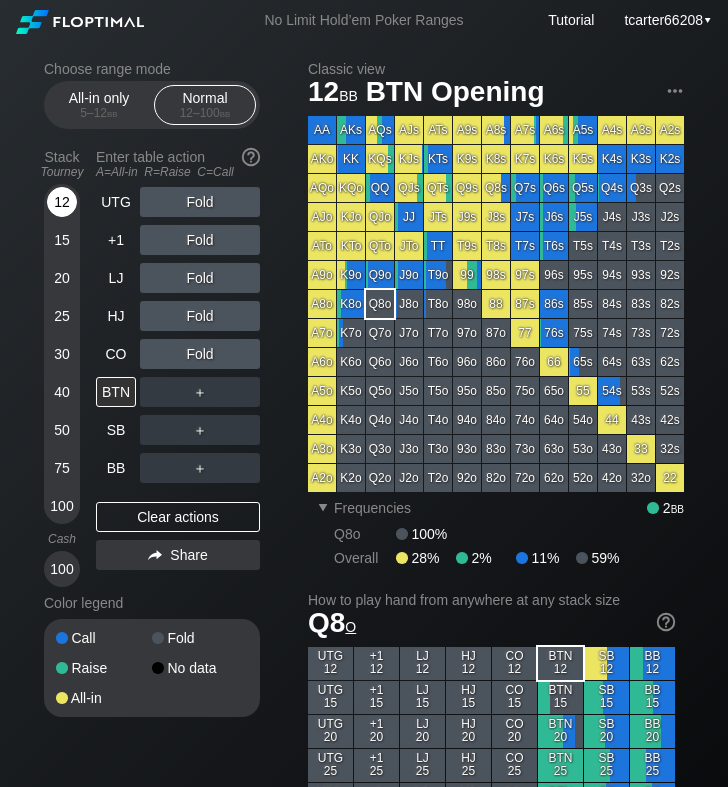 click on "12" at bounding box center [62, 202] 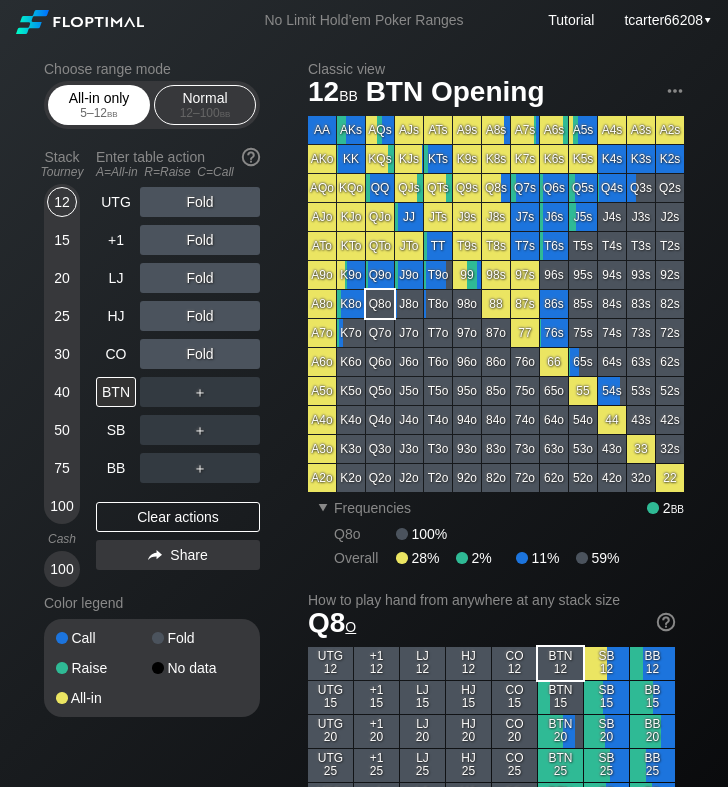 click on "All-in only 5 – 12 bb" at bounding box center (99, 105) 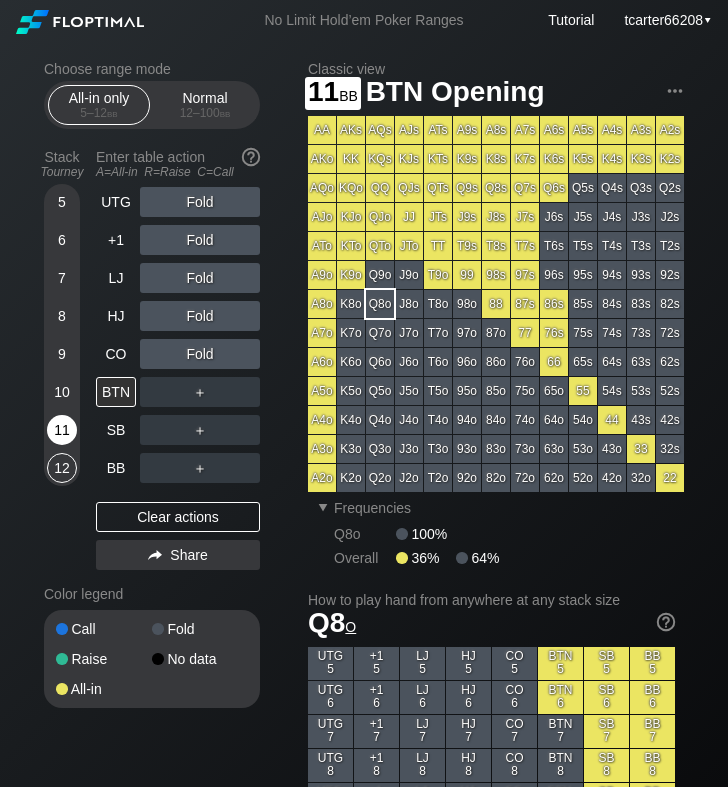 click on "11" at bounding box center [62, 430] 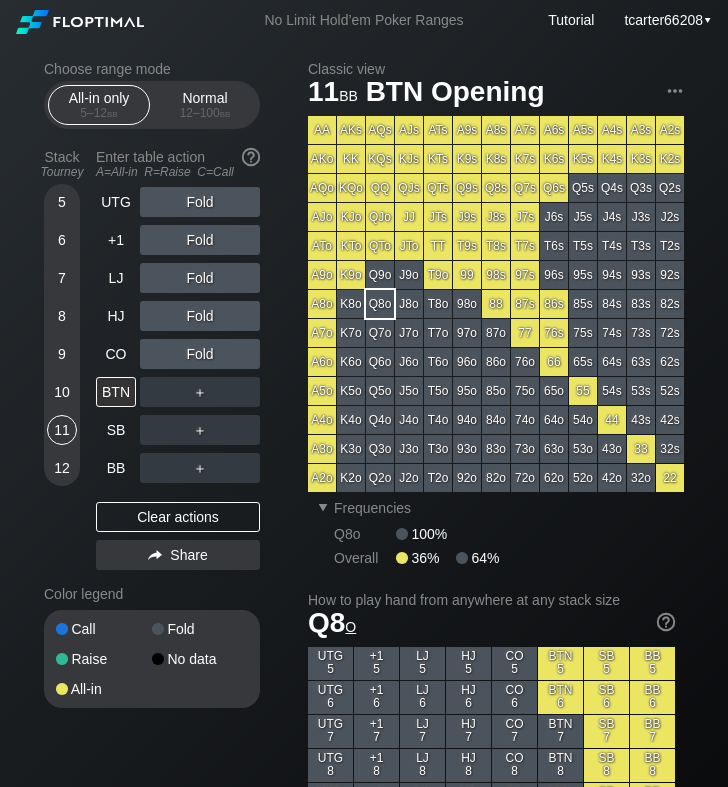 click on "10" at bounding box center [62, 392] 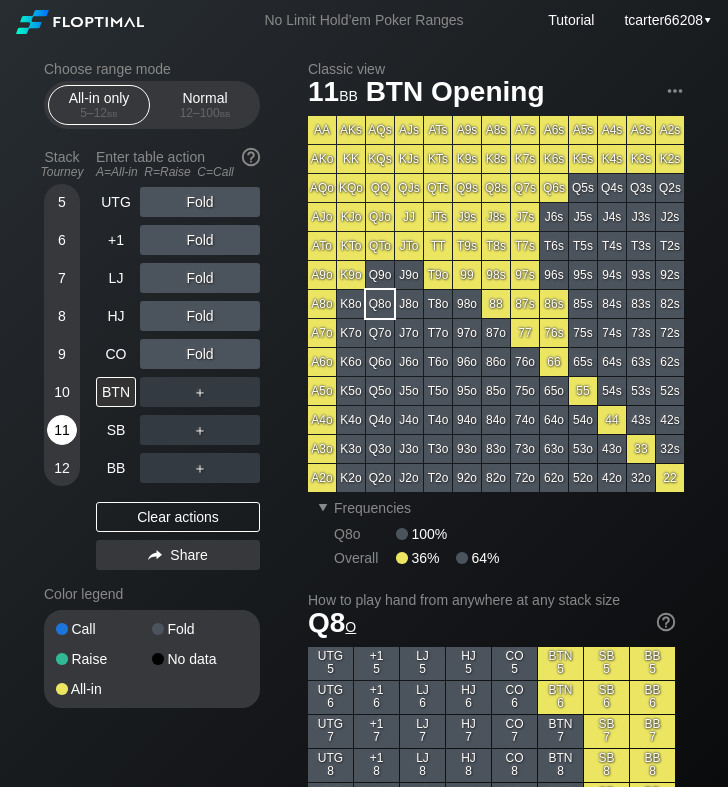 click on "11" at bounding box center (62, 430) 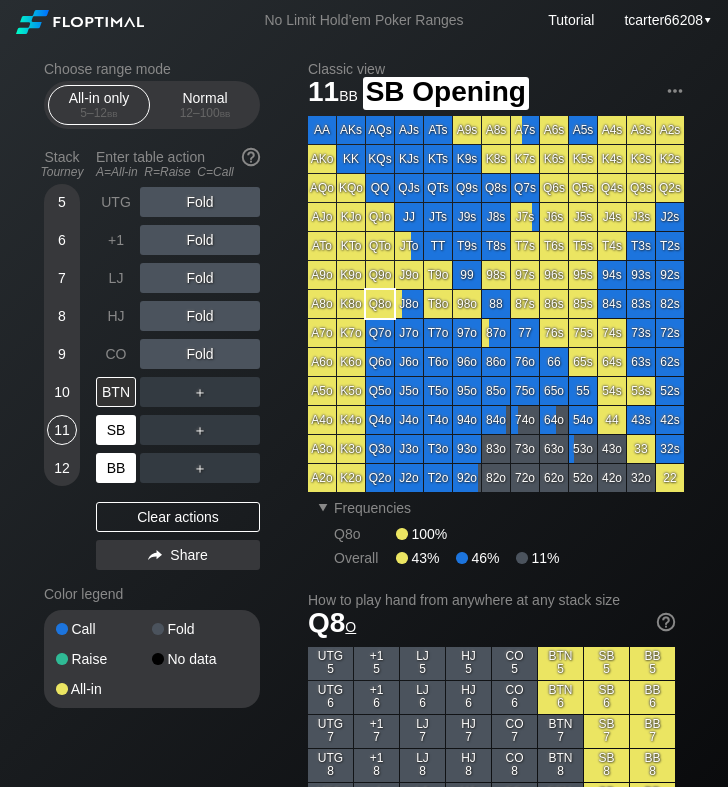 click on "BB" at bounding box center (116, 468) 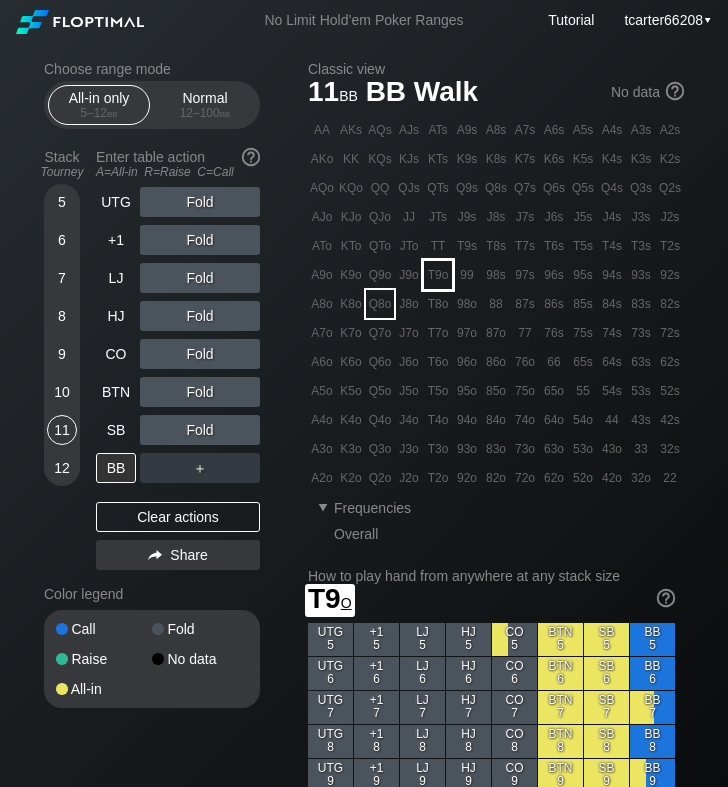 click on "T9o" at bounding box center [438, 275] 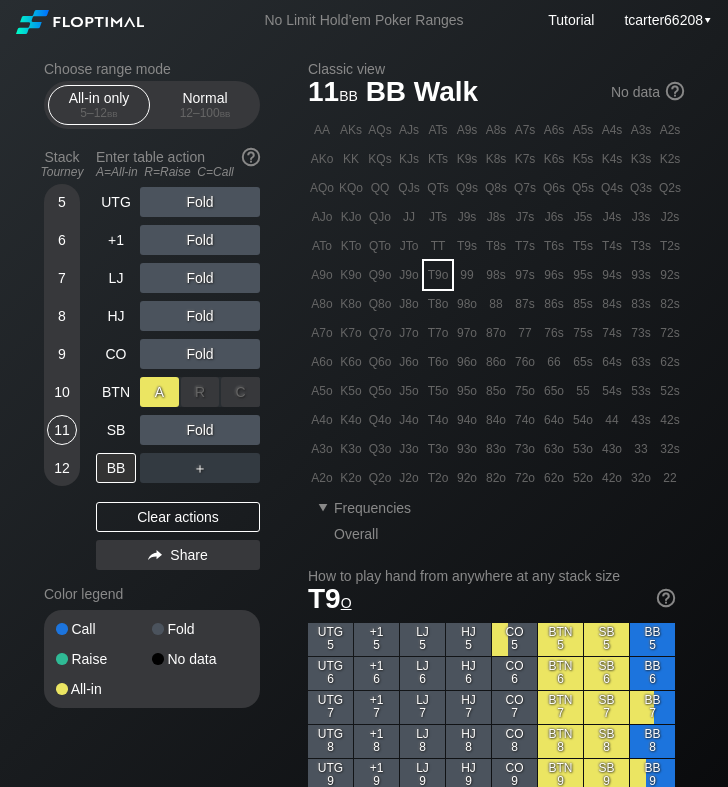 click on "A ✕" at bounding box center [159, 392] 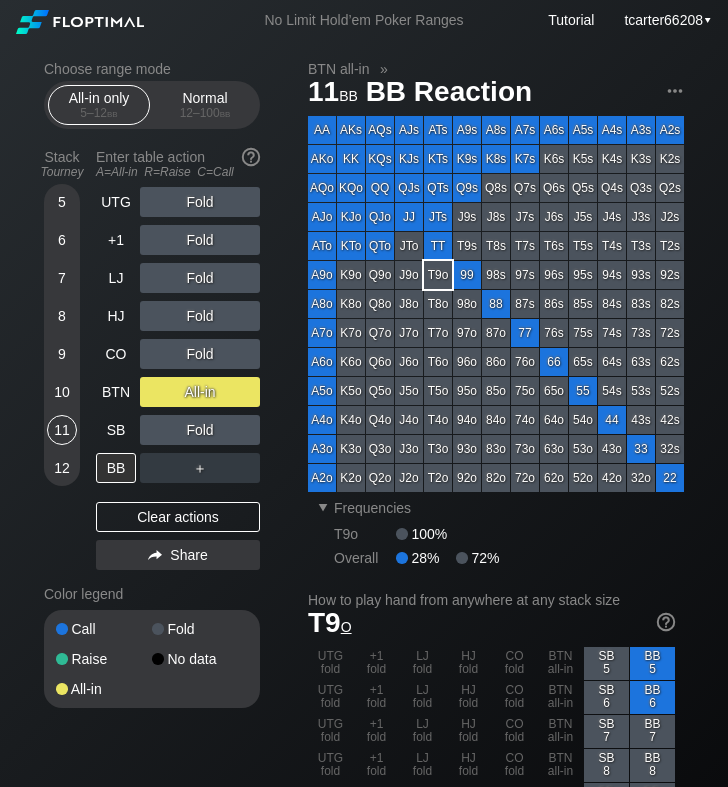 drag, startPoint x: 173, startPoint y: 527, endPoint x: 10, endPoint y: 494, distance: 166.30695 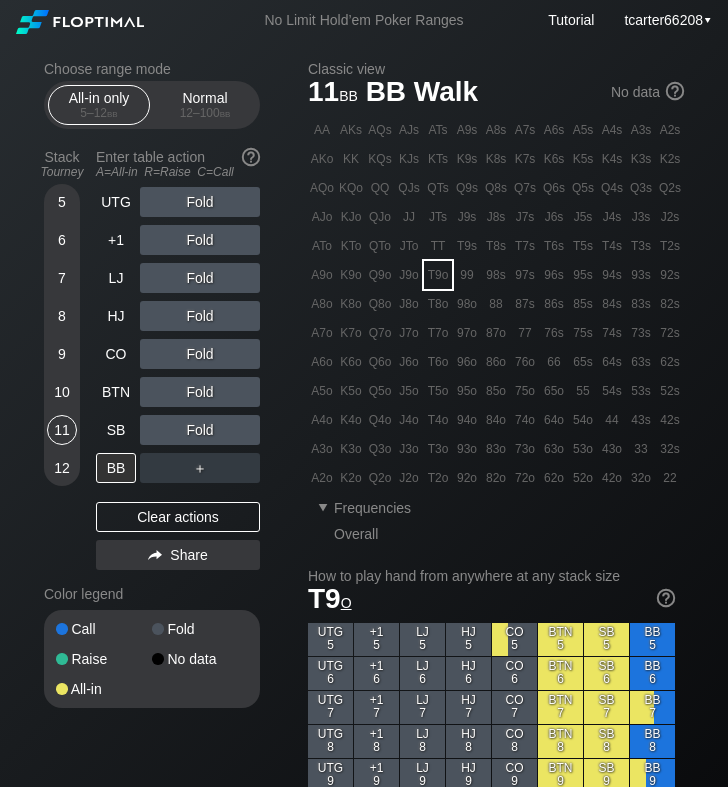 click on "6" at bounding box center [62, 240] 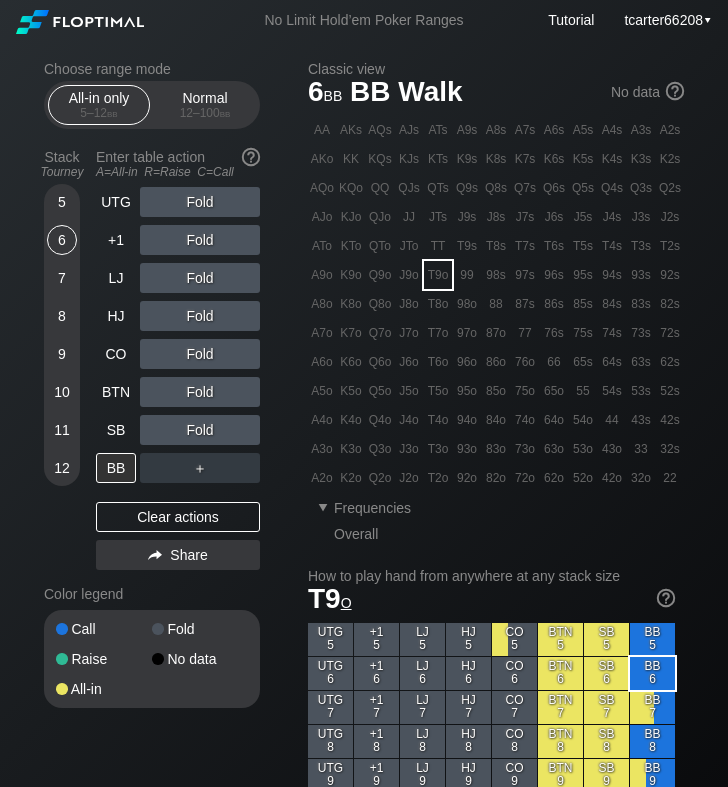 click on "Fold" at bounding box center [200, 202] 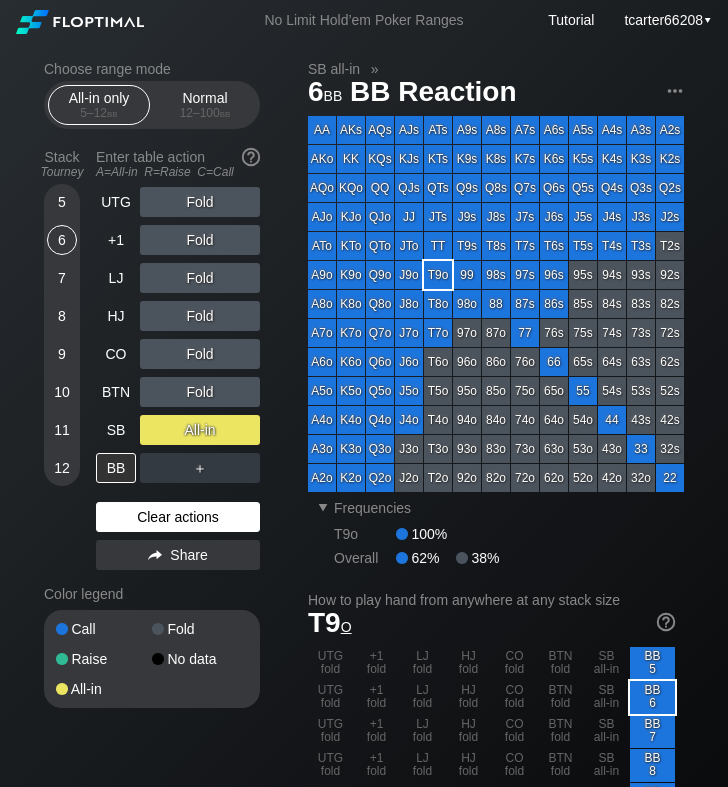 click on "Clear actions" at bounding box center [178, 517] 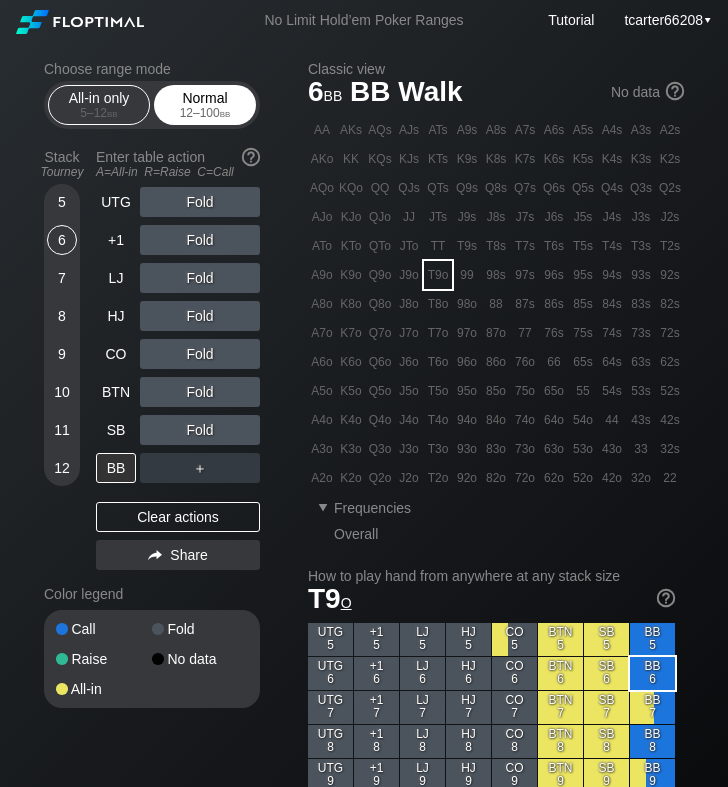 click on "12 – 100 bb" at bounding box center [205, 113] 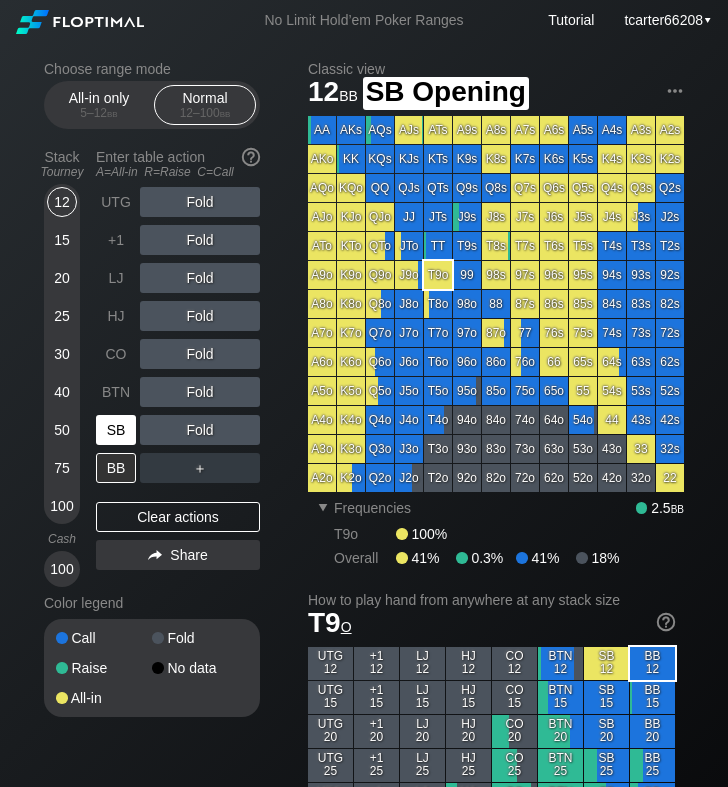 click on "SB" at bounding box center [116, 430] 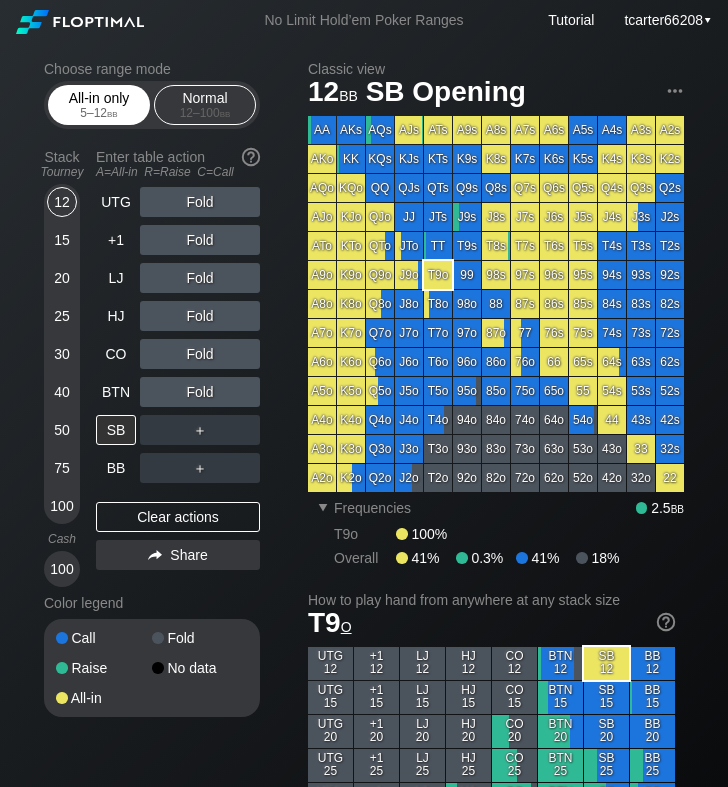 drag, startPoint x: 102, startPoint y: 126, endPoint x: 86, endPoint y: 181, distance: 57.280014 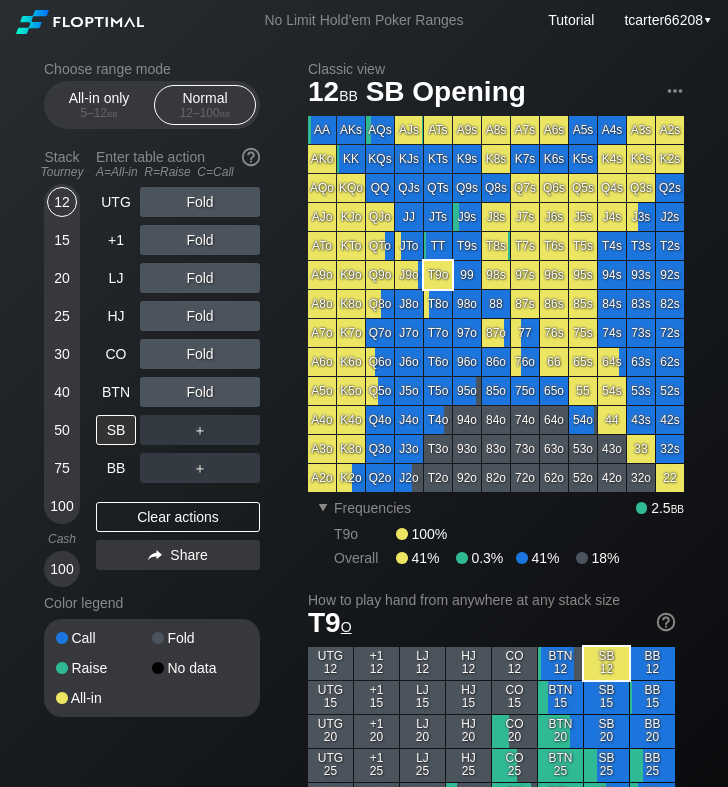 click on "All-in only 5 – 12 bb" at bounding box center [99, 105] 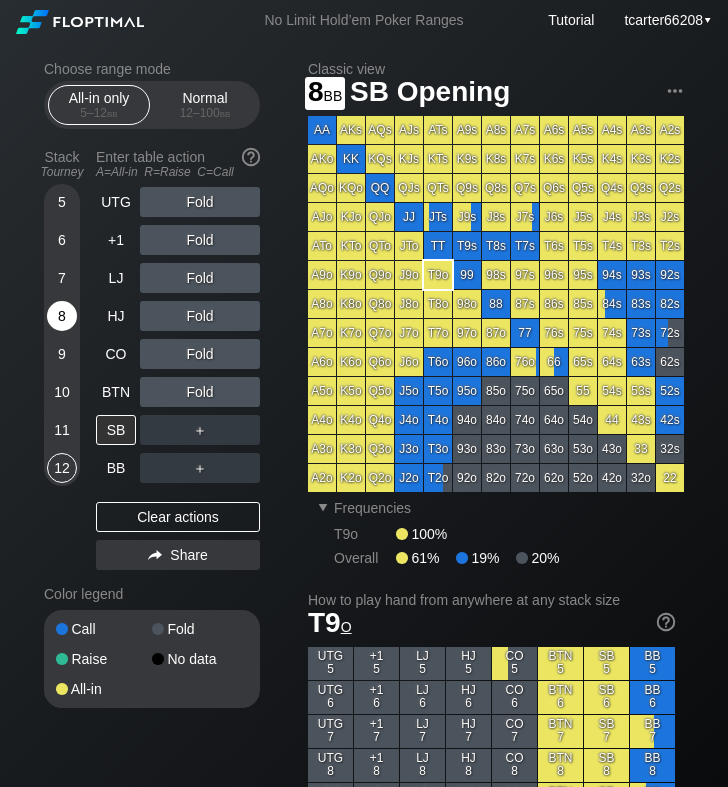 click on "8" at bounding box center (62, 316) 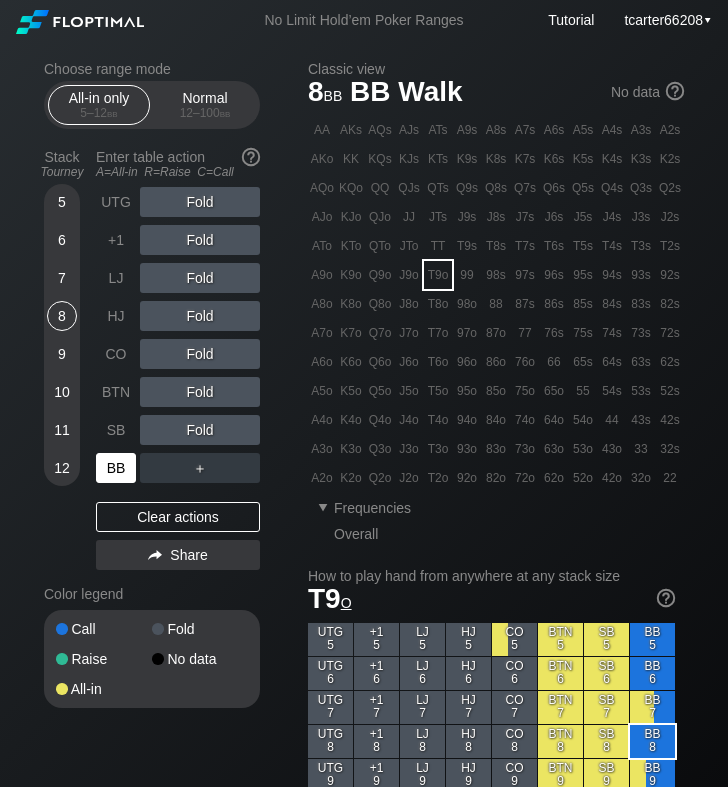 click on "BB" at bounding box center [116, 468] 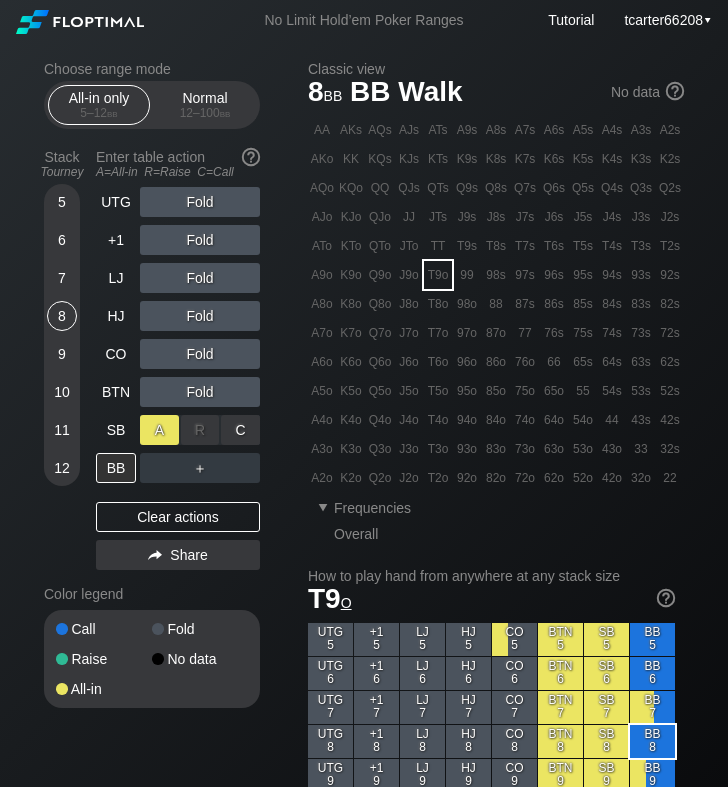 click on "A ✕" at bounding box center [159, 430] 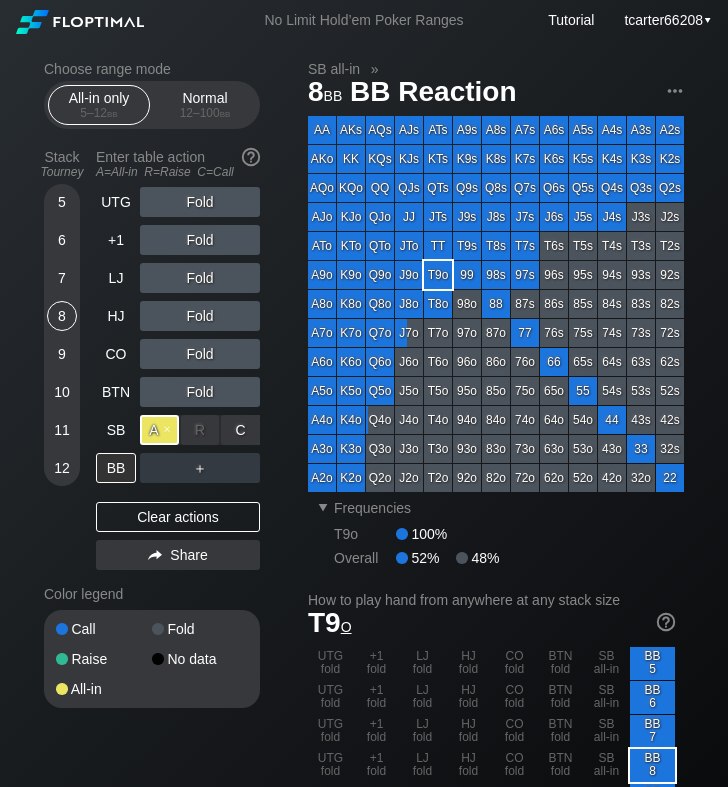 click on "A ✕" at bounding box center [159, 430] 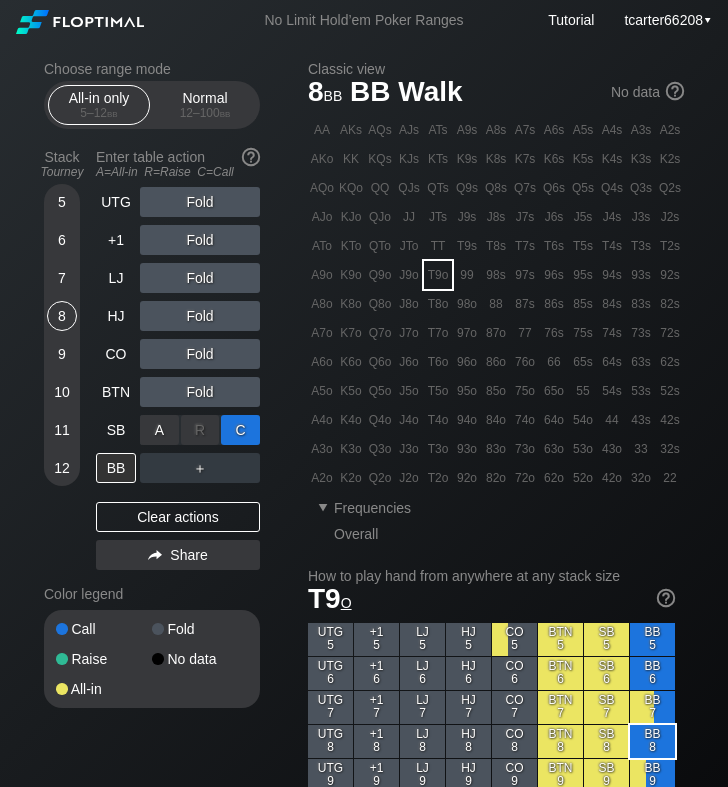 click on "C ✕" at bounding box center [240, 430] 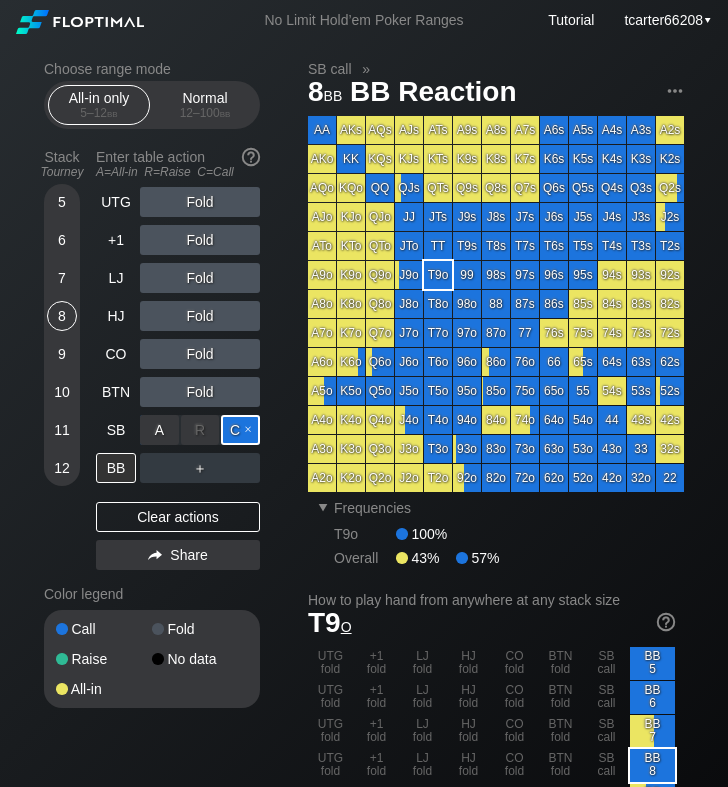 click on "C ✕" at bounding box center [240, 430] 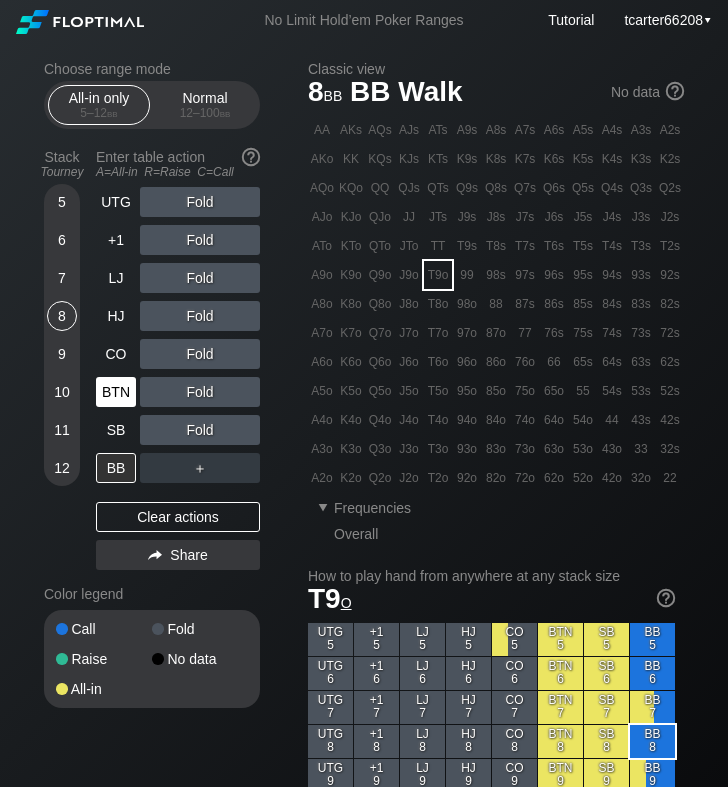 click on "BTN" at bounding box center [118, 392] 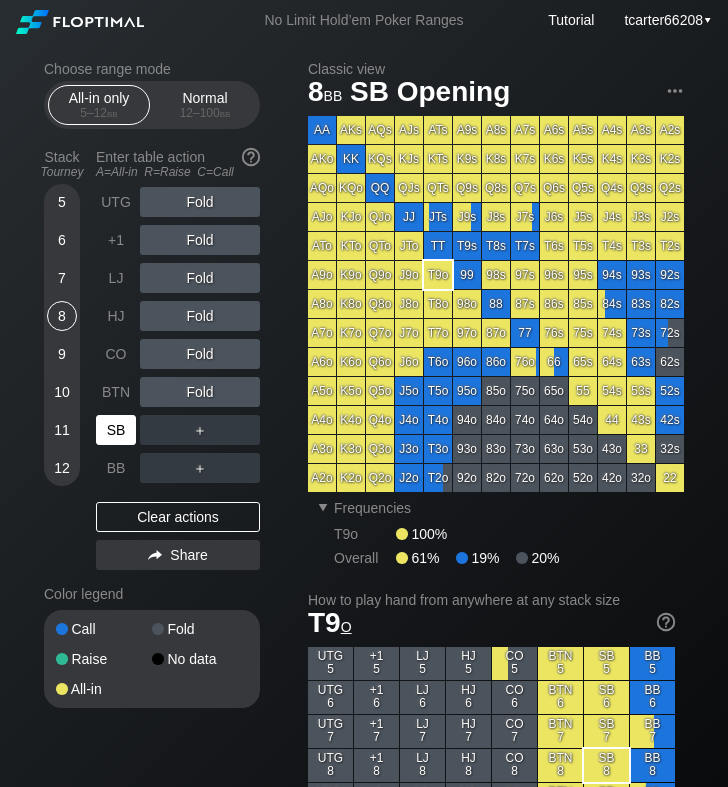 click on "SB" at bounding box center [116, 430] 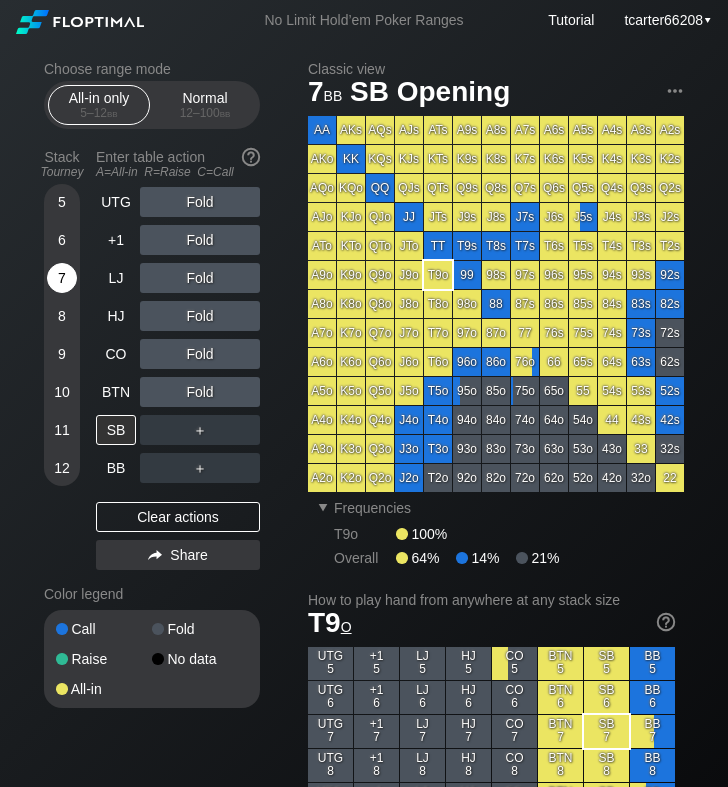 click on "7" at bounding box center (62, 278) 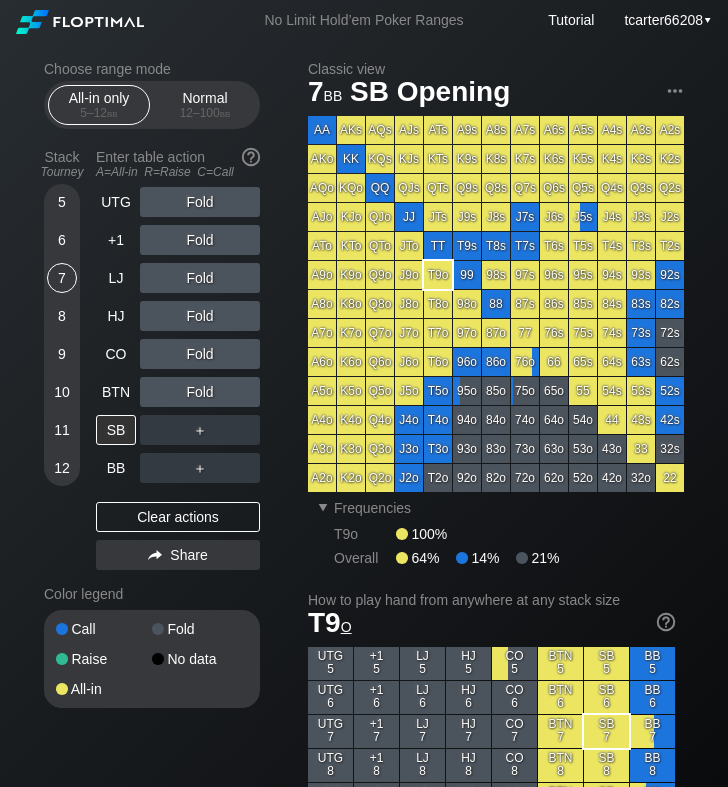 click on "5" at bounding box center (62, 202) 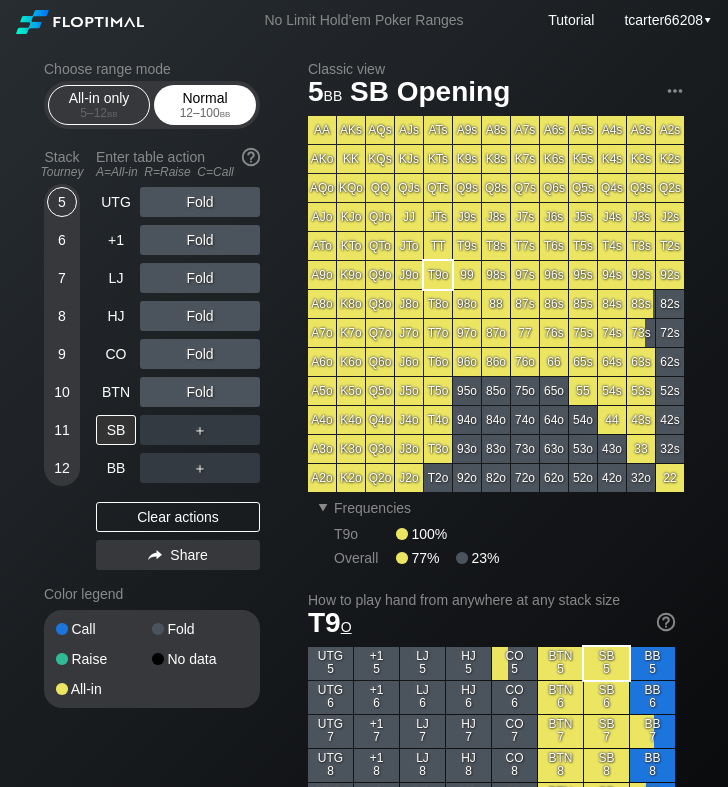 drag, startPoint x: 190, startPoint y: 103, endPoint x: 184, endPoint y: 121, distance: 18.973665 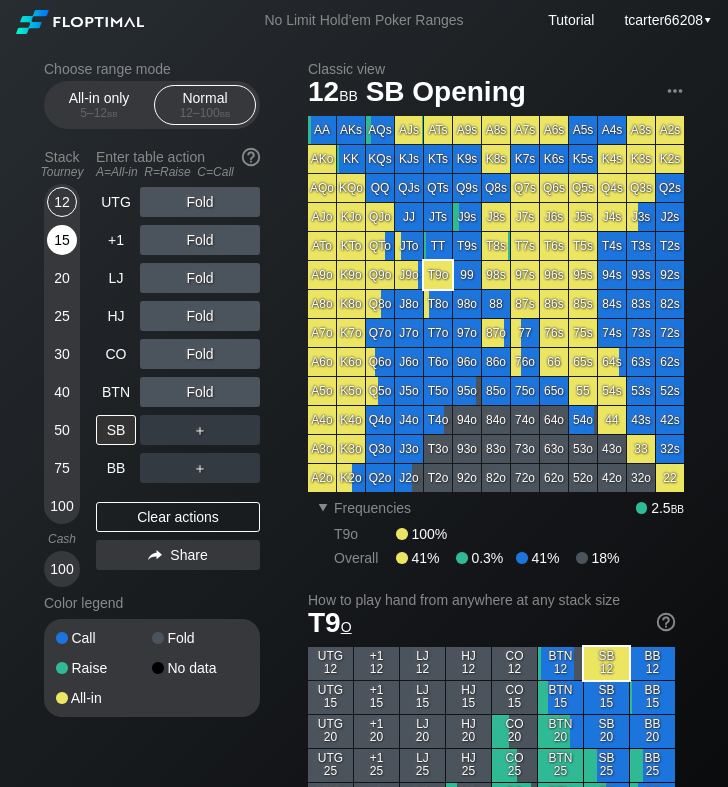 click on "15" at bounding box center (62, 240) 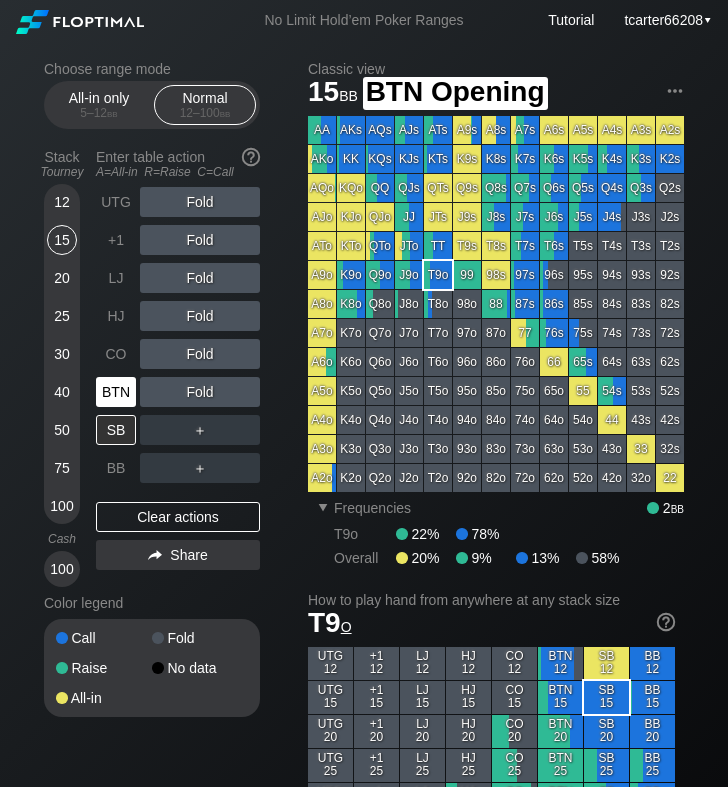 click on "BTN" at bounding box center [116, 392] 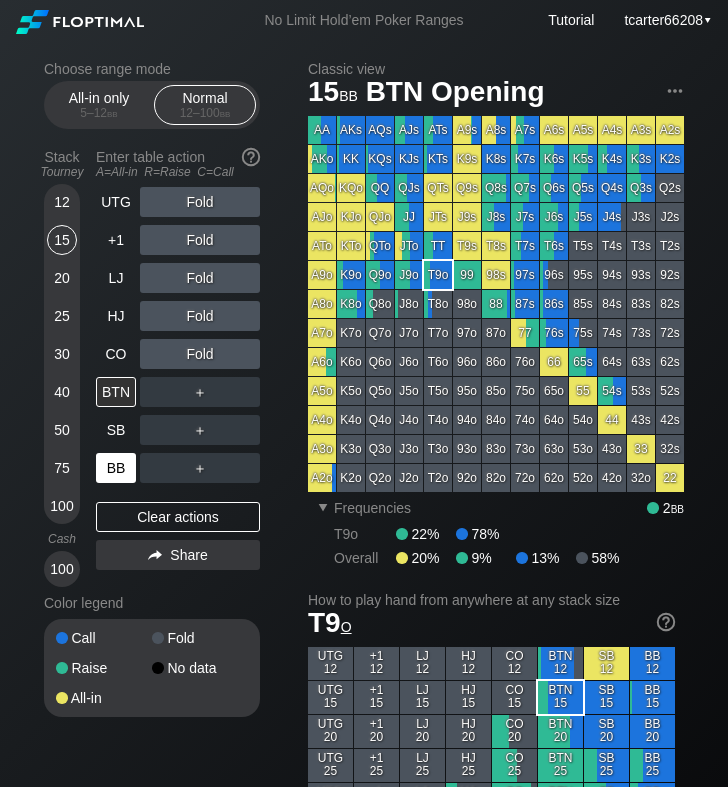 click on "BB" at bounding box center (116, 468) 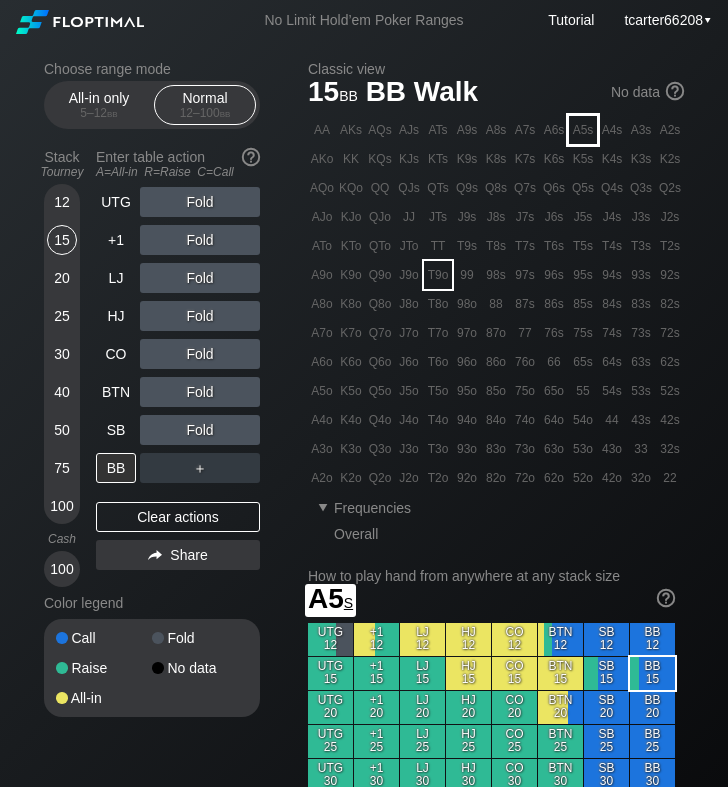 click on "A5s" at bounding box center (583, 130) 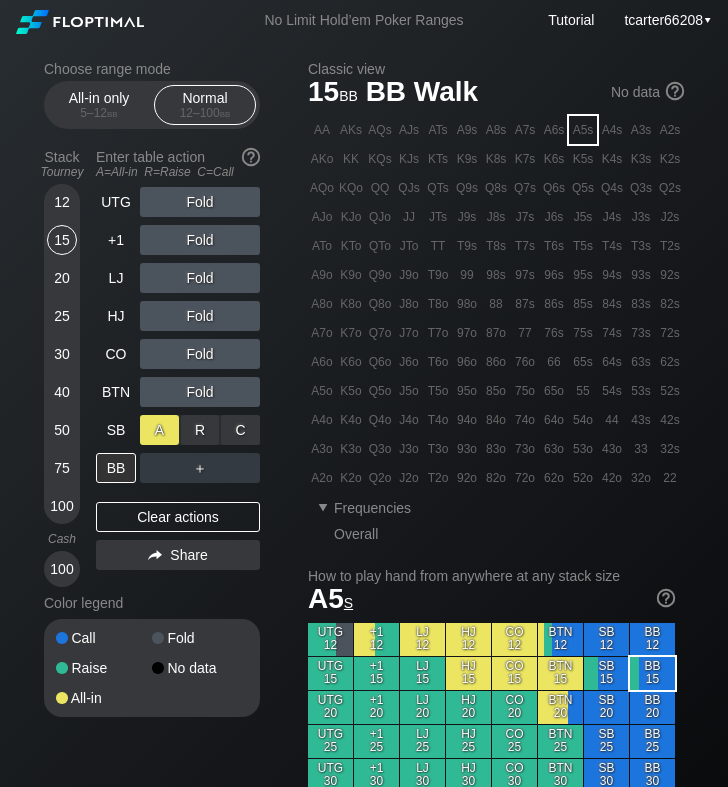 click on "A ✕" at bounding box center [159, 430] 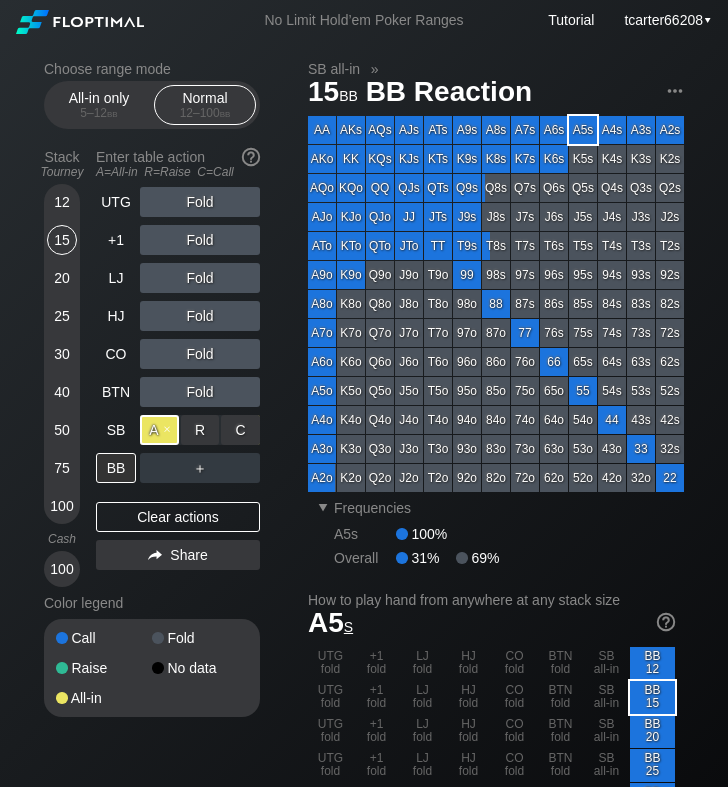 click on "A ✕" at bounding box center (159, 430) 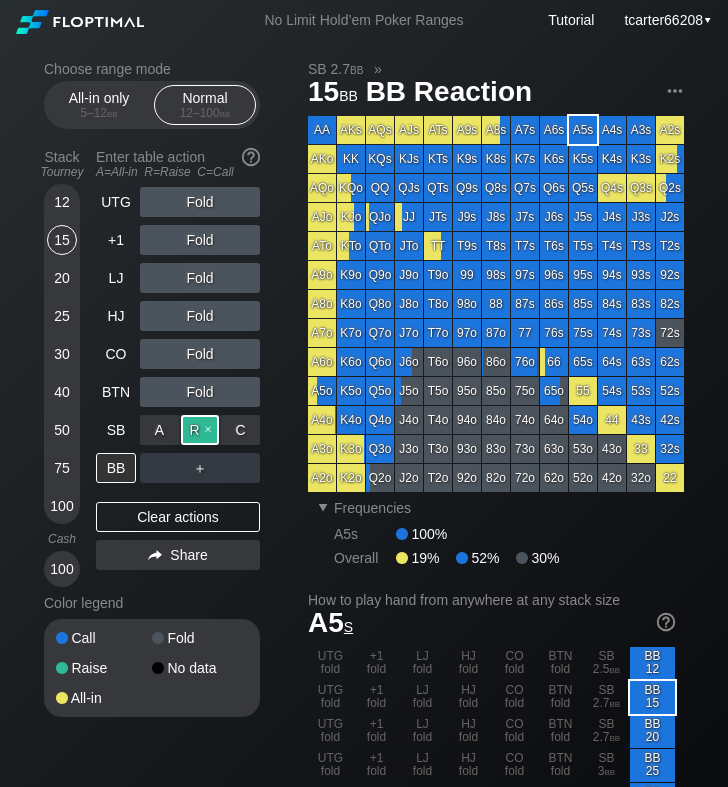 drag, startPoint x: 170, startPoint y: 417, endPoint x: 189, endPoint y: 433, distance: 24.839485 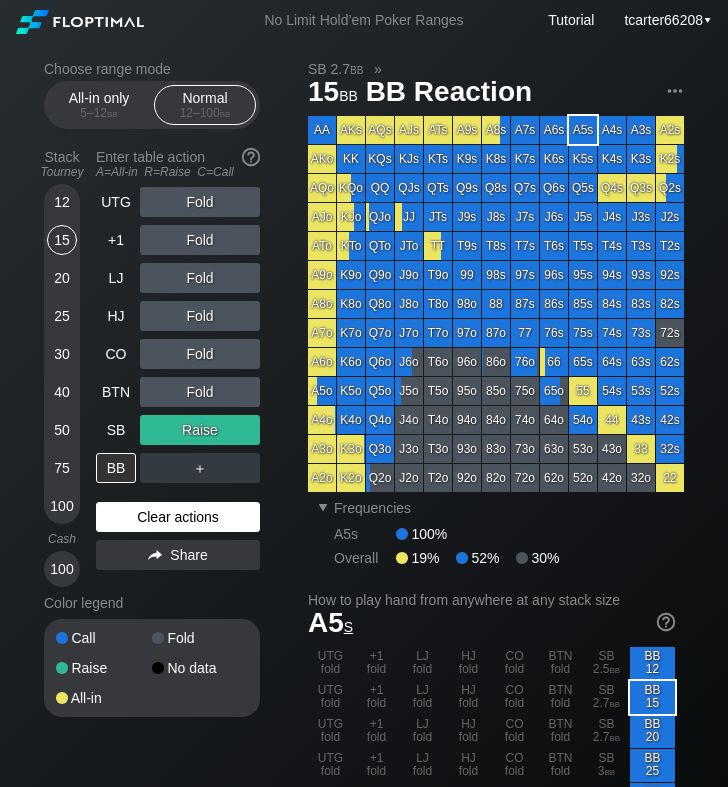 click on "Clear actions" at bounding box center [178, 517] 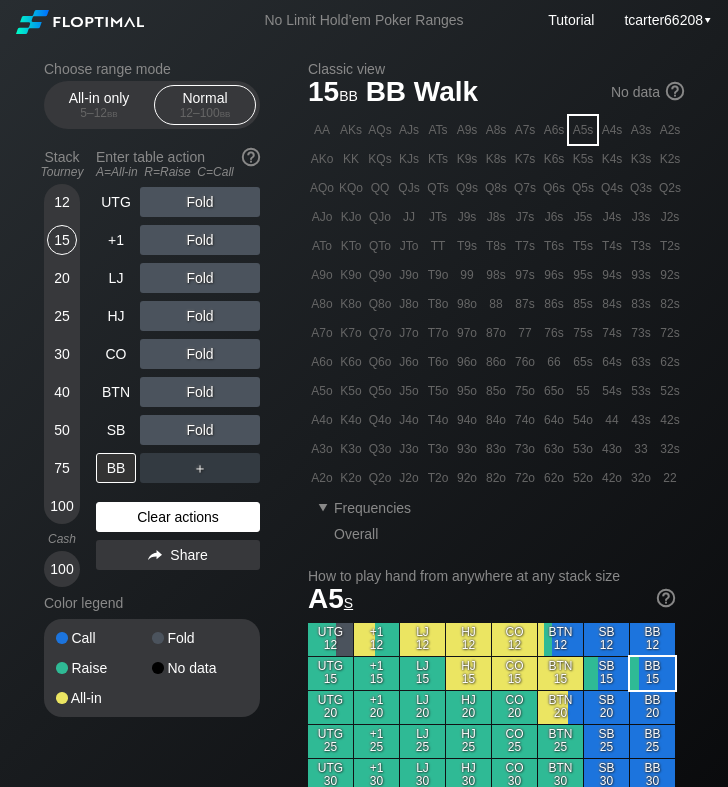 click on "Clear actions" at bounding box center (178, 517) 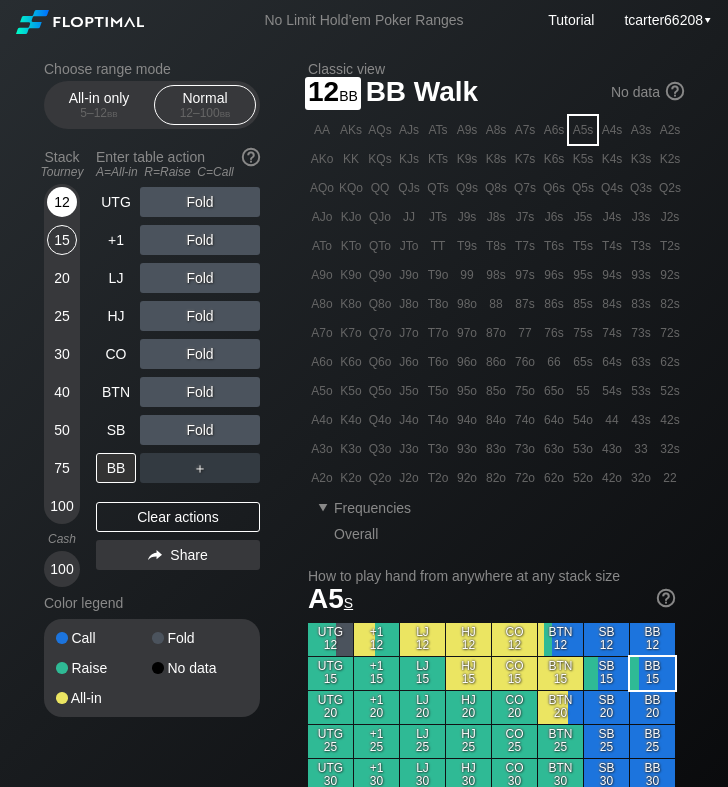 click on "12" at bounding box center [62, 202] 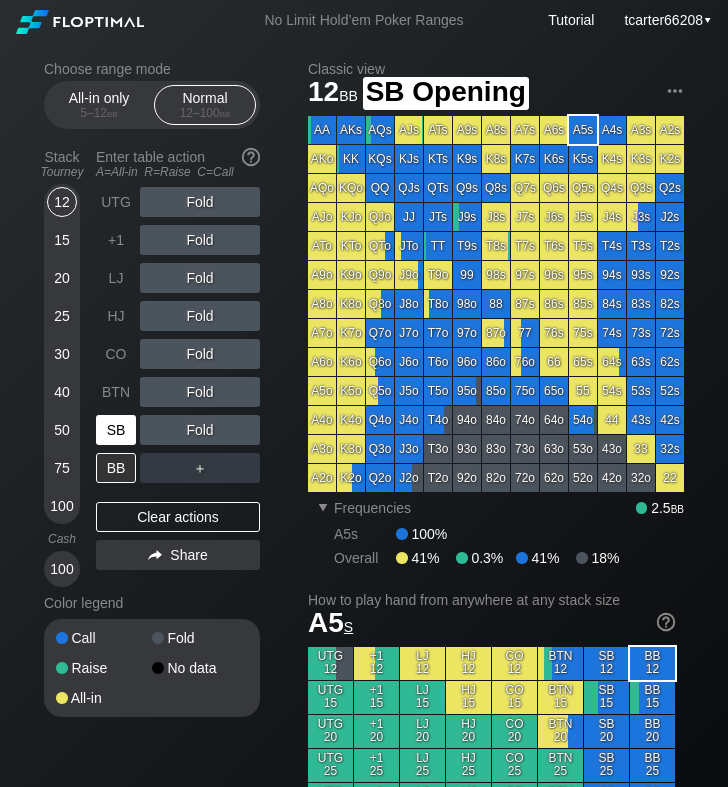 click on "SB" at bounding box center (116, 430) 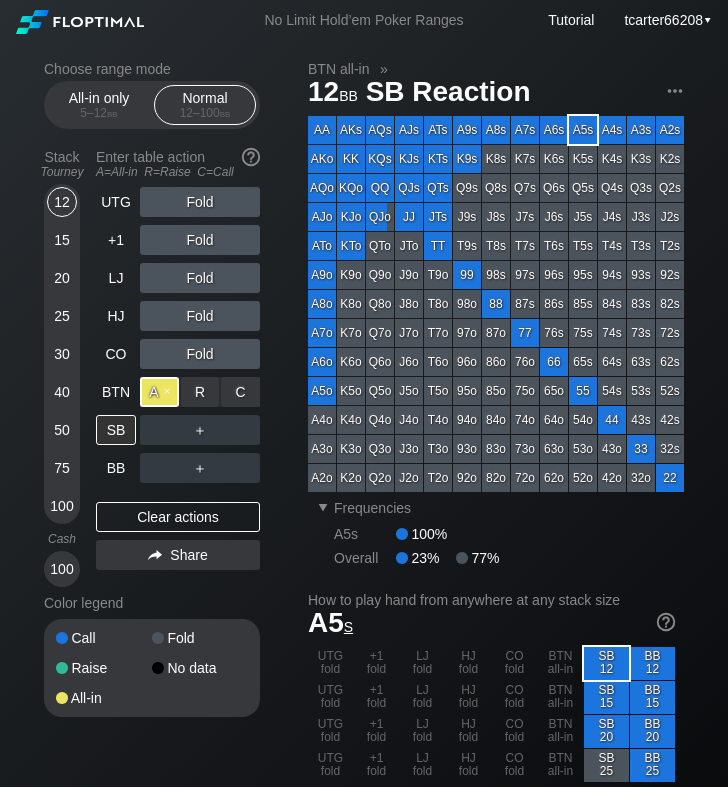 click on "A ✕" at bounding box center [159, 392] 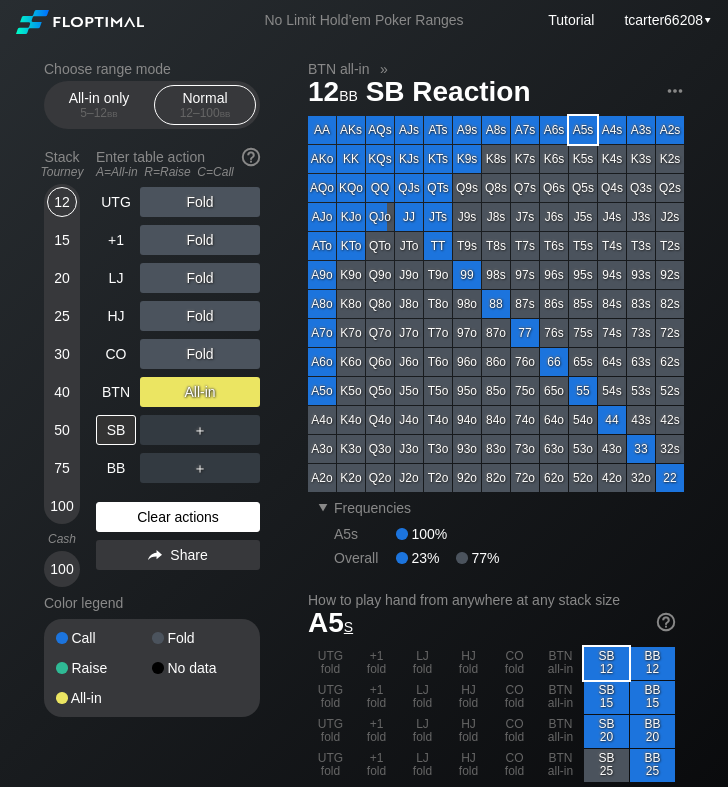 click on "Clear actions" at bounding box center (178, 517) 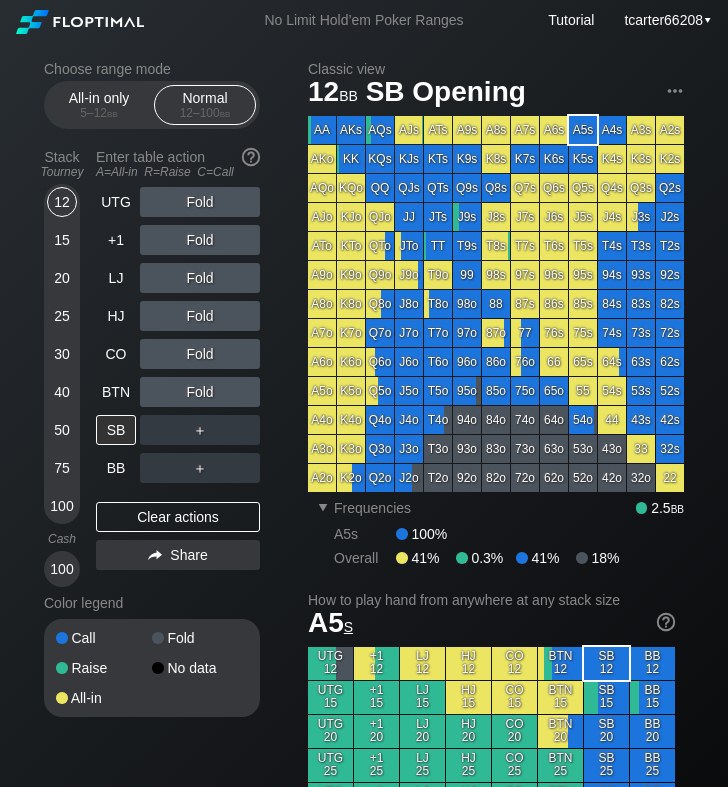 click on "15" at bounding box center (62, 240) 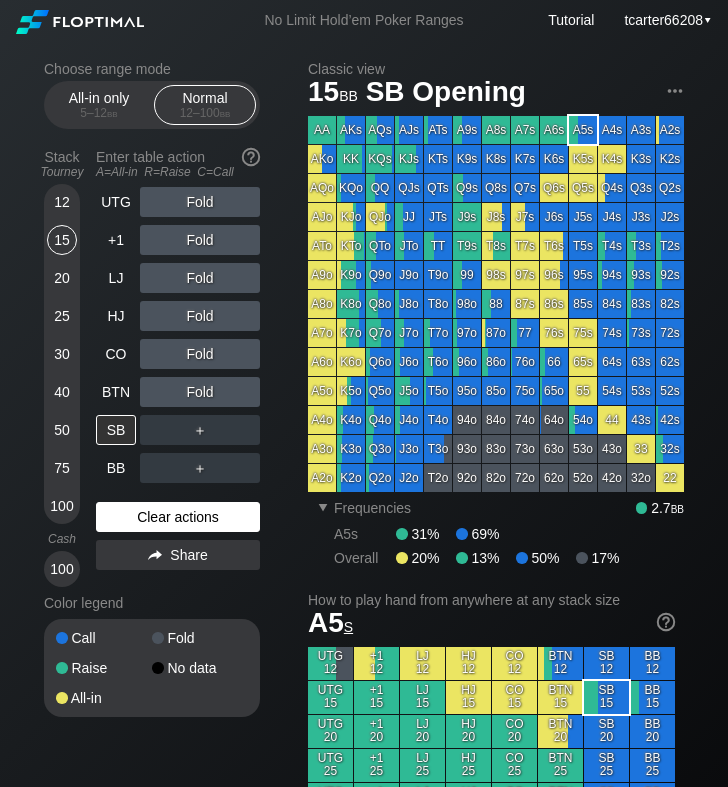 click on "Clear actions" at bounding box center [178, 517] 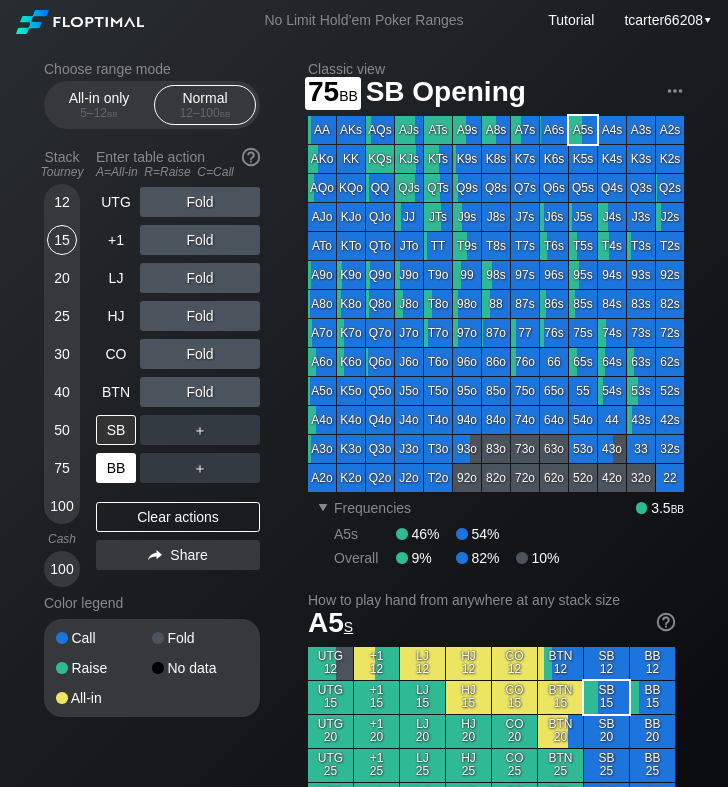 click on "BB" at bounding box center [116, 468] 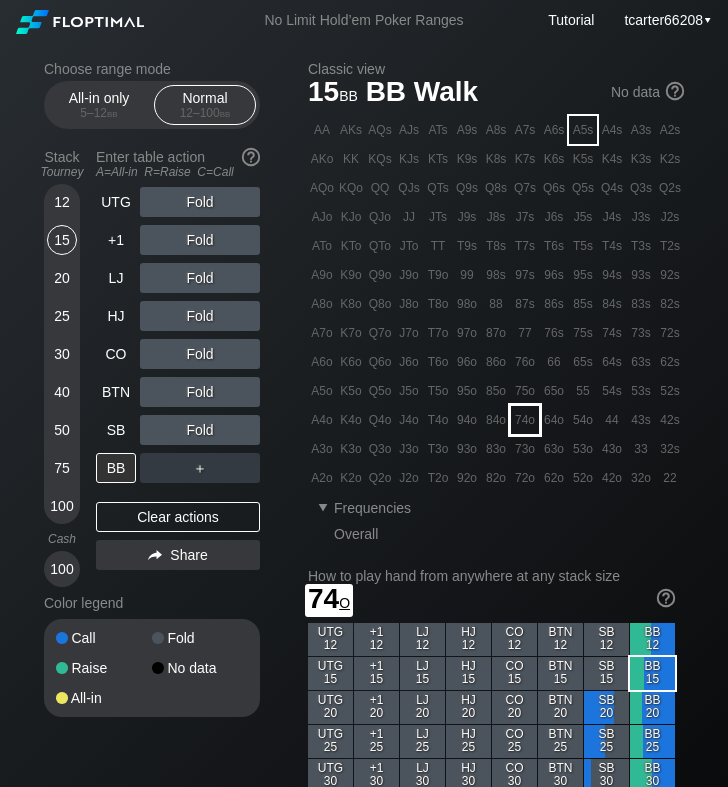click on "74o" at bounding box center (525, 420) 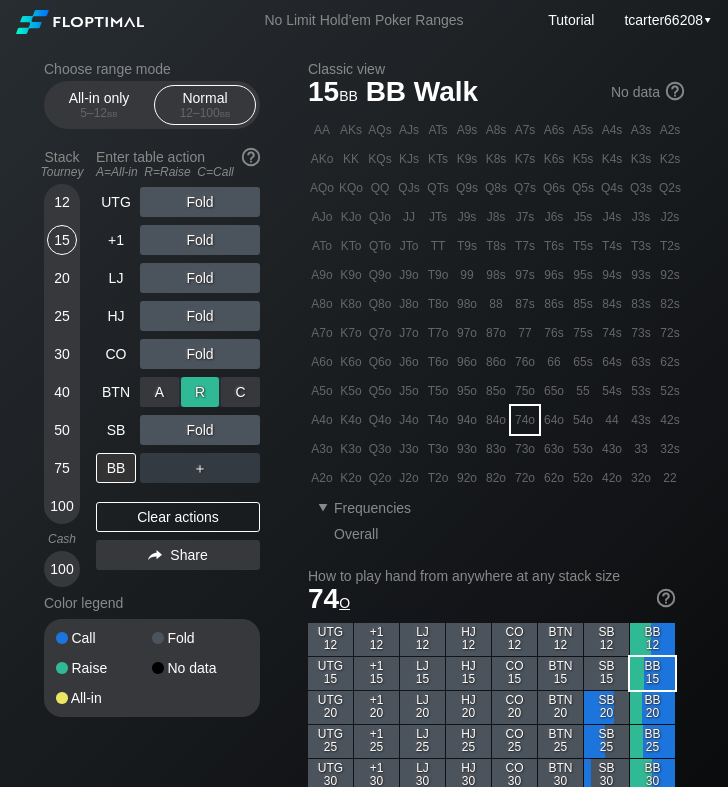 click on "R ✕" at bounding box center (200, 392) 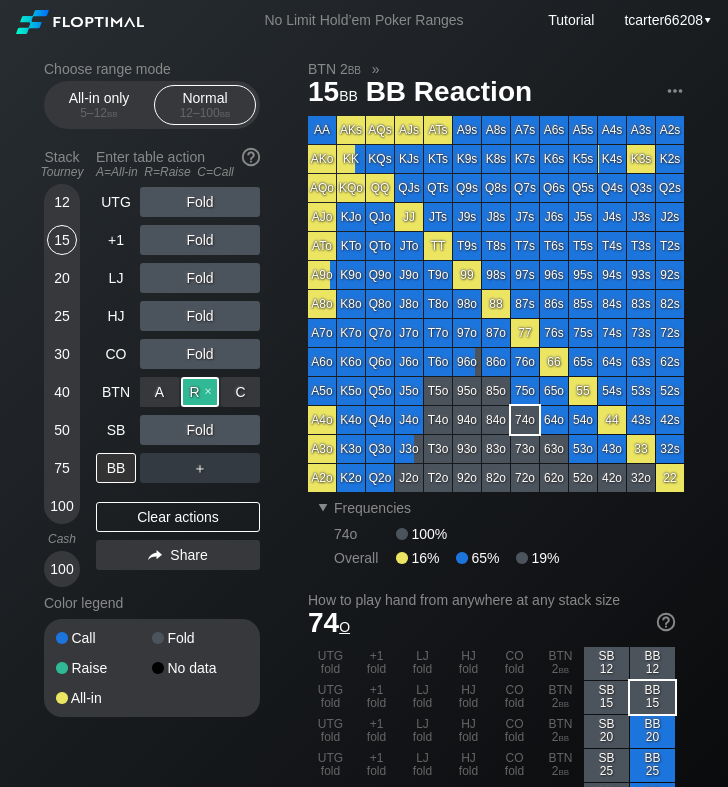 click on "R ✕" at bounding box center (200, 392) 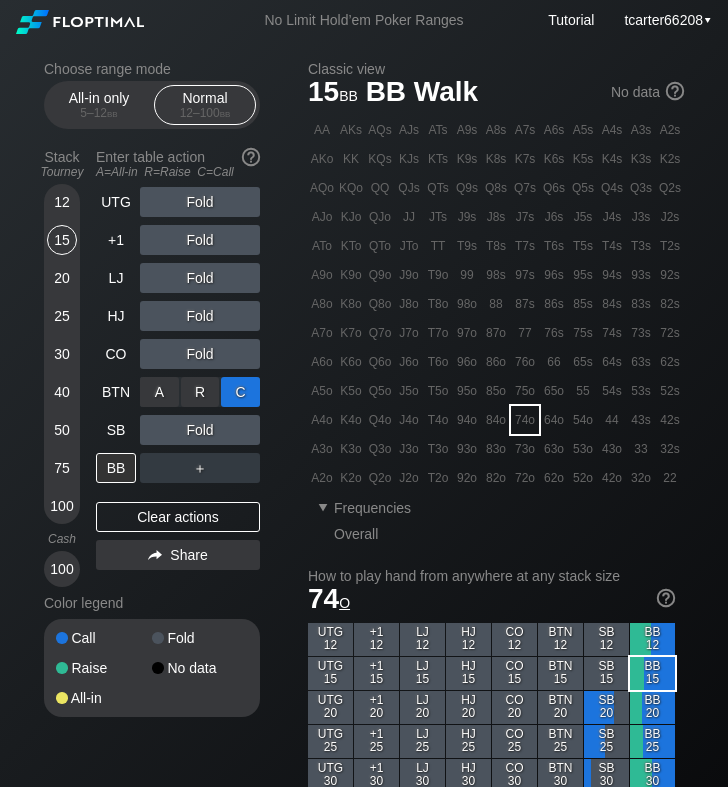 click on "C ✕" at bounding box center (240, 392) 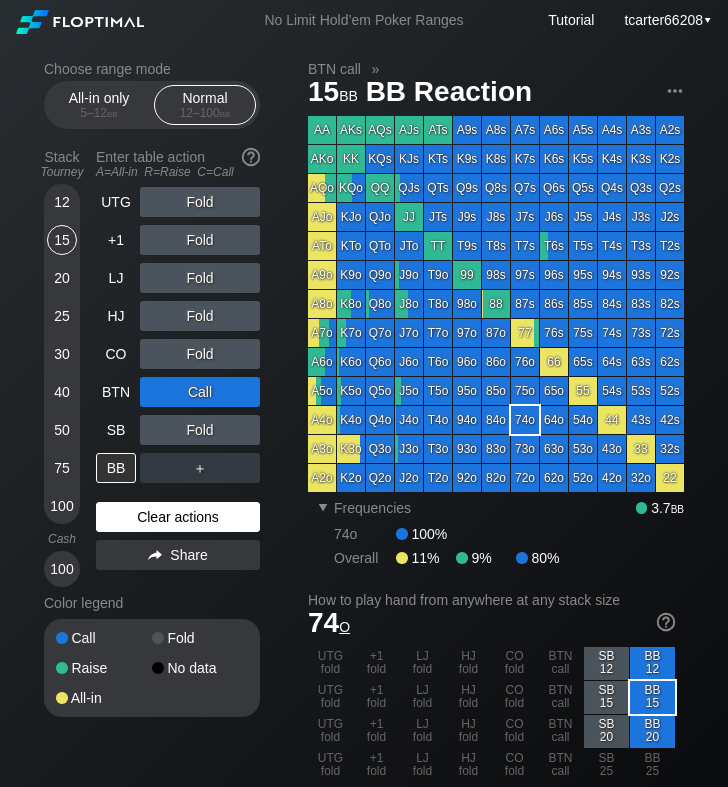 click on "Clear actions" at bounding box center (178, 517) 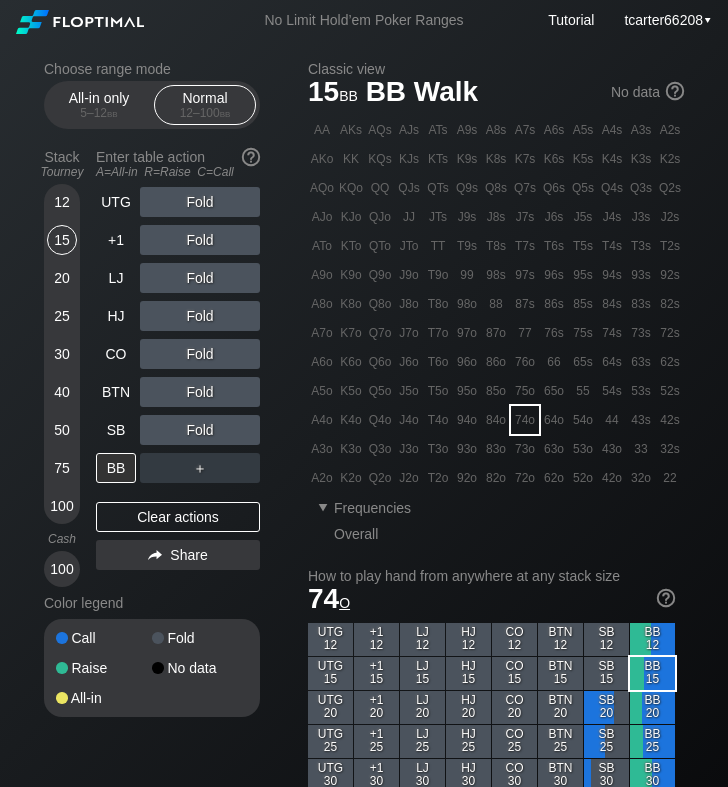 drag, startPoint x: 185, startPoint y: 509, endPoint x: 16, endPoint y: 438, distance: 183.30849 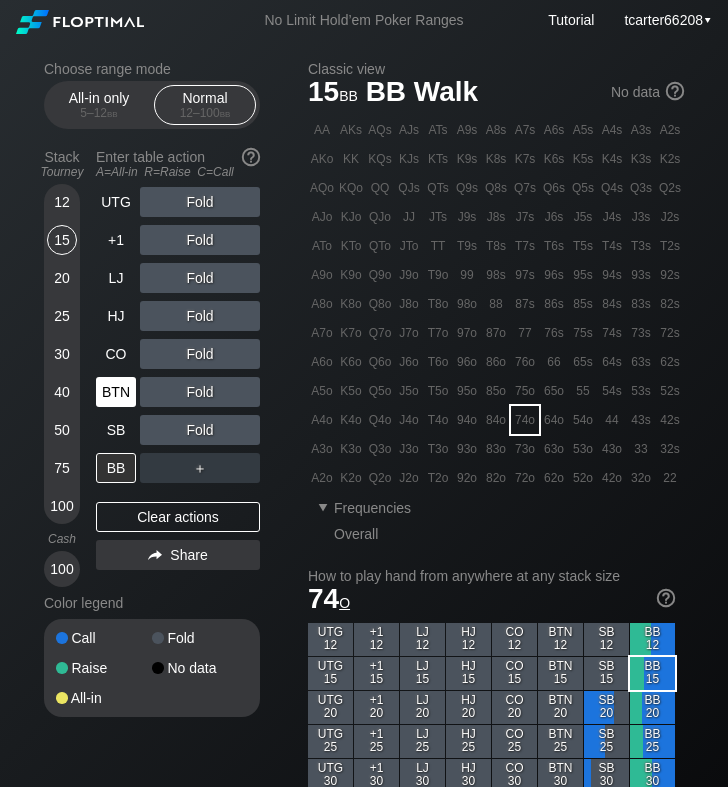 click on "BTN" at bounding box center [116, 392] 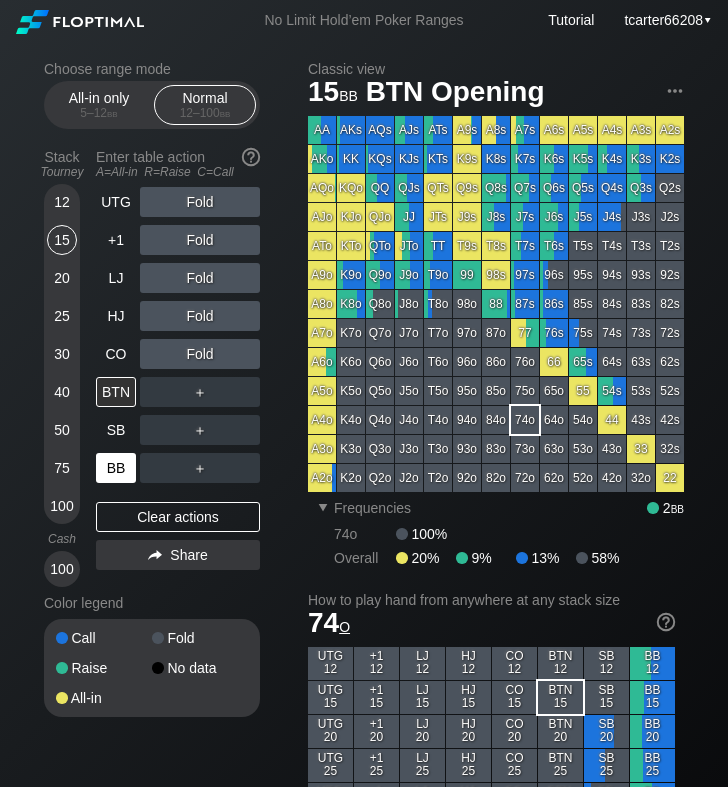click on "BB" at bounding box center [116, 468] 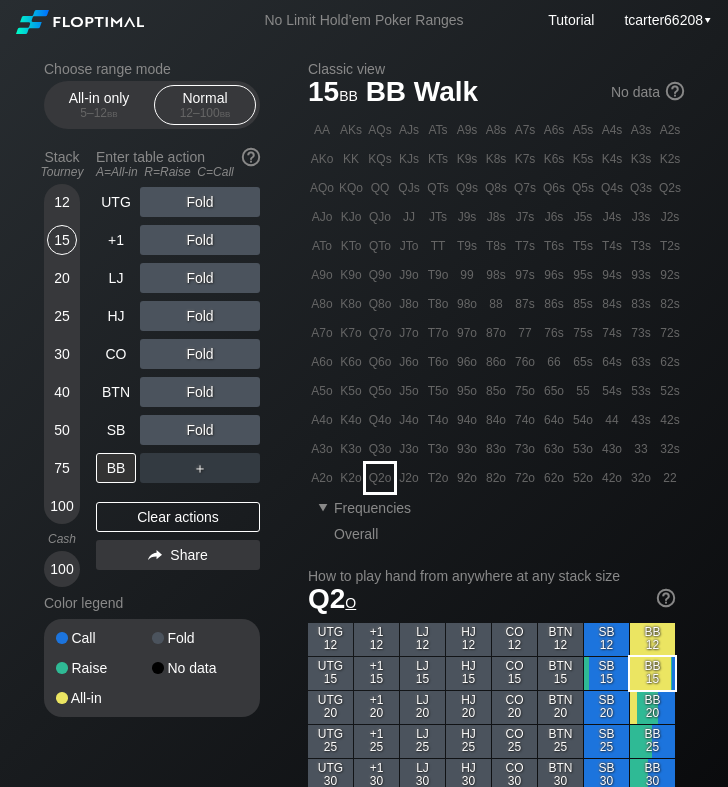 click on "Q2o" at bounding box center [380, 478] 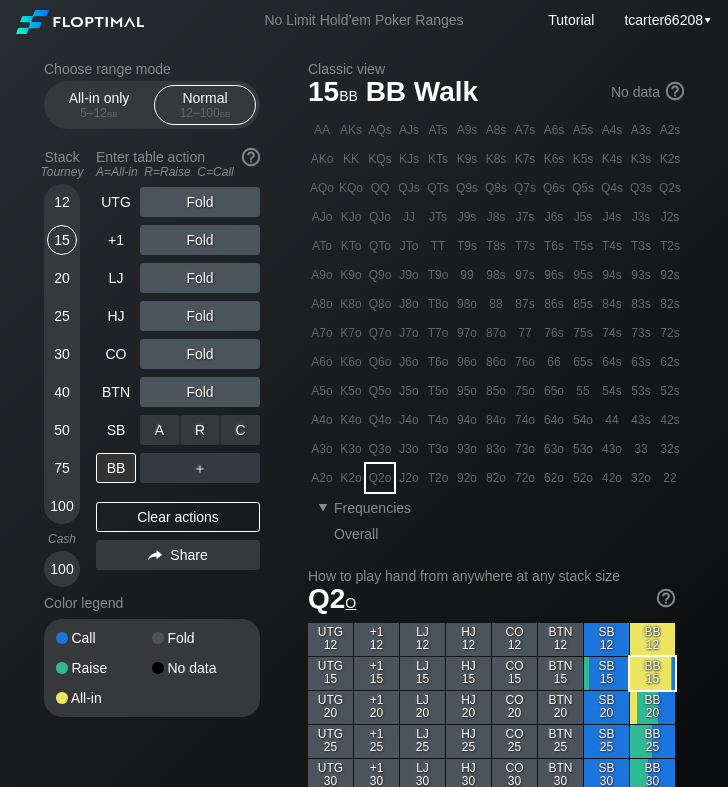click on "A ✕" at bounding box center [159, 430] 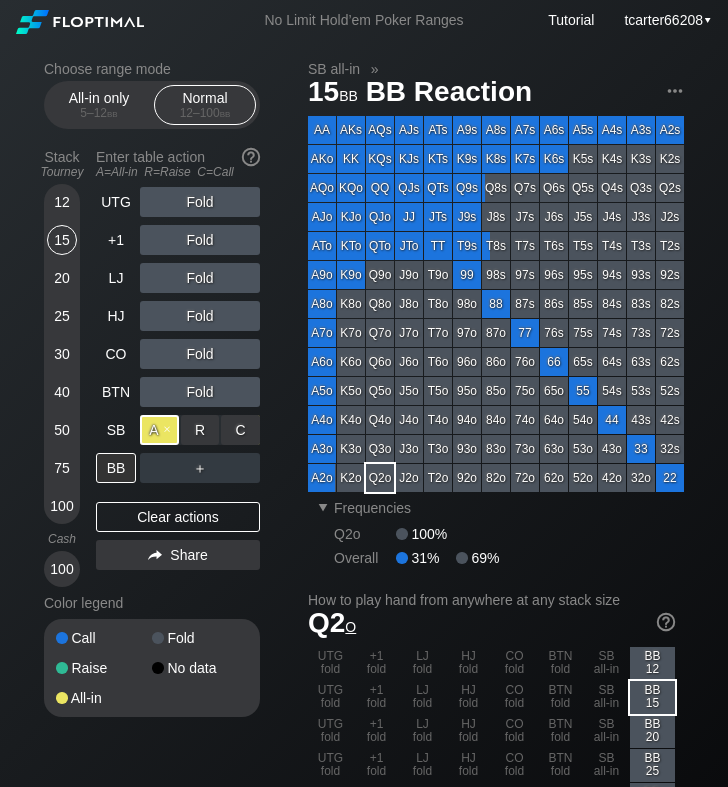 click on "A ✕" at bounding box center [159, 430] 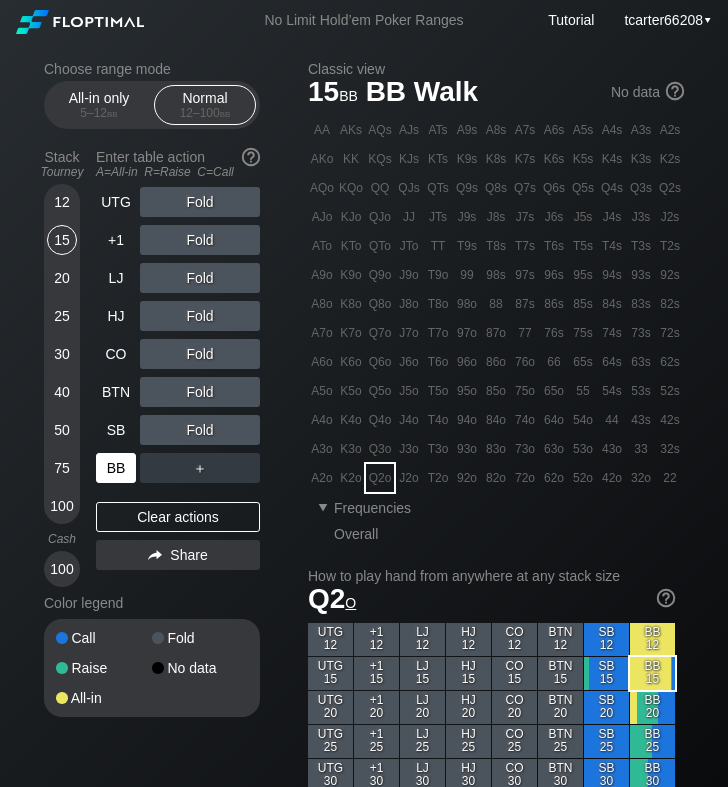 drag, startPoint x: 114, startPoint y: 519, endPoint x: 112, endPoint y: 484, distance: 35.057095 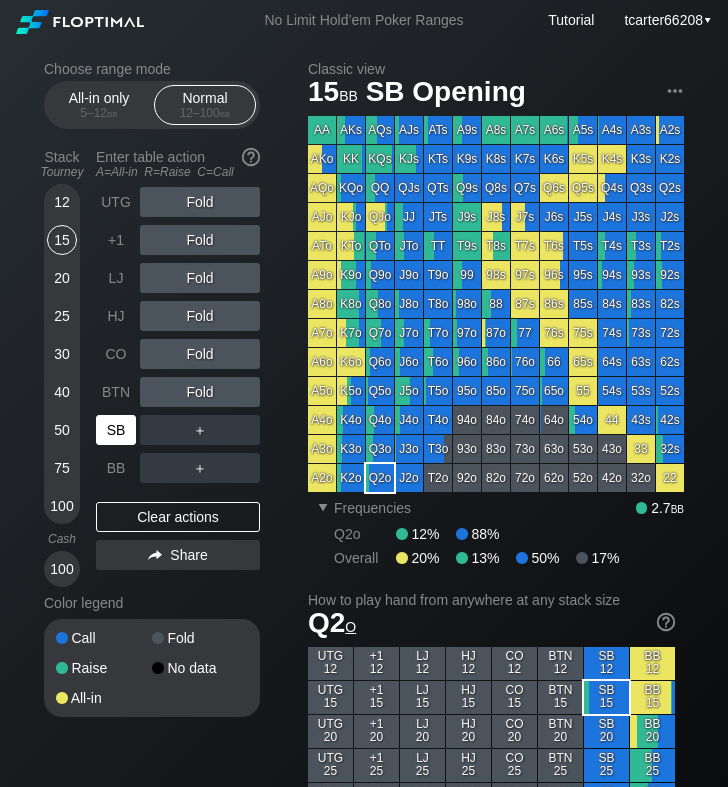 click on "SB" at bounding box center (116, 430) 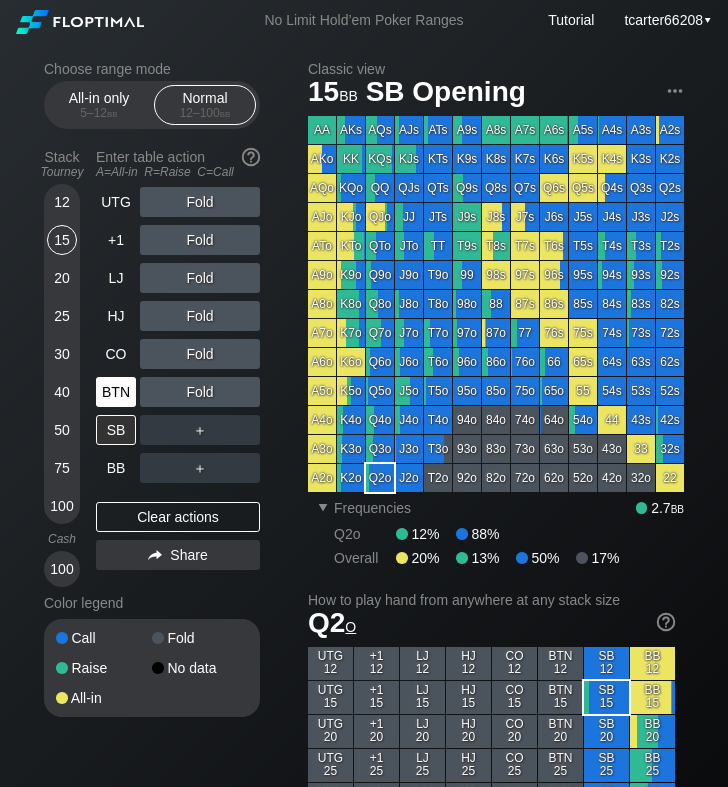 click on "BTN" at bounding box center [116, 392] 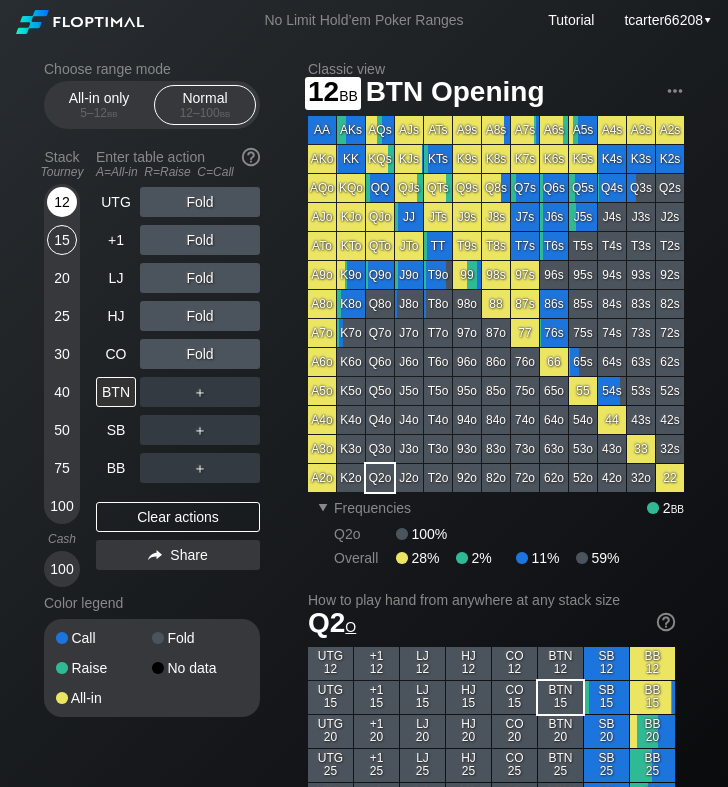 click on "12" at bounding box center (62, 202) 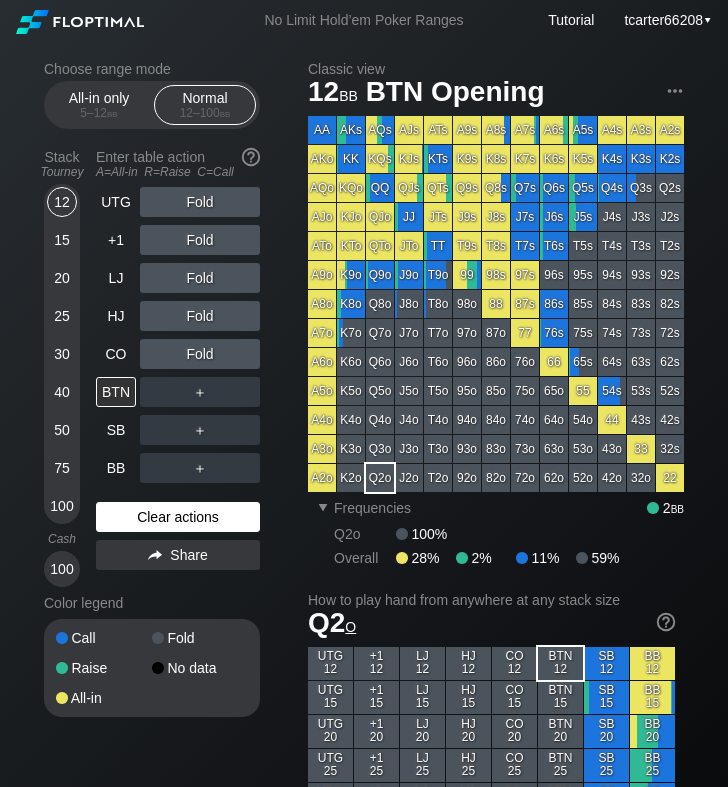 click on "Clear actions" at bounding box center [178, 517] 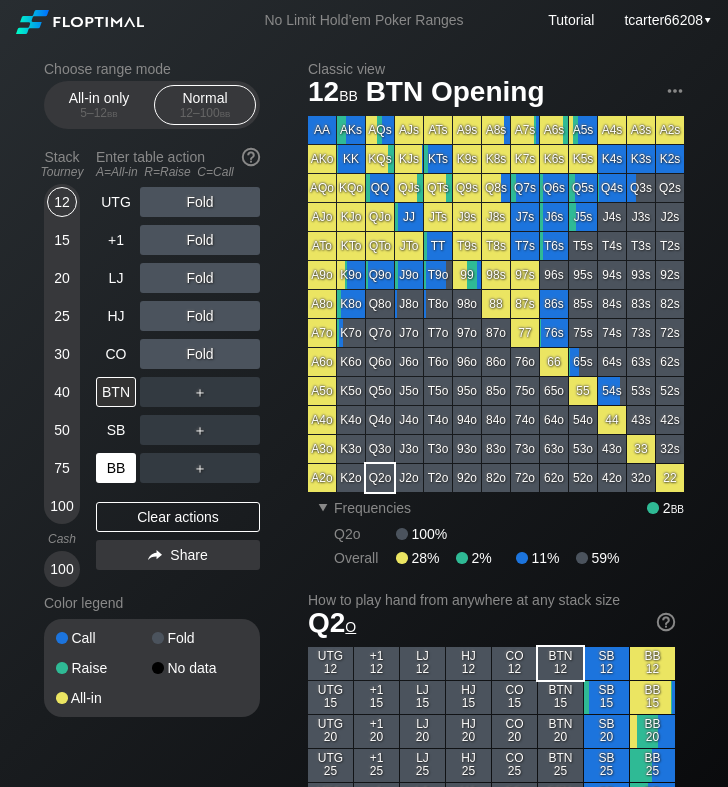 click on "BB" at bounding box center [116, 468] 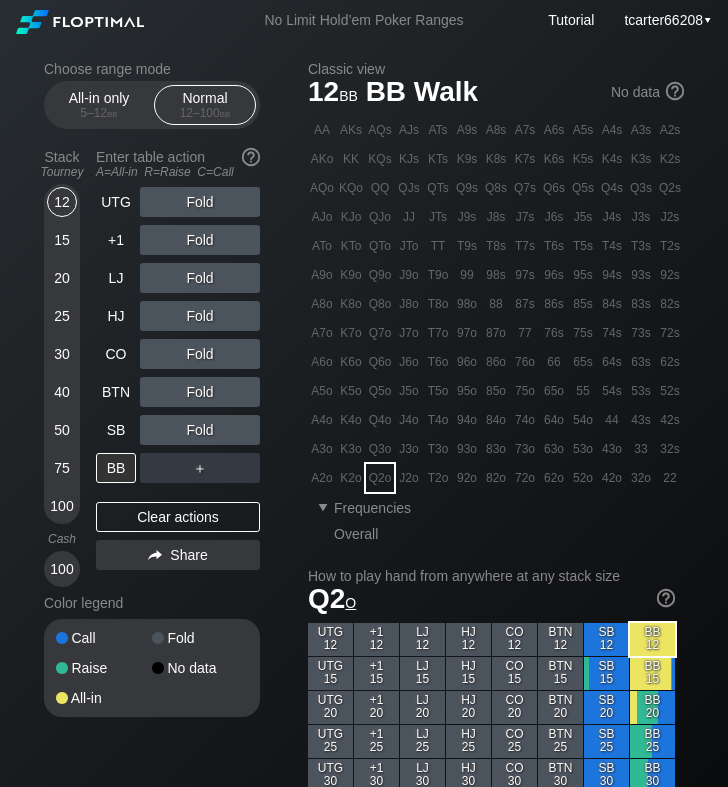 click on "Fold" at bounding box center (200, 202) 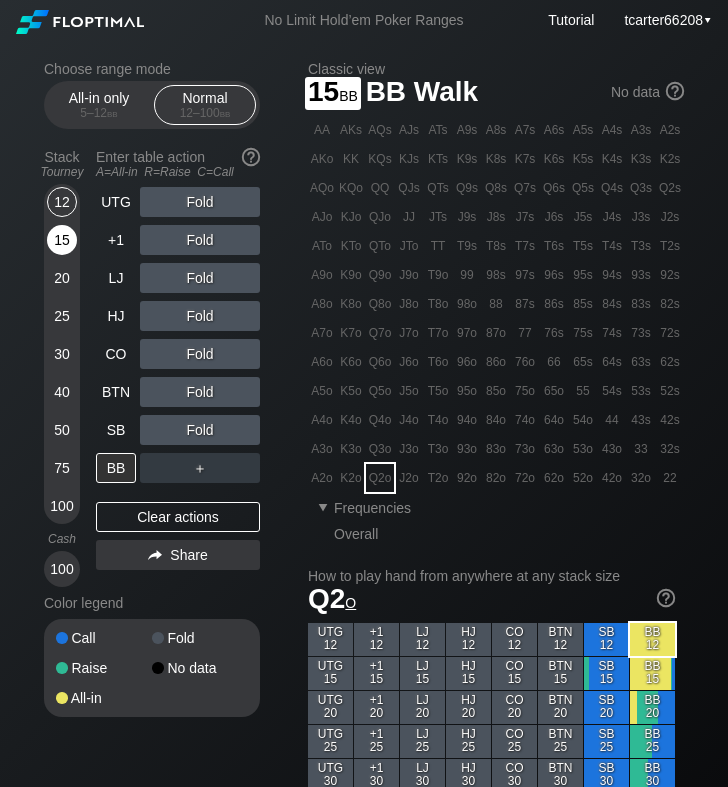 click on "15" at bounding box center (62, 244) 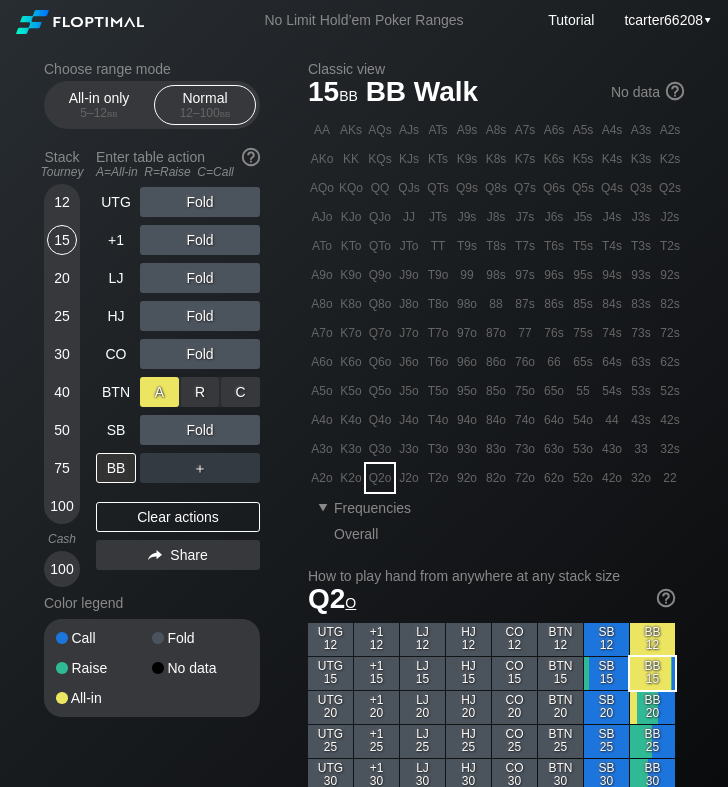 click on "A ✕" at bounding box center [159, 392] 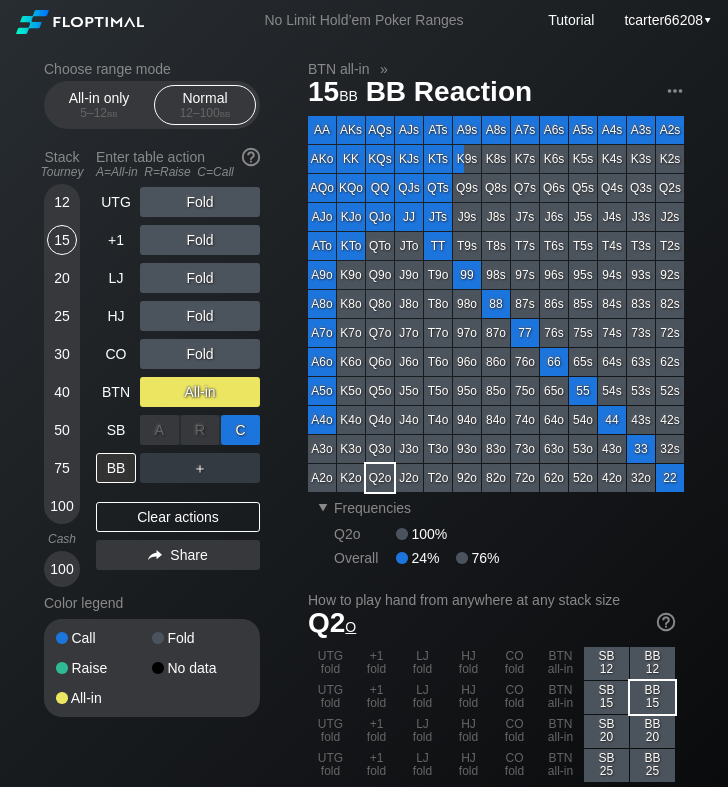 click on "C ✕" at bounding box center [240, 430] 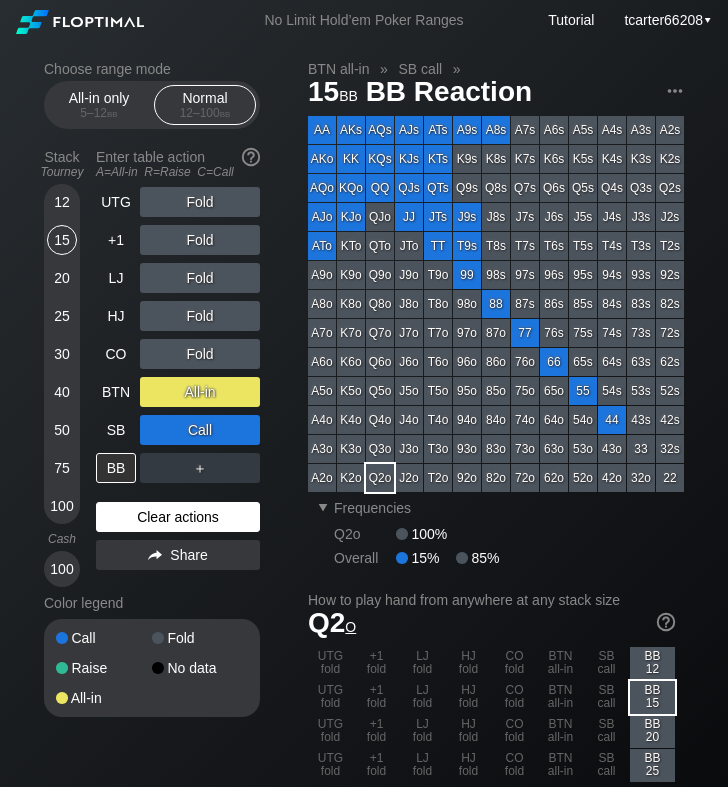 click on "Clear actions" at bounding box center (178, 517) 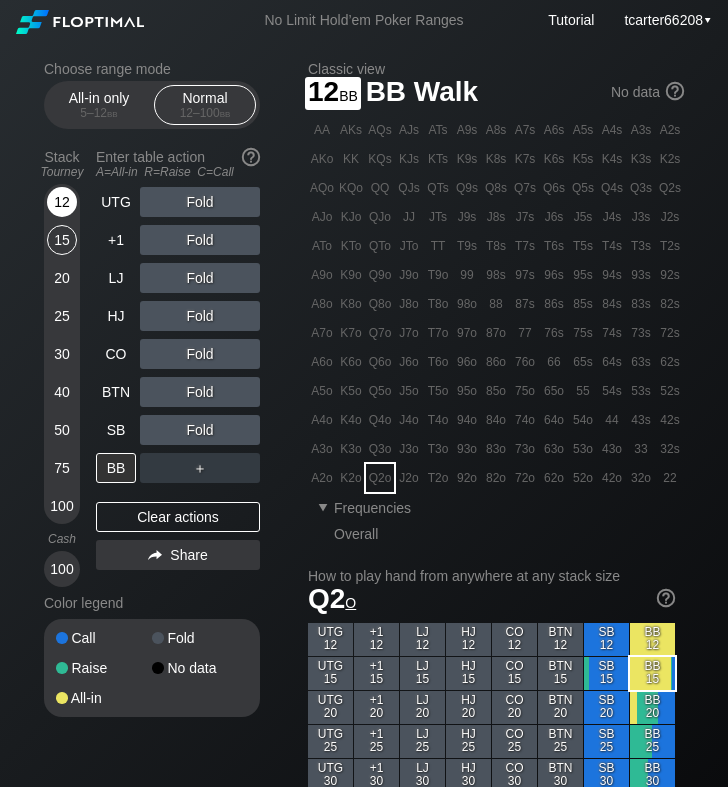 click on "12" at bounding box center [62, 202] 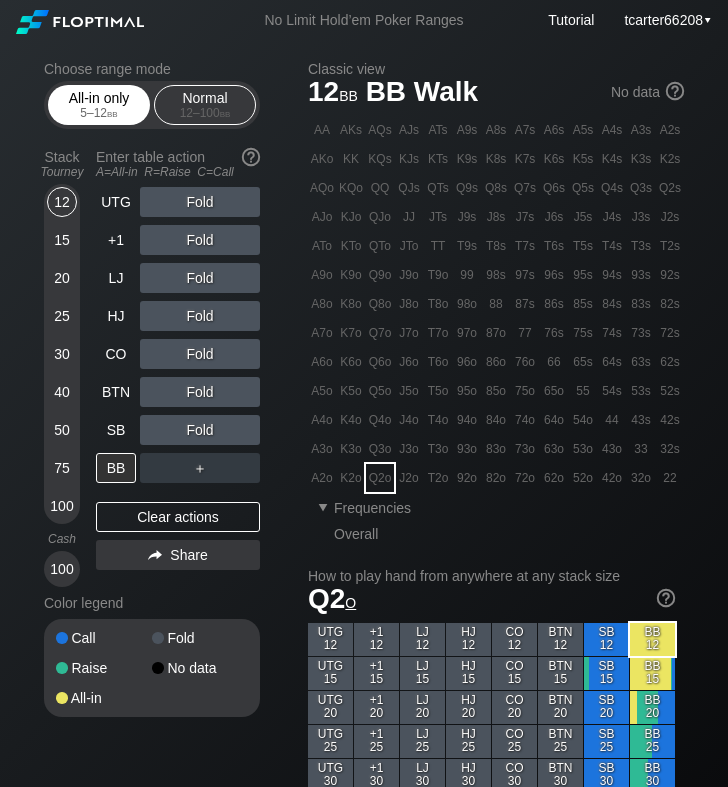 click on "5 – 12 bb" at bounding box center [99, 113] 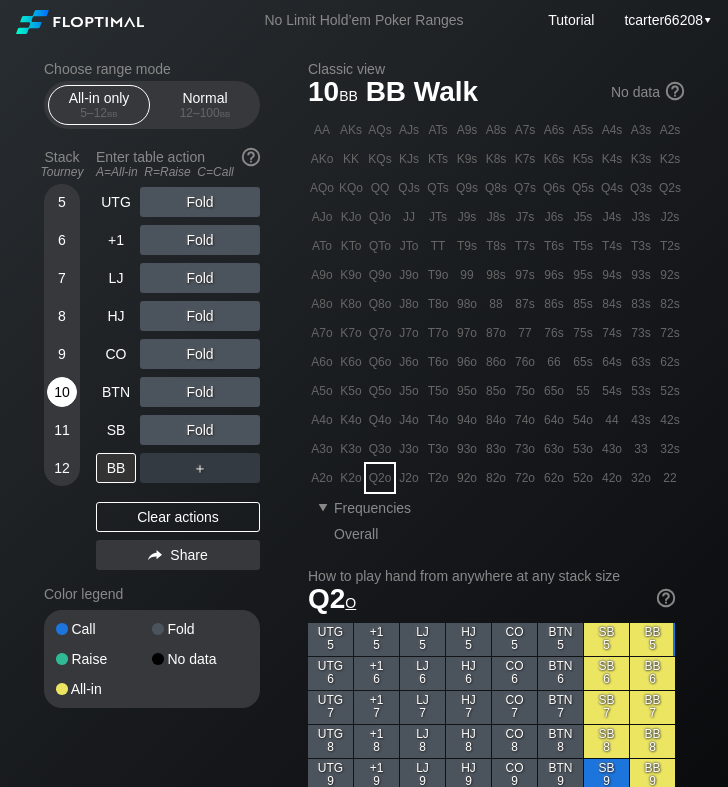 click on "10" at bounding box center [62, 392] 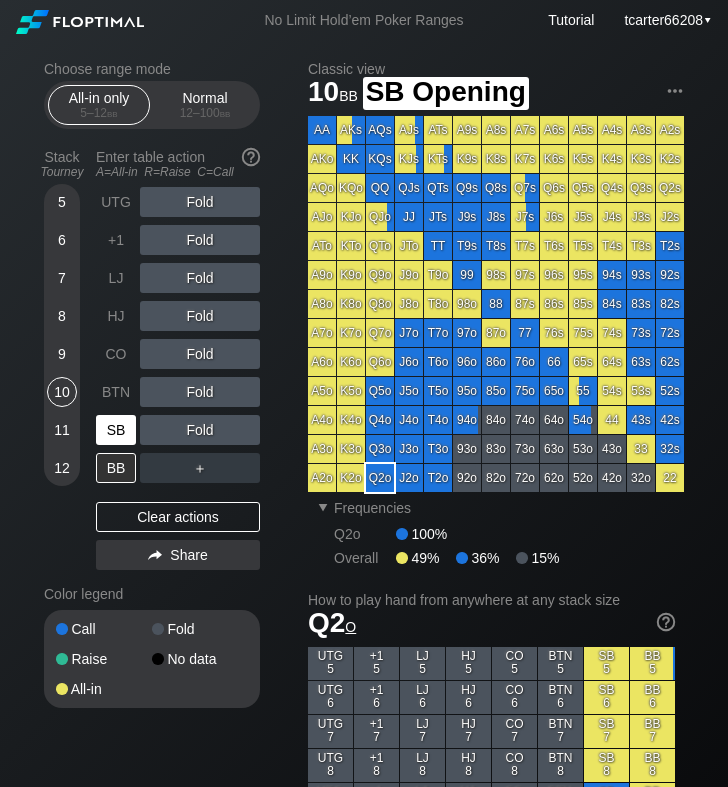 click on "SB" at bounding box center [116, 430] 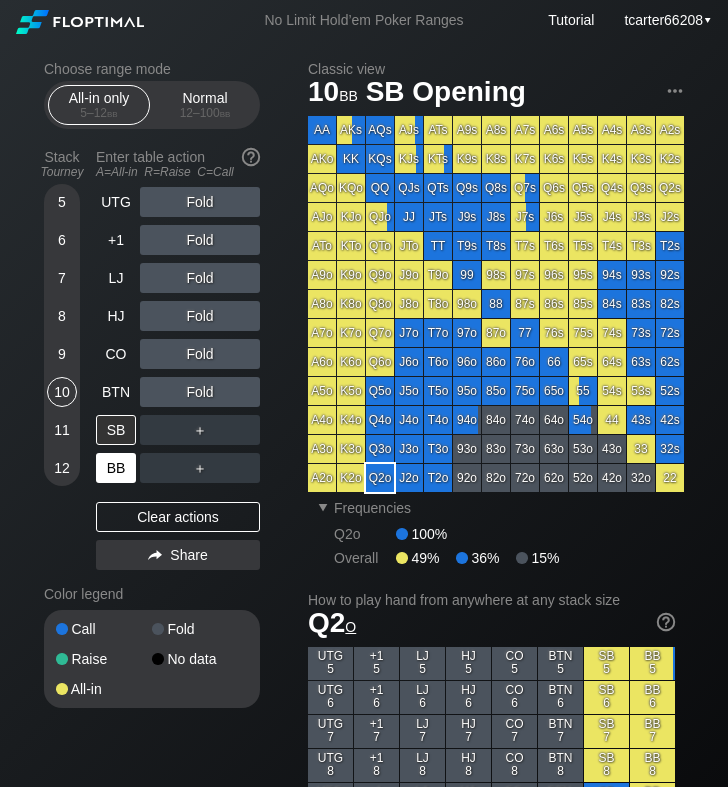click on "BB" at bounding box center (116, 468) 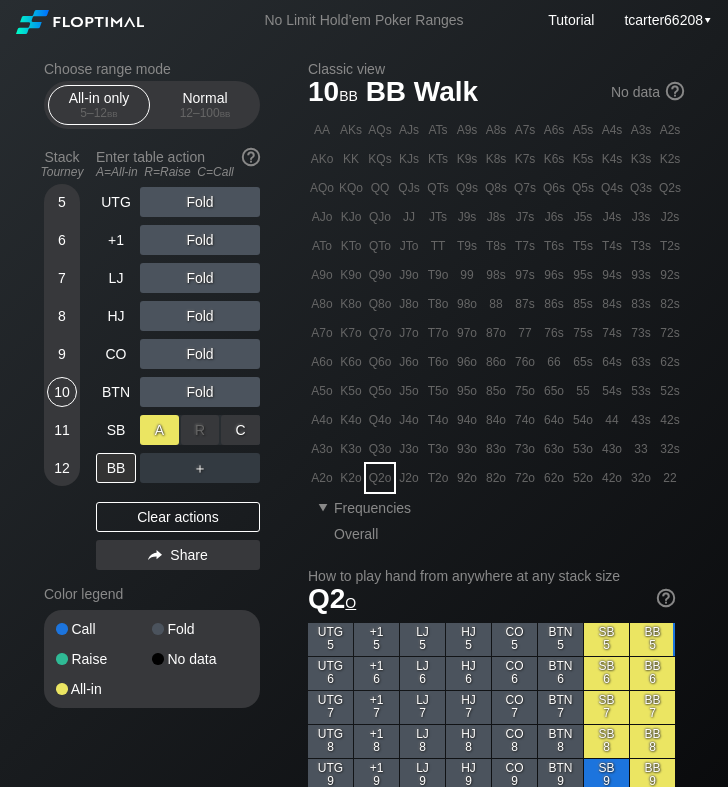 click on "A ✕" at bounding box center [159, 430] 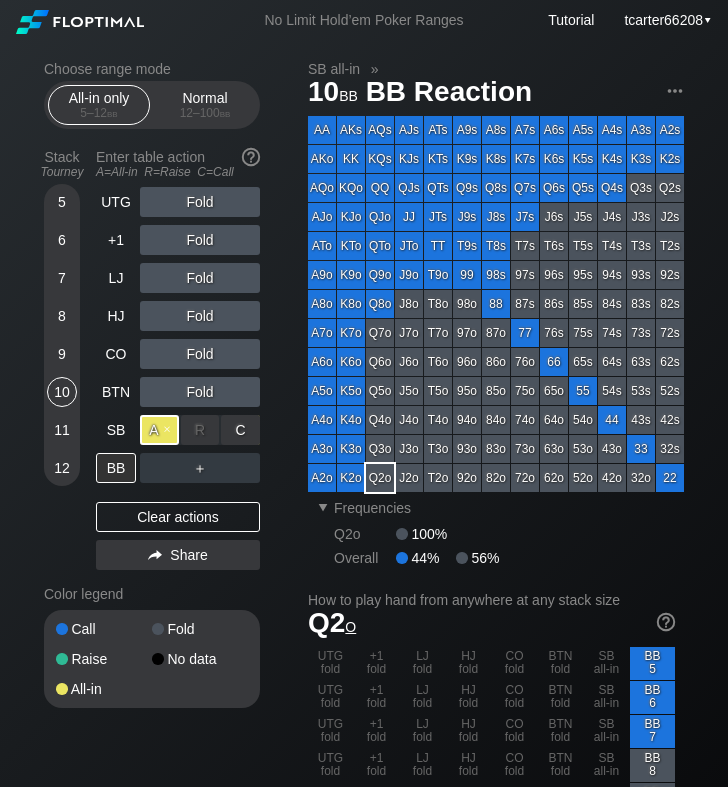drag, startPoint x: 150, startPoint y: 428, endPoint x: 177, endPoint y: 429, distance: 27.018513 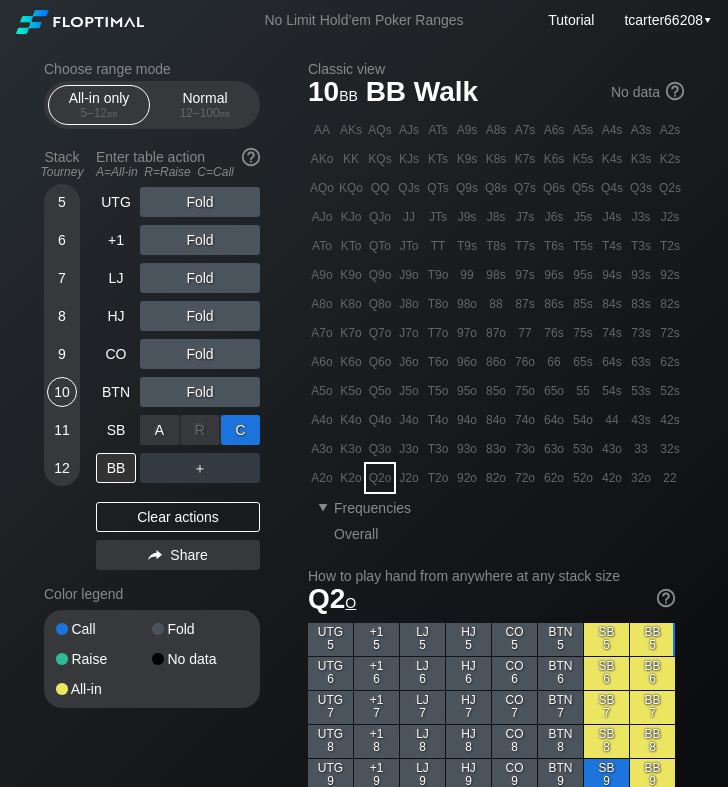 click on "C ✕" at bounding box center (240, 430) 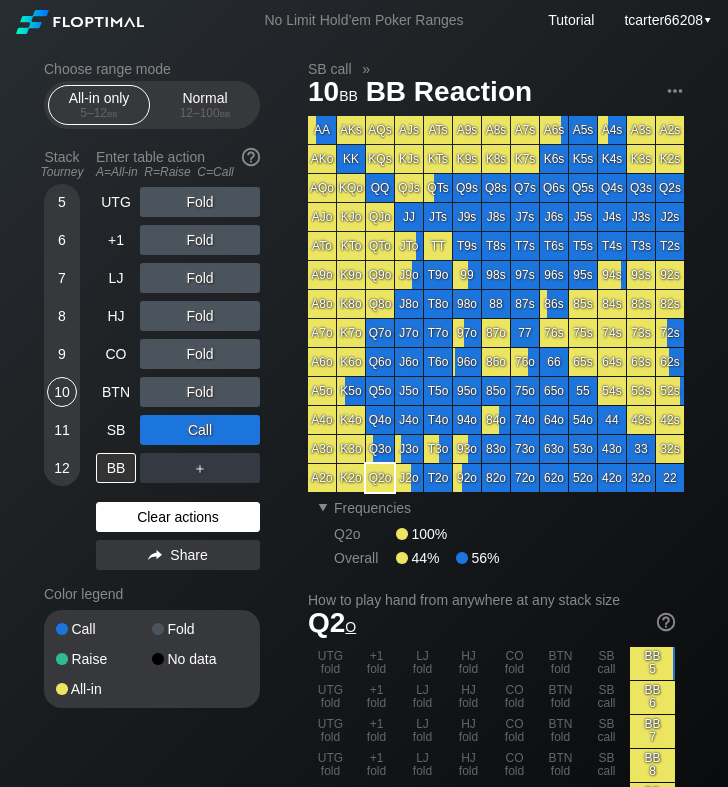 click on "Clear actions" at bounding box center (178, 517) 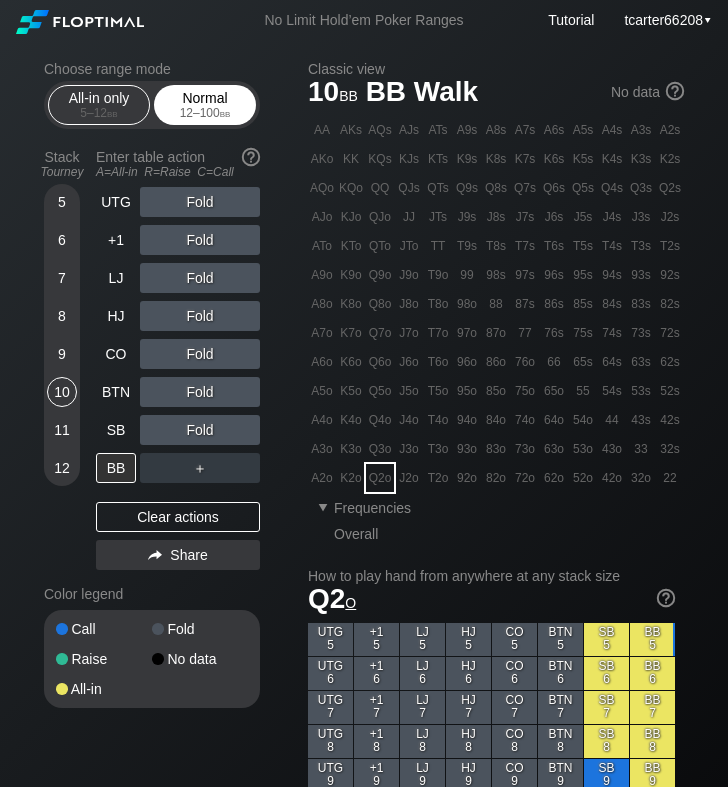 click on "12 – 100 bb" at bounding box center (205, 113) 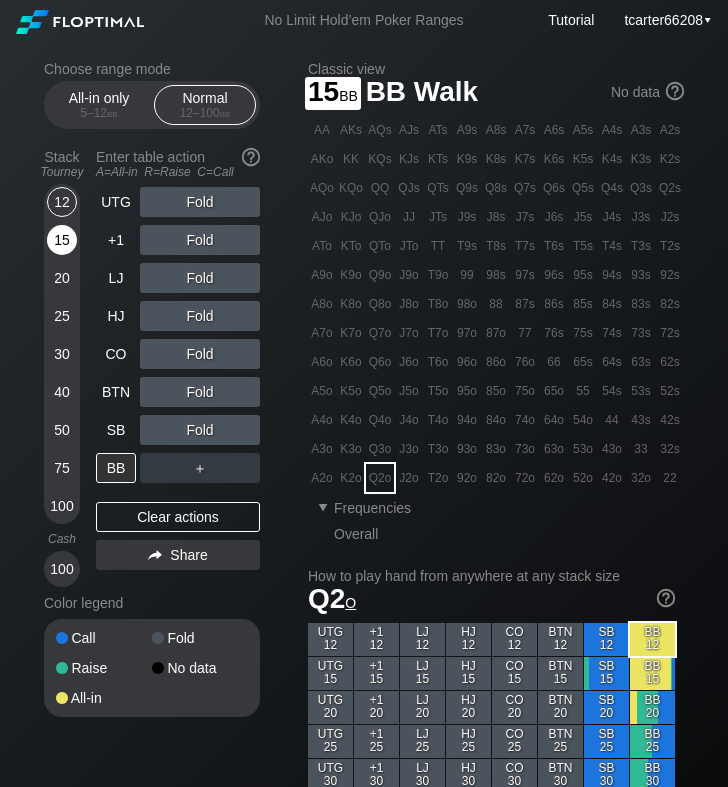 click on "15" at bounding box center (62, 240) 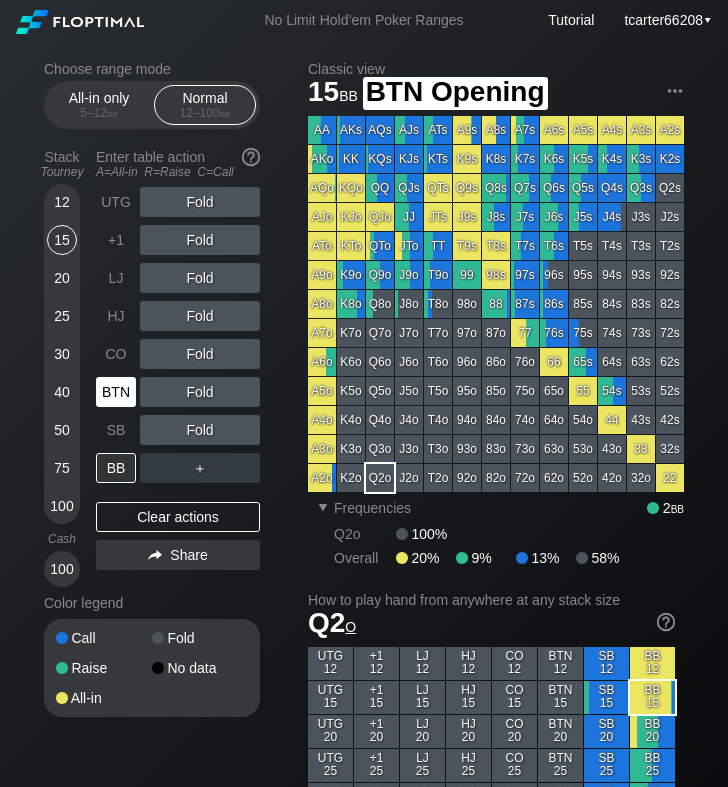 click on "BTN" at bounding box center [116, 392] 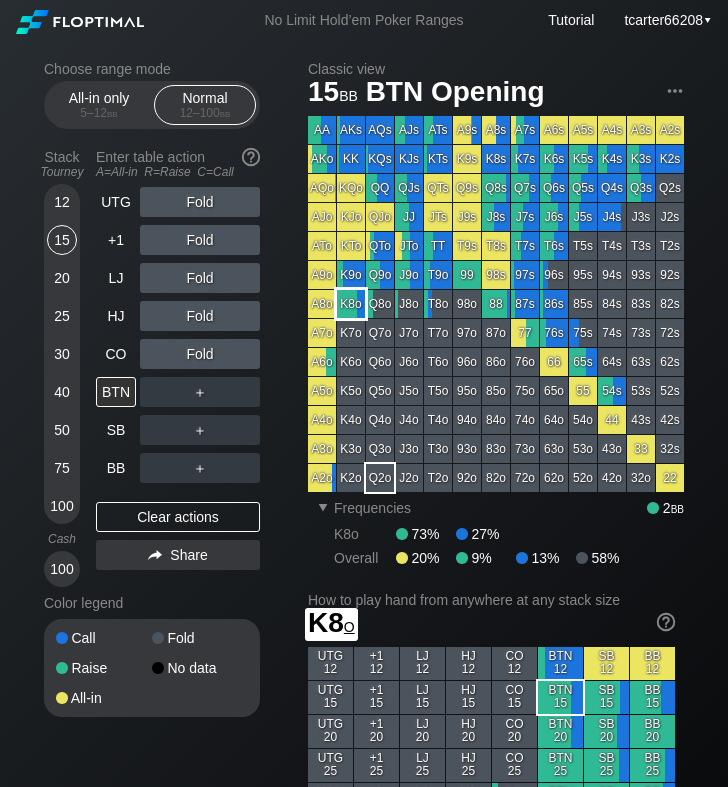 click on "K8o" at bounding box center (351, 304) 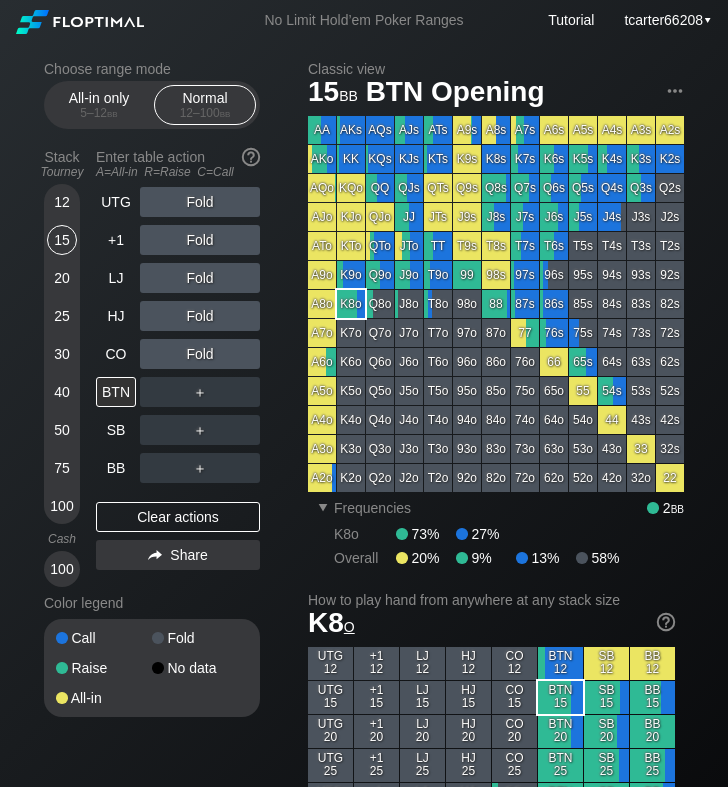 click on "＋" at bounding box center [200, 202] 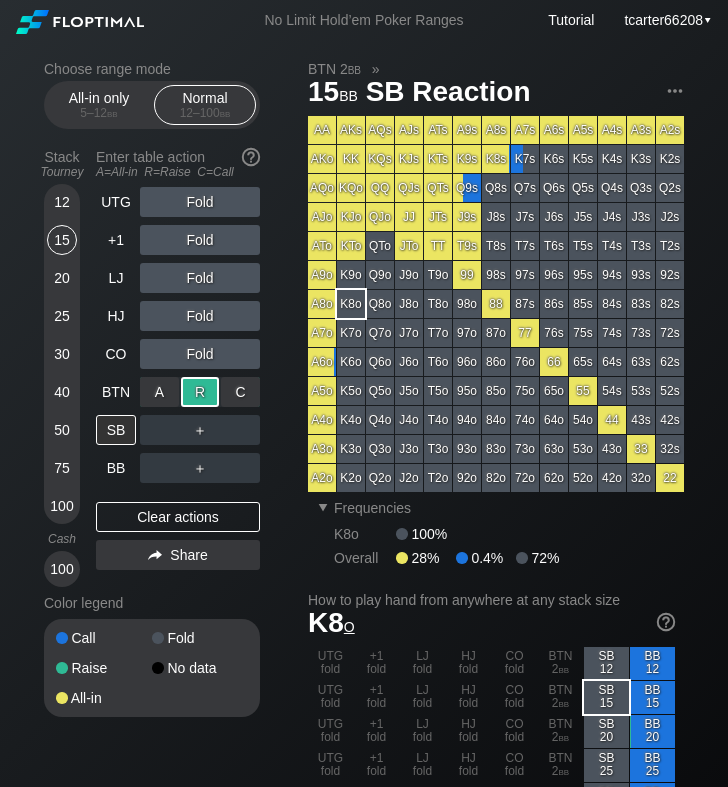click on "R ✕" at bounding box center (200, 392) 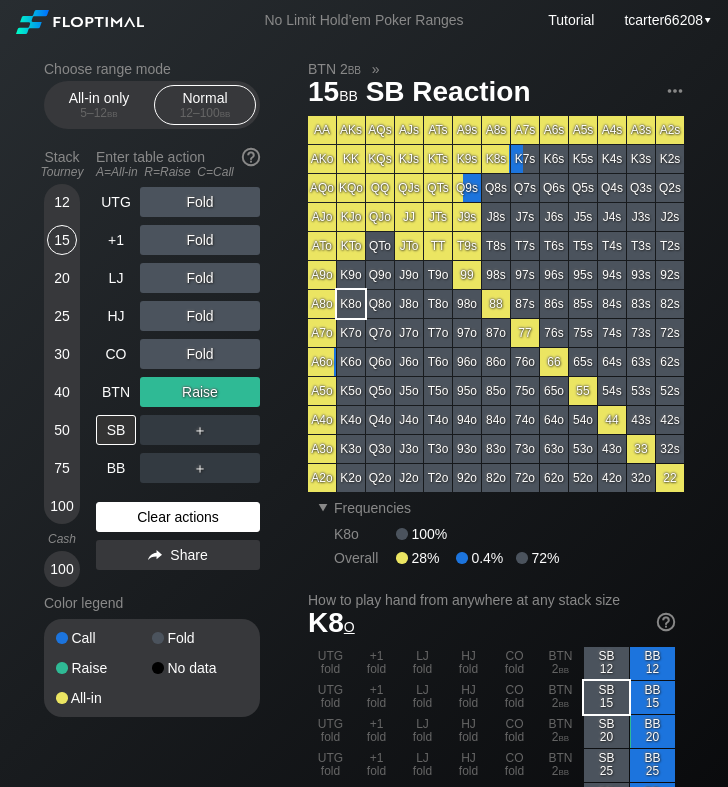 drag, startPoint x: 207, startPoint y: 504, endPoint x: 198, endPoint y: 516, distance: 15 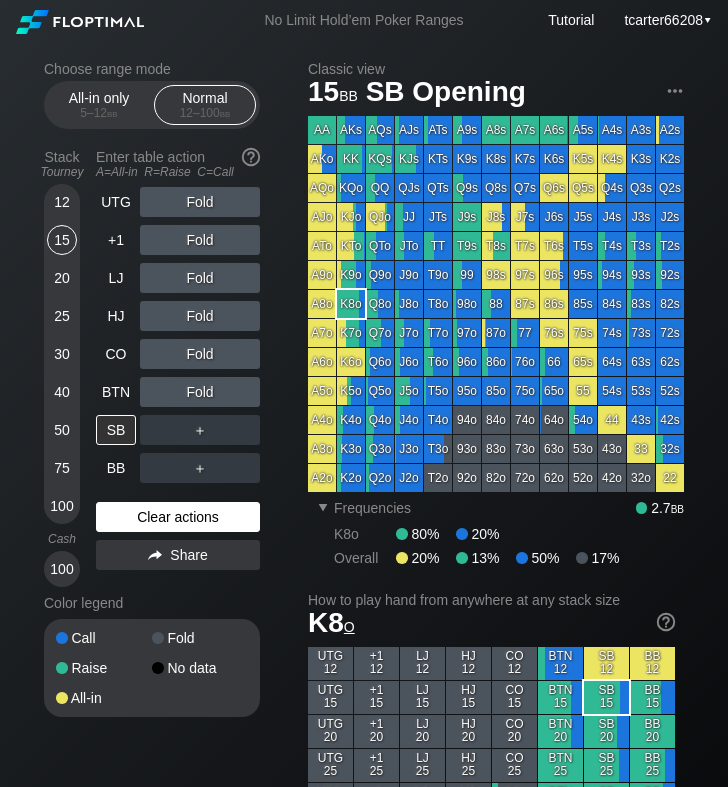 click on "Clear actions" at bounding box center [178, 517] 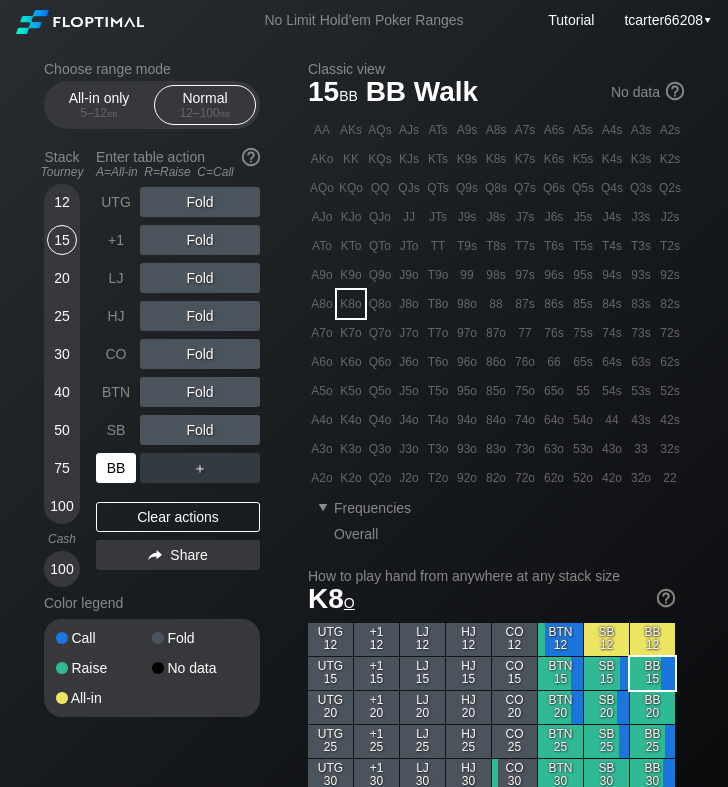 click on "BB" at bounding box center (116, 468) 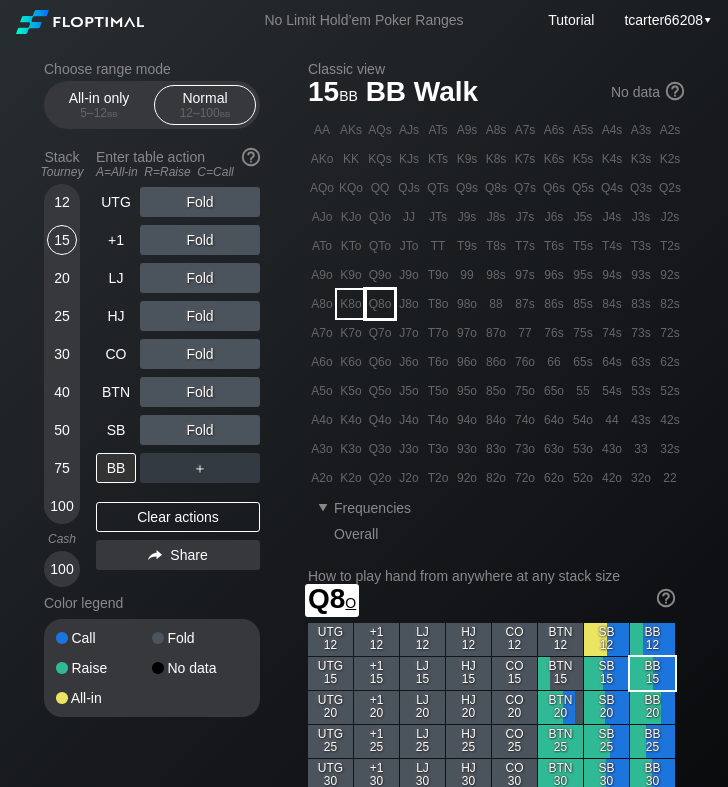 click on "Q8o" at bounding box center [380, 304] 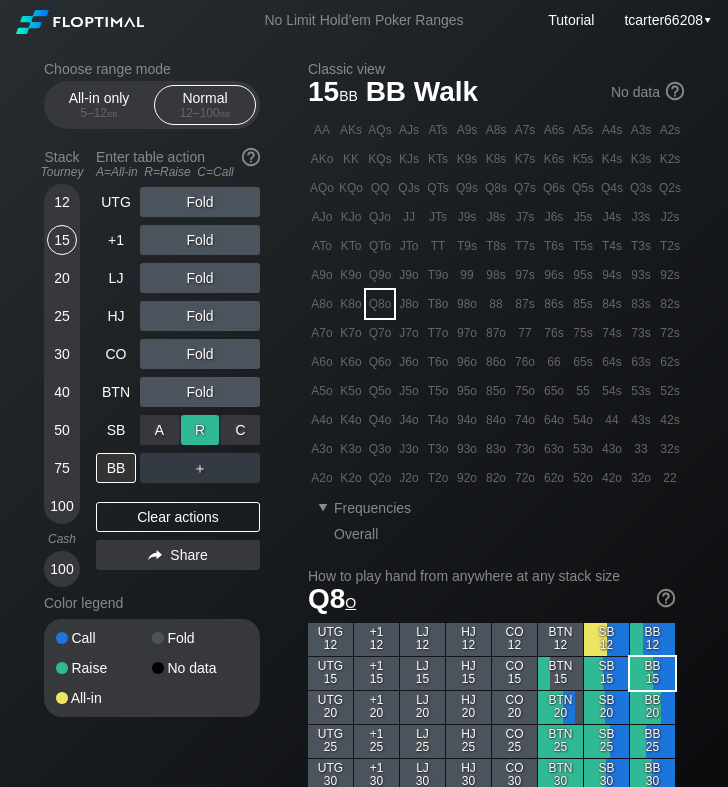 click on "R ✕" at bounding box center [200, 430] 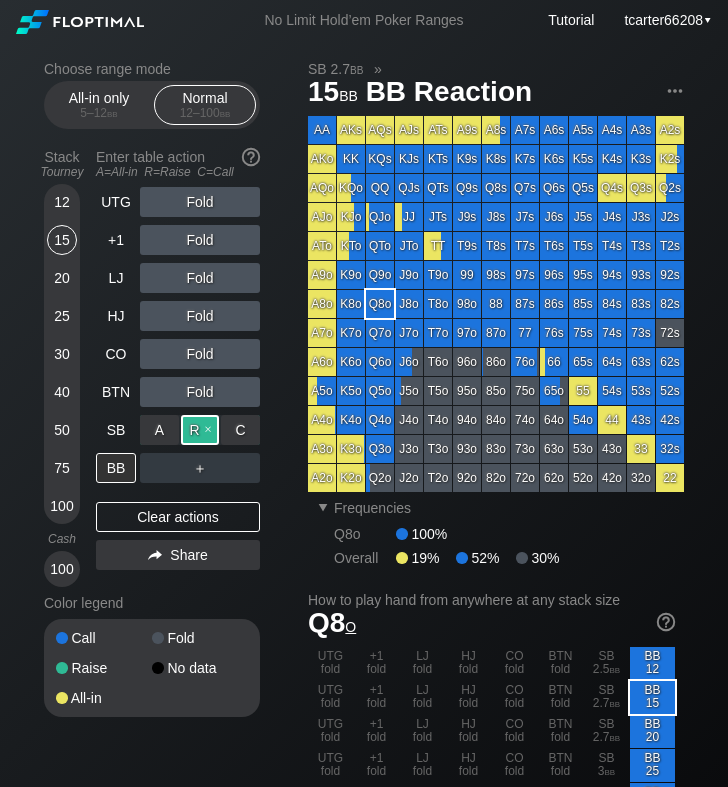 click on "R ✕" at bounding box center (200, 430) 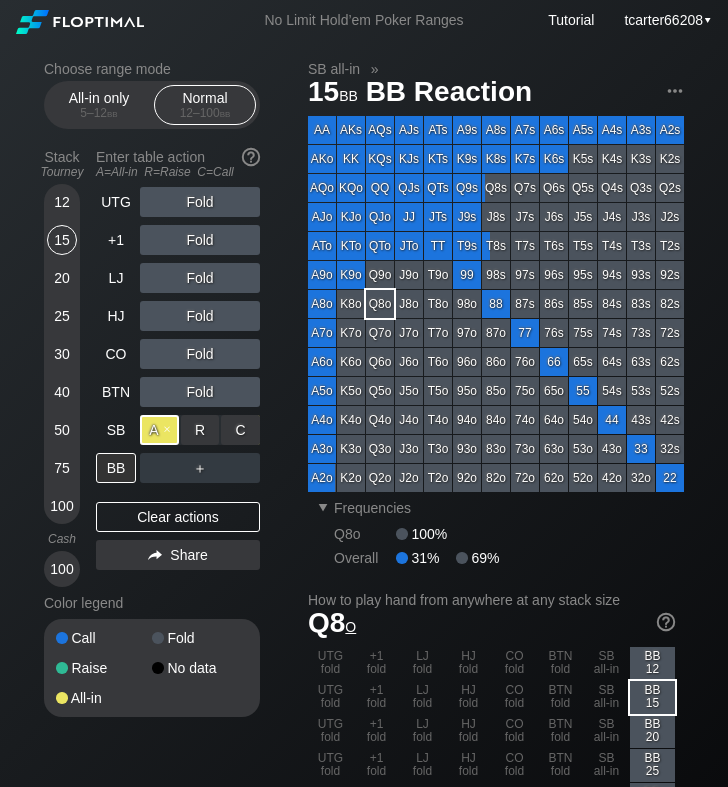 click on "A ✕" at bounding box center [159, 430] 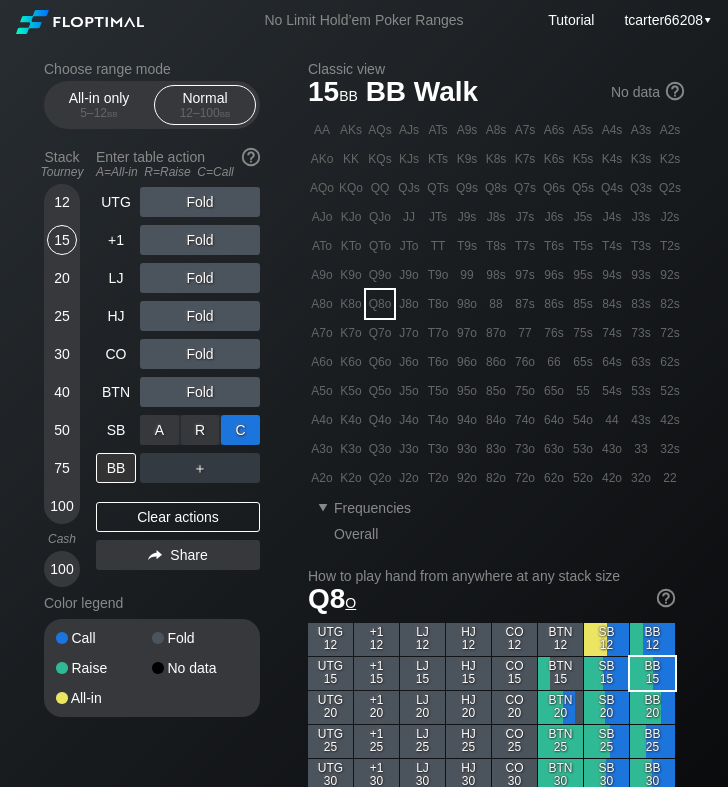 click on "C ✕" at bounding box center (240, 430) 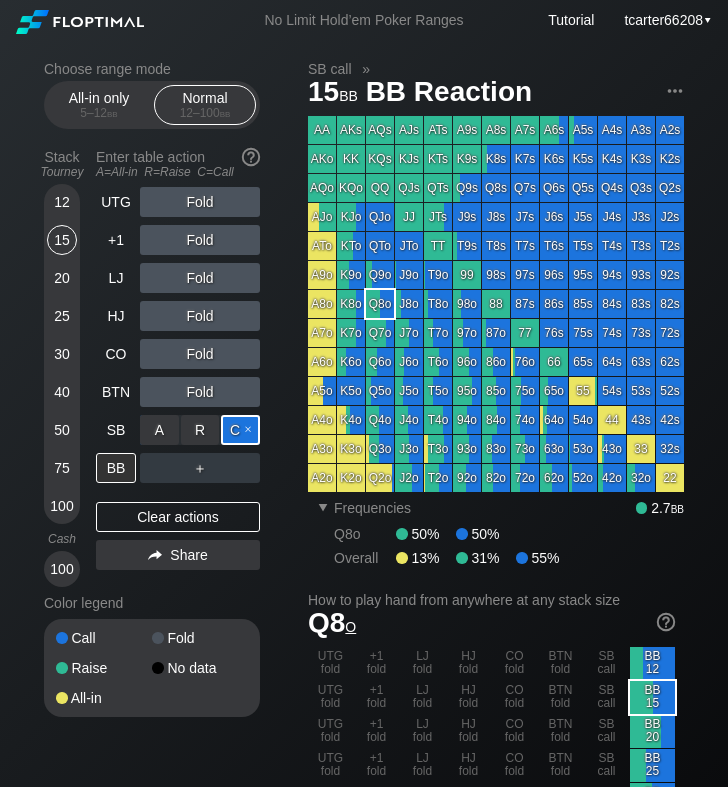 click on "C ✕" at bounding box center (240, 430) 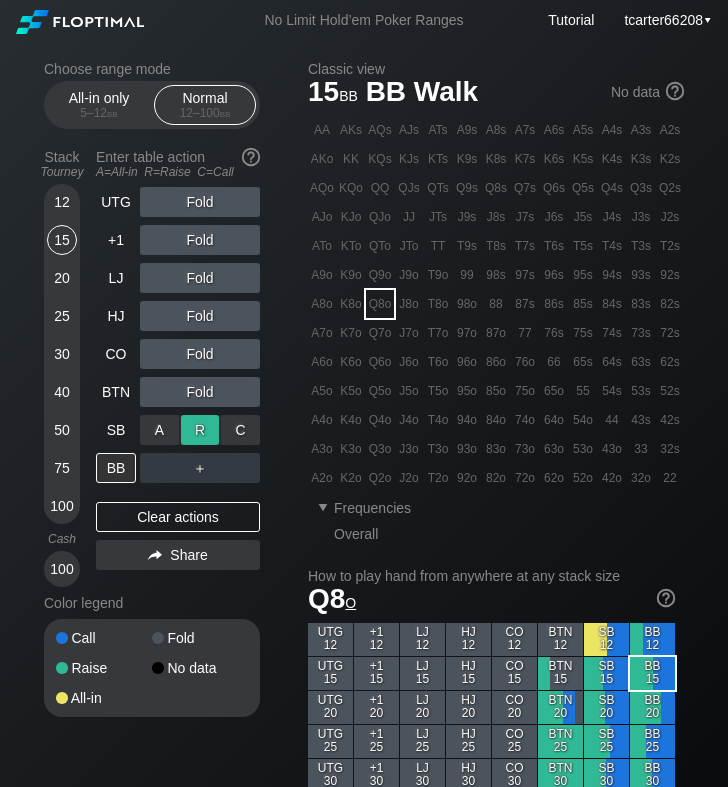 click on "R ✕" at bounding box center [200, 430] 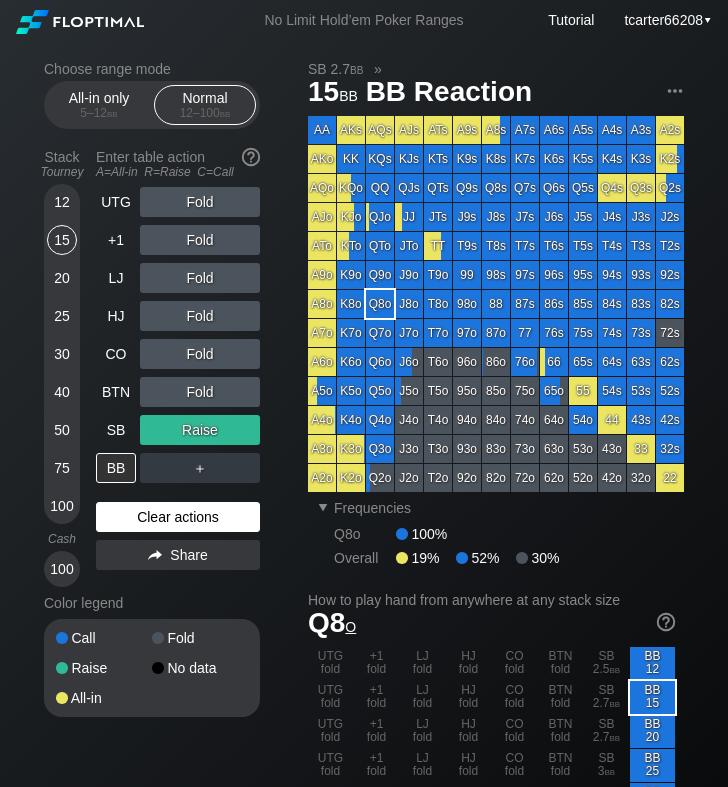 click on "Clear actions" at bounding box center [178, 517] 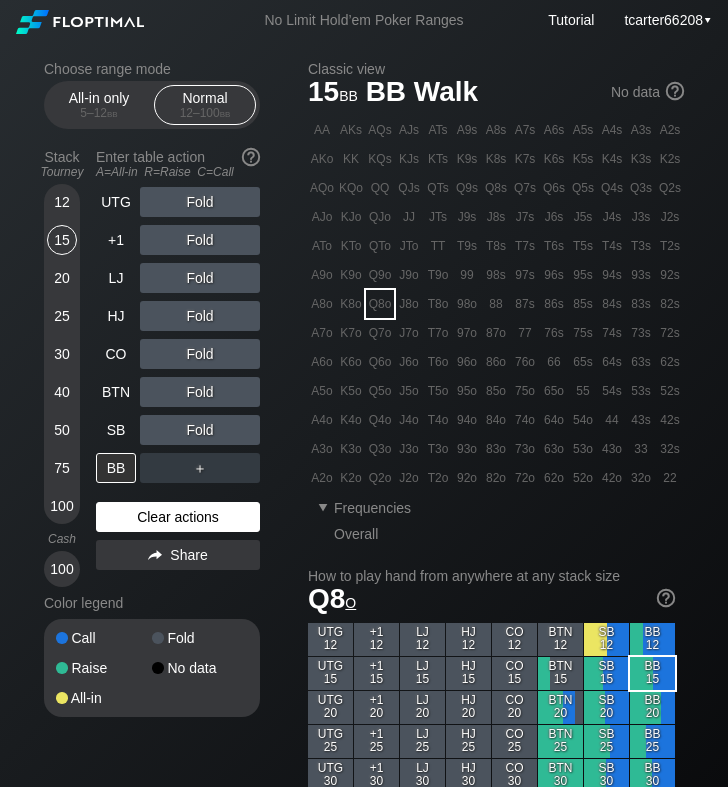 click on "Clear actions" at bounding box center (178, 517) 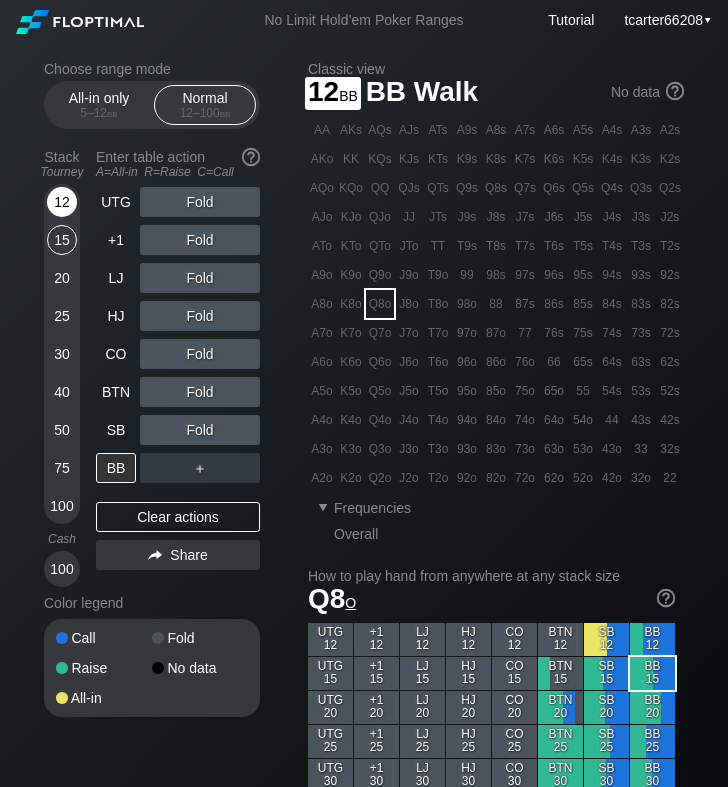 click on "12" at bounding box center [62, 202] 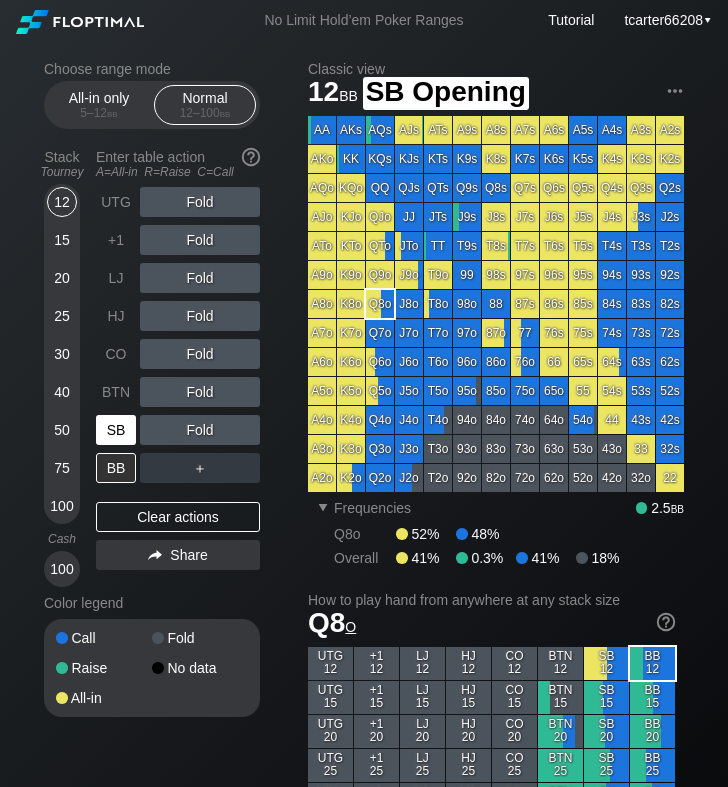 click on "SB" at bounding box center [116, 430] 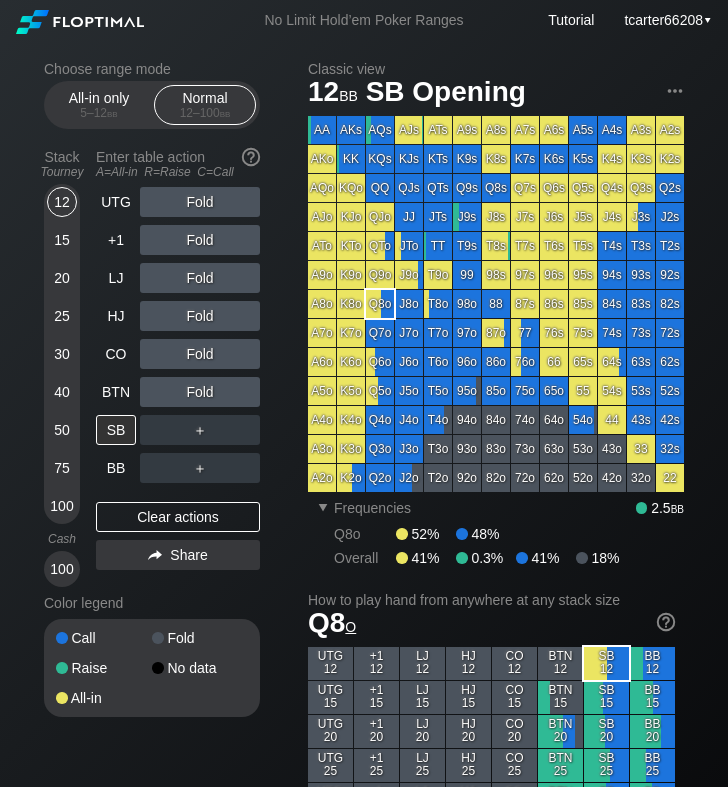 scroll, scrollTop: 0, scrollLeft: 0, axis: both 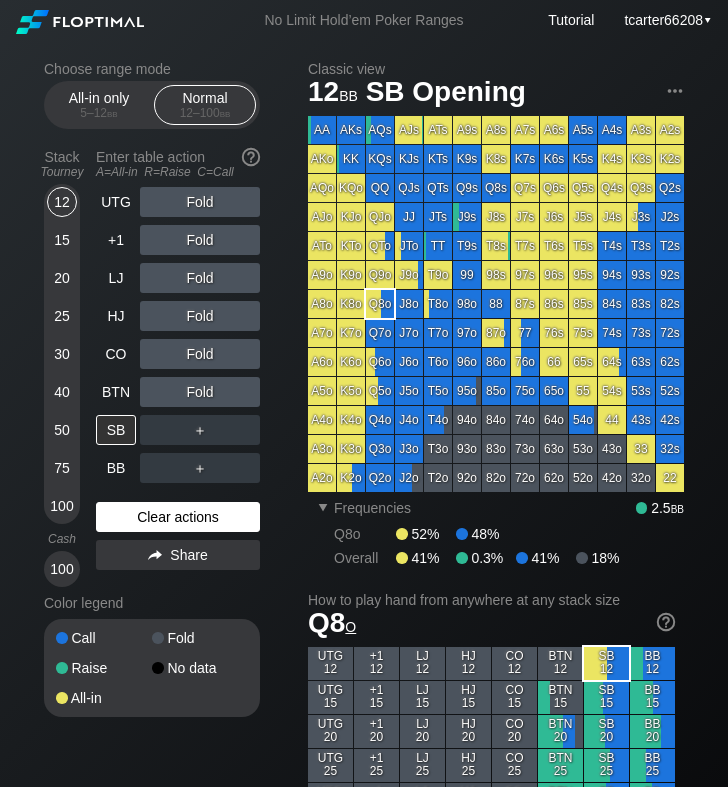 click on "Clear actions" at bounding box center (178, 517) 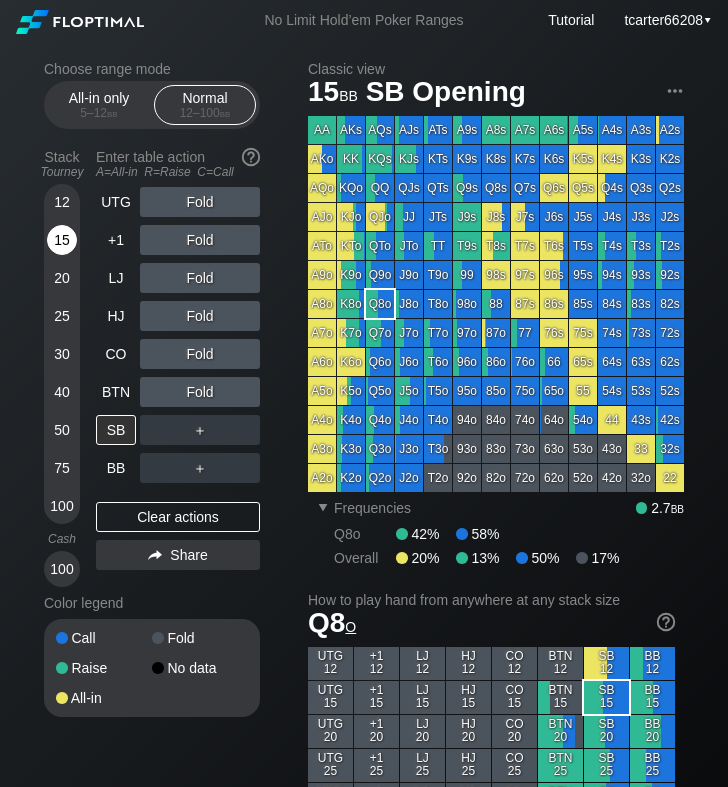 click on "15" at bounding box center (62, 240) 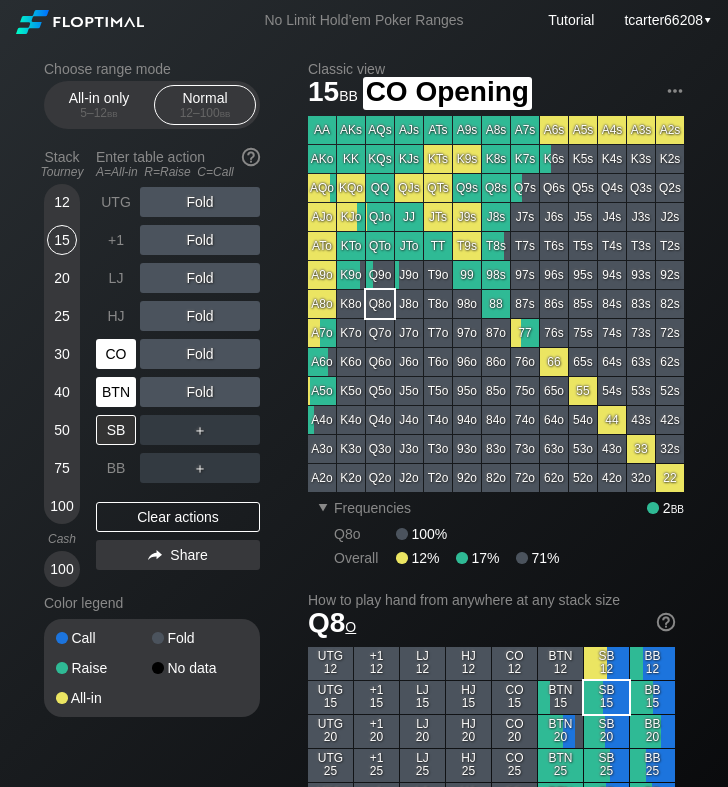 click on "BTN" at bounding box center (116, 392) 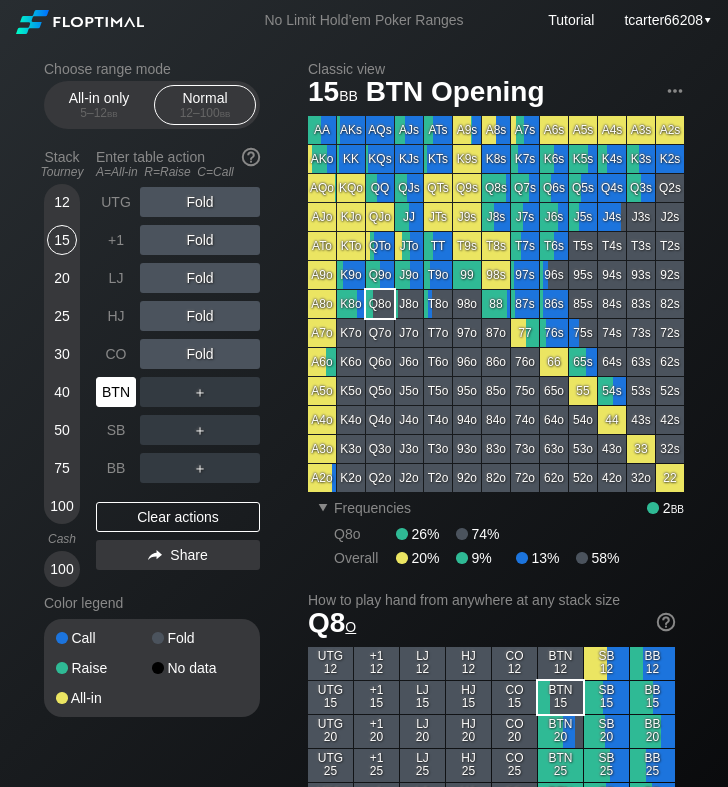 click on "BTN" at bounding box center (116, 392) 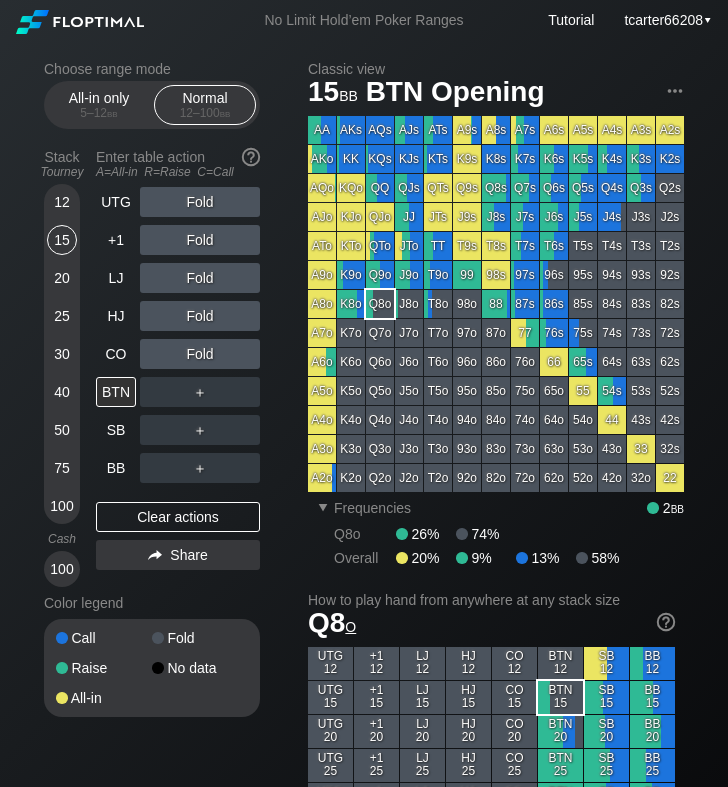 drag, startPoint x: 129, startPoint y: 461, endPoint x: 139, endPoint y: 494, distance: 34.48188 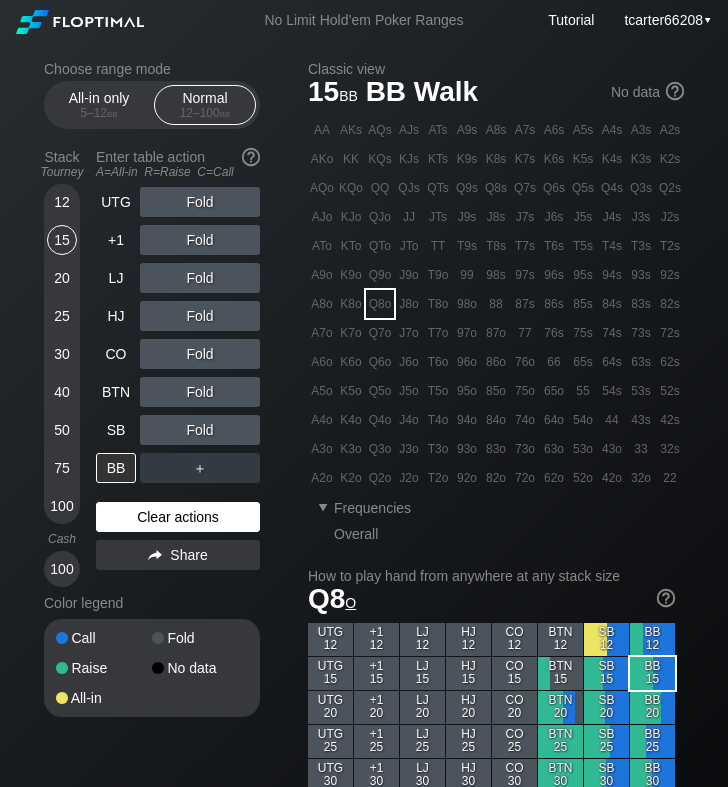 click on "Clear actions" at bounding box center (178, 517) 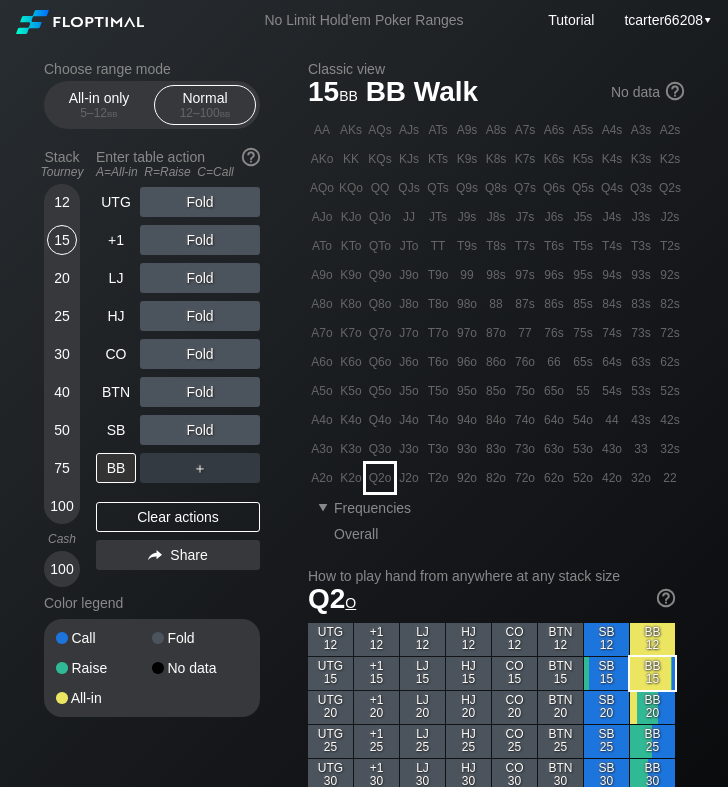 click on "Q2o" at bounding box center (380, 478) 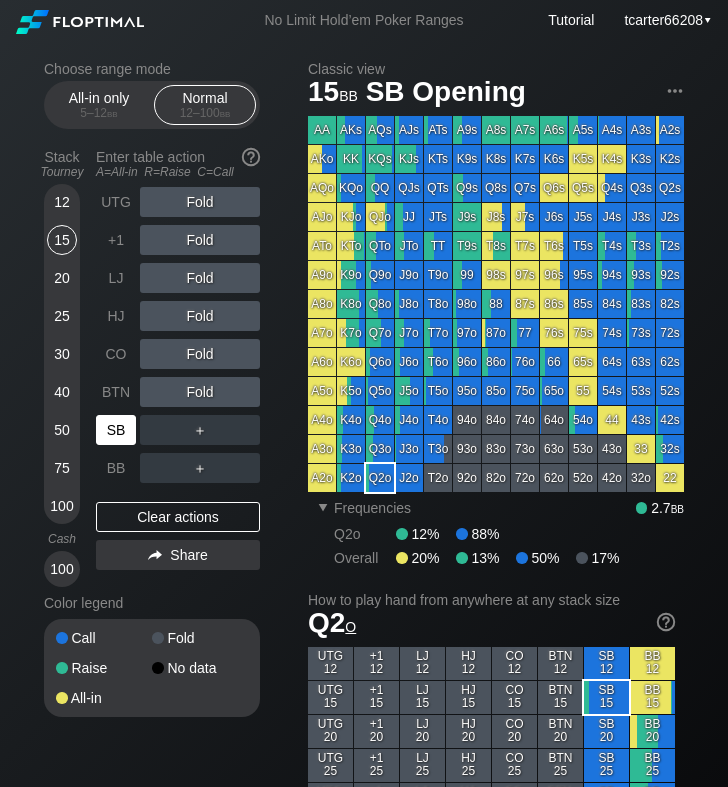 click on "SB" at bounding box center [116, 430] 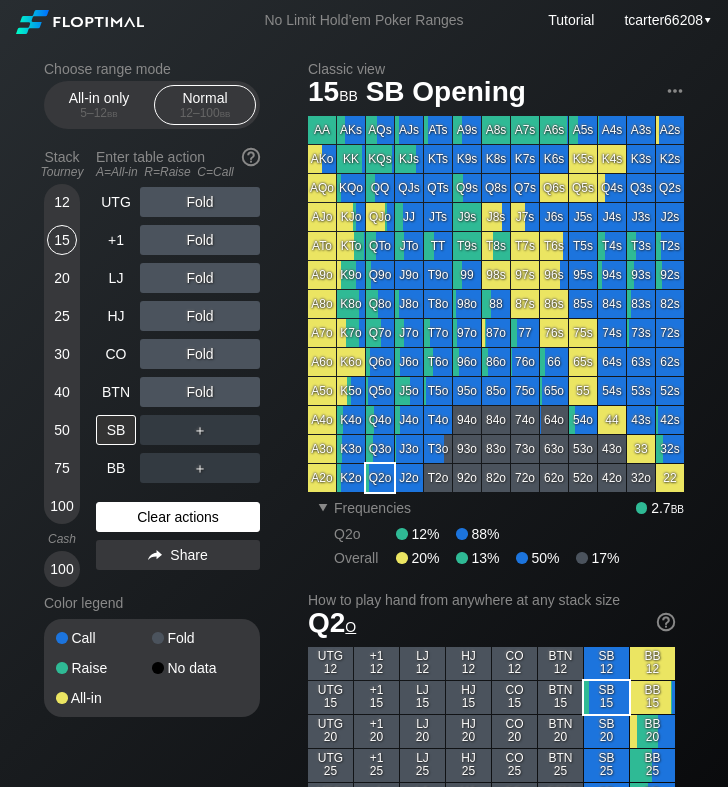 click on "Clear actions" at bounding box center (178, 517) 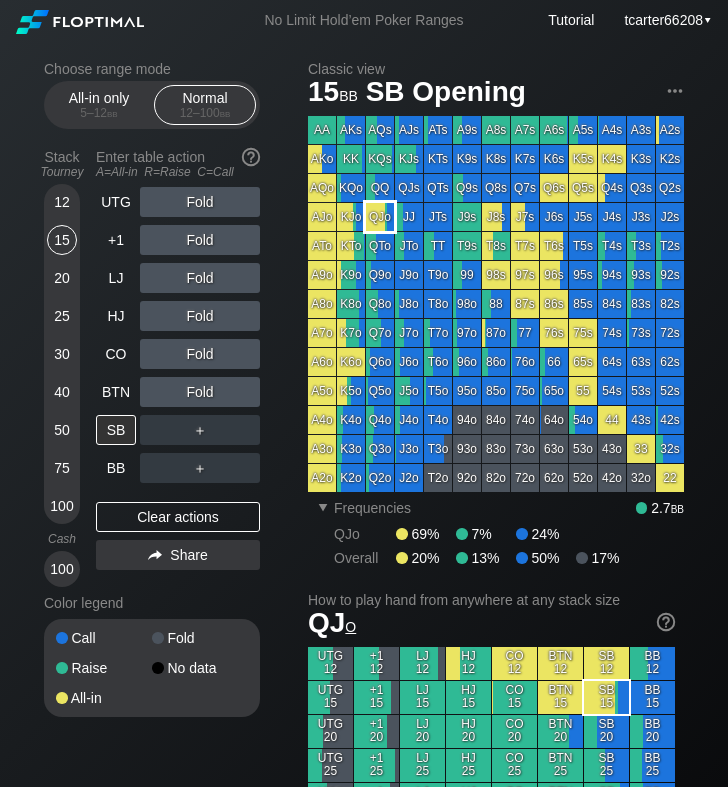 click on "QJo" at bounding box center (380, 217) 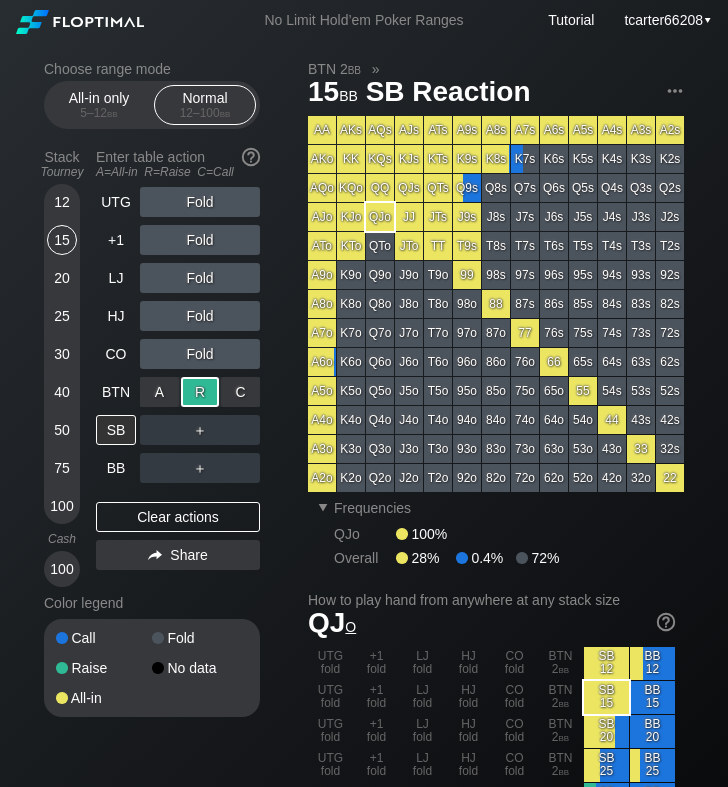 click on "R ✕" at bounding box center [200, 392] 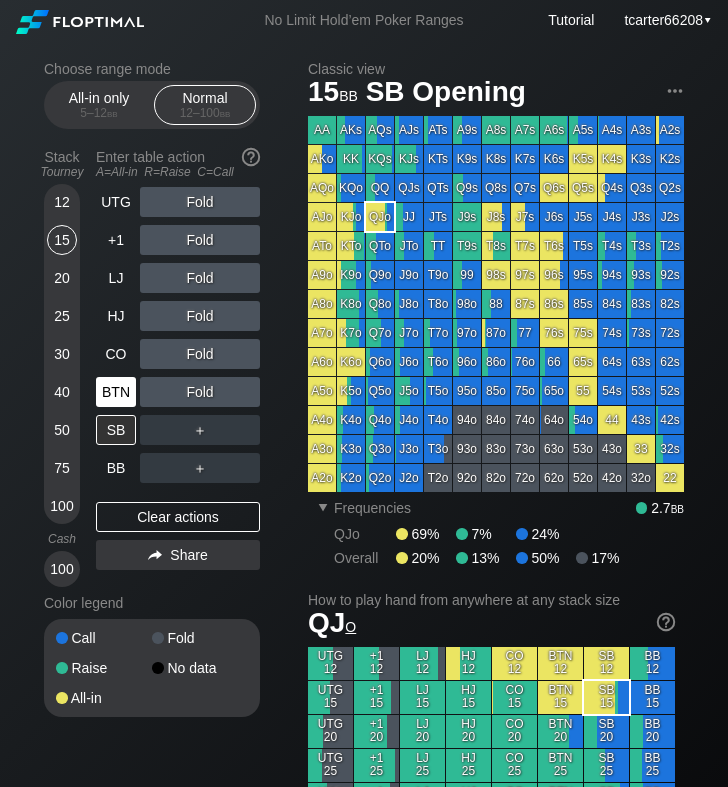 click on "BTN" at bounding box center [116, 392] 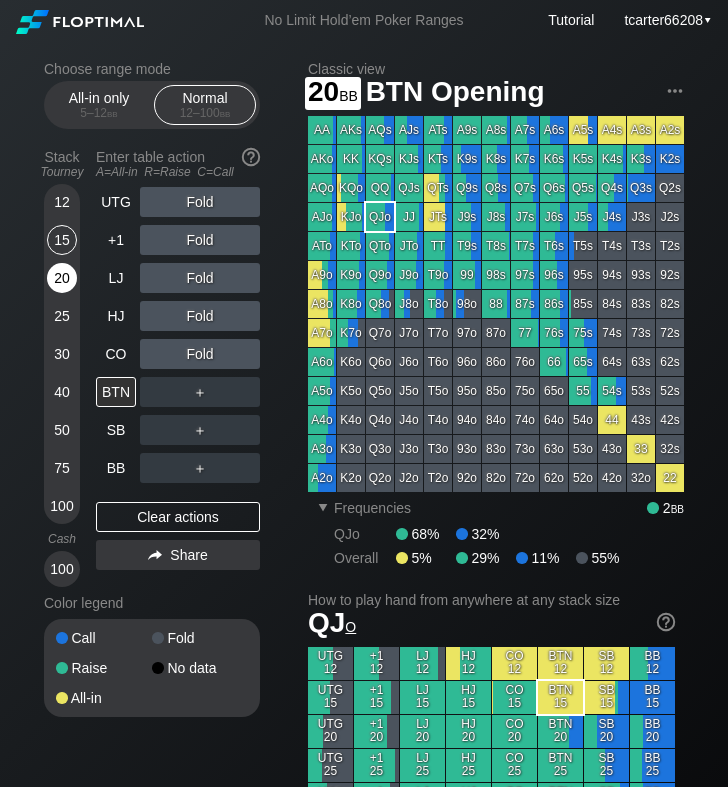 click on "20" at bounding box center [62, 278] 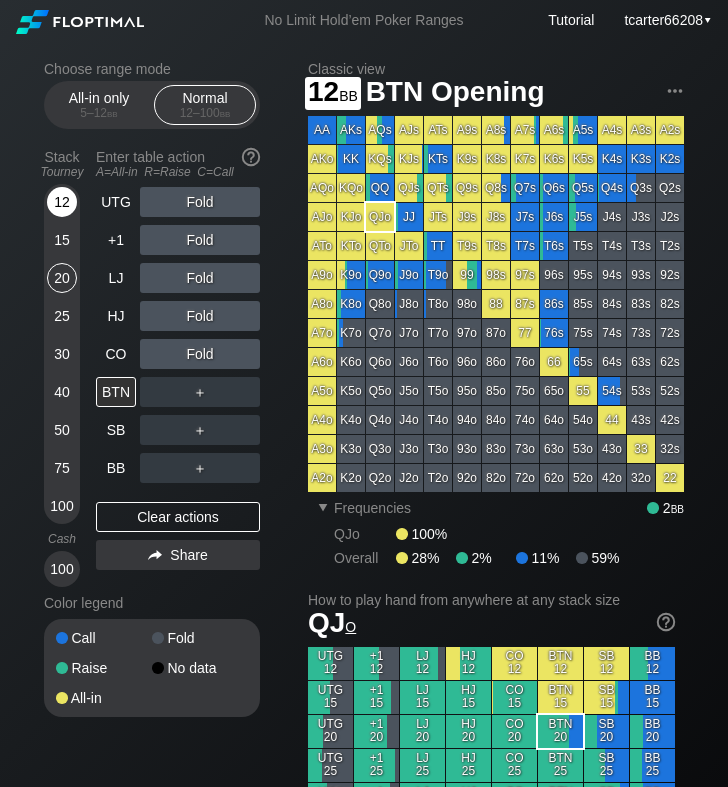 click on "12" at bounding box center [62, 202] 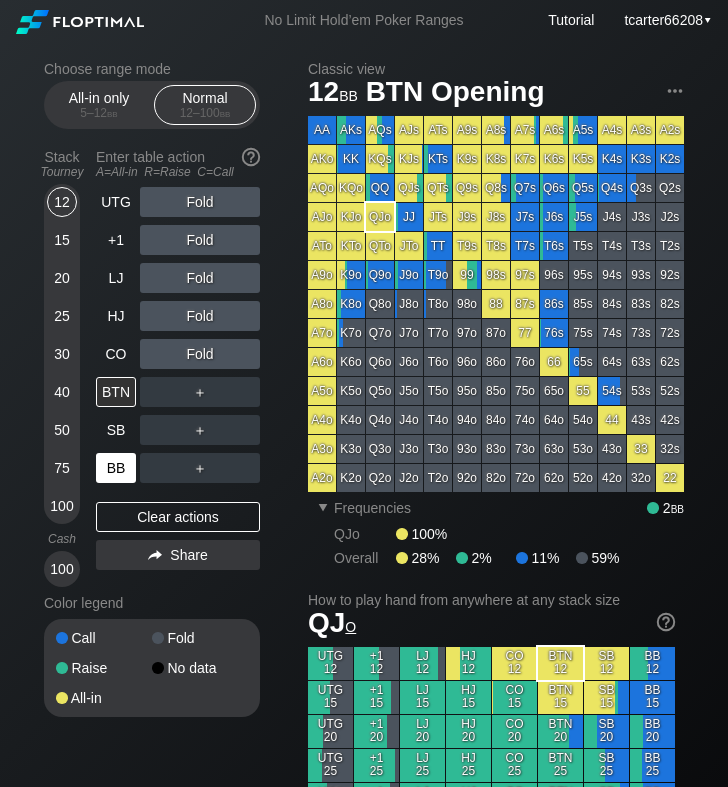 click on "BB" at bounding box center [116, 468] 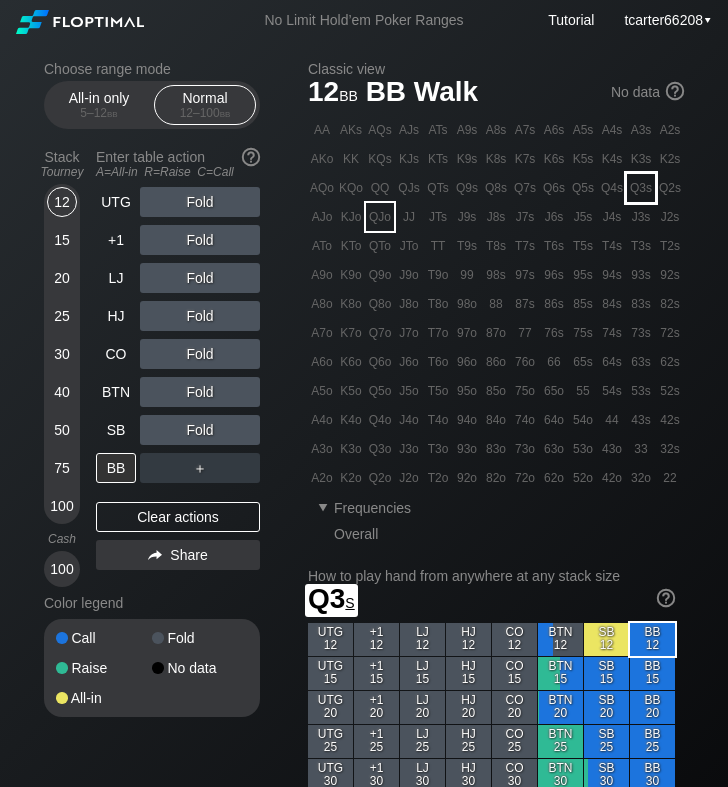 click on "Q3s" at bounding box center [641, 188] 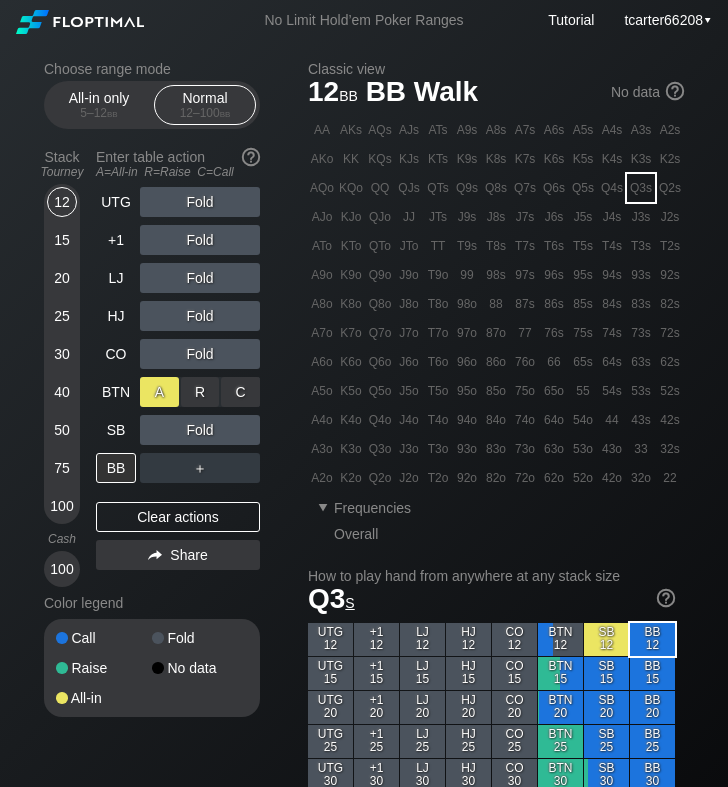 click on "A ✕" at bounding box center (159, 392) 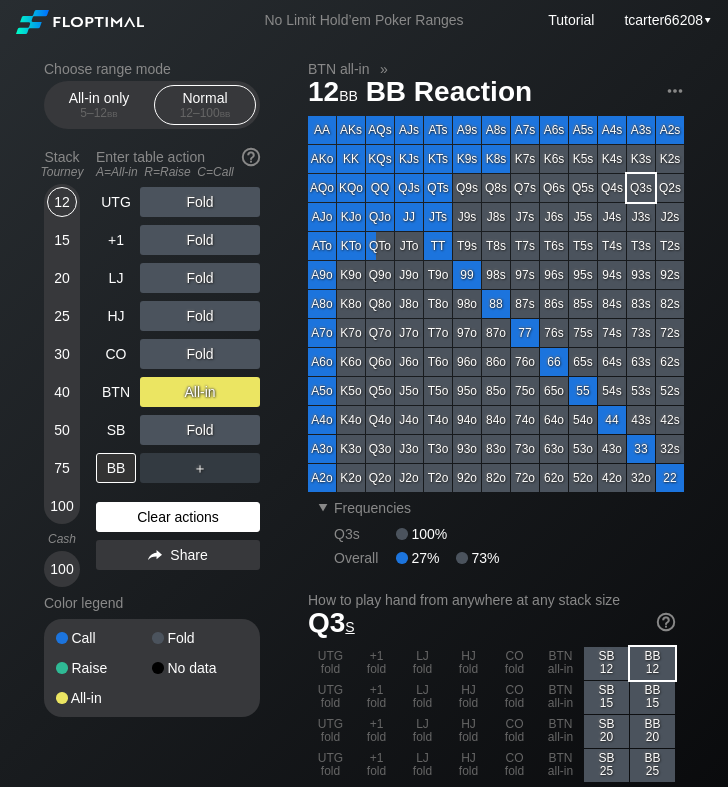 click on "Clear actions" at bounding box center [178, 517] 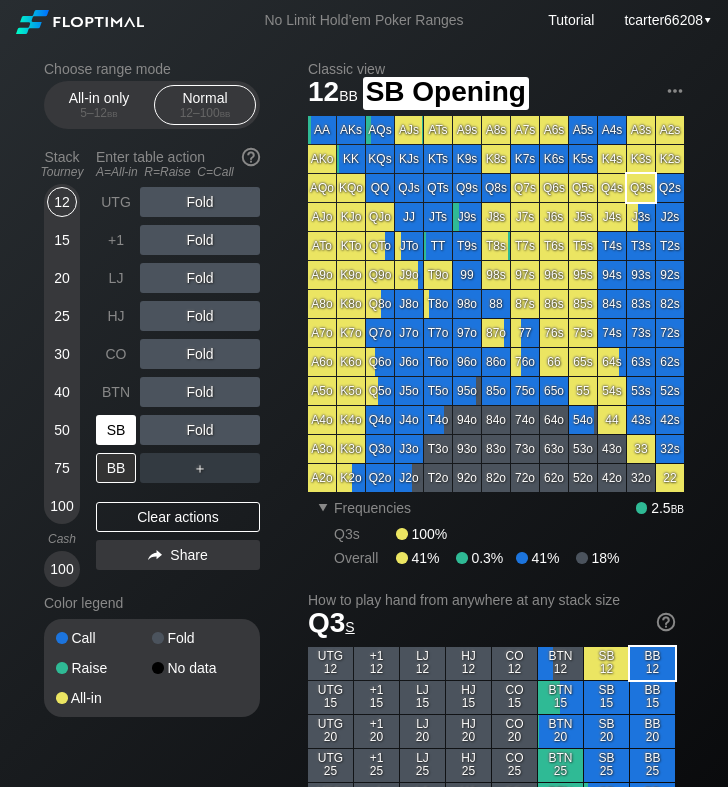click on "SB" at bounding box center [116, 430] 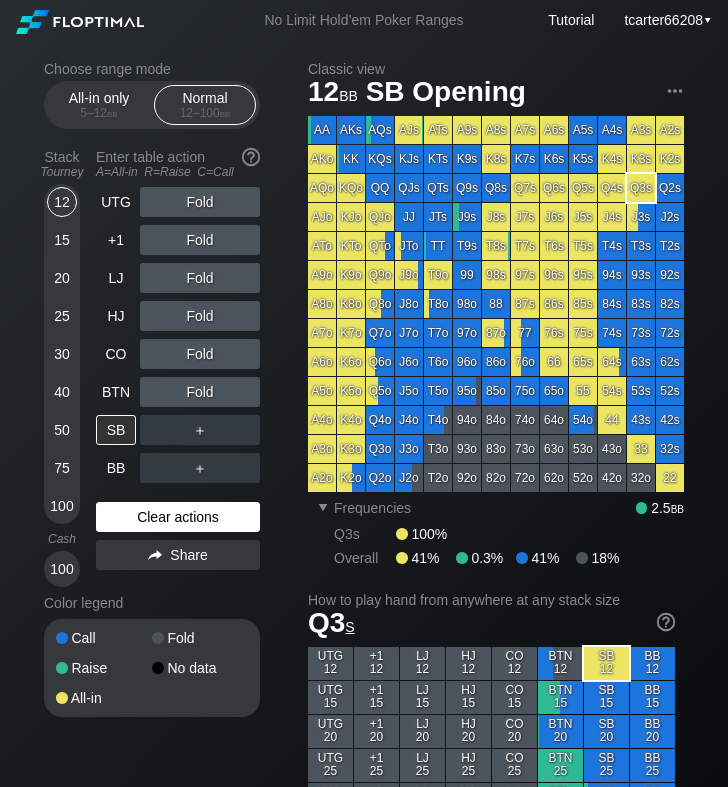 click on "Clear actions" at bounding box center [178, 517] 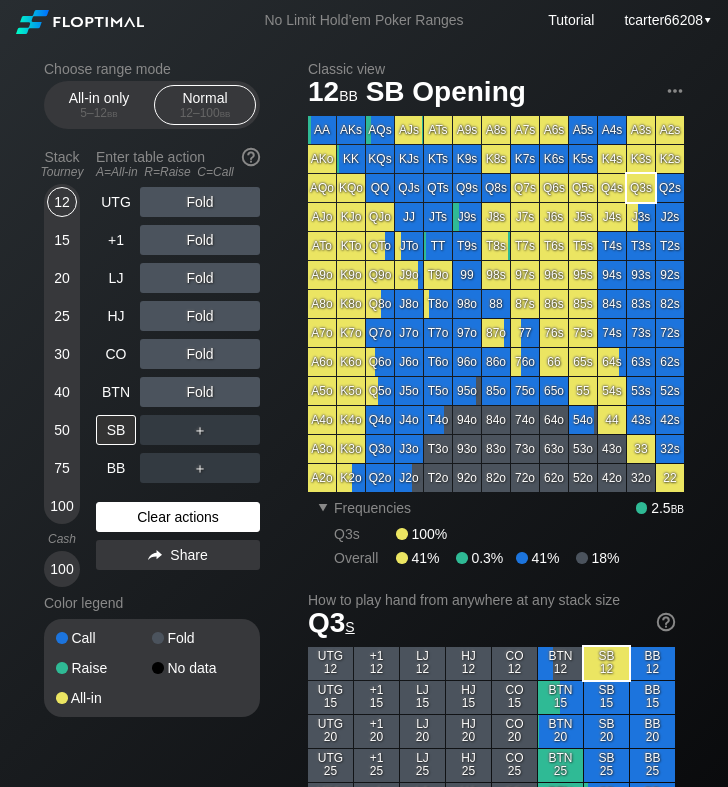 click on "Clear actions" at bounding box center (178, 517) 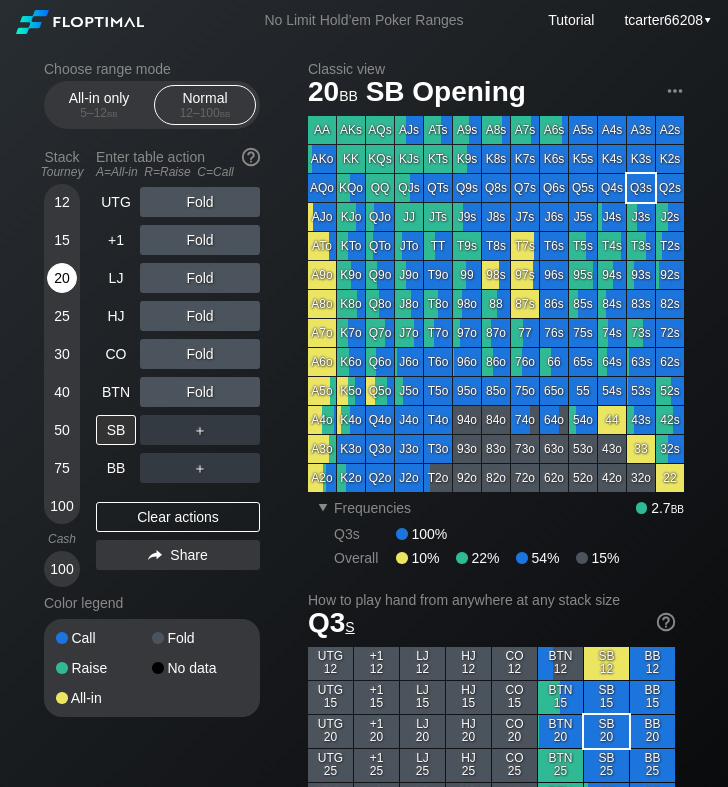 click on "20" at bounding box center [62, 278] 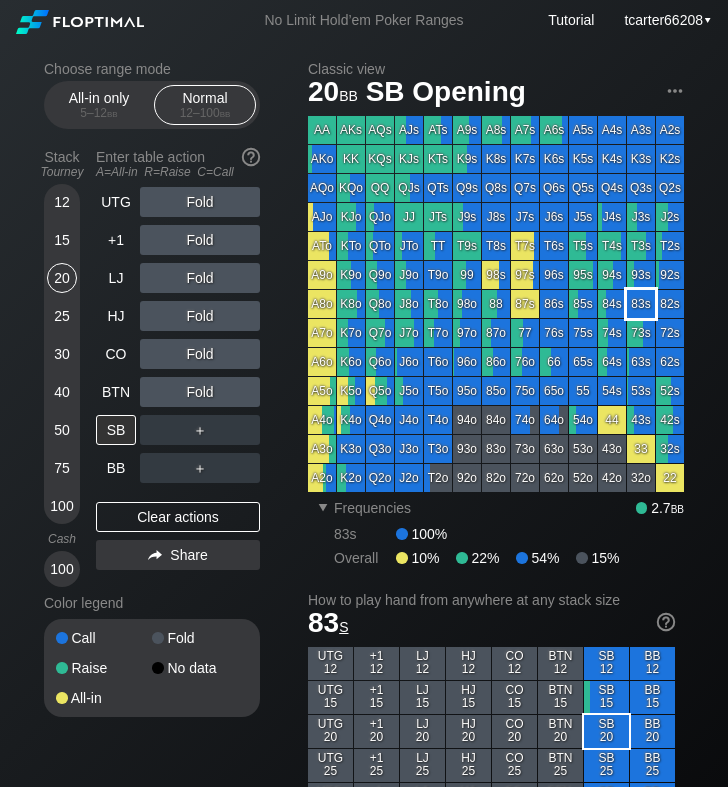 click on "83s" at bounding box center (641, 304) 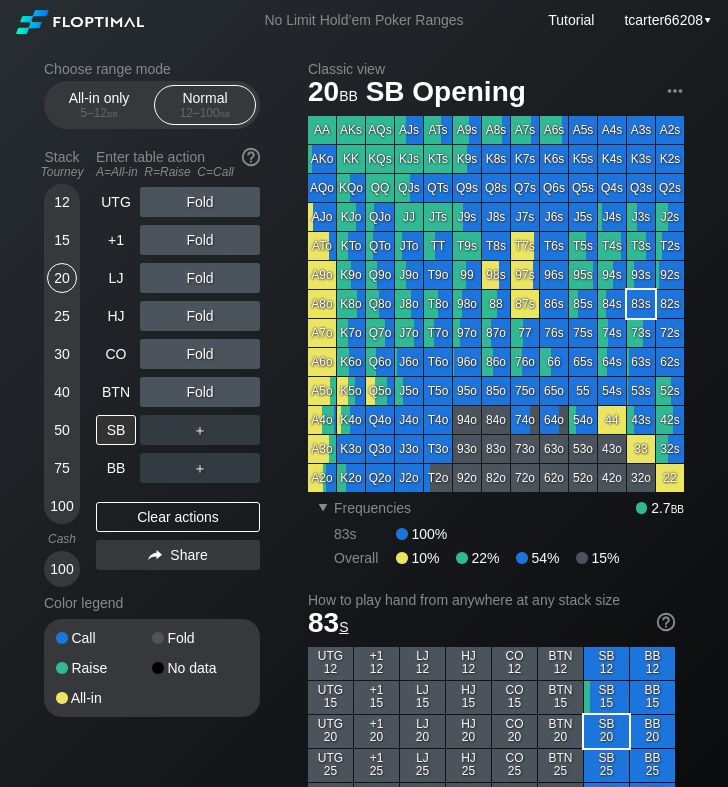 click on "＋" at bounding box center [200, 202] 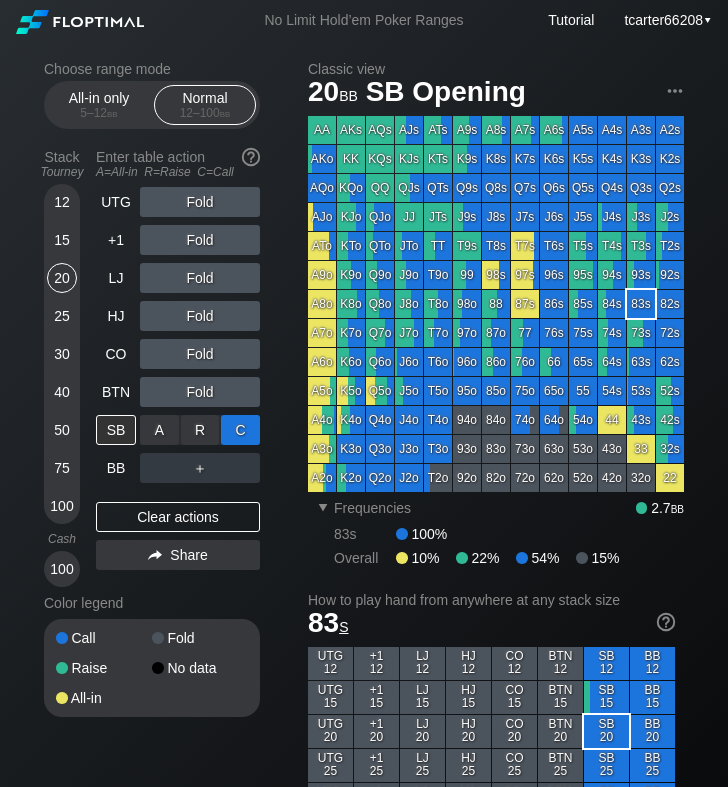 click on "C ✕" at bounding box center (240, 430) 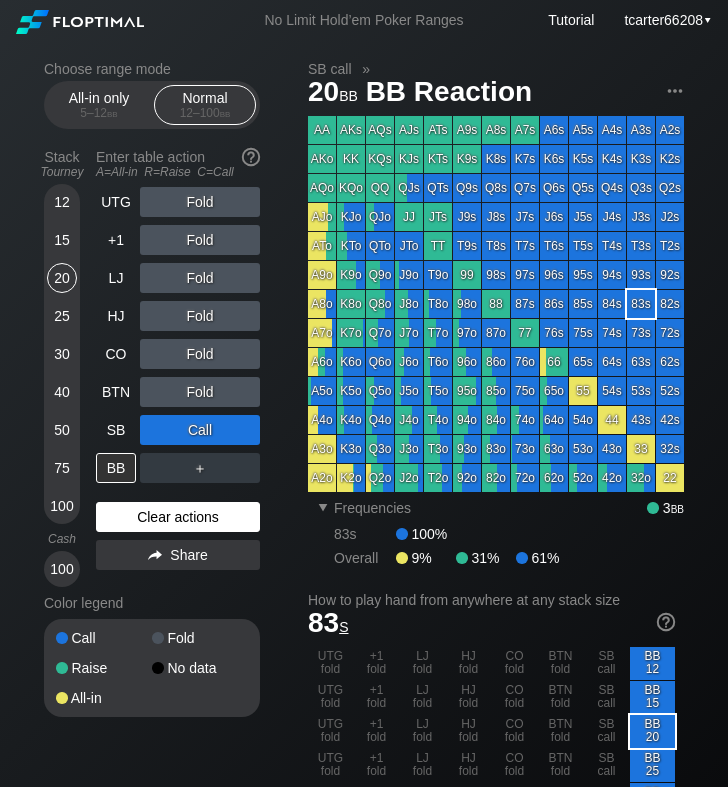 click on "Clear actions" at bounding box center [178, 517] 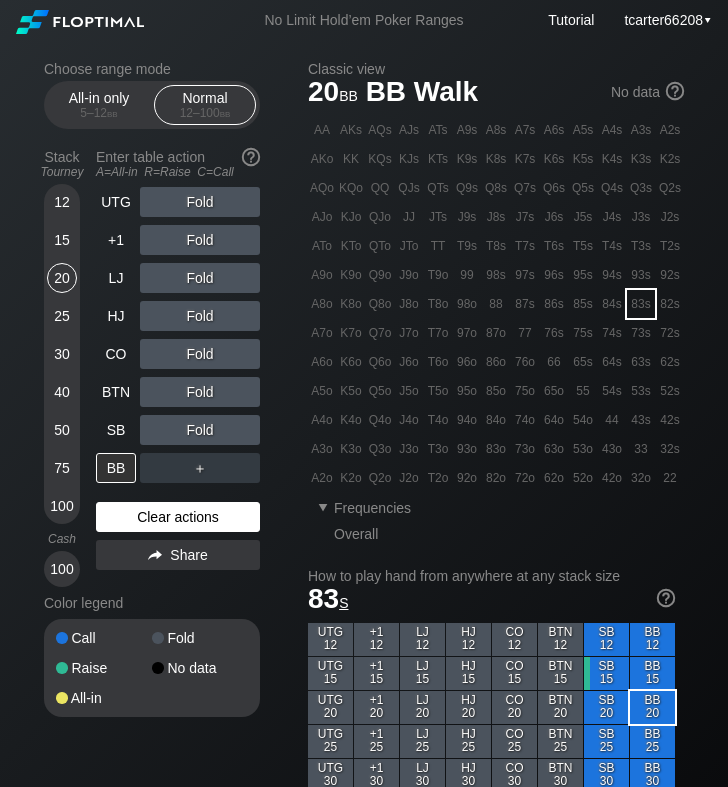 click on "Clear actions" at bounding box center (178, 517) 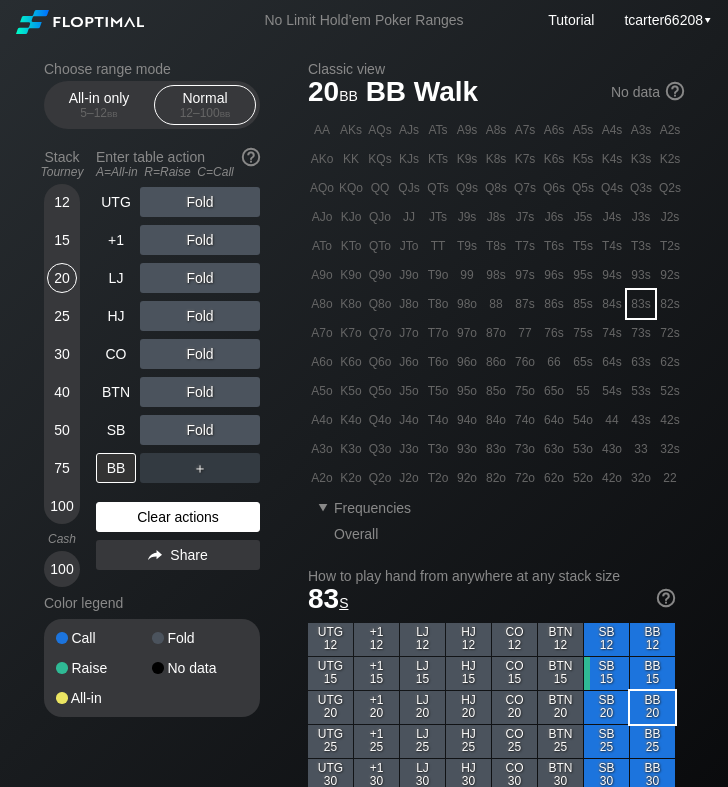 click on "Clear actions" at bounding box center (178, 517) 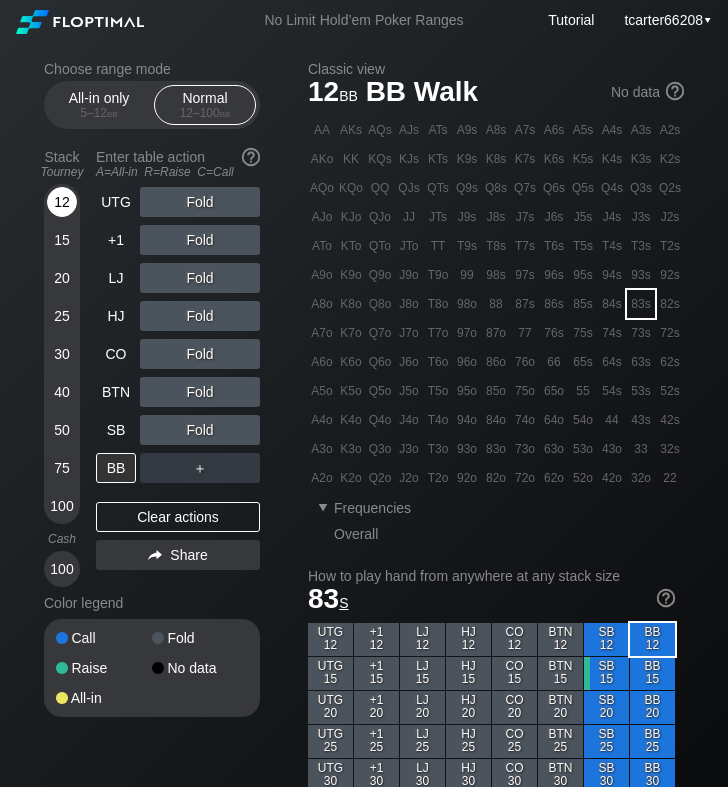 click on "12" at bounding box center (62, 202) 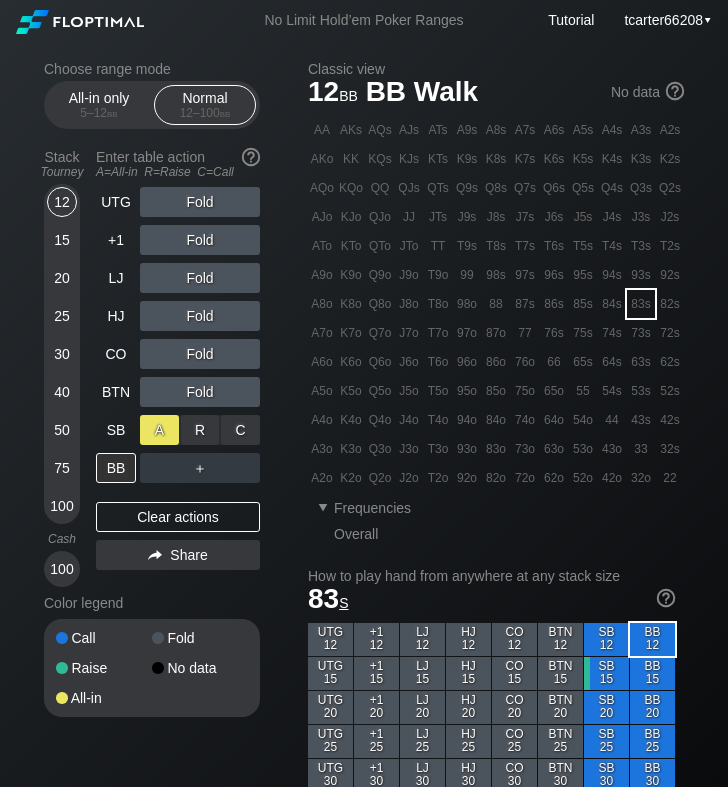 click on "A ✕" at bounding box center (159, 430) 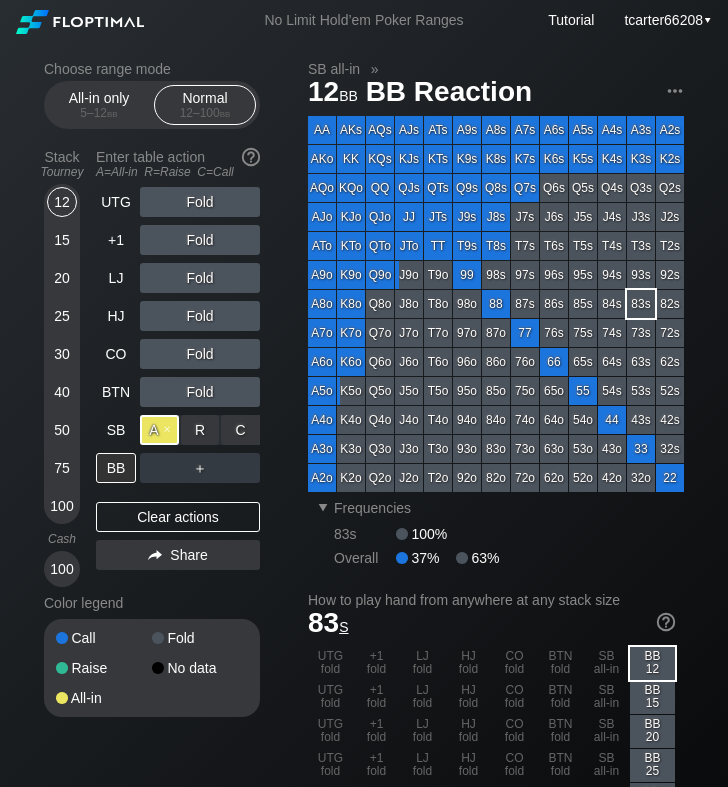 click on "A ✕" at bounding box center (159, 430) 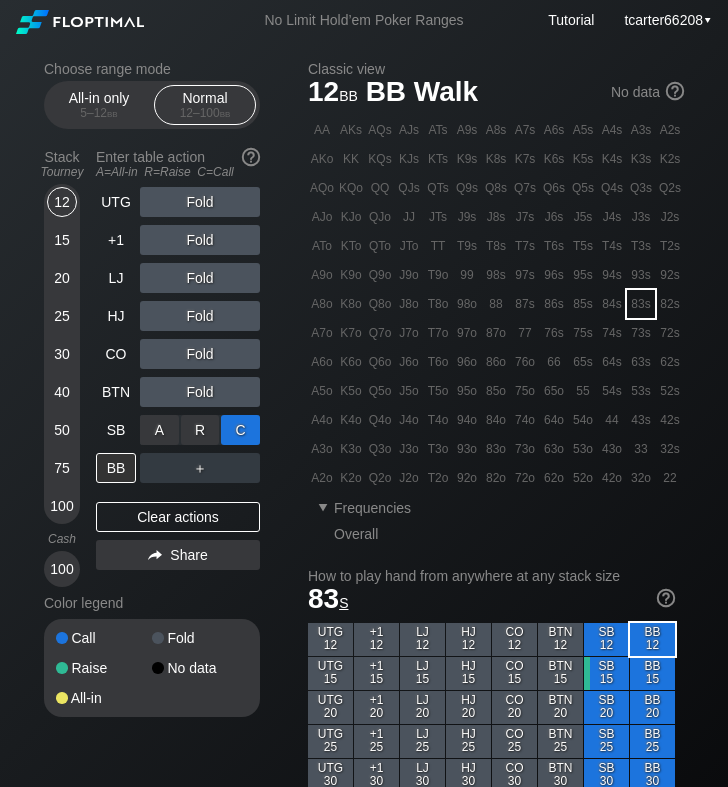 click on "C ✕" at bounding box center (240, 430) 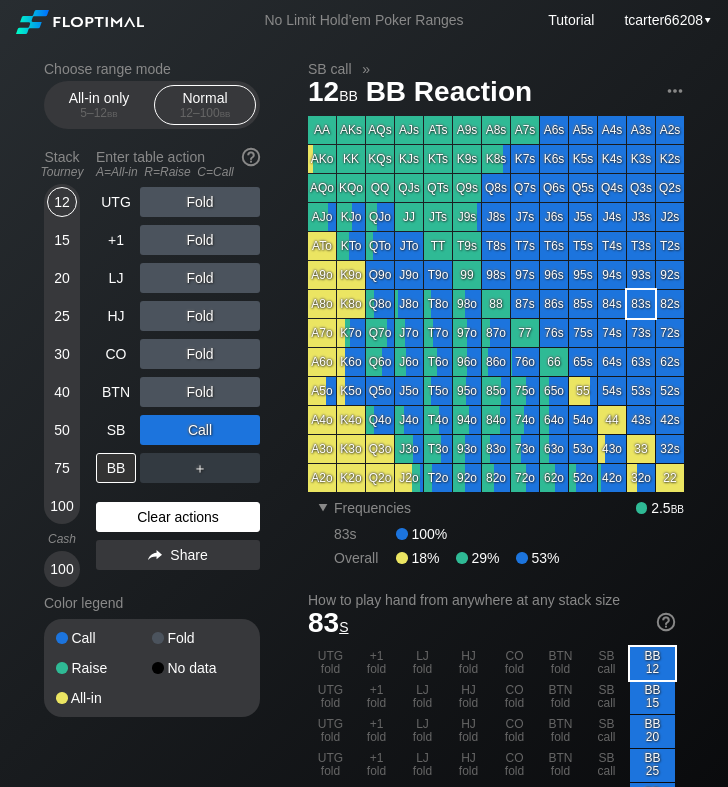 click on "Clear actions" at bounding box center (178, 517) 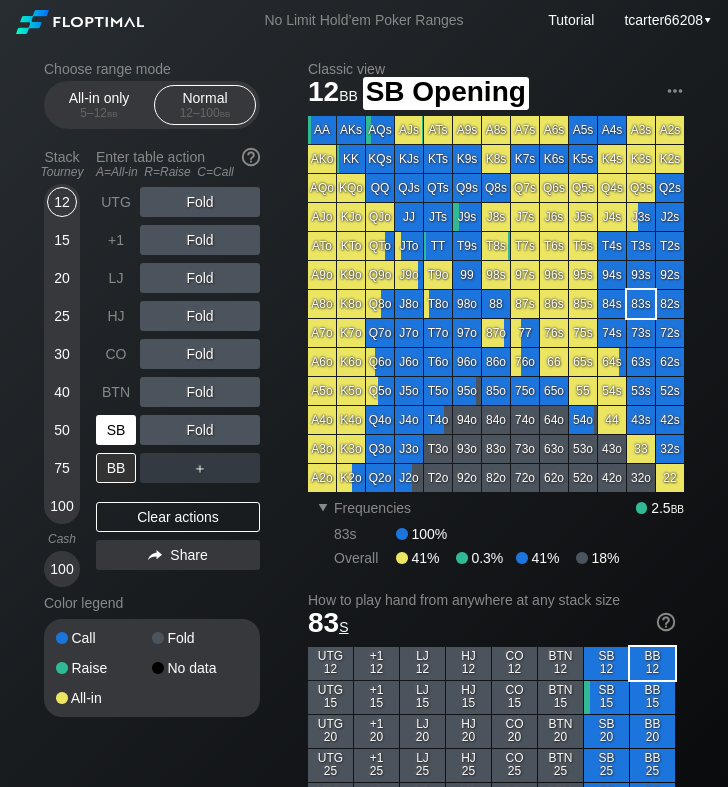 click on "SB" at bounding box center [116, 430] 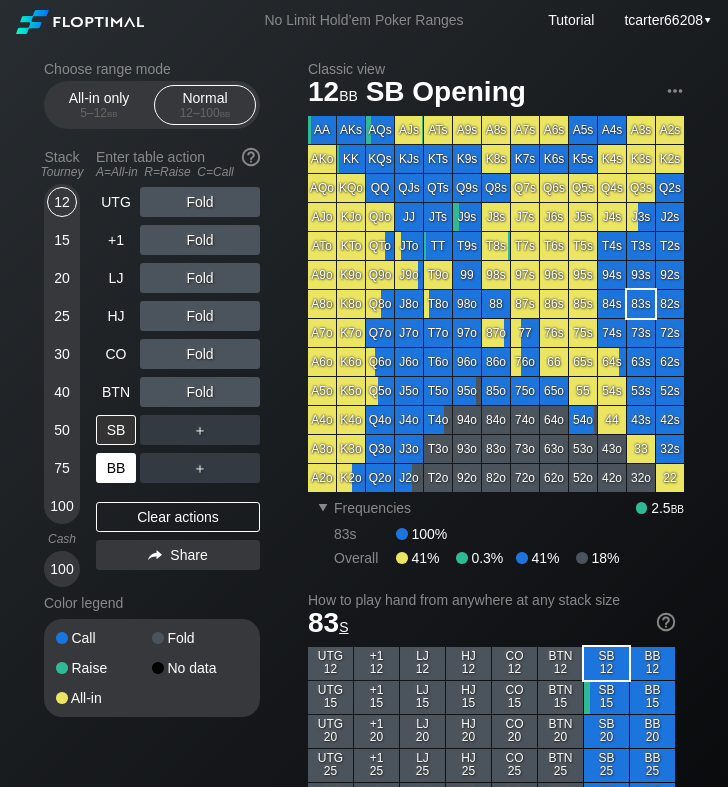 click on "BB" at bounding box center (116, 468) 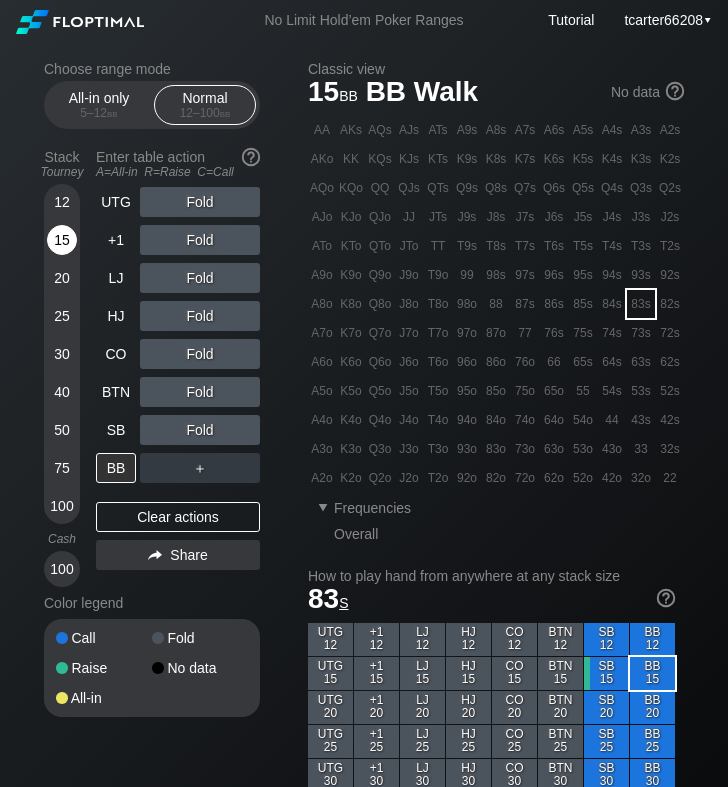 click on "15" at bounding box center (62, 240) 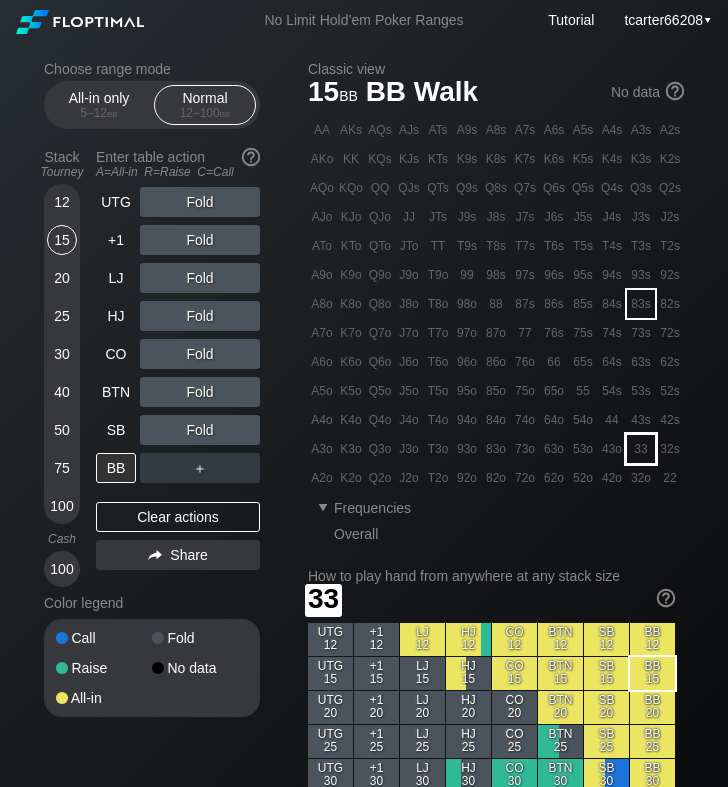 click on "33" at bounding box center [641, 449] 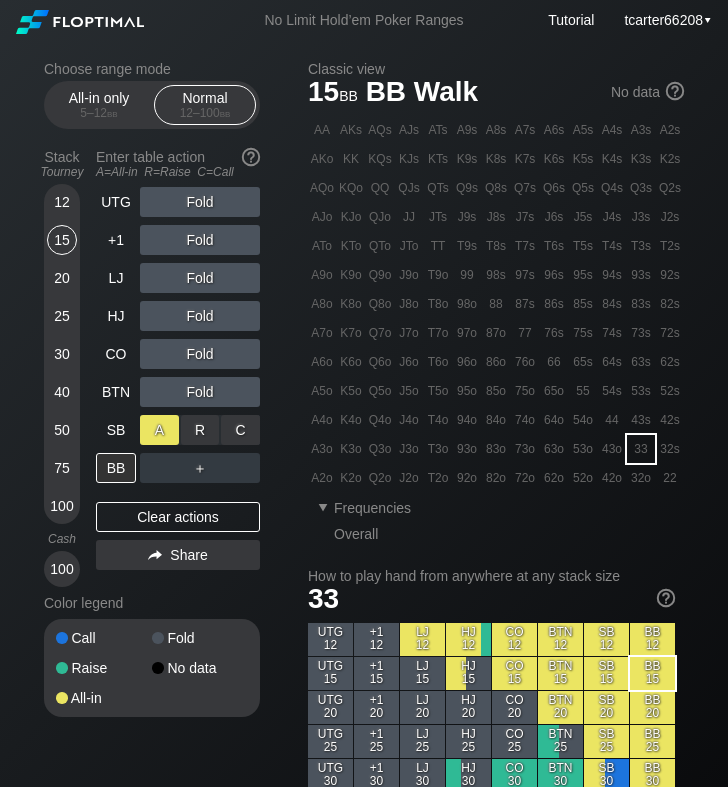 click on "A ✕" at bounding box center (159, 430) 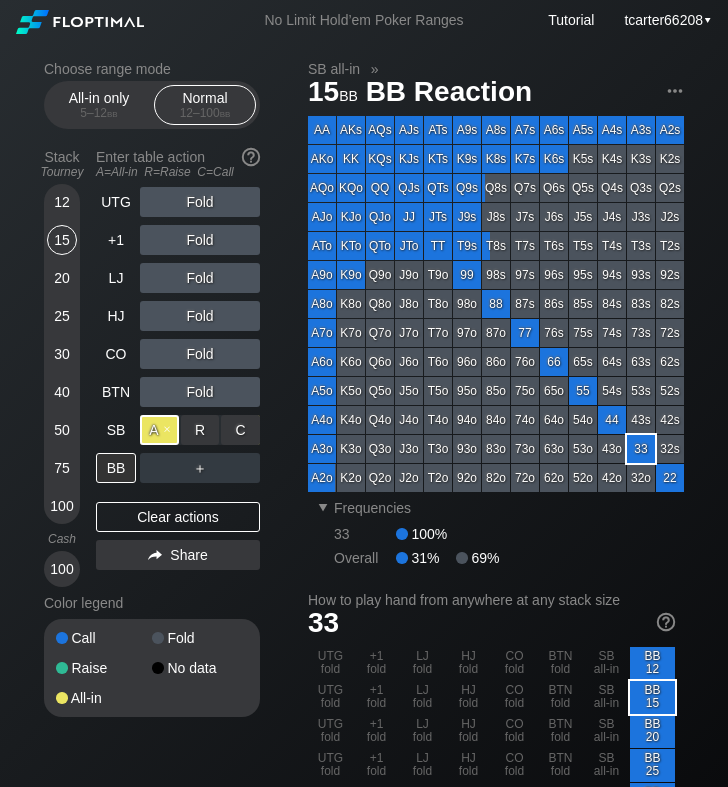 click on "A ✕" at bounding box center (159, 430) 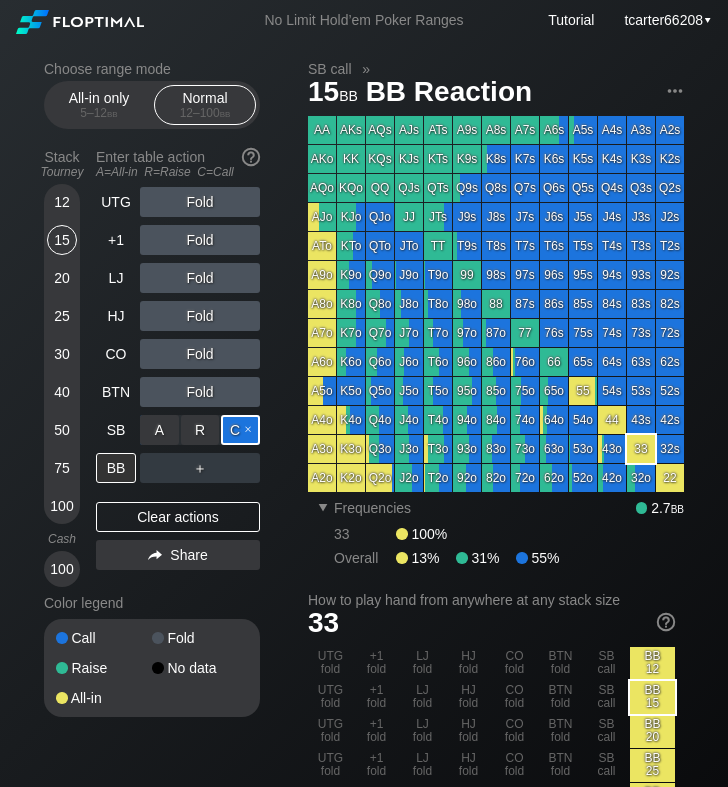 click on "C ✕" at bounding box center (240, 430) 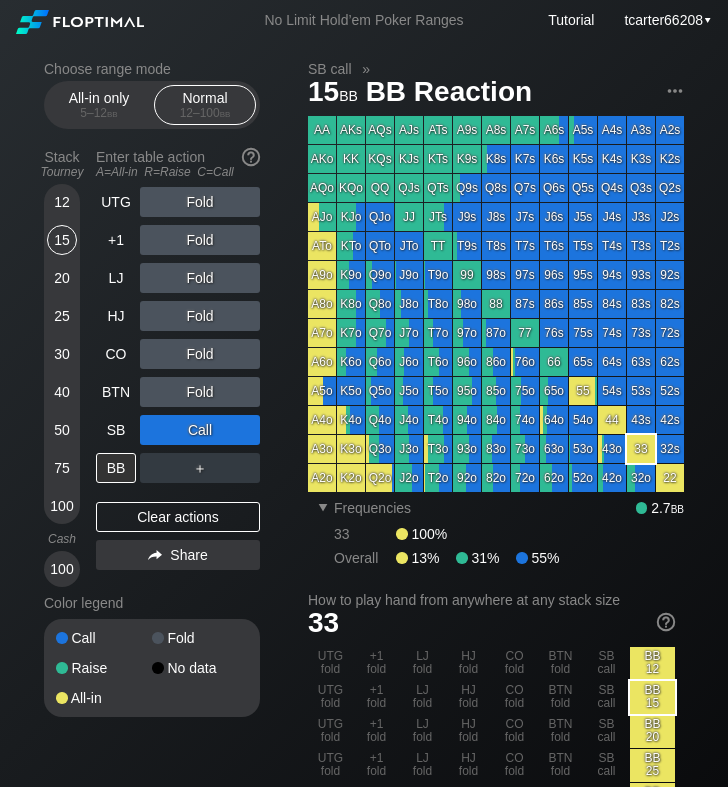 drag, startPoint x: 228, startPoint y: 520, endPoint x: 161, endPoint y: 488, distance: 74.24958 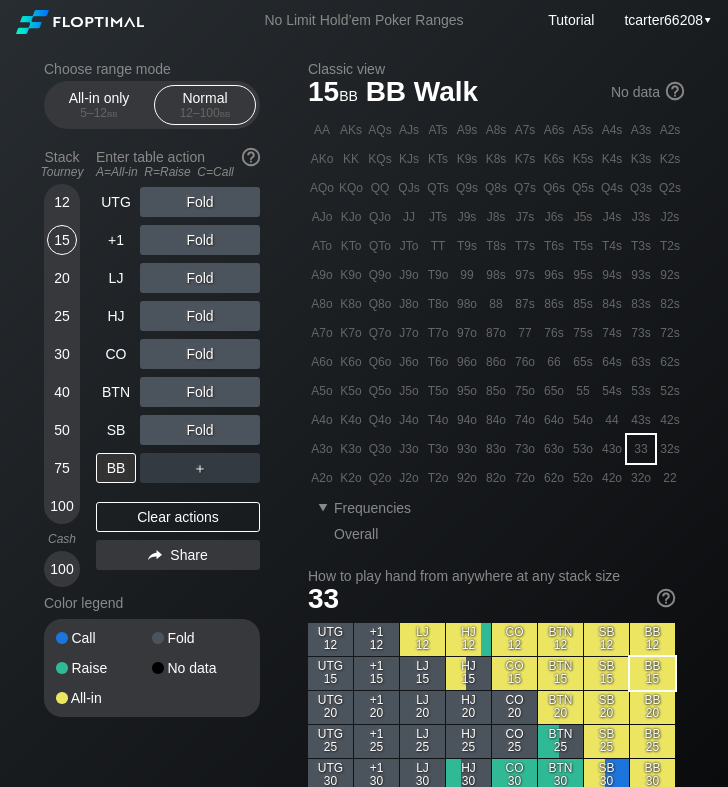drag, startPoint x: 133, startPoint y: 513, endPoint x: 132, endPoint y: 497, distance: 16.03122 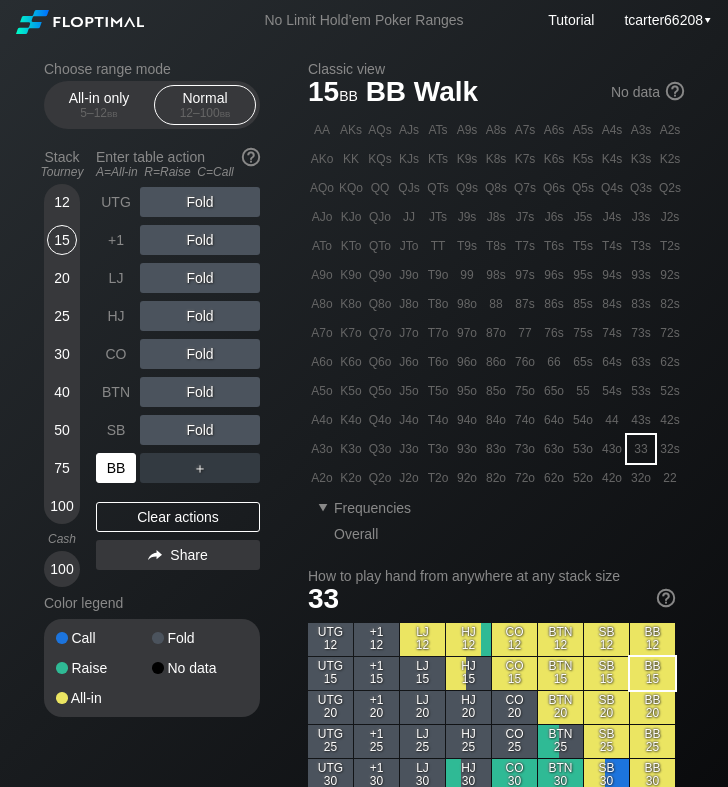 click on "BB" at bounding box center (116, 468) 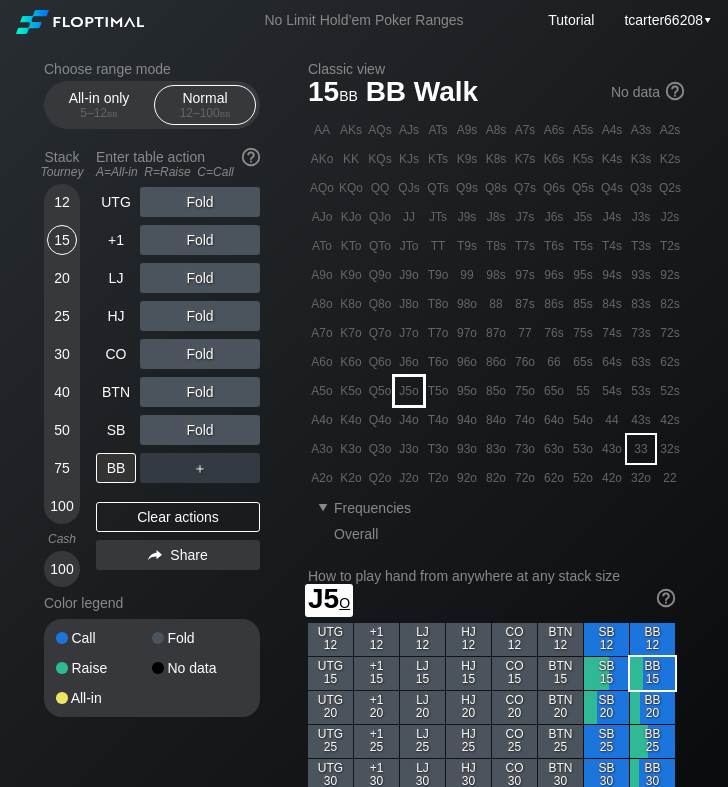 click on "J5o" at bounding box center (409, 391) 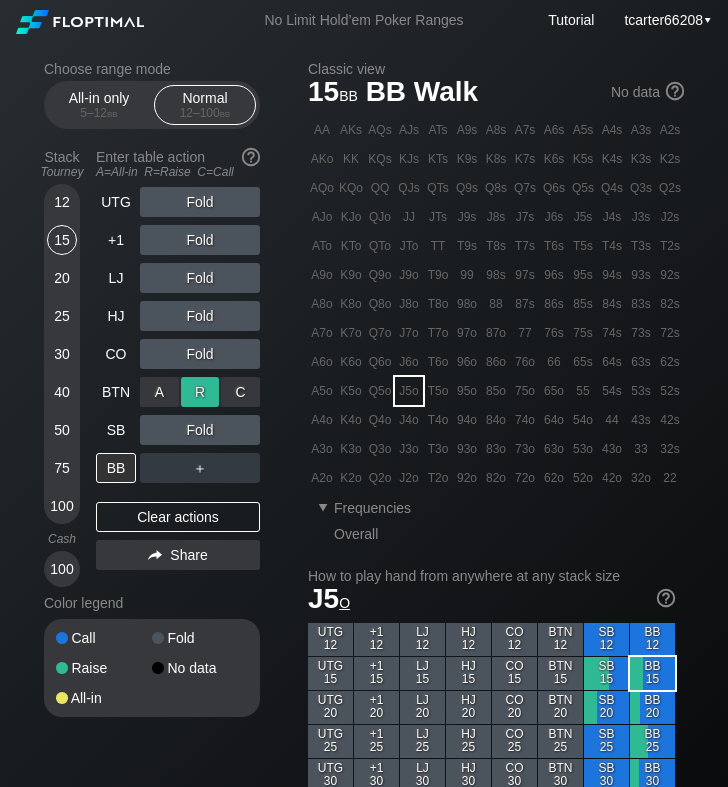 click on "R ✕" at bounding box center [200, 392] 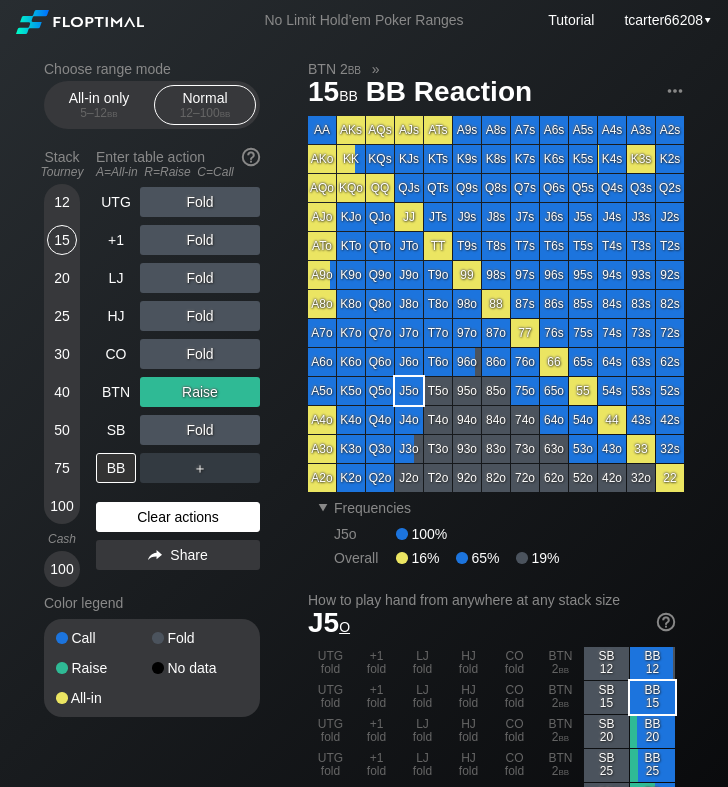 click on "Clear actions" at bounding box center [178, 517] 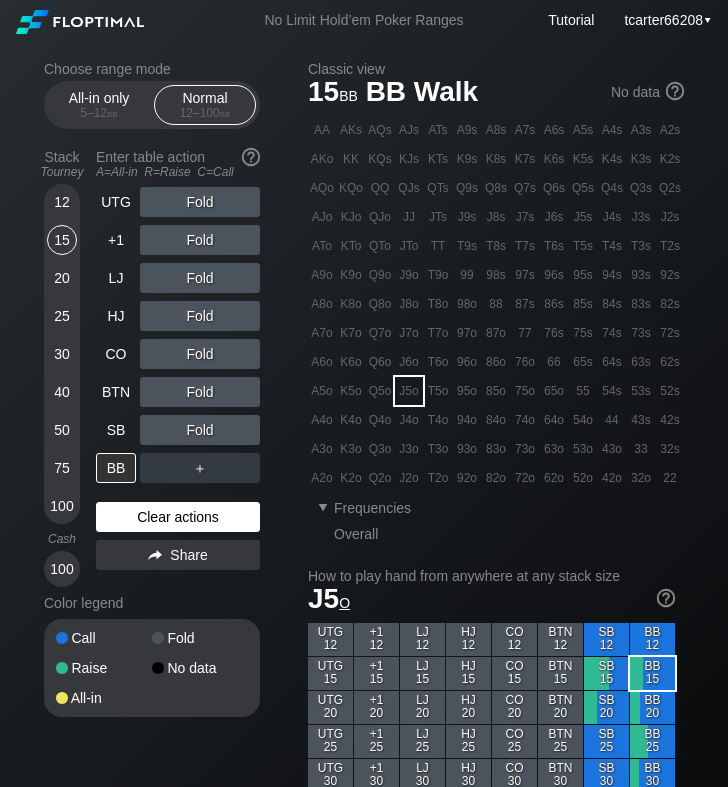 click on "Clear actions" at bounding box center [178, 517] 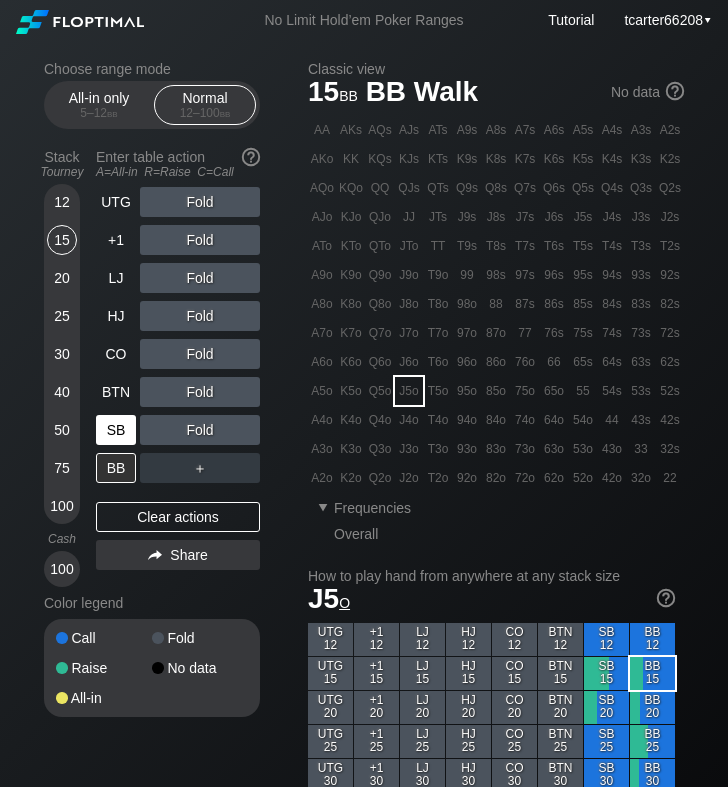 click on "SB" at bounding box center [116, 430] 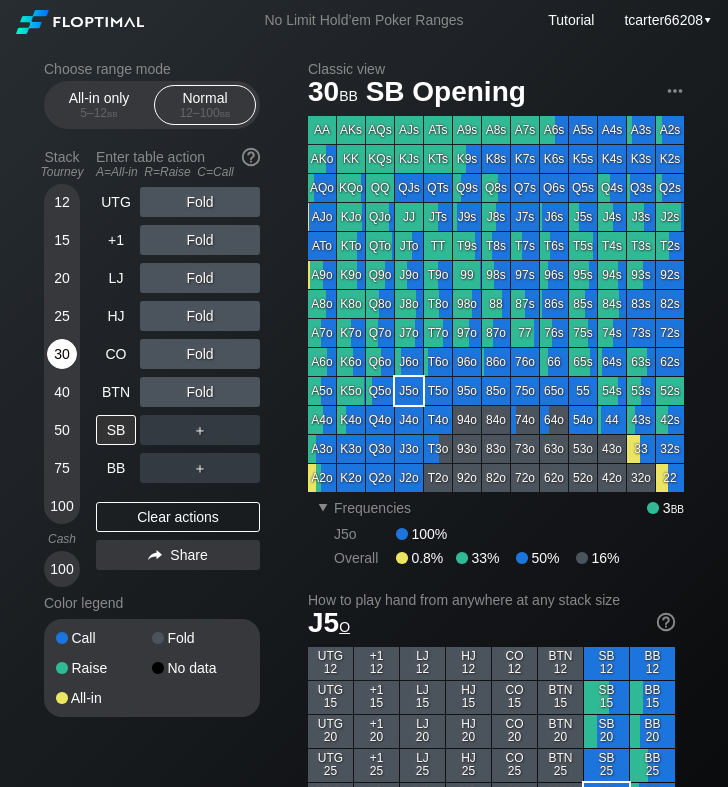 click on "30" at bounding box center (62, 354) 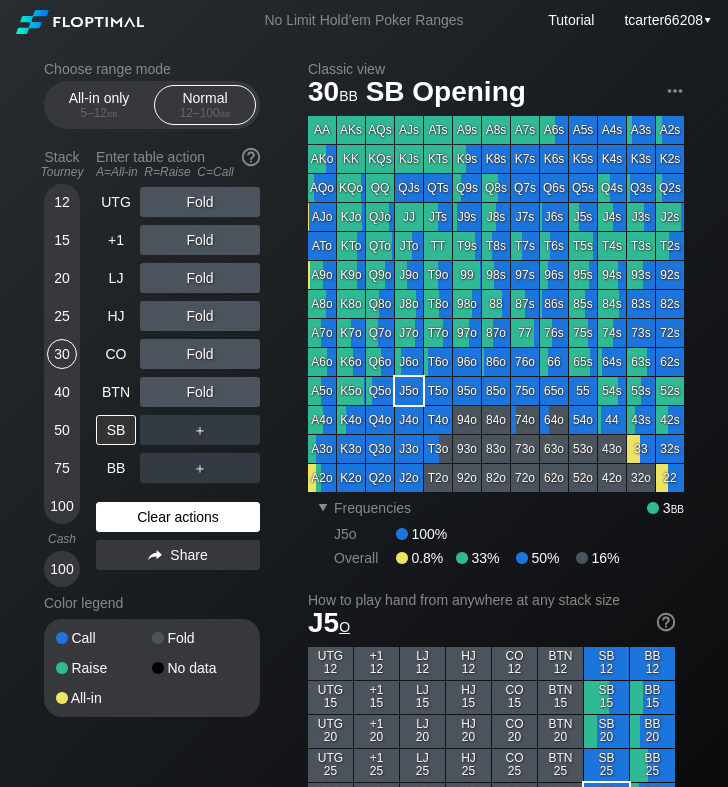 click on "Clear actions" at bounding box center (178, 517) 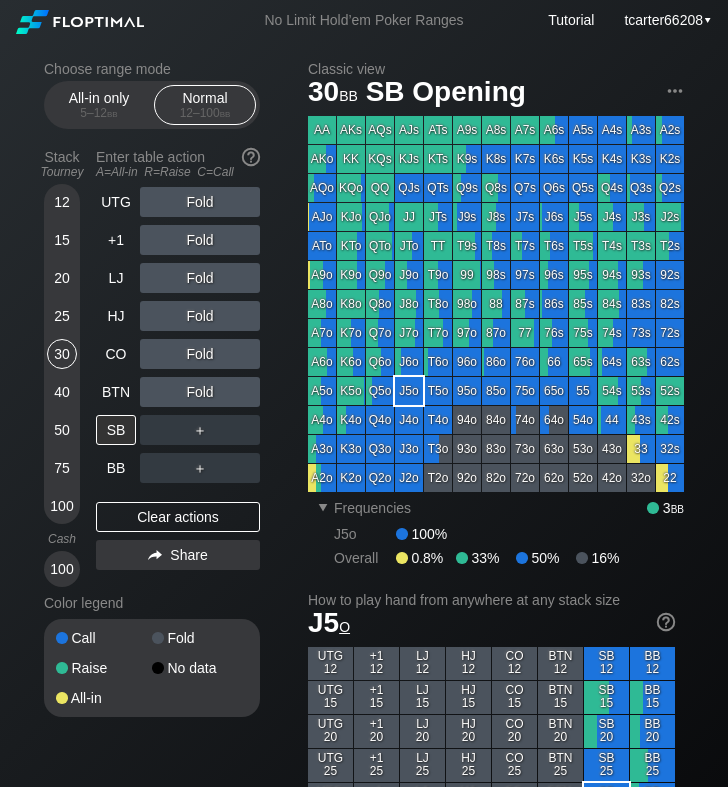 drag, startPoint x: 111, startPoint y: 470, endPoint x: 160, endPoint y: 430, distance: 63.25346 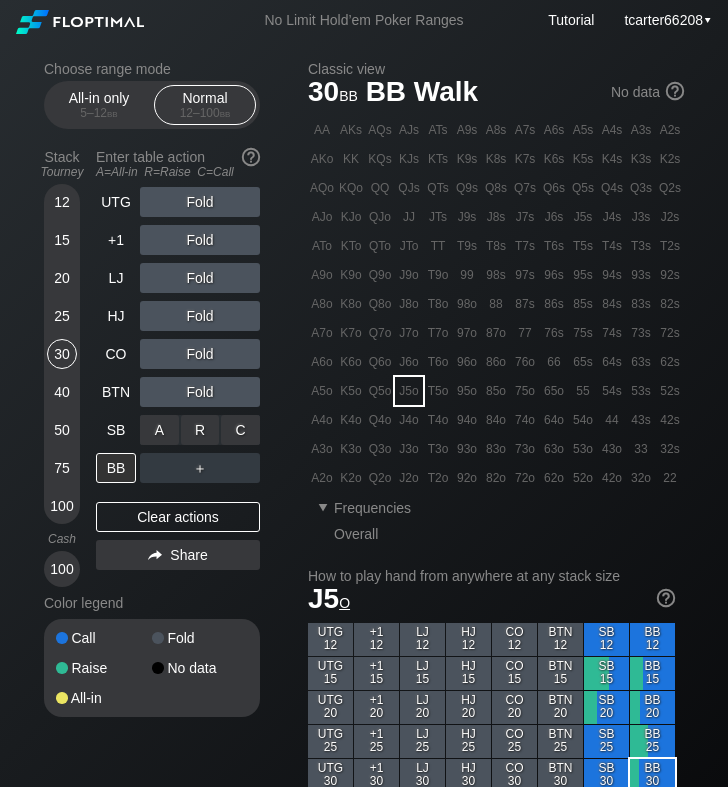 click on "A ✕" at bounding box center (159, 430) 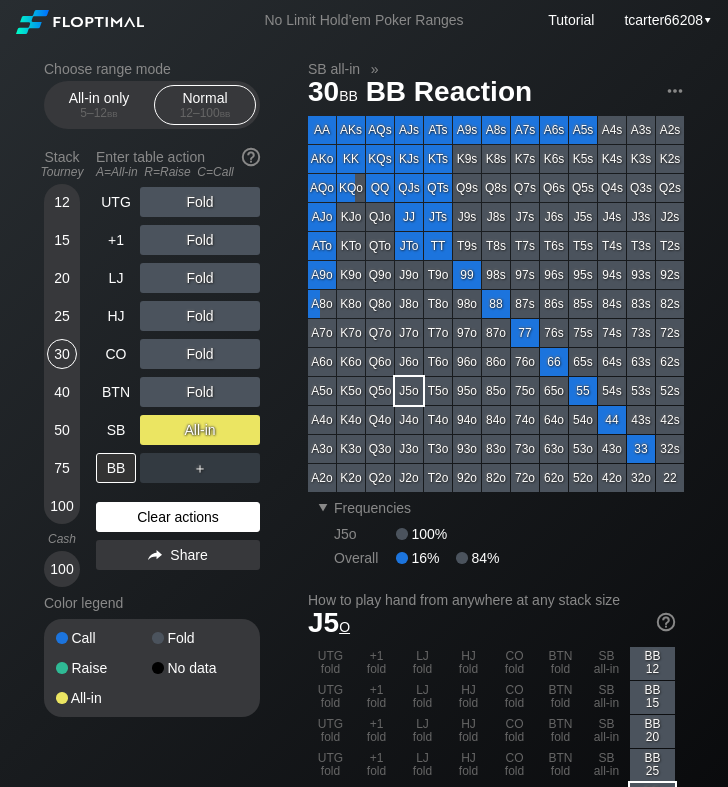 click on "Clear actions" at bounding box center [178, 517] 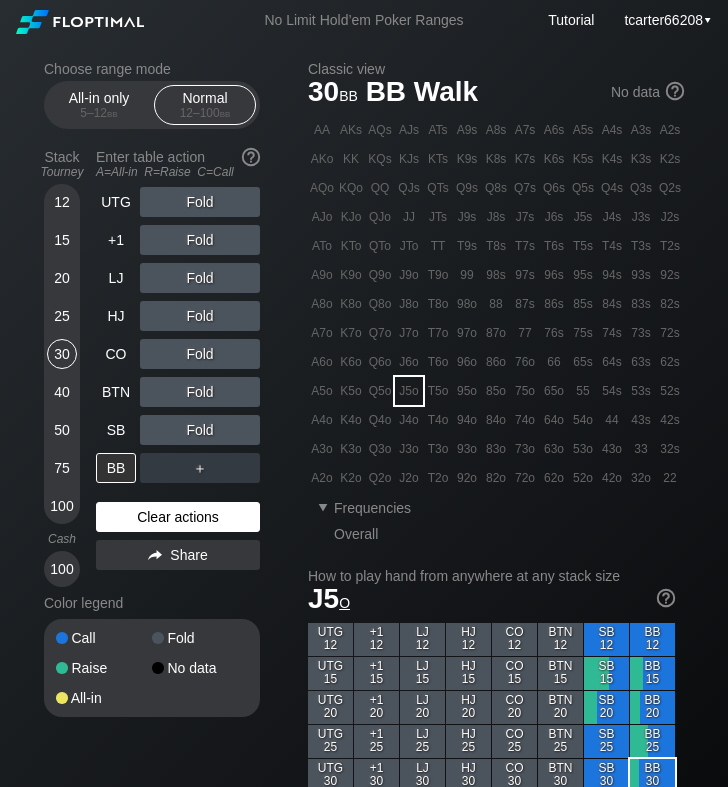 click on "Clear actions" at bounding box center [178, 517] 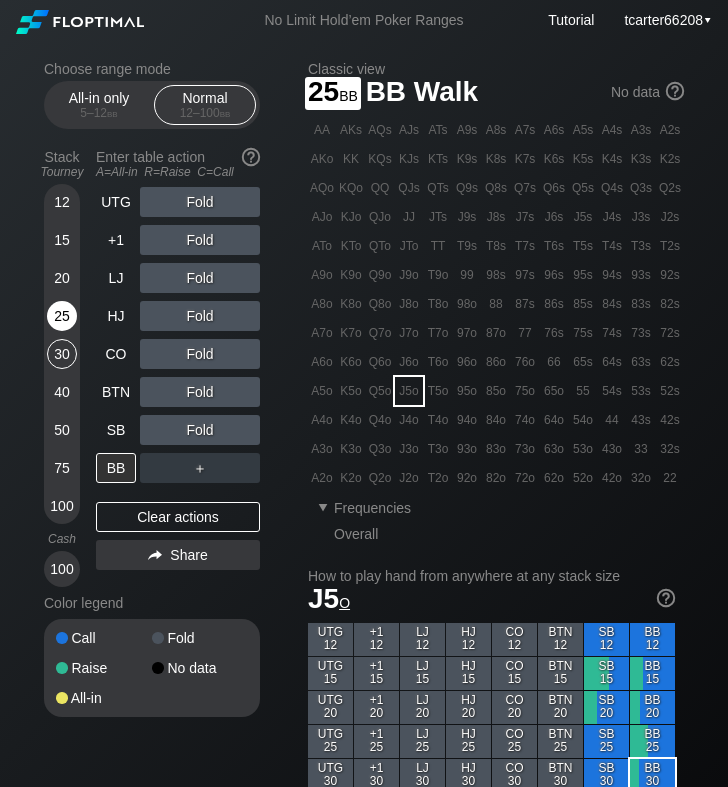 click on "25" at bounding box center [62, 316] 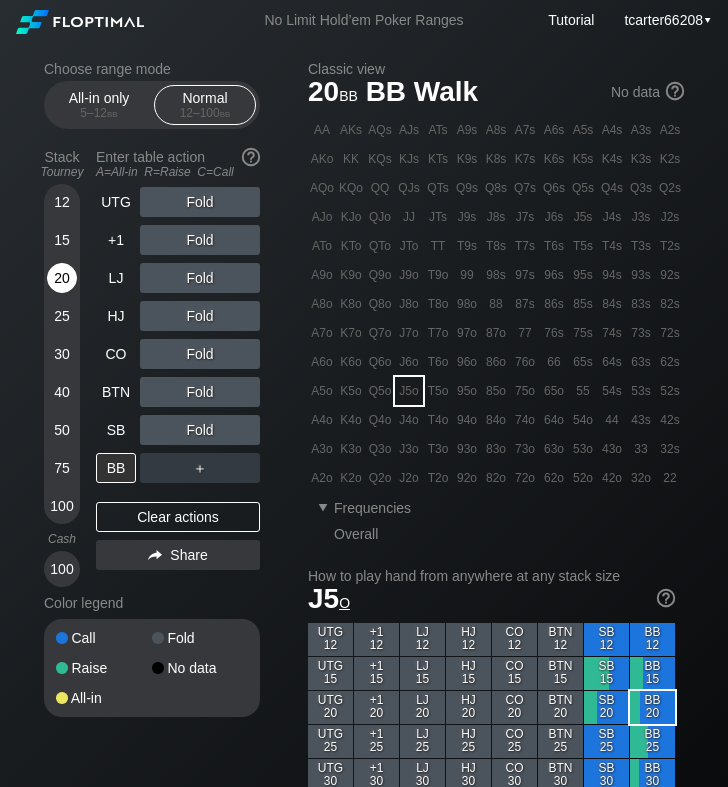 click on "20" at bounding box center [62, 278] 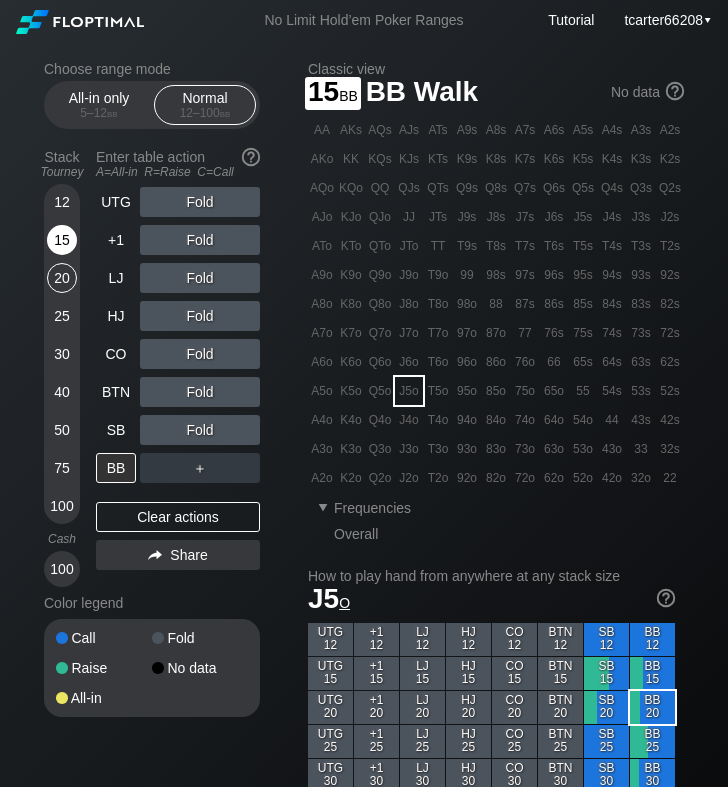 click on "15" at bounding box center (62, 240) 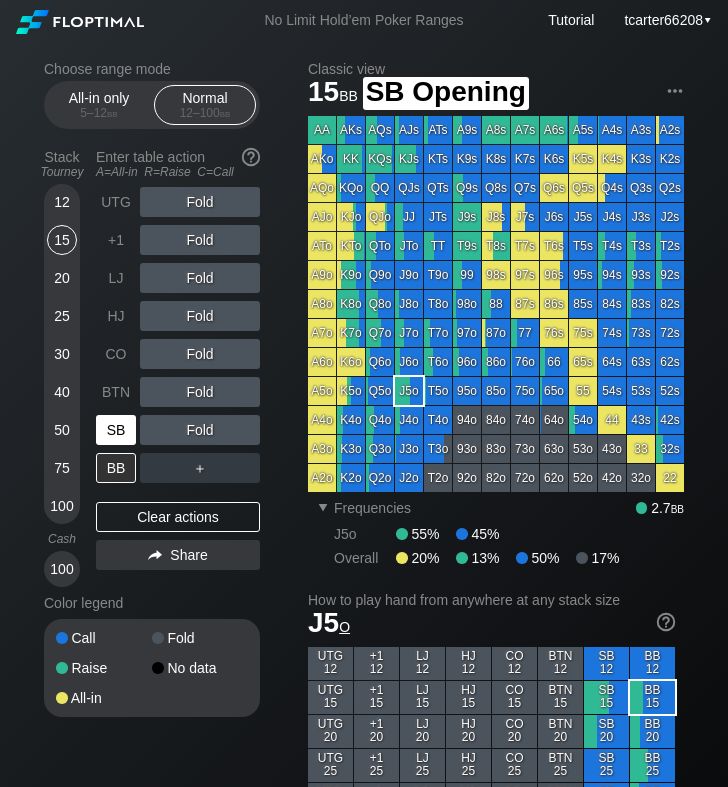 click on "SB" at bounding box center (118, 430) 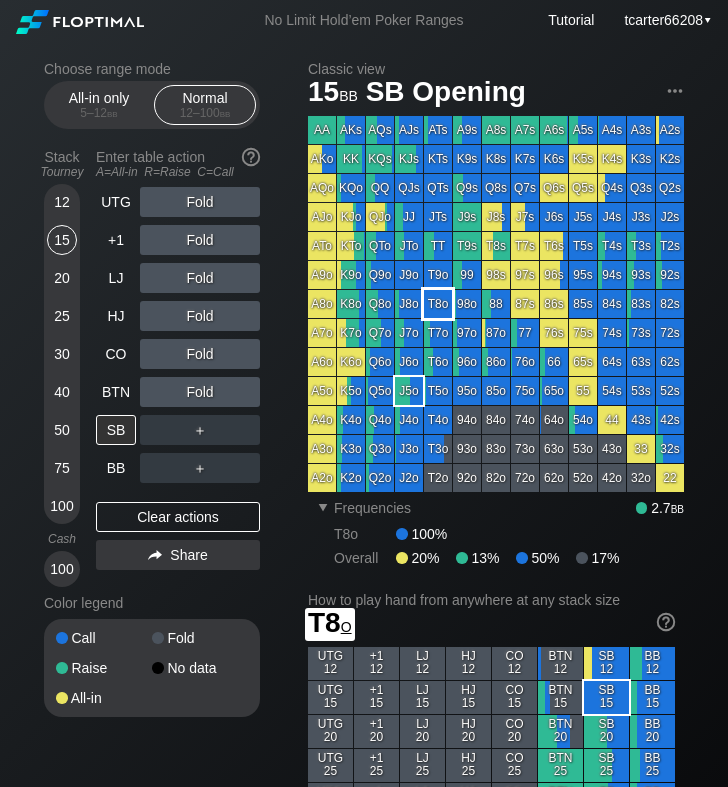 click on "T8o" at bounding box center [438, 304] 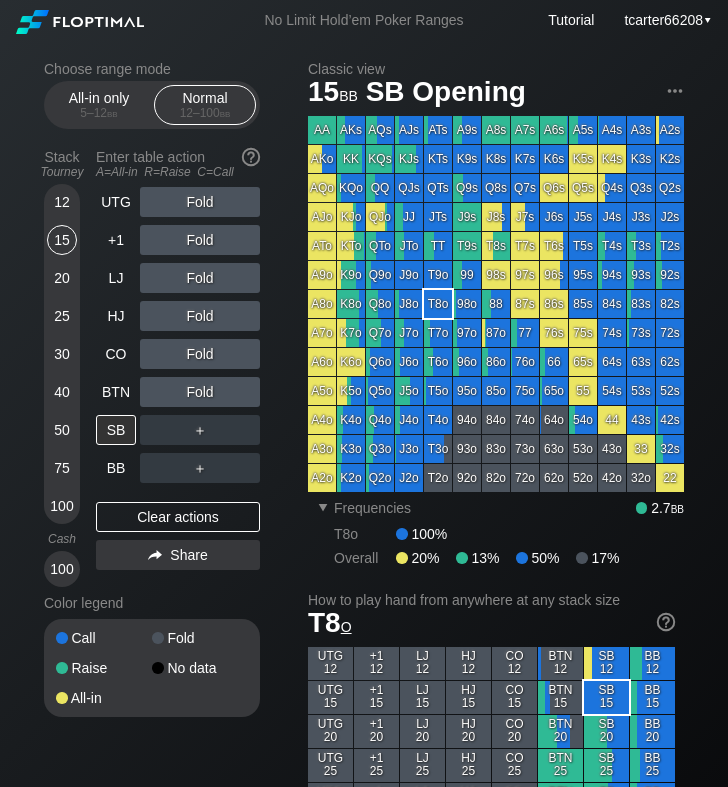 click on "UTG Fold +1 Fold LJ Fold HJ Fold CO Fold BTN Fold SB ＋ BB ＋ Clear actions Share" at bounding box center (178, 387) 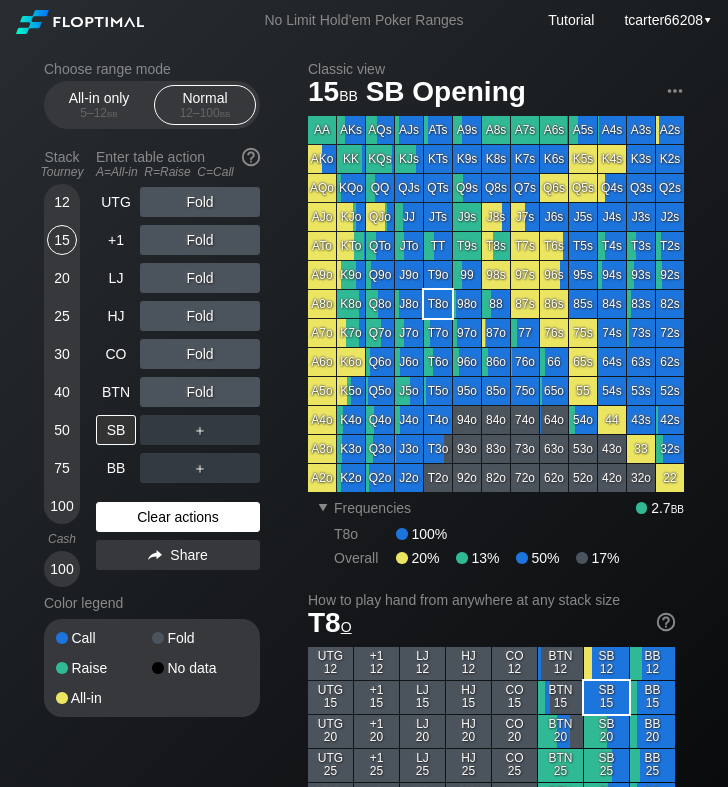 click on "Clear actions" at bounding box center (178, 517) 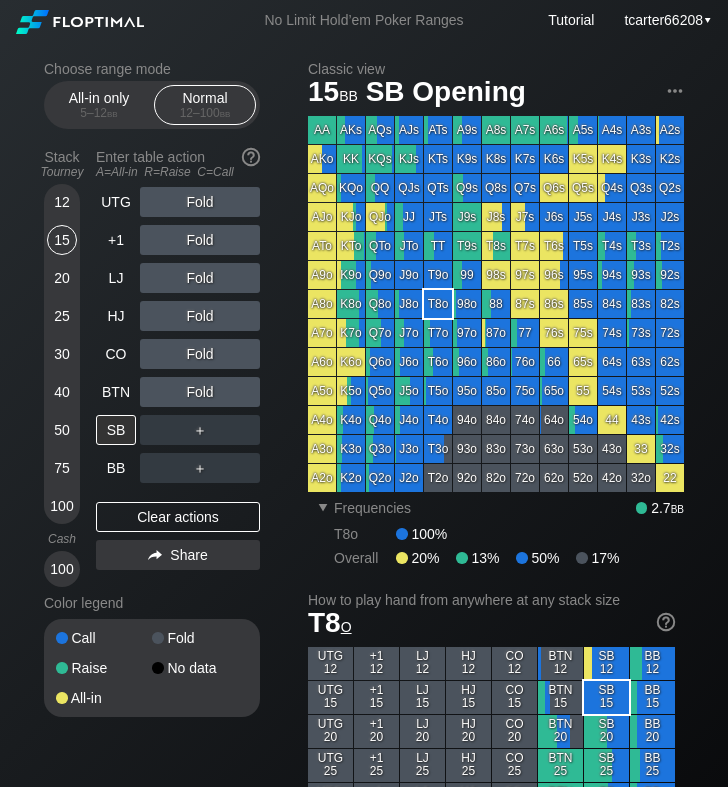 click on "All-in only 5 – 12 bb Normal 12 – 100 bb" at bounding box center [152, 105] 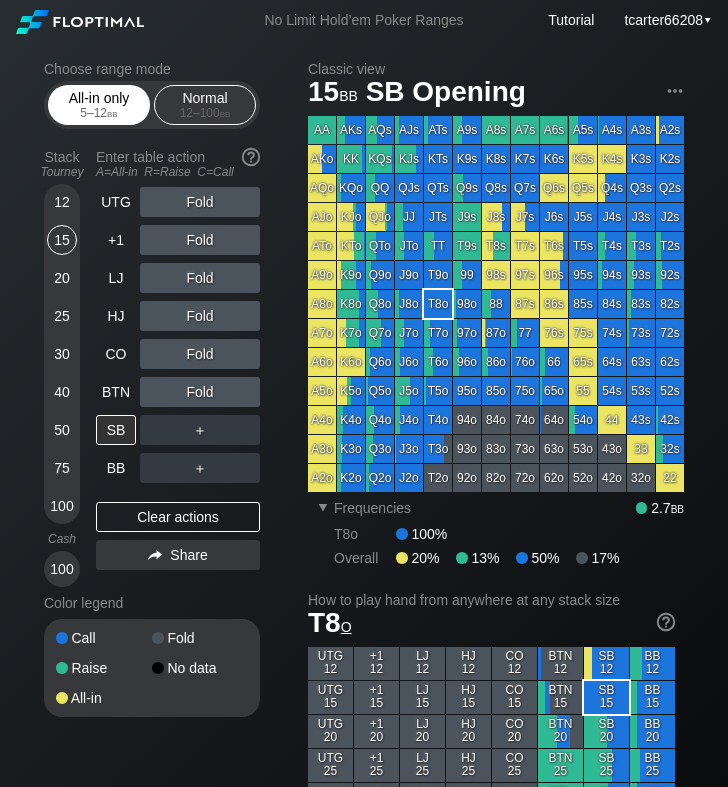 click on "5 – 12 bb" at bounding box center [99, 113] 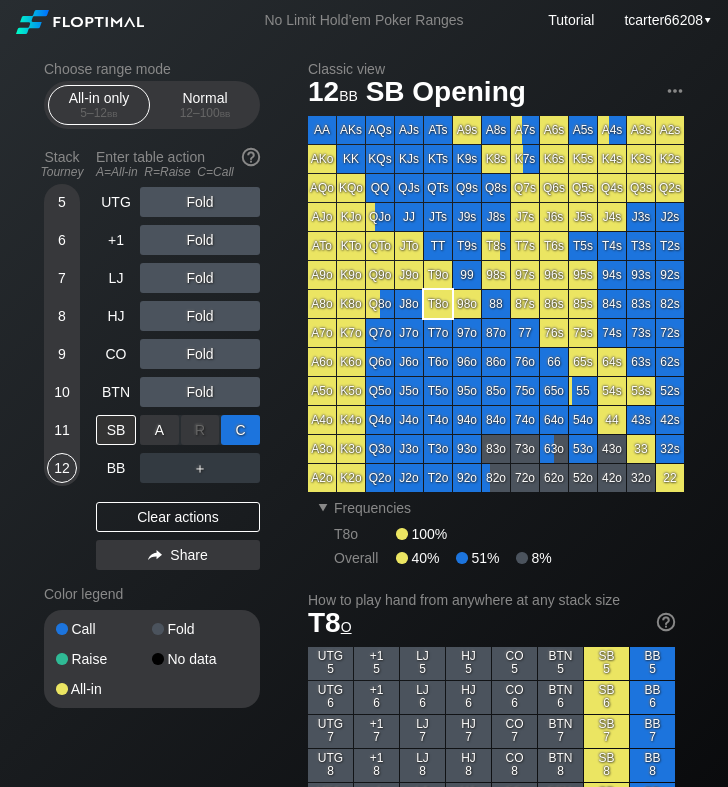 click on "C ✕" at bounding box center [240, 430] 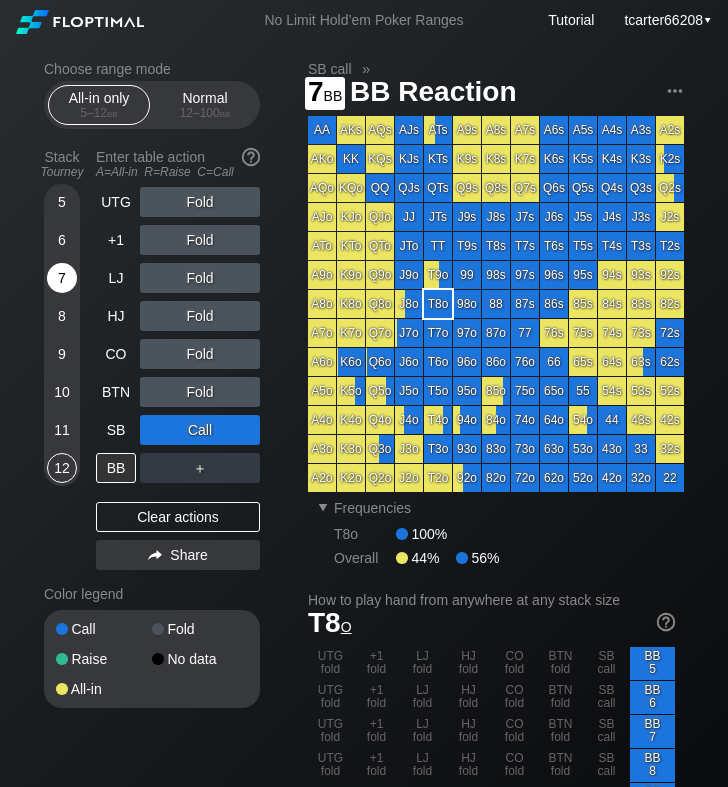 click on "7" at bounding box center [62, 278] 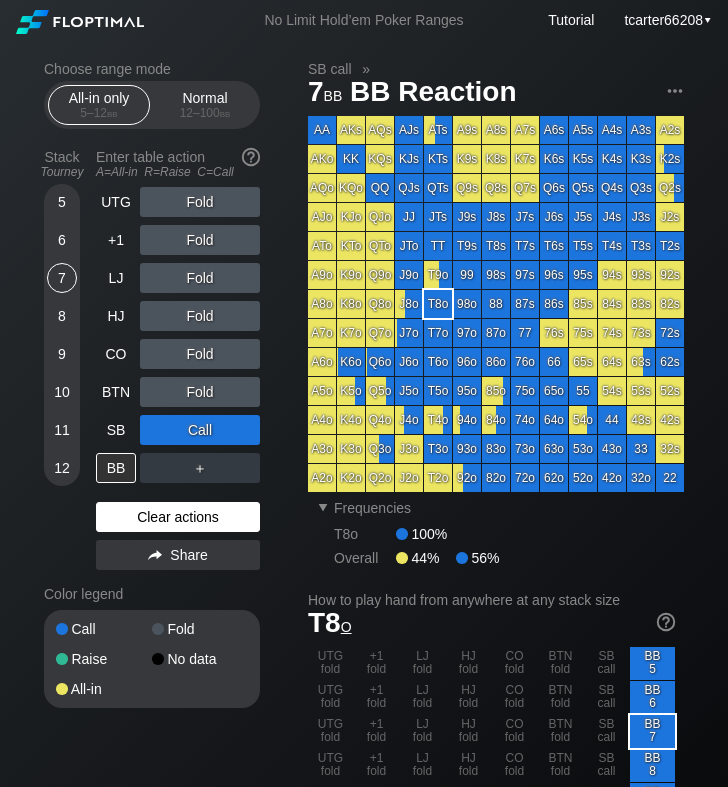click on "Clear actions" at bounding box center [178, 517] 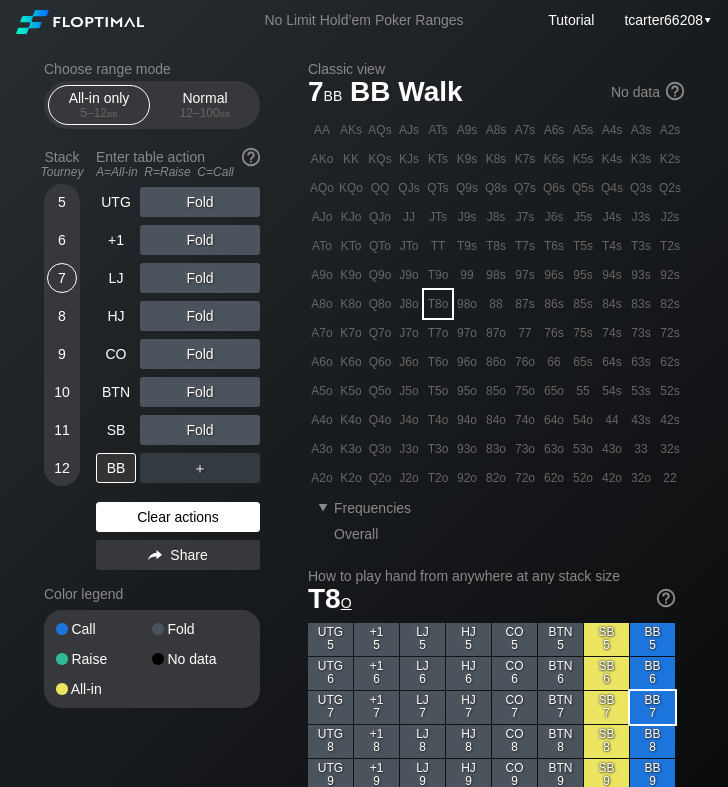 click on "Clear actions" at bounding box center [178, 517] 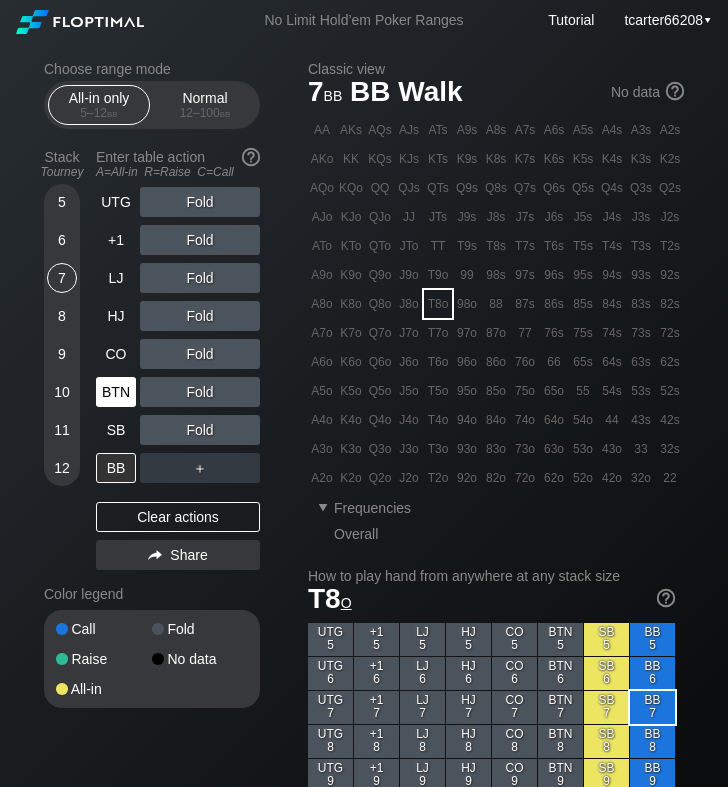 drag, startPoint x: 63, startPoint y: 359, endPoint x: 100, endPoint y: 384, distance: 44.65423 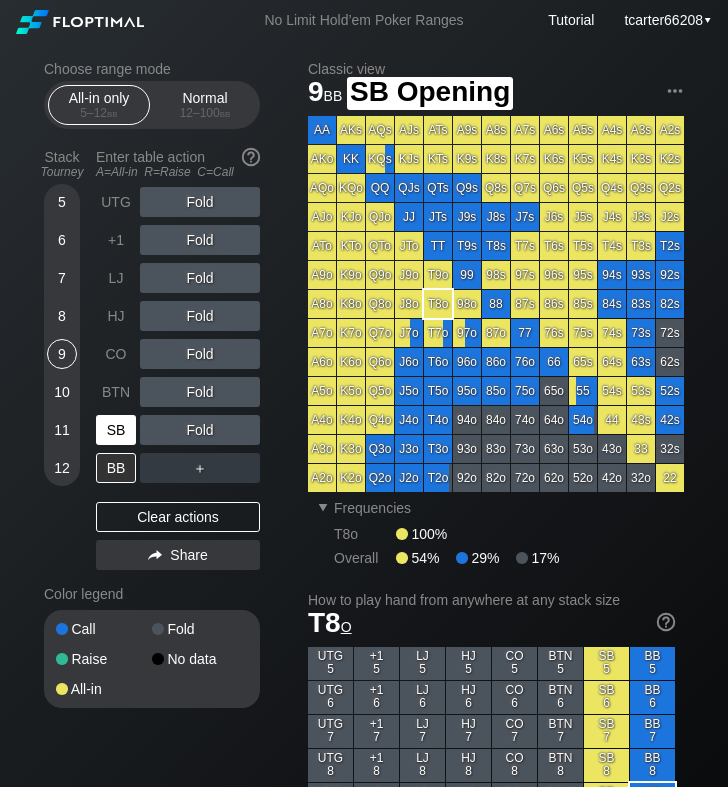 click on "SB" at bounding box center (116, 430) 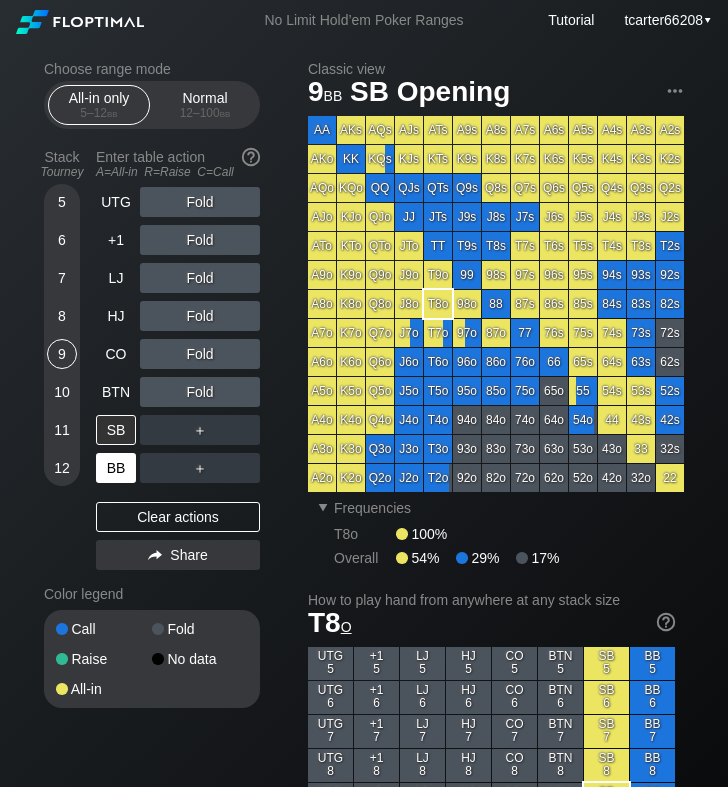 click on "BB" at bounding box center (116, 468) 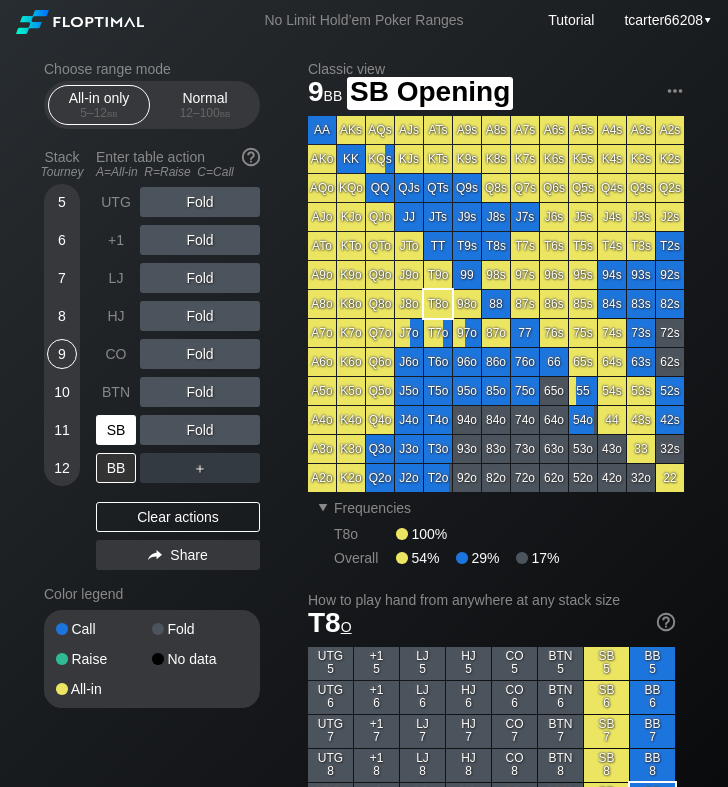 click on "SB" at bounding box center [116, 430] 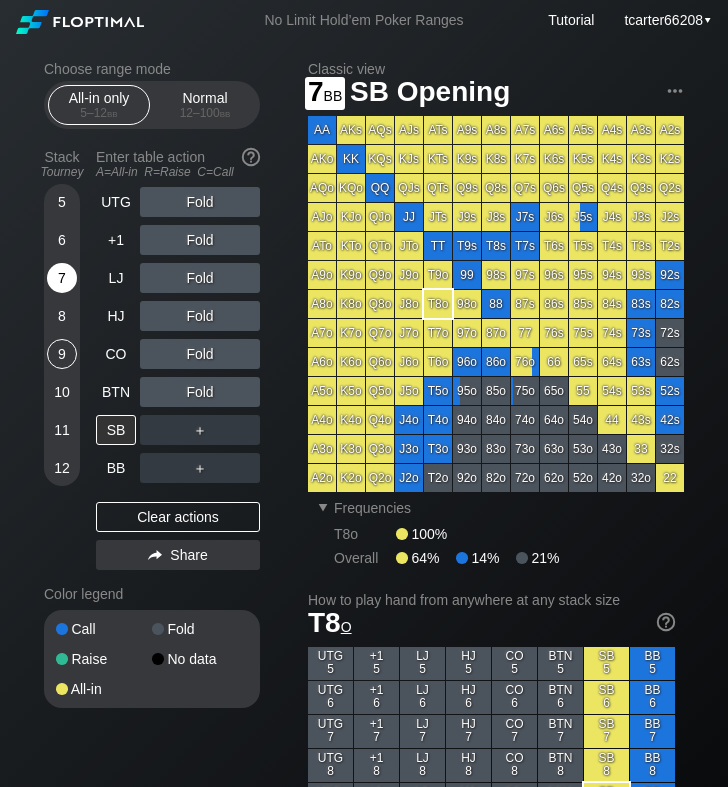 click on "7" at bounding box center (62, 278) 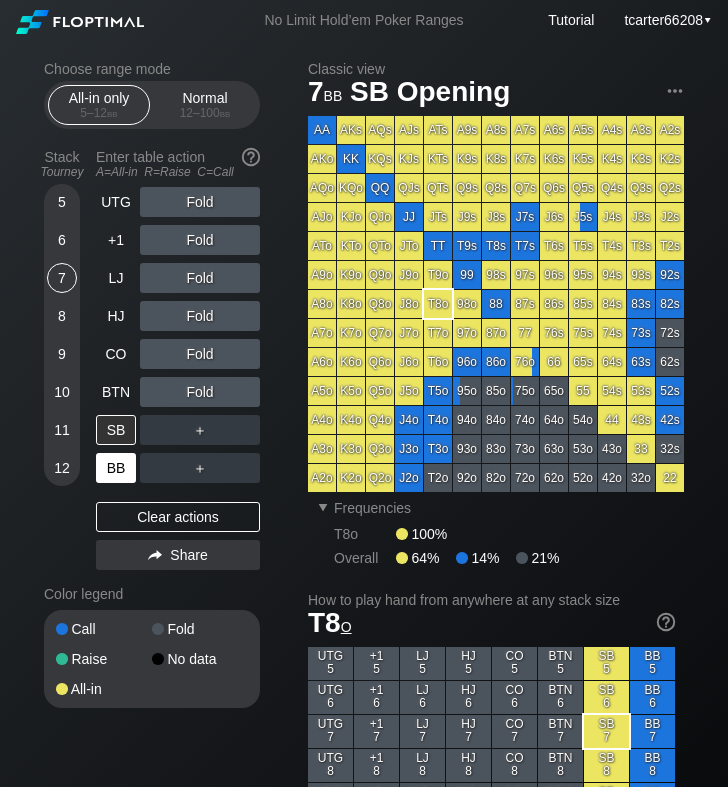 click on "BB" at bounding box center [116, 468] 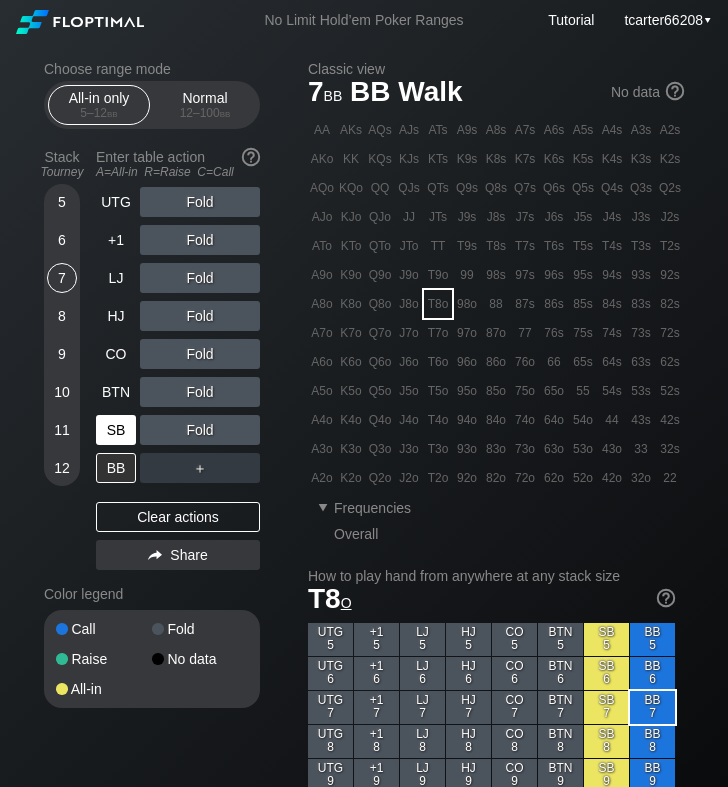 click on "SB" at bounding box center [116, 430] 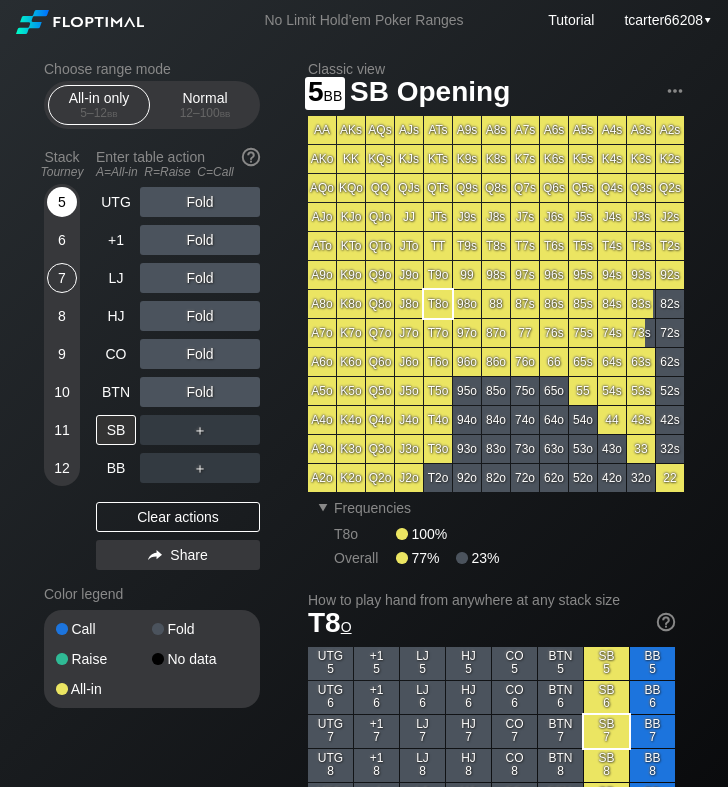 click on "5" at bounding box center [62, 202] 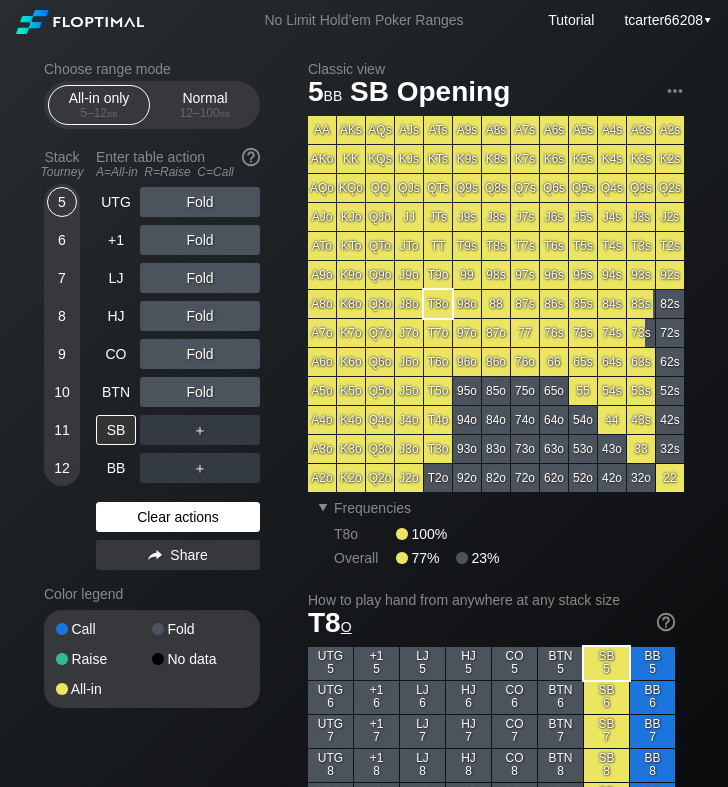 drag, startPoint x: 203, startPoint y: 518, endPoint x: 105, endPoint y: 445, distance: 122.20065 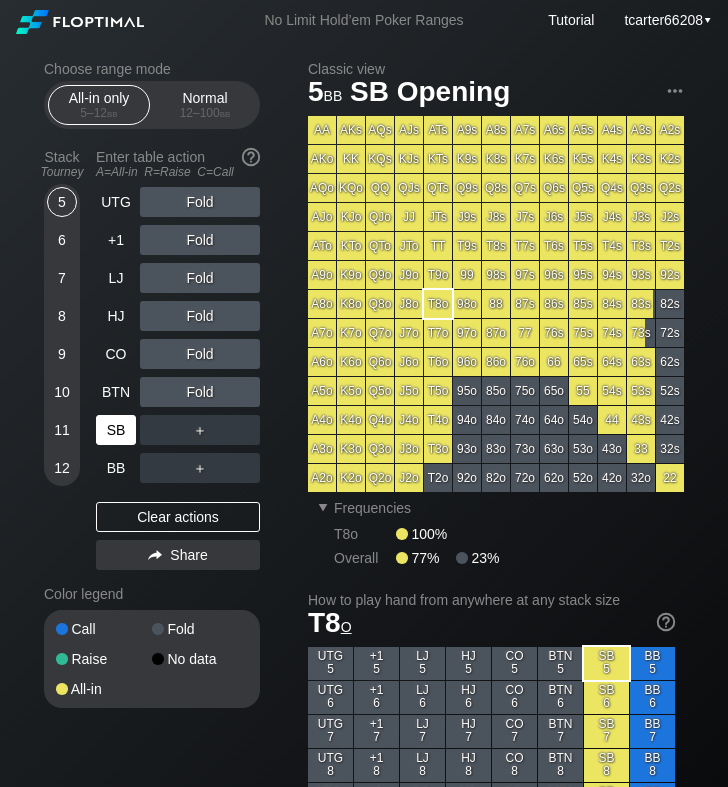 click on "Clear actions" at bounding box center [178, 517] 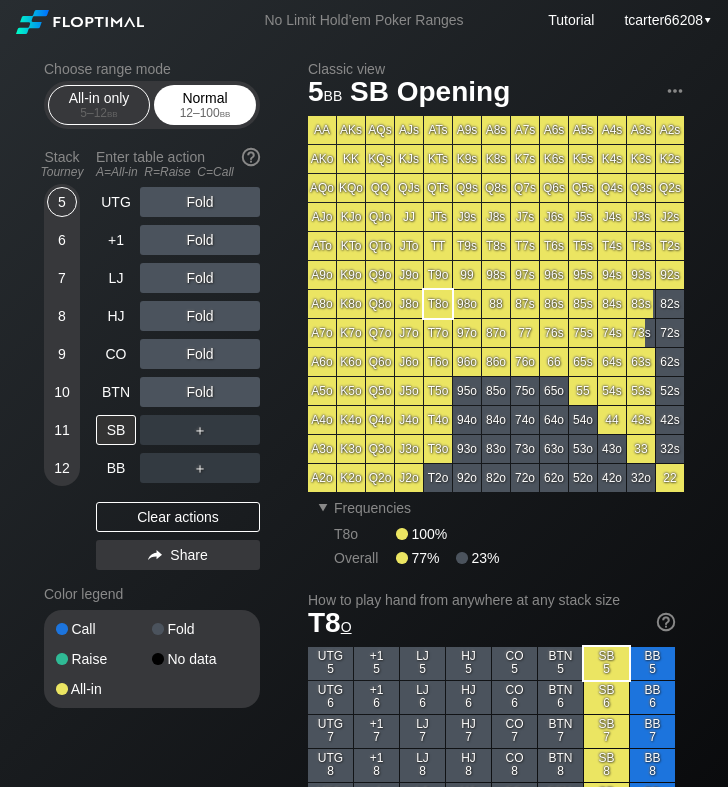 click on "12 – 100 bb" at bounding box center [205, 113] 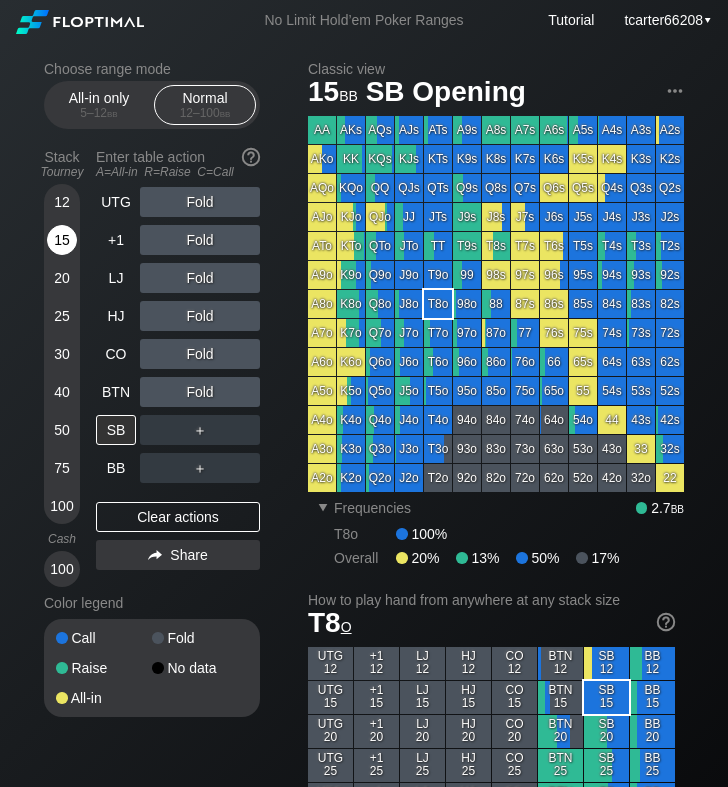 click on "15" at bounding box center [62, 240] 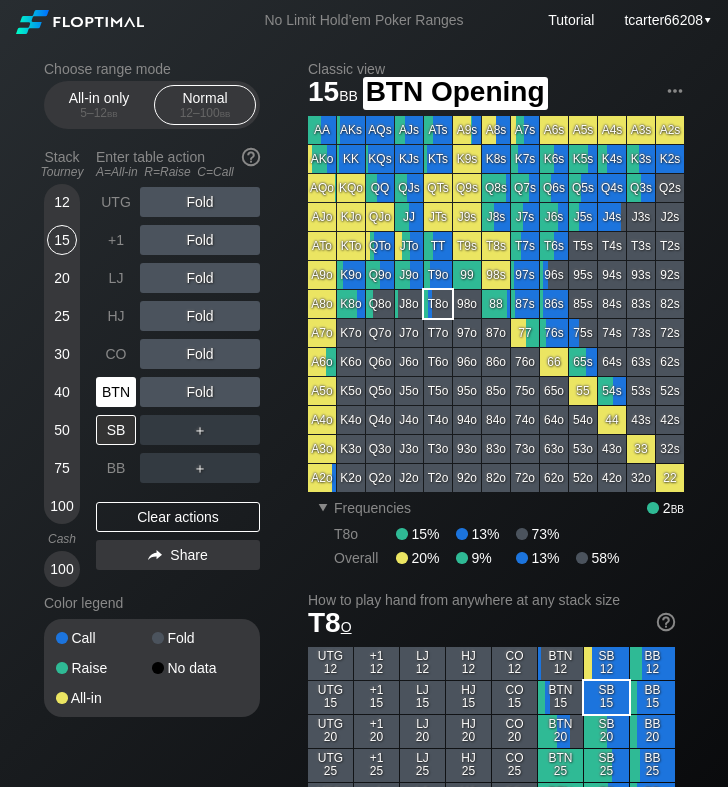 click on "BTN" at bounding box center [116, 392] 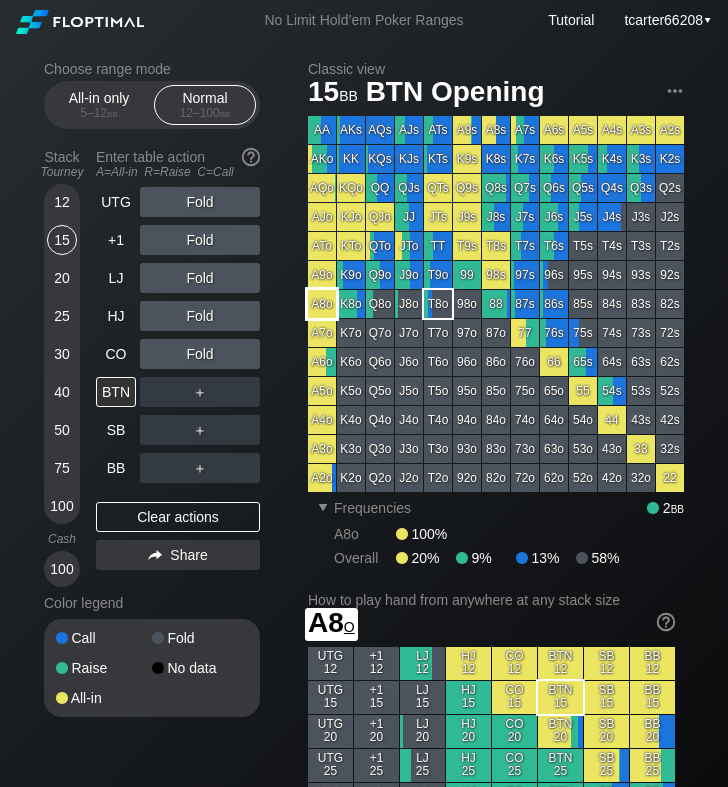 click on "A8o" at bounding box center [322, 304] 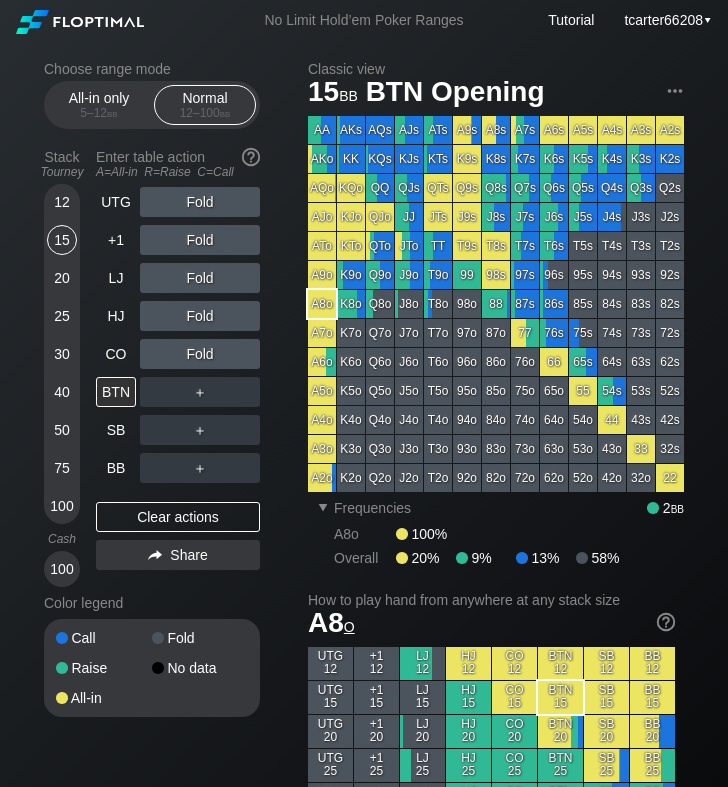 drag, startPoint x: 446, startPoint y: 277, endPoint x: 37, endPoint y: 382, distance: 422.26294 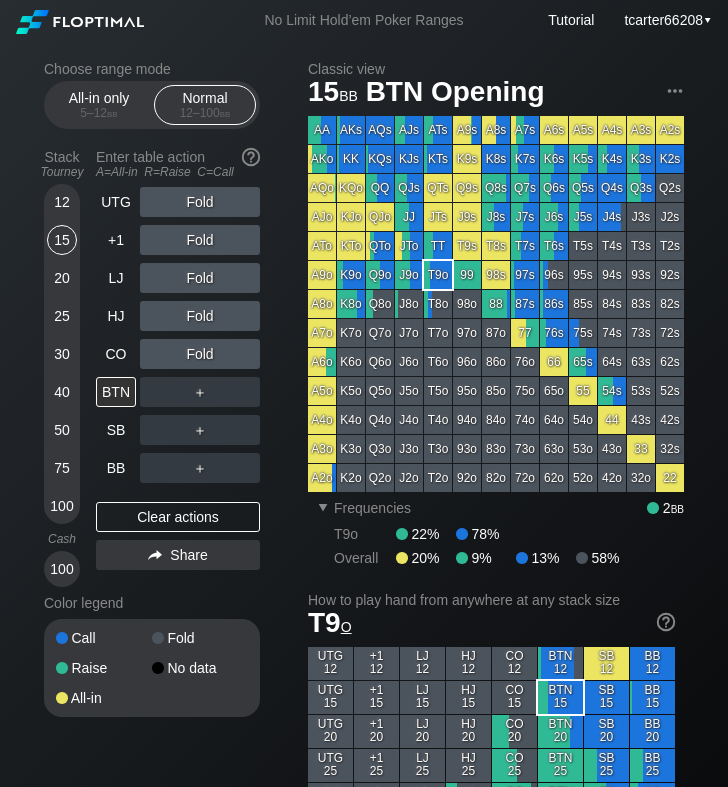 click on "＋" at bounding box center [200, 202] 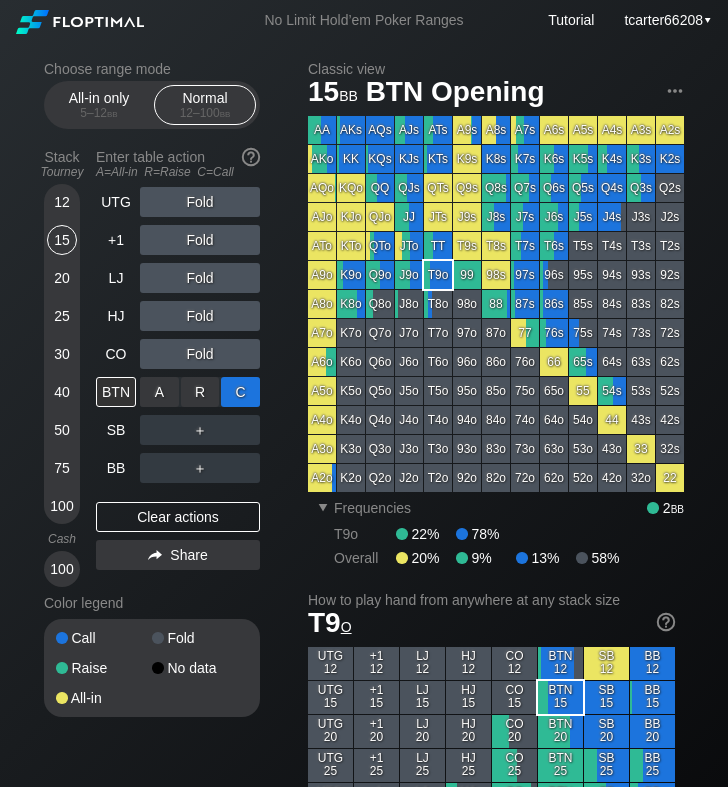 click on "C ✕" at bounding box center [240, 392] 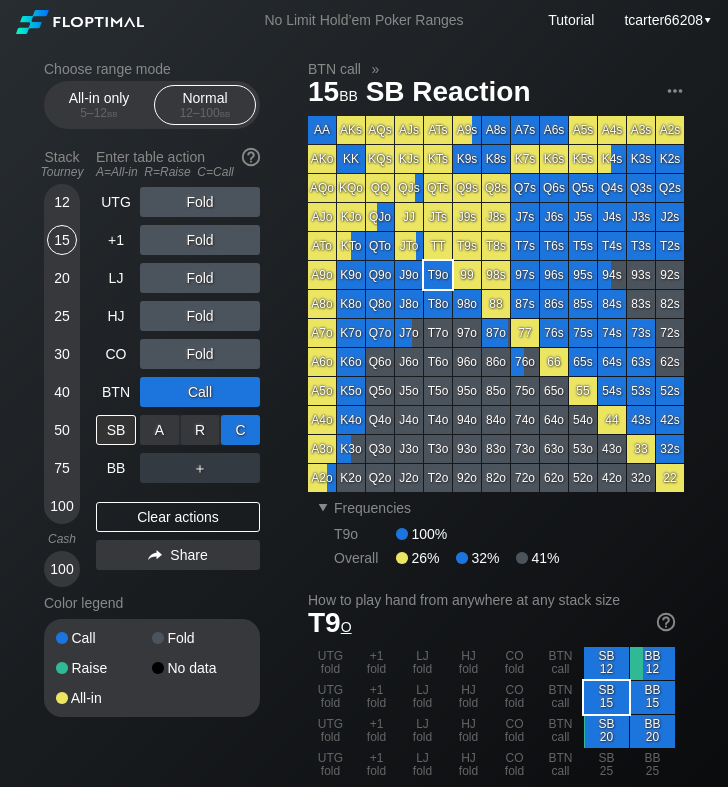 click on "C ✕" at bounding box center [240, 430] 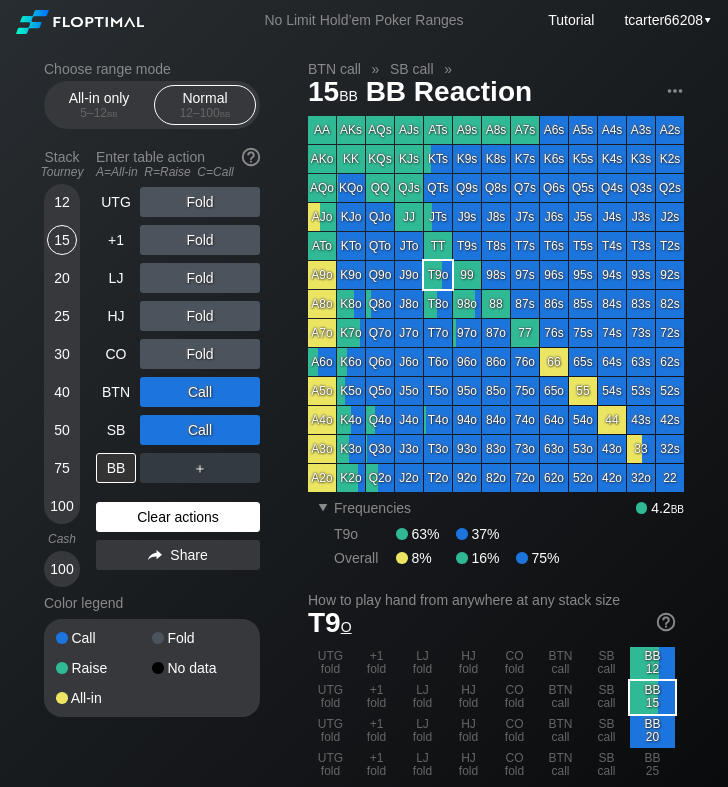click on "Clear actions" at bounding box center (178, 517) 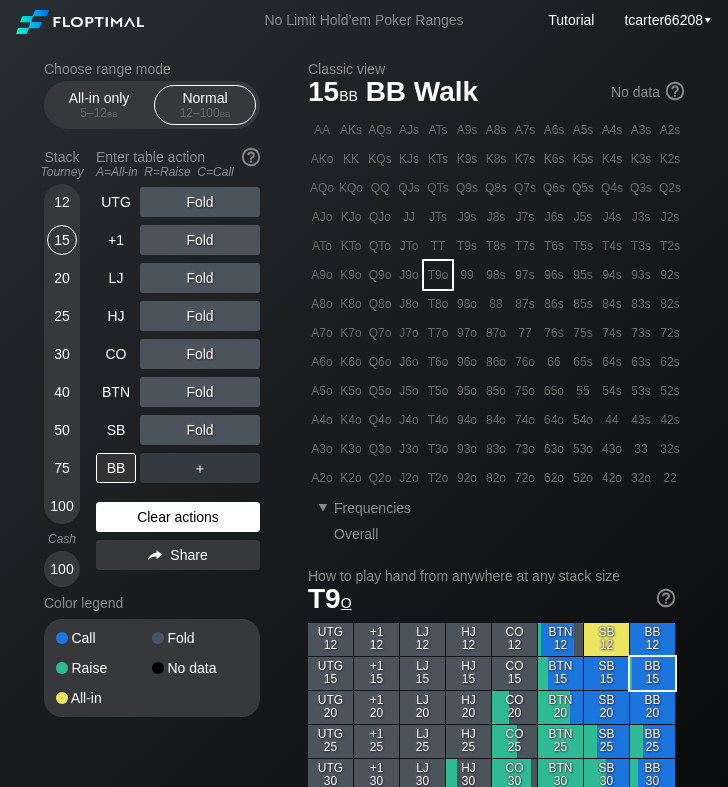 click on "Clear actions" at bounding box center [178, 517] 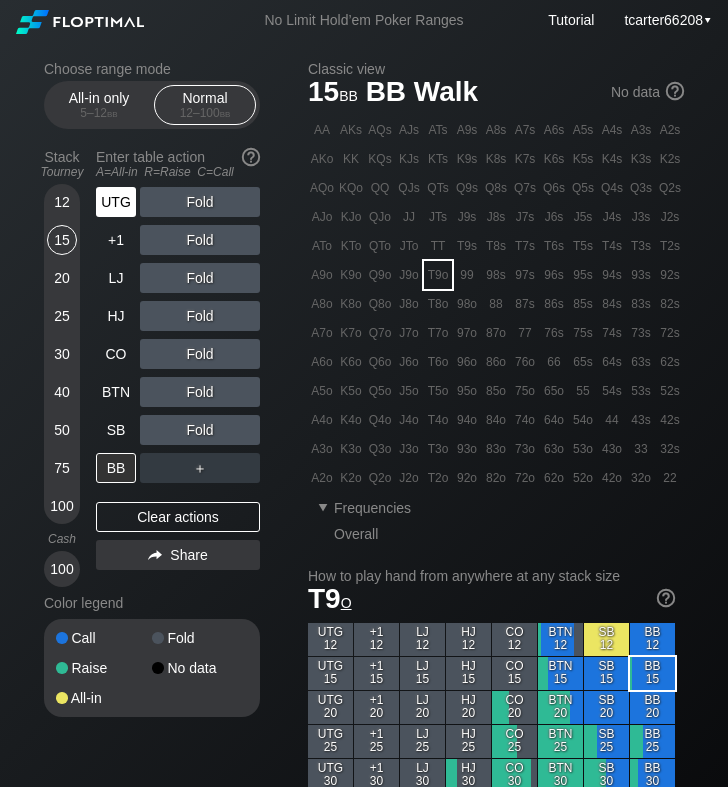 drag, startPoint x: 129, startPoint y: 102, endPoint x: 114, endPoint y: 198, distance: 97.16481 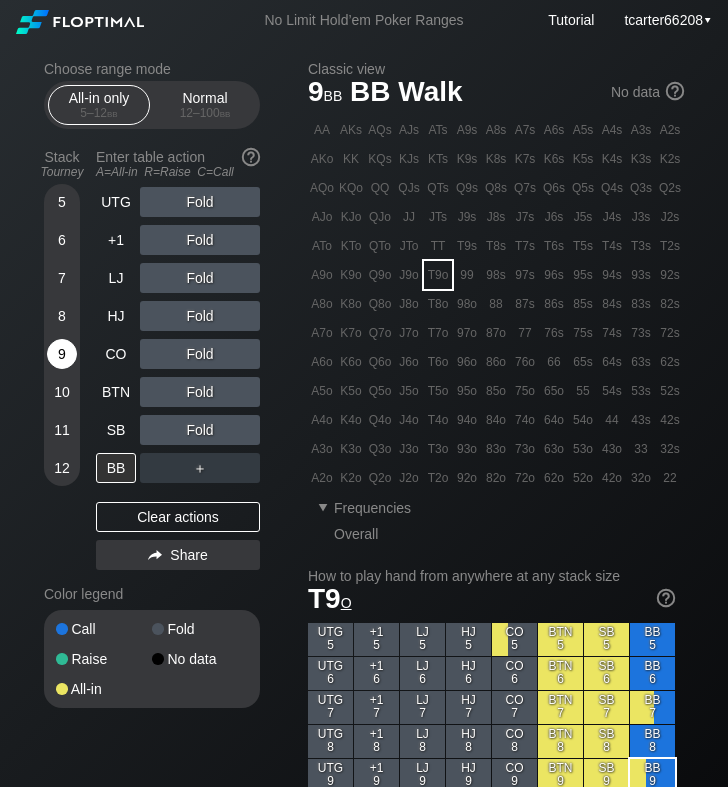 click on "9" at bounding box center (62, 354) 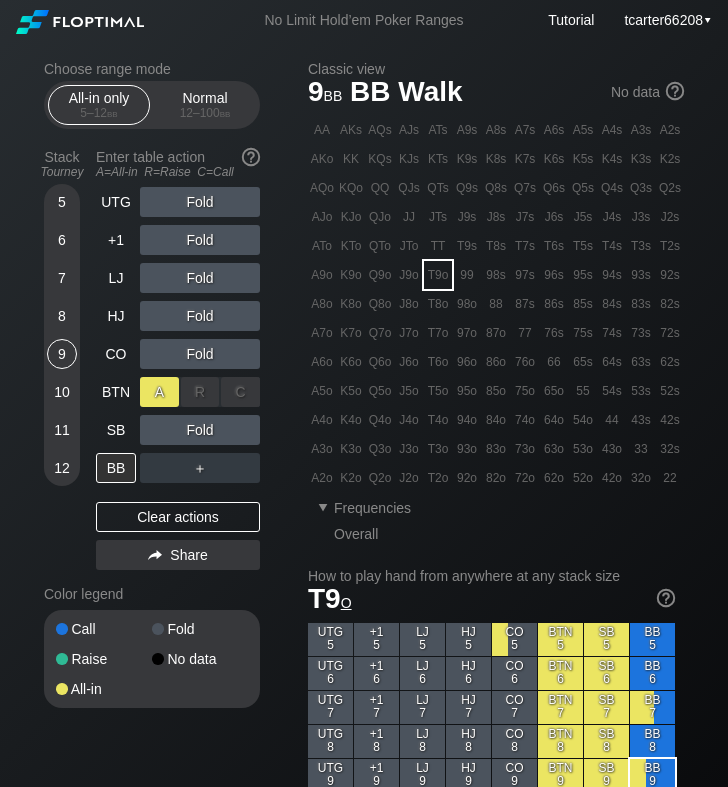 click on "A ✕" at bounding box center [159, 392] 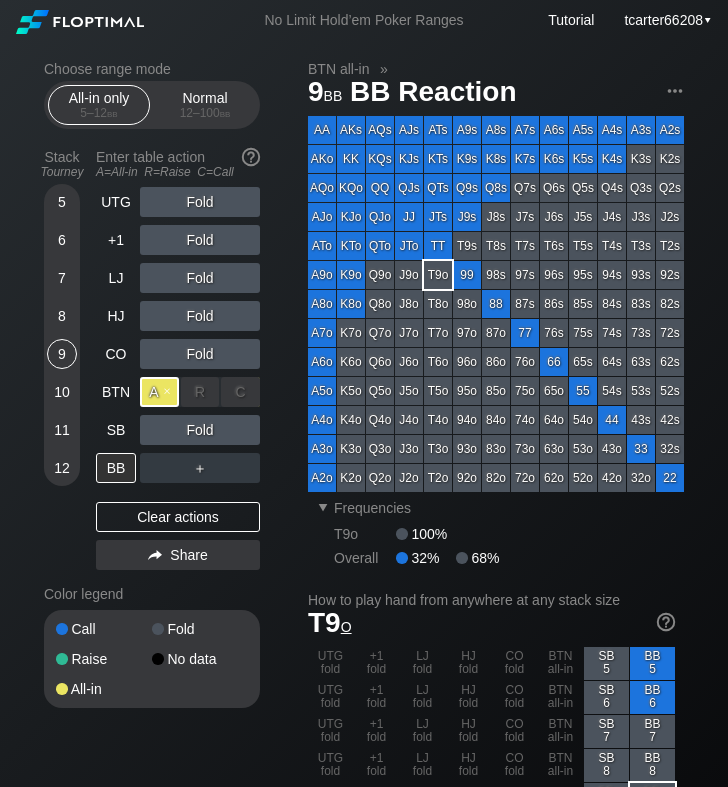 click on "A ✕" at bounding box center (159, 392) 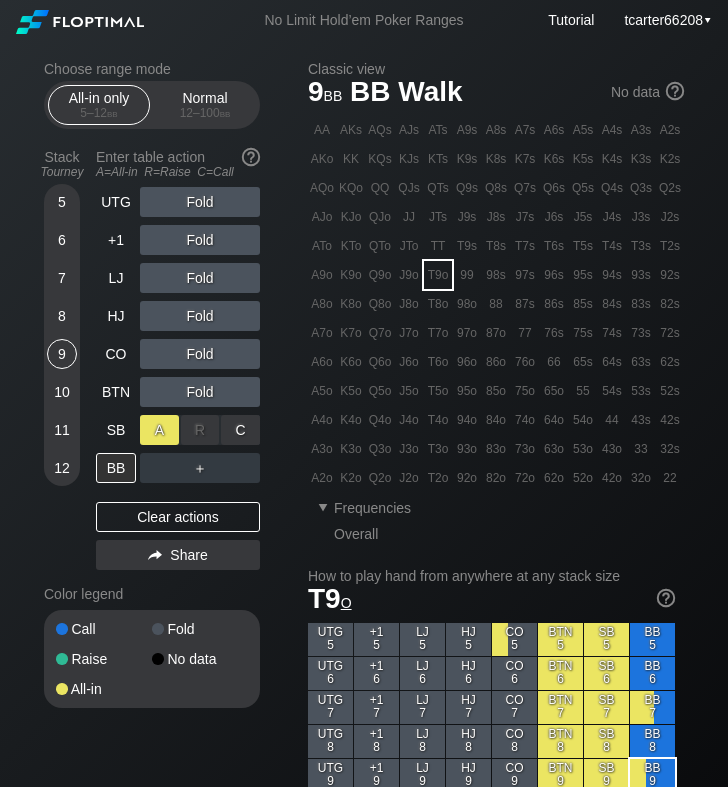 click on "A ✕" at bounding box center [159, 430] 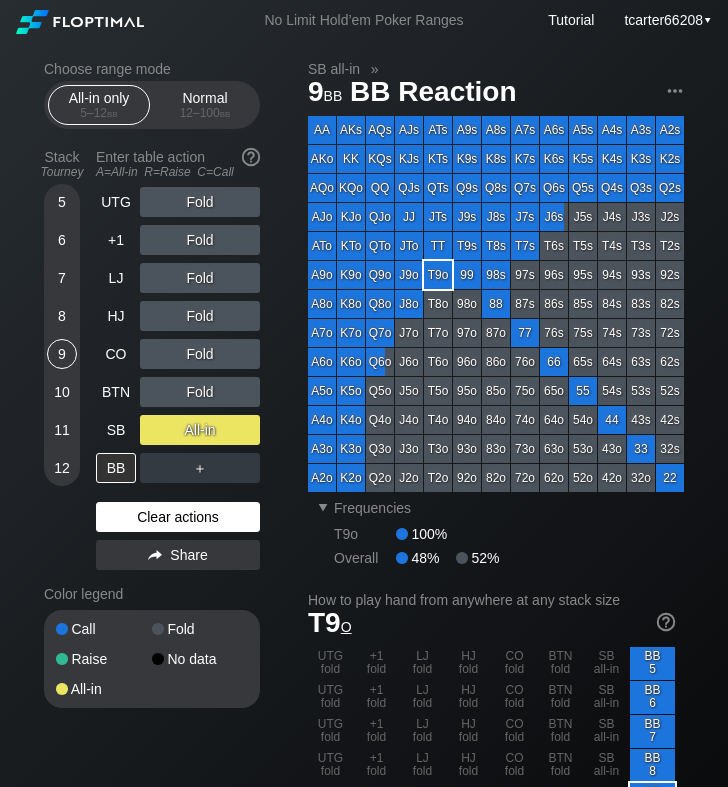 click on "Clear actions" at bounding box center (178, 517) 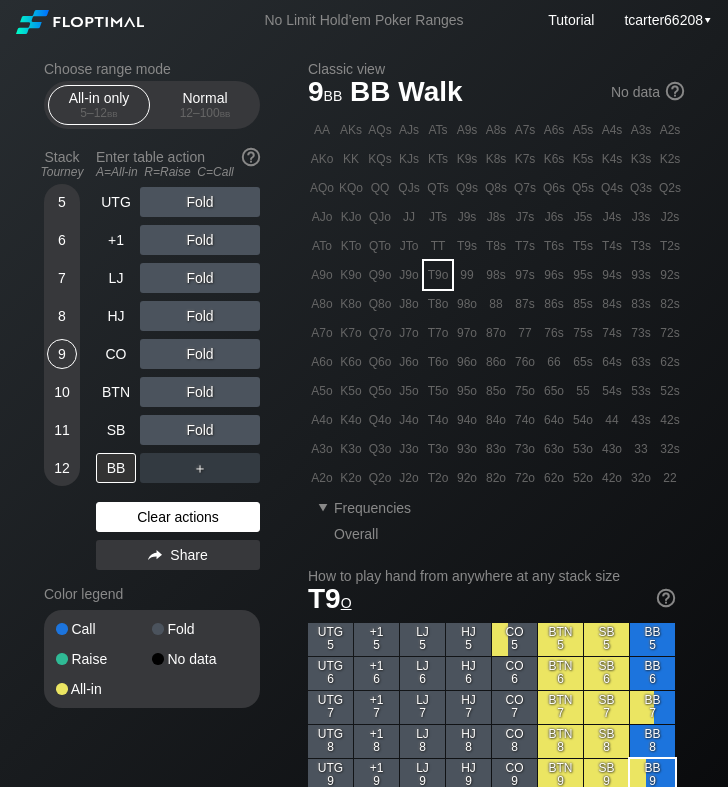 click on "Clear actions" at bounding box center (178, 517) 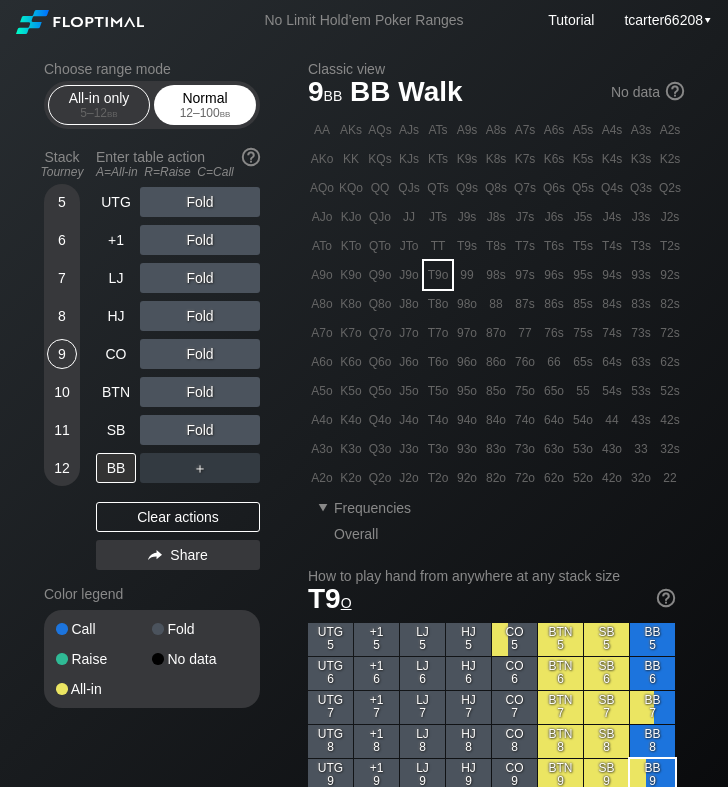 click on "12 – 100 bb" at bounding box center [205, 113] 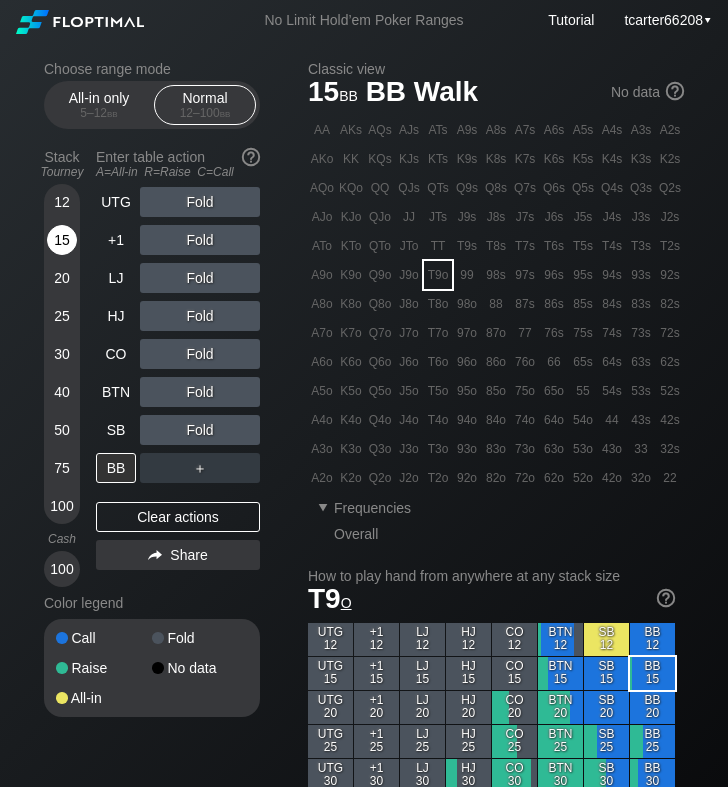 click on "15" at bounding box center [62, 240] 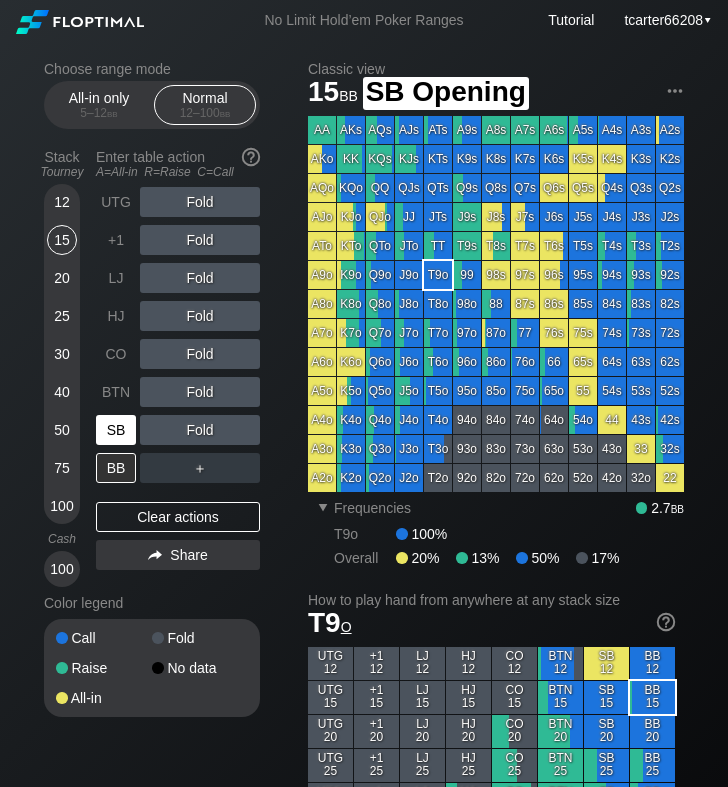 click on "SB" at bounding box center [116, 430] 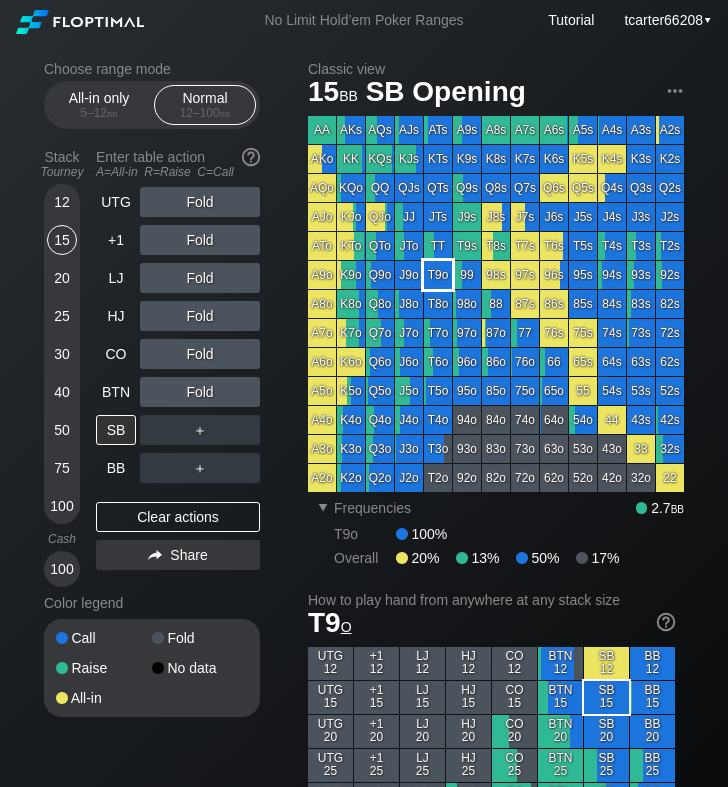 click on "T9o" at bounding box center [438, 275] 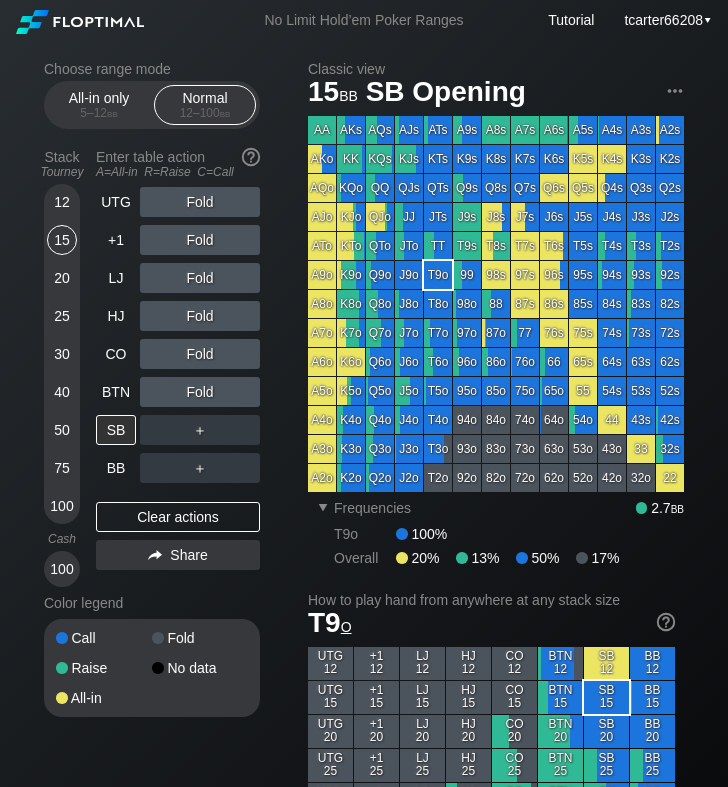 click on "＋" at bounding box center [200, 202] 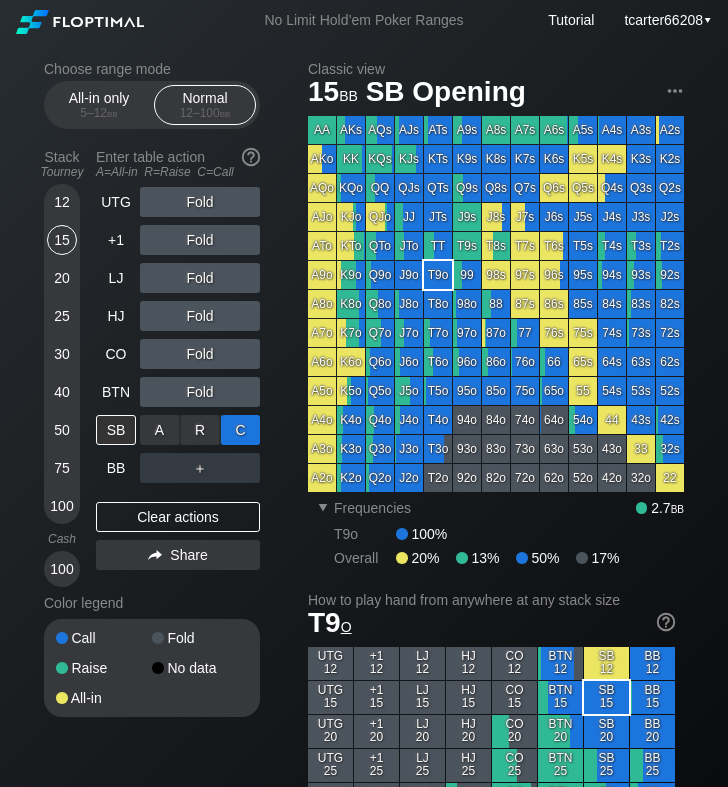 drag, startPoint x: 226, startPoint y: 440, endPoint x: 241, endPoint y: 435, distance: 15.811388 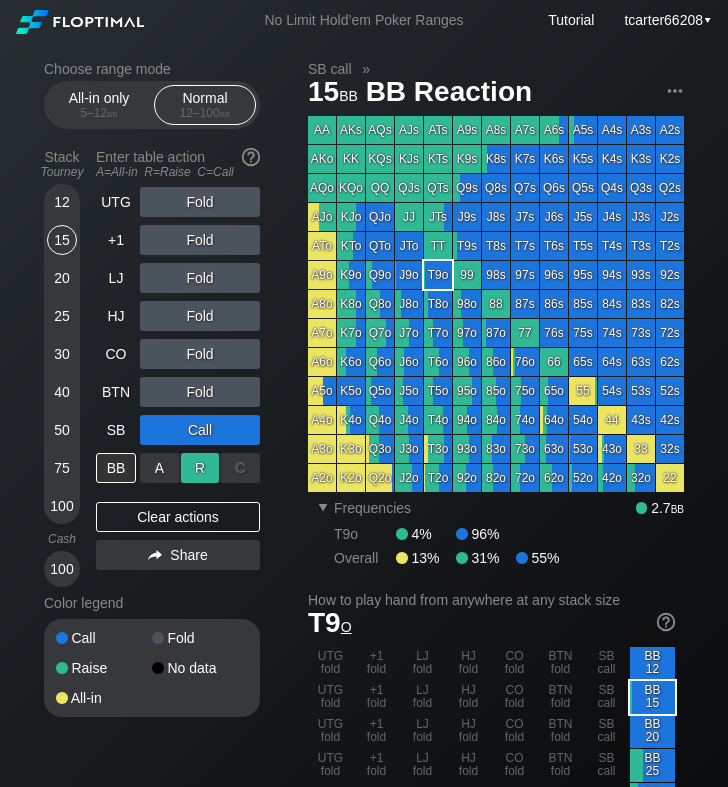 click on "R ✕" at bounding box center [200, 468] 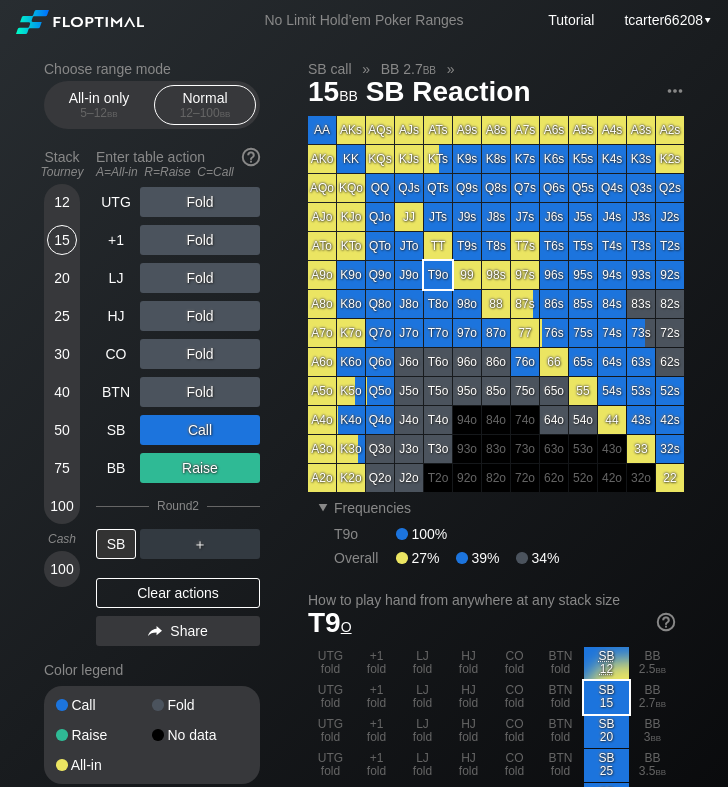 click on "Clear actions" at bounding box center [178, 593] 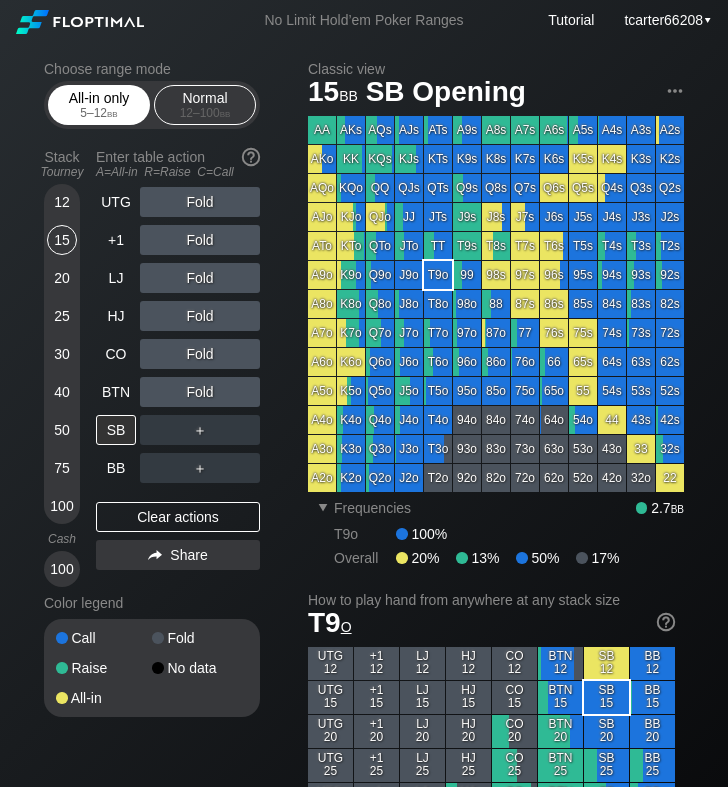 drag, startPoint x: 104, startPoint y: 119, endPoint x: 88, endPoint y: 159, distance: 43.081318 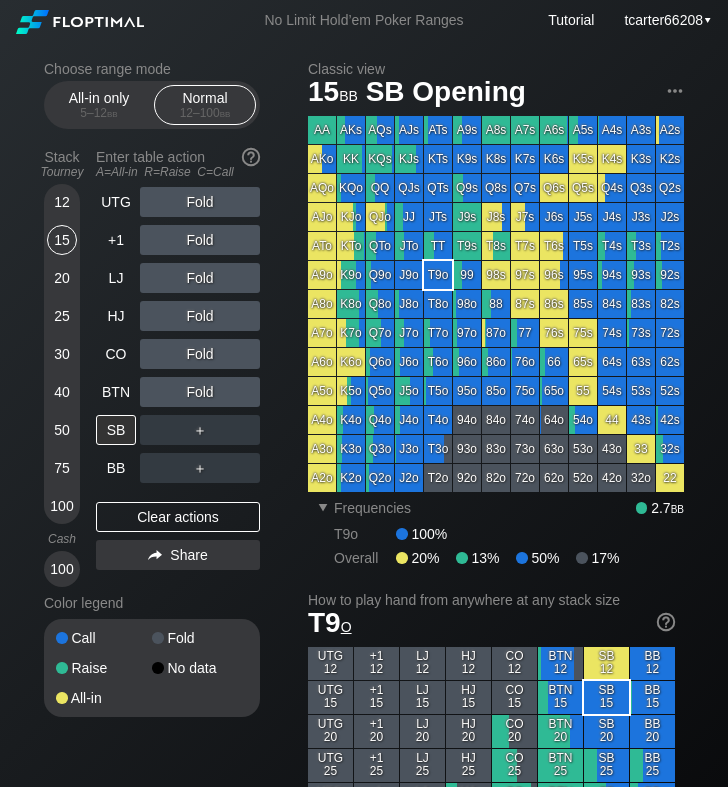 click on "5 – 12 bb" at bounding box center (99, 113) 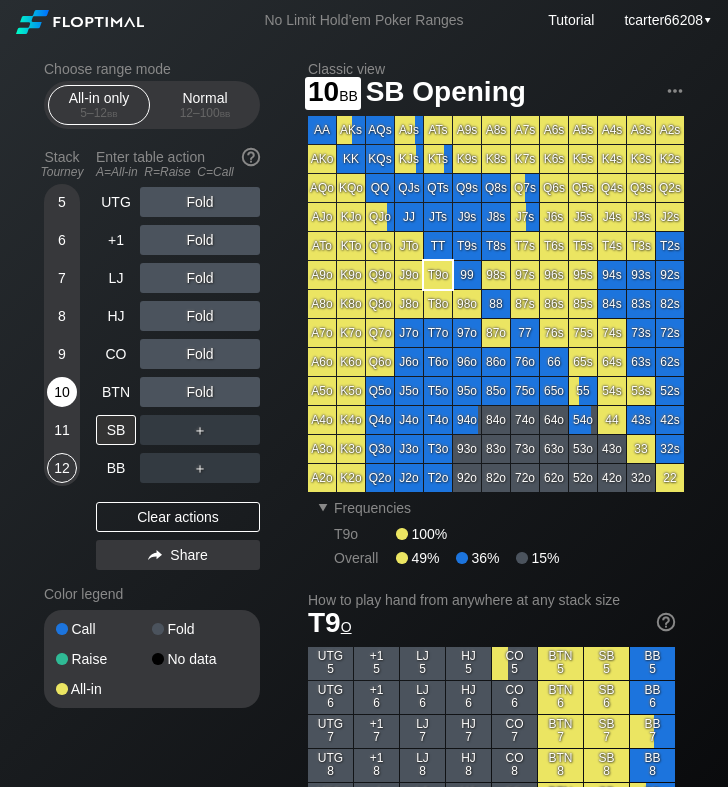 click on "10" at bounding box center (62, 392) 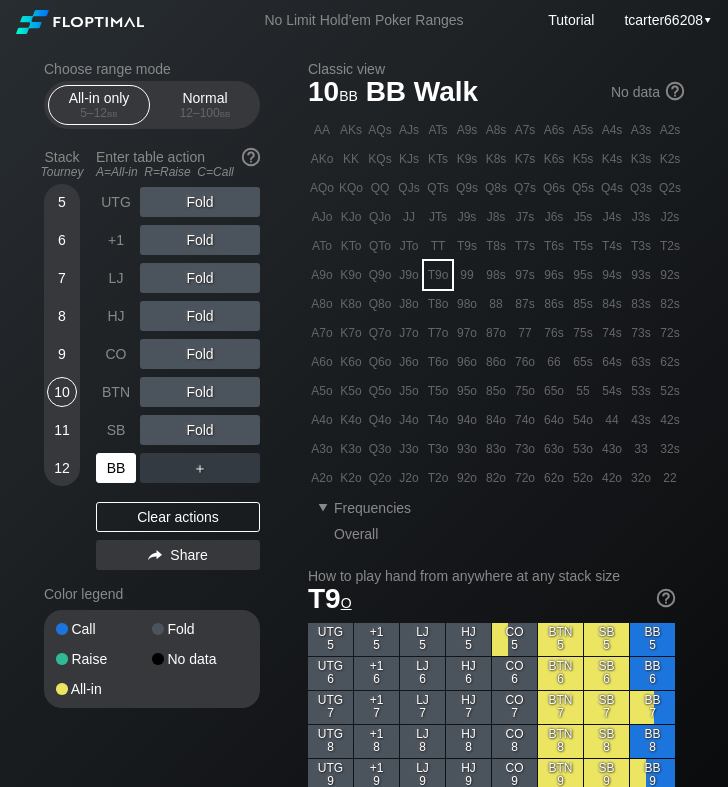 click on "BB" at bounding box center (116, 468) 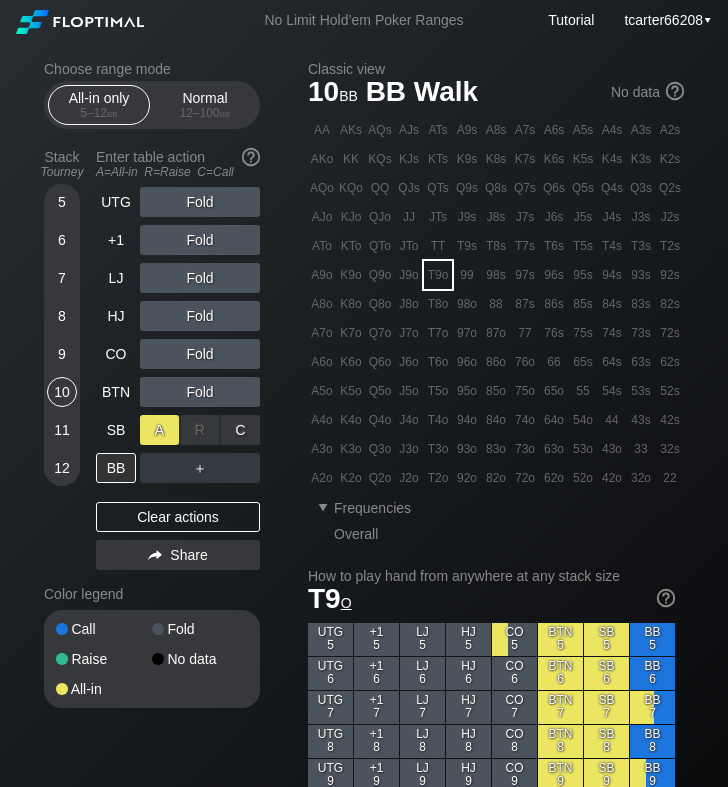 click on "A ✕" at bounding box center (159, 430) 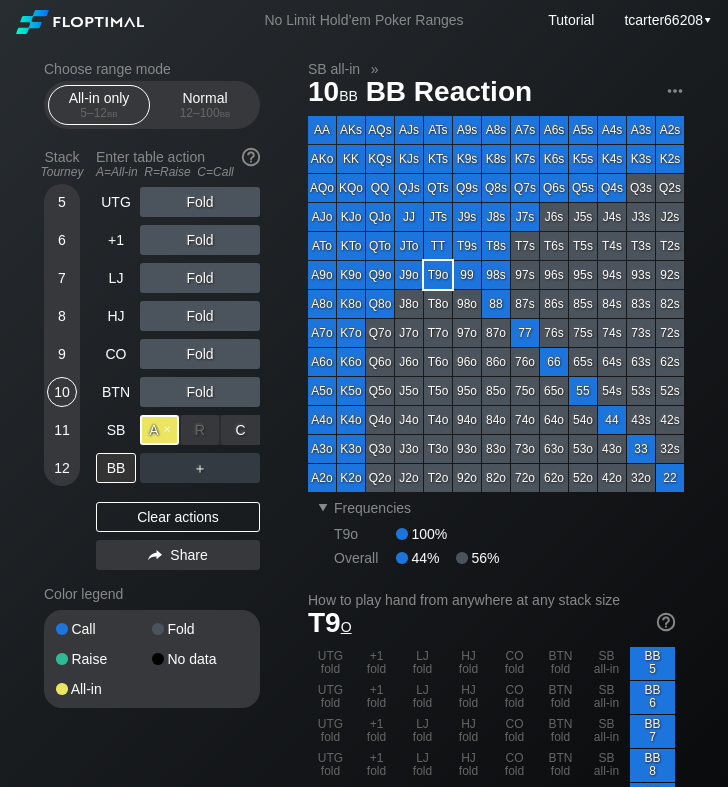 click on "A ✕" at bounding box center [159, 430] 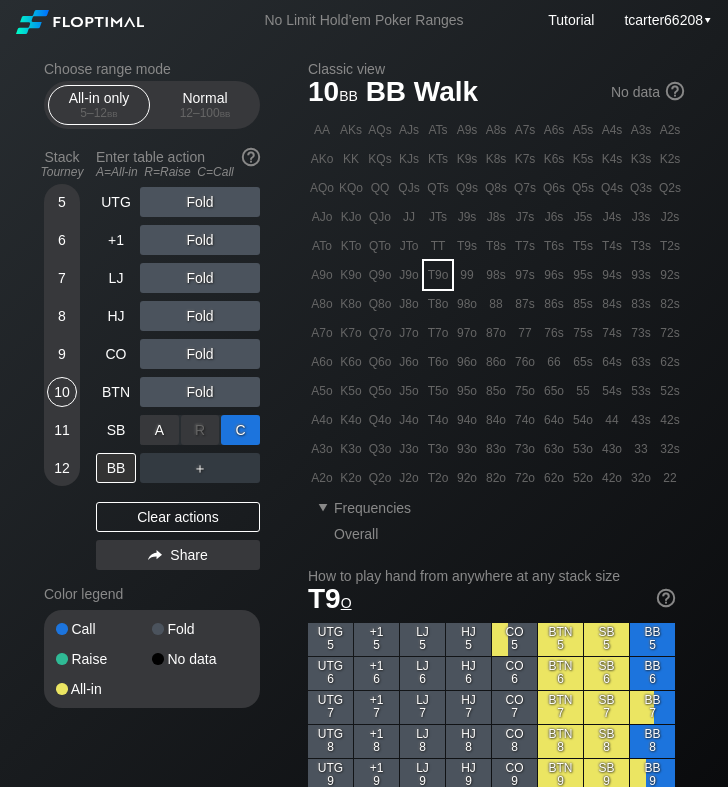click on "C ✕" at bounding box center (240, 430) 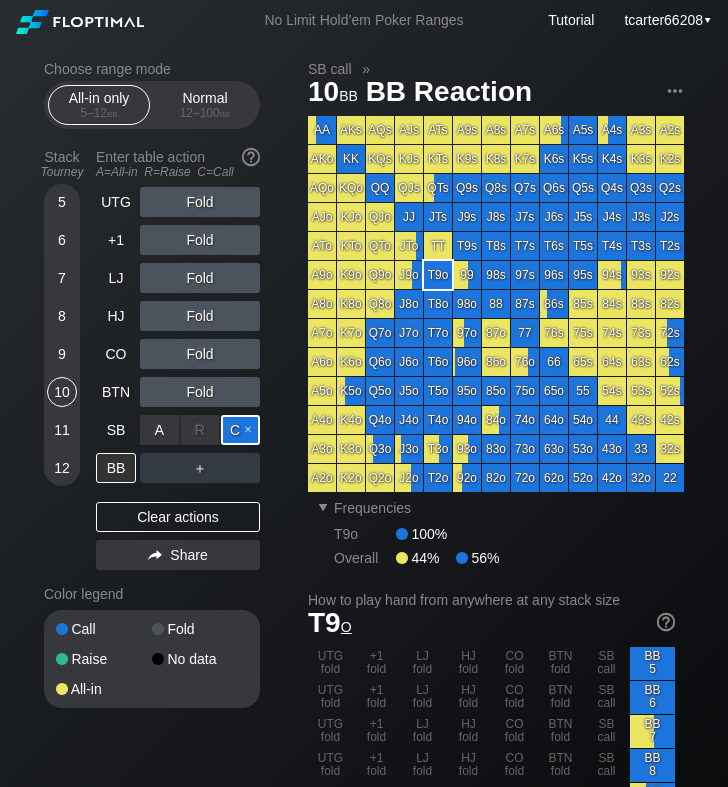 click on "C ✕" at bounding box center [240, 430] 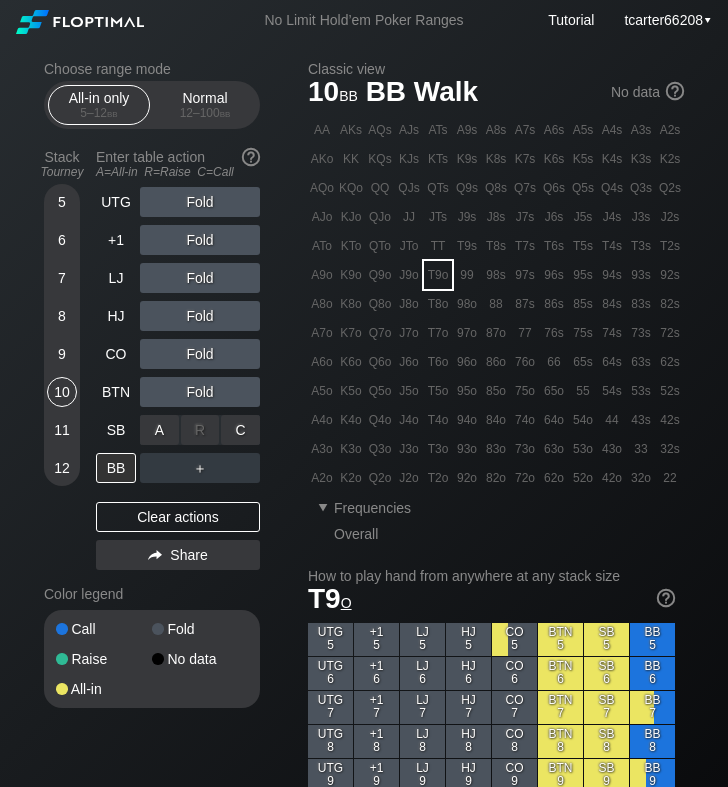 click on "R ✕" at bounding box center [200, 430] 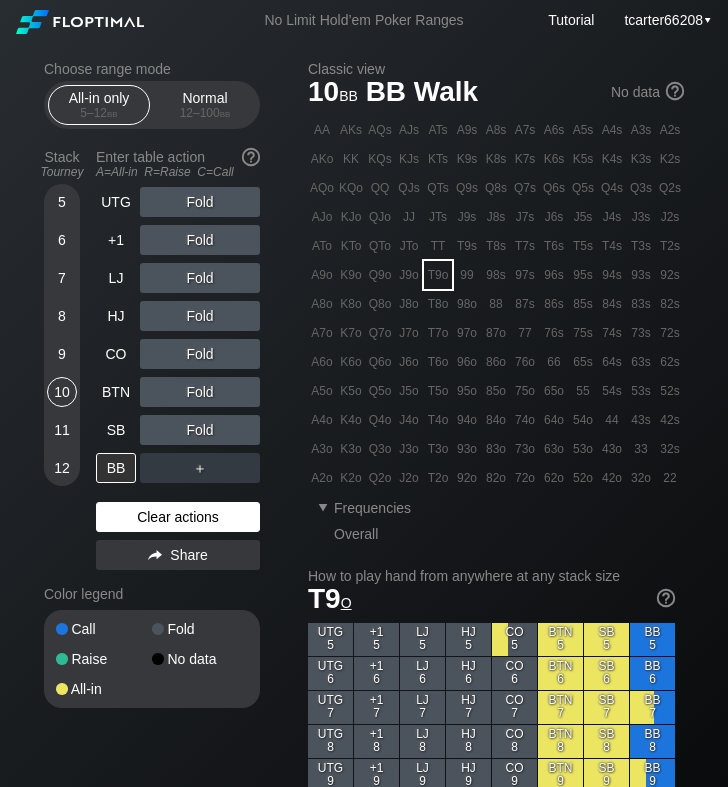 click on "Clear actions" at bounding box center [178, 517] 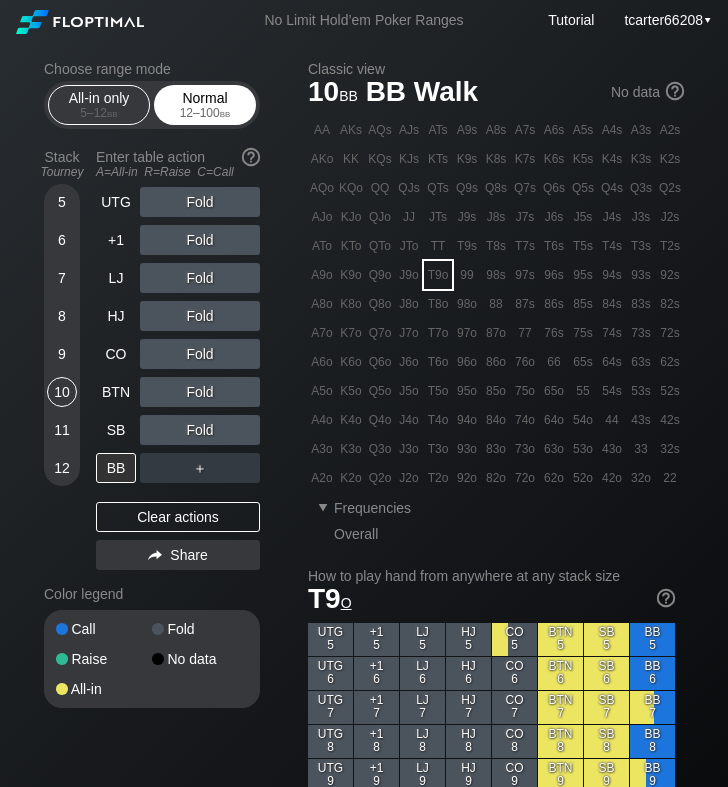 click on "Normal 12 – 100 bb" at bounding box center (205, 105) 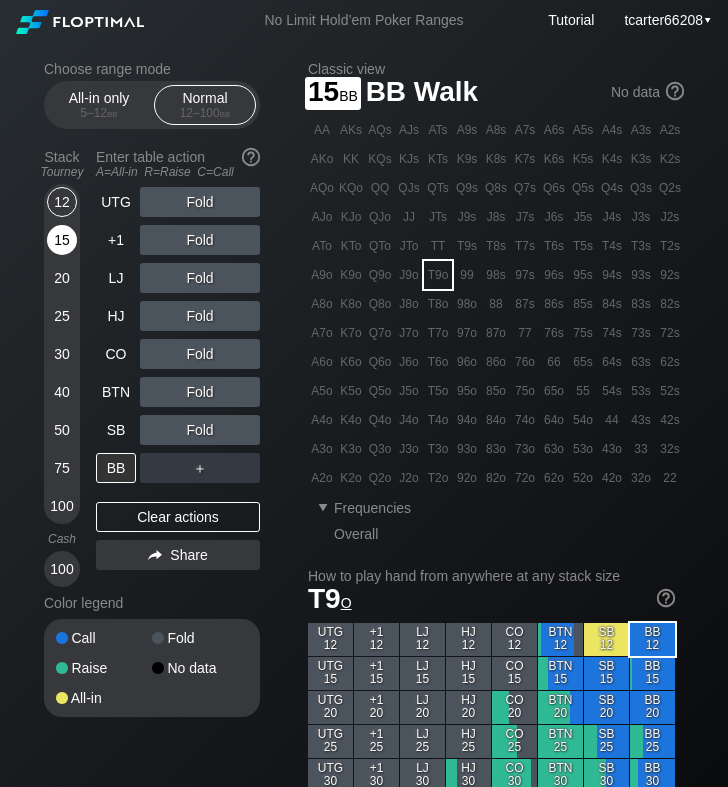 click on "15" at bounding box center [62, 240] 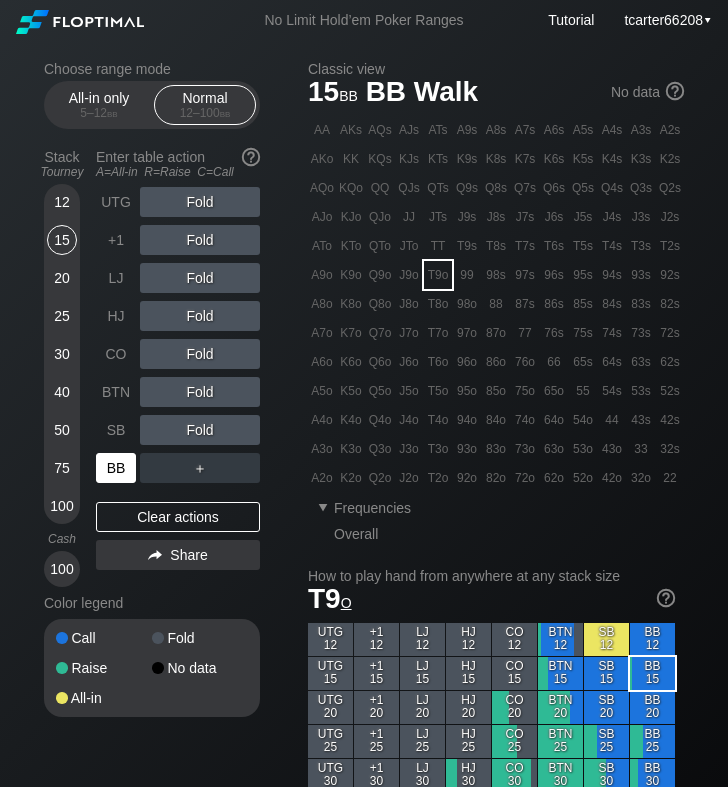 click on "UTG Fold +1 Fold LJ Fold HJ Fold CO Fold BTN Fold SB Fold BB ＋ Clear actions Share" at bounding box center (178, 387) 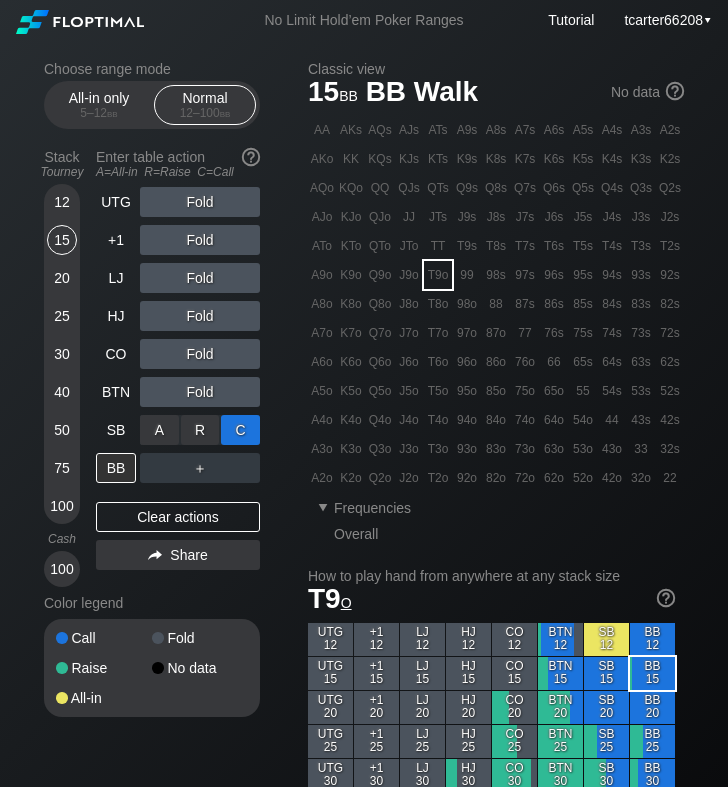 click on "C ✕" at bounding box center [240, 430] 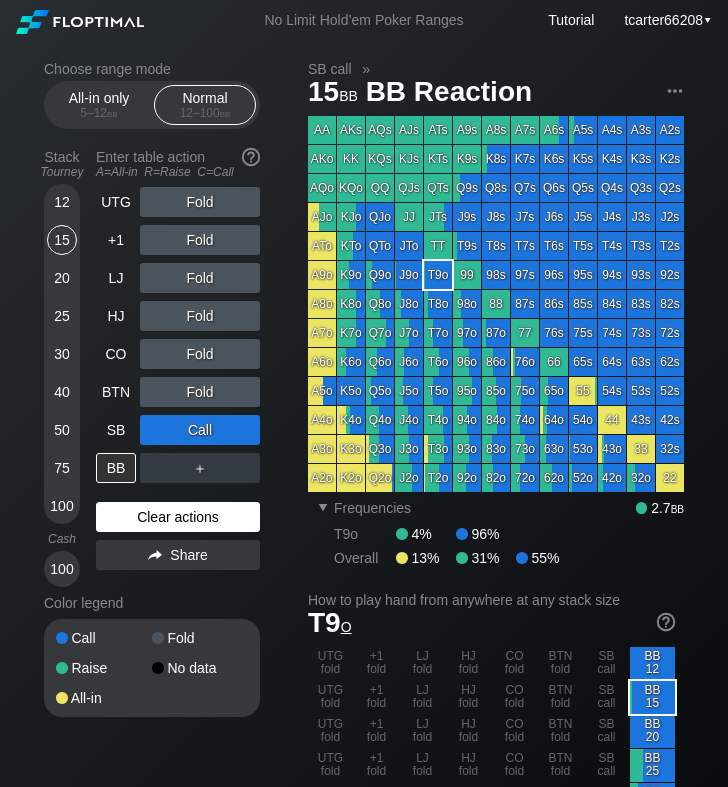 click on "Clear actions" at bounding box center [178, 517] 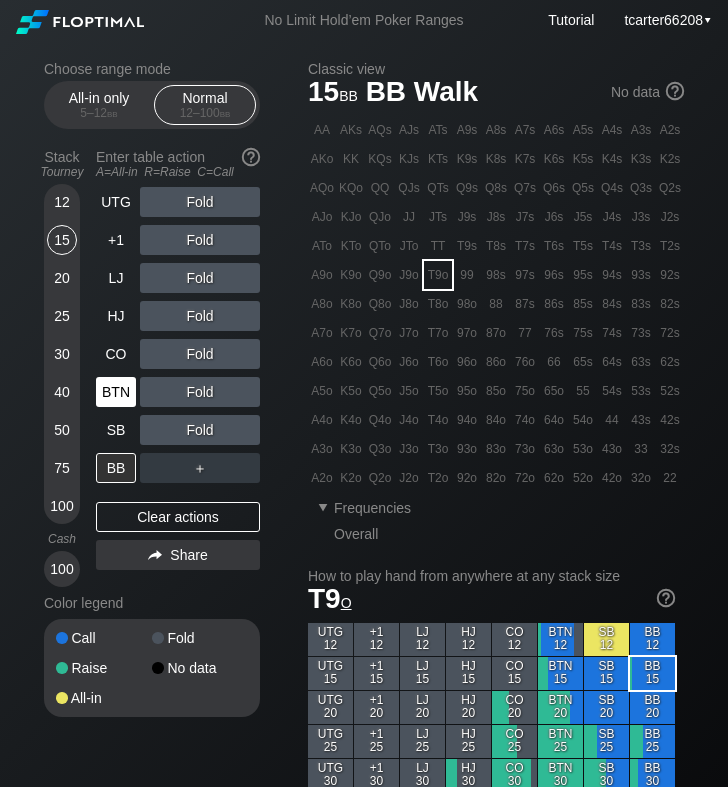 drag, startPoint x: 123, startPoint y: 385, endPoint x: 118, endPoint y: 398, distance: 13.928389 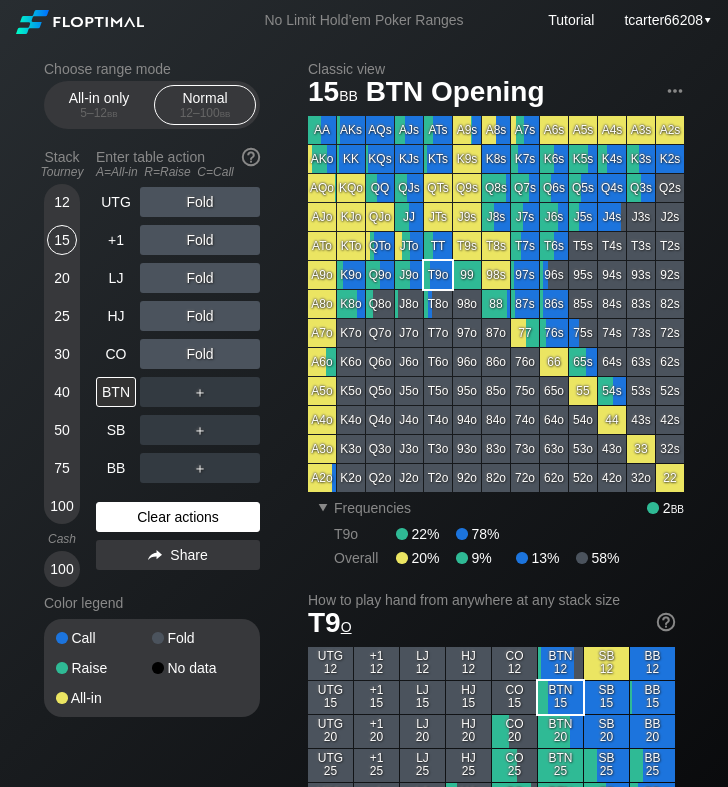 click on "Clear actions" at bounding box center (178, 517) 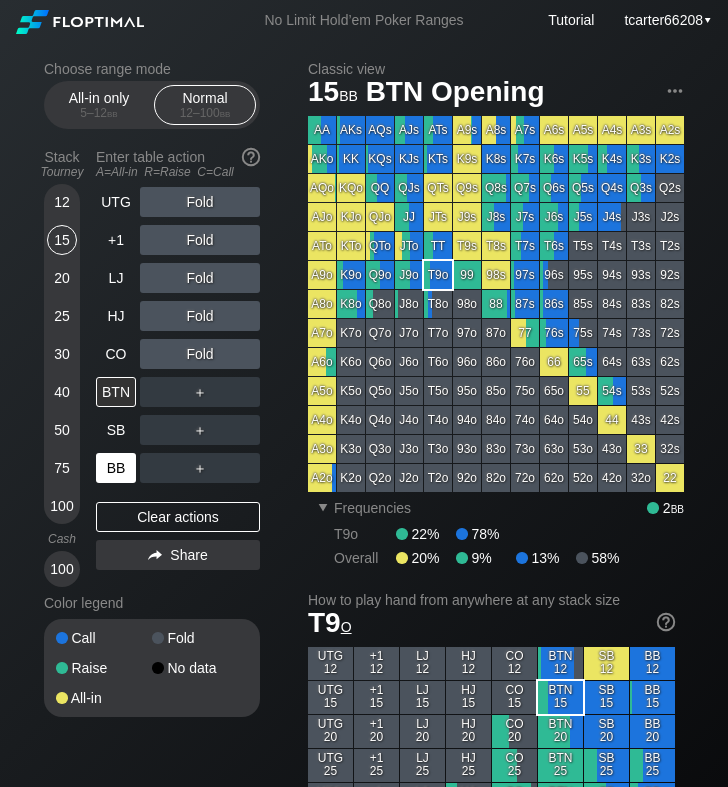 click on "BB" at bounding box center [116, 468] 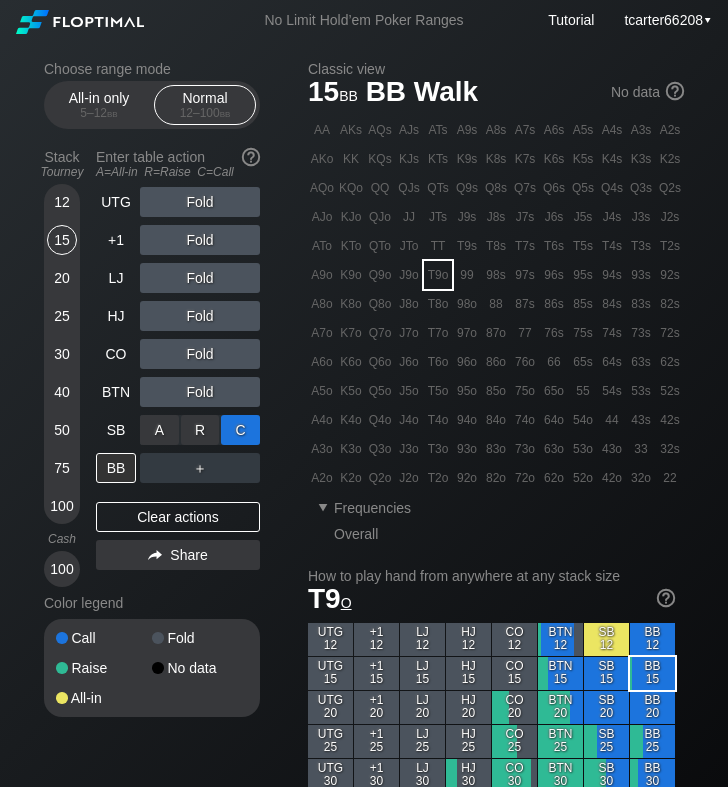 click on "C ✕" at bounding box center (240, 430) 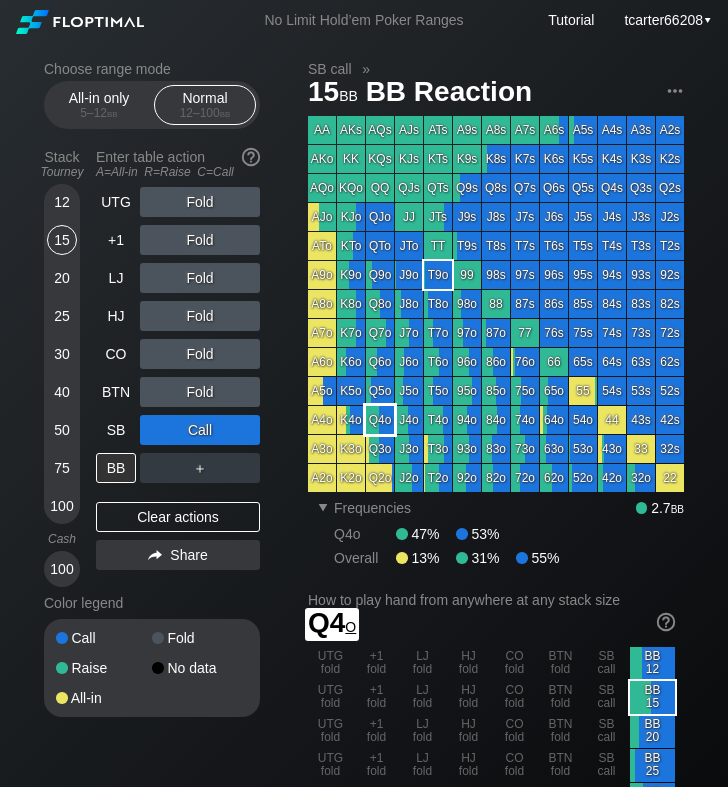 click on "K4o" at bounding box center [351, 420] 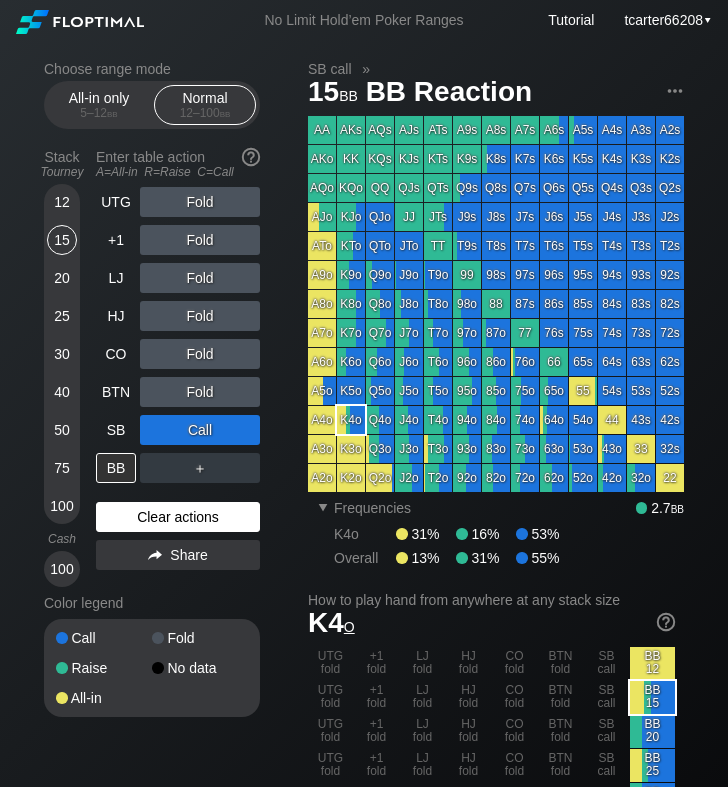 click on "Clear actions" at bounding box center (178, 517) 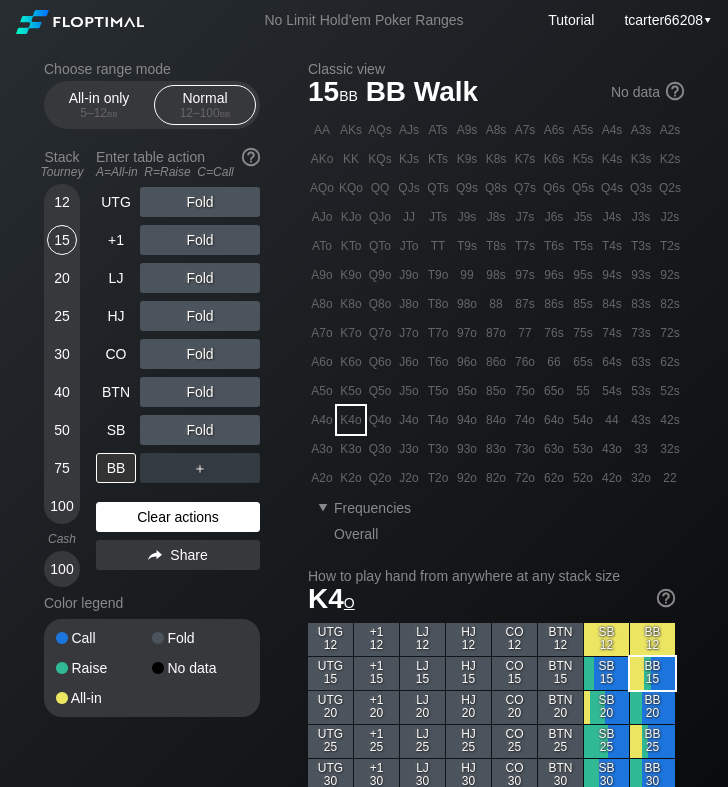 click on "Clear actions" at bounding box center (178, 517) 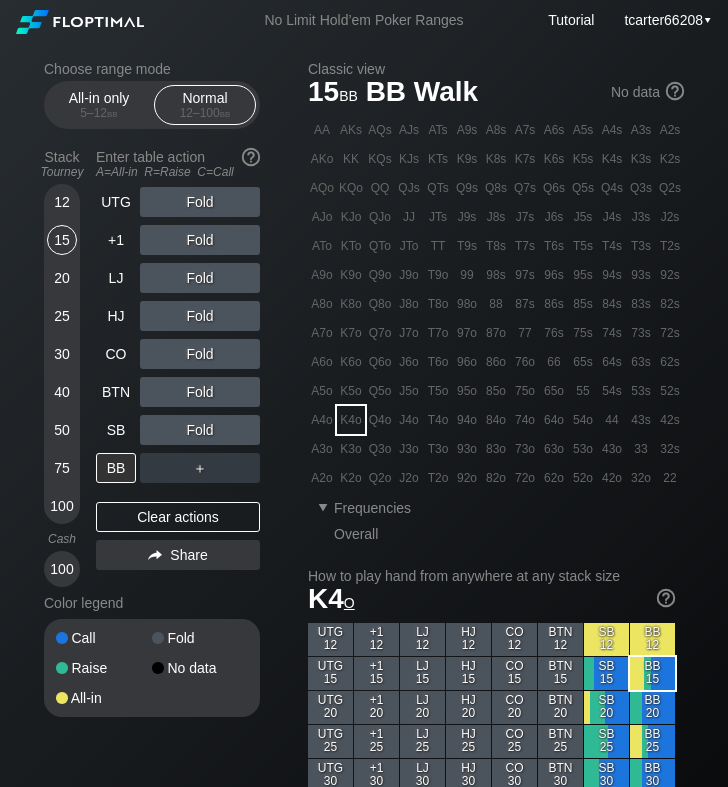 drag, startPoint x: 64, startPoint y: 204, endPoint x: 152, endPoint y: 405, distance: 219.4197 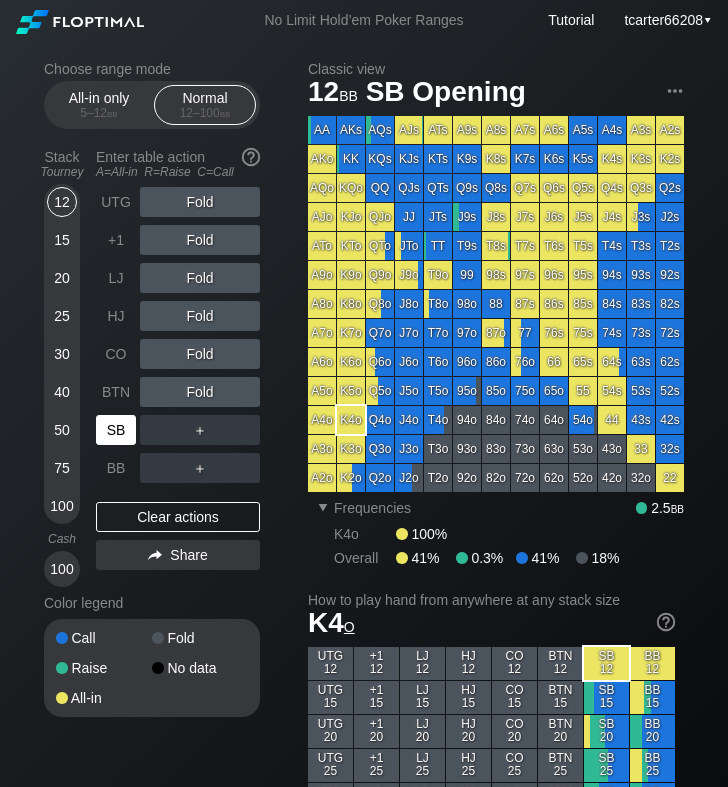 click on "SB" at bounding box center [116, 430] 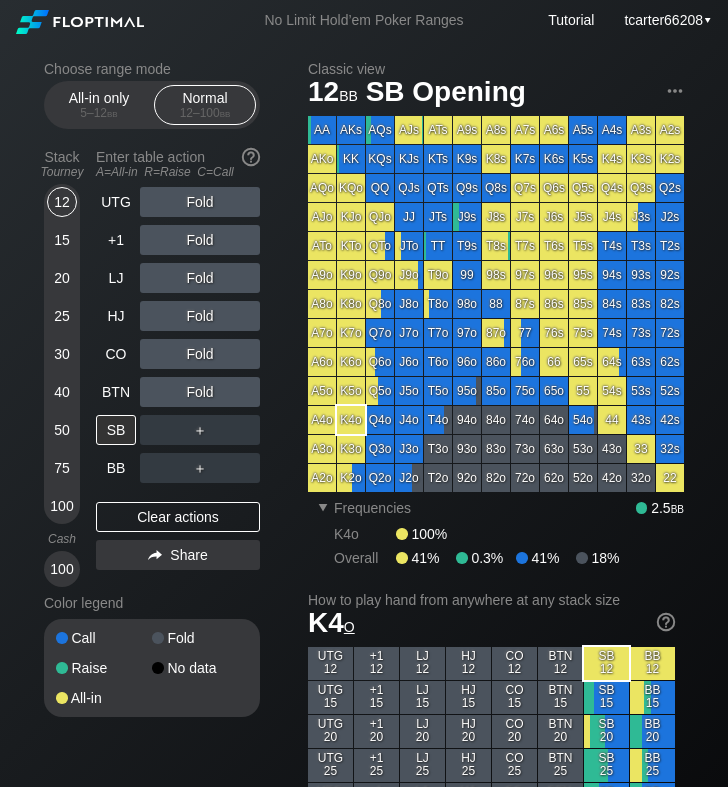 drag, startPoint x: 59, startPoint y: 238, endPoint x: 69, endPoint y: 249, distance: 14.866069 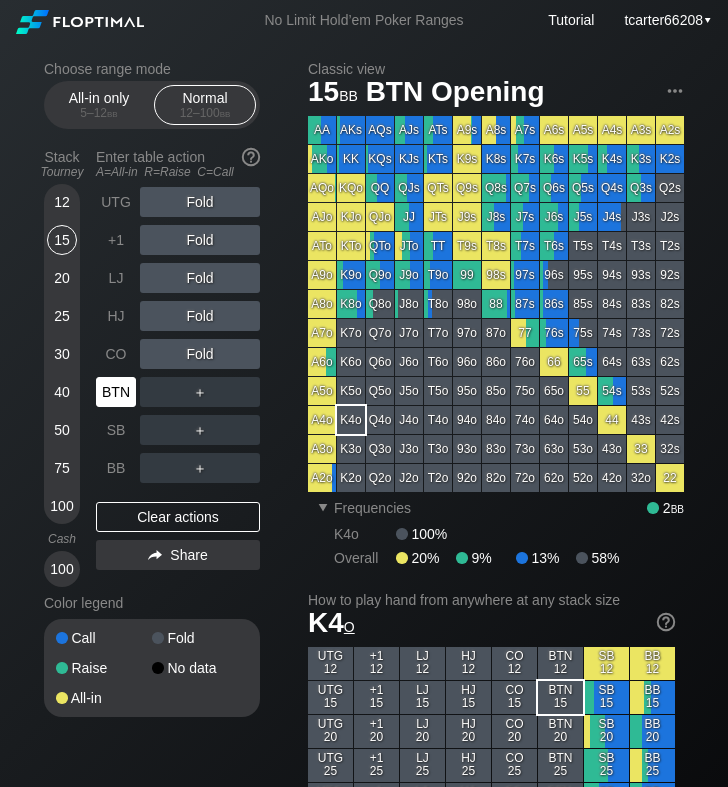 click on "BTN" at bounding box center [116, 392] 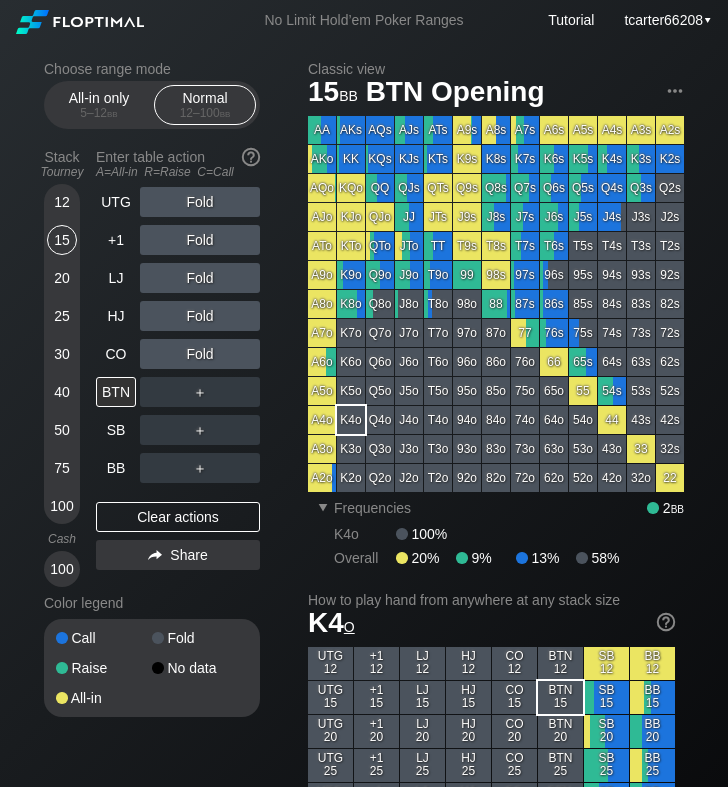 click on "＋" at bounding box center (200, 202) 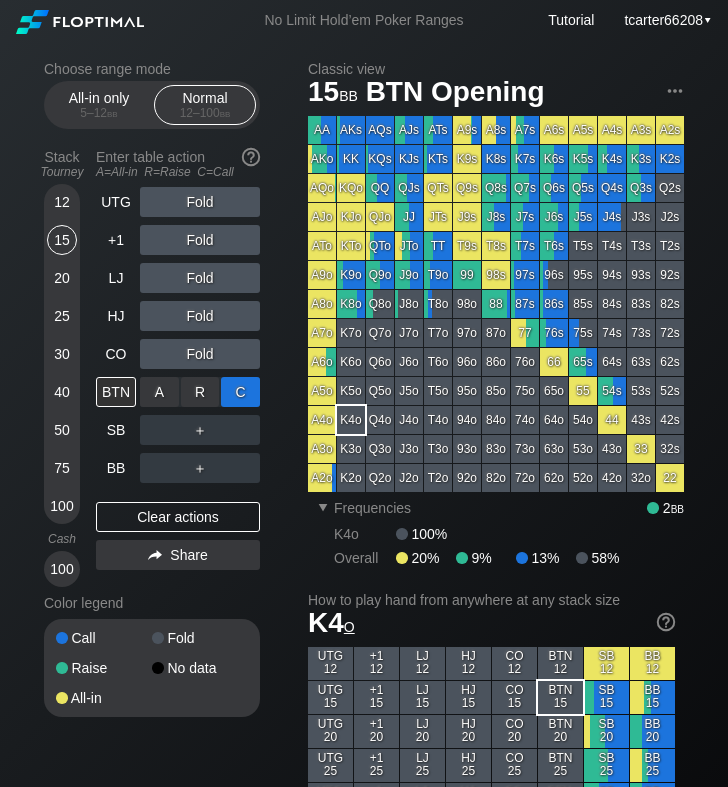 click on "C ✕" at bounding box center [240, 392] 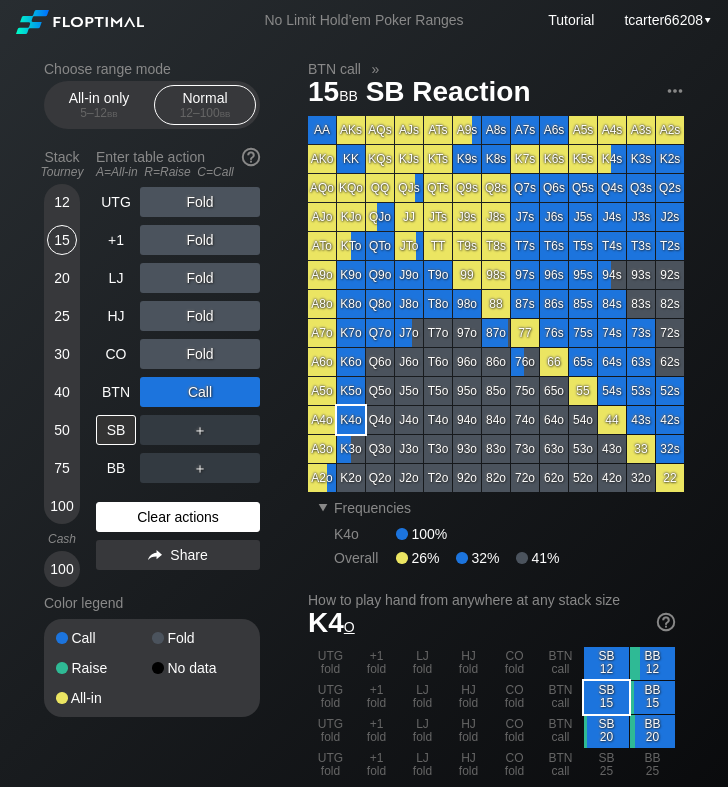 click on "Clear actions" at bounding box center [178, 517] 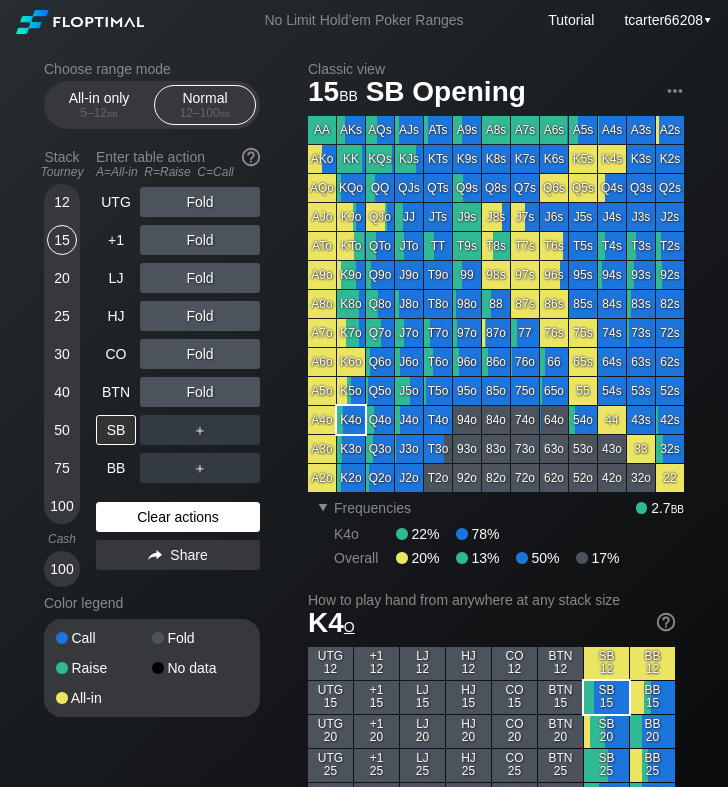 click on "Clear actions" at bounding box center [178, 517] 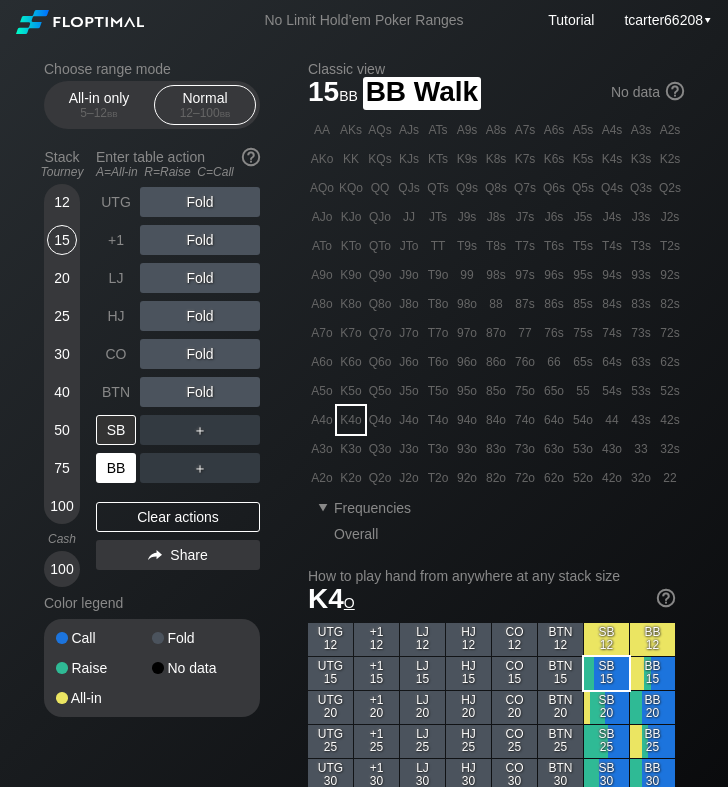 click on "BB" at bounding box center [118, 468] 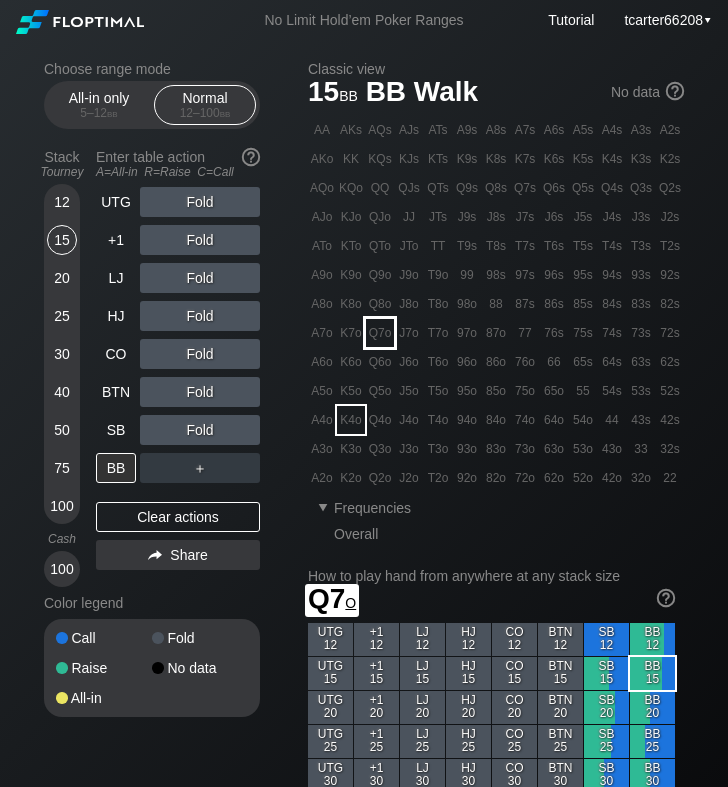 click on "Q7o" at bounding box center (380, 333) 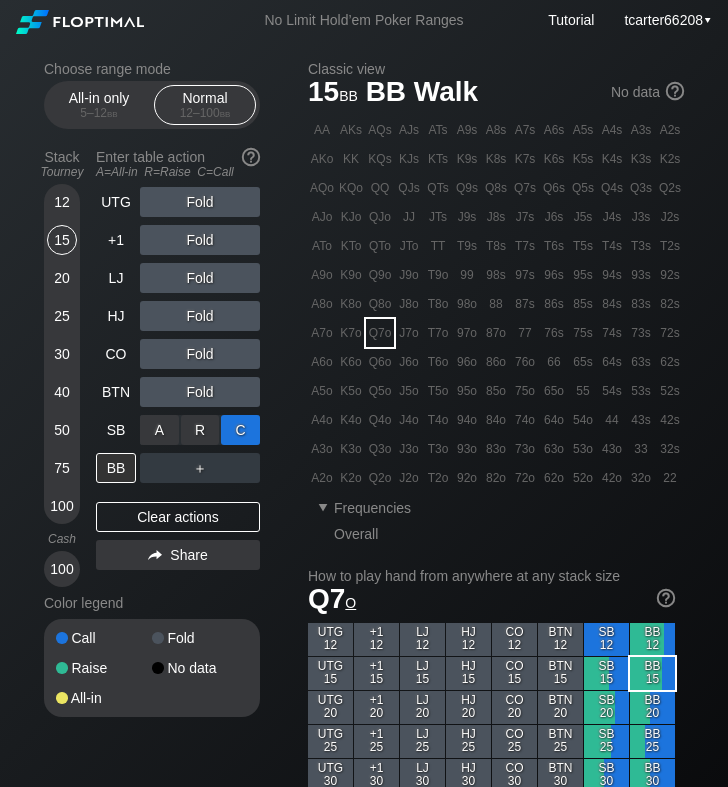 drag, startPoint x: 224, startPoint y: 444, endPoint x: 242, endPoint y: 436, distance: 19.697716 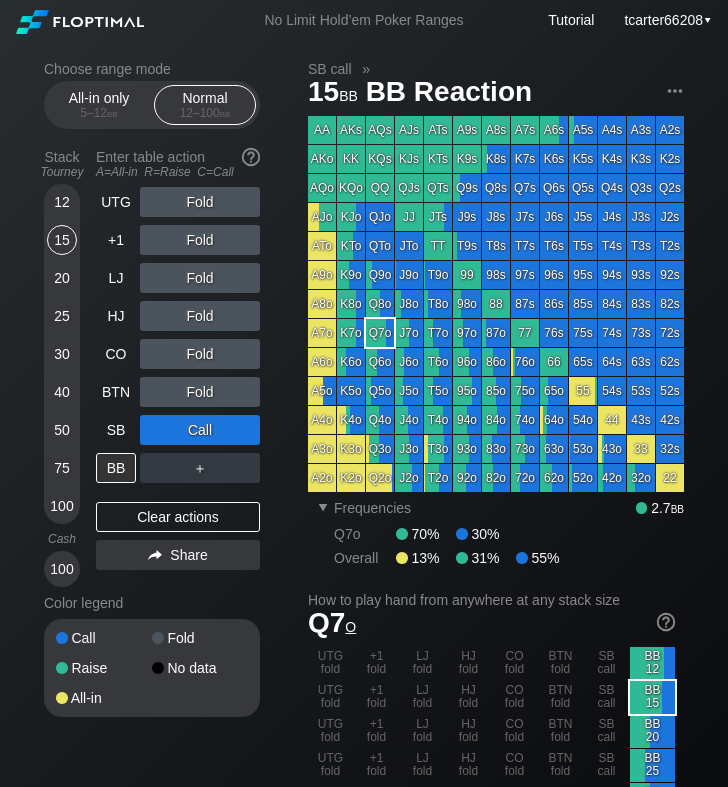 click on "＋" at bounding box center (200, 202) 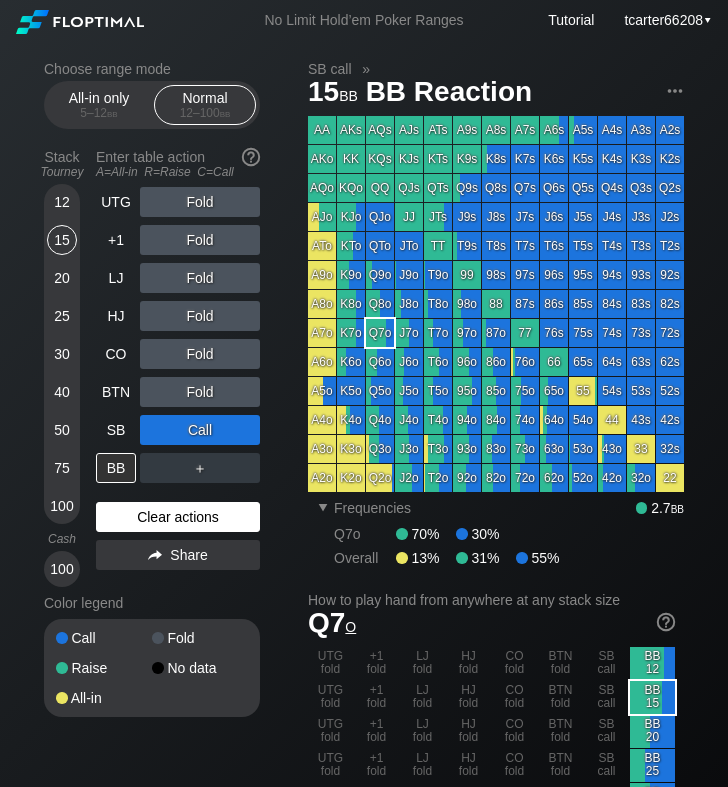 click on "Clear actions" at bounding box center [178, 517] 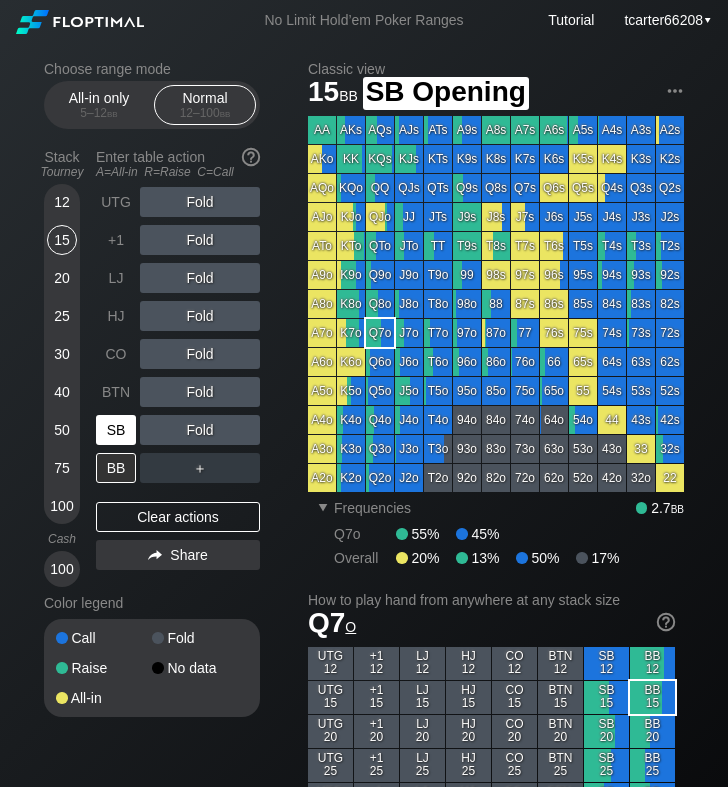 click on "SB" at bounding box center [116, 430] 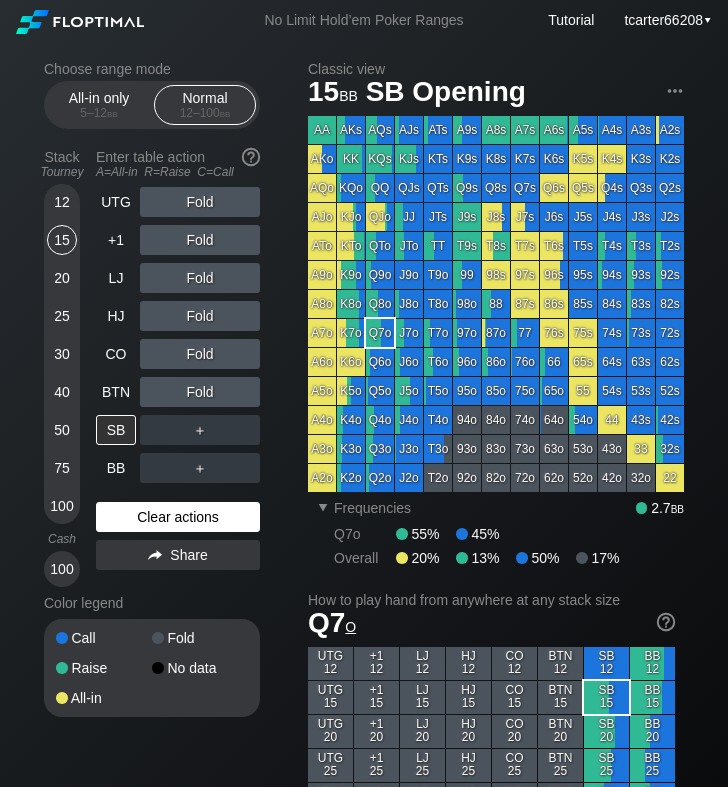 click on "Clear actions" at bounding box center [178, 517] 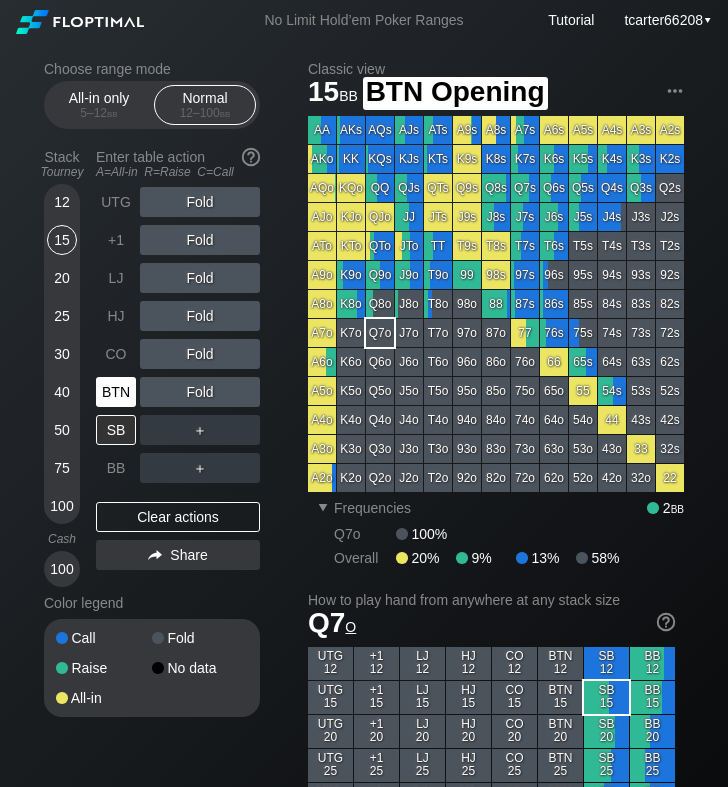click on "BTN" at bounding box center (116, 392) 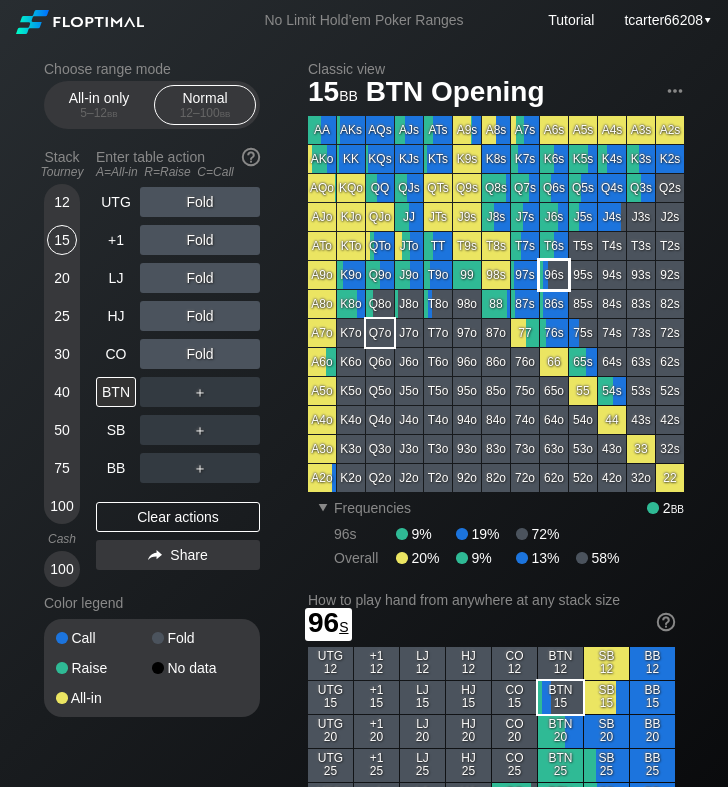 click on "96s" at bounding box center [554, 275] 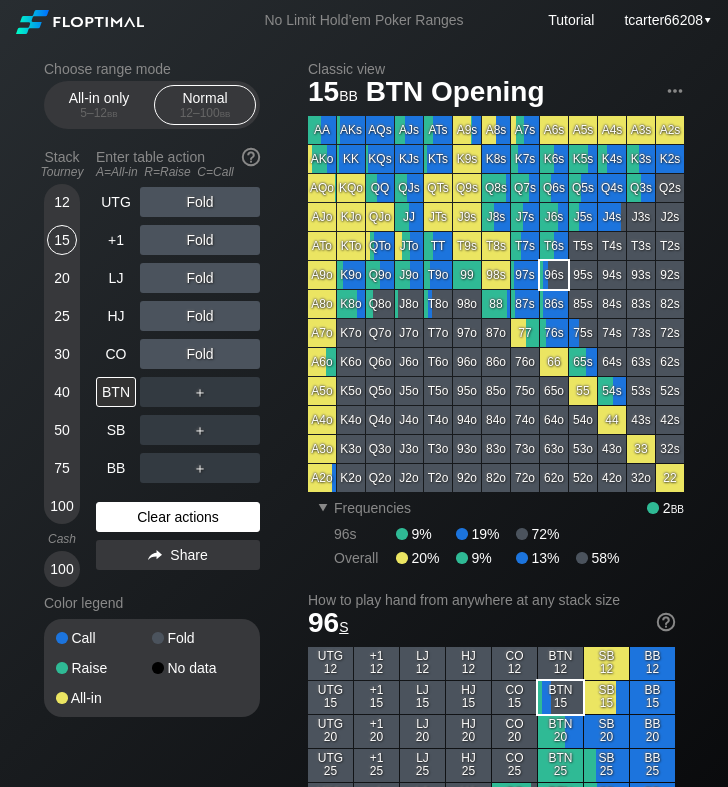 click on "Clear actions" at bounding box center (178, 517) 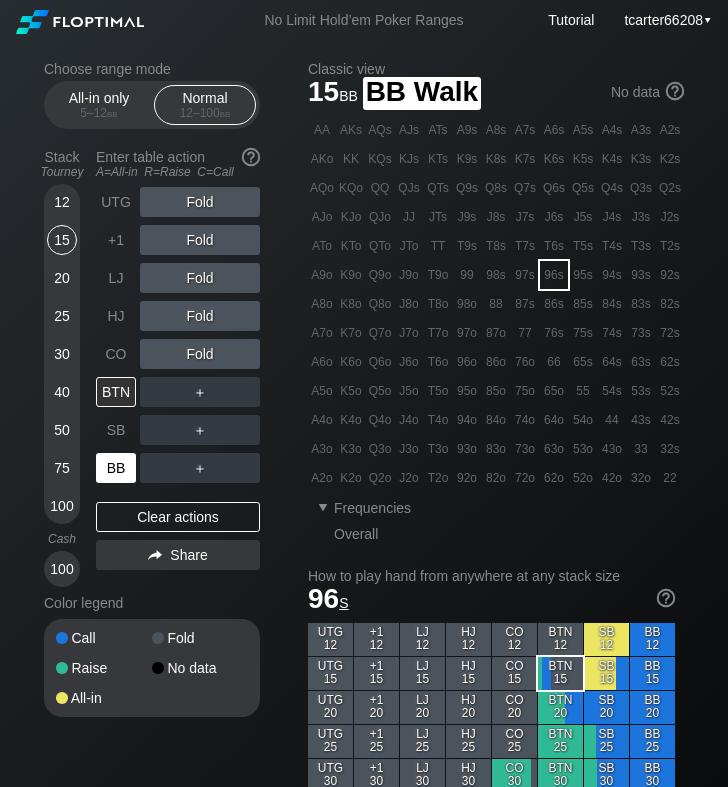 click on "BB" at bounding box center [116, 468] 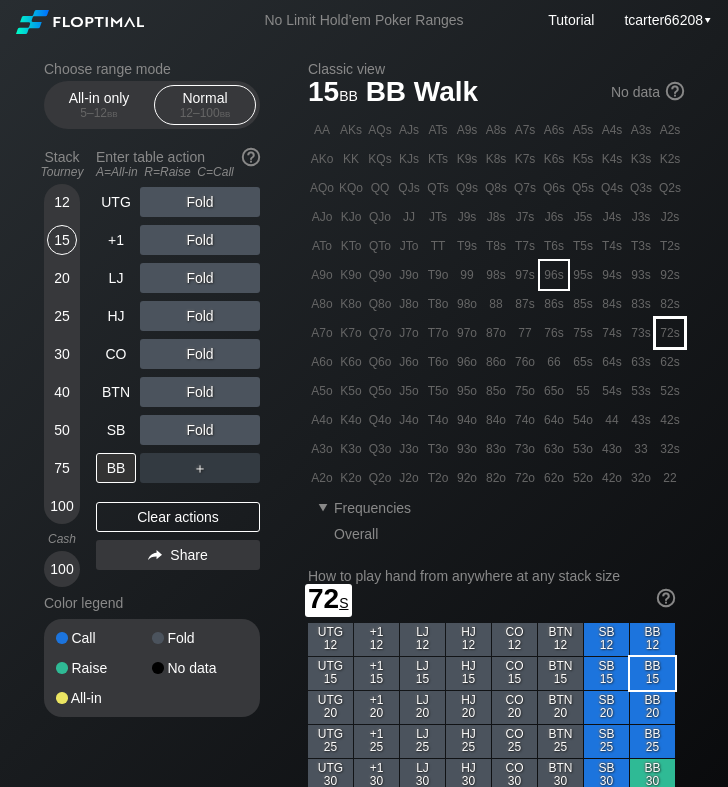 click on "72s" at bounding box center (670, 333) 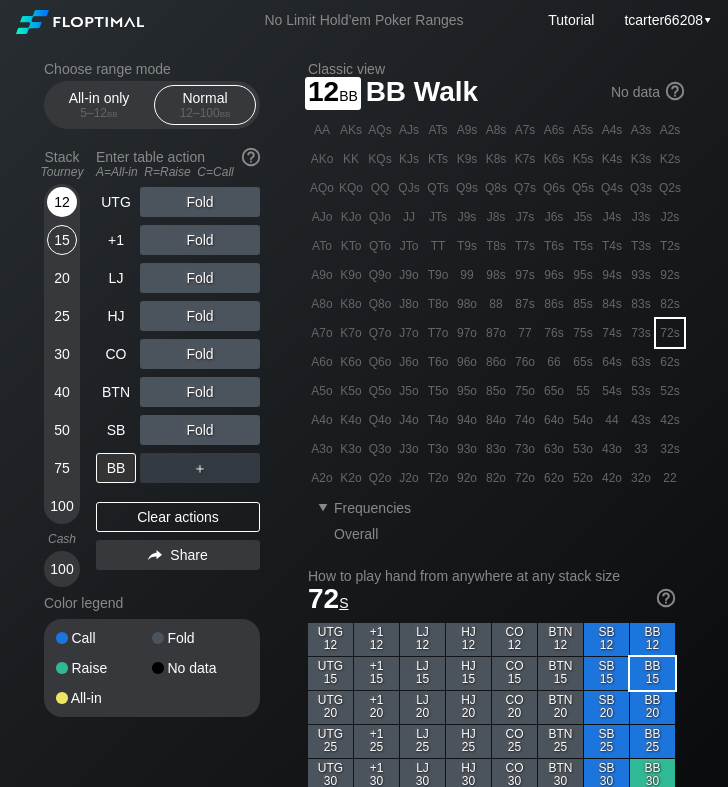 click on "12" at bounding box center [62, 202] 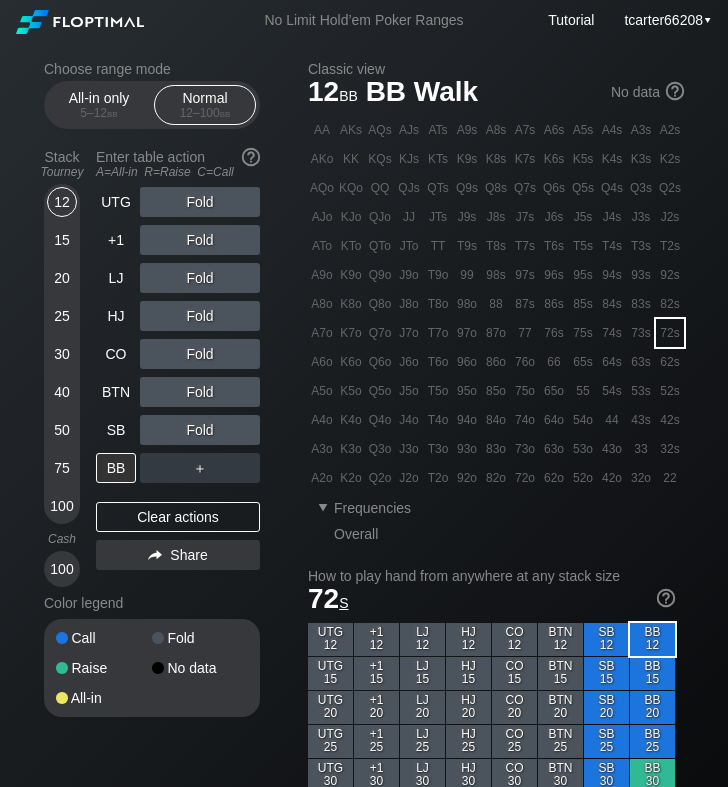 click on "Choose range mode" at bounding box center (152, 69) 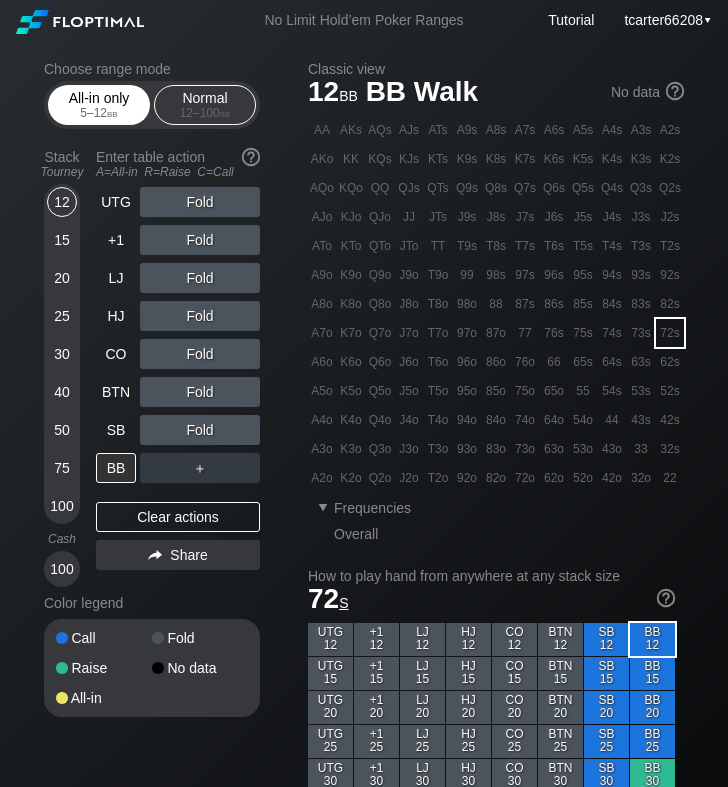 click on "All-in only 5 – 12 bb" at bounding box center [99, 105] 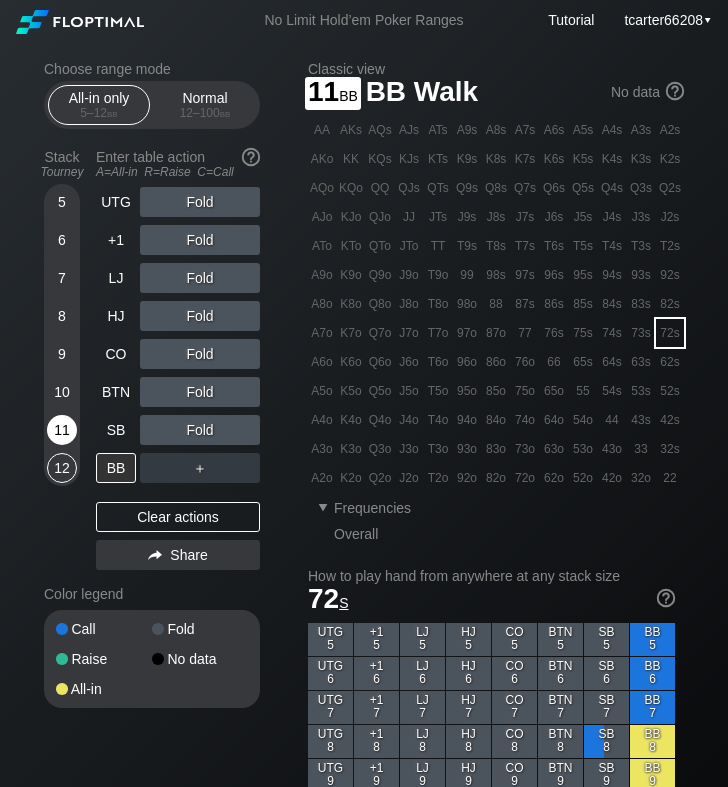 click on "11" at bounding box center [62, 430] 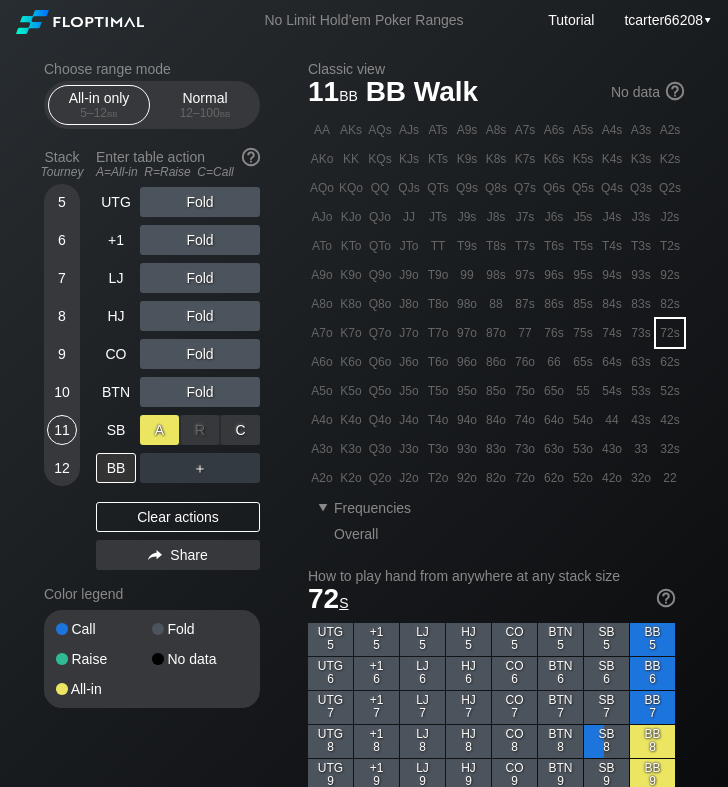 click on "A ✕" at bounding box center [159, 430] 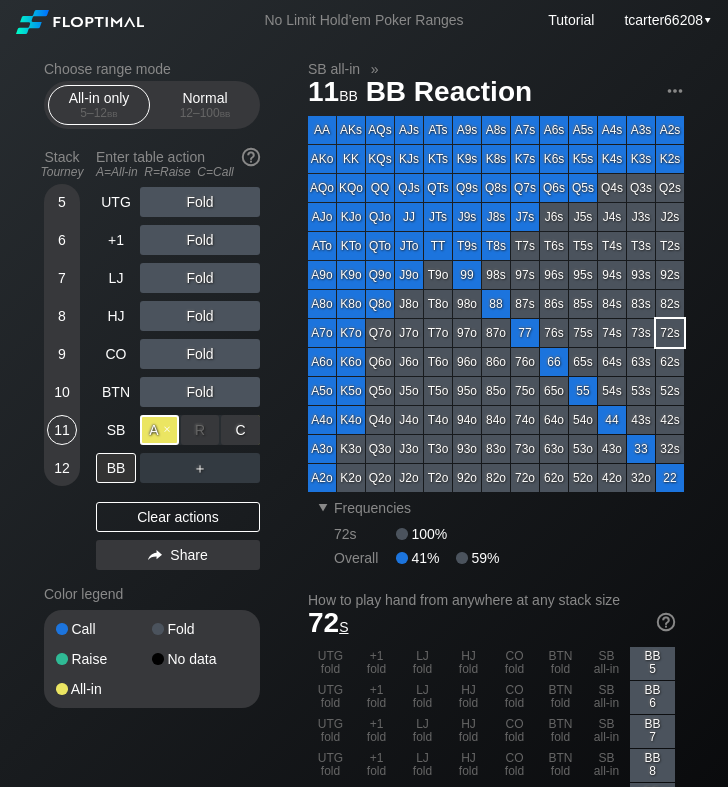 click on "A ✕" at bounding box center [159, 430] 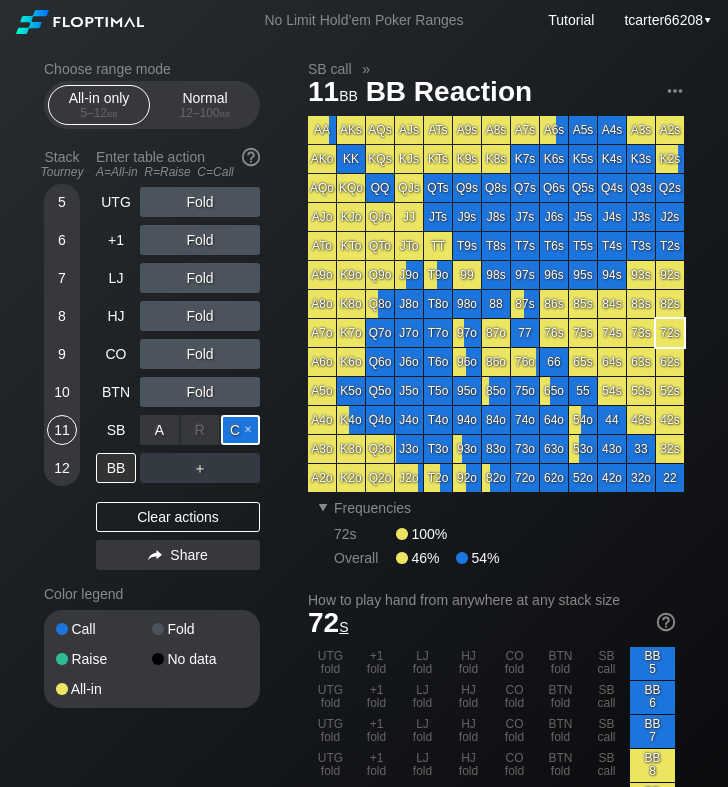 click on "C ✕" at bounding box center (240, 430) 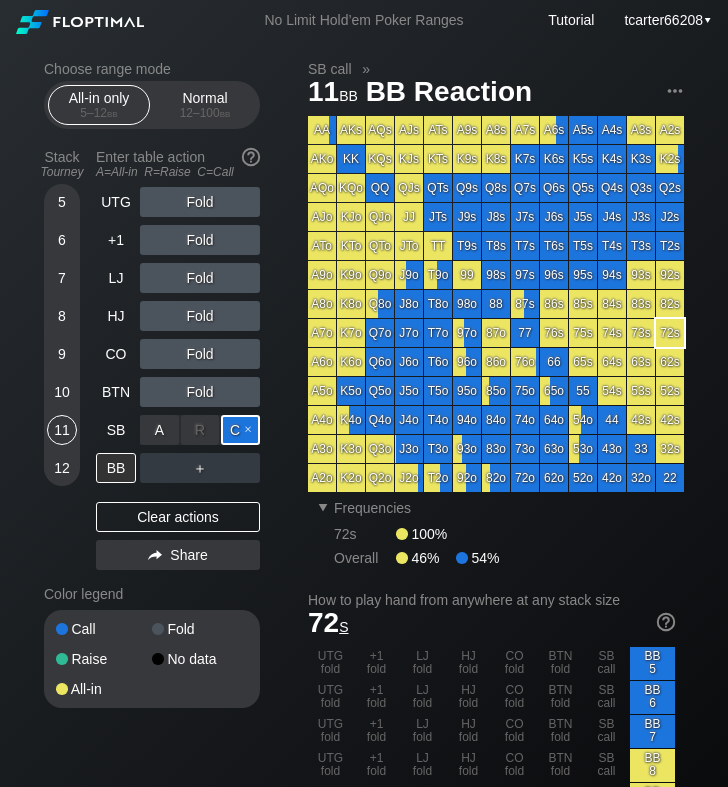 drag, startPoint x: 248, startPoint y: 442, endPoint x: 240, endPoint y: 426, distance: 17.888544 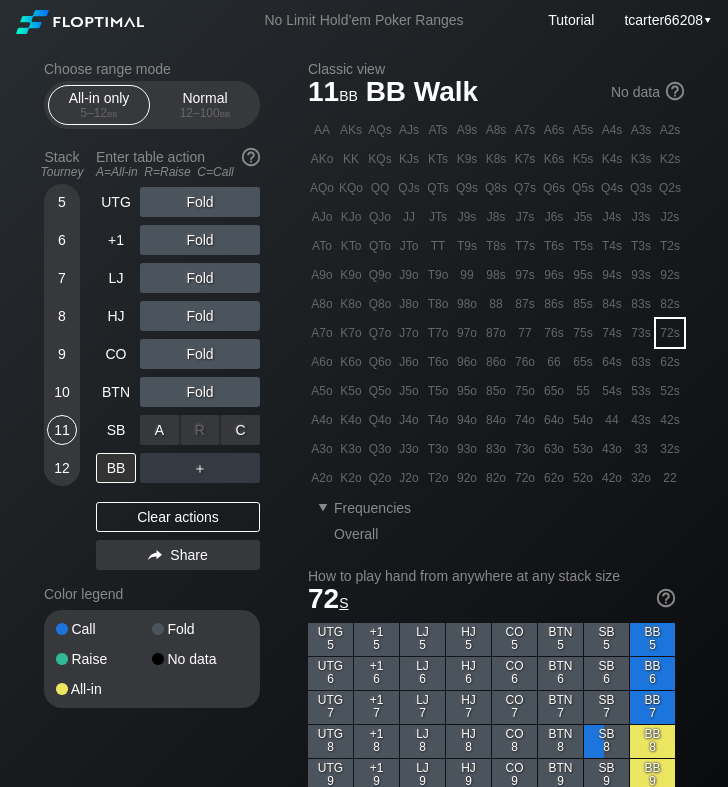 click on "C ✕" at bounding box center [240, 430] 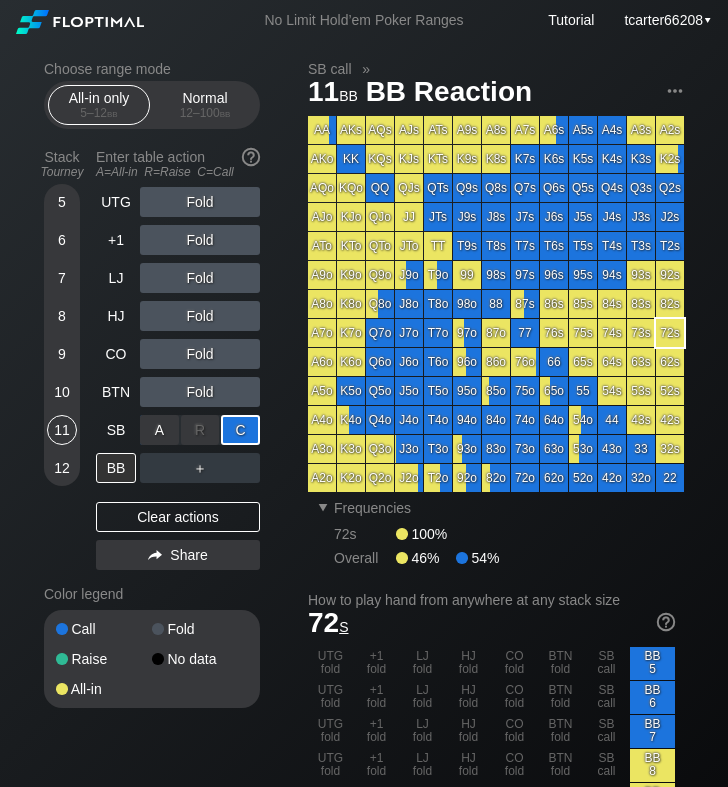 click on "C ✕" at bounding box center (240, 430) 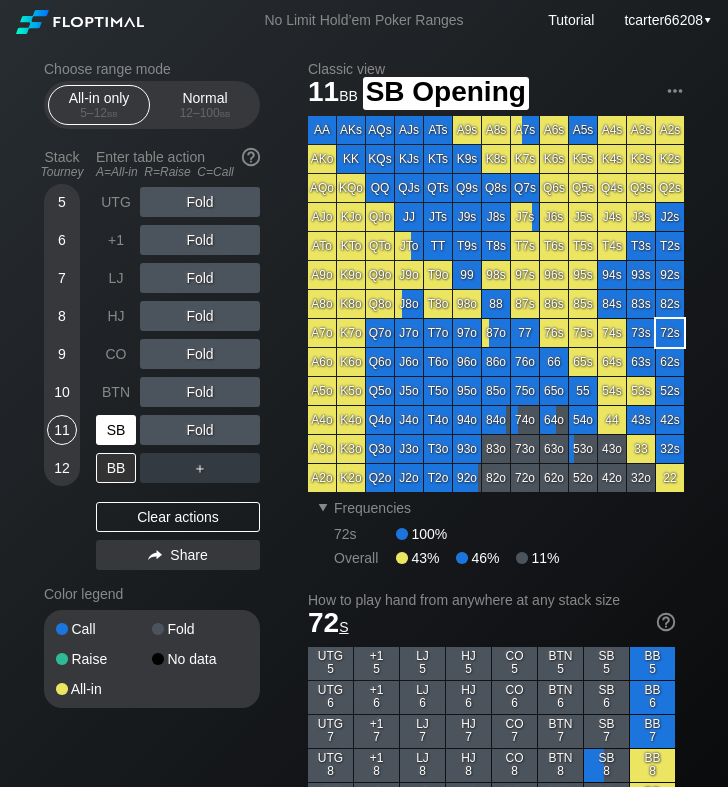 click on "SB" at bounding box center (116, 430) 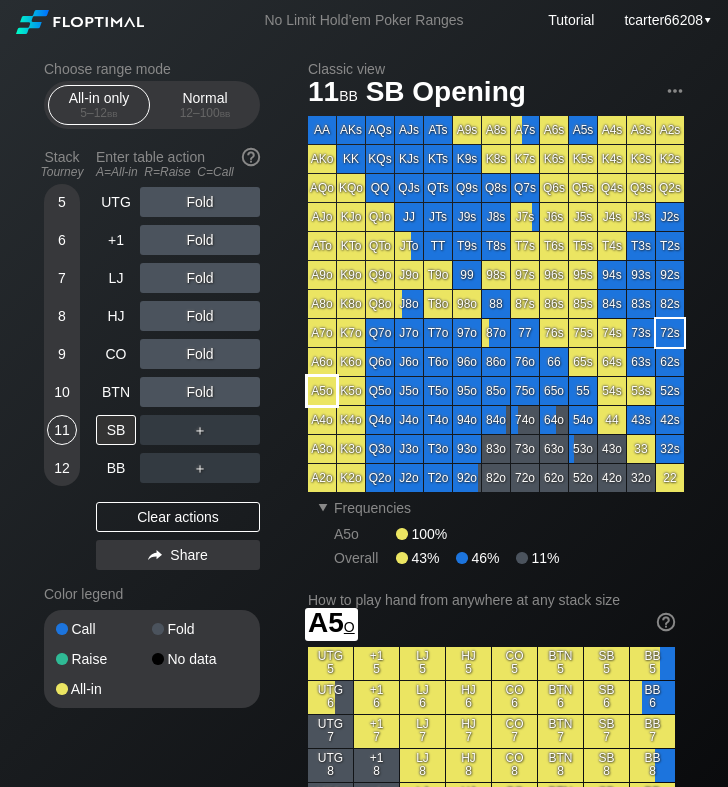 click on "A5o" at bounding box center (322, 391) 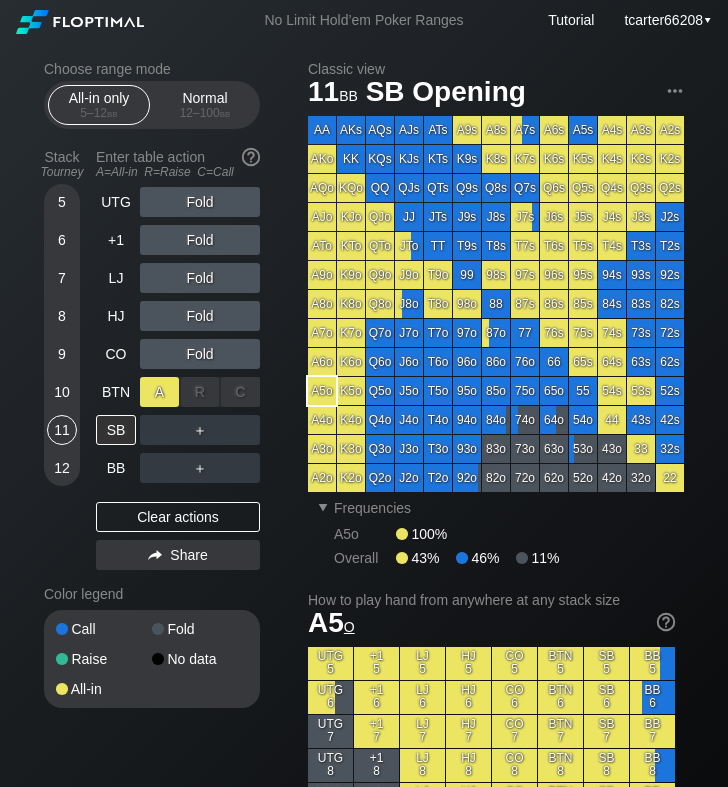 click on "A ✕" at bounding box center [159, 392] 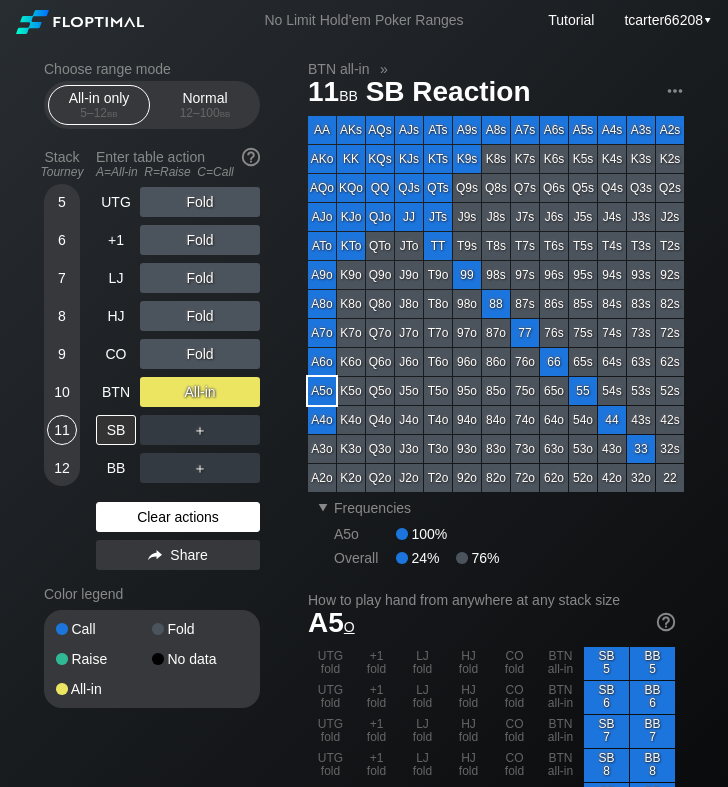 click on "Clear actions" at bounding box center (178, 517) 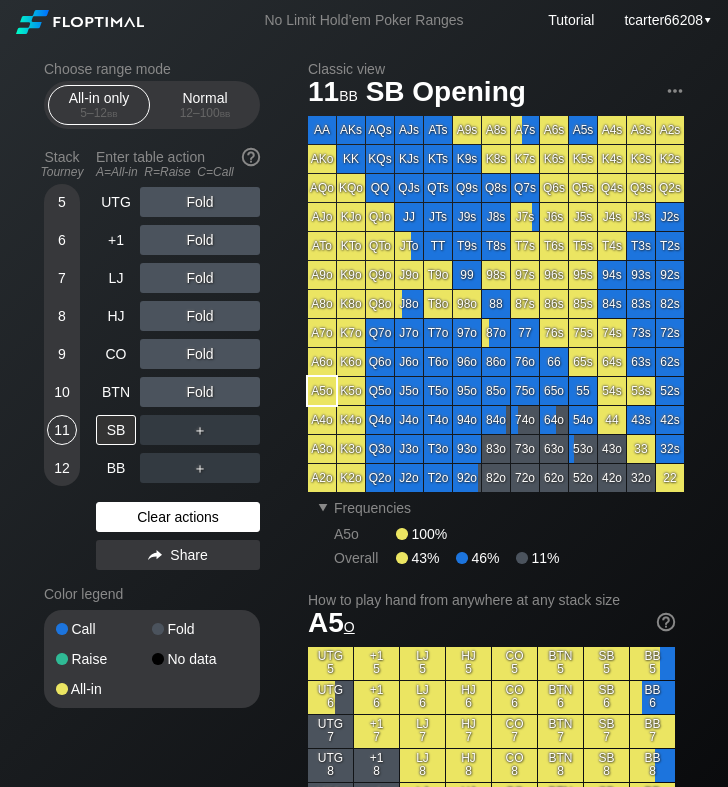 click on "Clear actions" at bounding box center [178, 517] 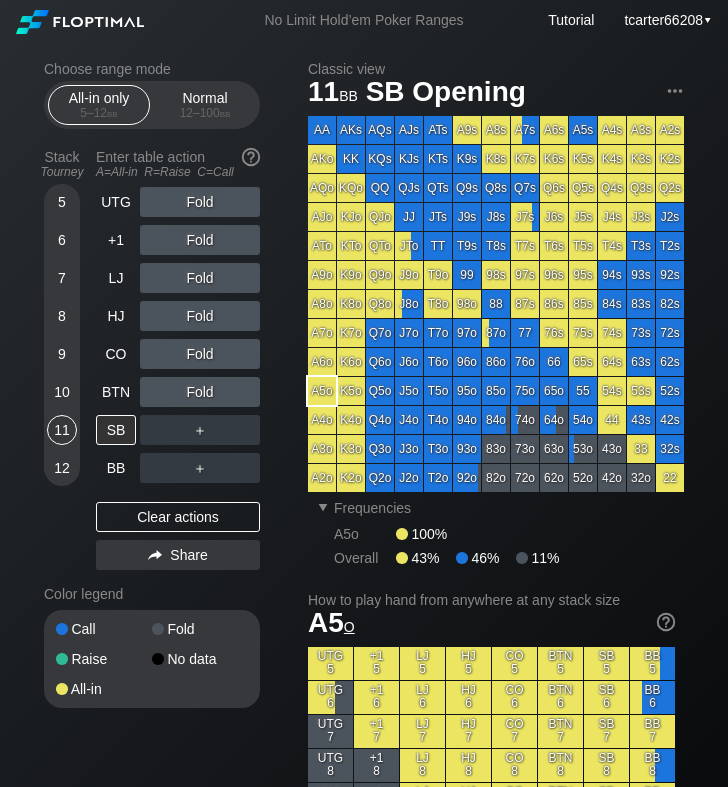 click on "5 6 7 8 9 10 11 12" at bounding box center [62, 335] 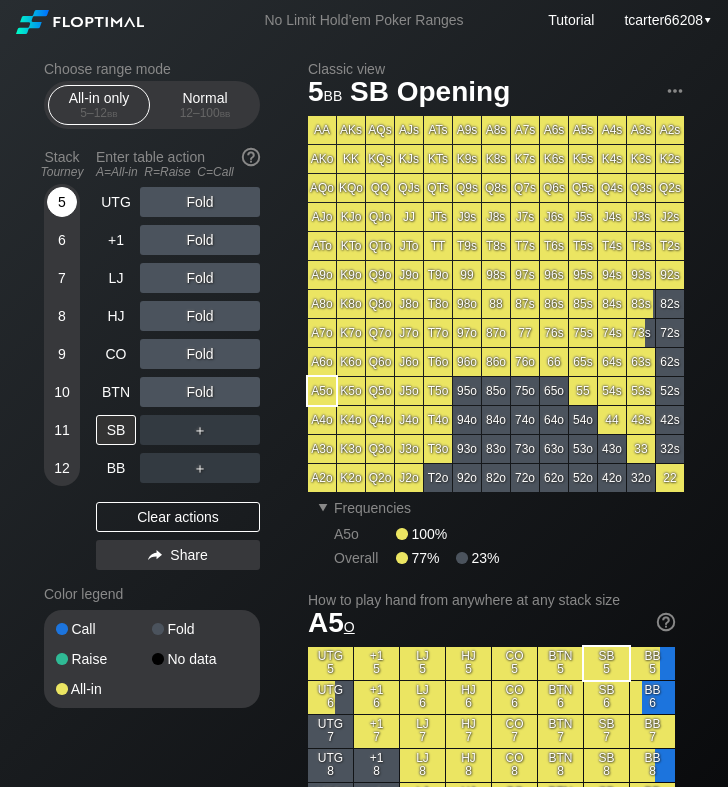 click on "5" at bounding box center [62, 202] 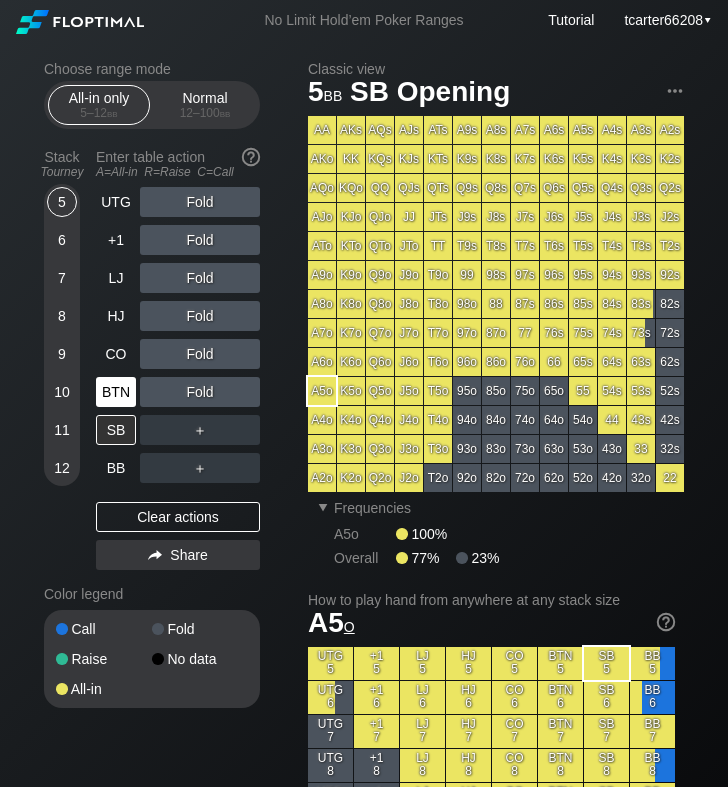 click on "BTN" at bounding box center (116, 392) 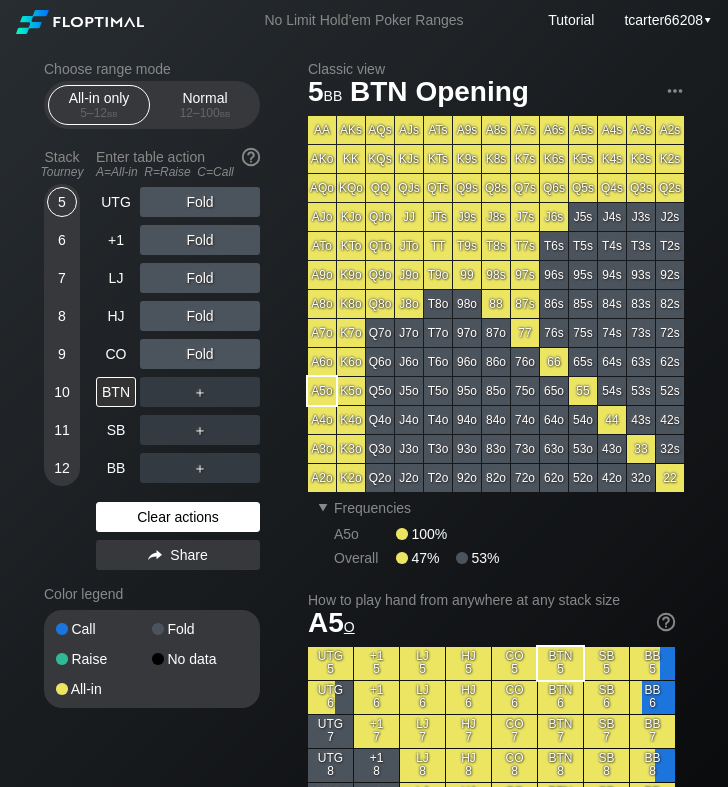 click on "Clear actions" at bounding box center [178, 517] 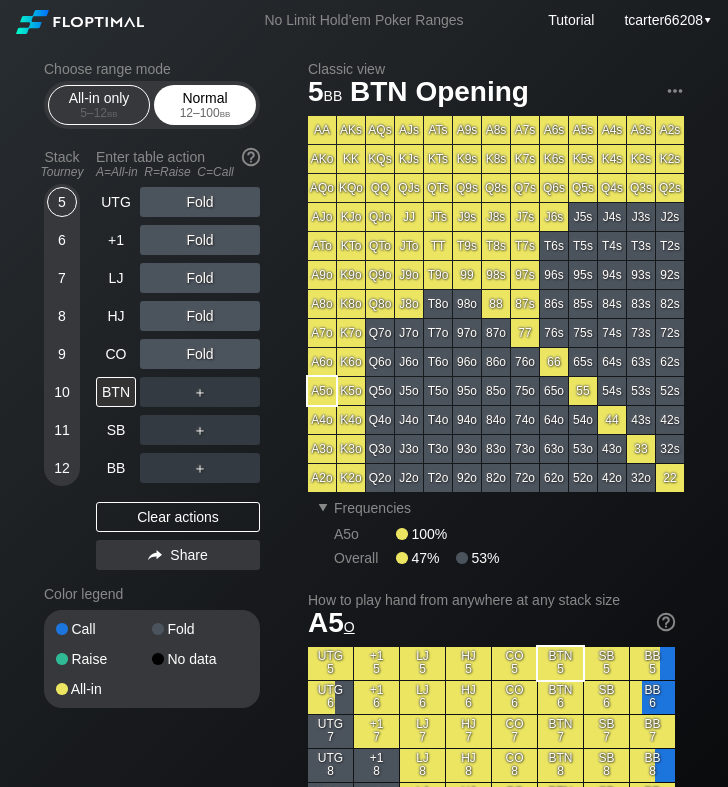 click on "Normal 12 – 100 bb" at bounding box center (205, 105) 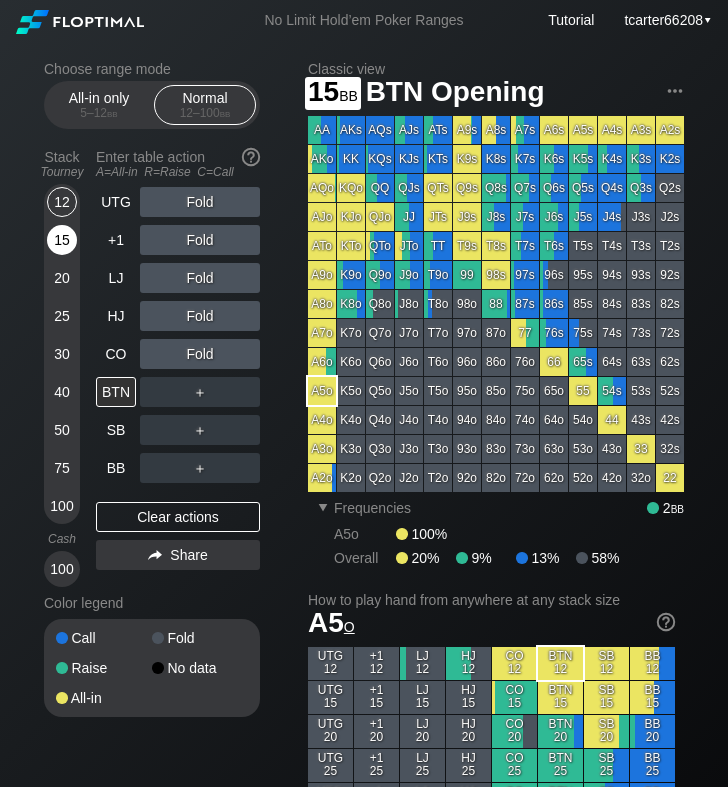 click on "15" at bounding box center (62, 240) 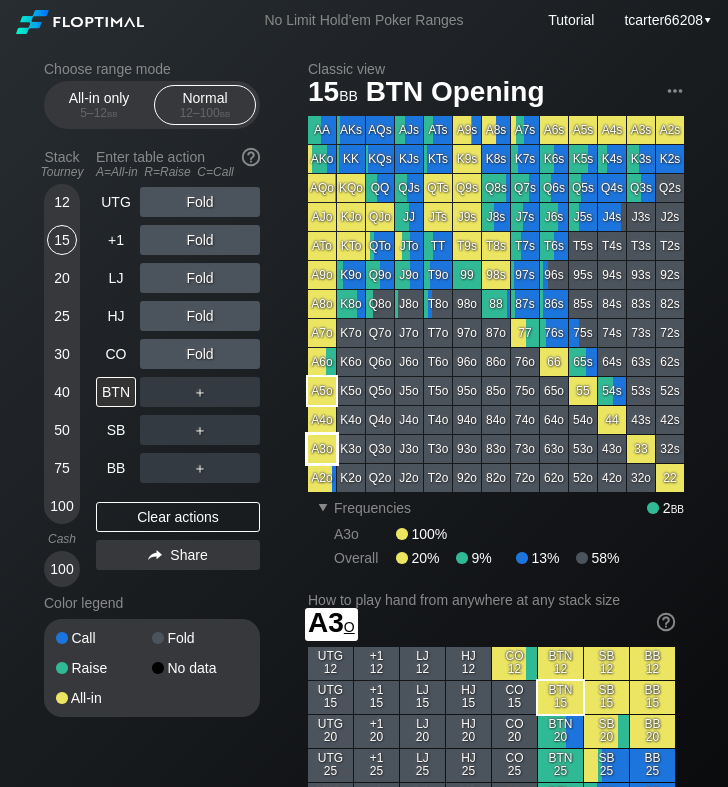 click on "A3o" at bounding box center (322, 449) 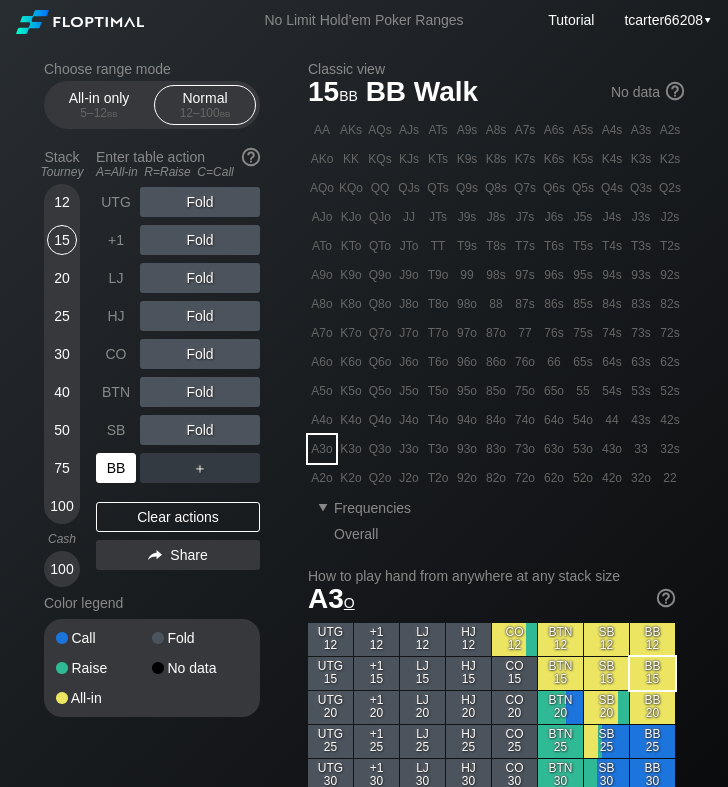 click on "BB" at bounding box center [116, 468] 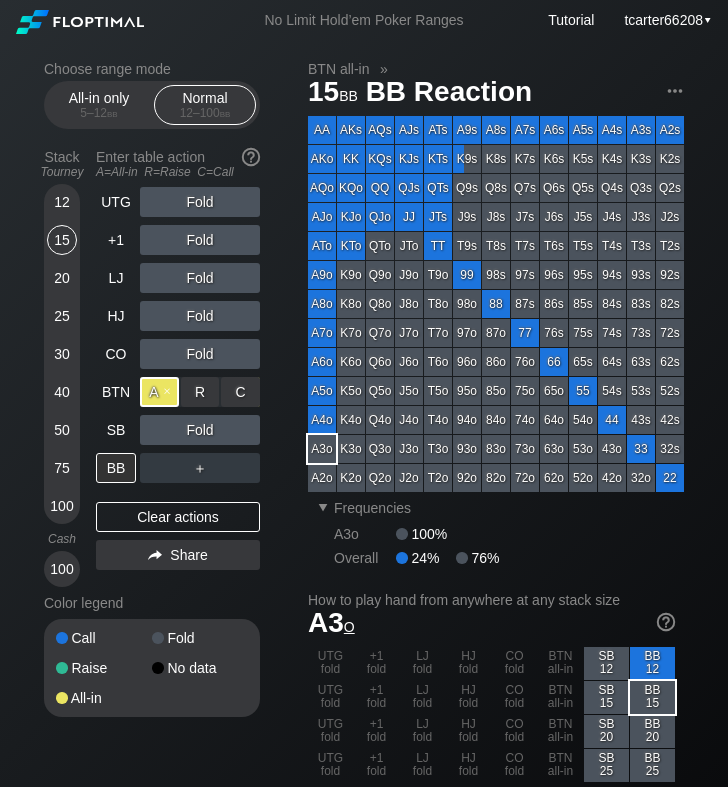click on "A ✕" at bounding box center (159, 392) 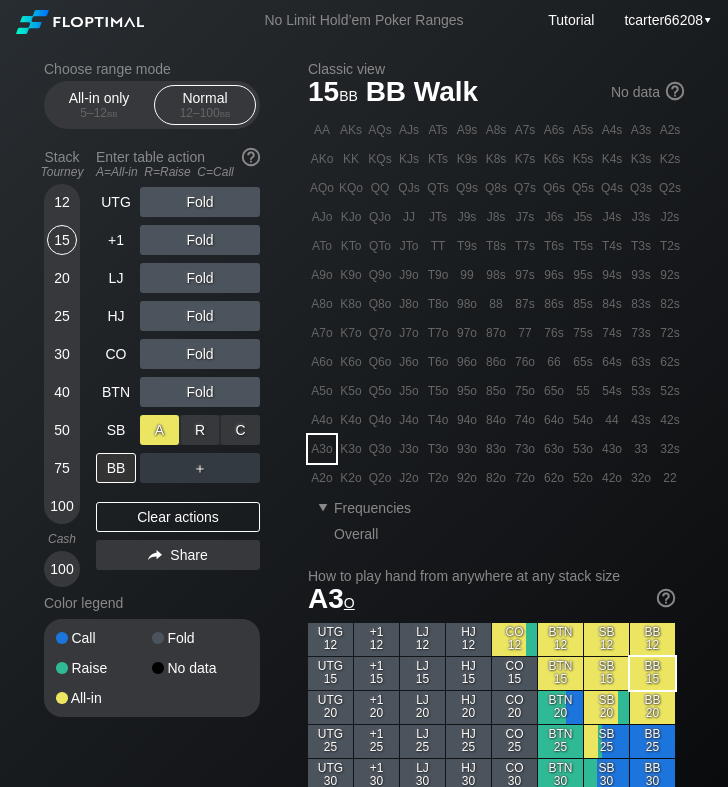 click on "A ✕" at bounding box center (159, 430) 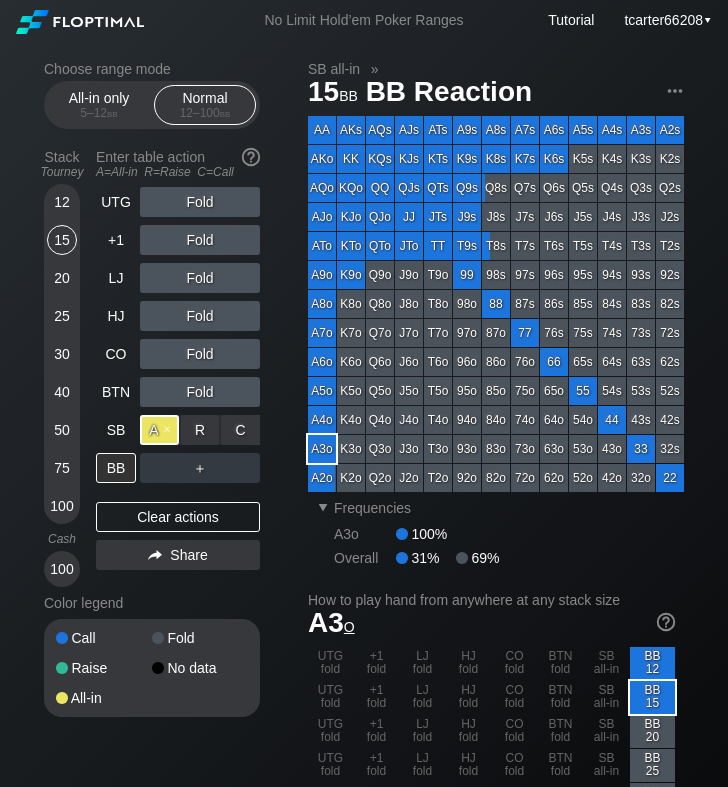 click on "A ✕" at bounding box center (159, 430) 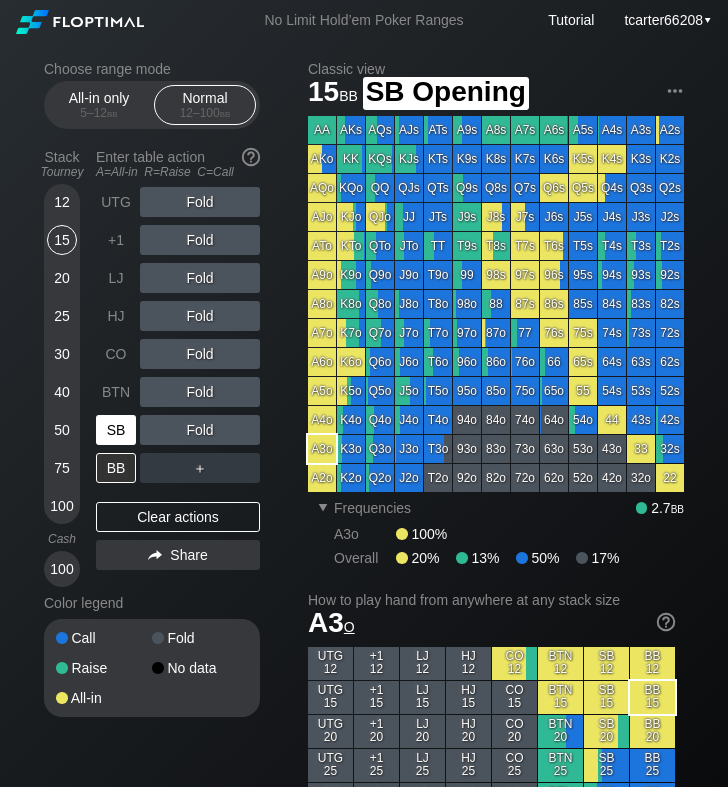 click on "SB" at bounding box center [116, 430] 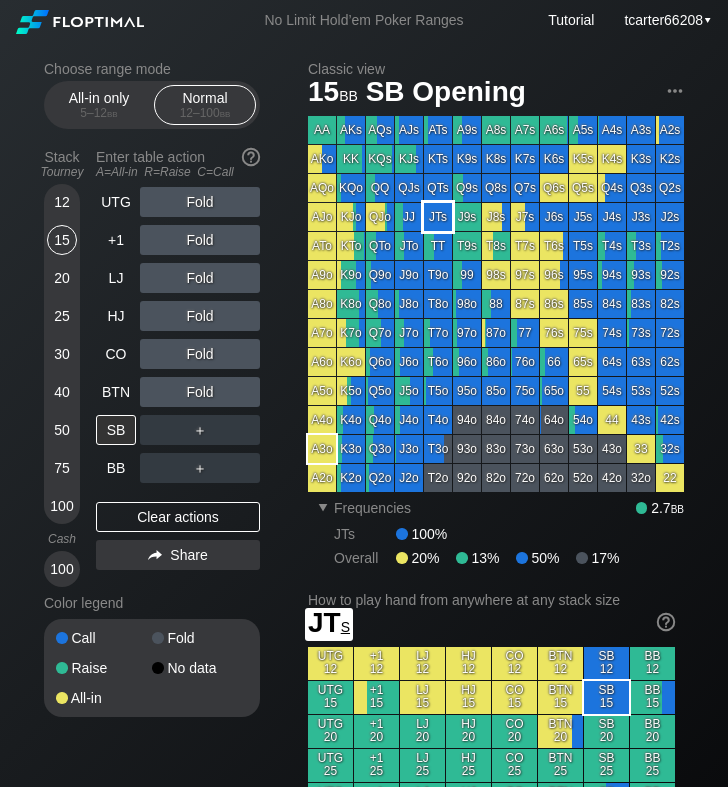 click on "JTs" at bounding box center (438, 217) 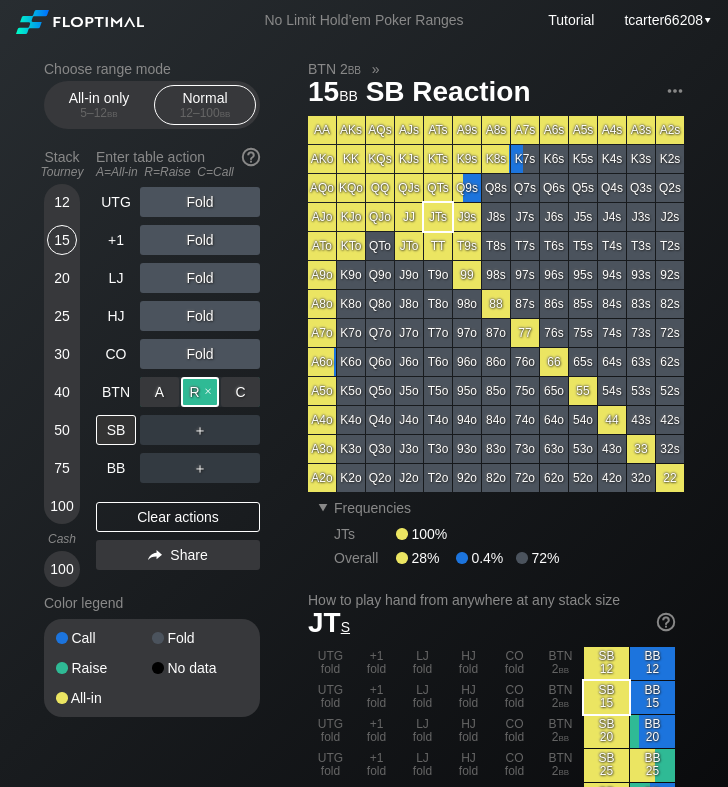 click on "R ✕" at bounding box center (200, 392) 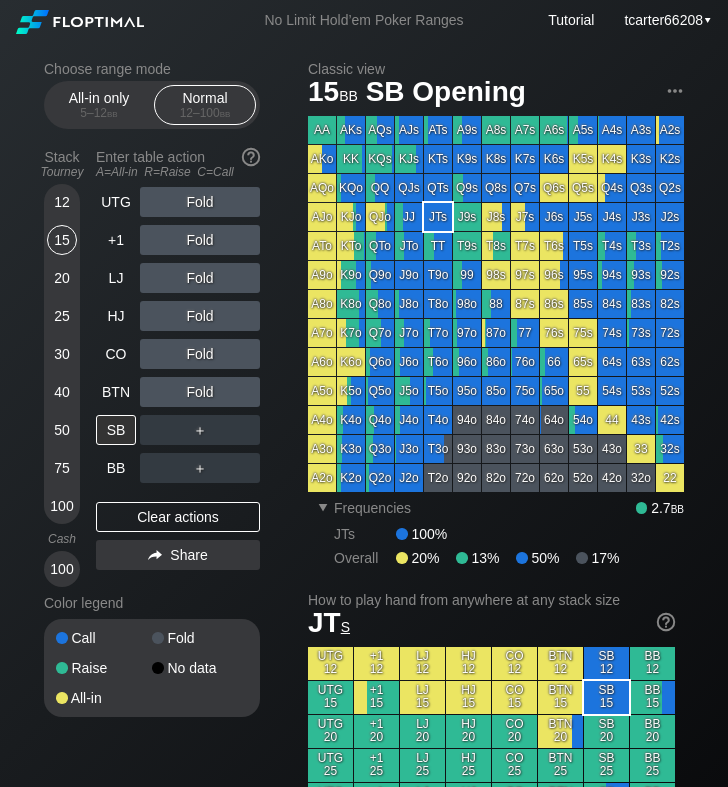 click on "＋" at bounding box center (200, 202) 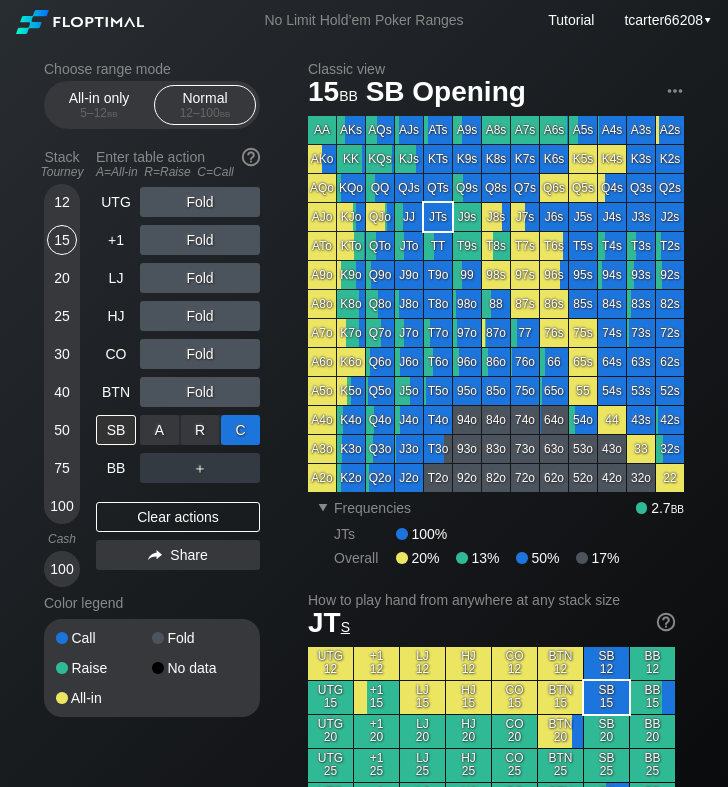 click on "C ✕" at bounding box center [240, 430] 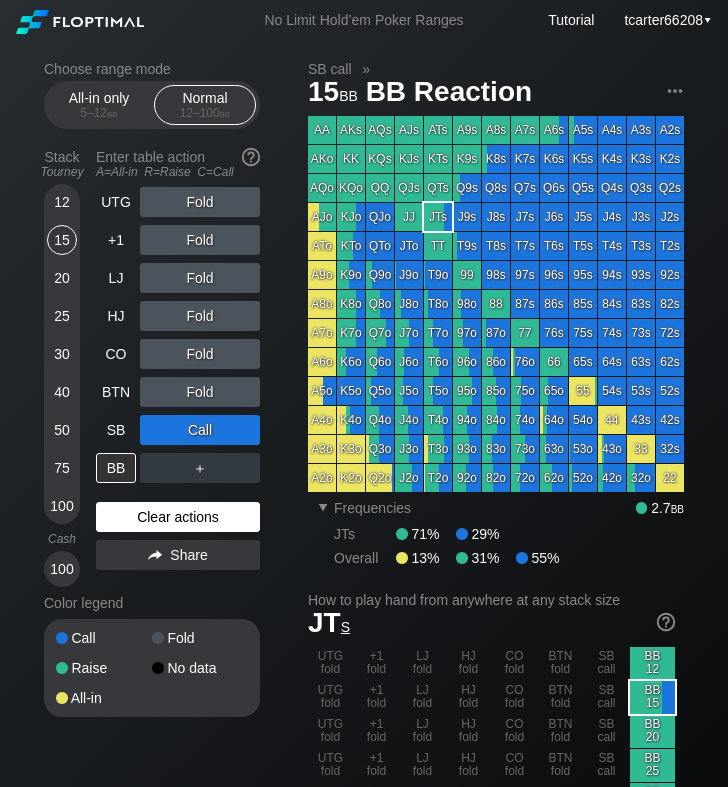 click on "Clear actions" at bounding box center [178, 517] 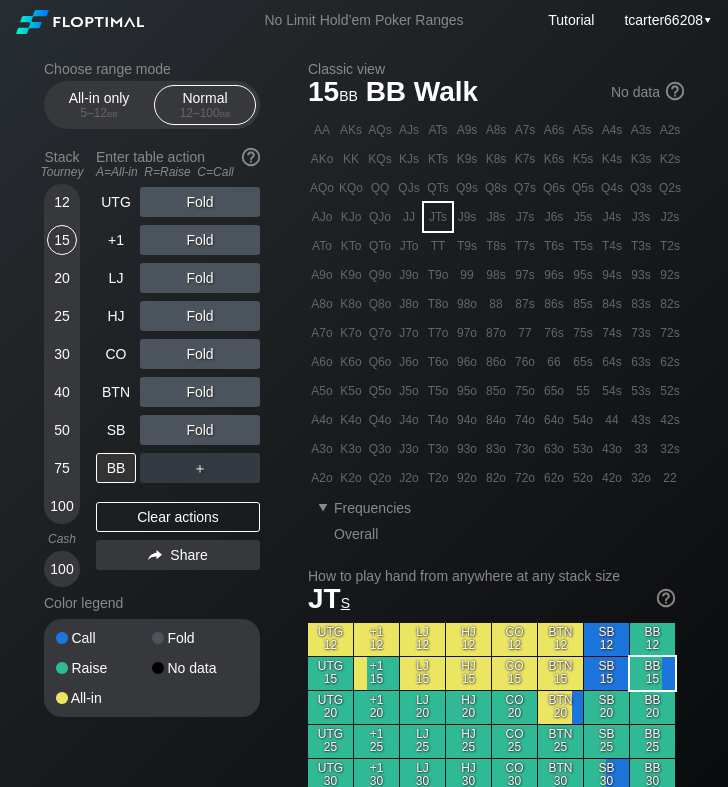 scroll, scrollTop: 0, scrollLeft: 0, axis: both 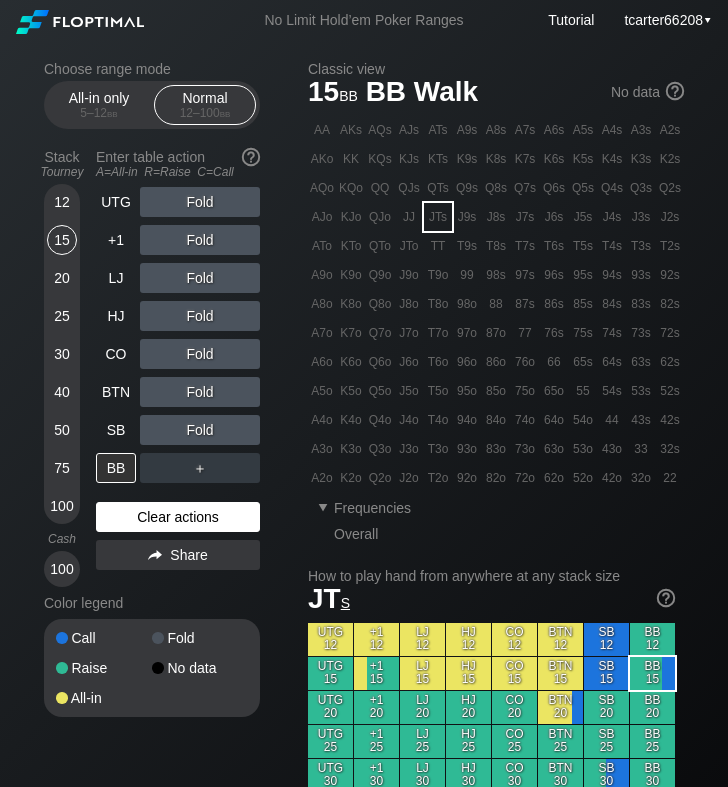 click on "Clear actions" at bounding box center (178, 517) 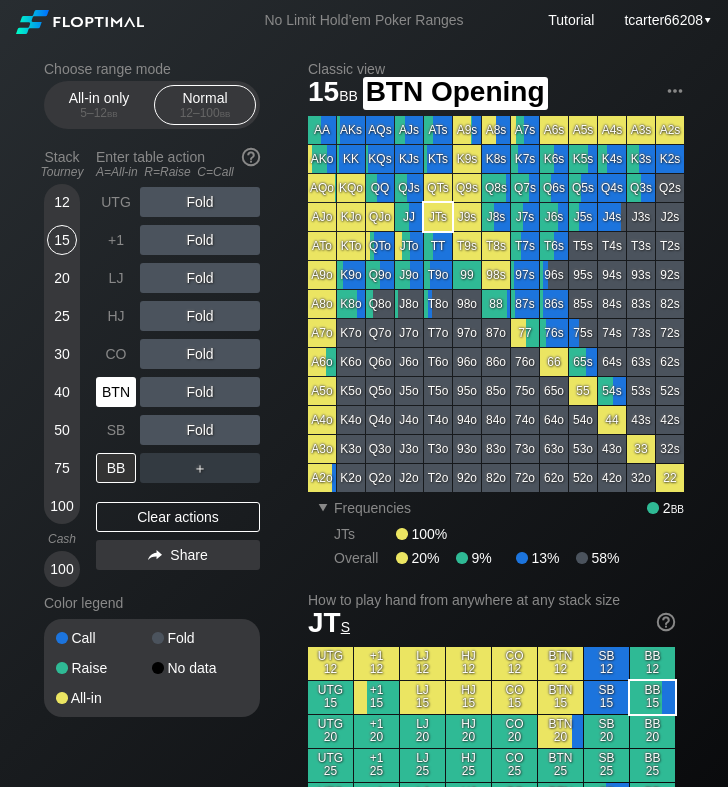 click on "BTN" at bounding box center (116, 392) 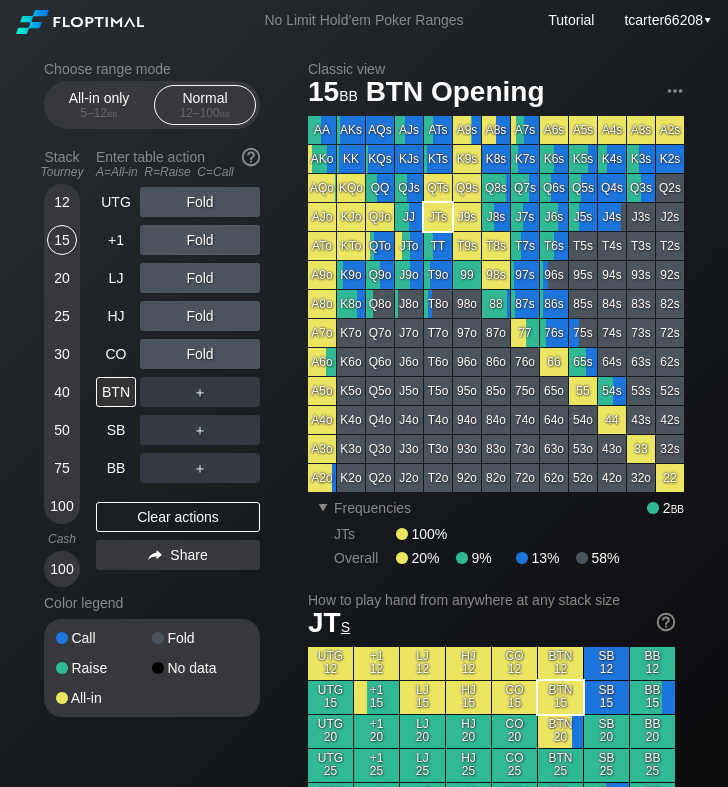 drag, startPoint x: 126, startPoint y: 516, endPoint x: 114, endPoint y: 486, distance: 32.31099 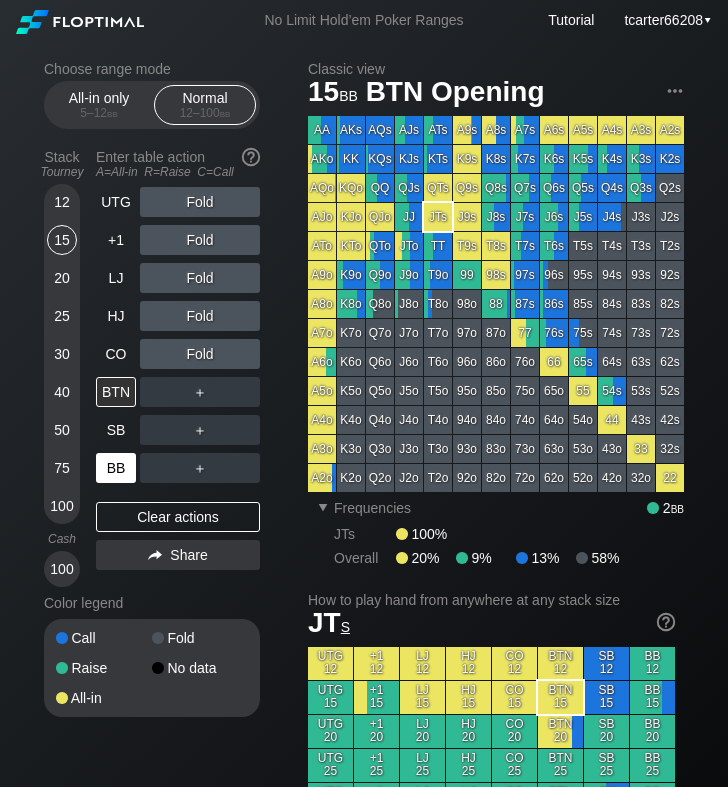click on "BB" at bounding box center [116, 468] 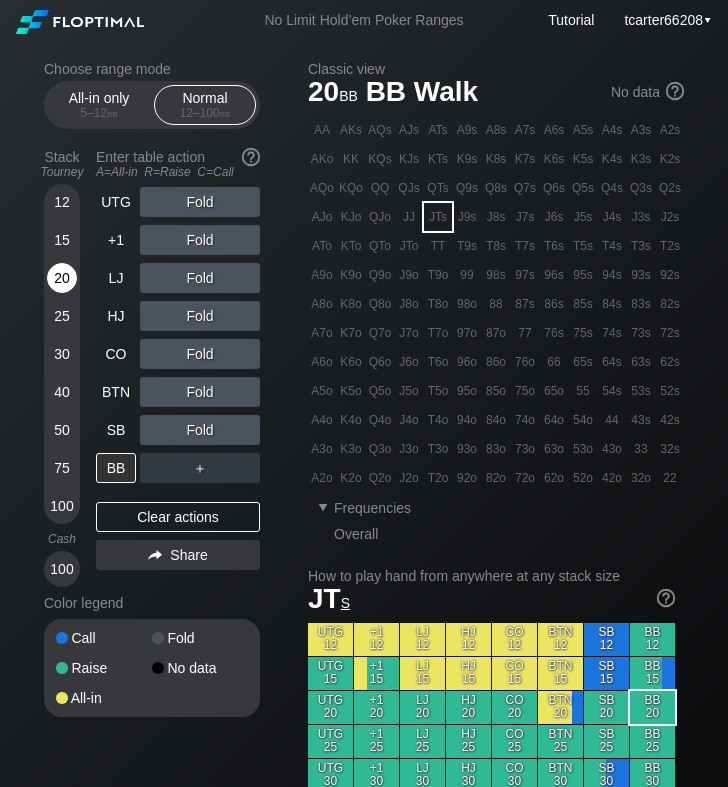 click on "20" at bounding box center (62, 278) 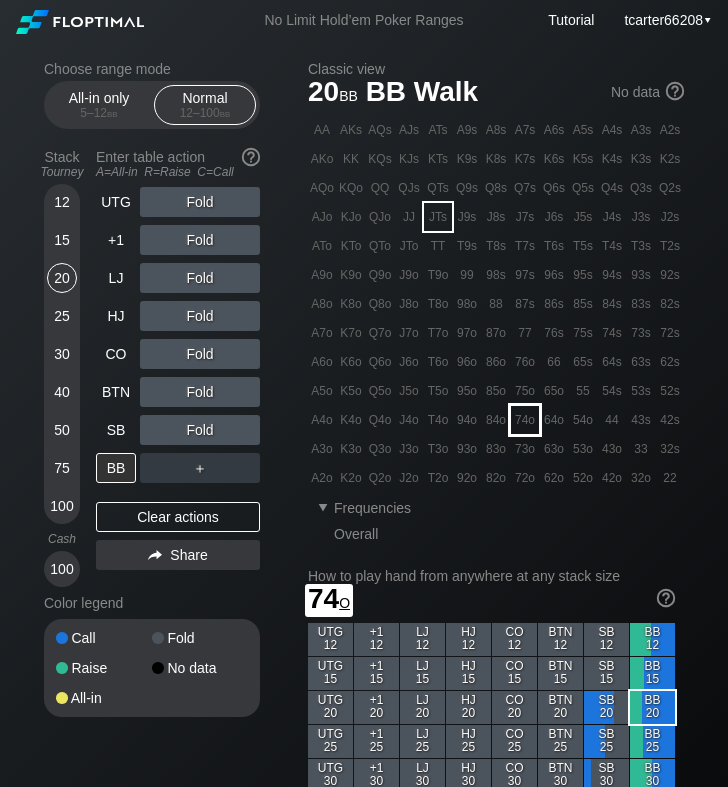 click on "74o" at bounding box center (525, 420) 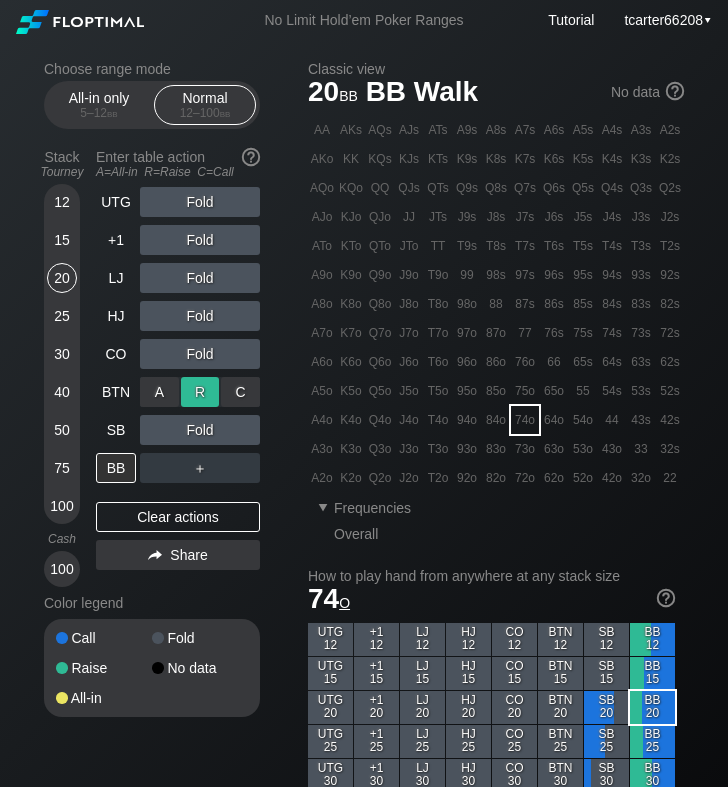 click on "R ✕" at bounding box center (200, 392) 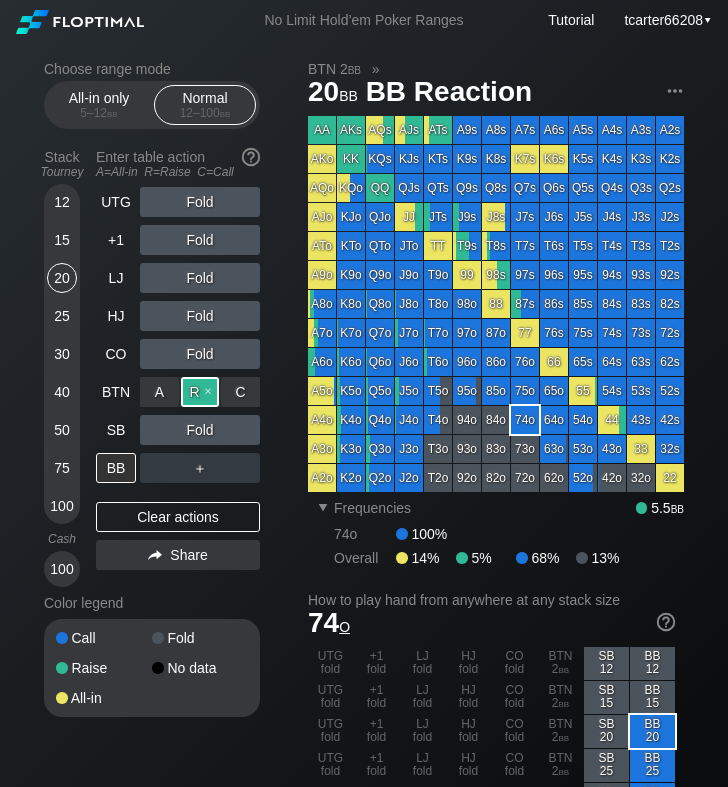 click on "R ✕" at bounding box center [200, 392] 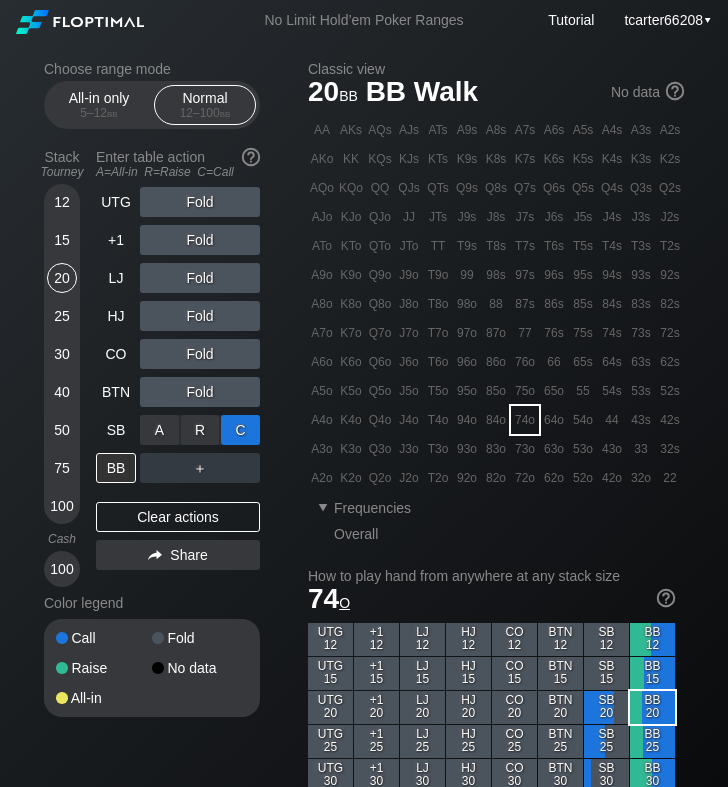 click on "C ✕" at bounding box center [240, 430] 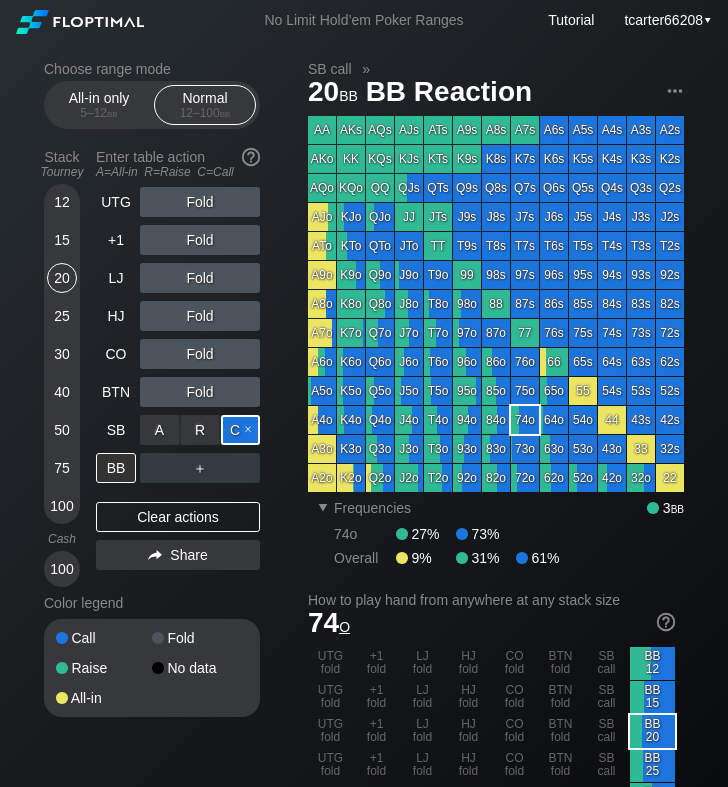 click on "C ✕" at bounding box center [240, 430] 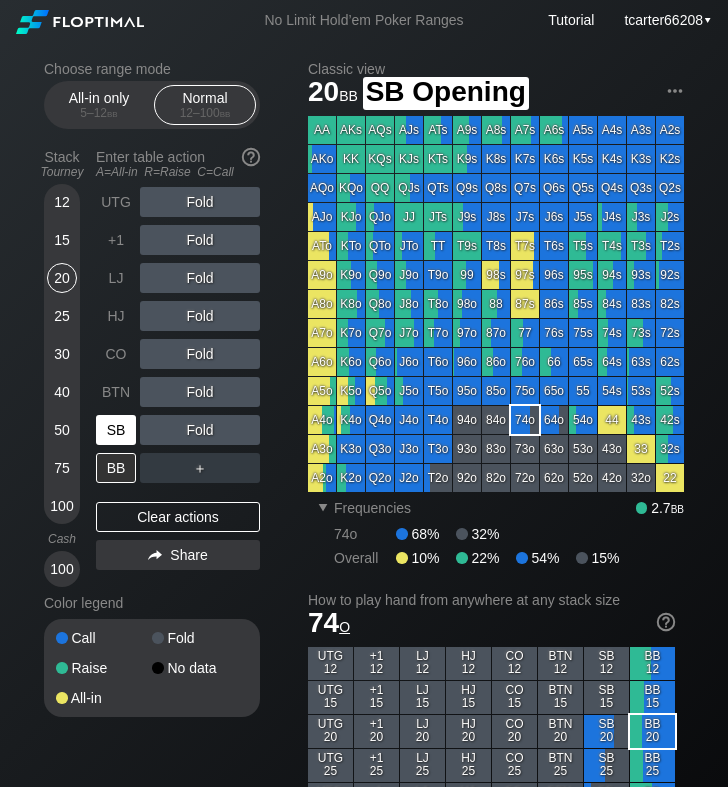 click on "SB" at bounding box center (116, 430) 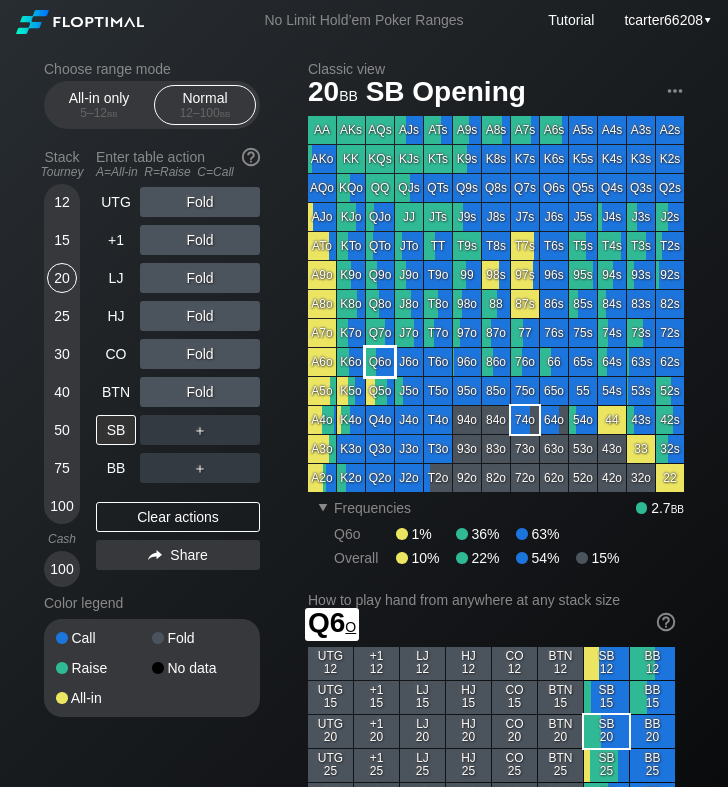 click on "Q6o" at bounding box center [380, 362] 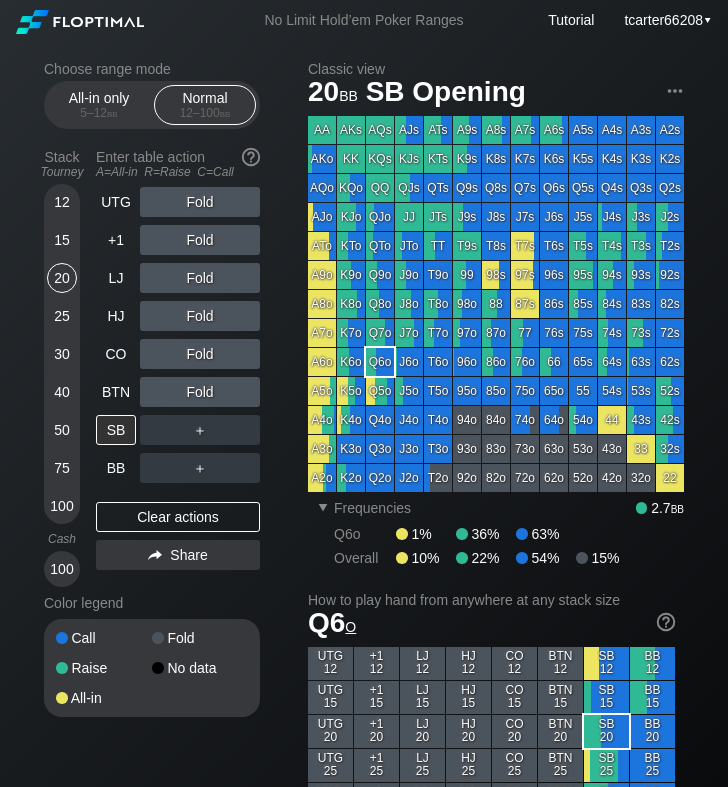 click on "＋" at bounding box center [200, 202] 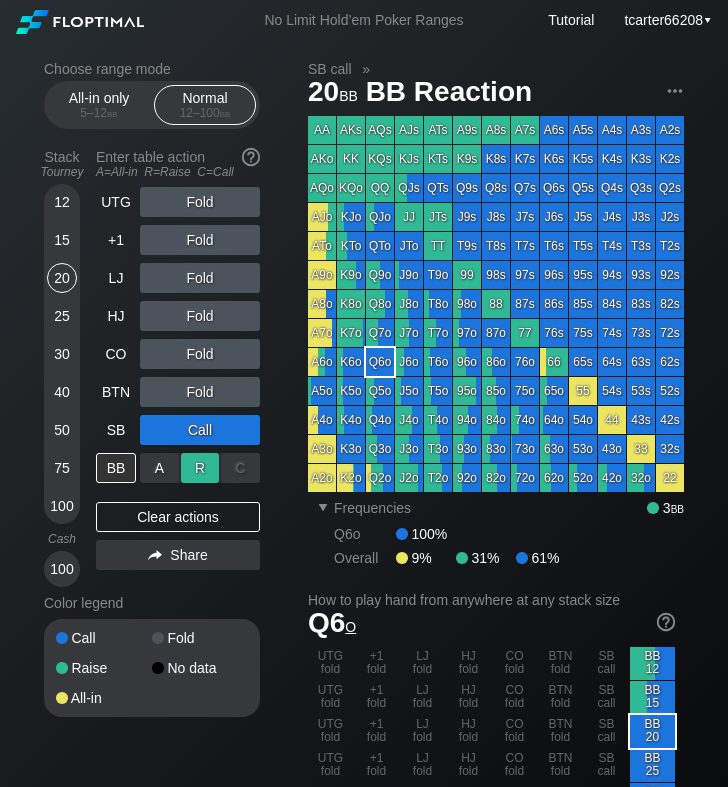 click on "R ✕" at bounding box center (200, 468) 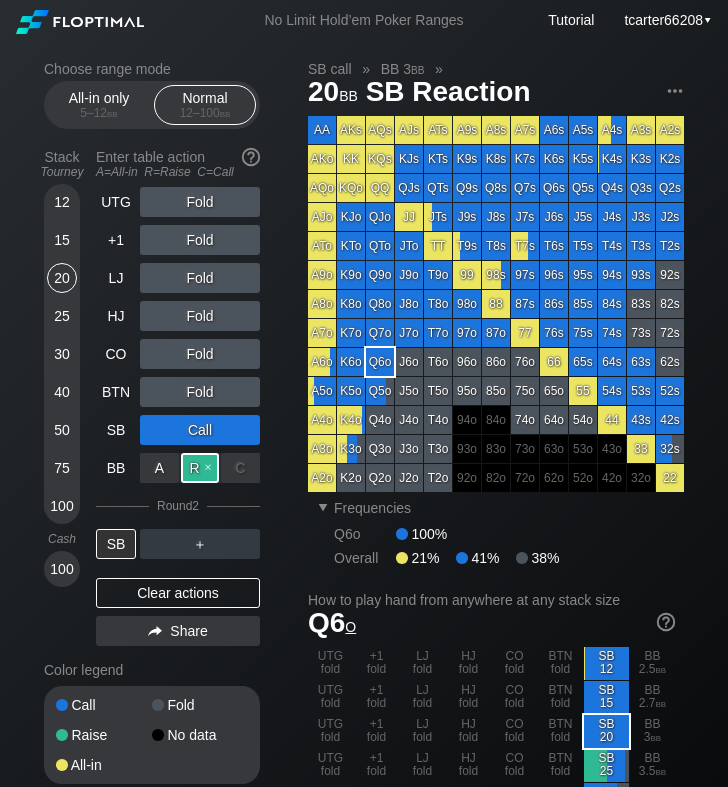 click on "R ✕" at bounding box center (200, 468) 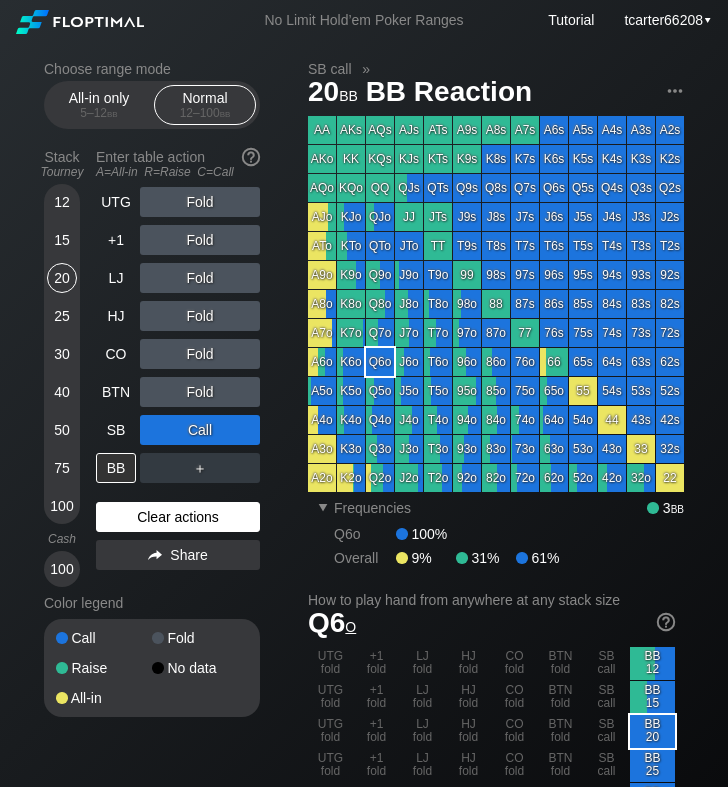 click on "Clear actions" at bounding box center [178, 517] 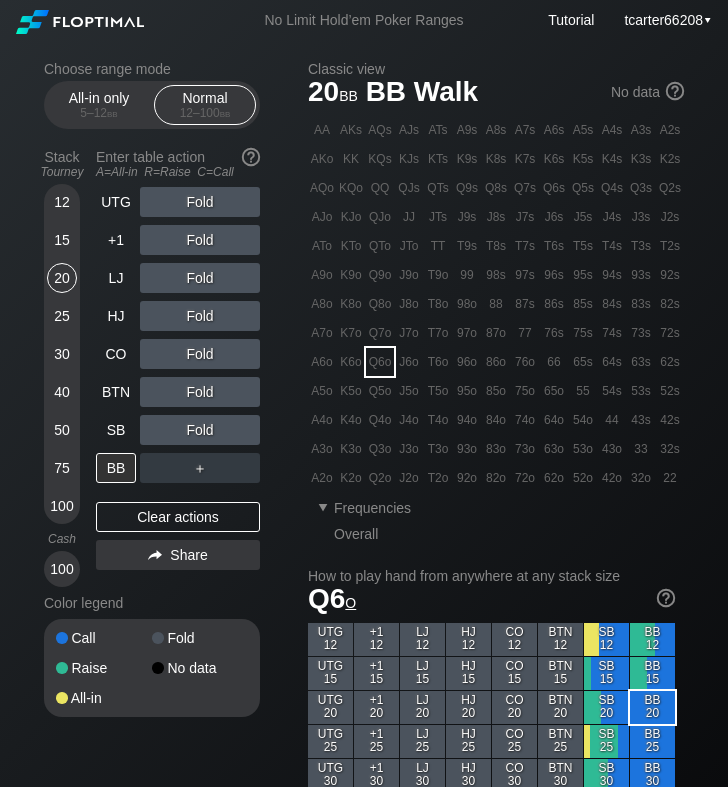 drag, startPoint x: 217, startPoint y: 520, endPoint x: 165, endPoint y: 497, distance: 56.859474 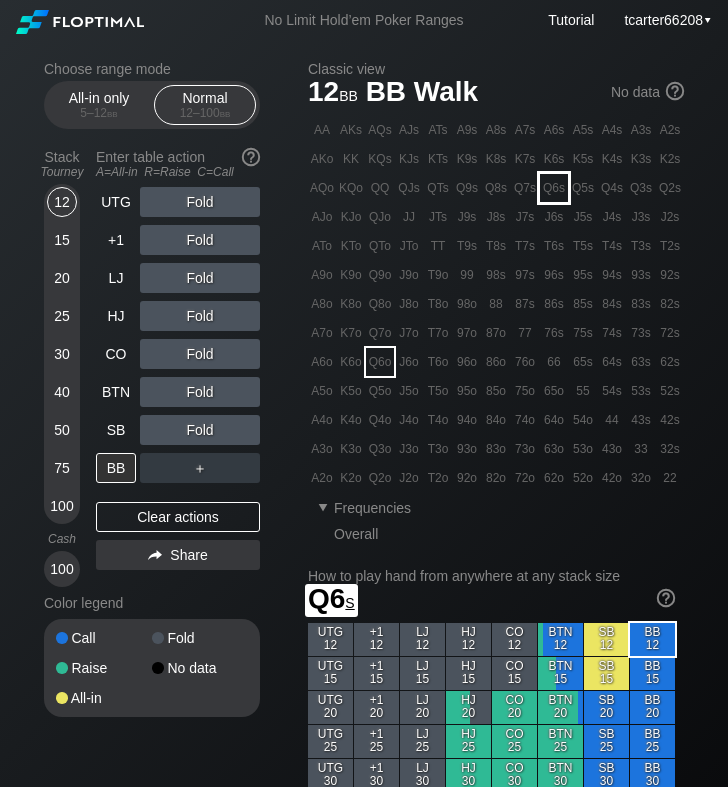 click on "Q6s" at bounding box center [554, 188] 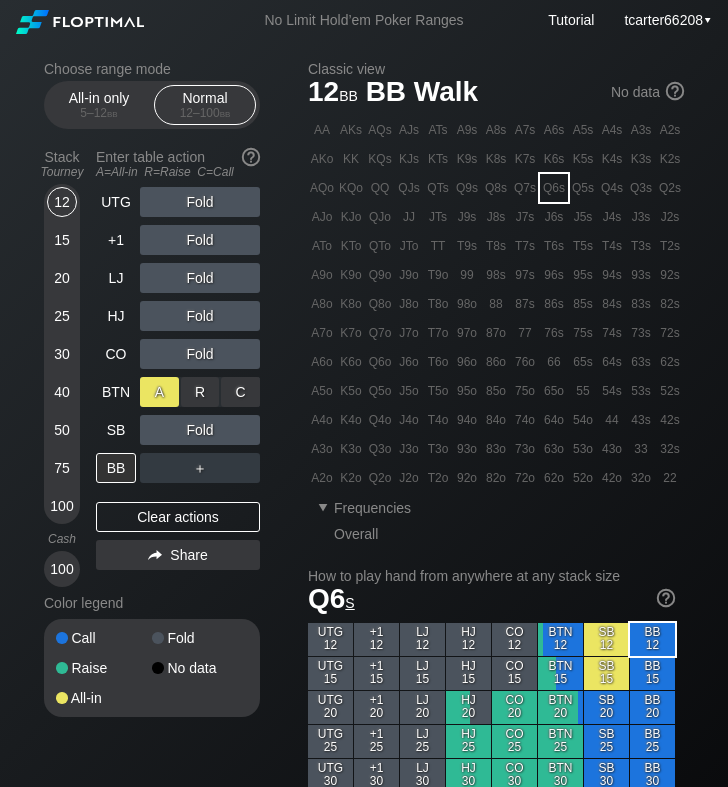drag, startPoint x: 161, startPoint y: 377, endPoint x: 154, endPoint y: 394, distance: 18.384777 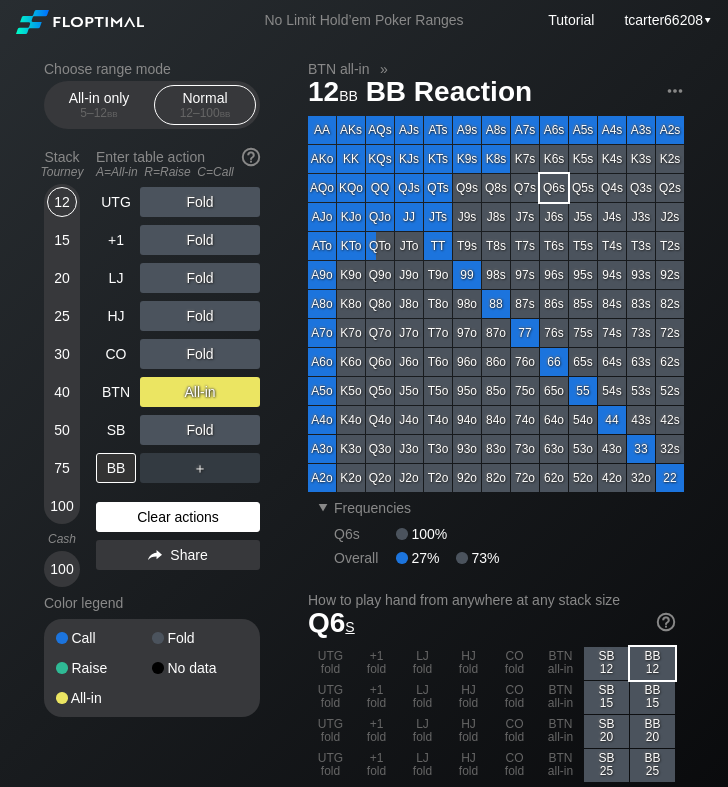 click on "Clear actions" at bounding box center [178, 517] 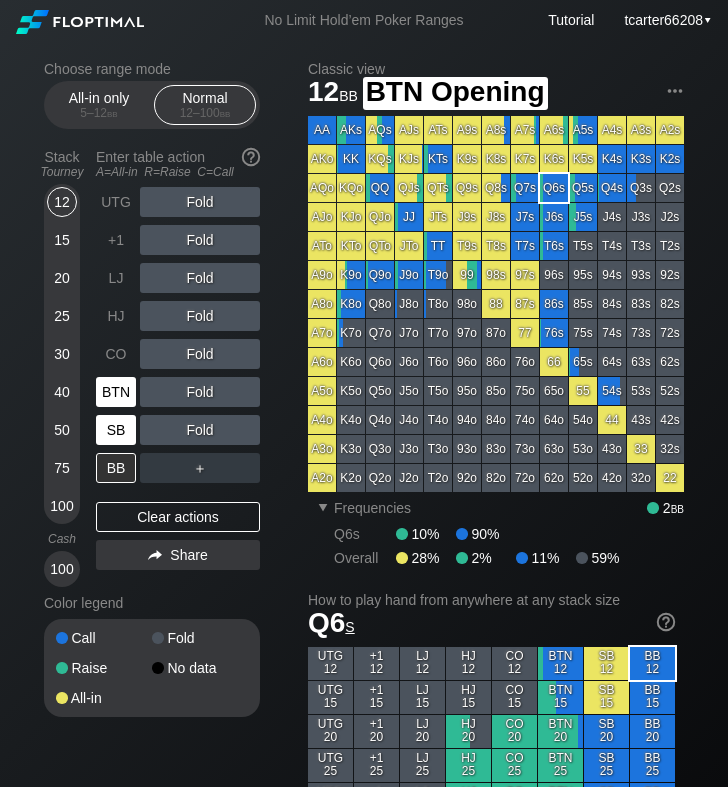 click on "SB" at bounding box center [116, 430] 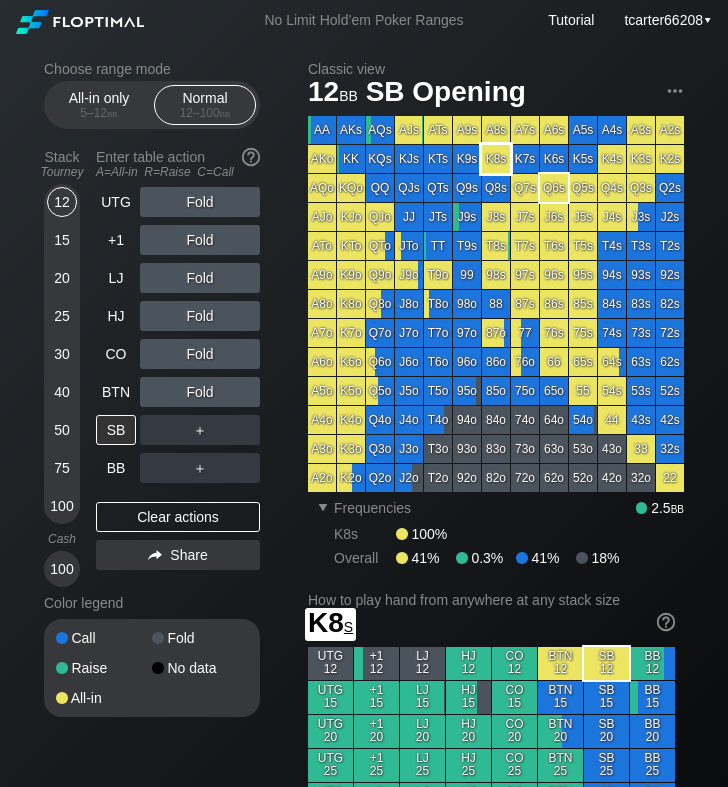 click on "K8s" at bounding box center (496, 159) 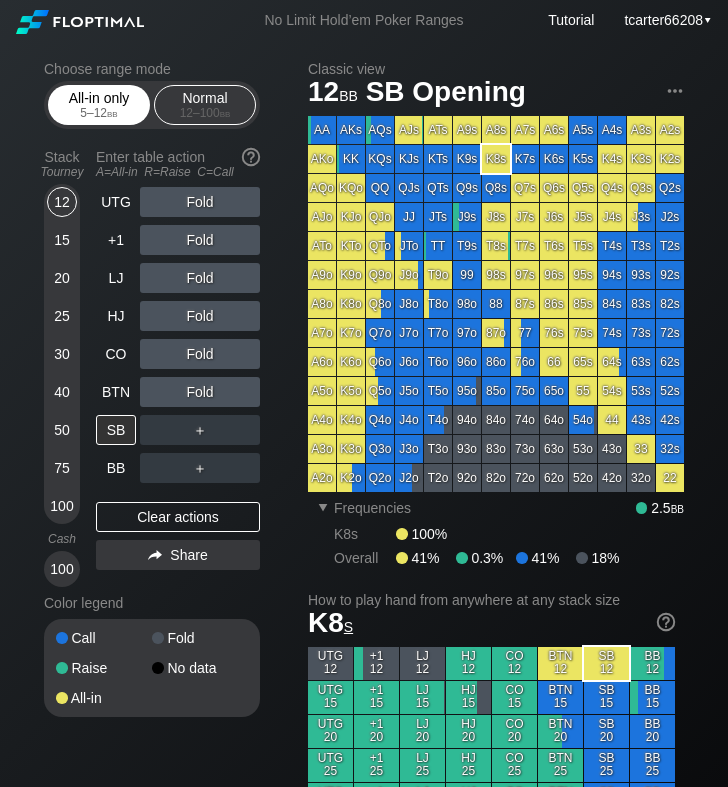 click on "All-in only 5 – 12 bb" at bounding box center [99, 105] 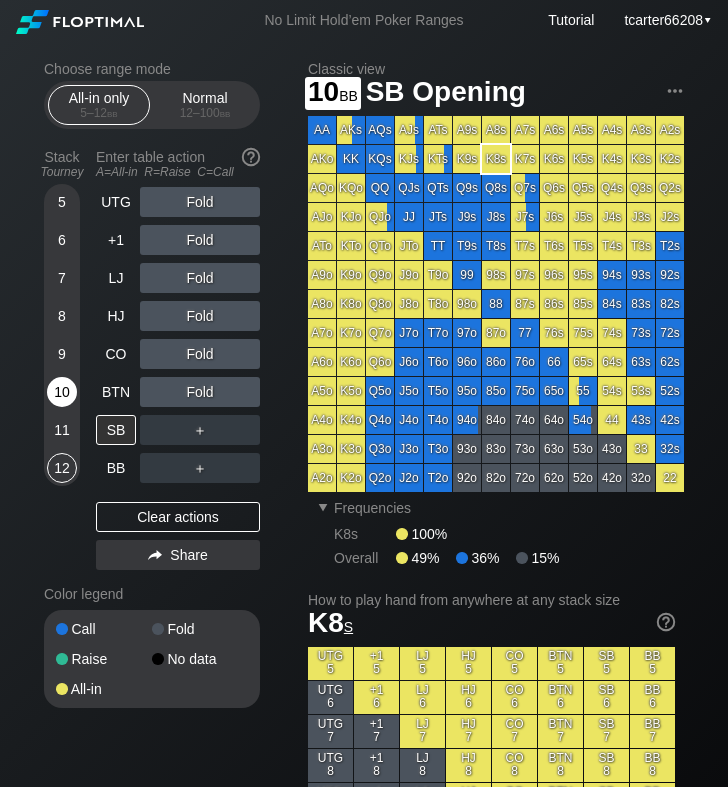 click on "10" at bounding box center (62, 392) 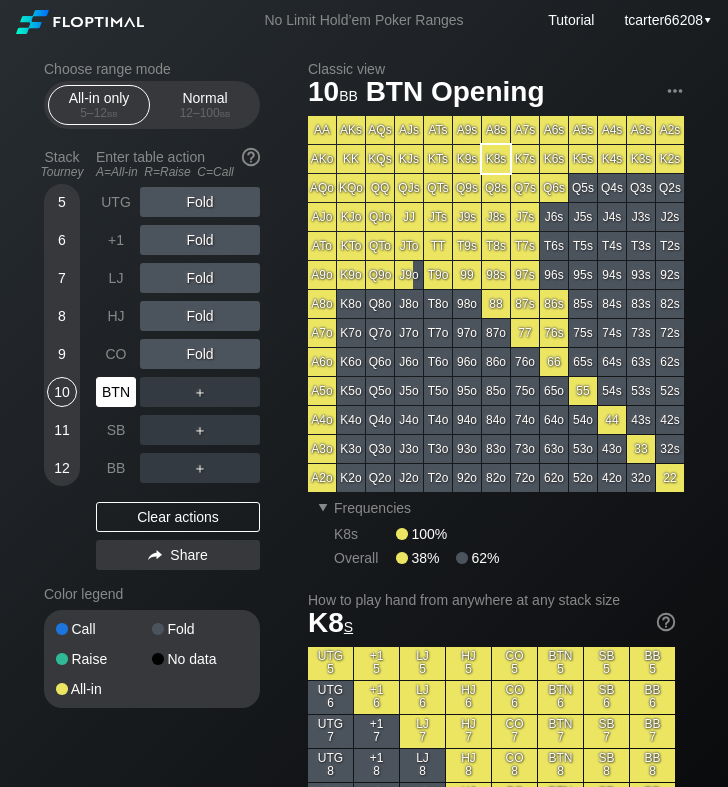 click on "BTN" at bounding box center (116, 392) 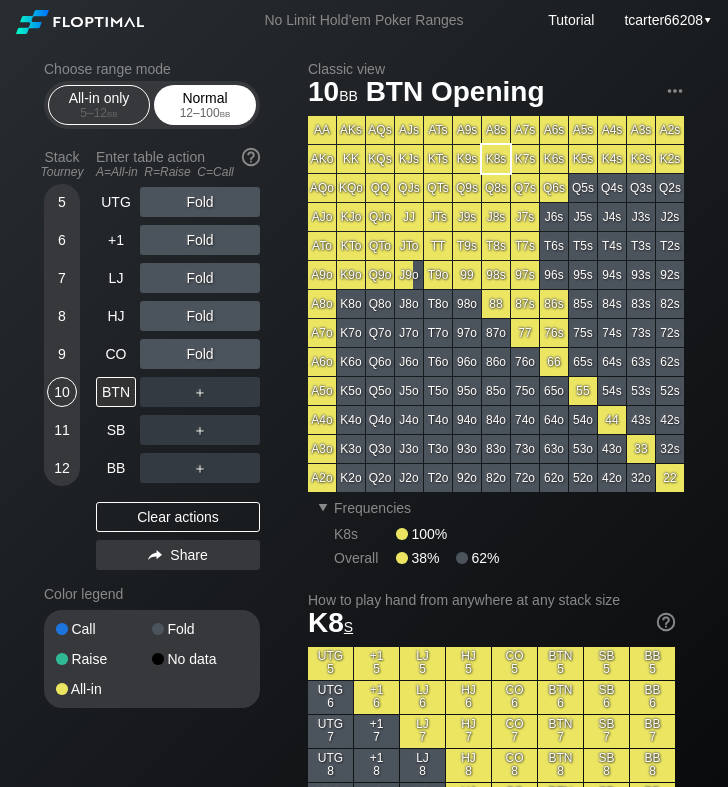 click on "12 – 100 bb" at bounding box center [205, 113] 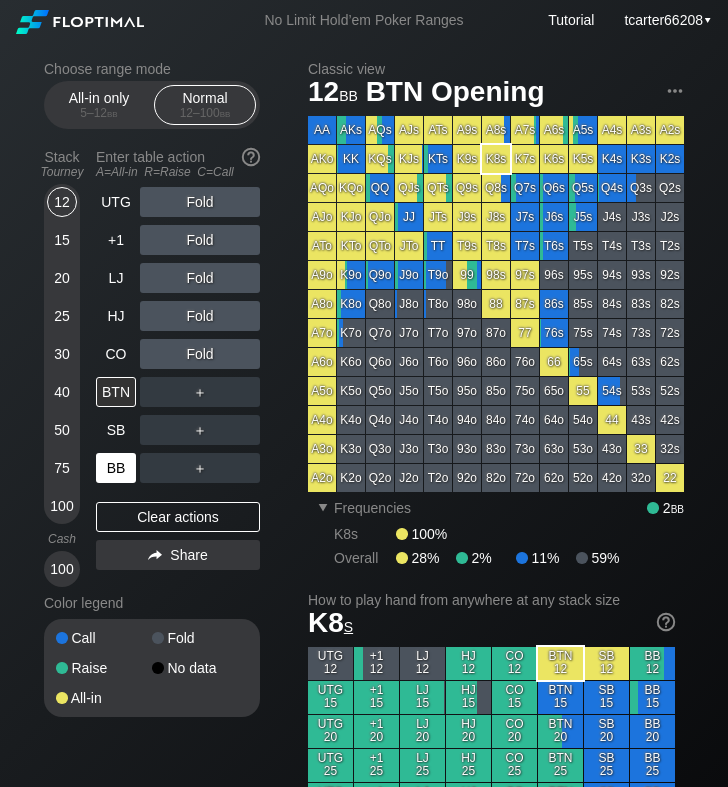 click on "BB" at bounding box center [116, 468] 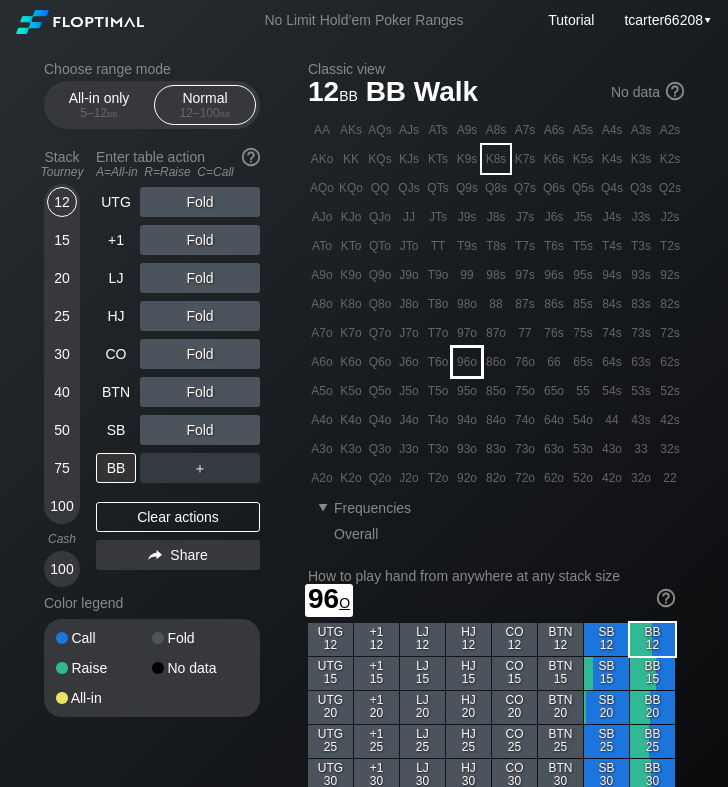 click on "96o" at bounding box center (467, 362) 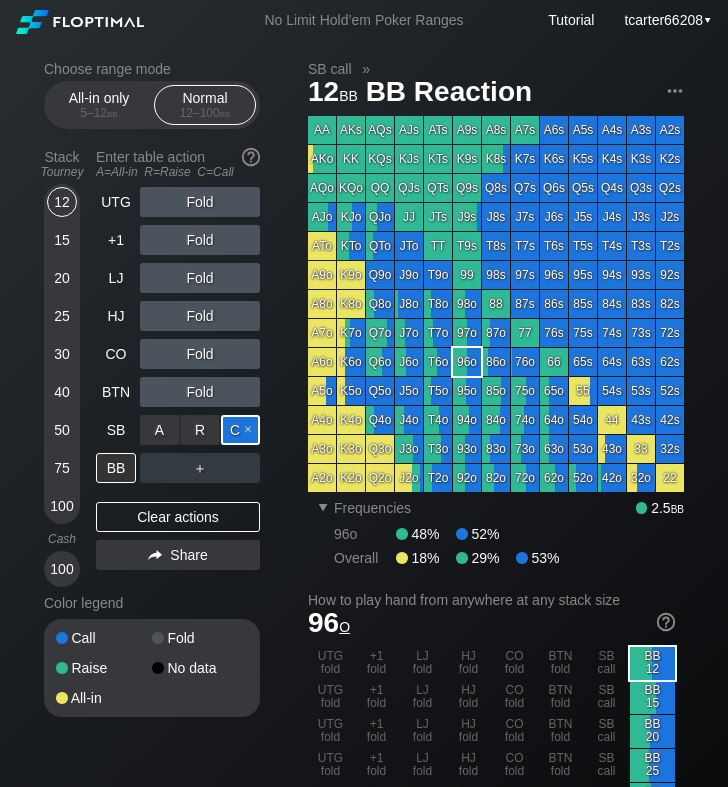 click on "C ✕" at bounding box center (240, 430) 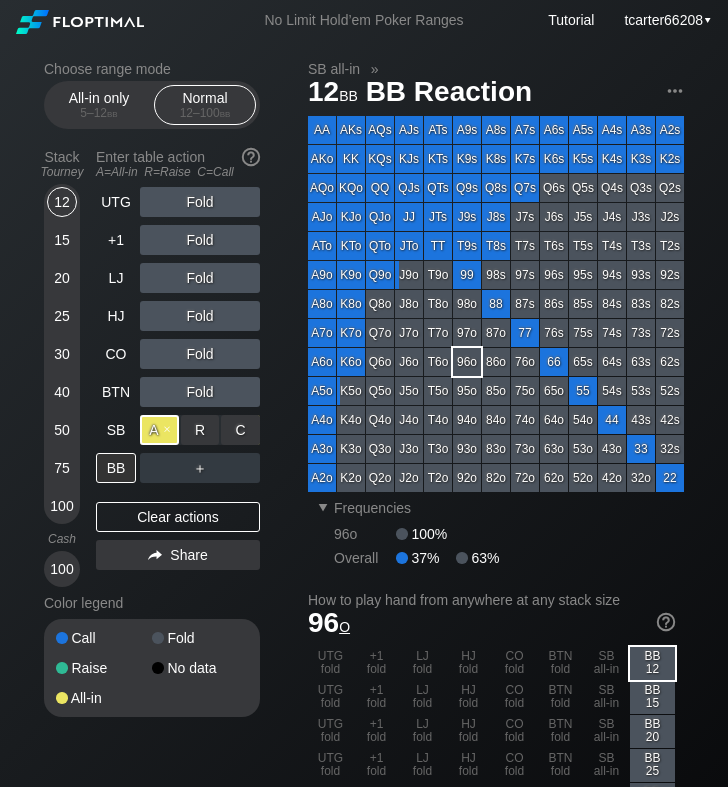 click on "A ✕" at bounding box center (159, 430) 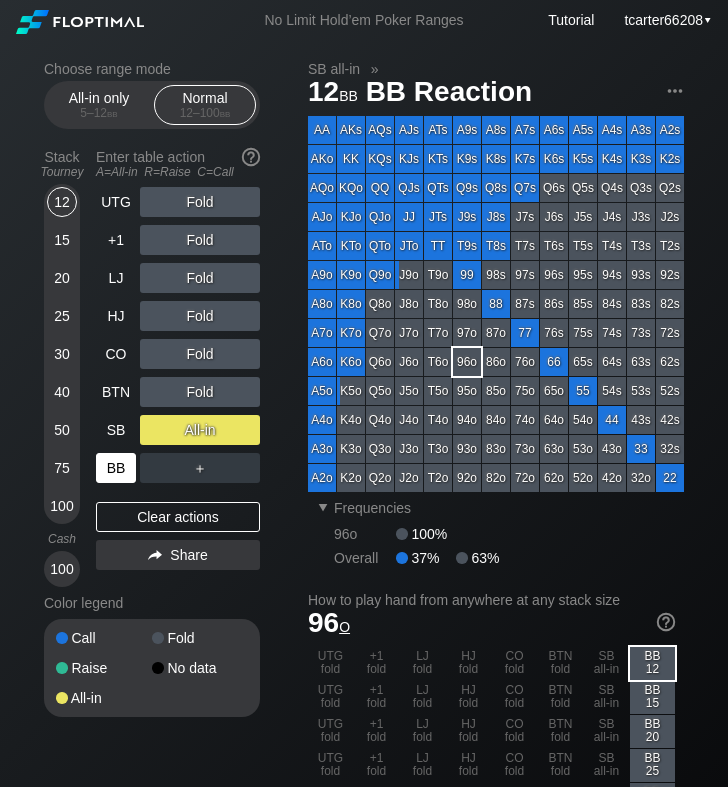 drag, startPoint x: 153, startPoint y: 521, endPoint x: 120, endPoint y: 455, distance: 73.790245 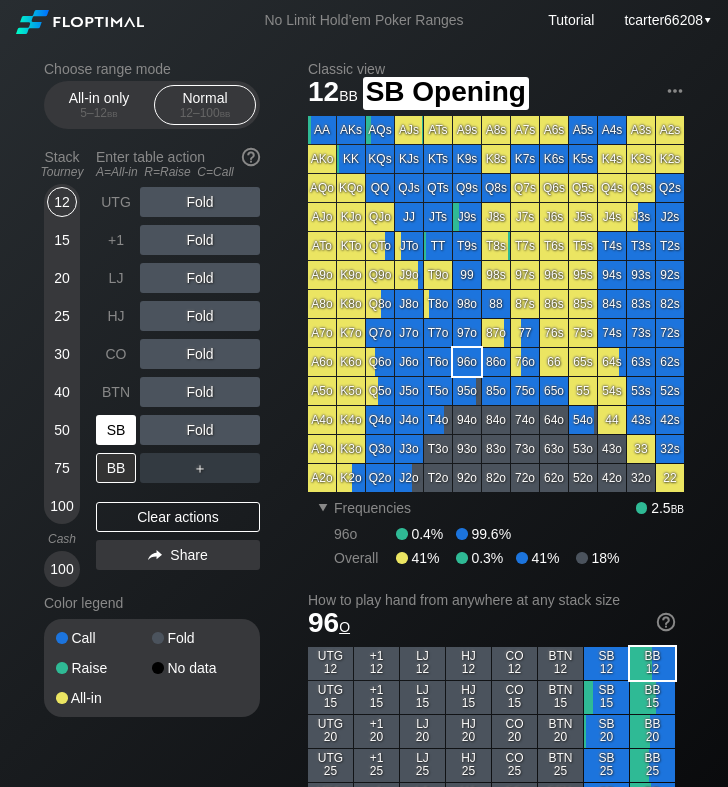 click on "SB" at bounding box center (116, 430) 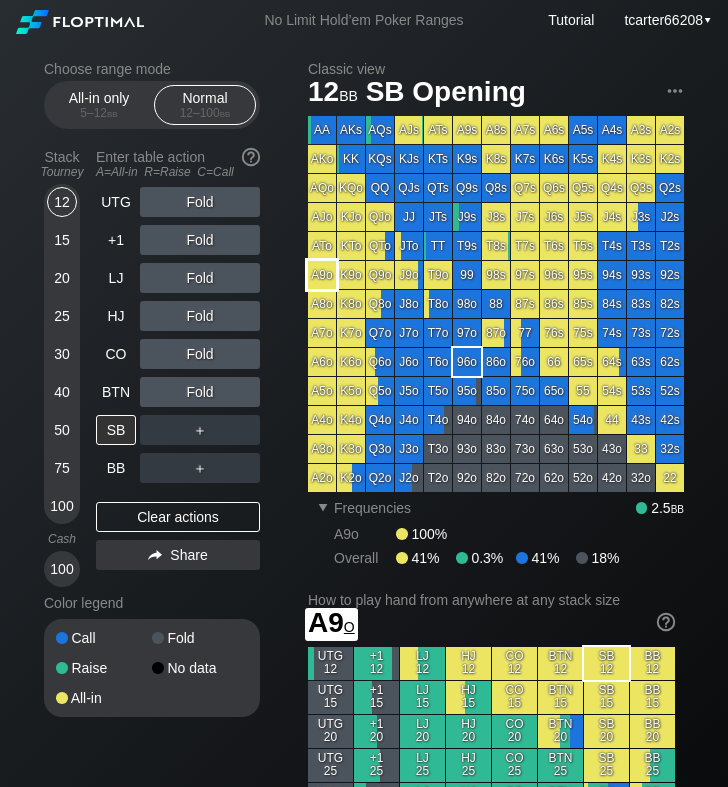 click on "A9o" at bounding box center (322, 275) 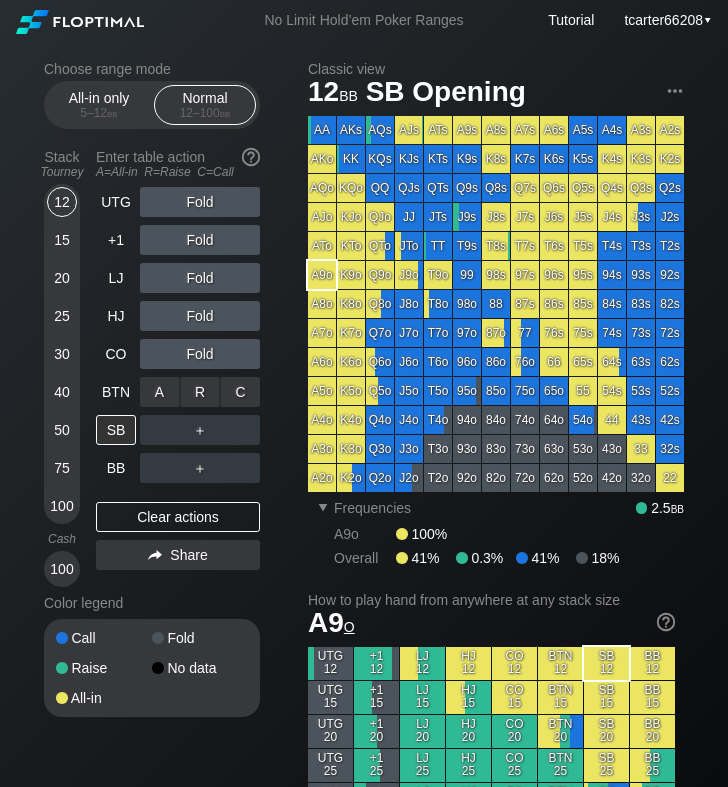 click on "A ✕" at bounding box center [159, 392] 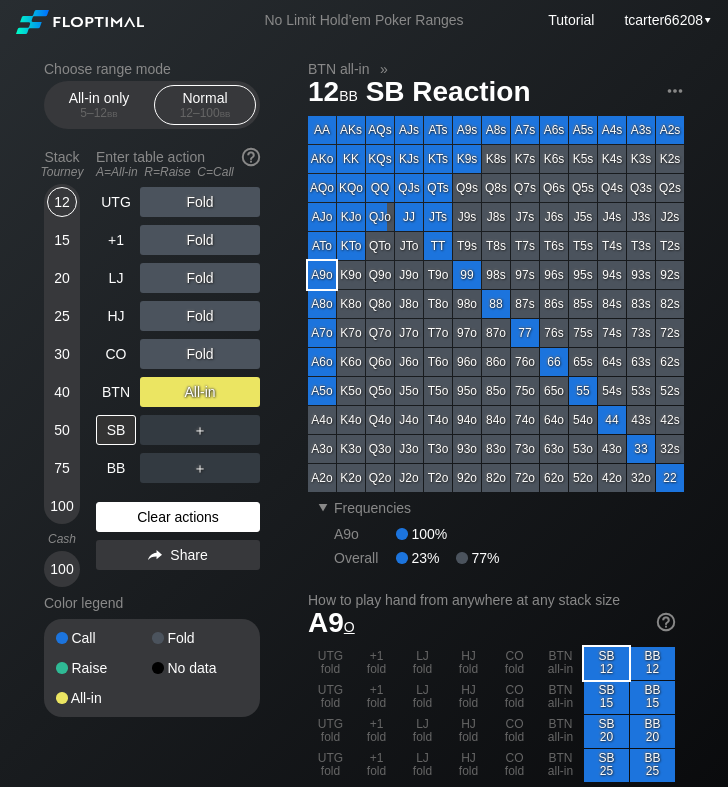 click on "Clear actions" at bounding box center (178, 517) 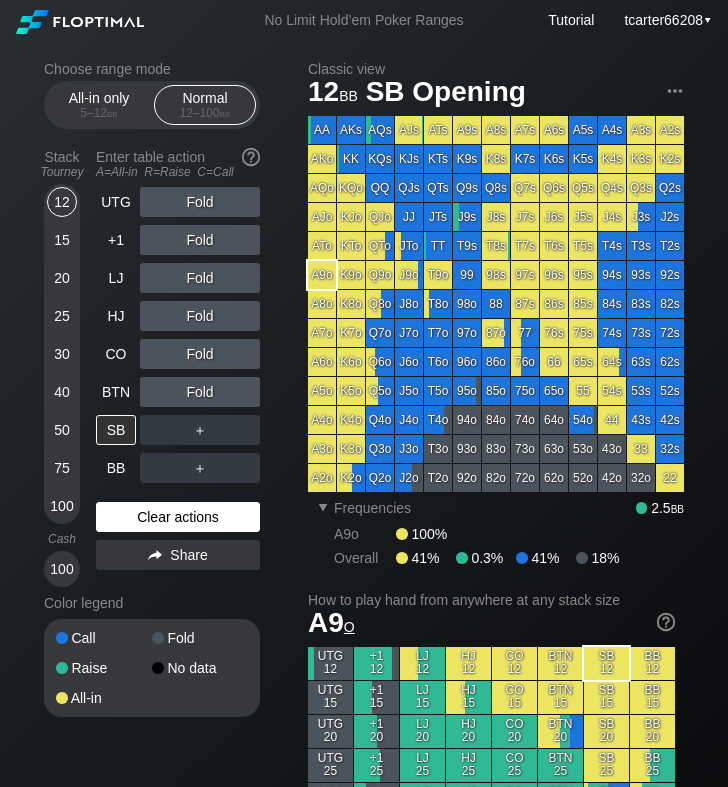 click on "Clear actions" at bounding box center (178, 517) 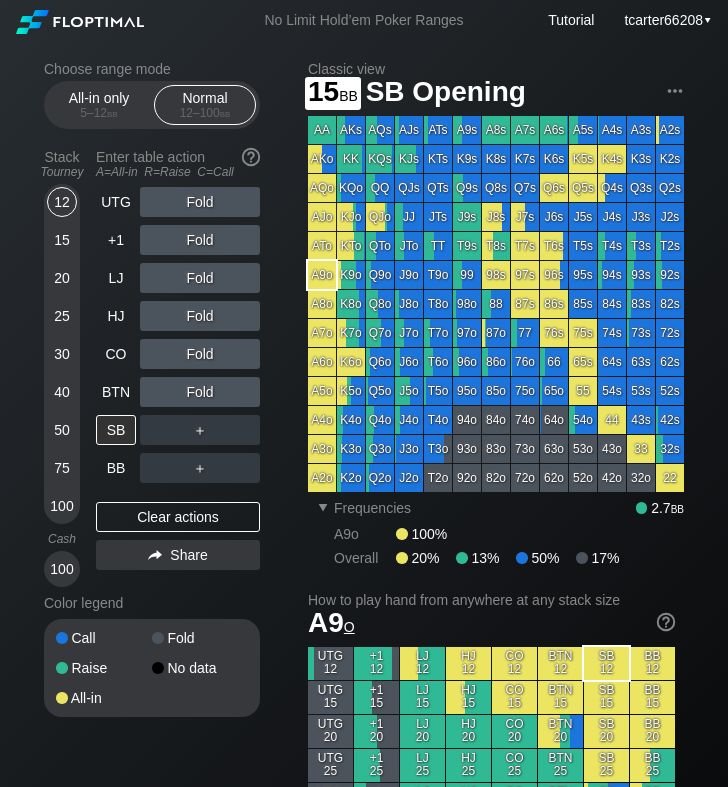 drag, startPoint x: 62, startPoint y: 239, endPoint x: 84, endPoint y: 347, distance: 110.217964 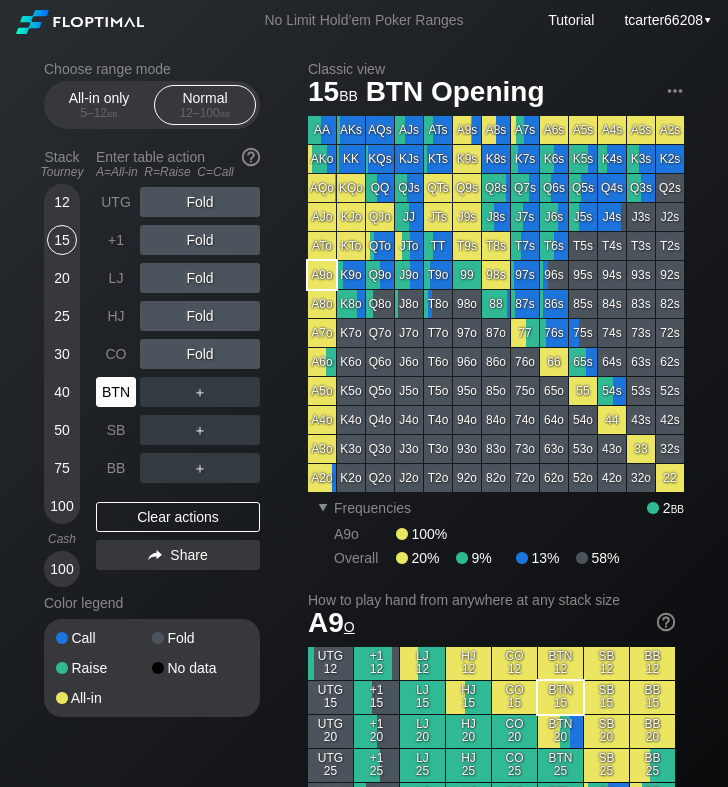 click on "BTN" at bounding box center (116, 392) 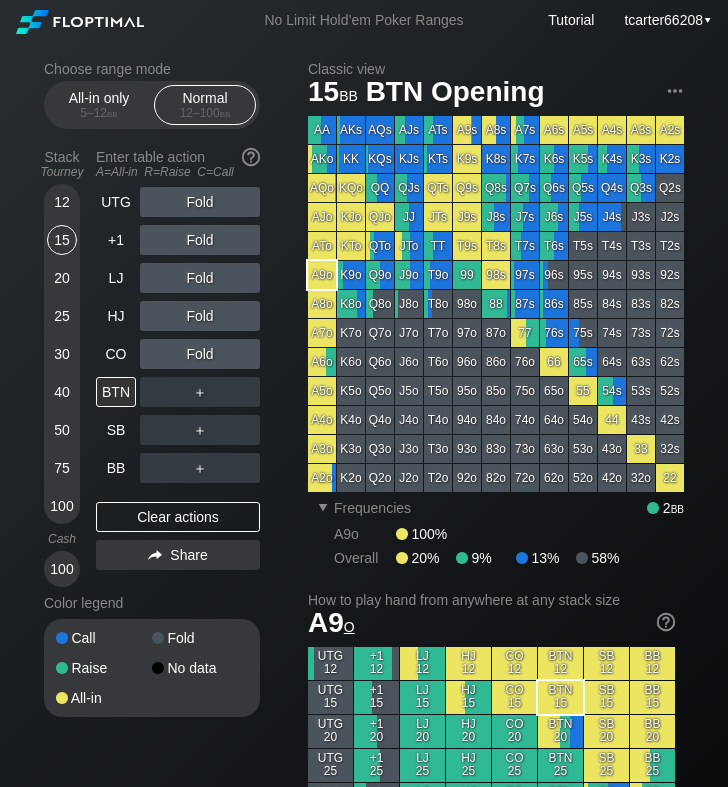 click on "77" at bounding box center [525, 333] 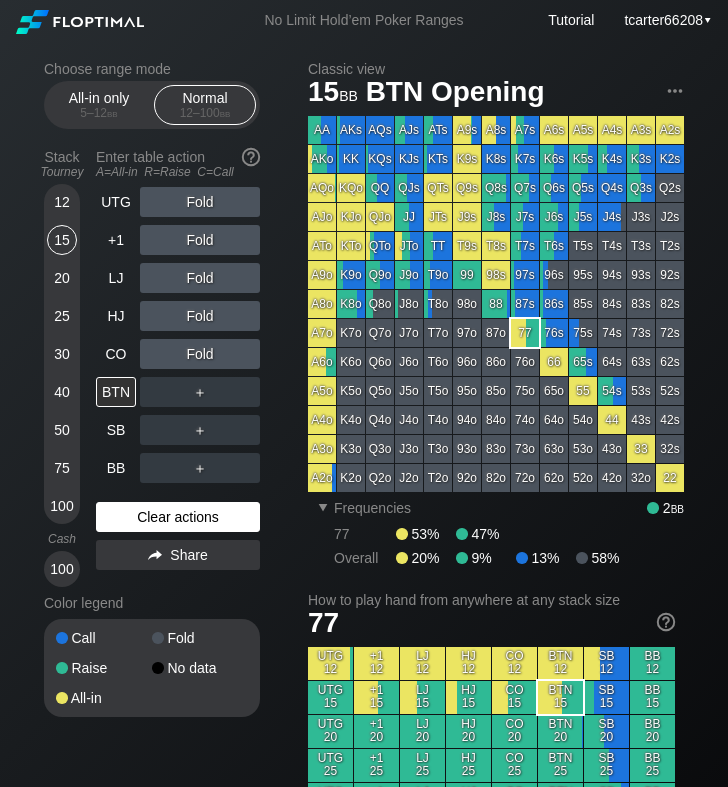 click on "Clear actions" at bounding box center (178, 517) 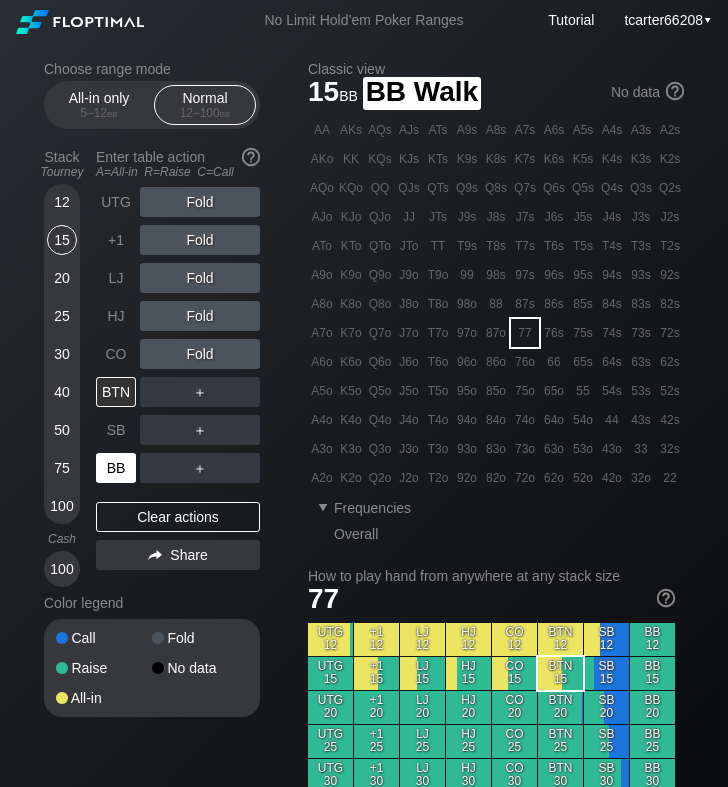 click on "BB" at bounding box center (116, 468) 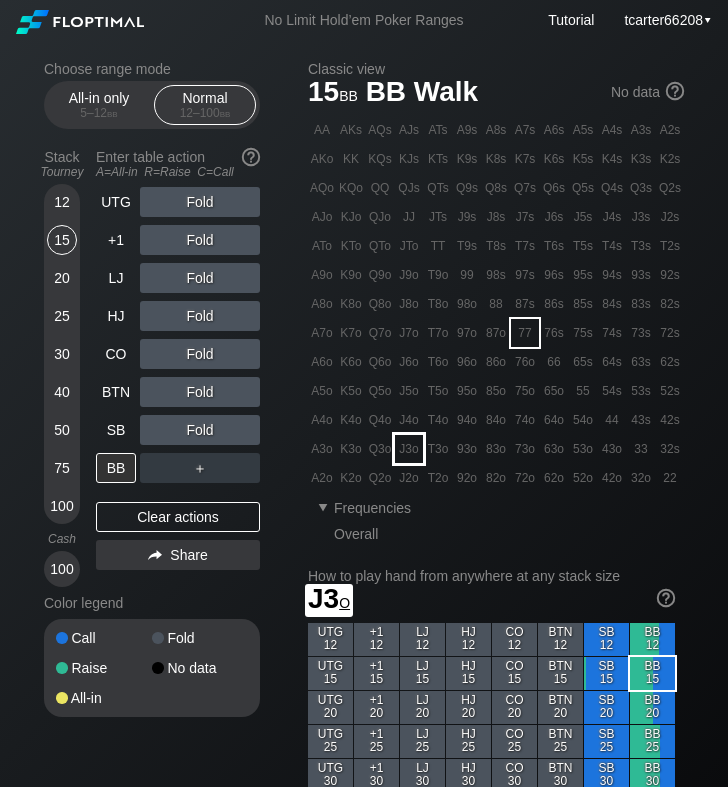 click on "J3o" at bounding box center [409, 449] 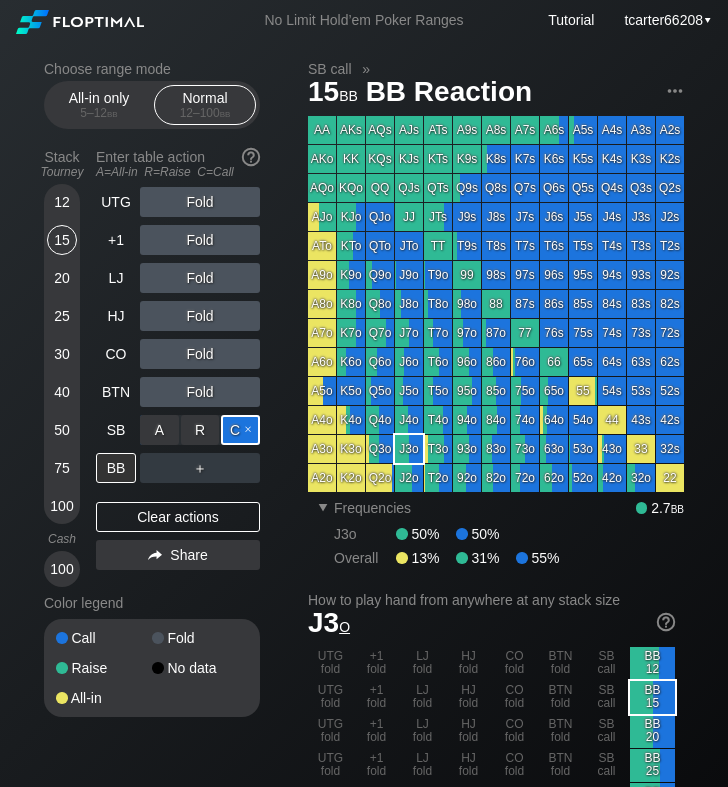 click on "C ✕" at bounding box center (240, 430) 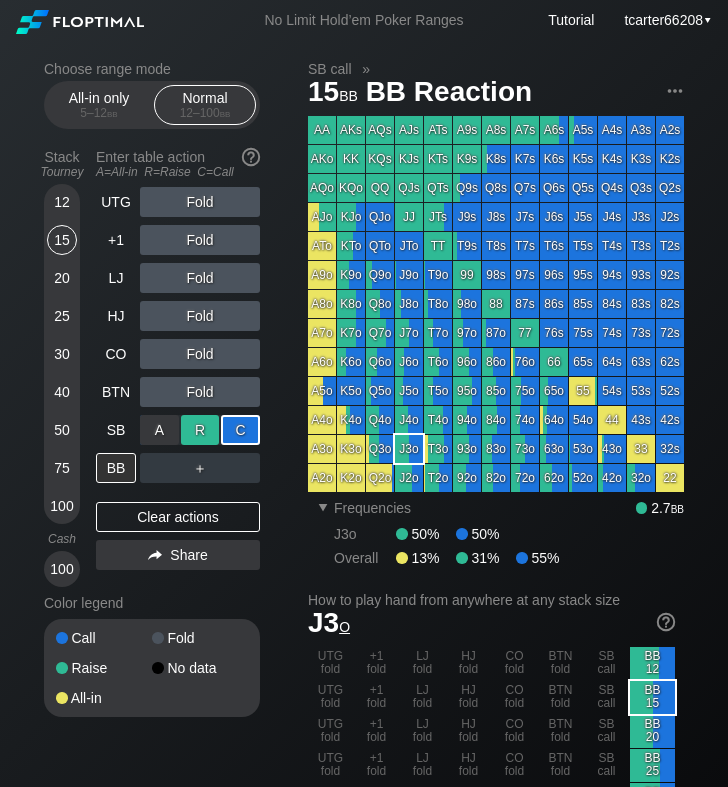 click on "R ✕" at bounding box center [200, 430] 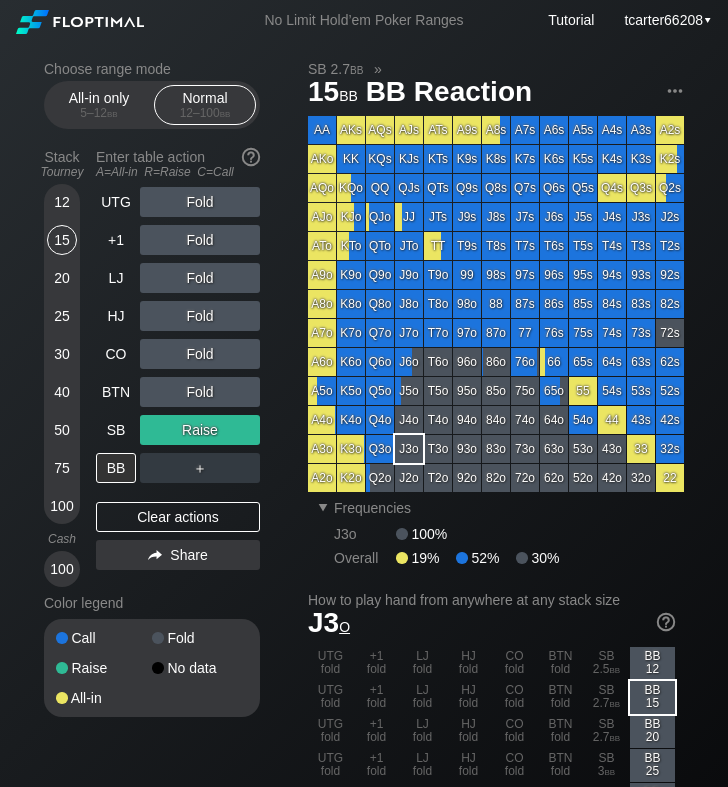 drag, startPoint x: 213, startPoint y: 514, endPoint x: 160, endPoint y: 483, distance: 61.400326 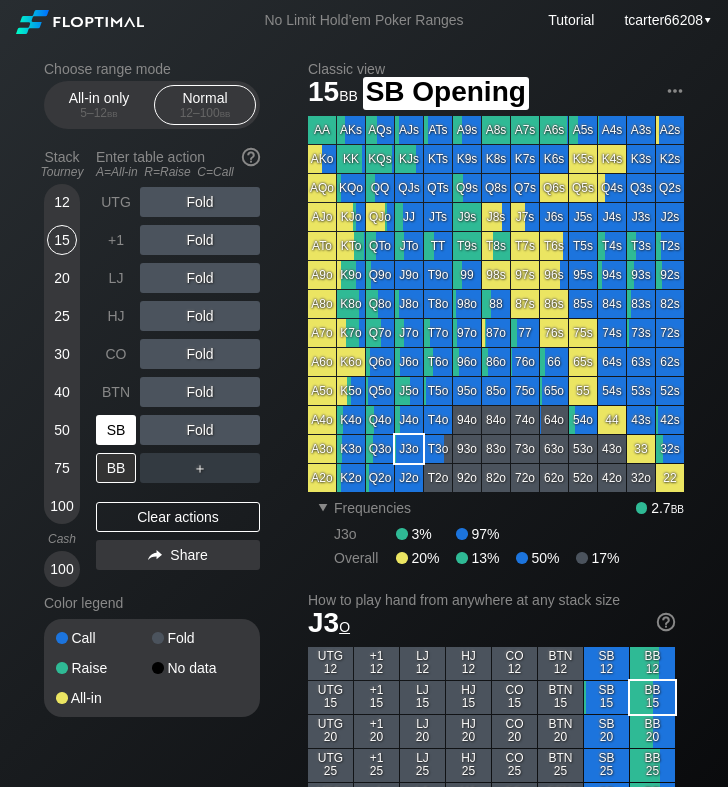 click on "SB" at bounding box center [116, 430] 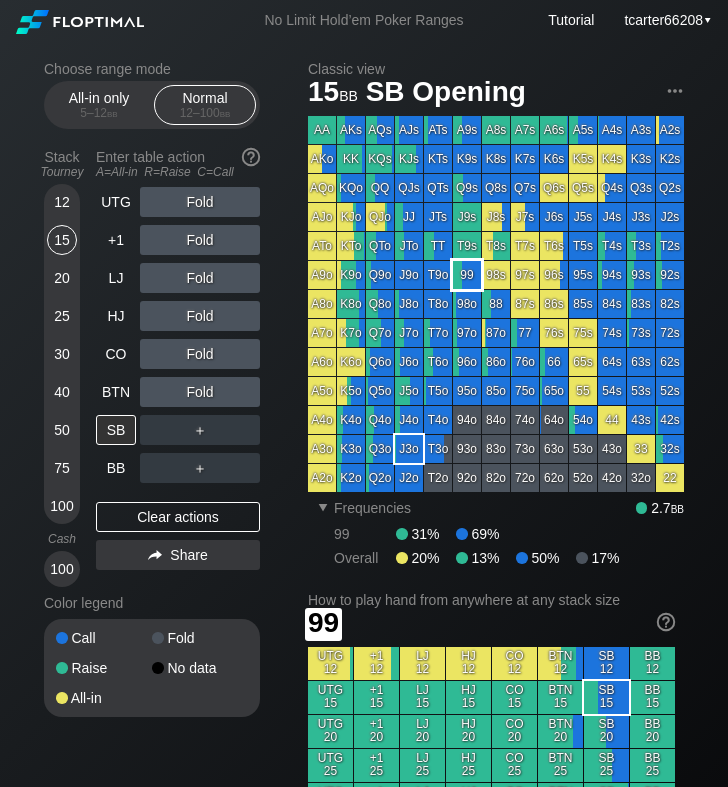 click on "99" at bounding box center (467, 275) 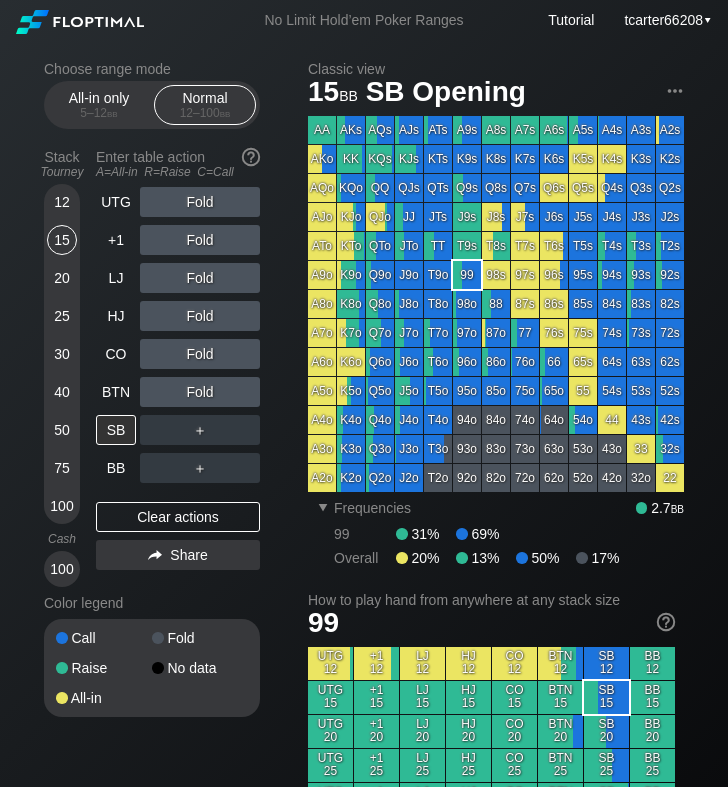 click on "＋" at bounding box center [200, 202] 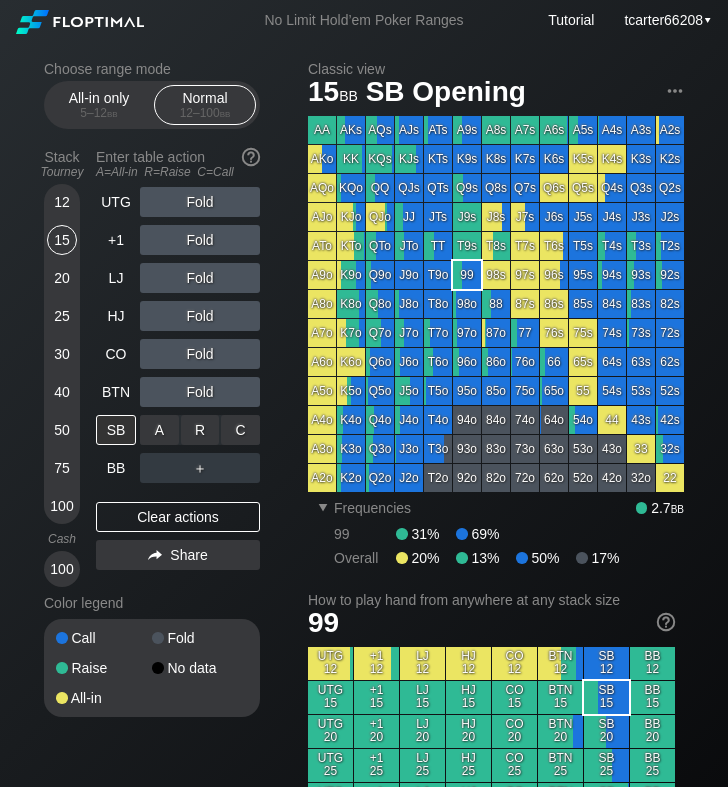 click on "C ✕" at bounding box center [240, 430] 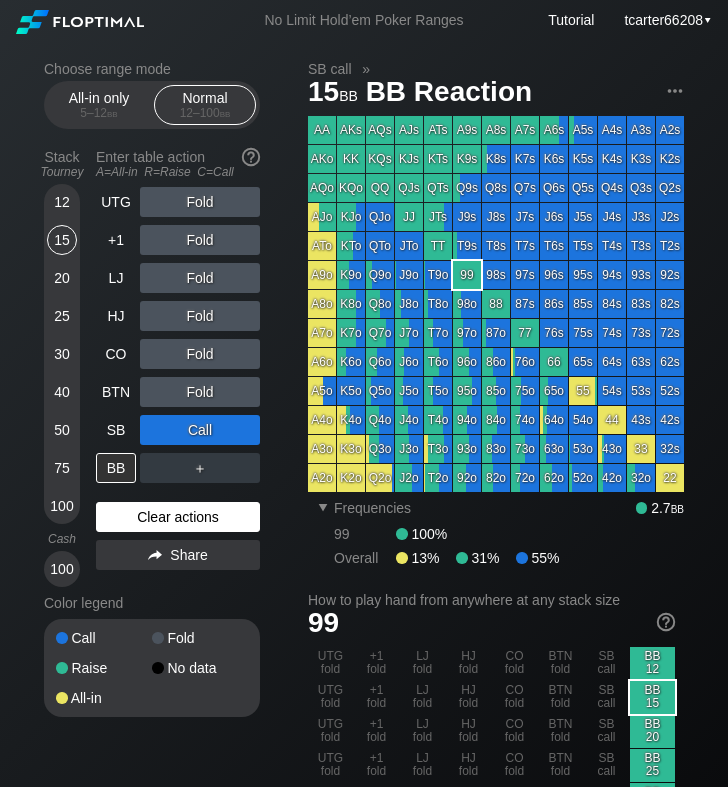 click on "Clear actions" at bounding box center [178, 517] 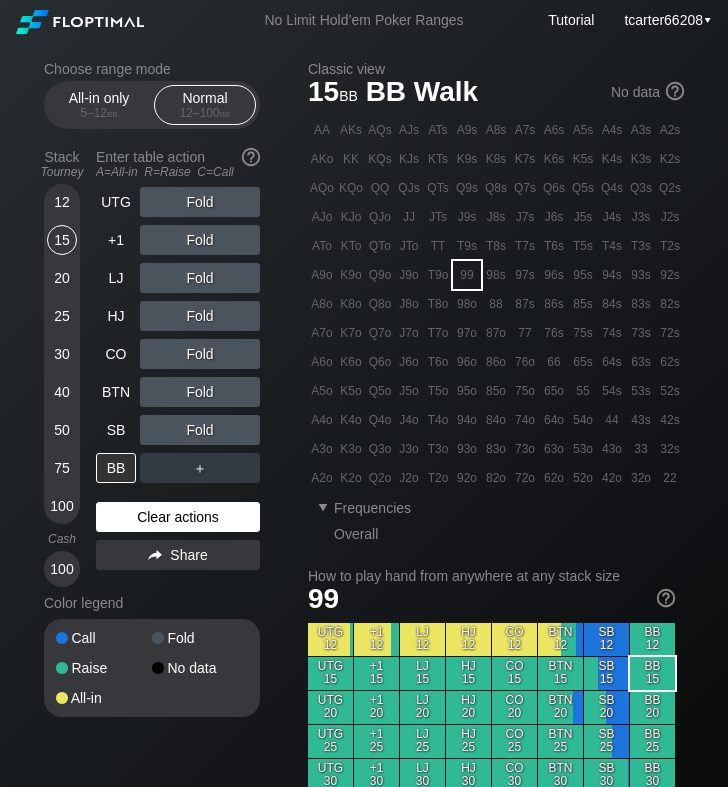 click on "Clear actions" at bounding box center [178, 517] 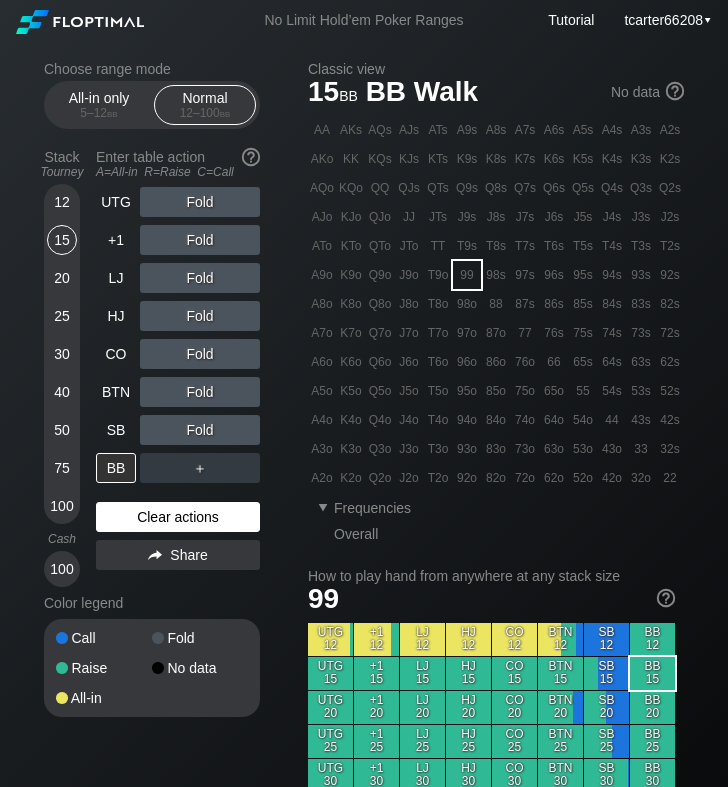 click on "Clear actions" at bounding box center [178, 517] 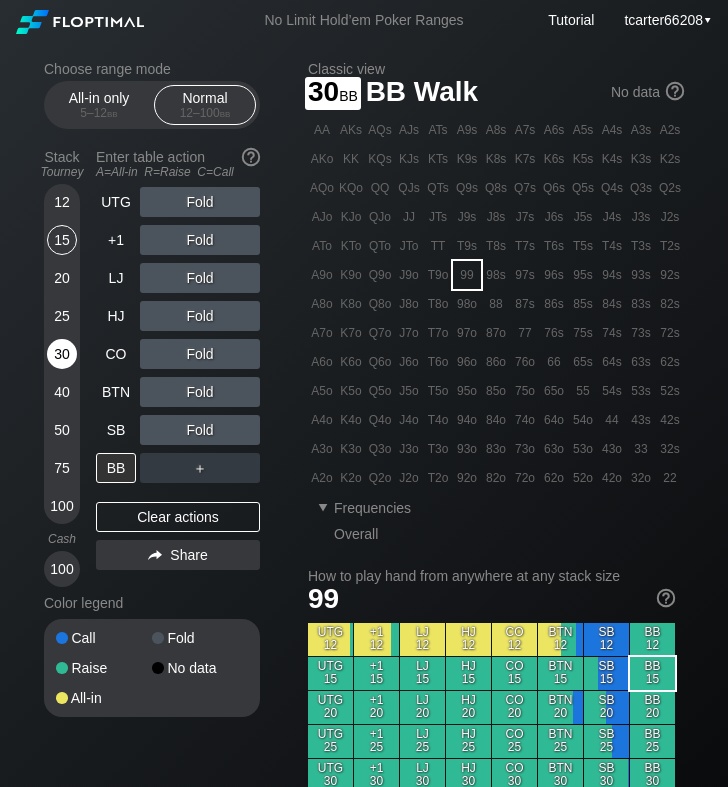 click on "30" at bounding box center [62, 354] 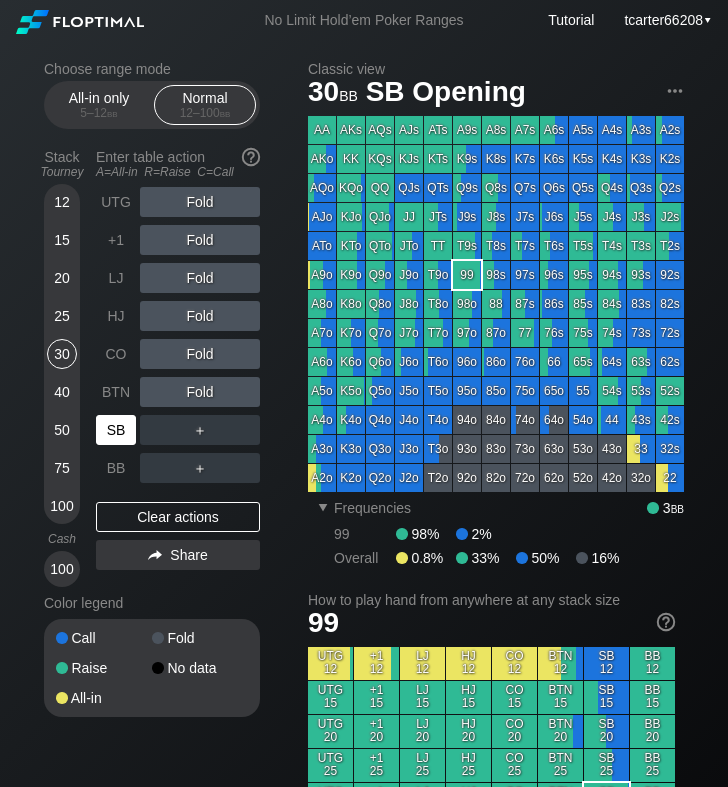 click on "SB" at bounding box center (116, 430) 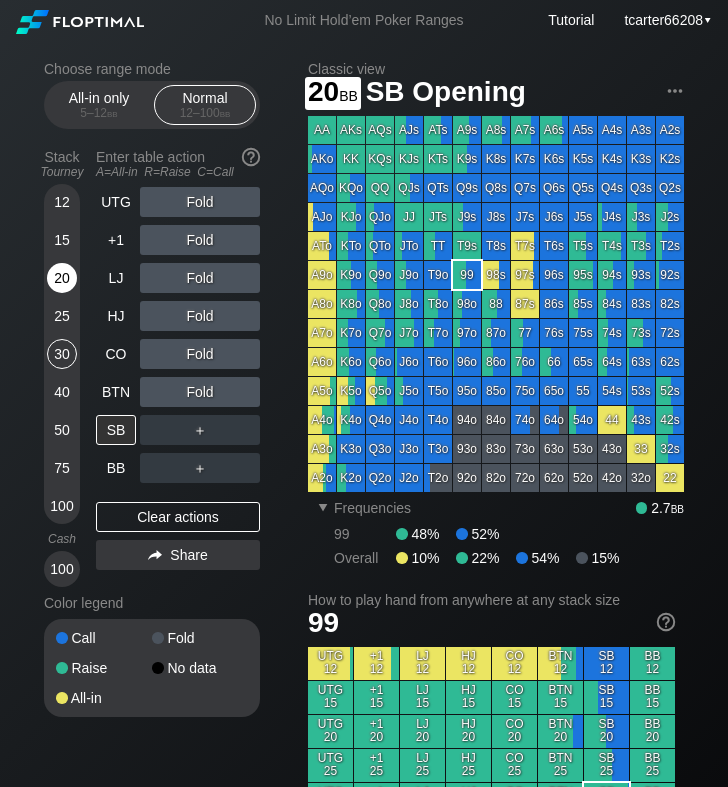 click on "20" at bounding box center (62, 278) 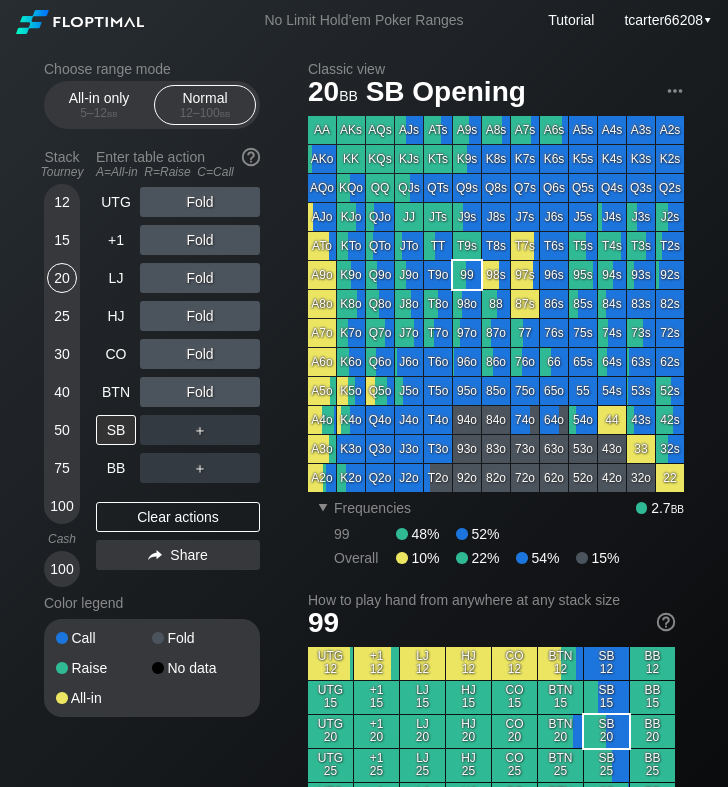 click on "＋" at bounding box center [200, 202] 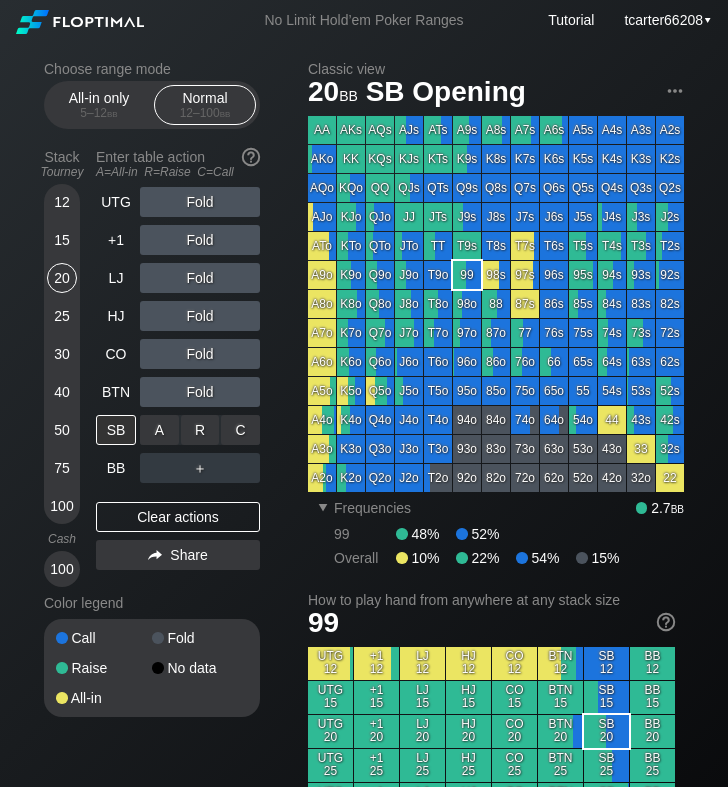 click on "C ✕" at bounding box center (240, 430) 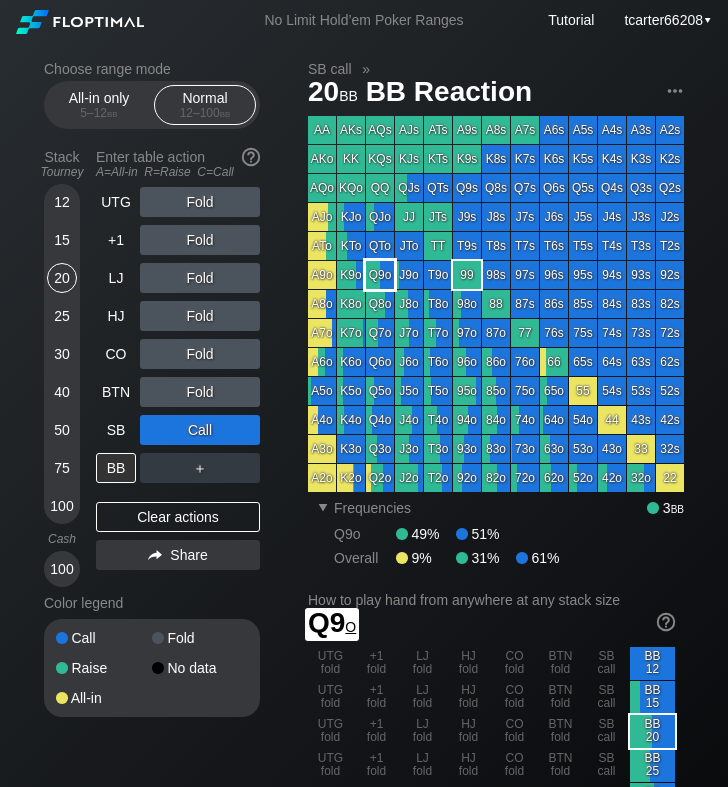 click on "Q9o" at bounding box center [380, 275] 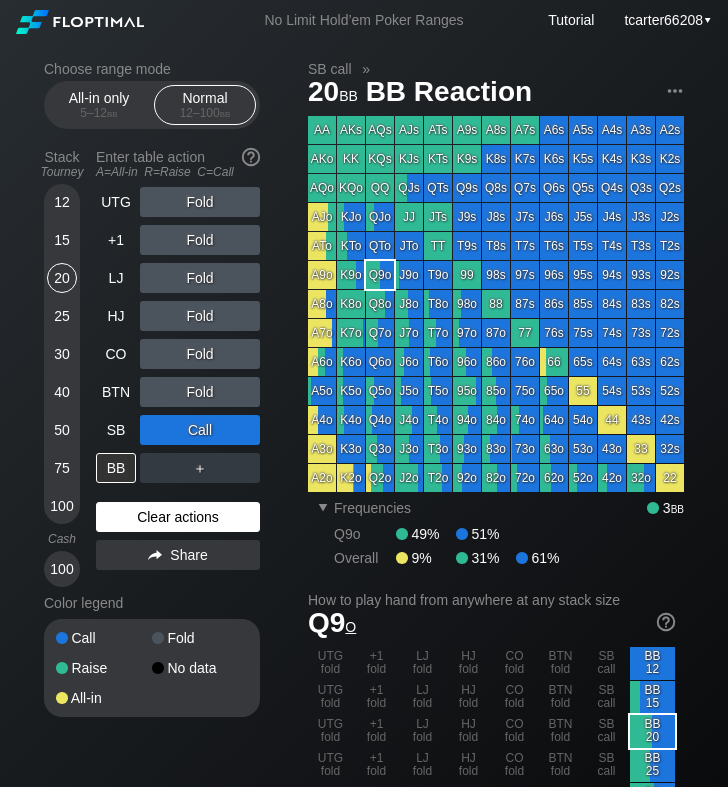 click on "Clear actions" at bounding box center (178, 517) 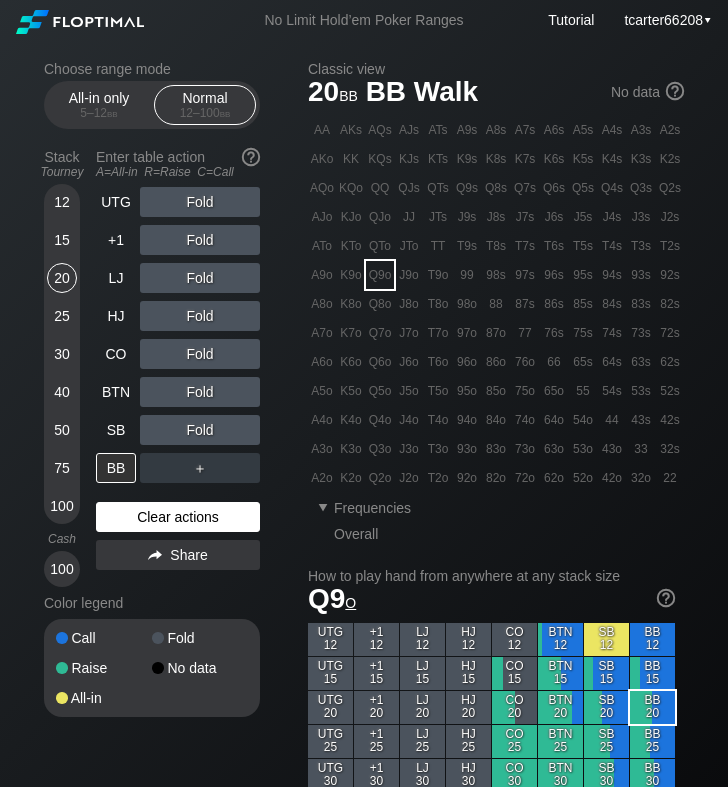 click on "Clear actions" at bounding box center (178, 517) 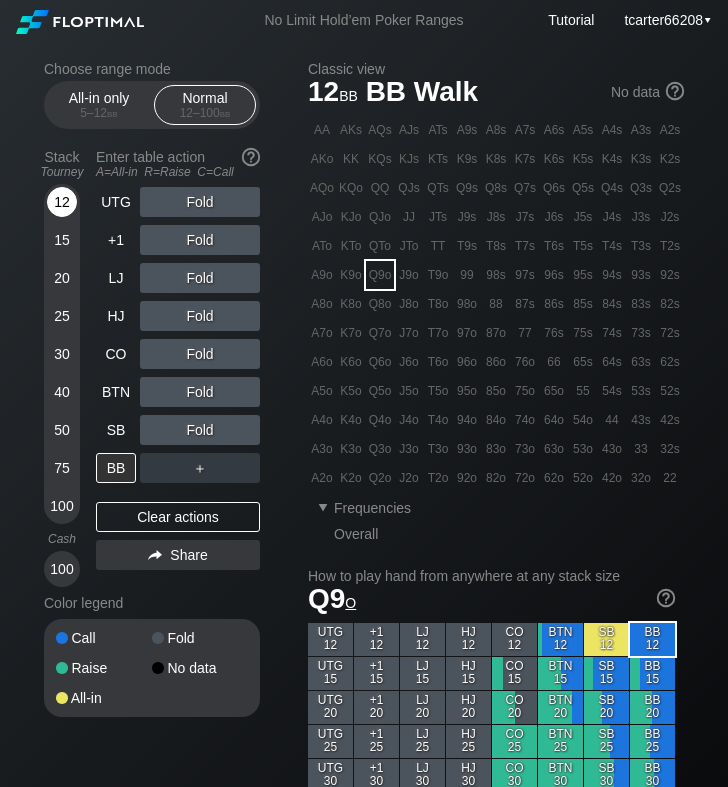 click on "12" at bounding box center [62, 202] 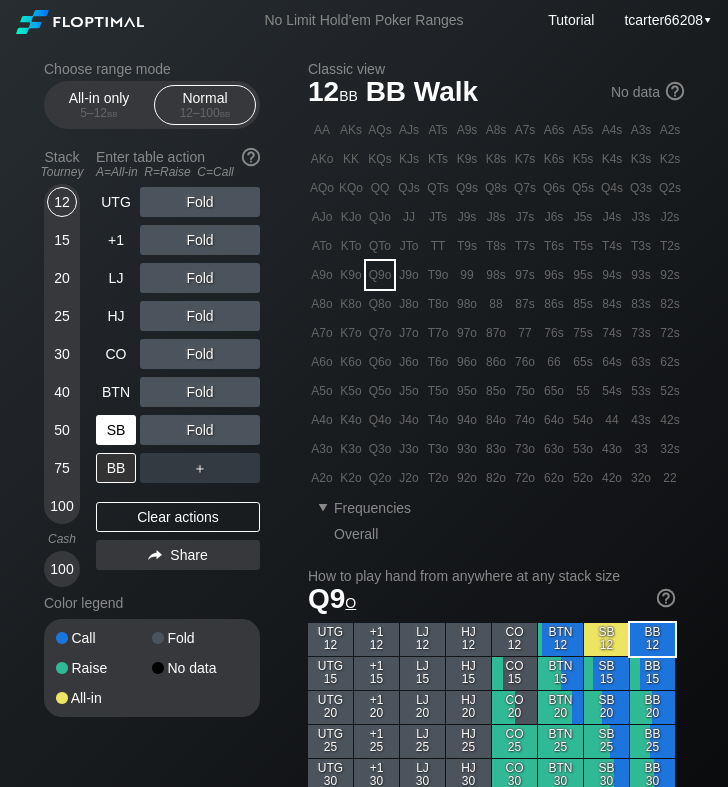 click on "SB" at bounding box center [116, 430] 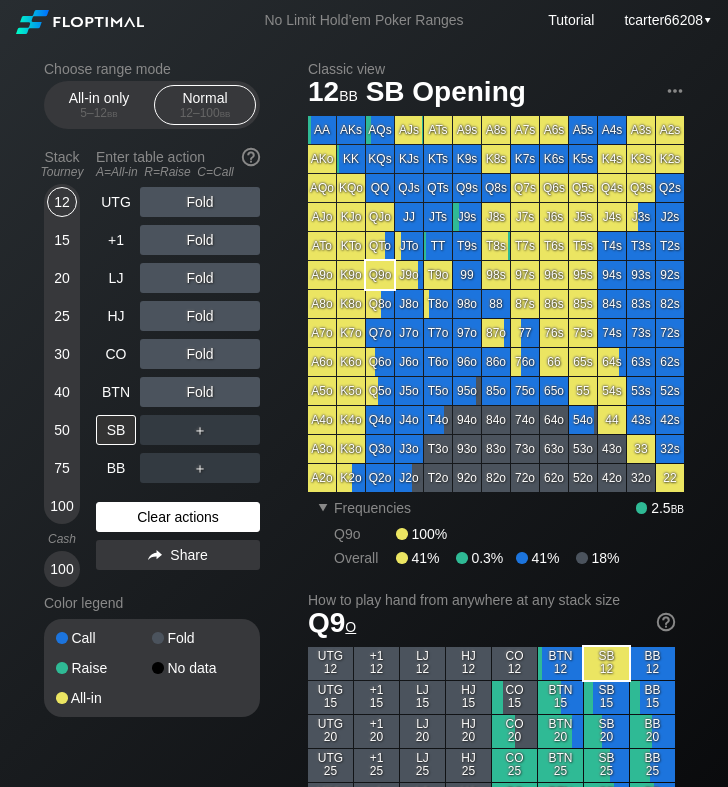 click on "Clear actions" at bounding box center [178, 517] 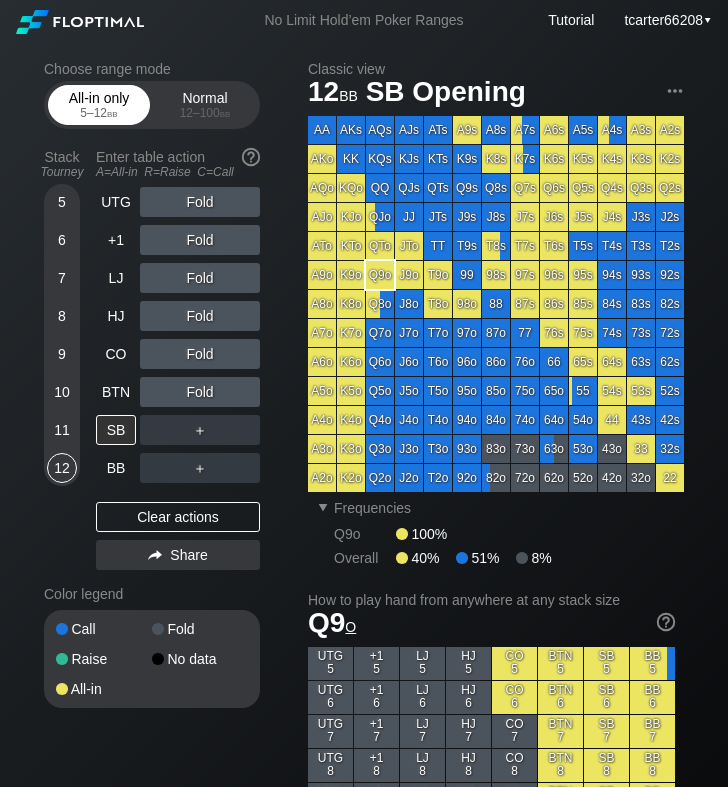 click on "All-in only 5 – 12 bb" at bounding box center (99, 105) 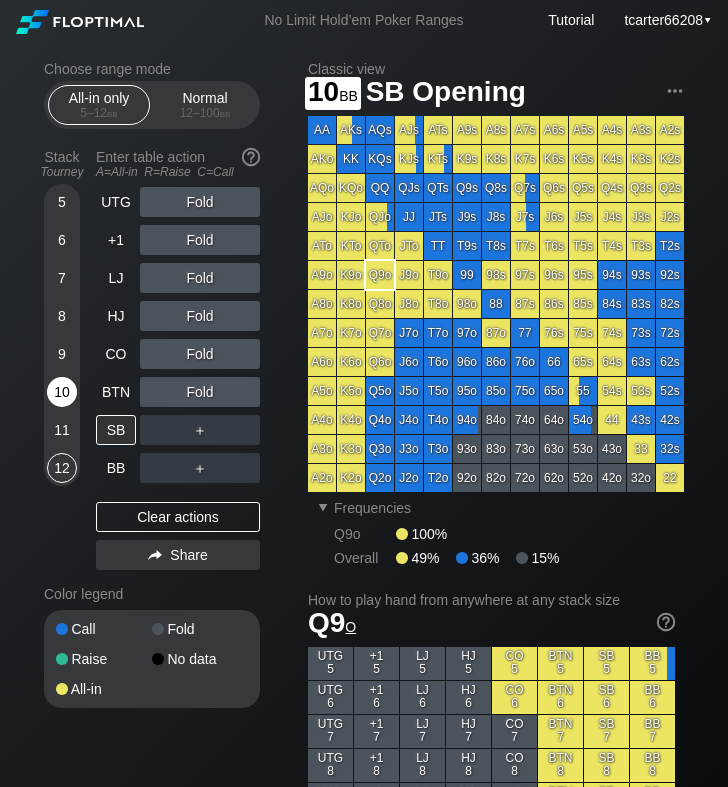 click on "10" at bounding box center [62, 392] 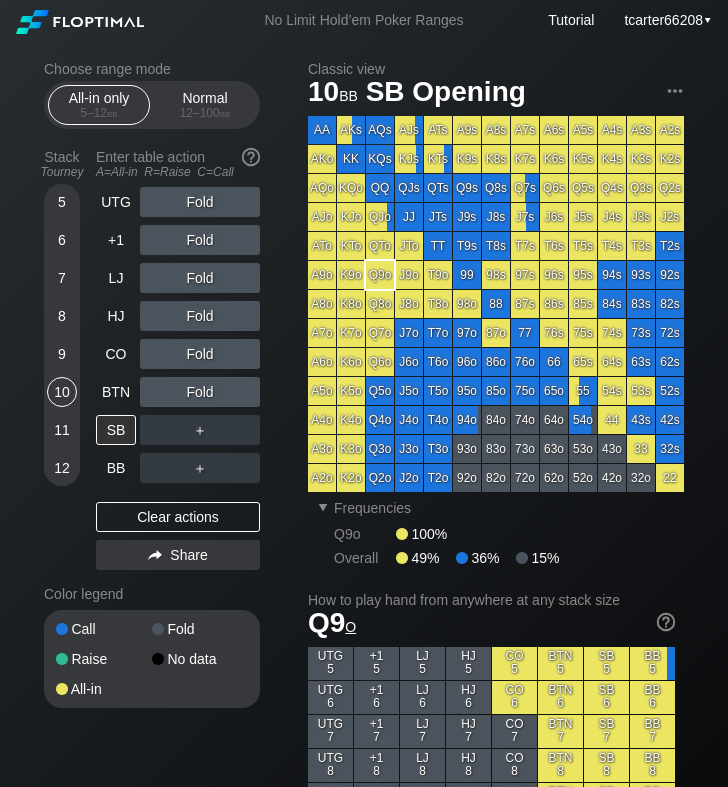 click on "＋" at bounding box center (200, 202) 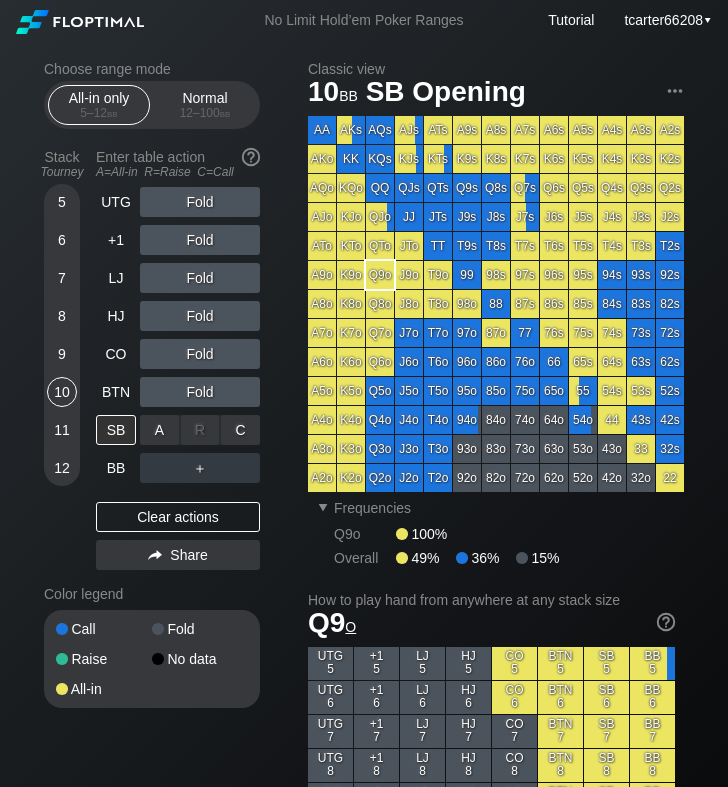 click on "C ✕" at bounding box center [240, 430] 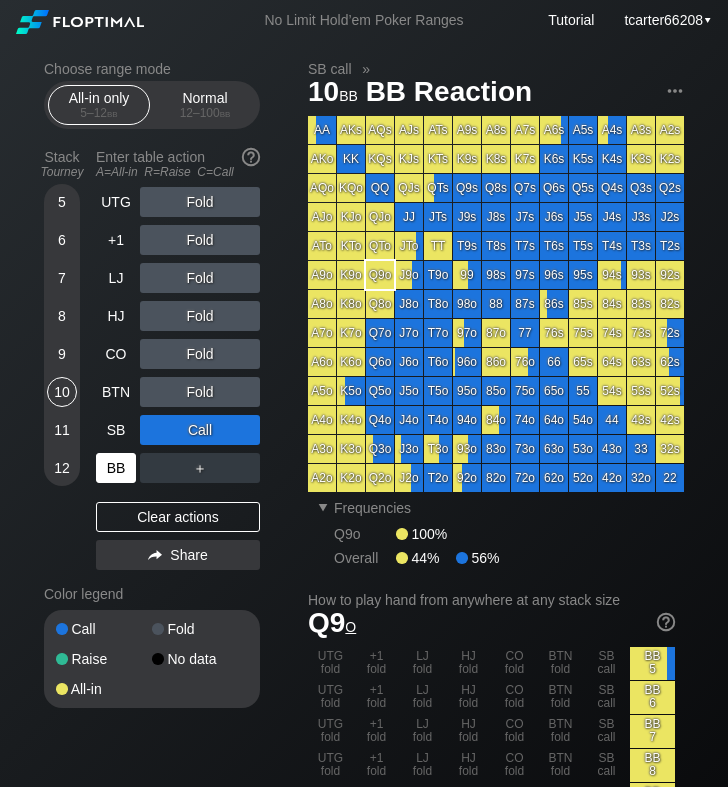 drag, startPoint x: 171, startPoint y: 518, endPoint x: 114, endPoint y: 478, distance: 69.63476 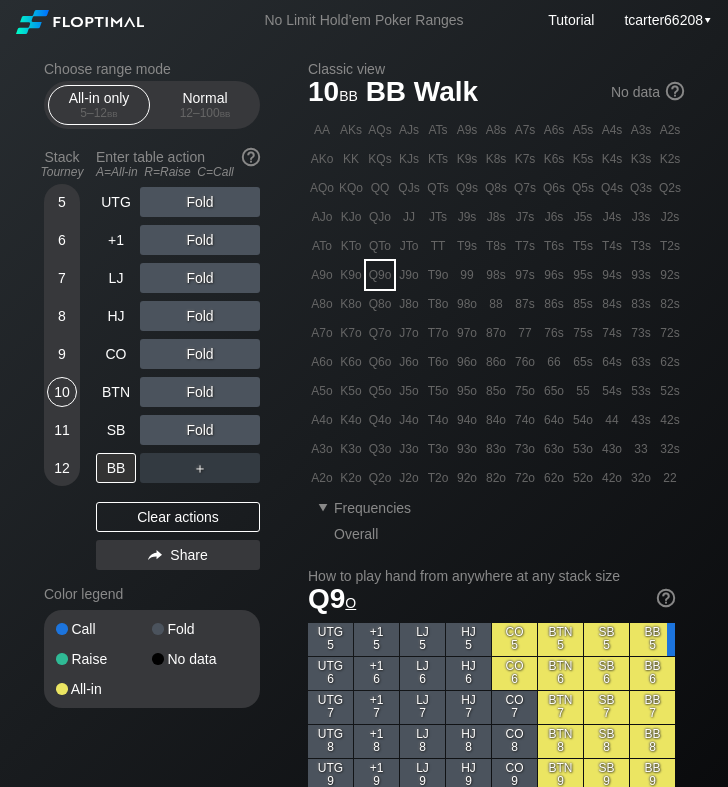 click on "8" at bounding box center (62, 316) 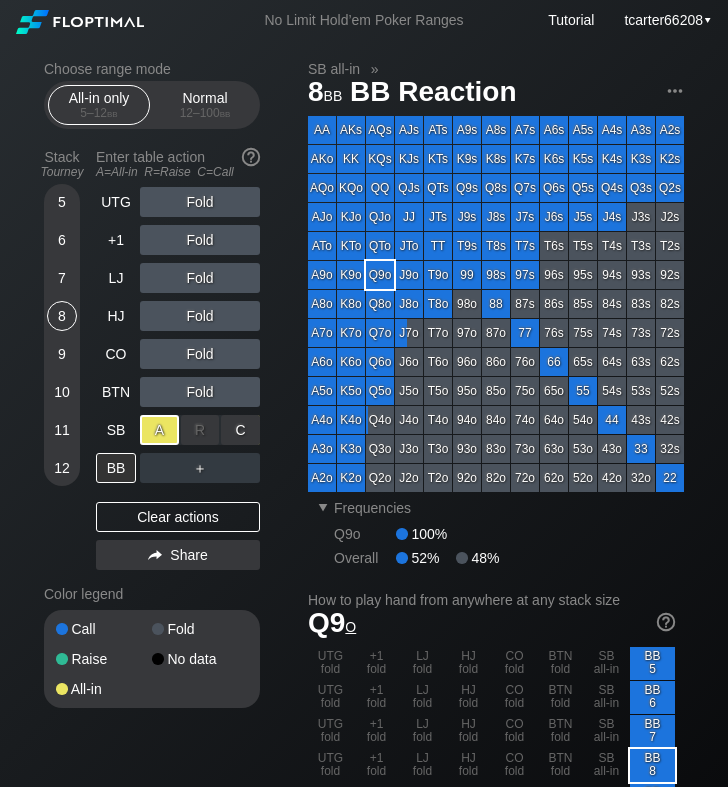 click on "A ✕" at bounding box center (159, 430) 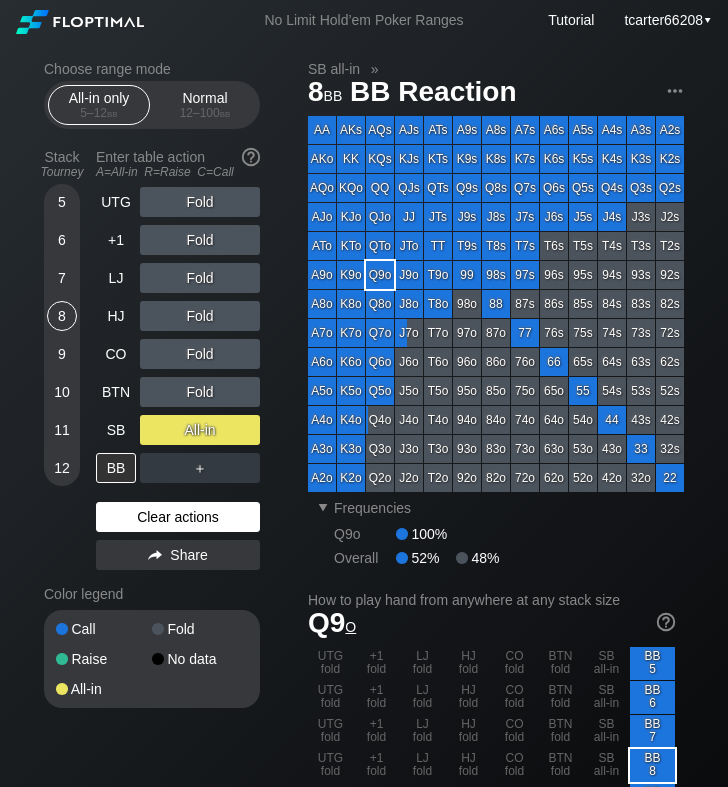 click on "Clear actions" at bounding box center [178, 517] 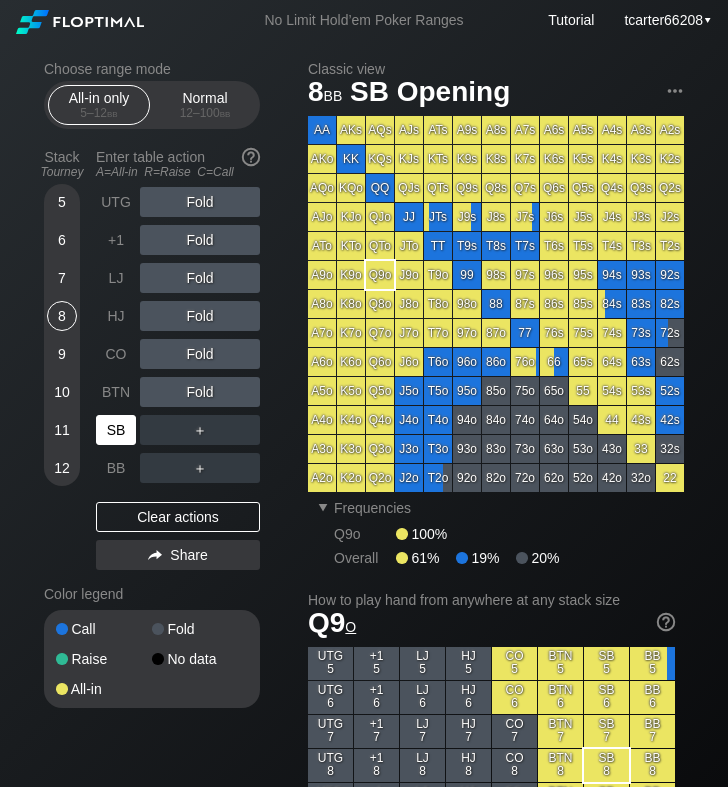 click on "SB" at bounding box center (116, 430) 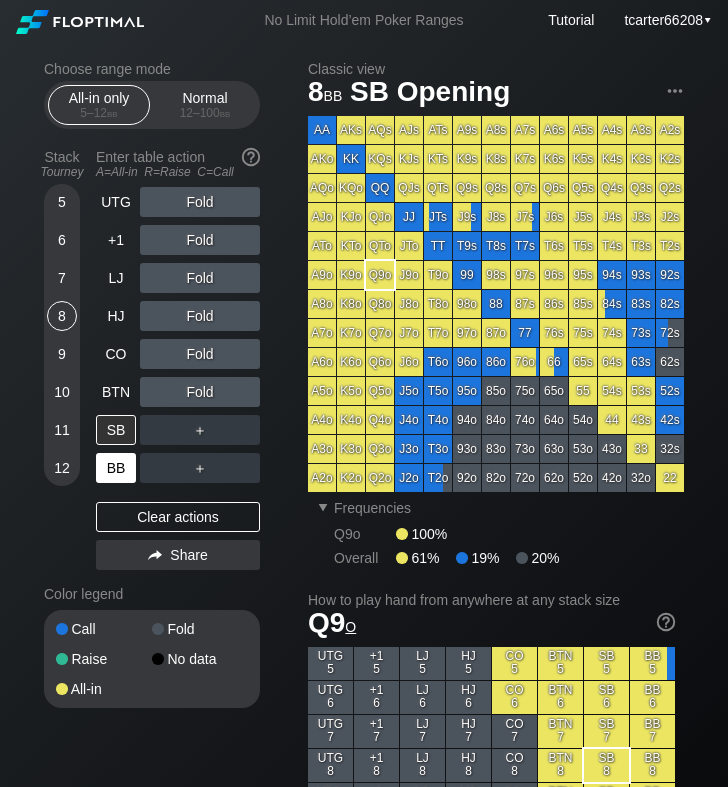 click on "BB" at bounding box center [116, 468] 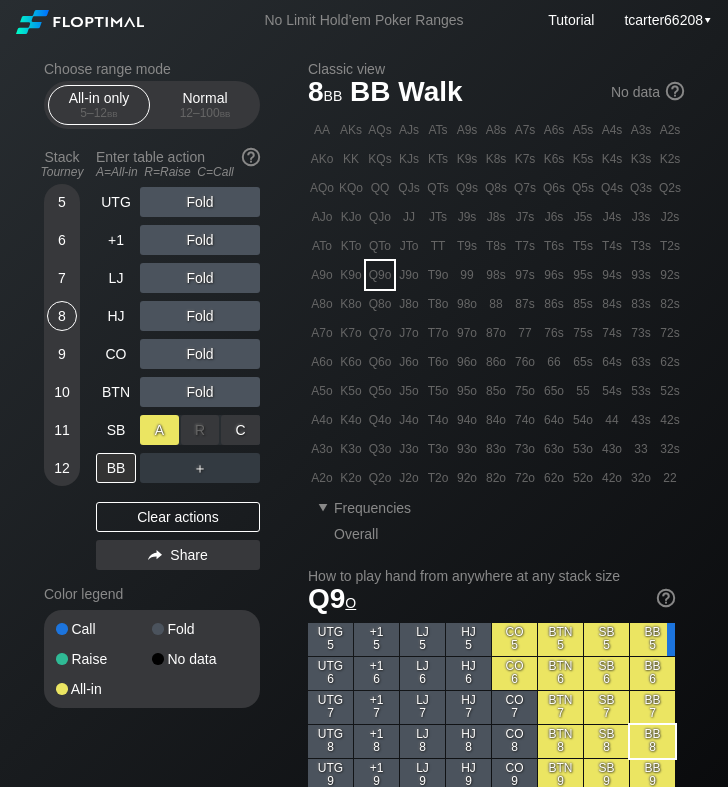 click on "A ✕" at bounding box center [159, 430] 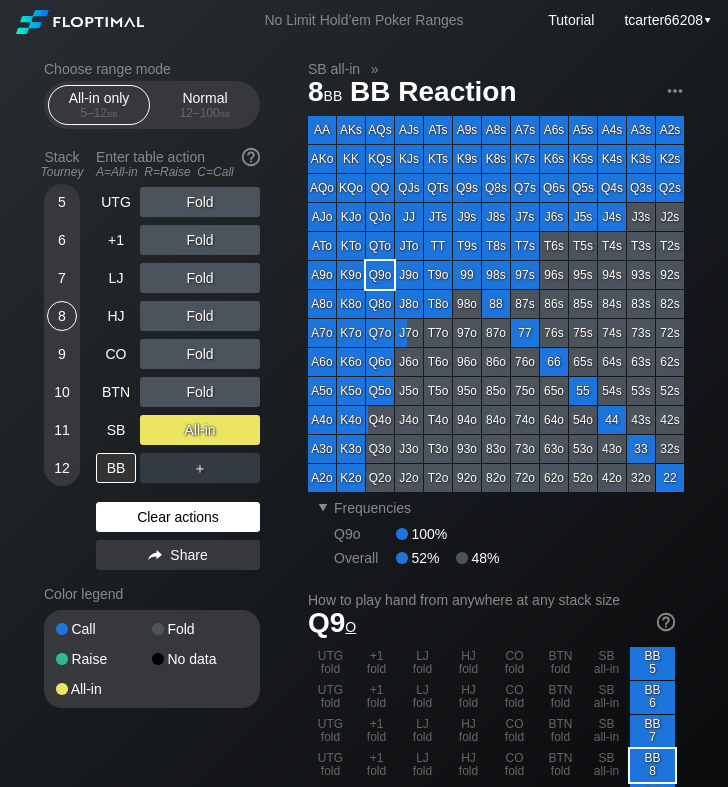 drag, startPoint x: 157, startPoint y: 523, endPoint x: 145, endPoint y: 509, distance: 18.439089 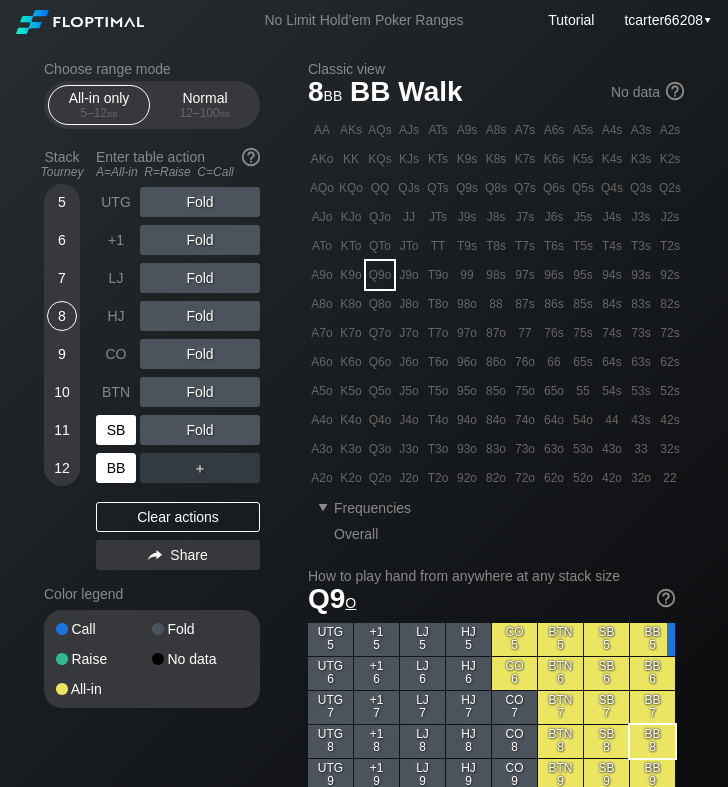 click on "SB" at bounding box center (116, 430) 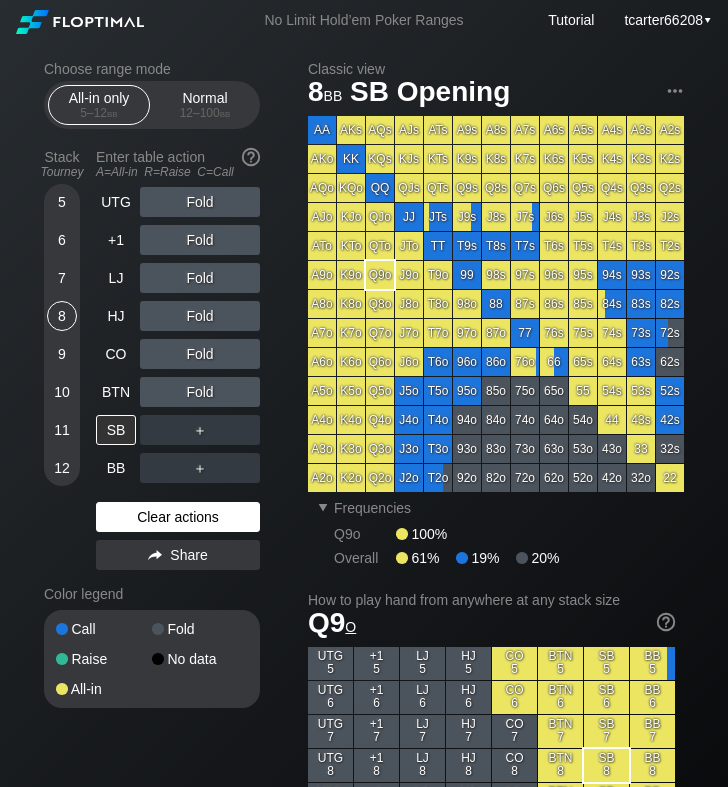 click on "Clear actions" at bounding box center [178, 517] 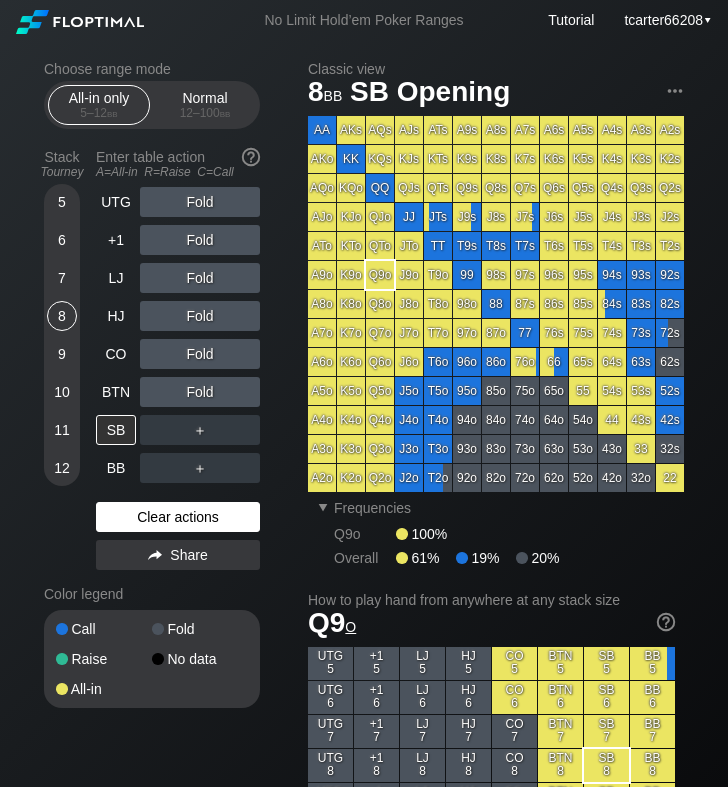click on "Clear actions" at bounding box center [178, 517] 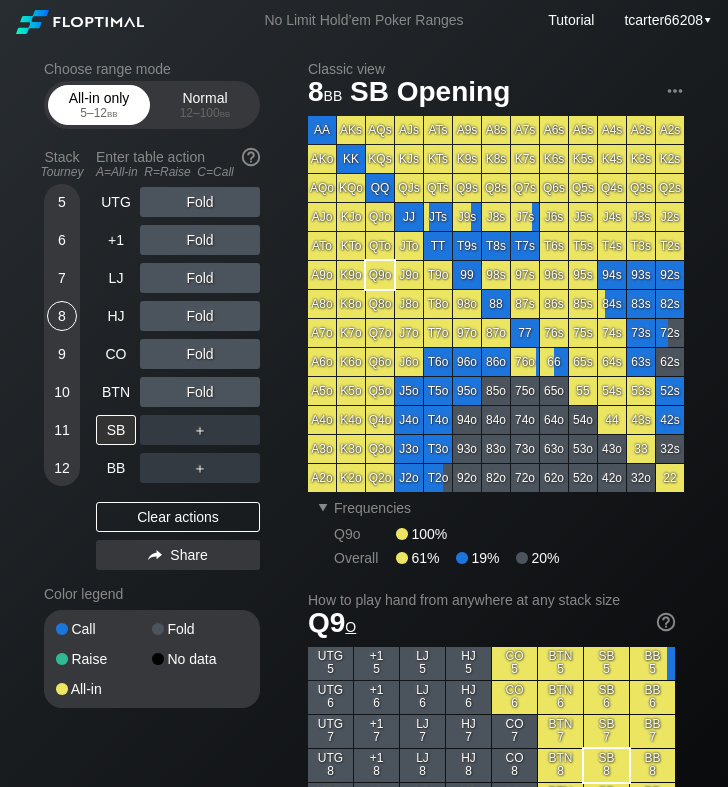 click on "bb" at bounding box center [112, 113] 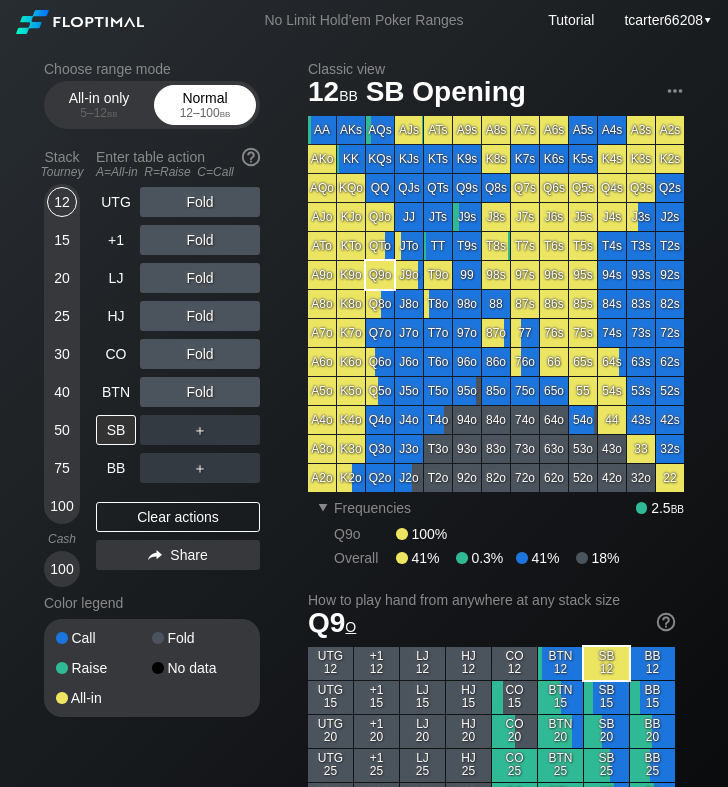 click on "Normal 12 – 100 bb" at bounding box center (205, 105) 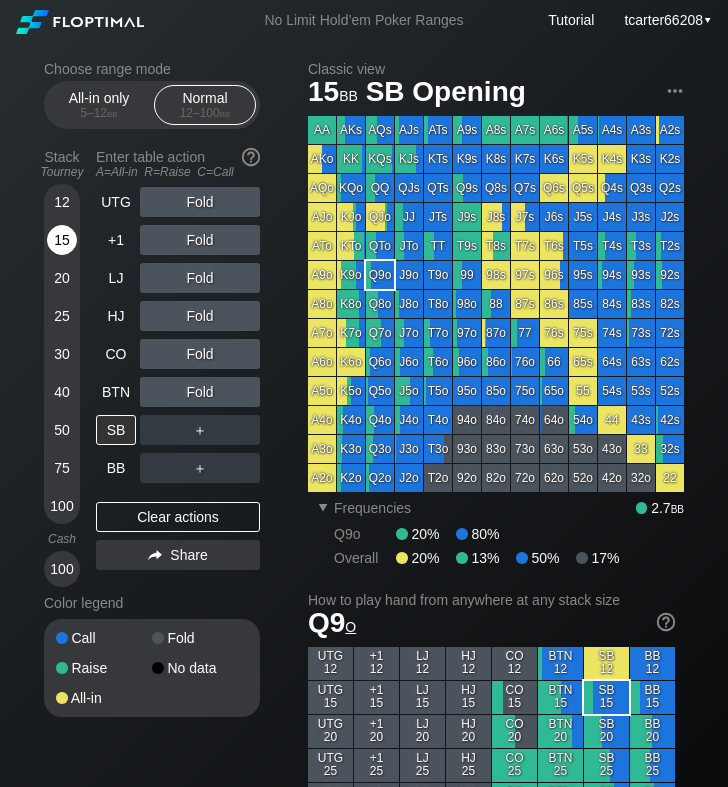 click on "15" at bounding box center (62, 240) 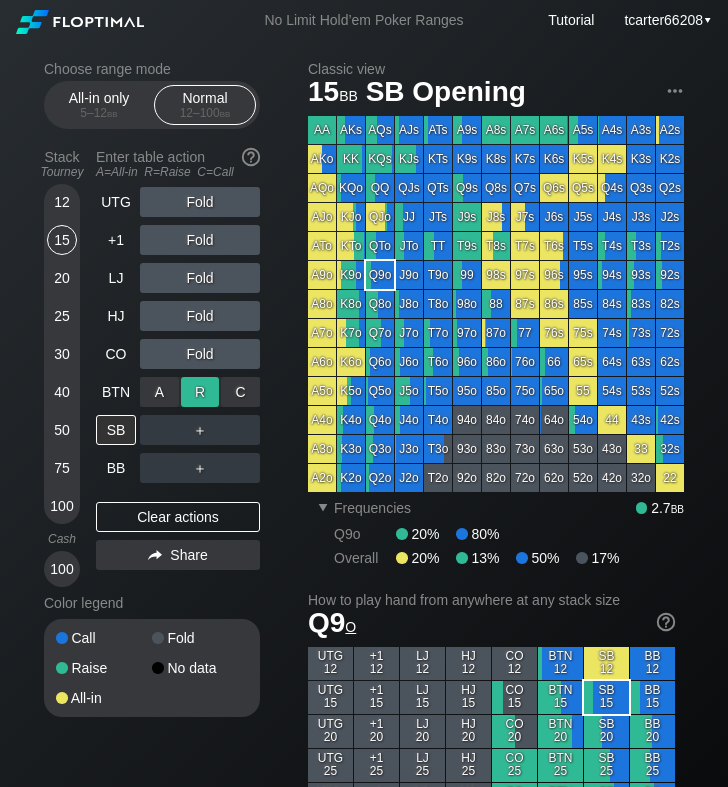 click on "R ✕" at bounding box center [200, 392] 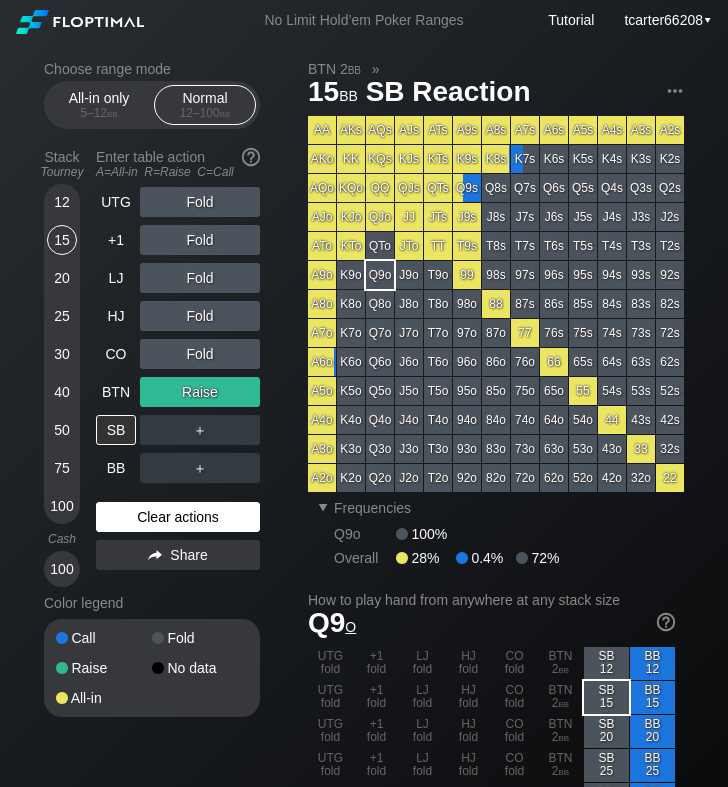 click on "Clear actions" at bounding box center [178, 517] 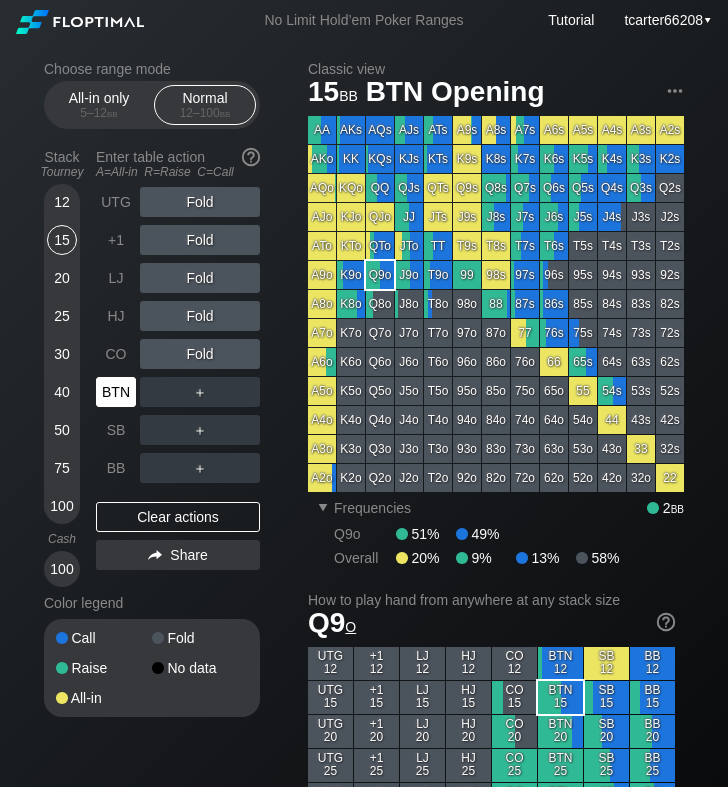 click on "BTN" at bounding box center (116, 392) 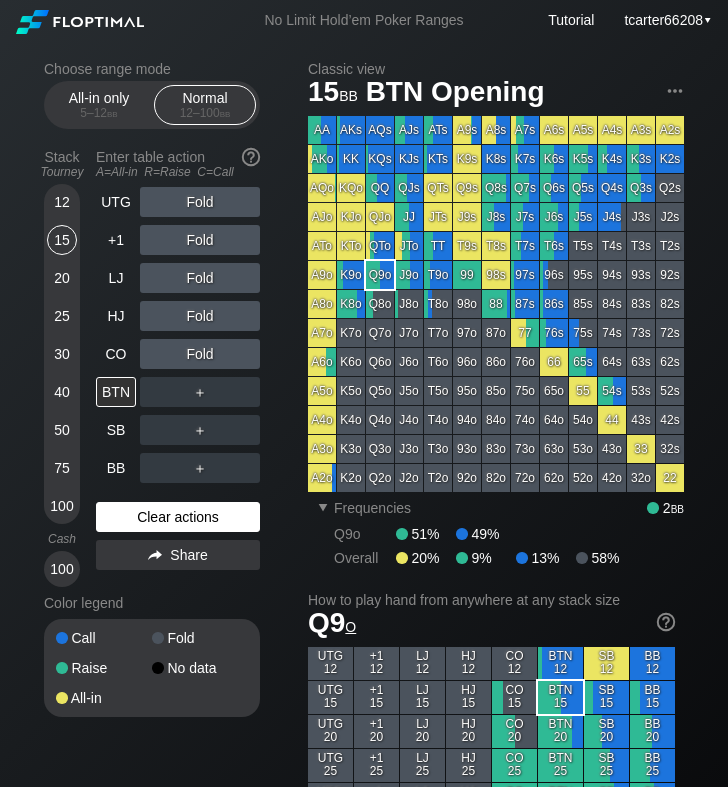 click on "Clear actions" at bounding box center (178, 517) 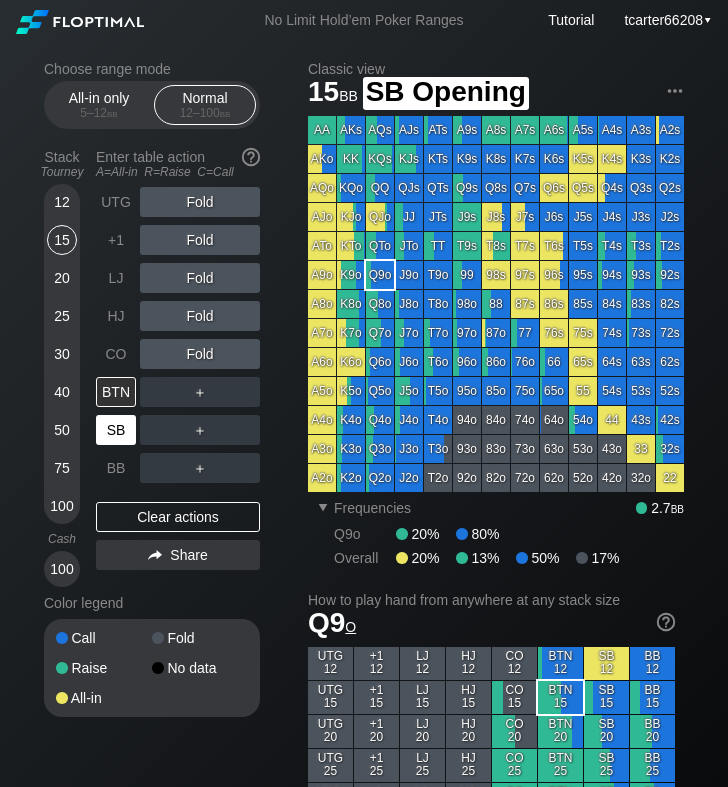 click on "SB" at bounding box center [116, 430] 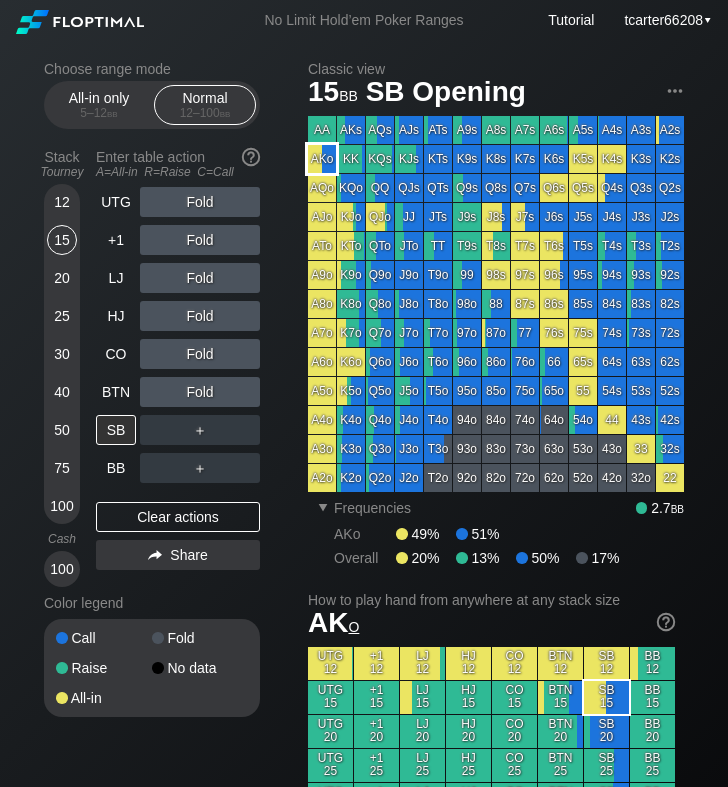 click on "AKo" at bounding box center [322, 159] 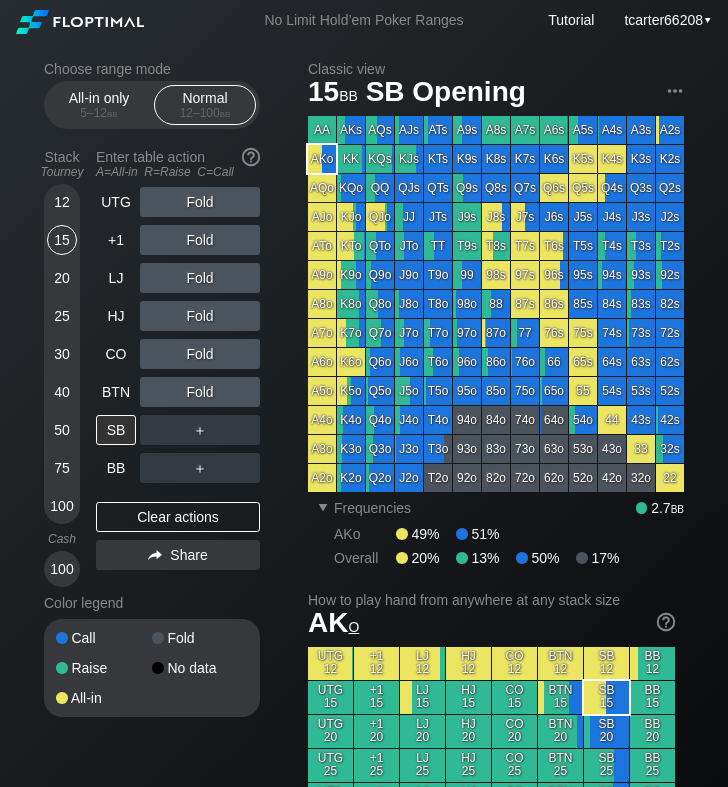 click on "＋" at bounding box center (200, 202) 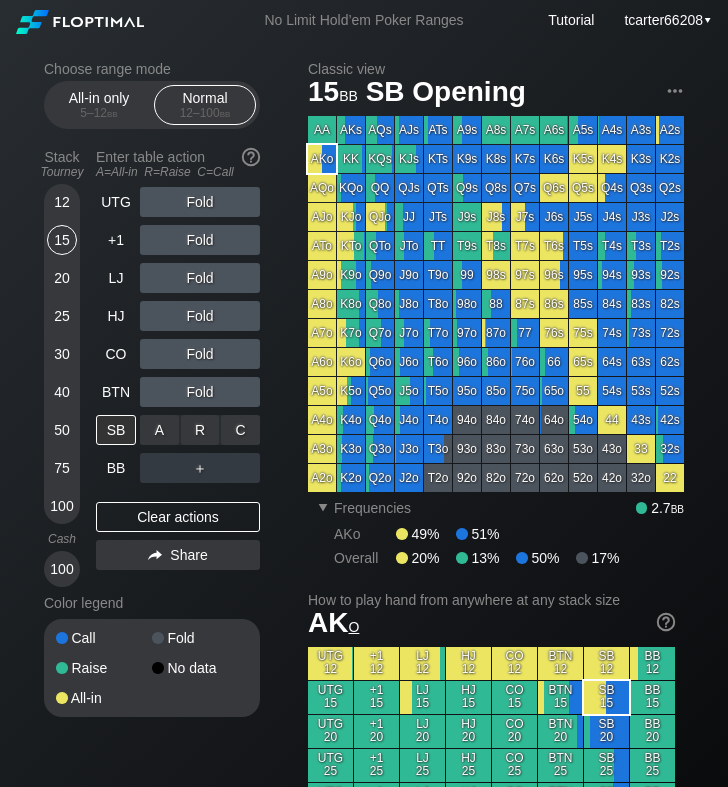 click on "C ✕" at bounding box center (240, 430) 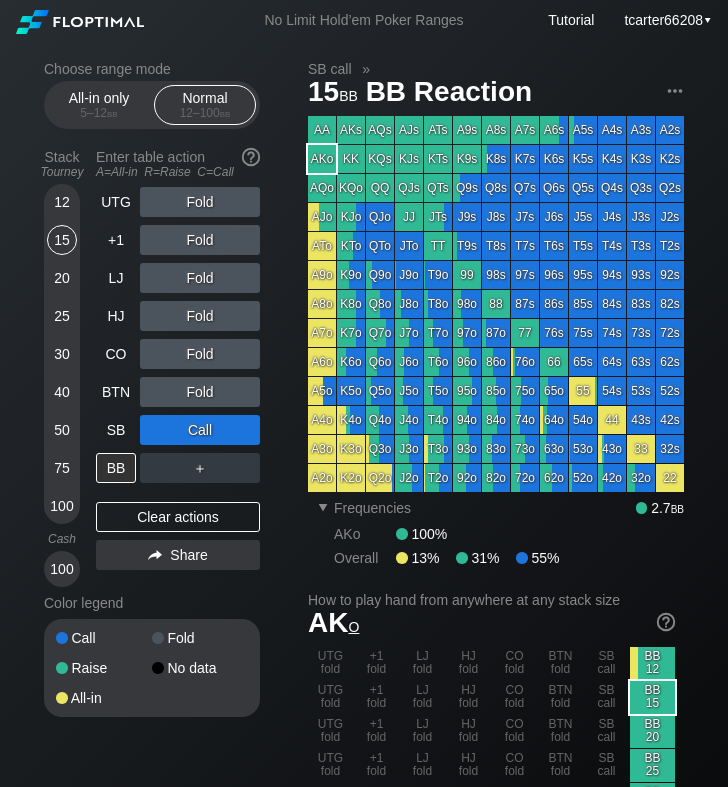 drag, startPoint x: 136, startPoint y: 519, endPoint x: 120, endPoint y: 504, distance: 21.931713 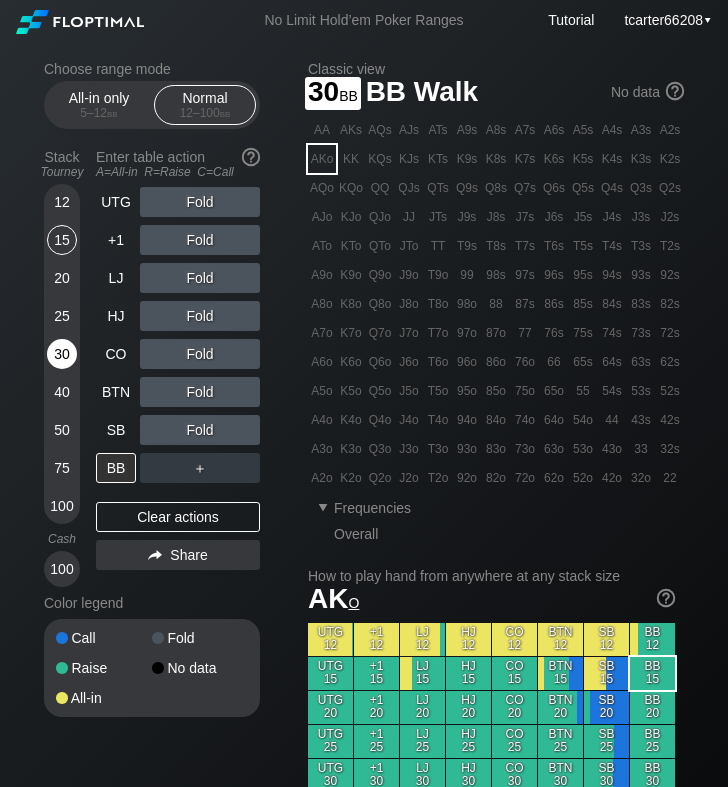 click on "30" at bounding box center (62, 354) 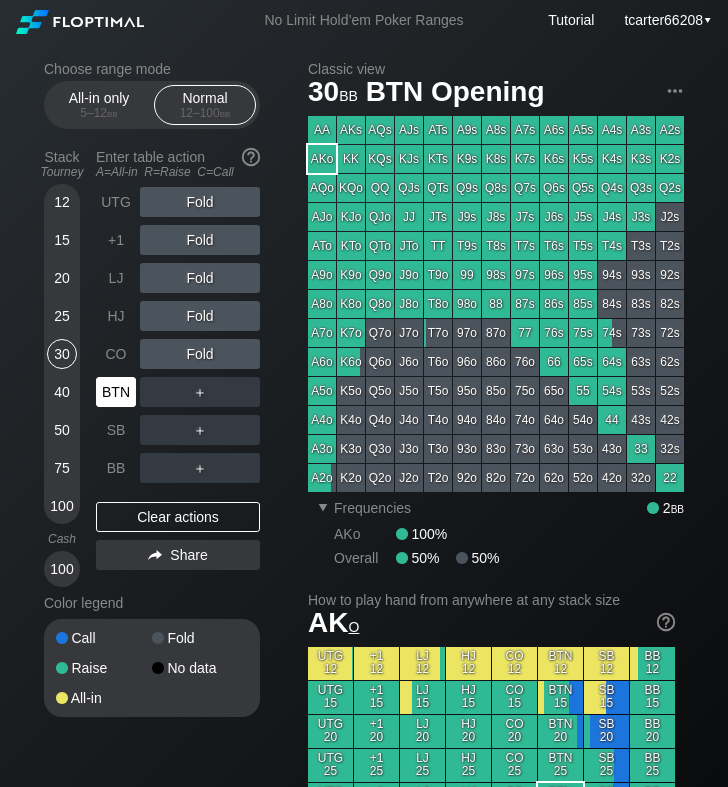 click on "BTN" at bounding box center [116, 392] 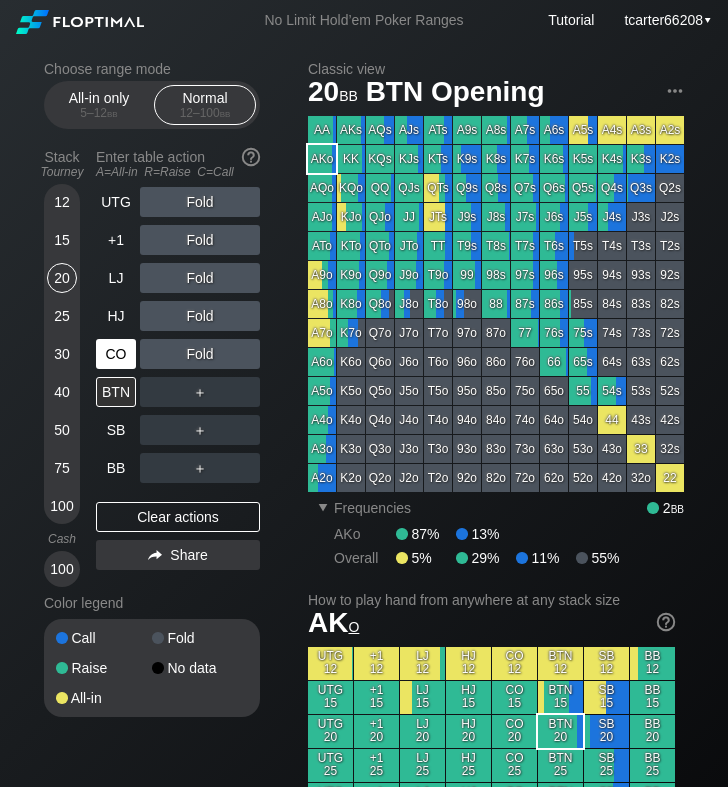 drag, startPoint x: 70, startPoint y: 277, endPoint x: 100, endPoint y: 357, distance: 85.44004 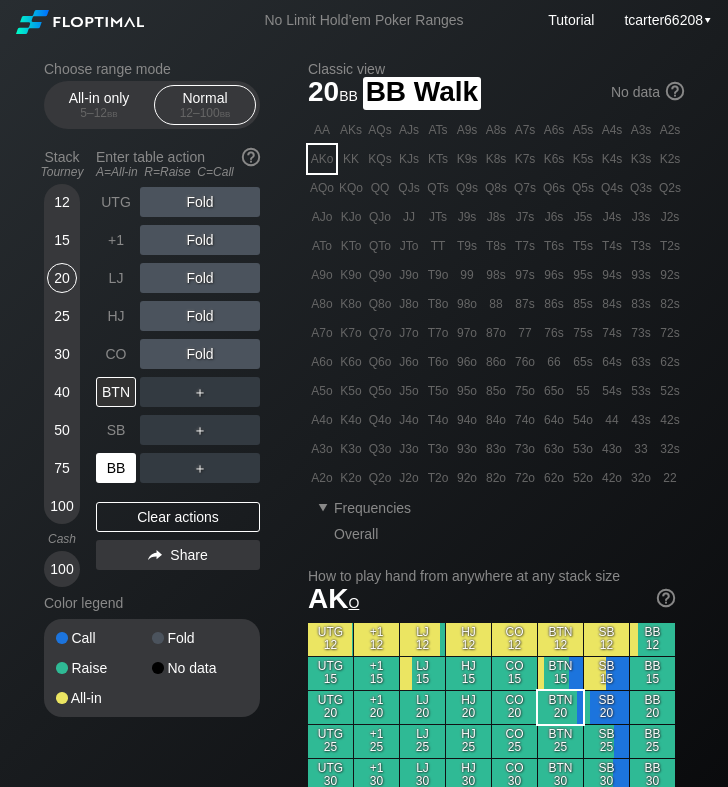 click on "BB" at bounding box center (116, 468) 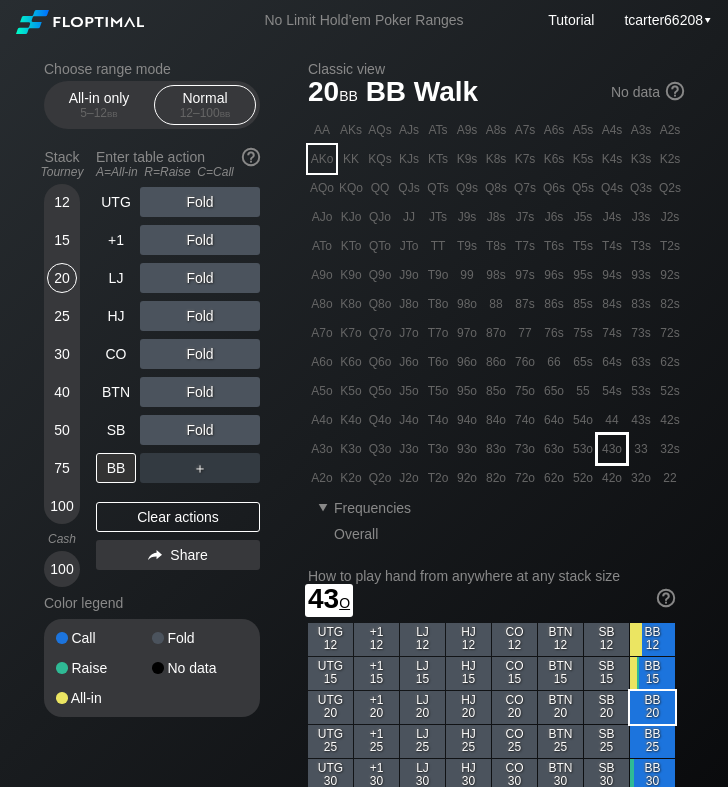 click on "43o" at bounding box center (612, 449) 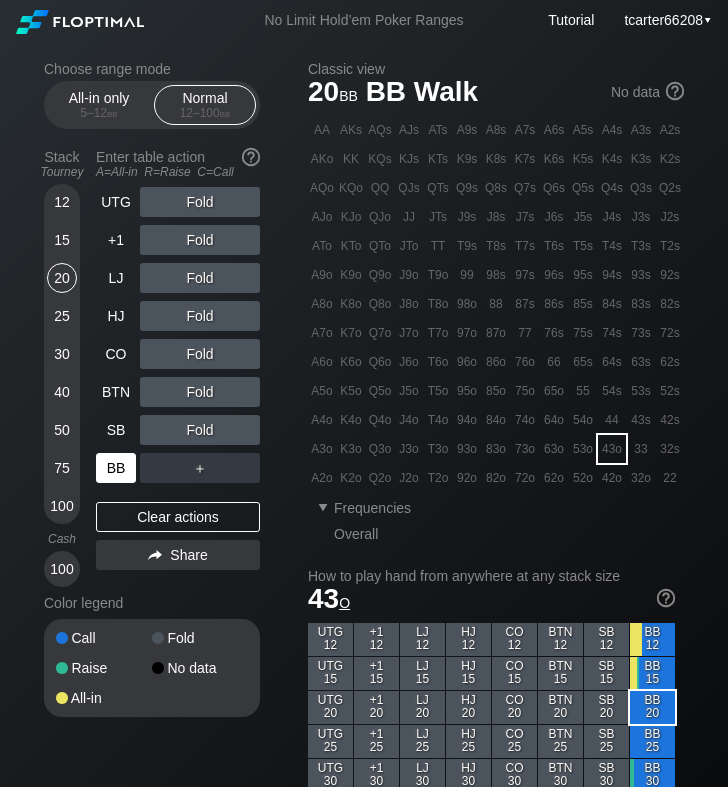click on "BB" at bounding box center [116, 468] 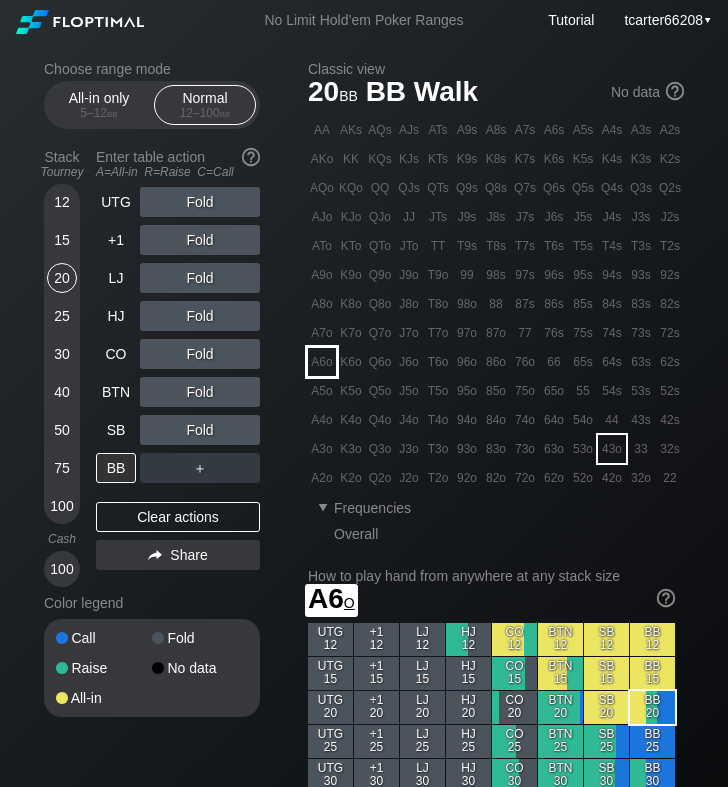 click on "A6o" at bounding box center [322, 362] 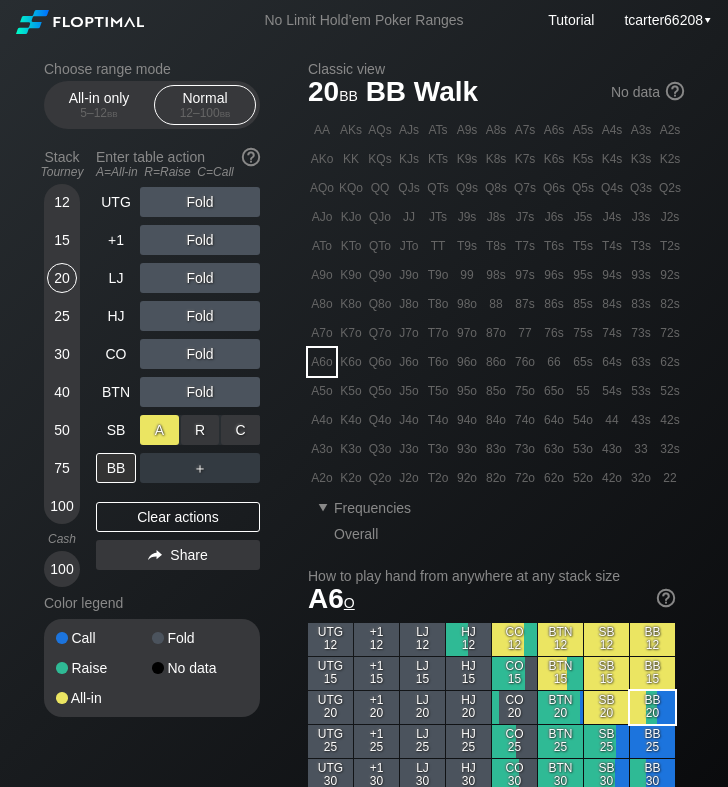 click on "A ✕" at bounding box center [159, 430] 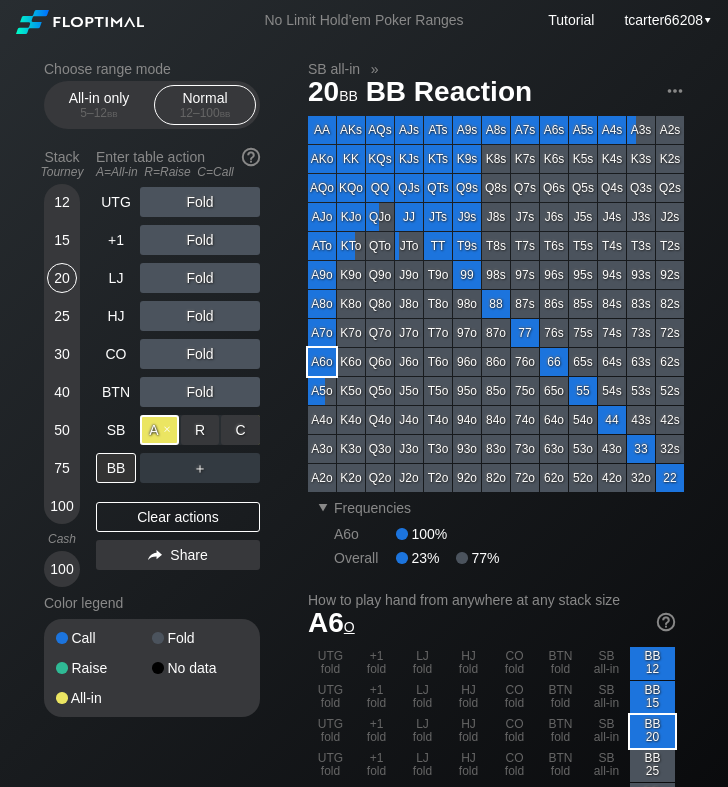 click on "A ✕" at bounding box center (159, 430) 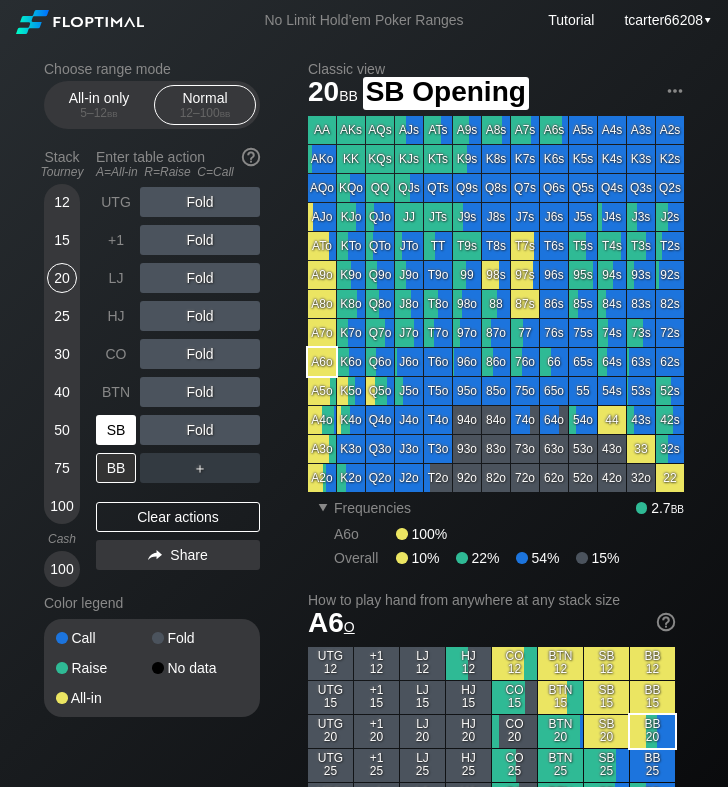click on "SB" at bounding box center (116, 430) 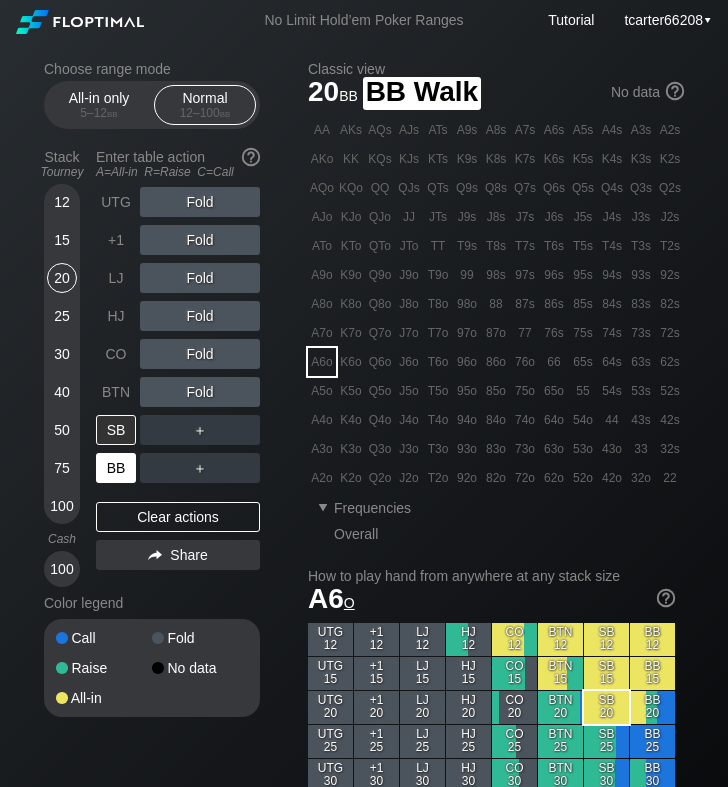 click on "BB" at bounding box center (116, 468) 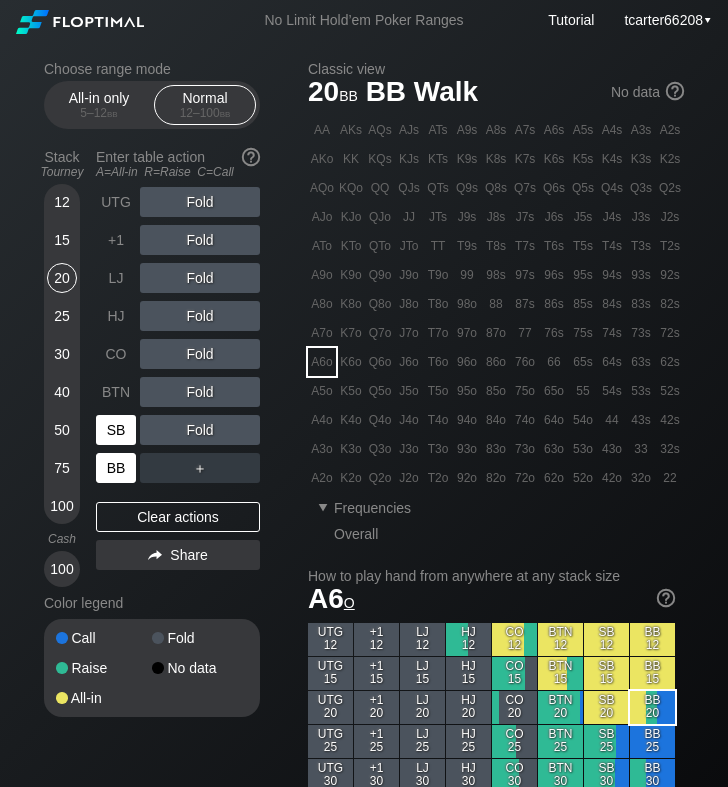 click on "SB" at bounding box center (116, 430) 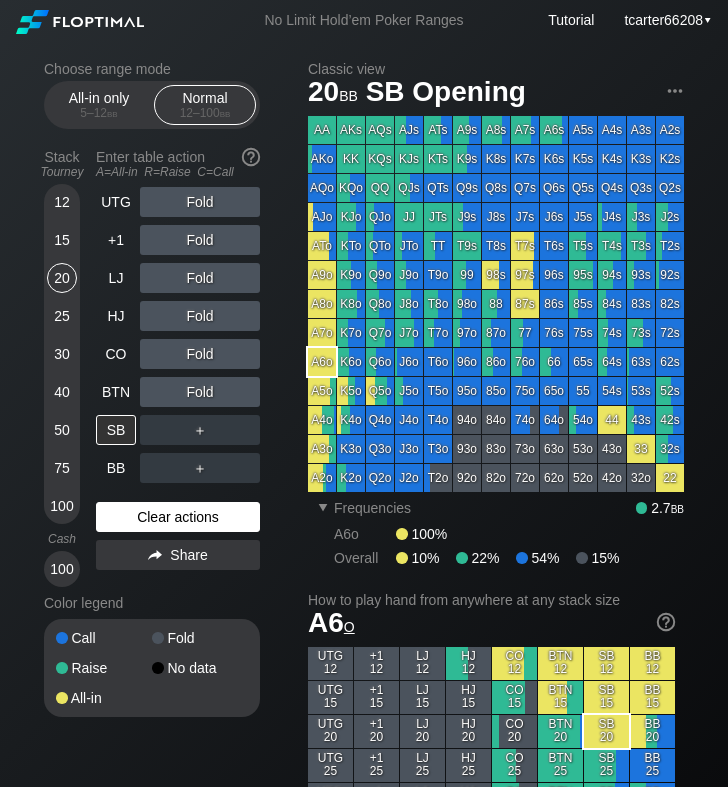 click on "Clear actions" at bounding box center [178, 517] 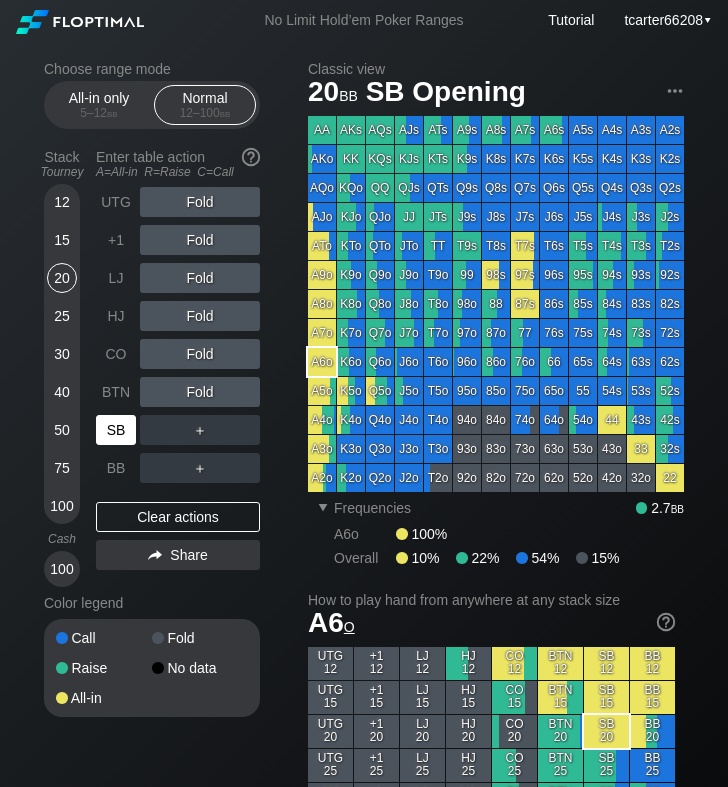 click on "SB" at bounding box center (116, 430) 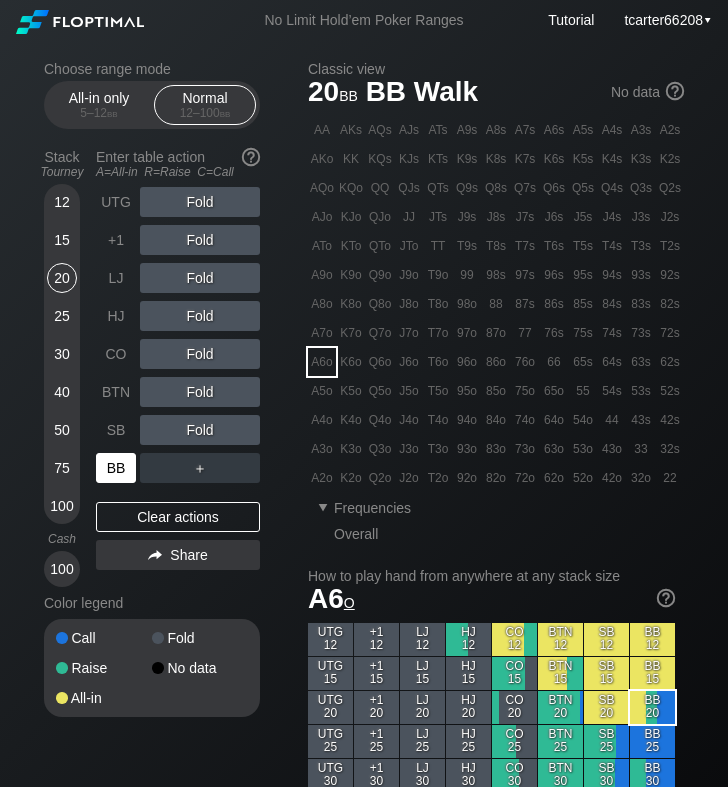 click on "BB" at bounding box center (116, 468) 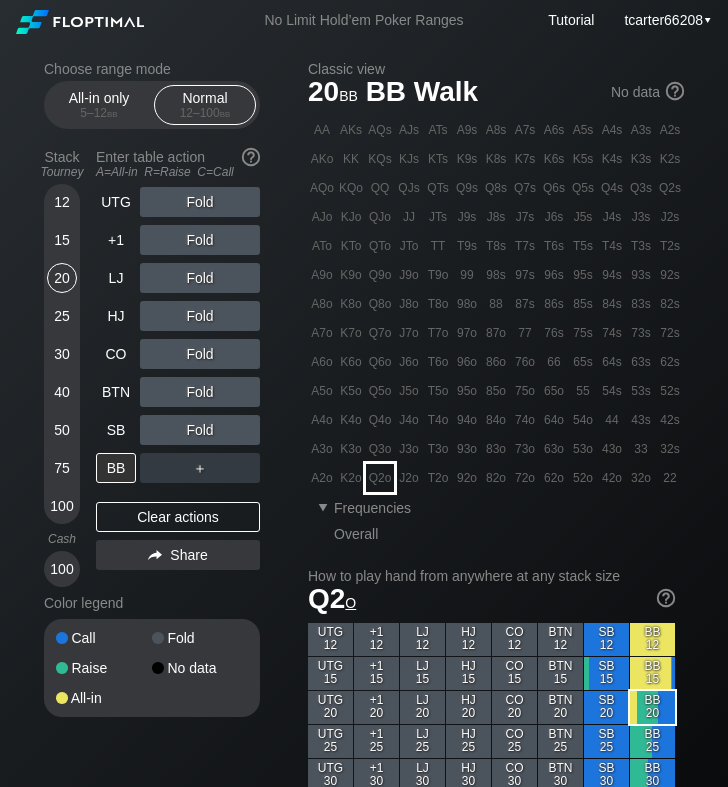 click on "Q2o" at bounding box center (380, 478) 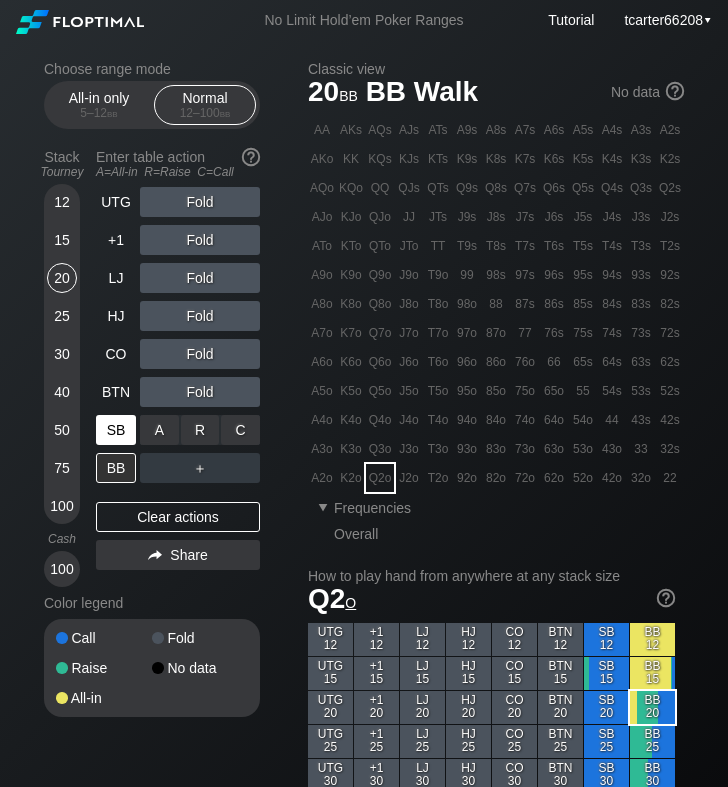 click on "SB" at bounding box center [118, 430] 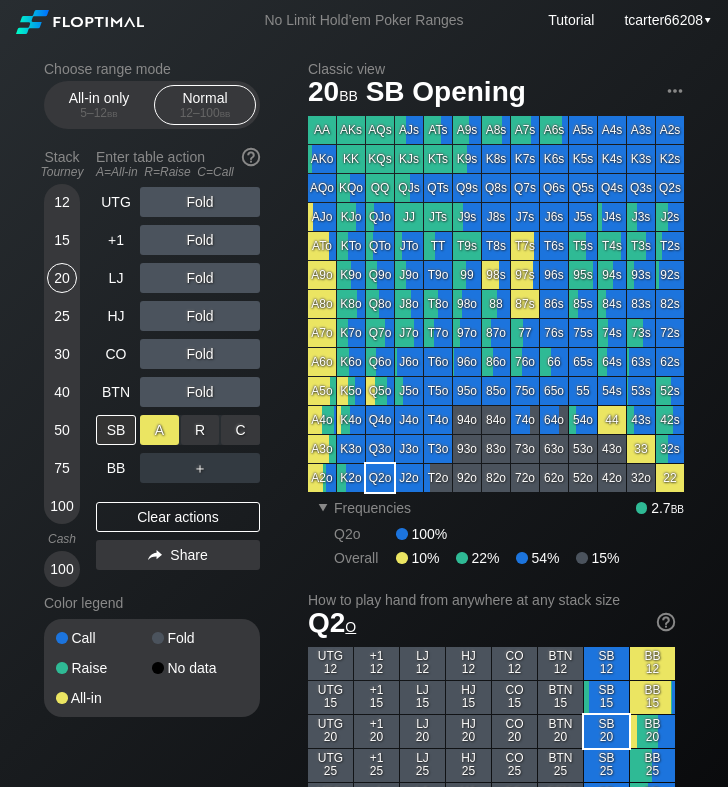 click on "A ✕" at bounding box center (159, 430) 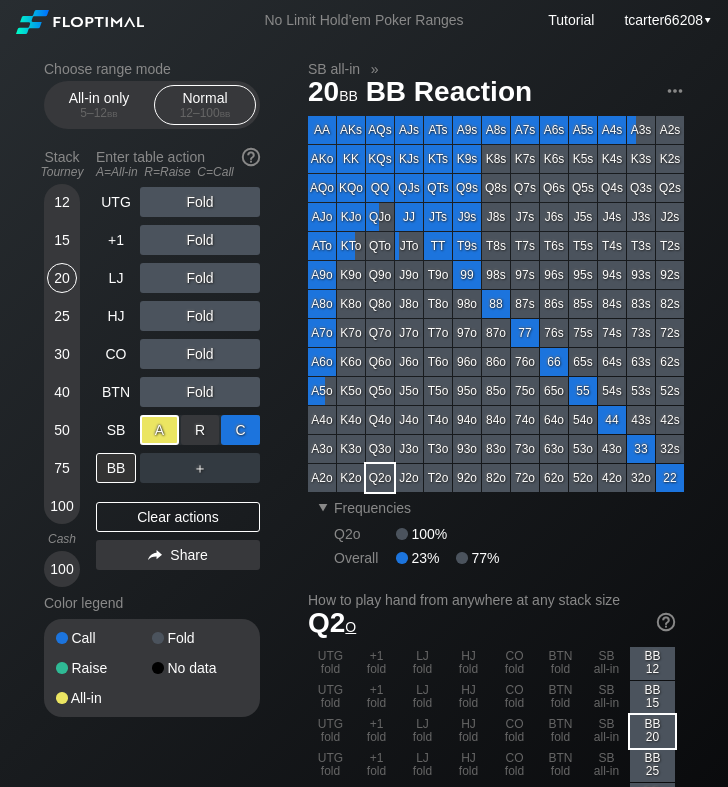 click on "C ✕" at bounding box center [240, 430] 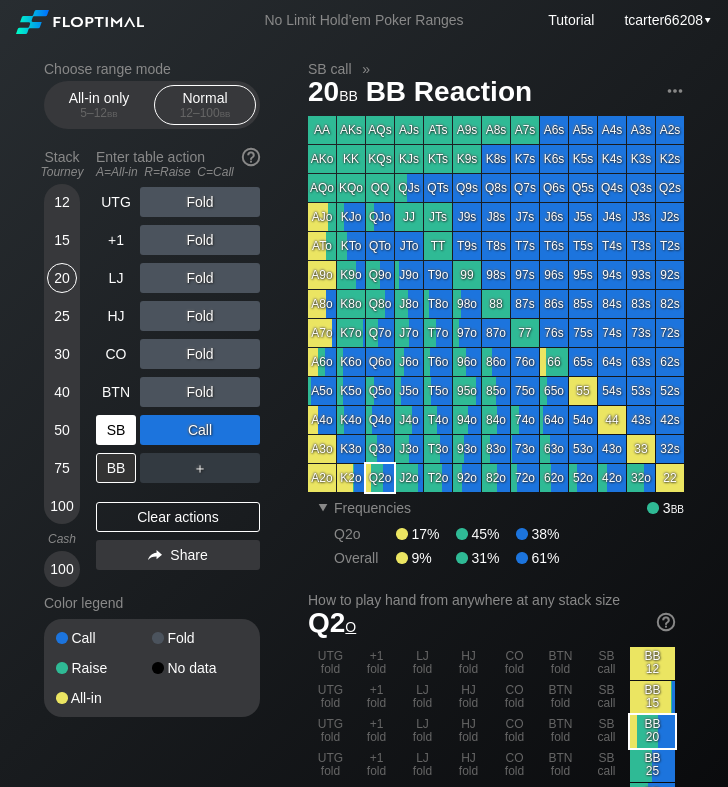 click on "SB" at bounding box center [116, 430] 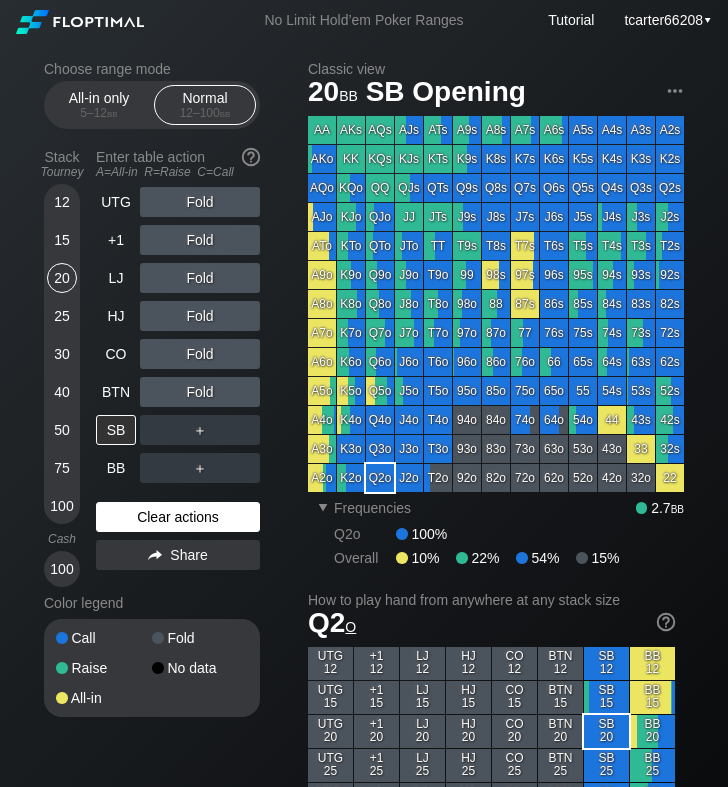click on "Clear actions" at bounding box center (178, 517) 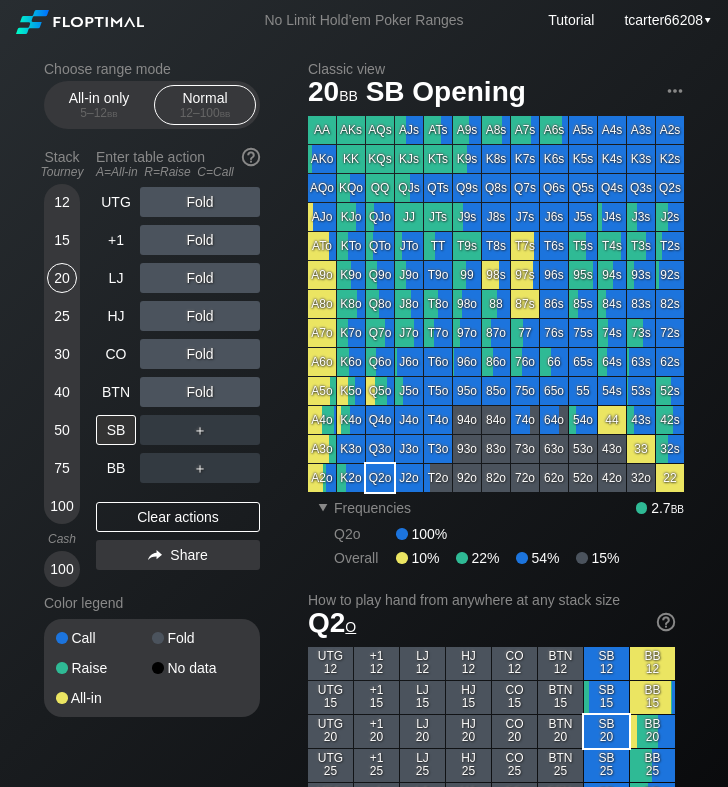 click on "＋" at bounding box center (200, 202) 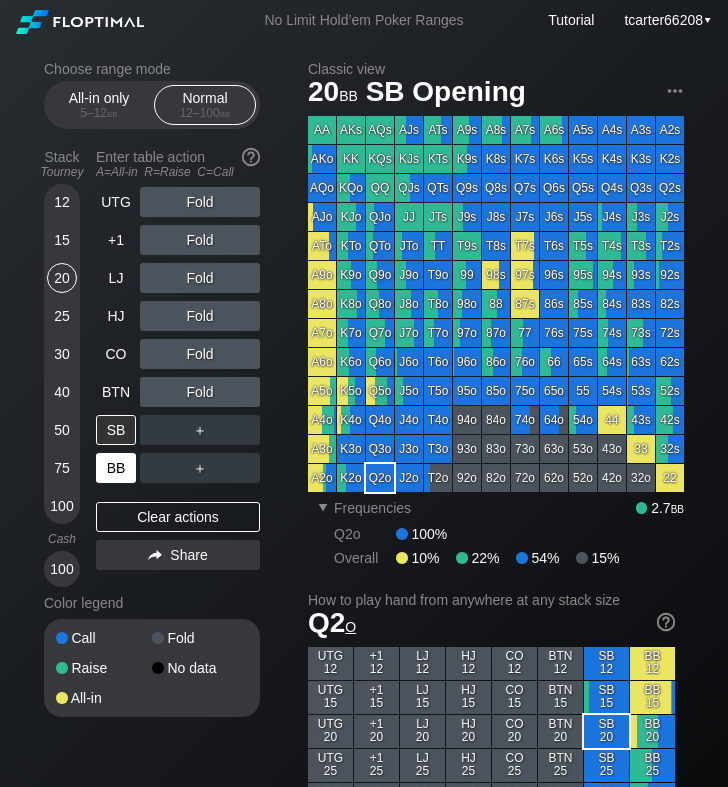 click on "BB" at bounding box center (116, 468) 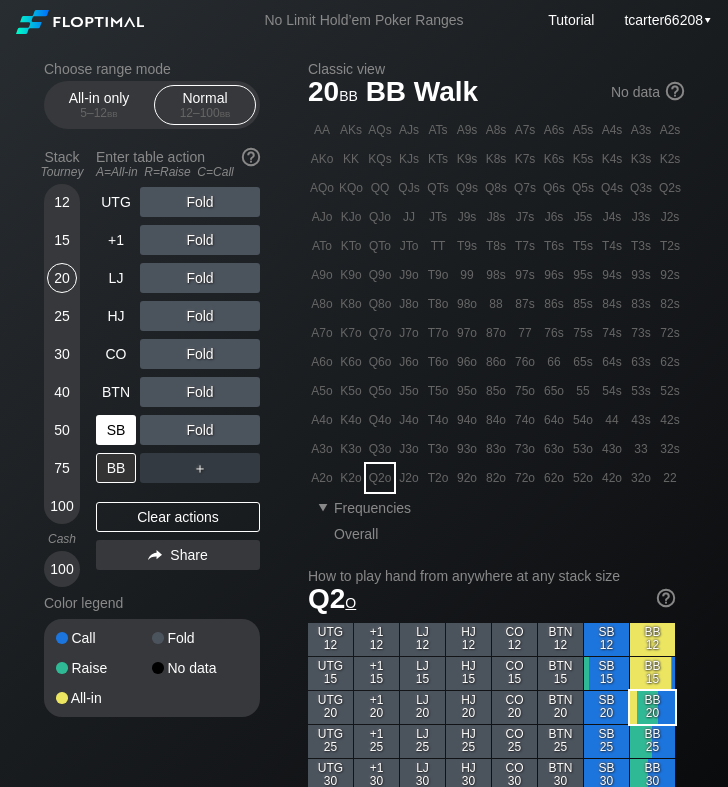 click on "SB" at bounding box center (116, 430) 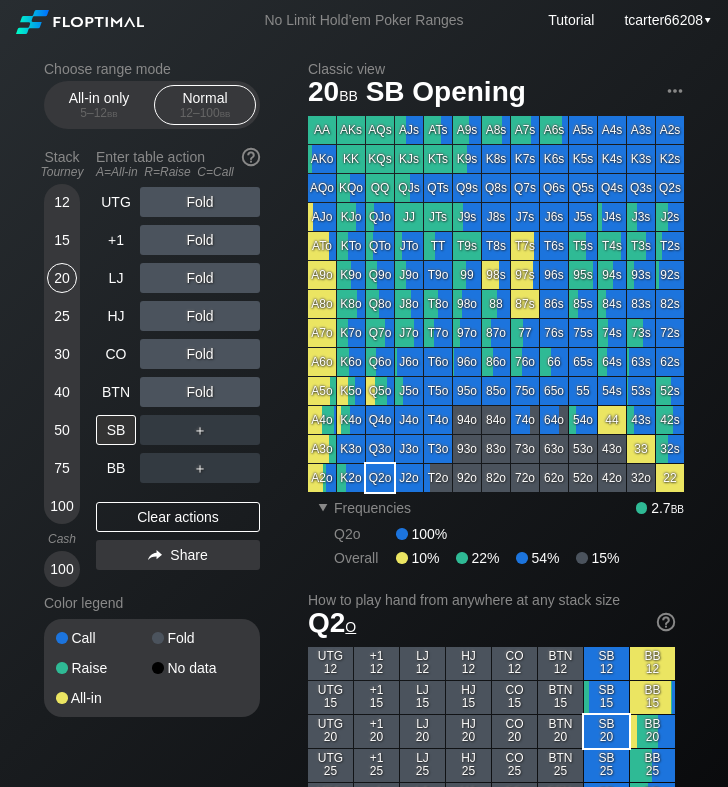 click on "76o" at bounding box center [525, 362] 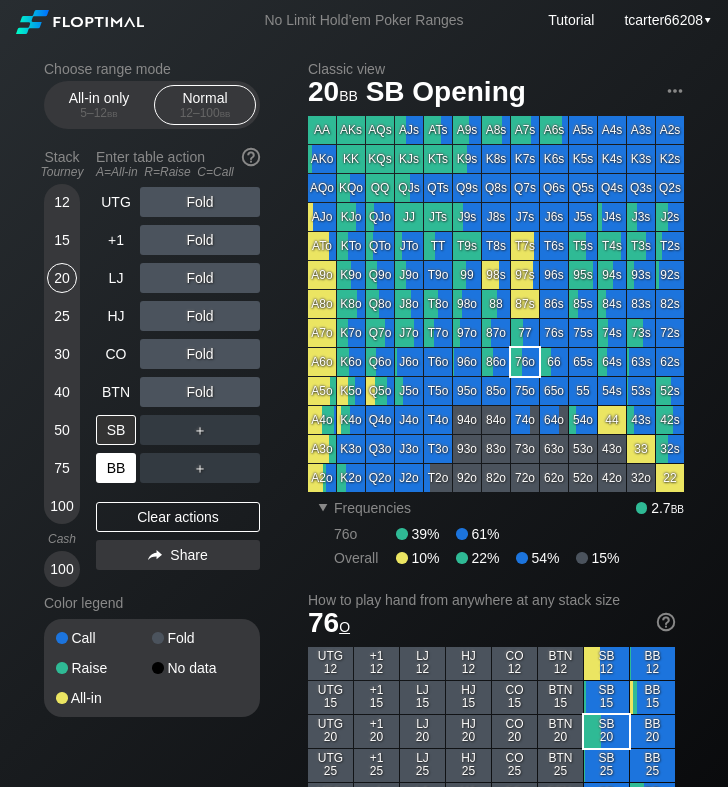 click on "BB" at bounding box center [116, 468] 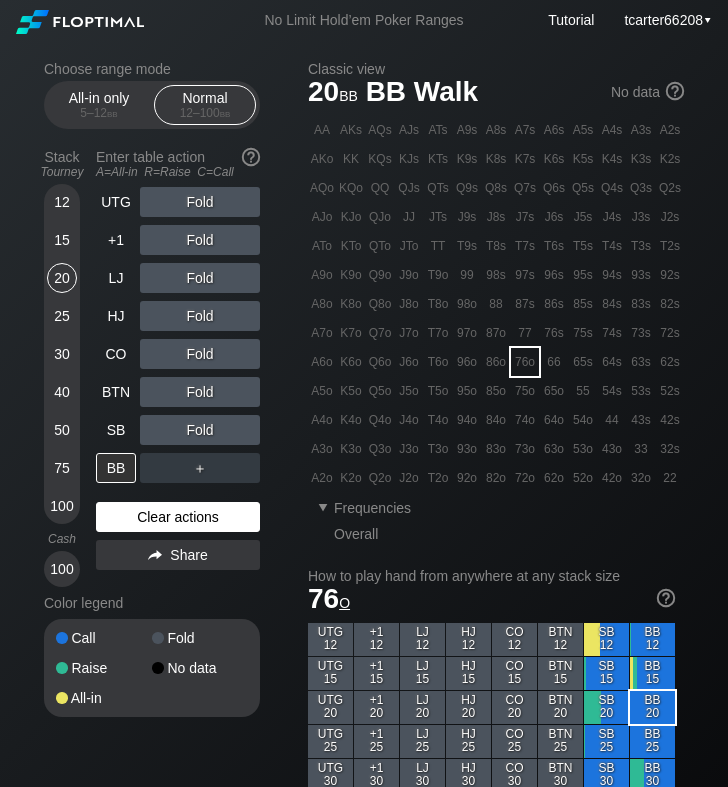 click on "Clear actions" at bounding box center (178, 517) 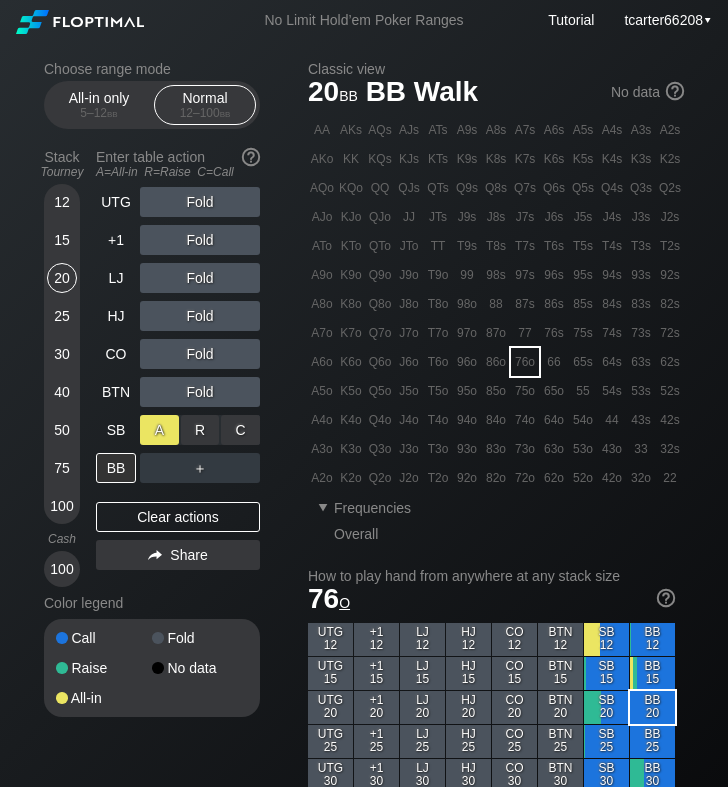 click on "A ✕" at bounding box center (159, 430) 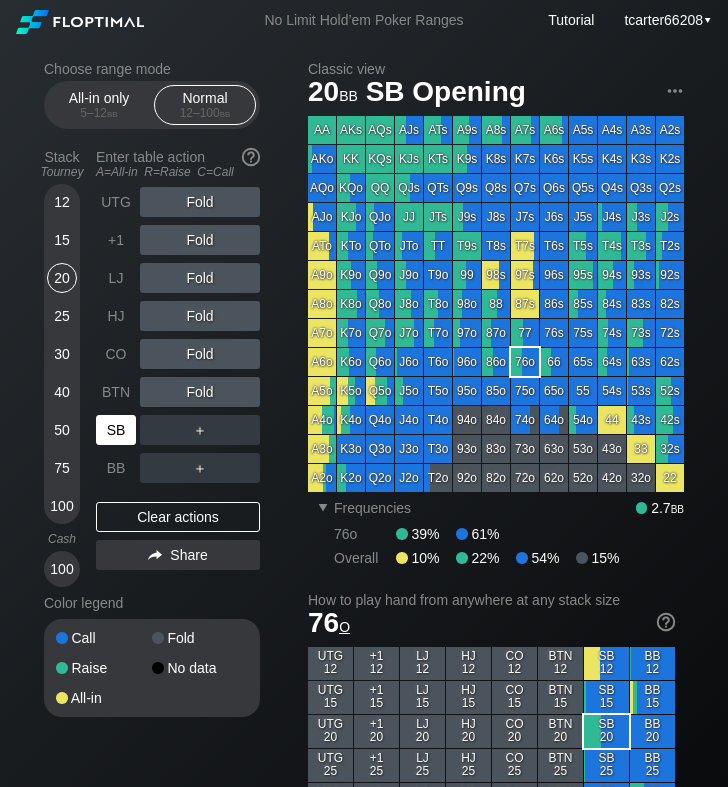 click on "SB" at bounding box center [116, 430] 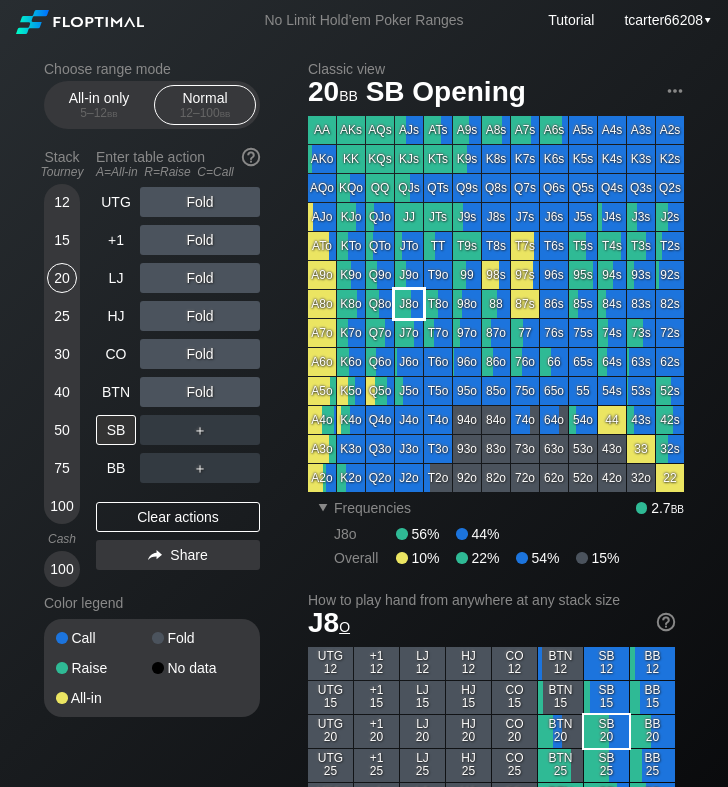 click on "J8o" at bounding box center [409, 304] 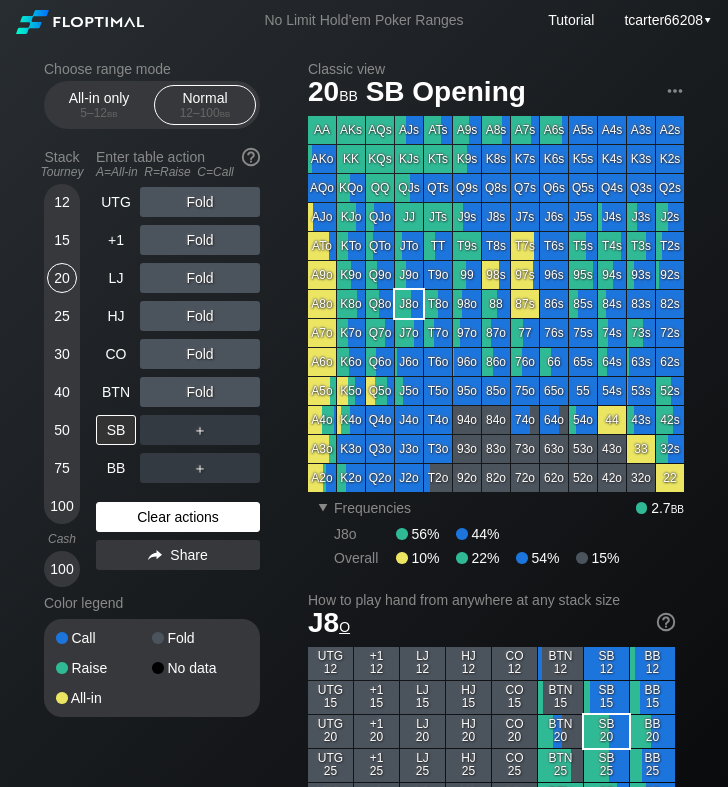 click on "Clear actions" at bounding box center [178, 517] 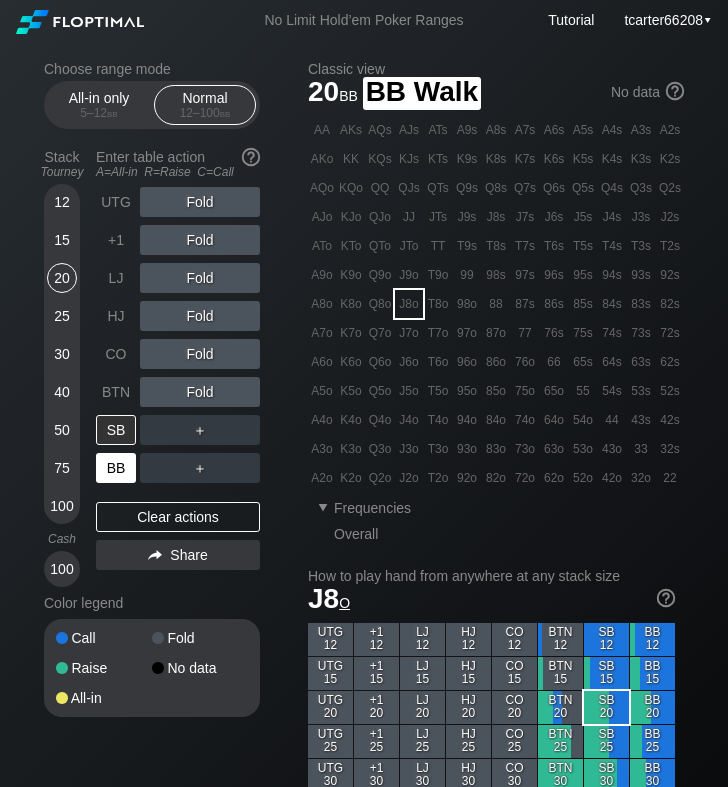 click on "BB" at bounding box center [116, 468] 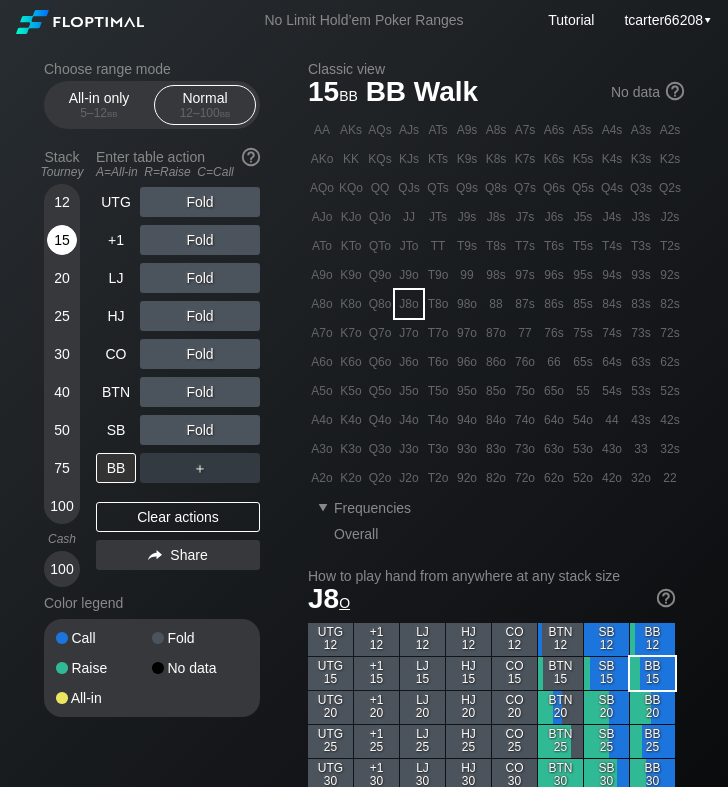 click on "15" at bounding box center [62, 240] 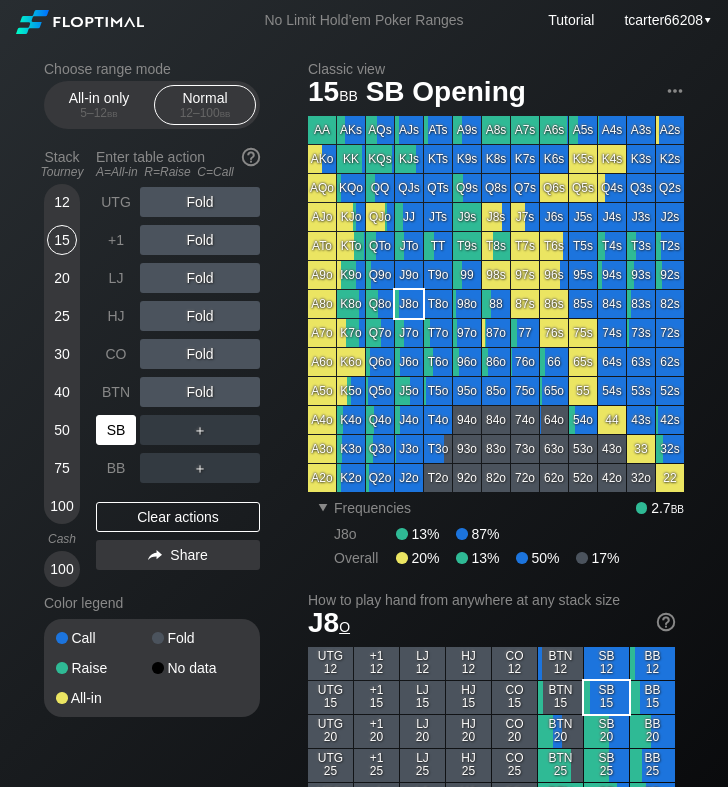 click on "SB" at bounding box center (116, 430) 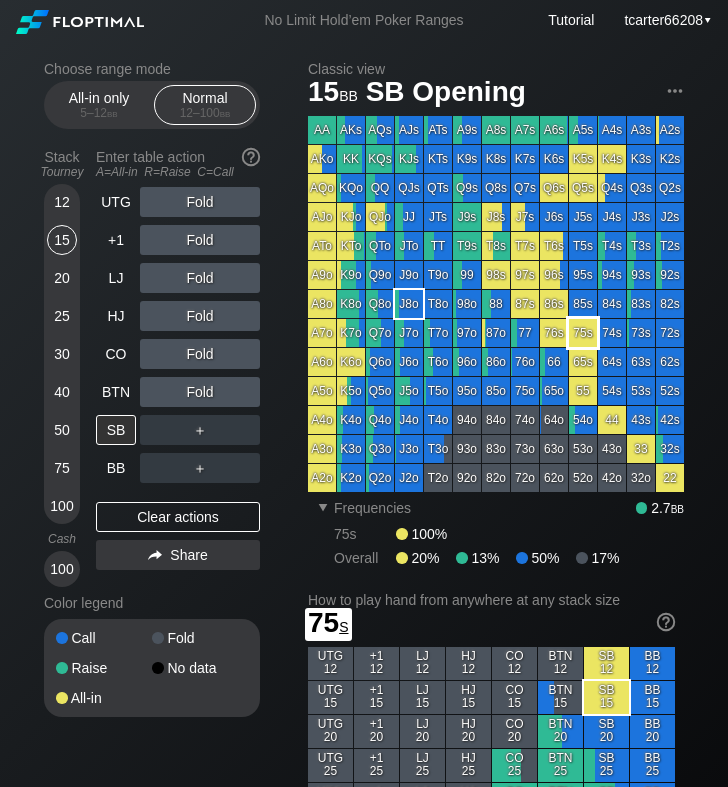 click on "75s" at bounding box center (583, 333) 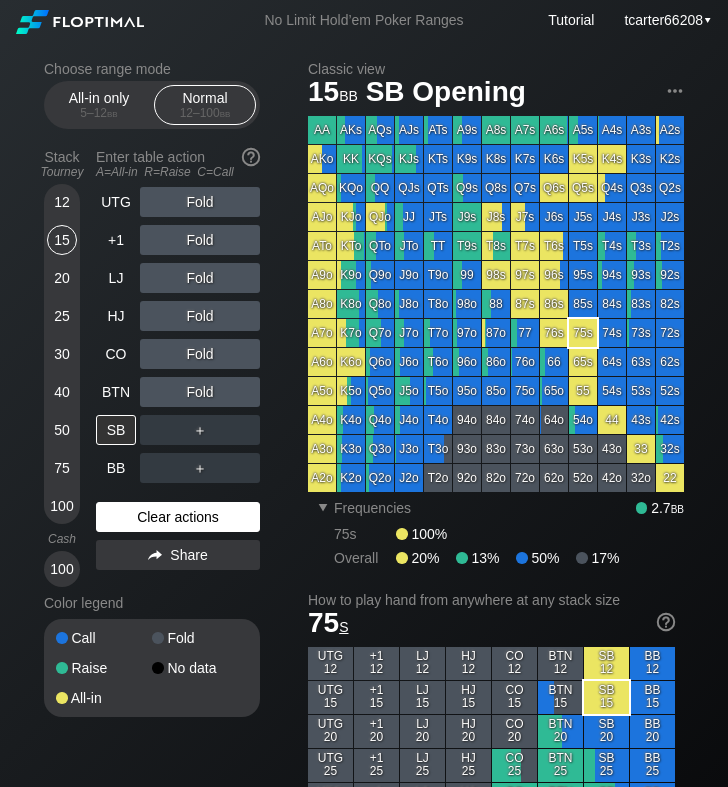 click on "Clear actions" at bounding box center (178, 517) 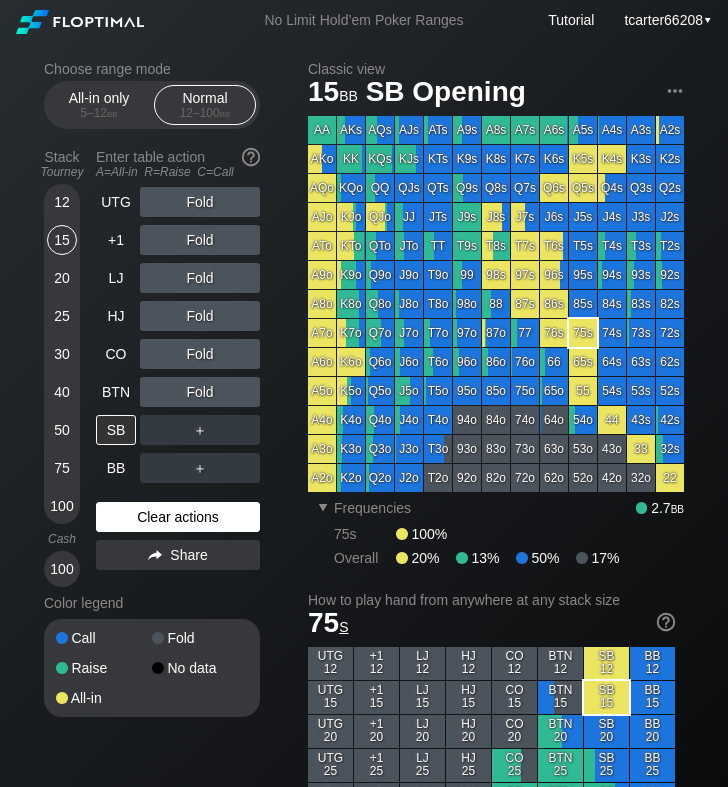 click on "Clear actions" at bounding box center [178, 517] 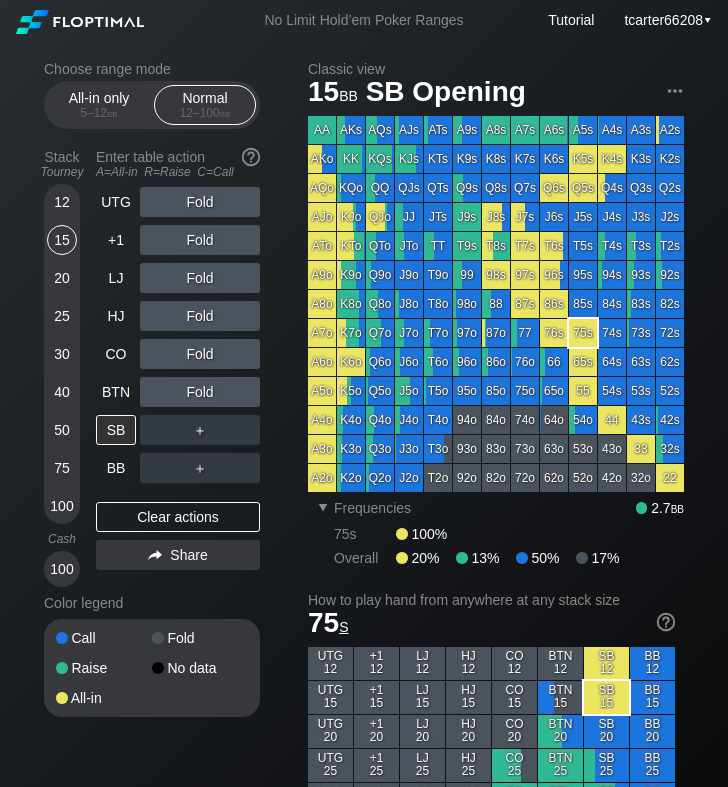 drag, startPoint x: 97, startPoint y: 470, endPoint x: 64, endPoint y: 377, distance: 98.681305 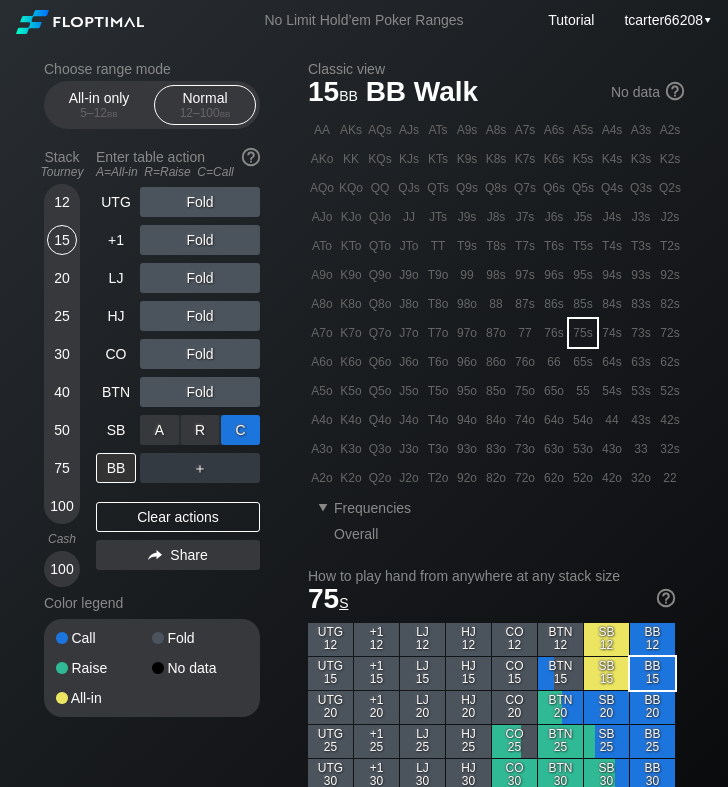 click on "C ✕" at bounding box center (240, 430) 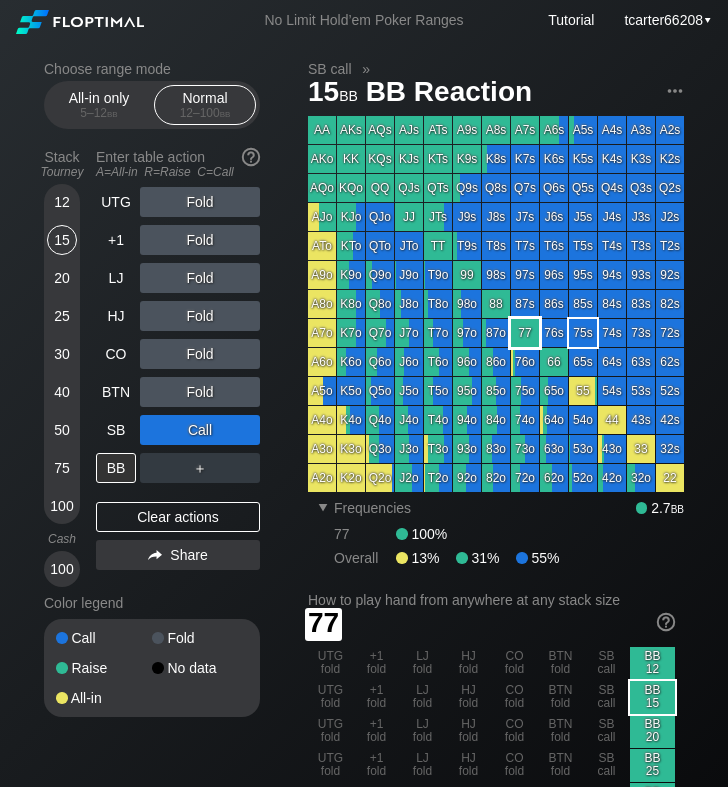 click on "77" at bounding box center (525, 333) 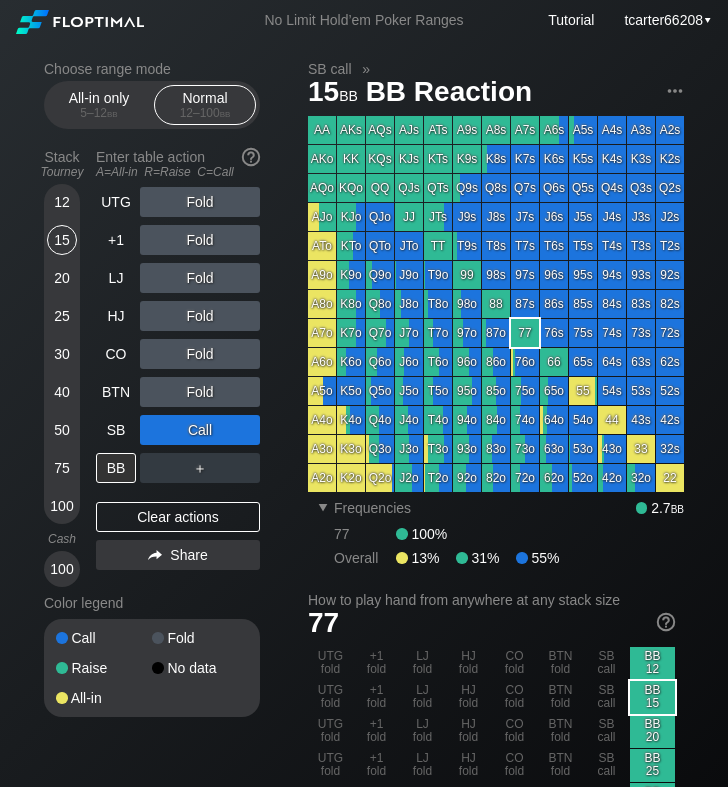click on "＋" at bounding box center [200, 202] 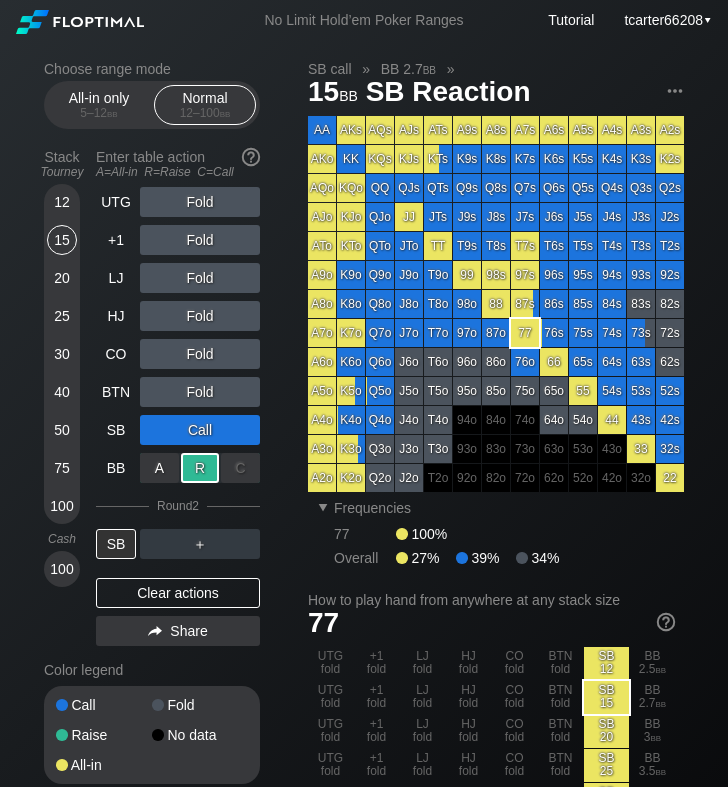 click on "R ✕" at bounding box center (200, 468) 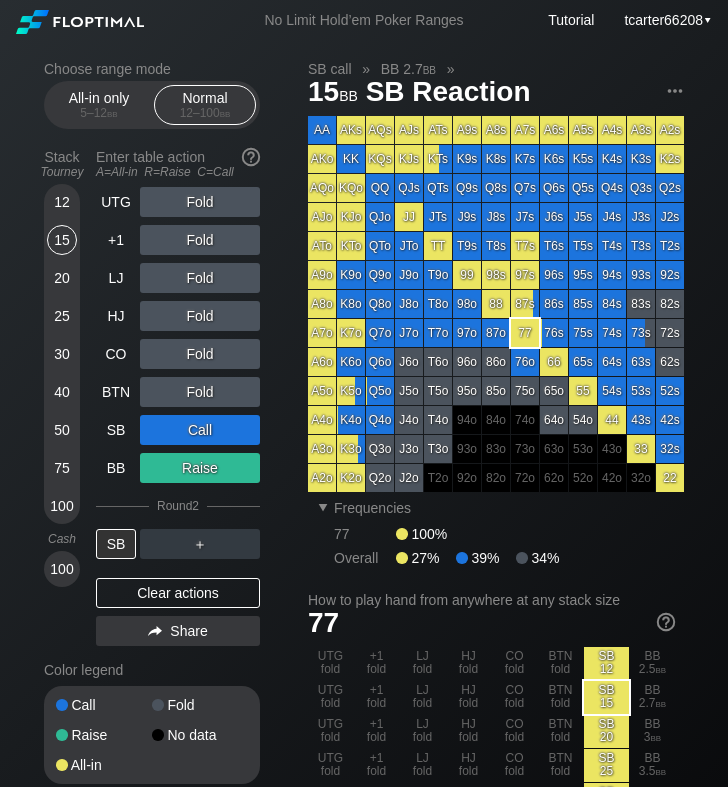 click on "Clear actions" at bounding box center (178, 593) 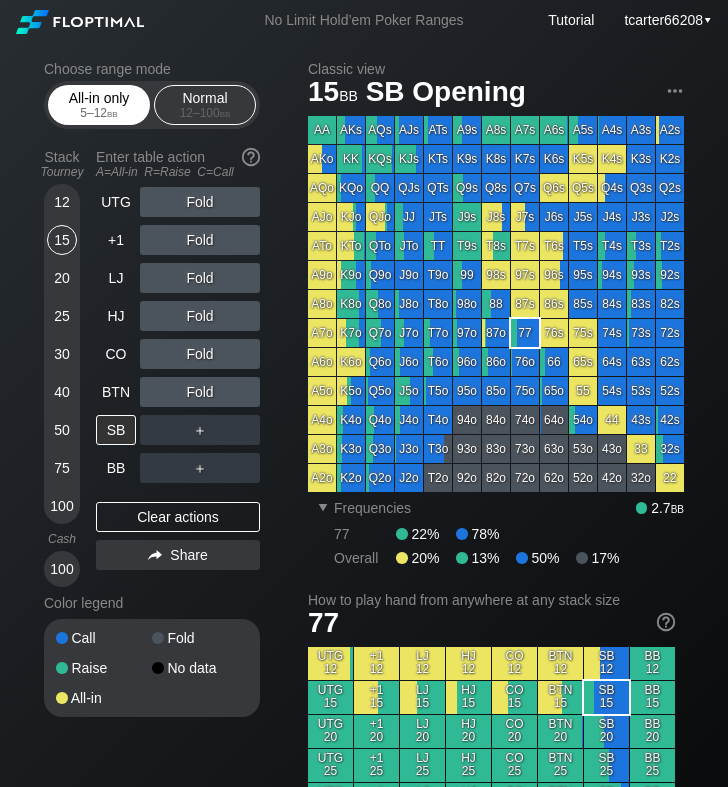 click on "5 – 12 bb" at bounding box center (99, 113) 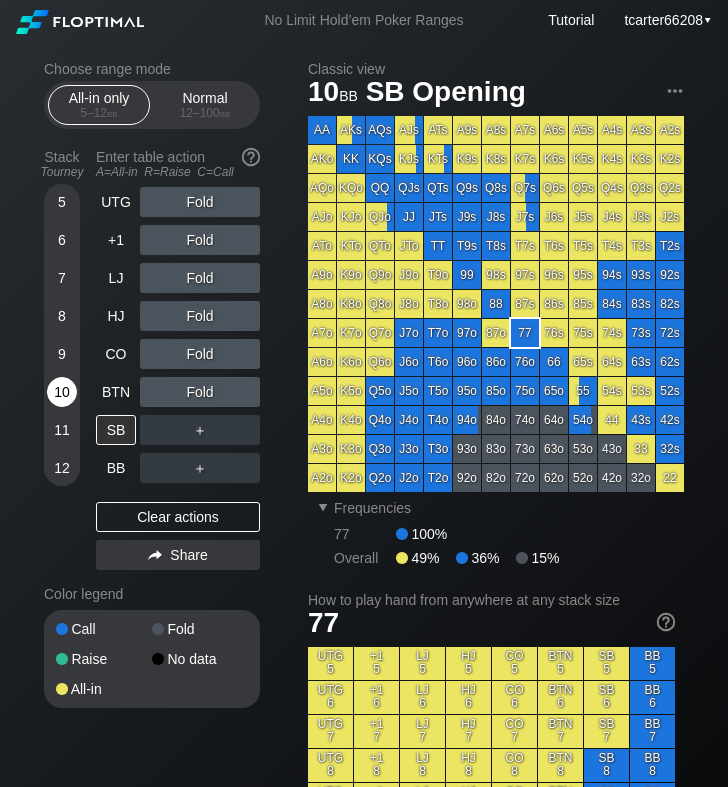 click on "10" at bounding box center [62, 392] 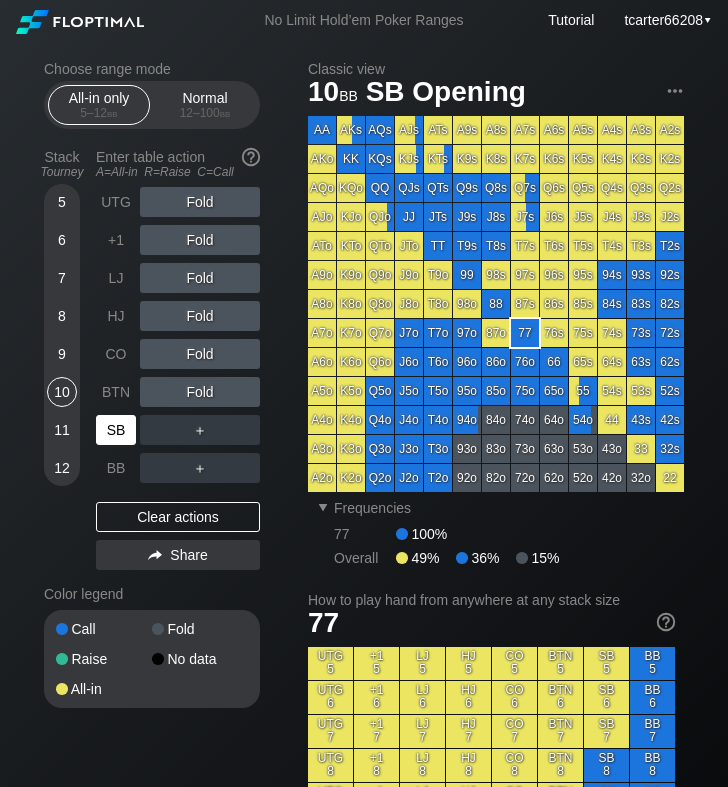 click on "SB" at bounding box center [116, 430] 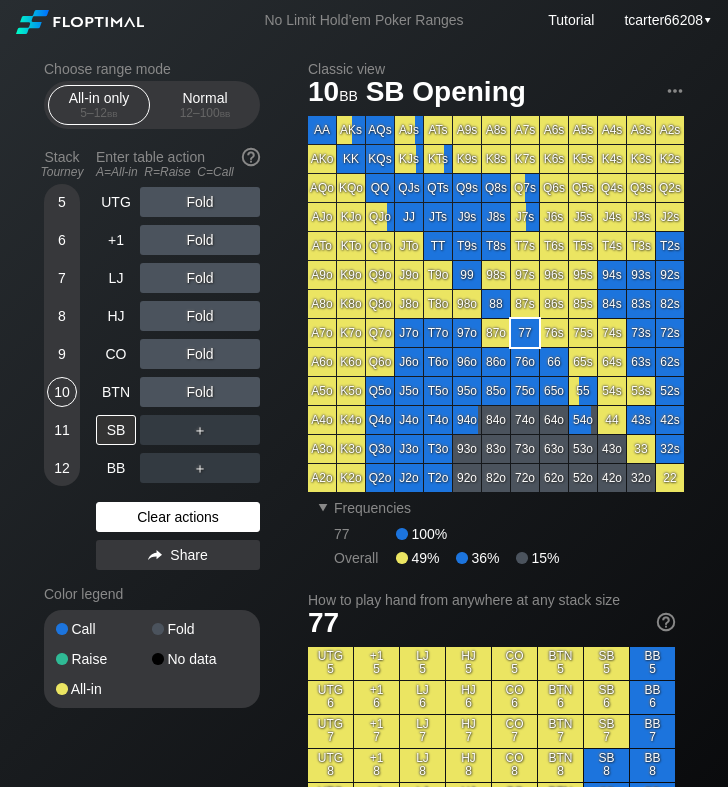 click on "Clear actions" at bounding box center [178, 517] 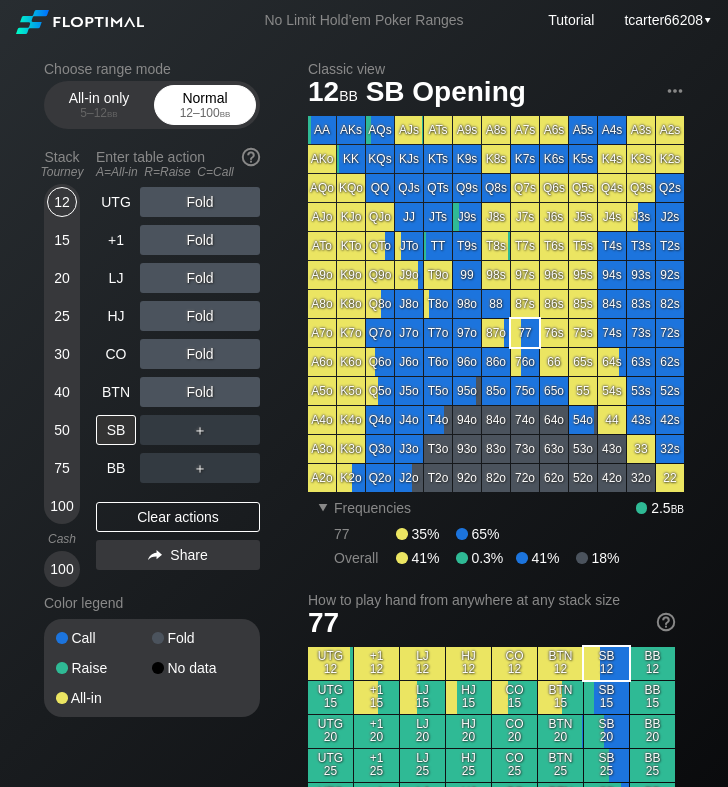click on "Normal 12 – 100 bb" at bounding box center (205, 105) 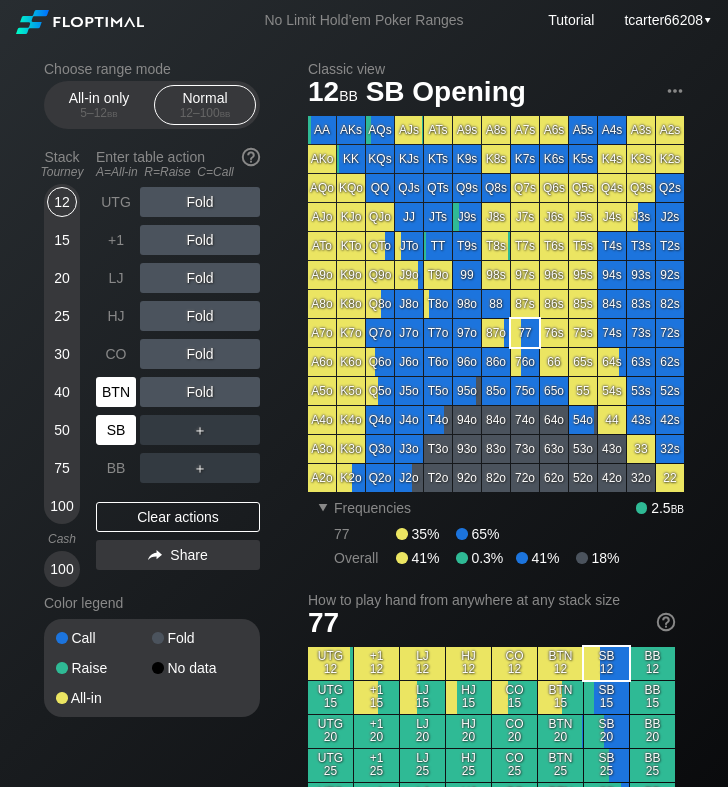 click on "BTN" at bounding box center (116, 392) 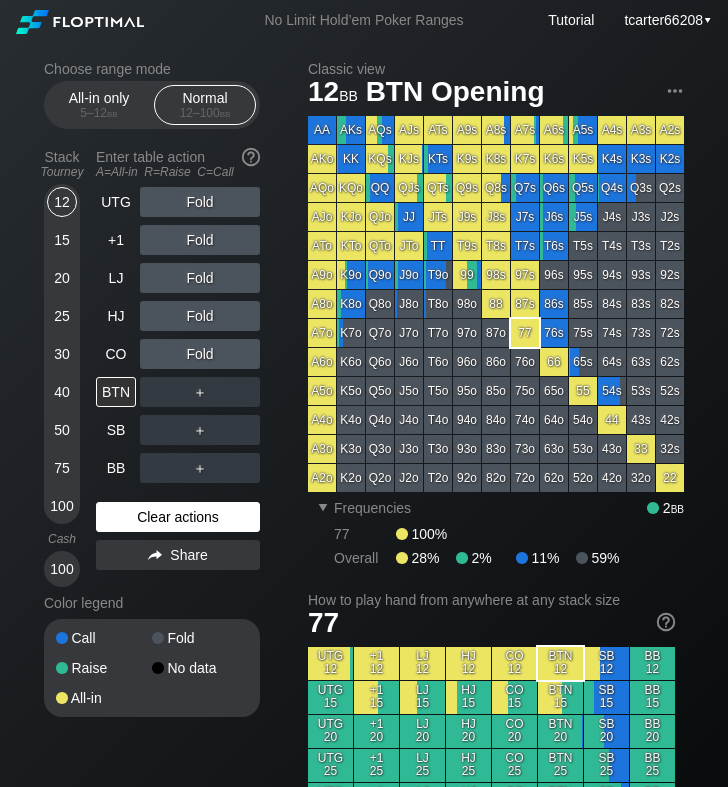 click on "Clear actions" at bounding box center (178, 517) 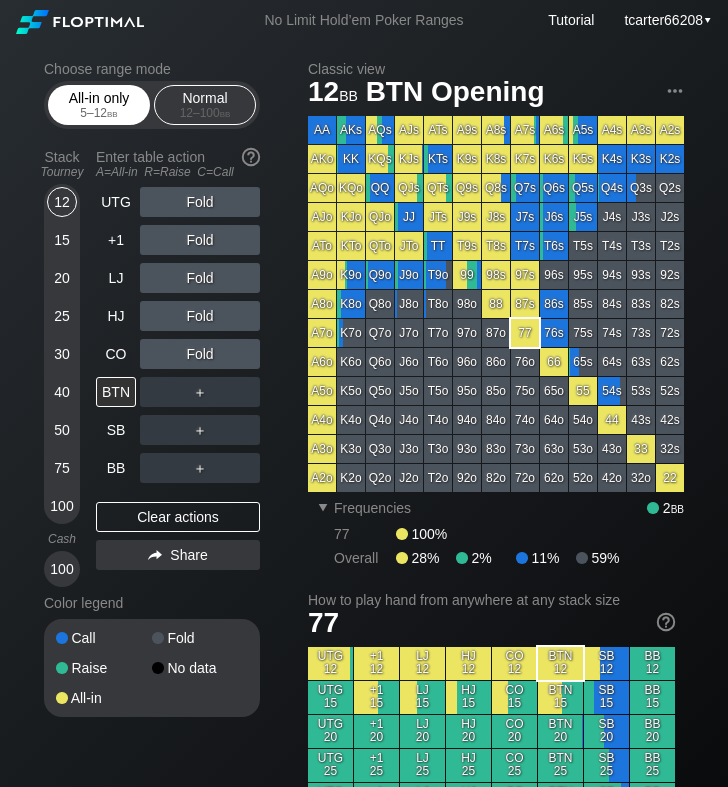 click on "bb" at bounding box center [112, 113] 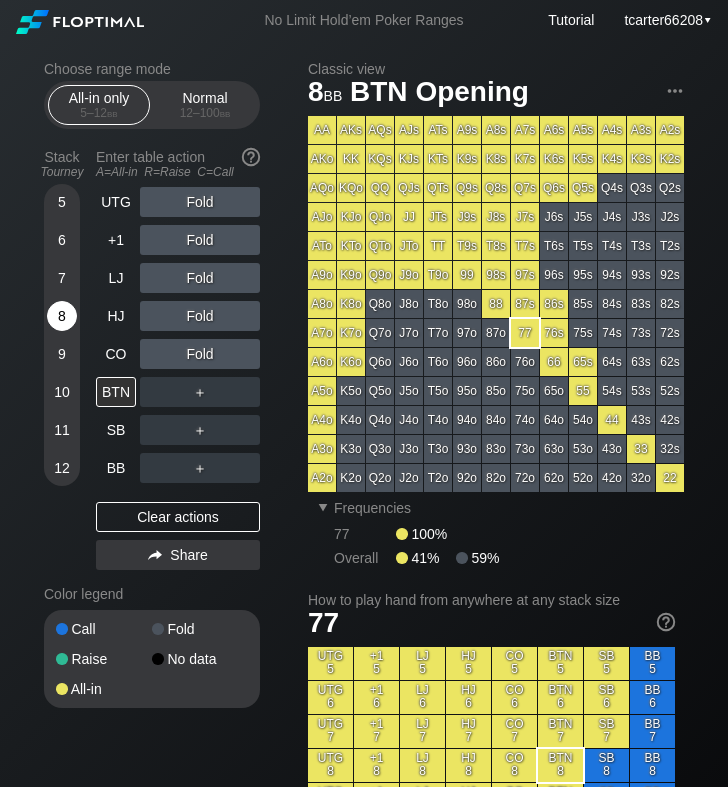 click on "8" at bounding box center (62, 316) 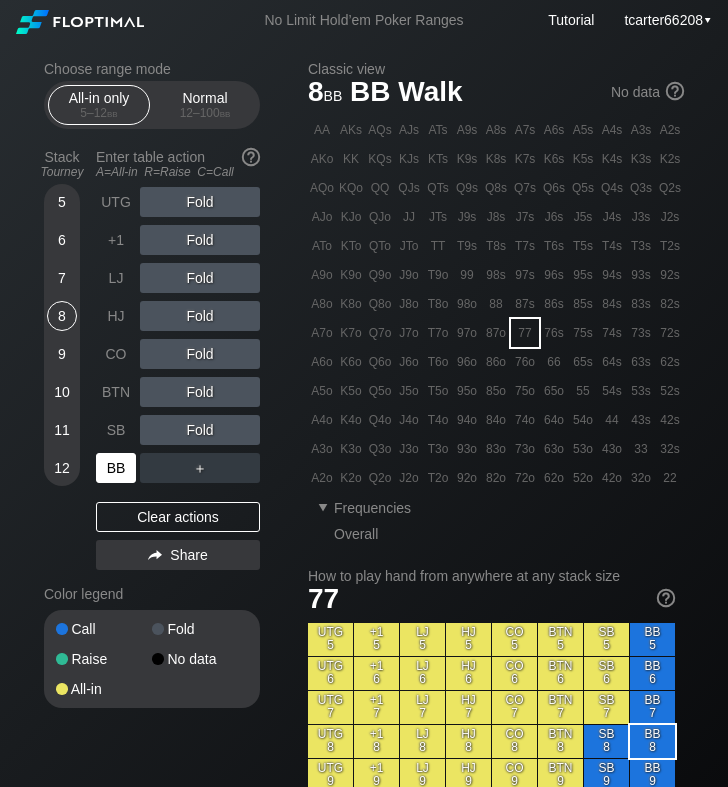 click on "BB" at bounding box center (116, 468) 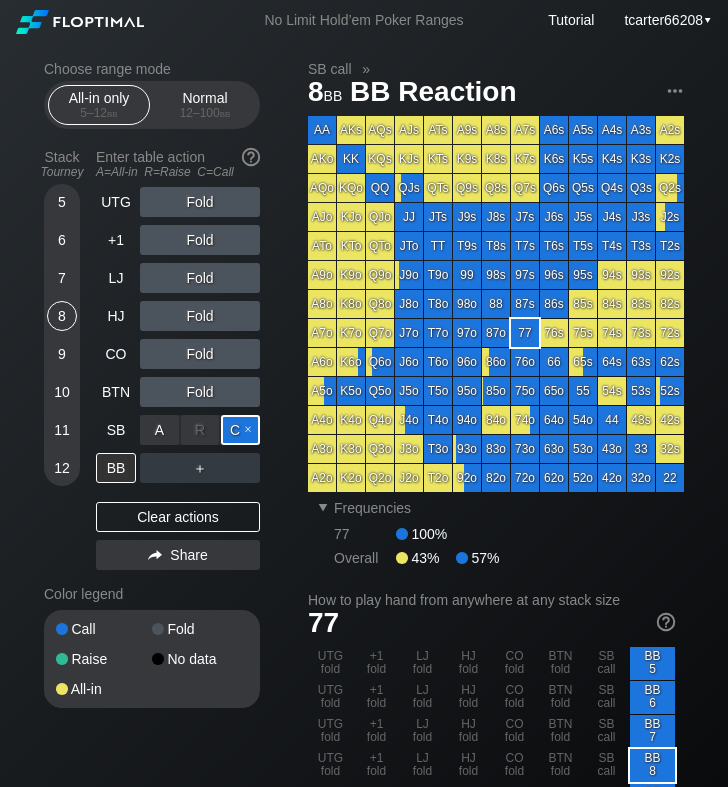 click on "C ✕" at bounding box center (240, 430) 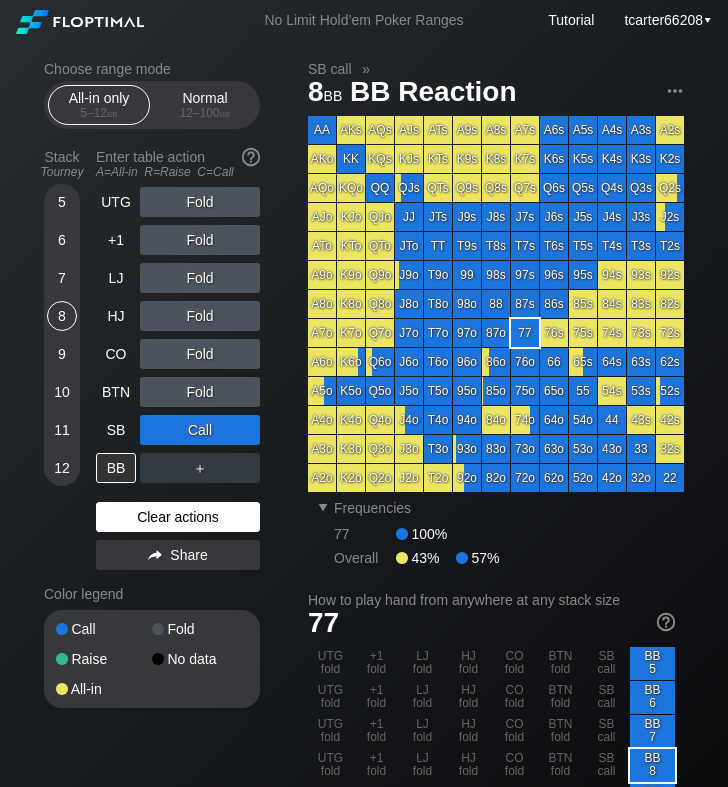 click on "Clear actions" at bounding box center (178, 517) 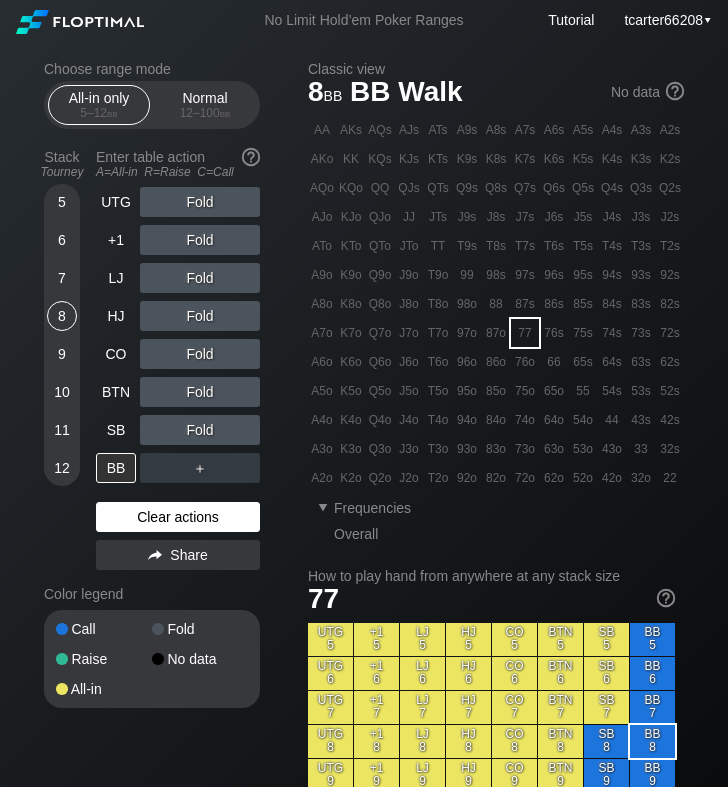 click on "Clear actions" at bounding box center (178, 517) 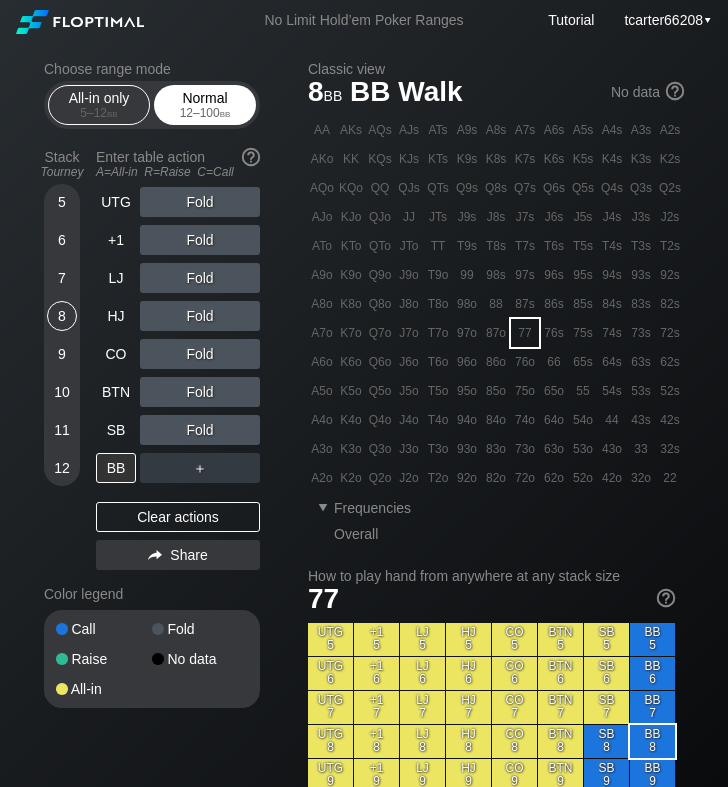click on "Normal 12 – 100 bb" at bounding box center [205, 105] 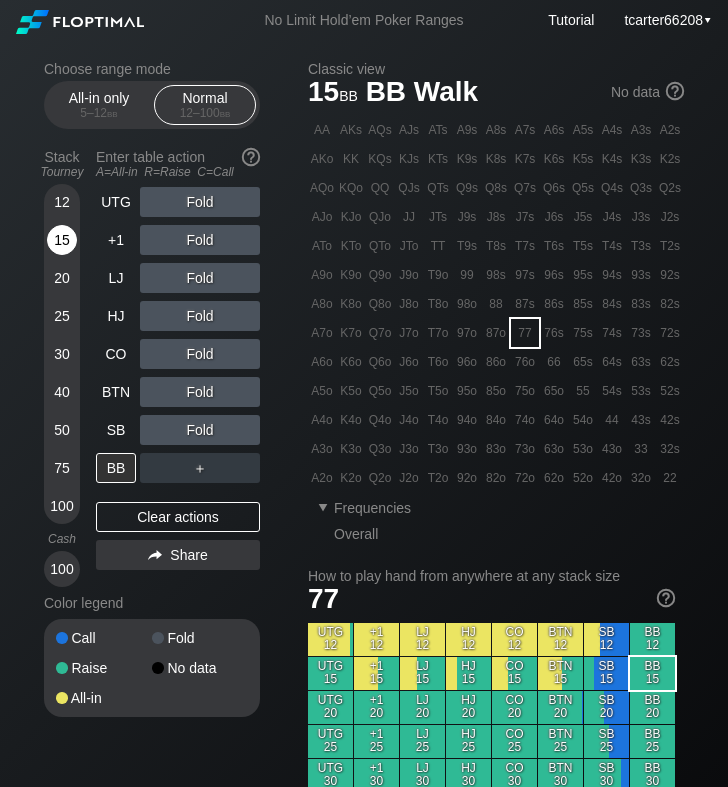 click on "15" at bounding box center (62, 240) 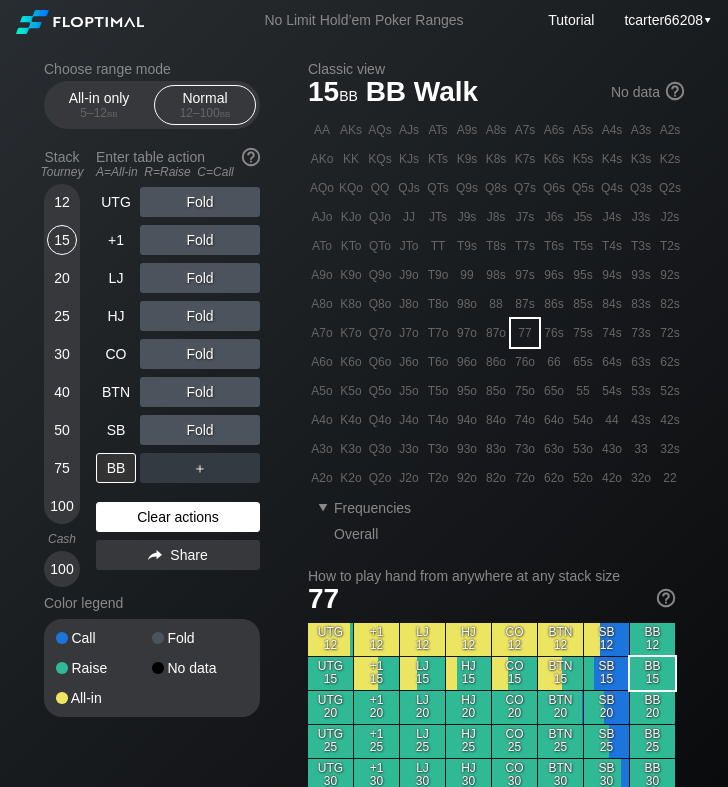 click on "Clear actions" at bounding box center [178, 517] 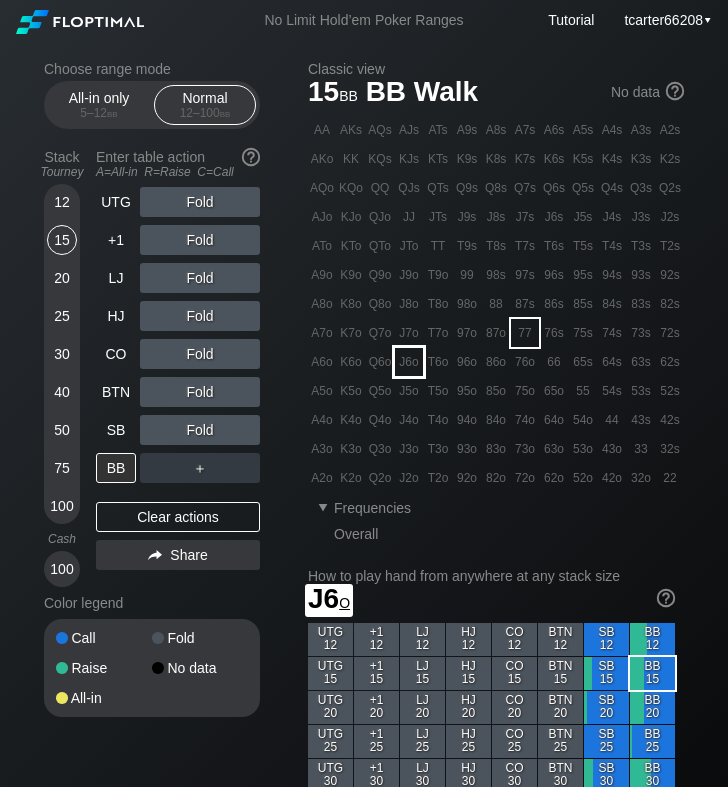 click on "J6o" at bounding box center (409, 362) 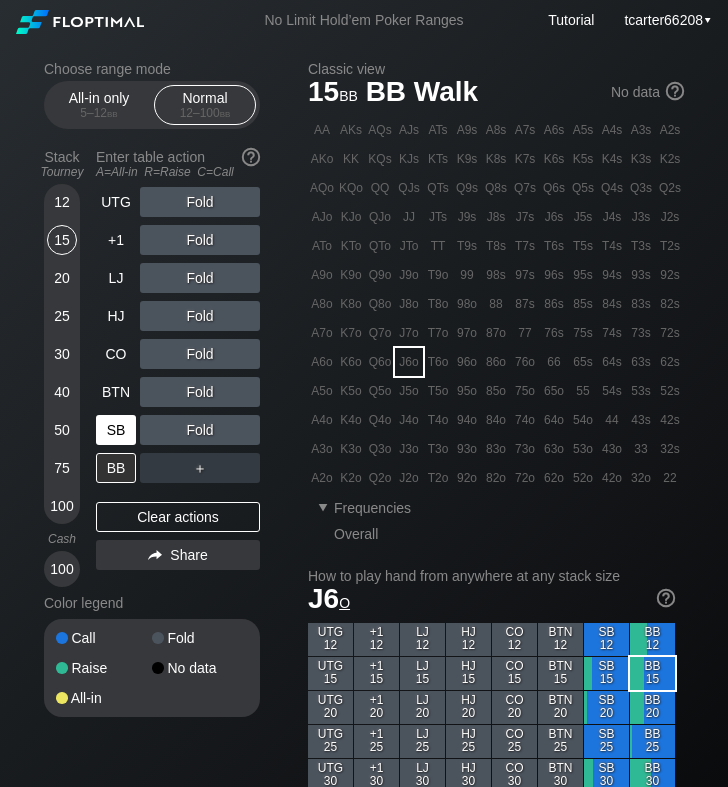 click on "SB" at bounding box center (116, 430) 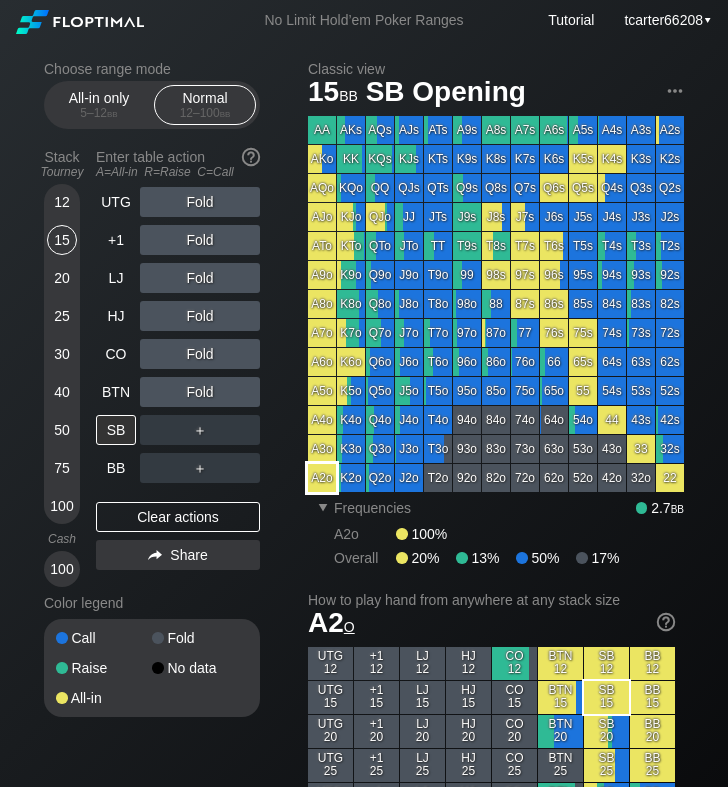 click on "A2o" at bounding box center (322, 478) 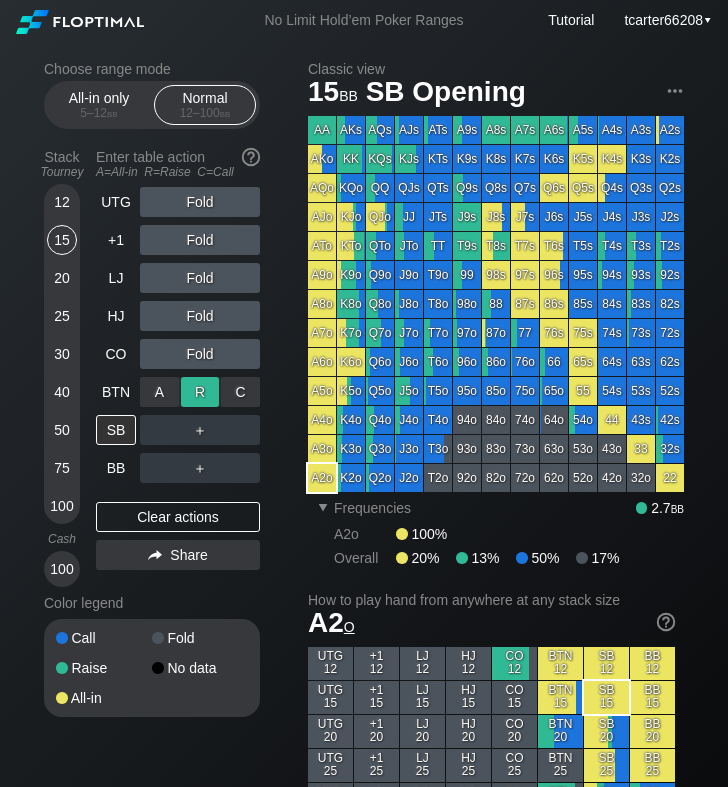 click on "R ✕" at bounding box center (200, 392) 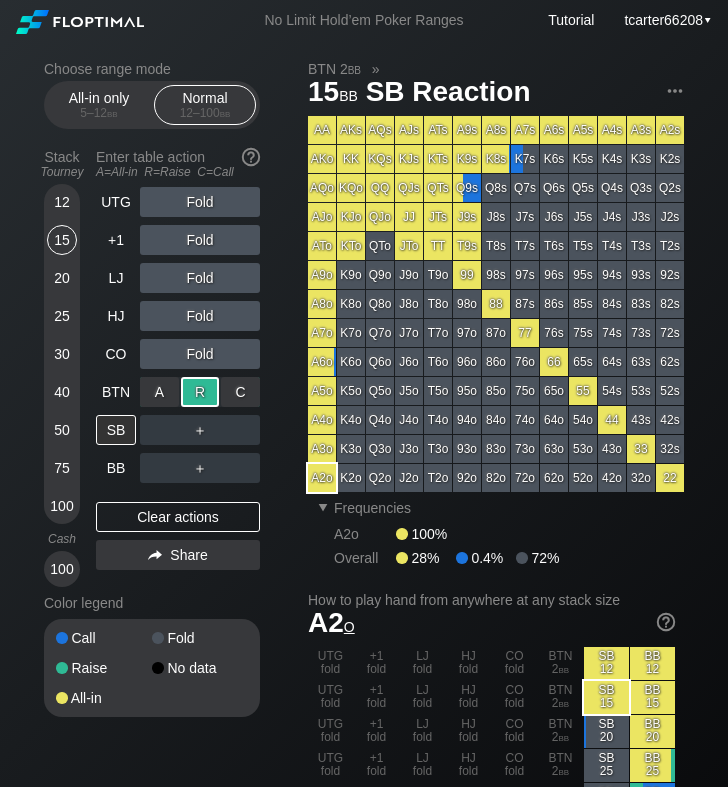 click on "R ✕" at bounding box center [200, 392] 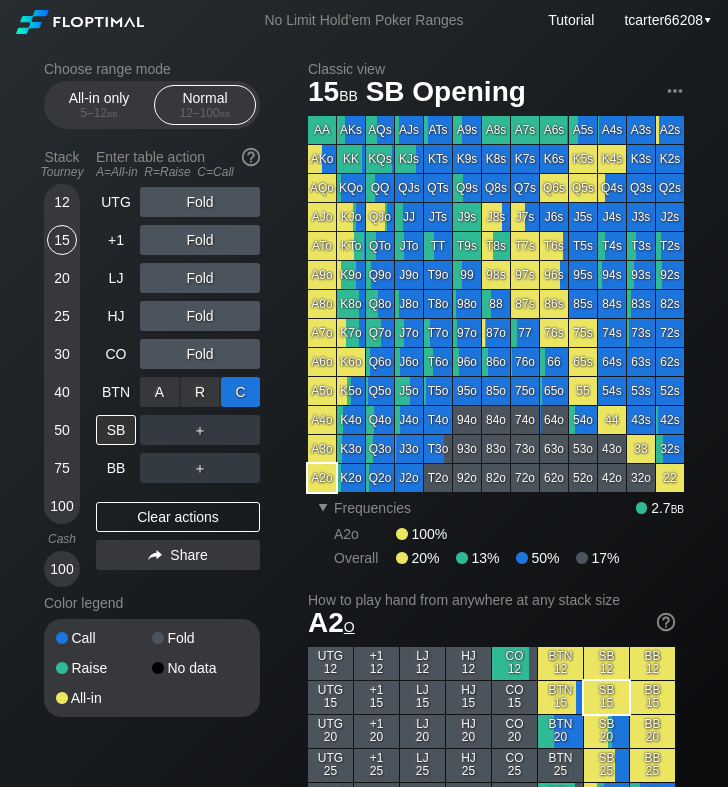 click on "C ✕" at bounding box center (240, 392) 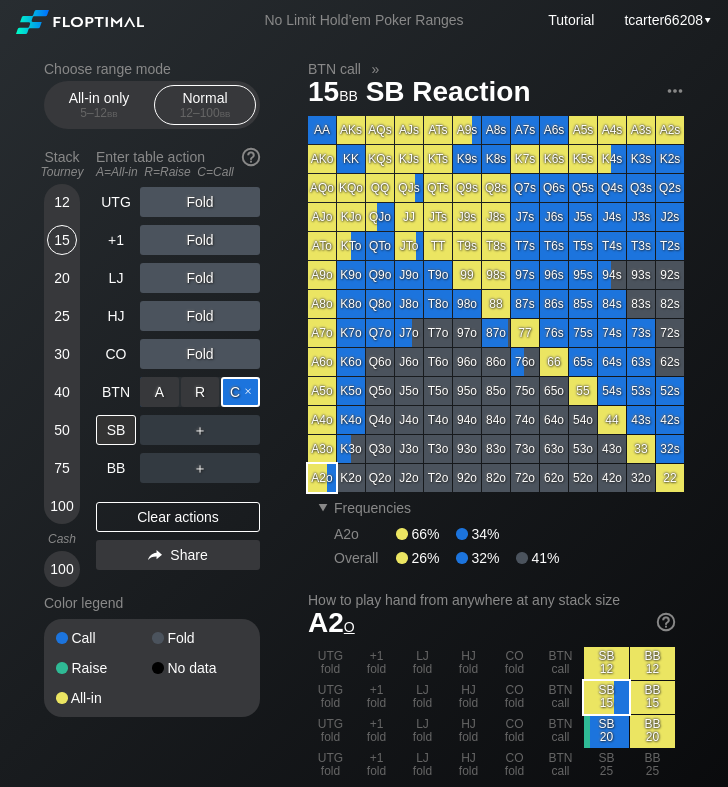click on "C ✕" at bounding box center [240, 392] 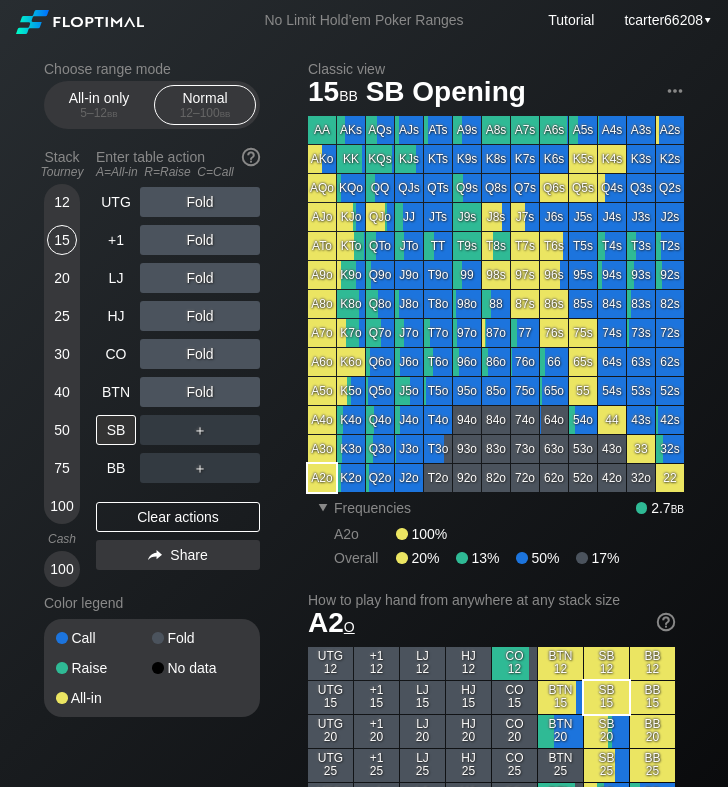 scroll, scrollTop: 0, scrollLeft: 0, axis: both 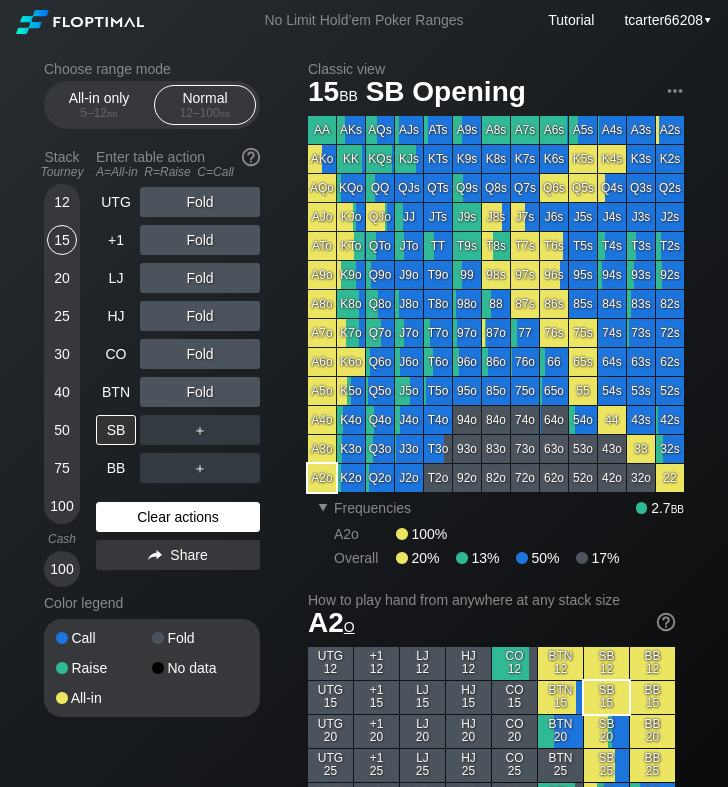 click on "Clear actions" at bounding box center (178, 517) 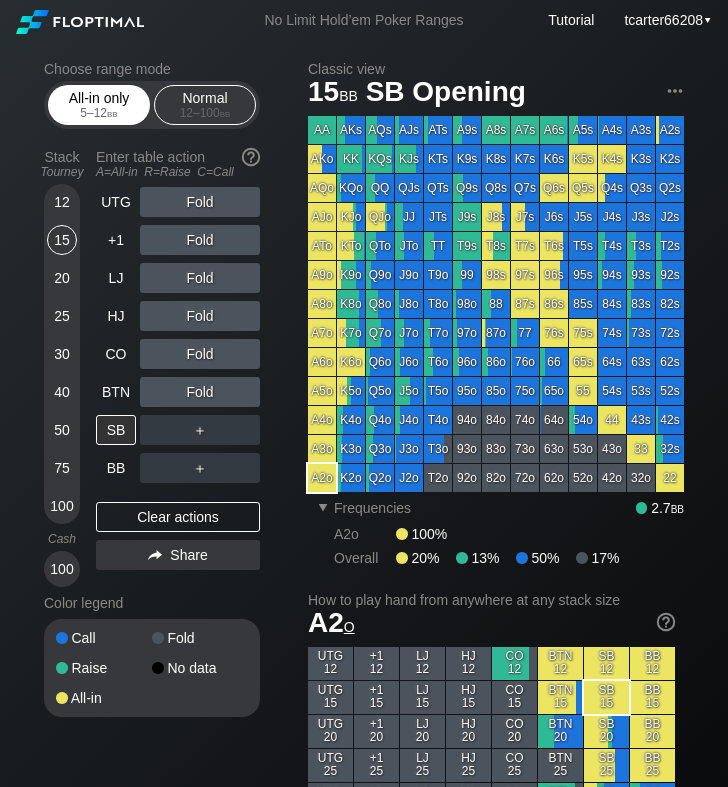 click on "5 – 12 bb" at bounding box center [99, 113] 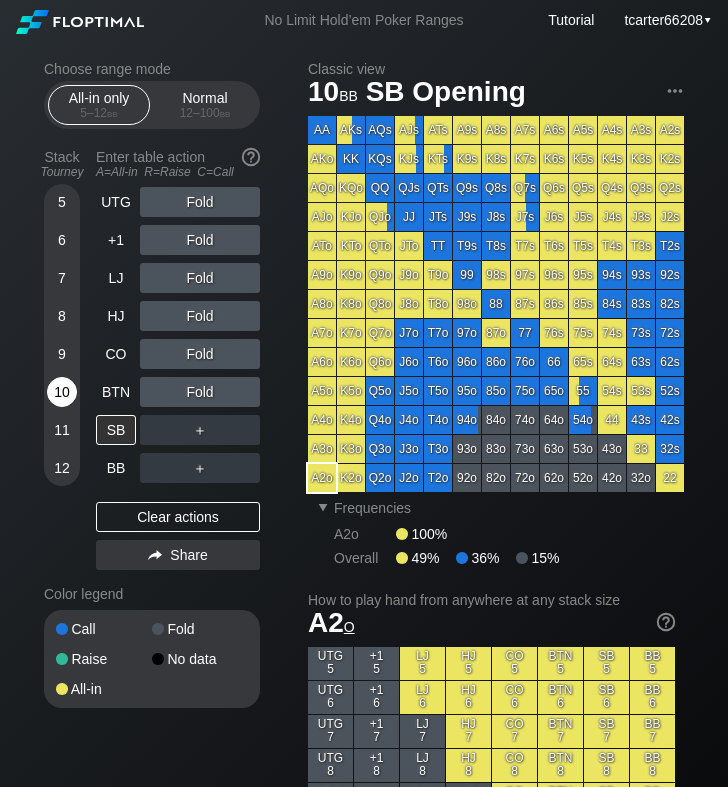 click on "10" at bounding box center (62, 392) 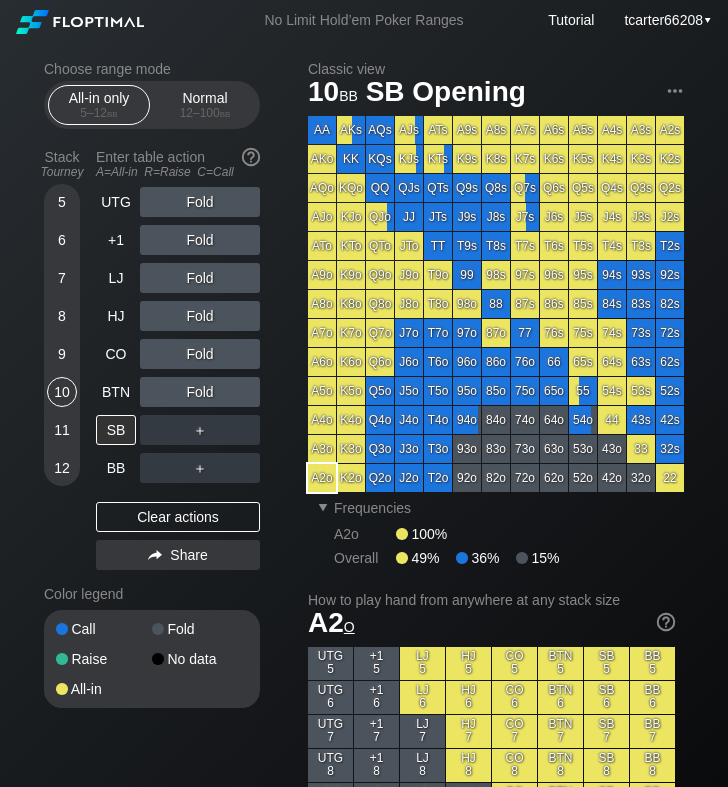 click on "＋" at bounding box center (200, 202) 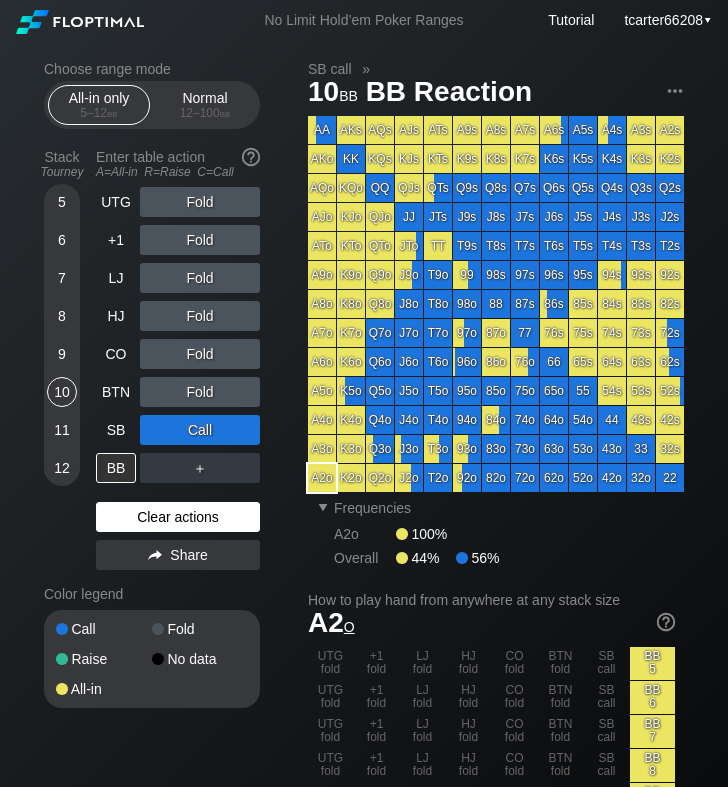drag, startPoint x: 171, startPoint y: 527, endPoint x: 159, endPoint y: 494, distance: 35.1141 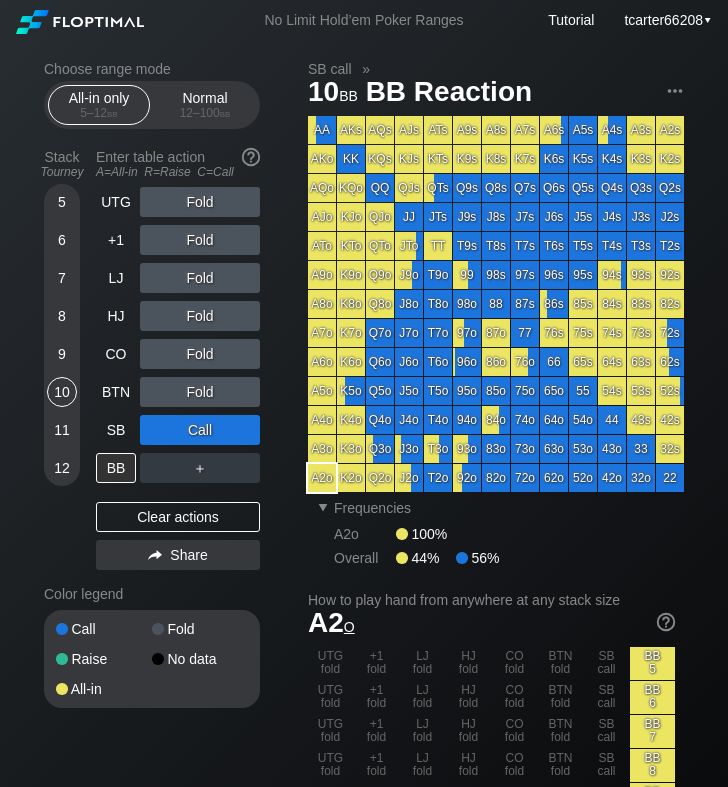 click on "Clear actions" at bounding box center (178, 517) 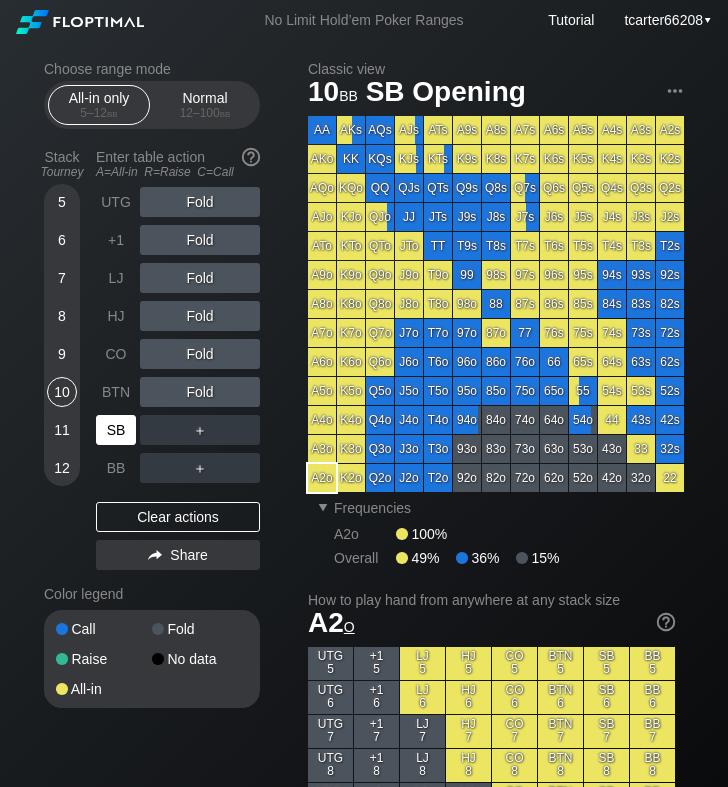 click on "SB" at bounding box center [116, 430] 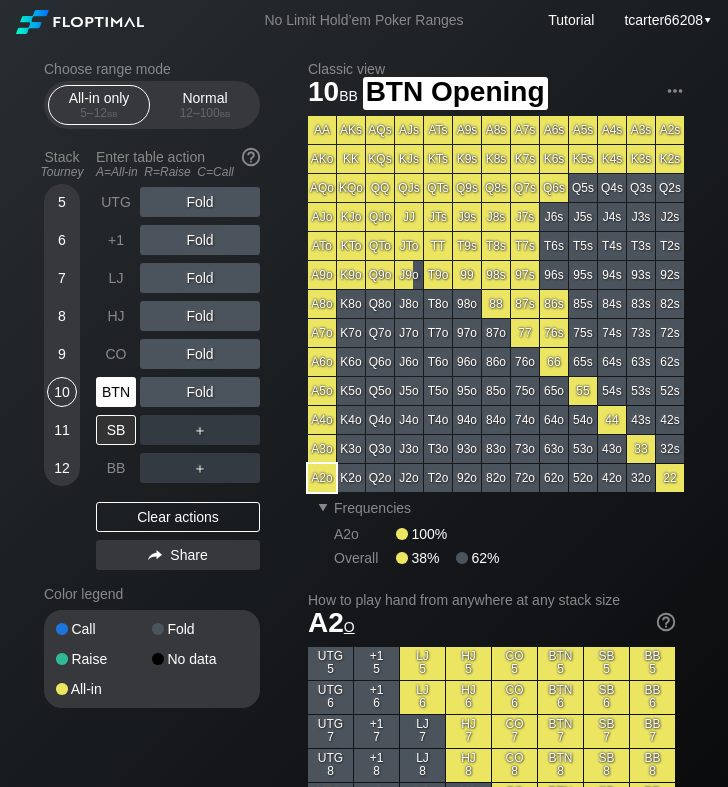click on "BTN" at bounding box center [116, 392] 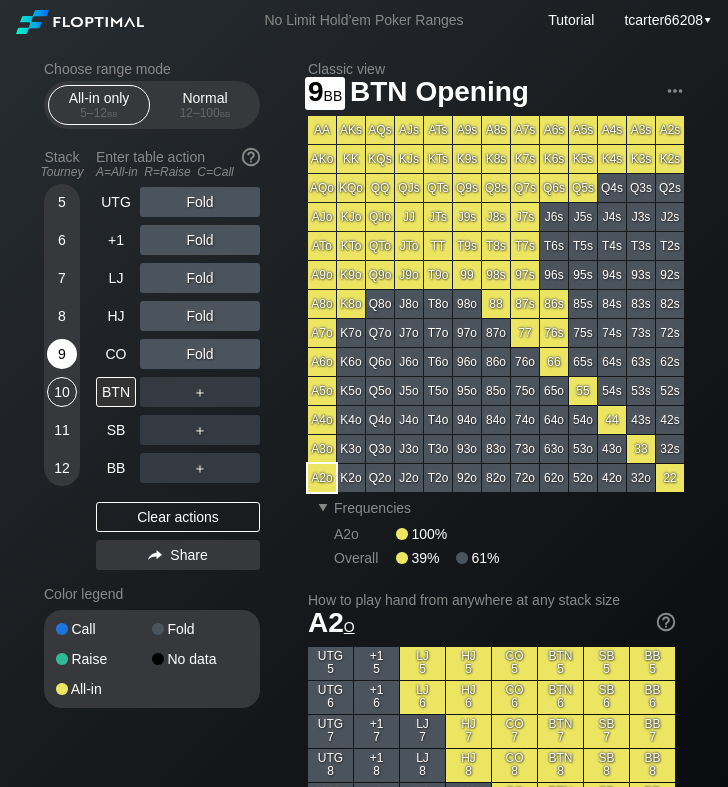 click on "9" at bounding box center (62, 354) 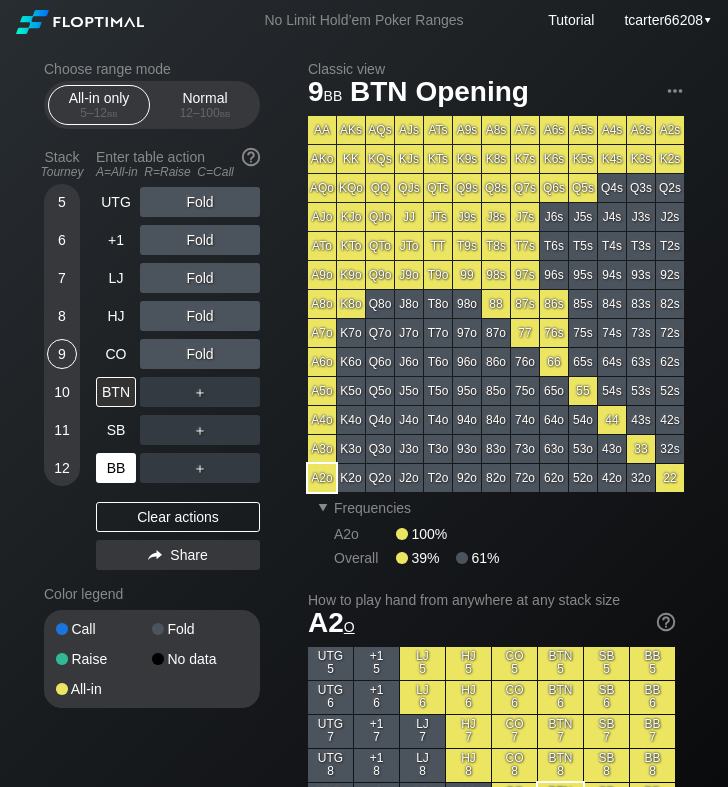 click on "BB" at bounding box center (116, 468) 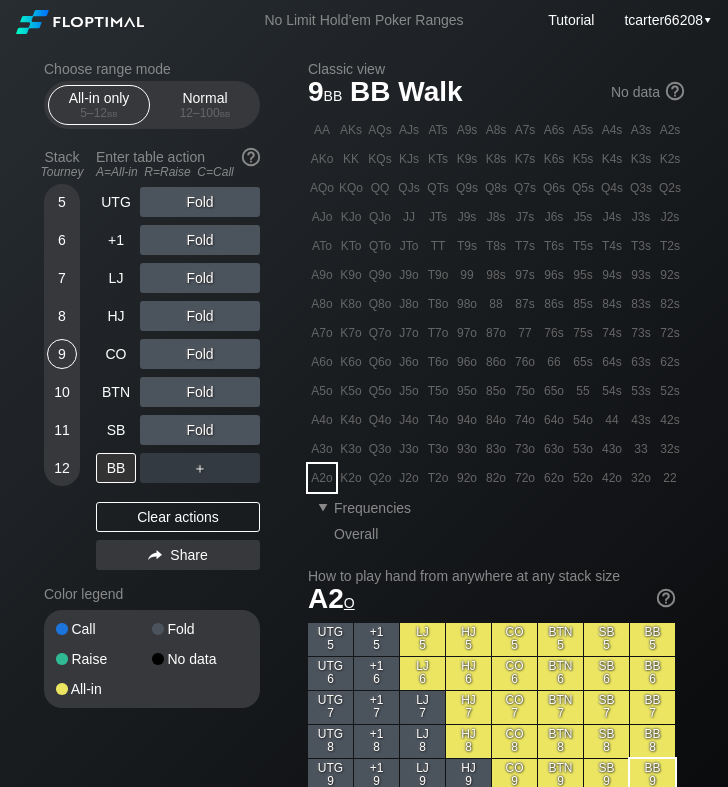 click on "8" at bounding box center [62, 320] 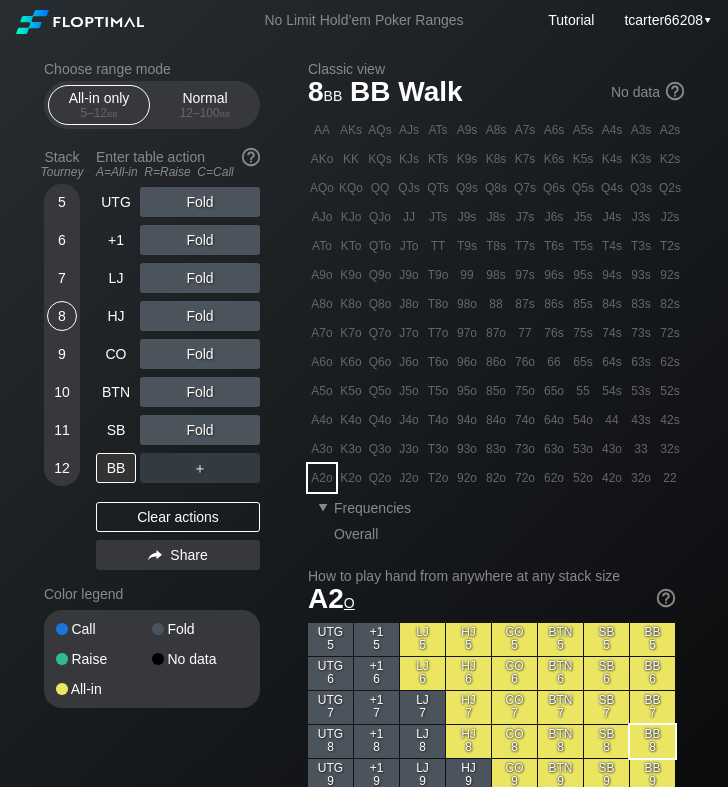 drag, startPoint x: 65, startPoint y: 322, endPoint x: 81, endPoint y: 342, distance: 25.612497 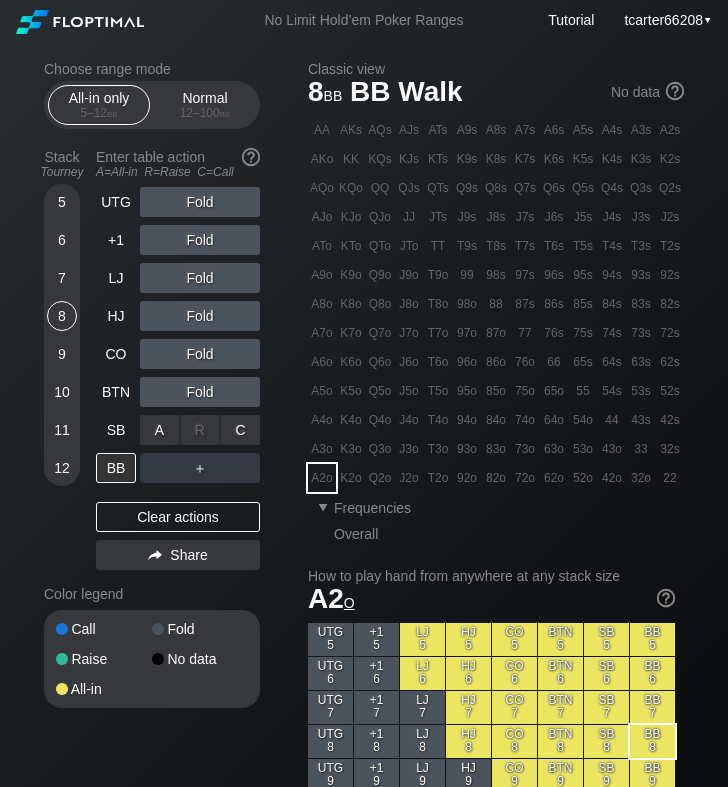 click on "R ✕" at bounding box center [200, 430] 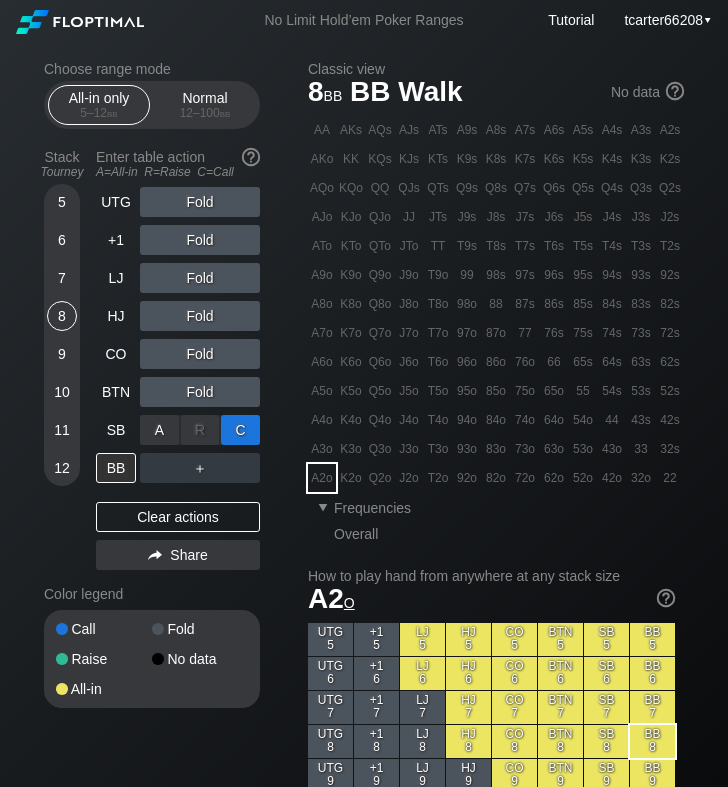 click on "C ✕" at bounding box center [240, 430] 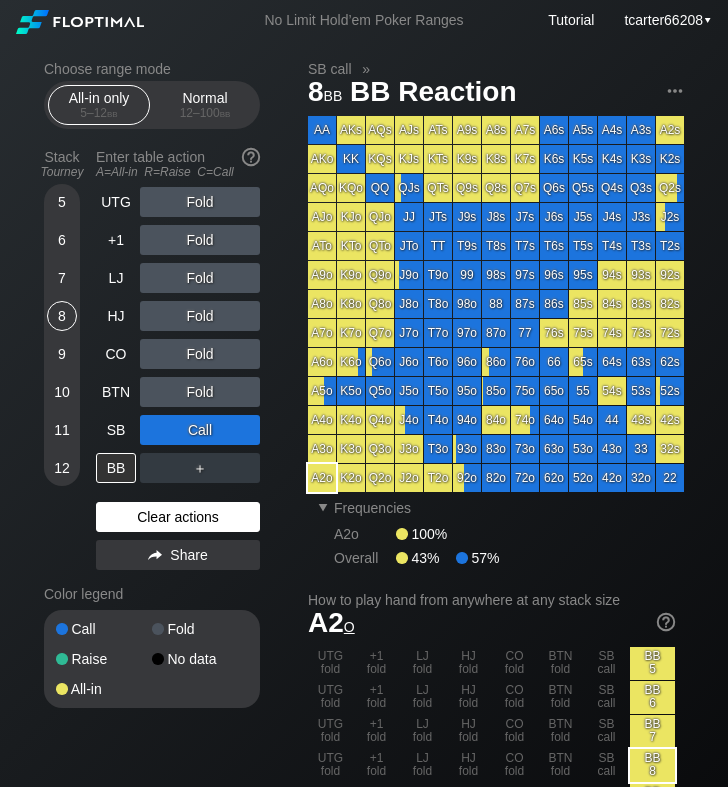 click on "Clear actions" at bounding box center (178, 517) 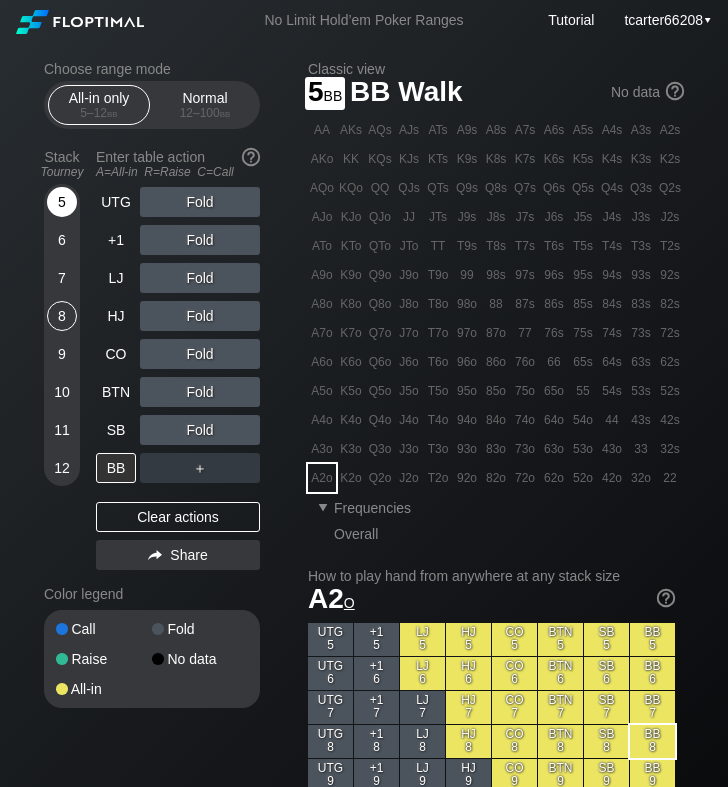 click on "5" at bounding box center [62, 202] 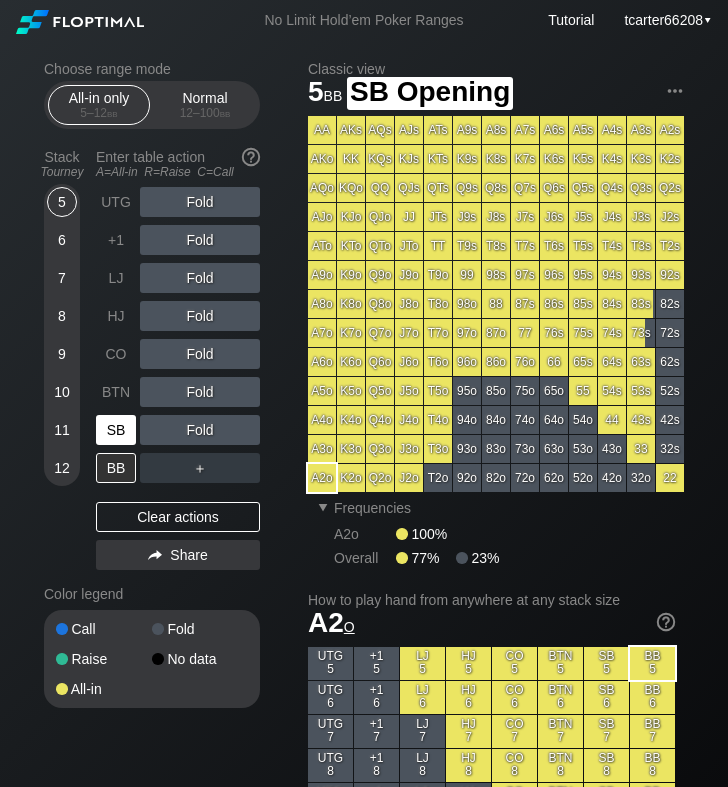 click on "SB" at bounding box center [116, 430] 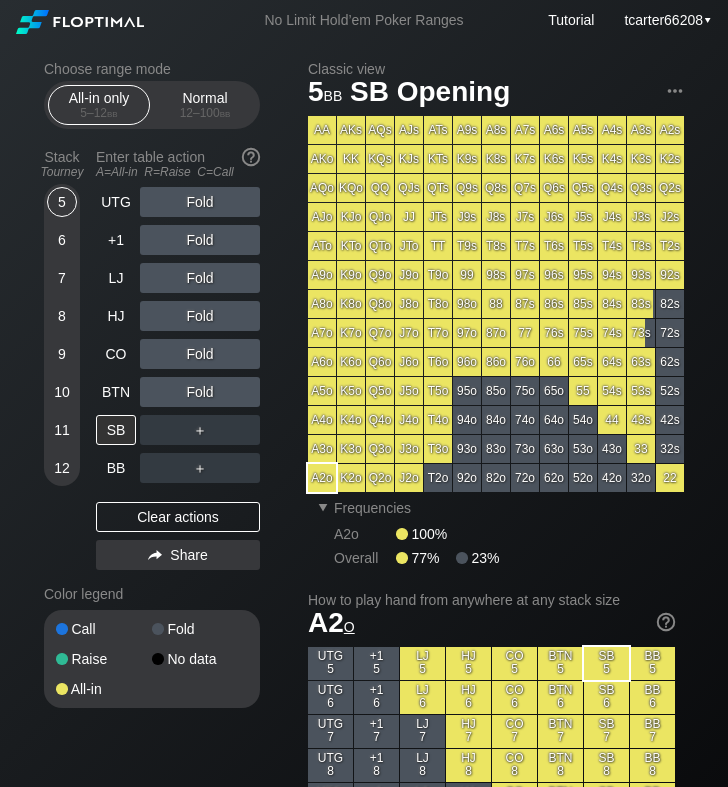 click on "6" at bounding box center (62, 240) 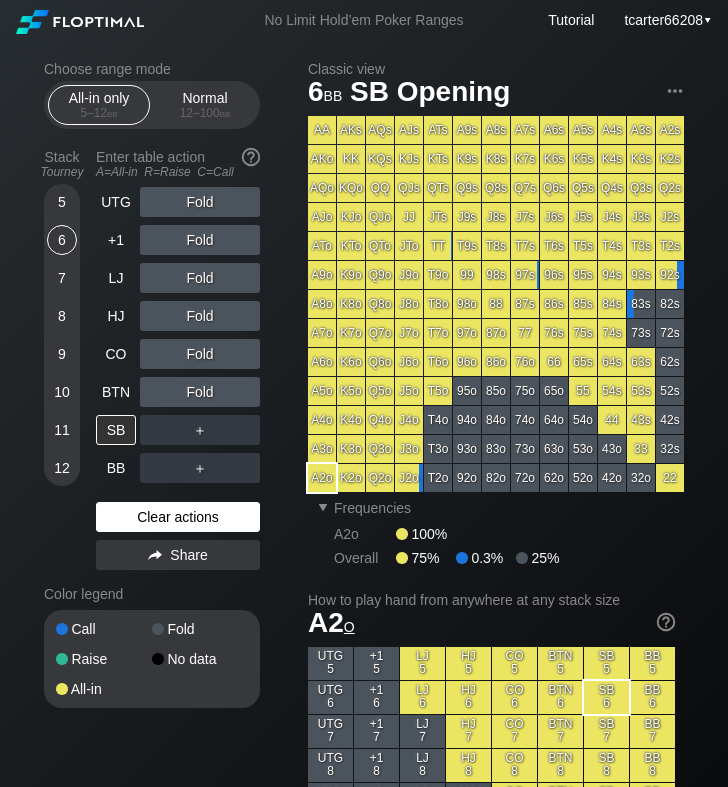 click on "Clear actions" at bounding box center (178, 517) 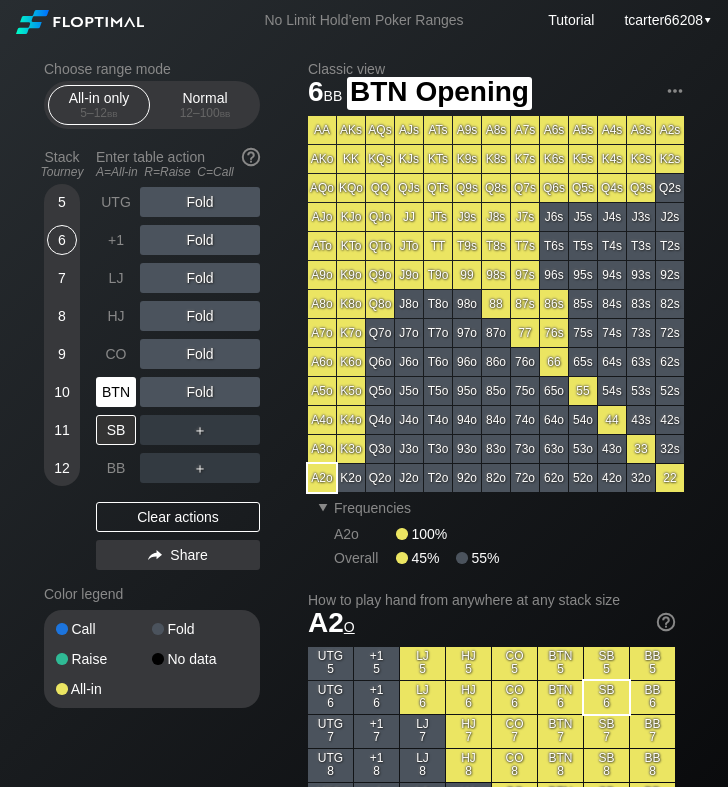 click on "BTN" at bounding box center [116, 392] 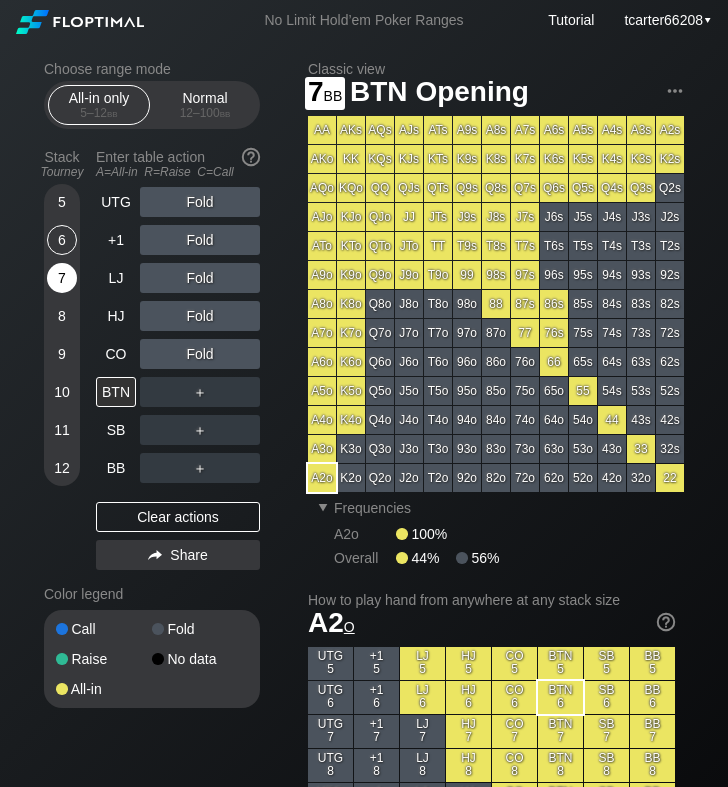 click on "7" at bounding box center [62, 278] 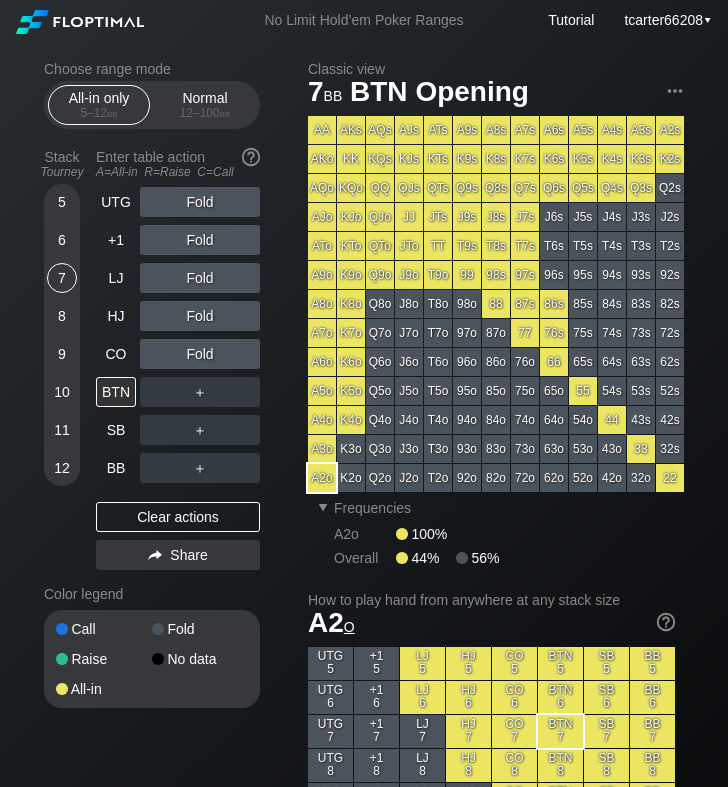 click on "5" at bounding box center (62, 202) 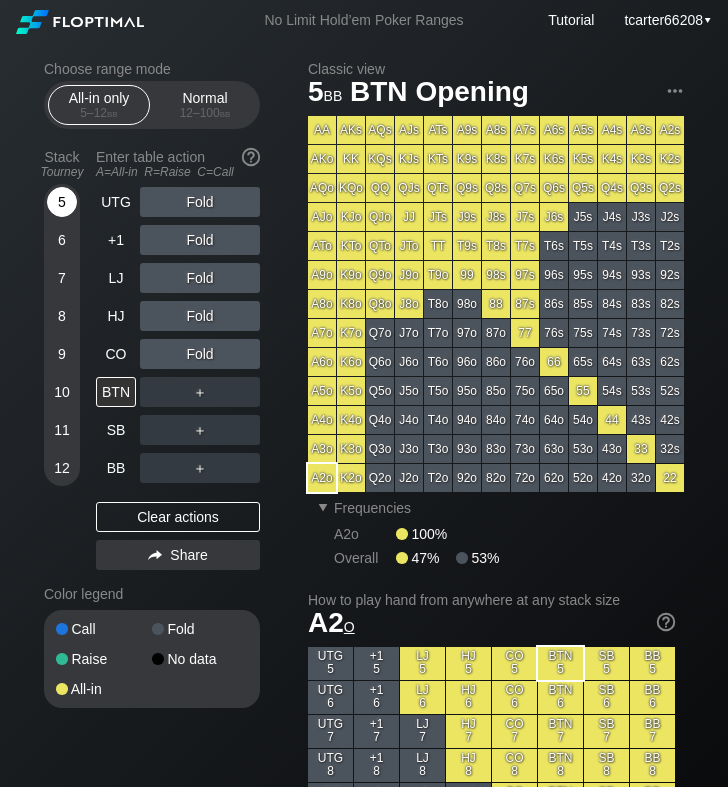 click on "5" at bounding box center (62, 206) 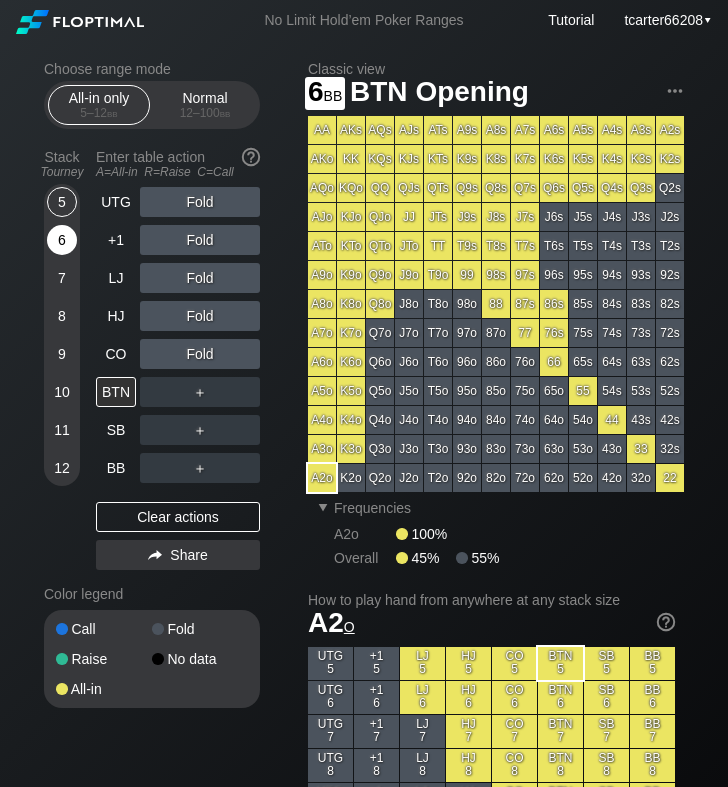 click on "6" at bounding box center (62, 240) 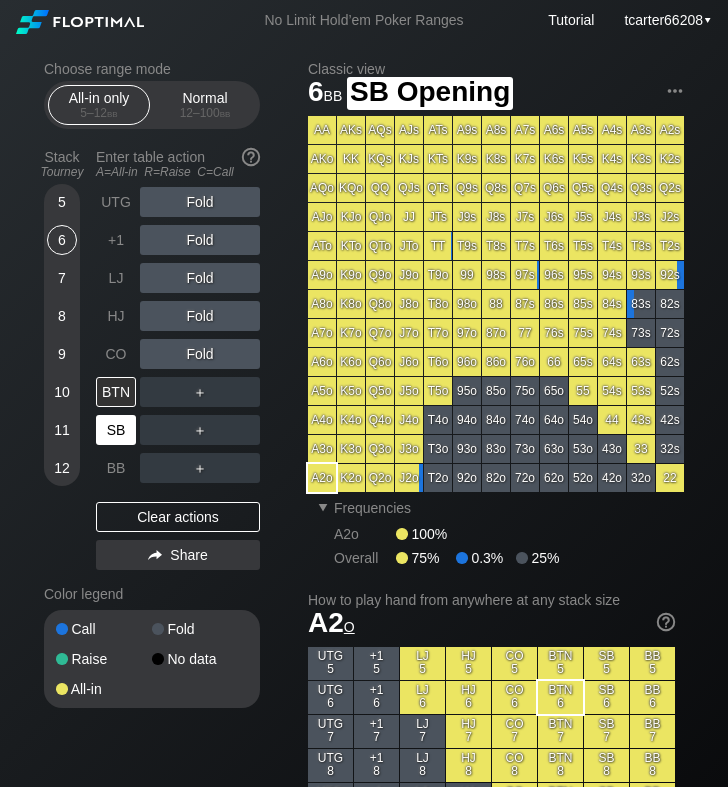 click on "SB" at bounding box center (116, 430) 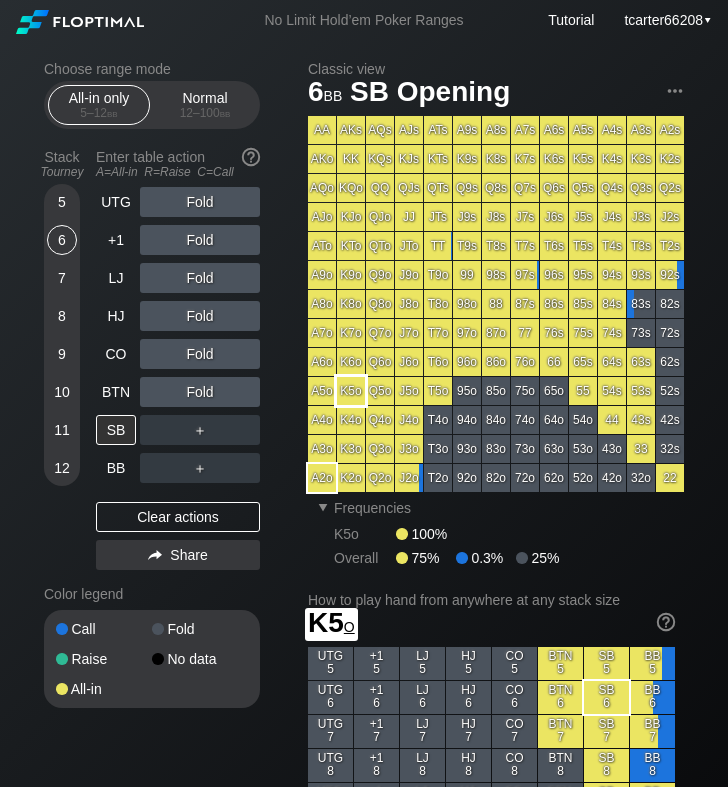 click on "K5o" at bounding box center [351, 391] 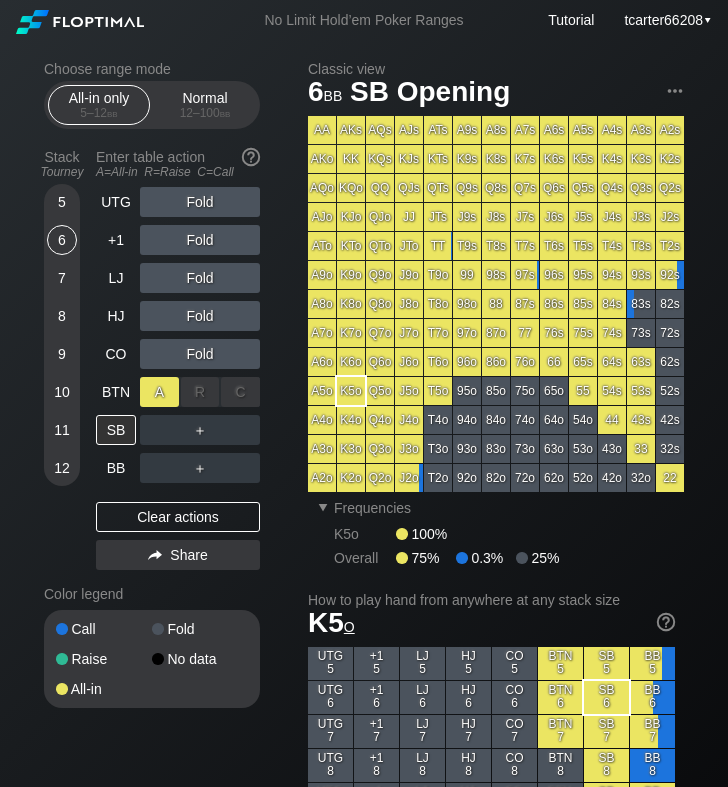 drag, startPoint x: 149, startPoint y: 374, endPoint x: 157, endPoint y: 392, distance: 19.697716 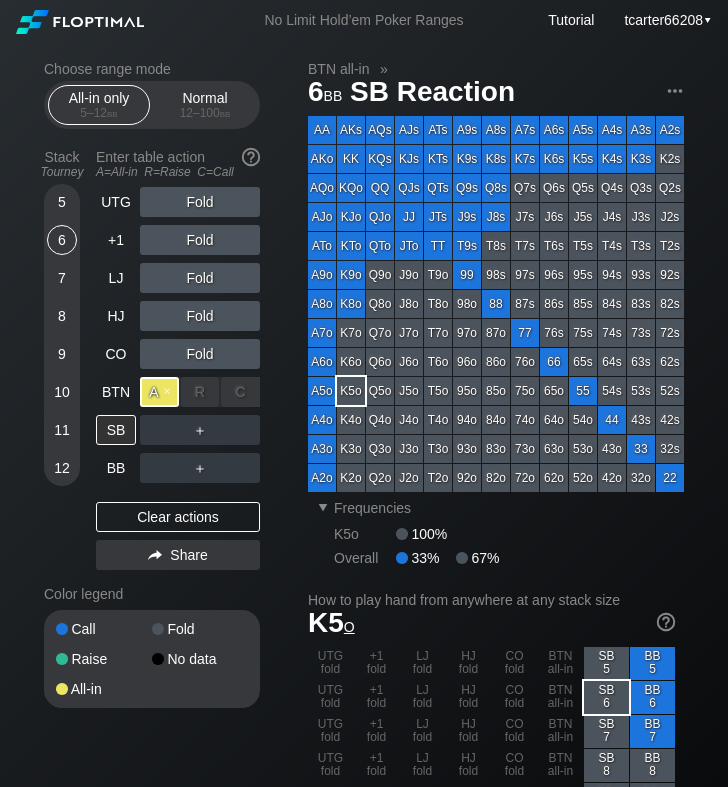 click on "A ✕" at bounding box center [159, 392] 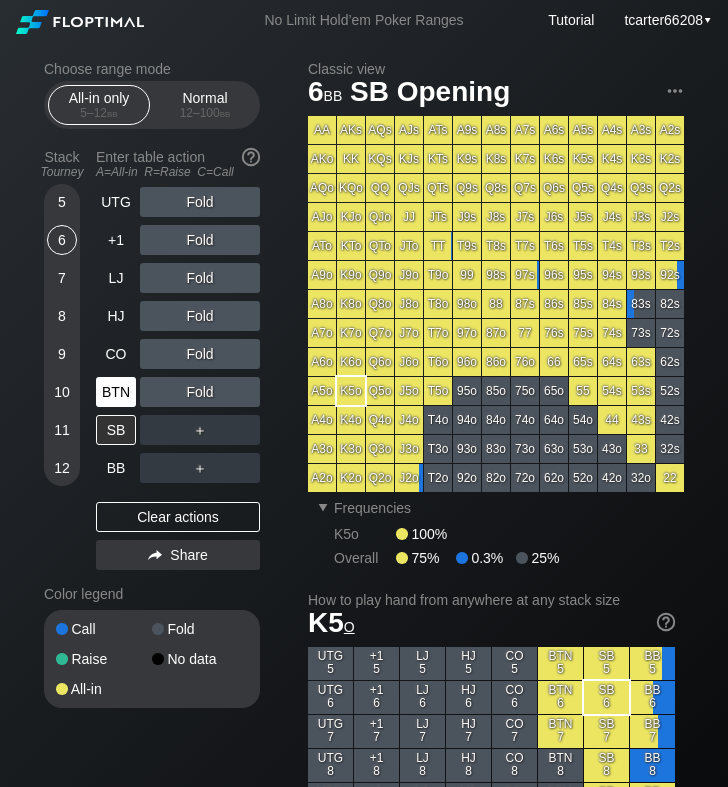 click on "BTN" at bounding box center (116, 392) 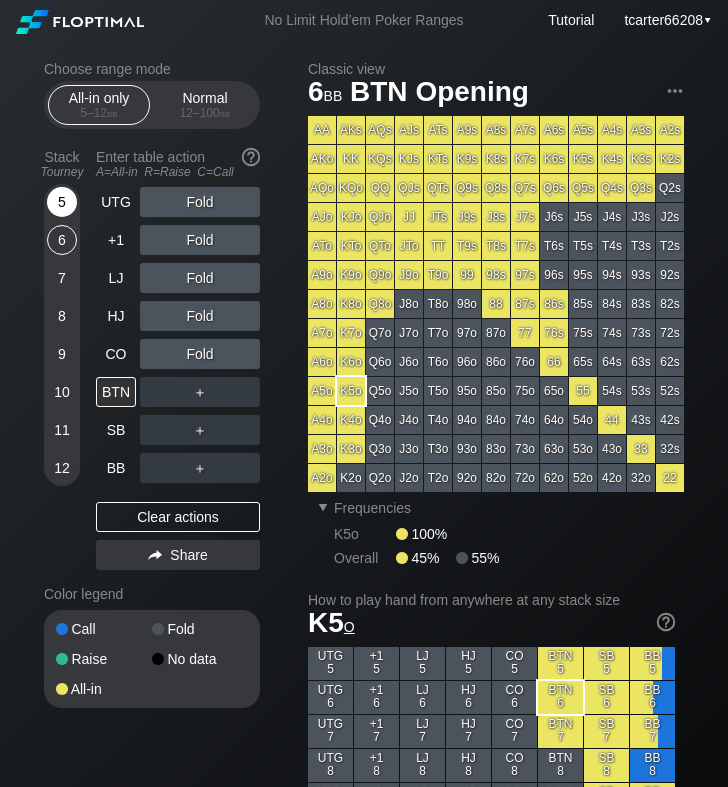 click on "5" at bounding box center (62, 202) 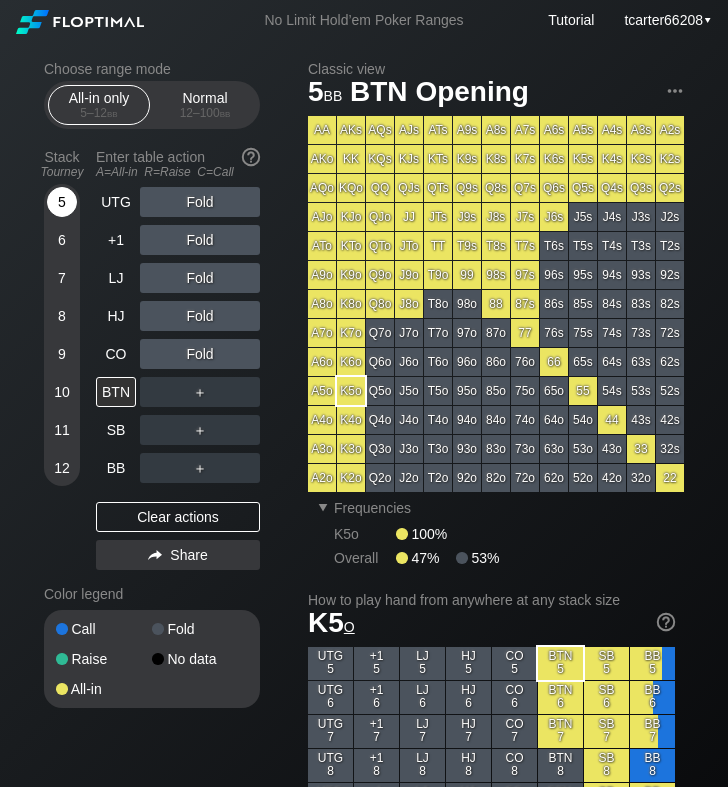 click on "5" at bounding box center (62, 202) 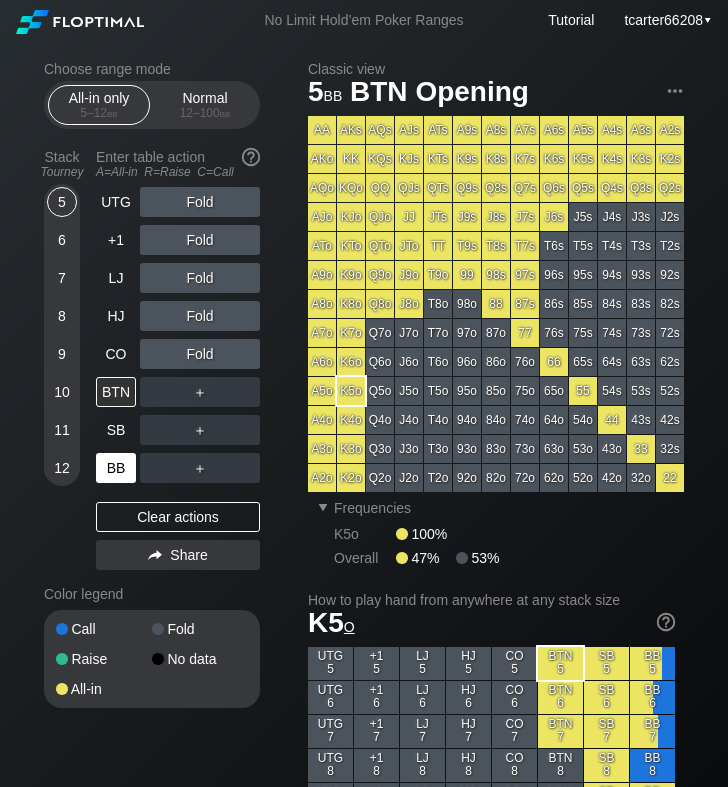 click on "BB" at bounding box center [116, 468] 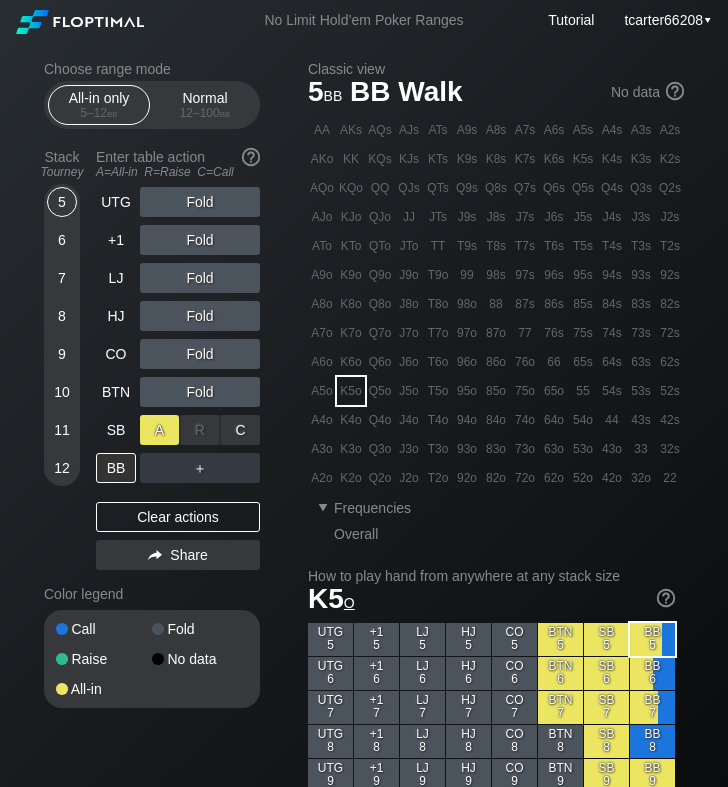click on "A ✕" at bounding box center (159, 430) 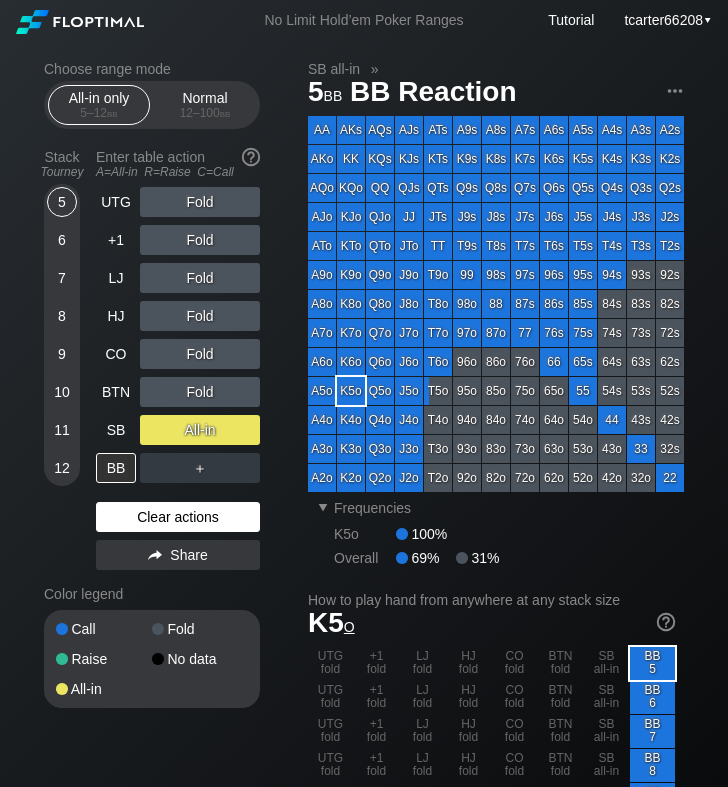 click on "Clear actions" at bounding box center [178, 517] 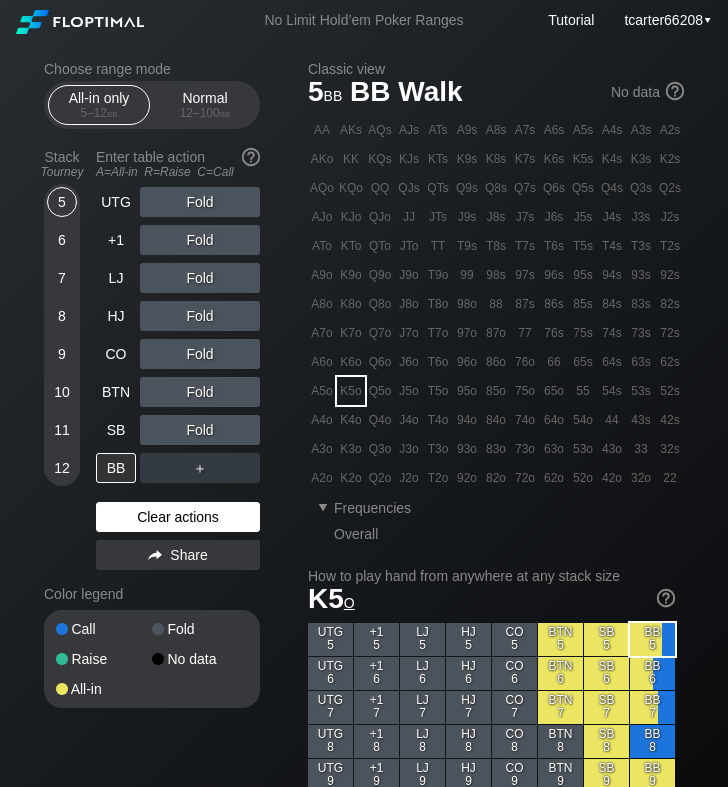 click on "Clear actions" at bounding box center [178, 517] 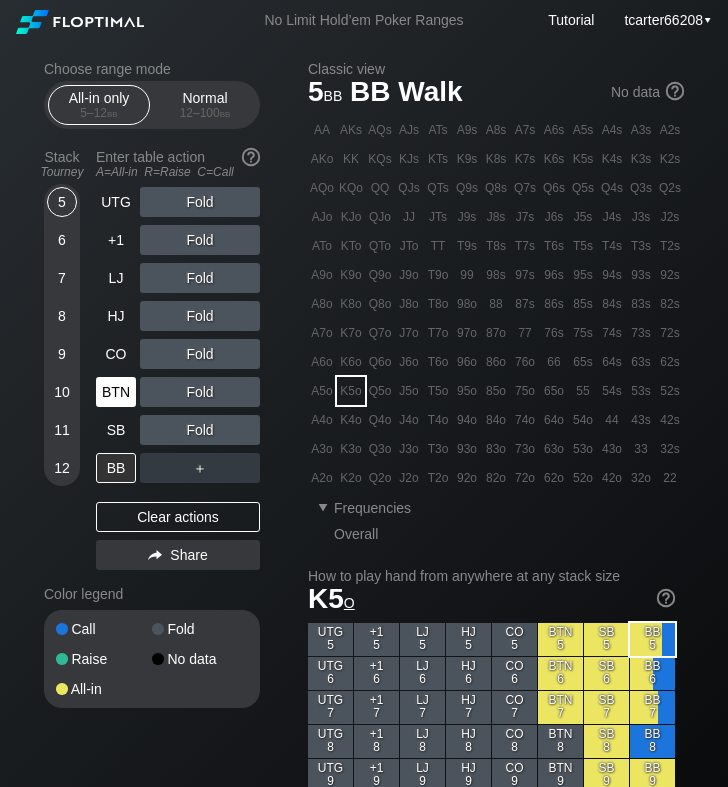 drag, startPoint x: 131, startPoint y: 388, endPoint x: 96, endPoint y: 390, distance: 35.057095 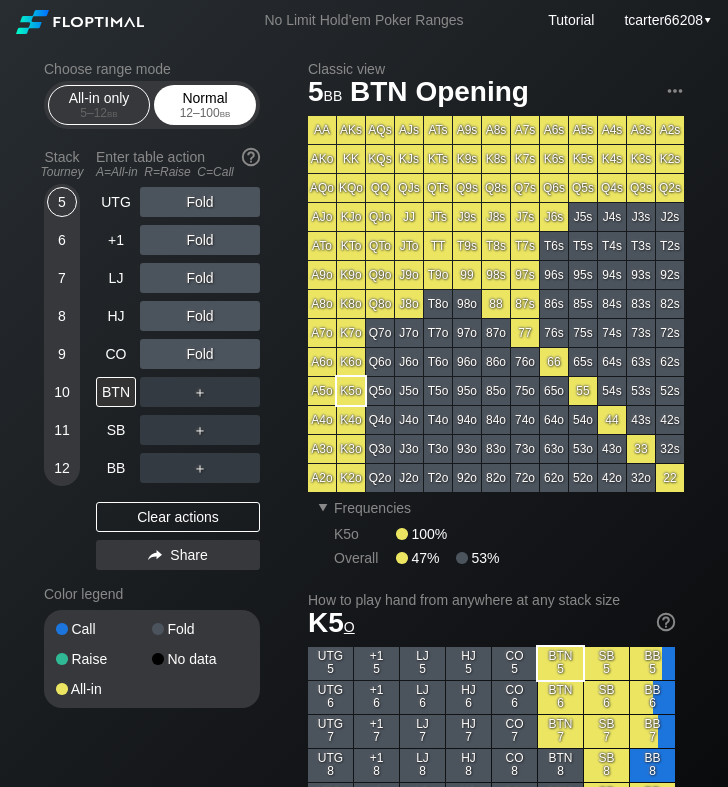 click on "Normal 12 – 100 bb" at bounding box center (205, 105) 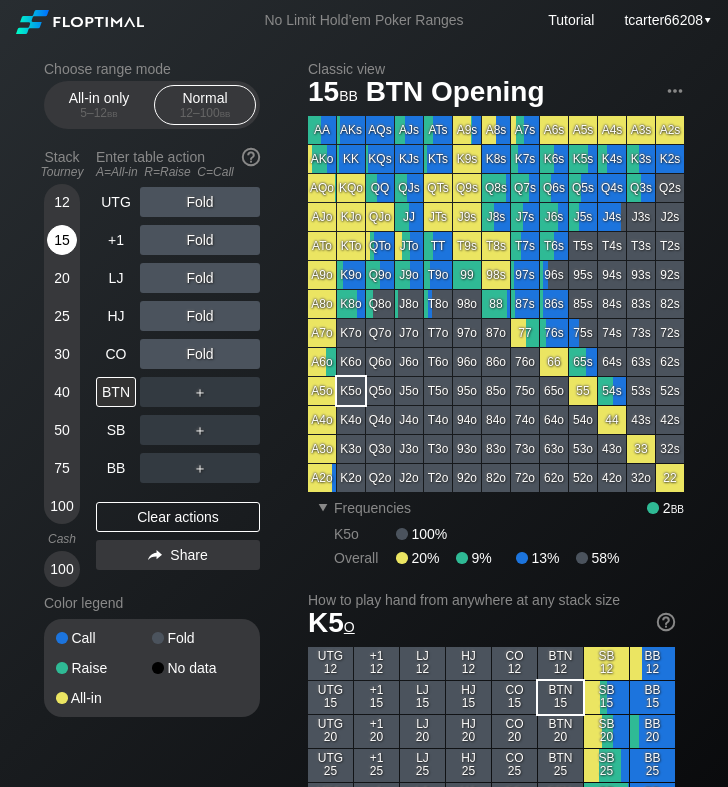 click on "15" at bounding box center (62, 240) 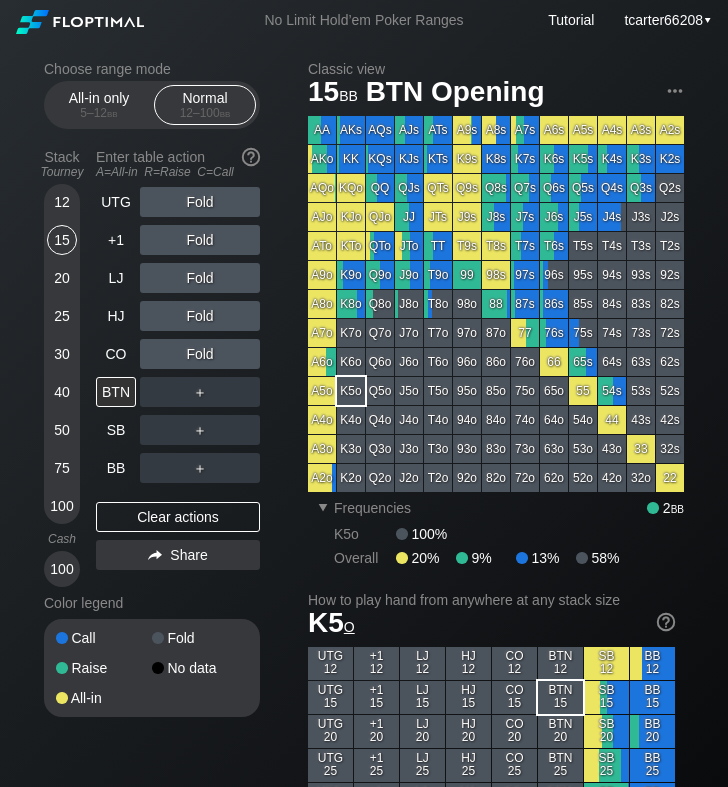 click on "99" at bounding box center (467, 275) 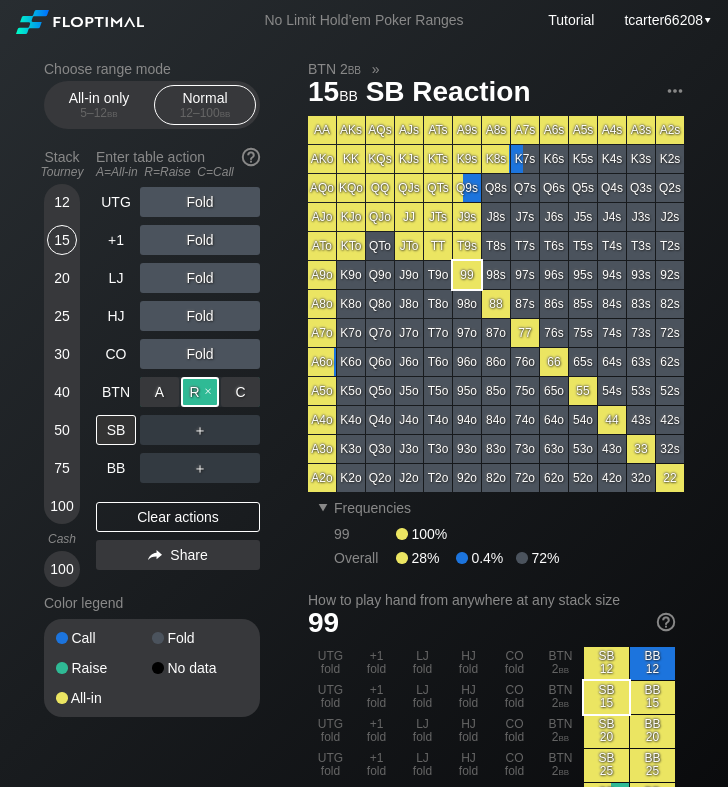 click on "R ✕" at bounding box center [200, 392] 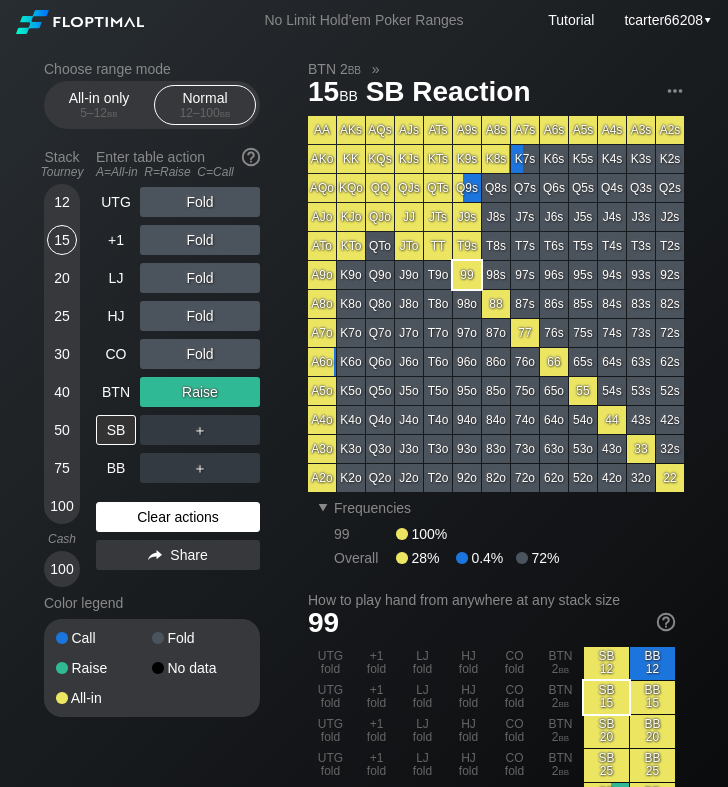 click on "Clear actions" at bounding box center [178, 517] 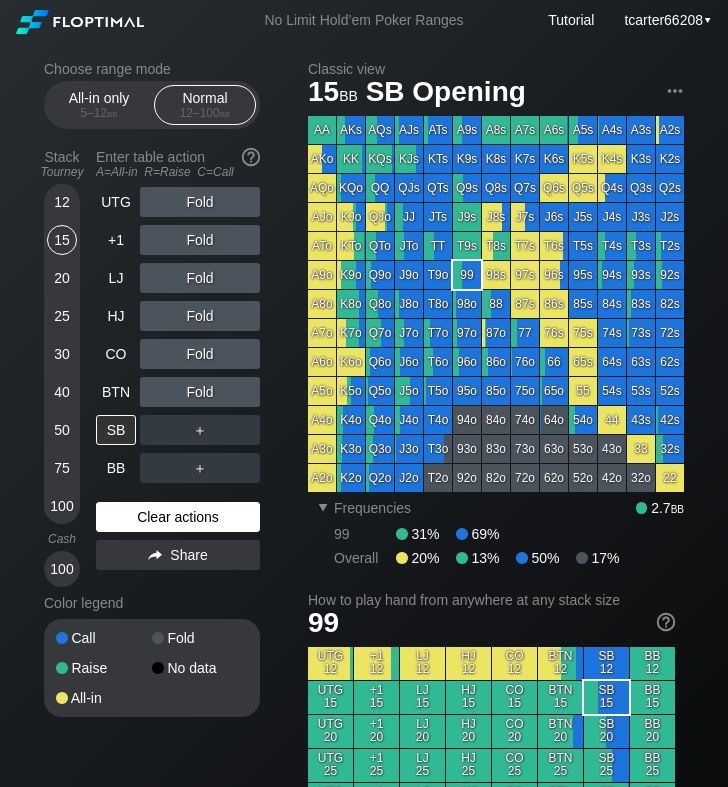 click on "Clear actions" at bounding box center (178, 517) 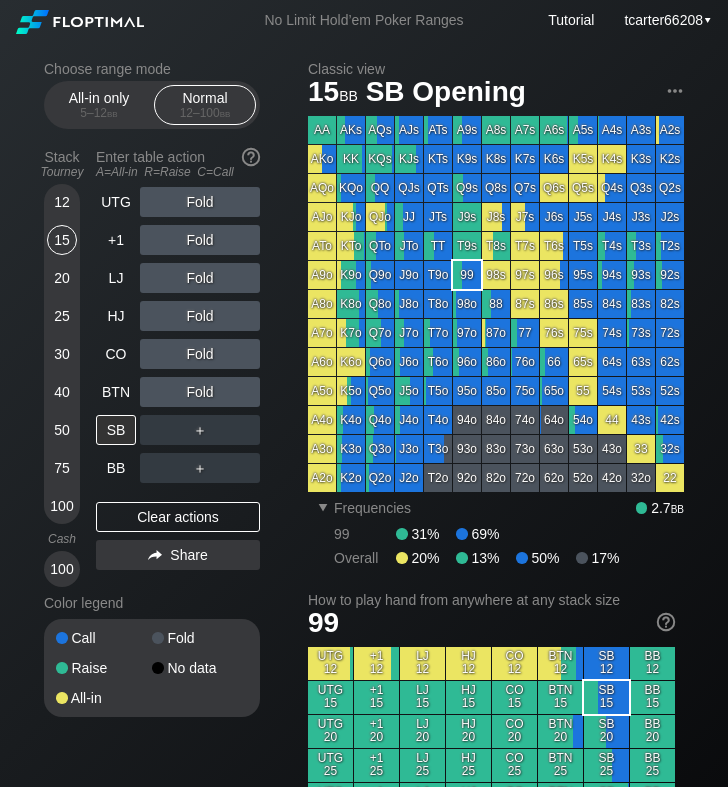click on "20" at bounding box center (62, 278) 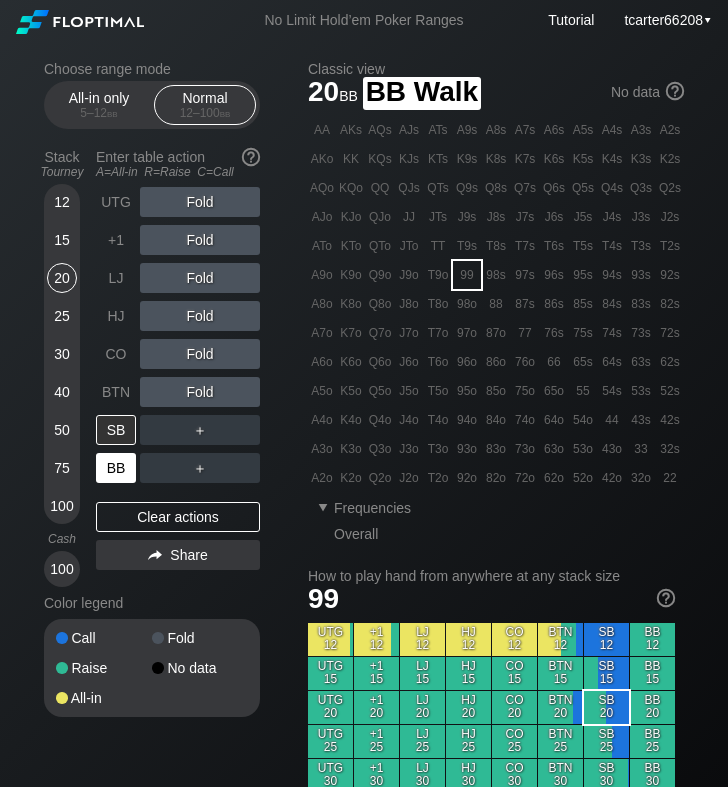 click on "BB" at bounding box center (116, 468) 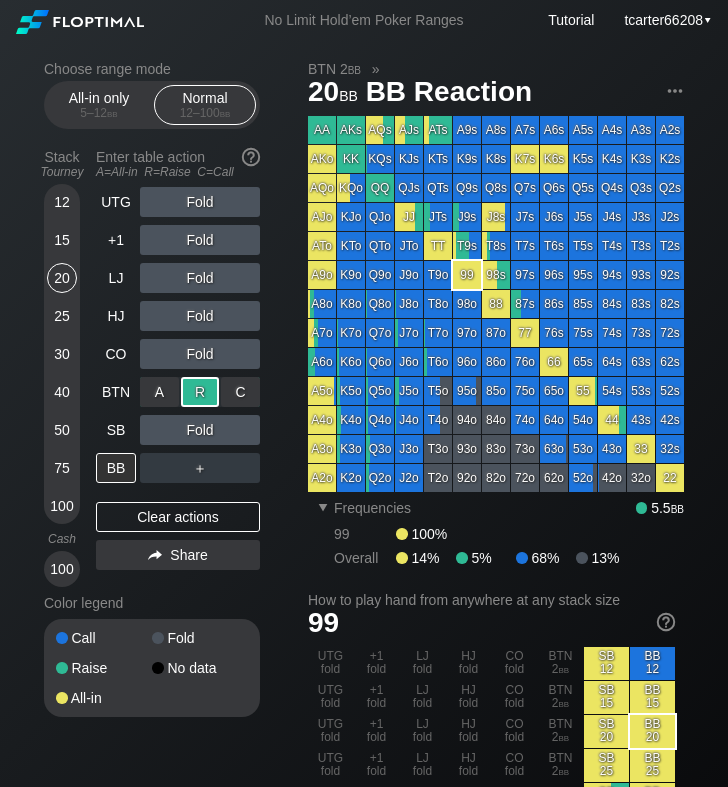 click on "R ✕" at bounding box center (200, 392) 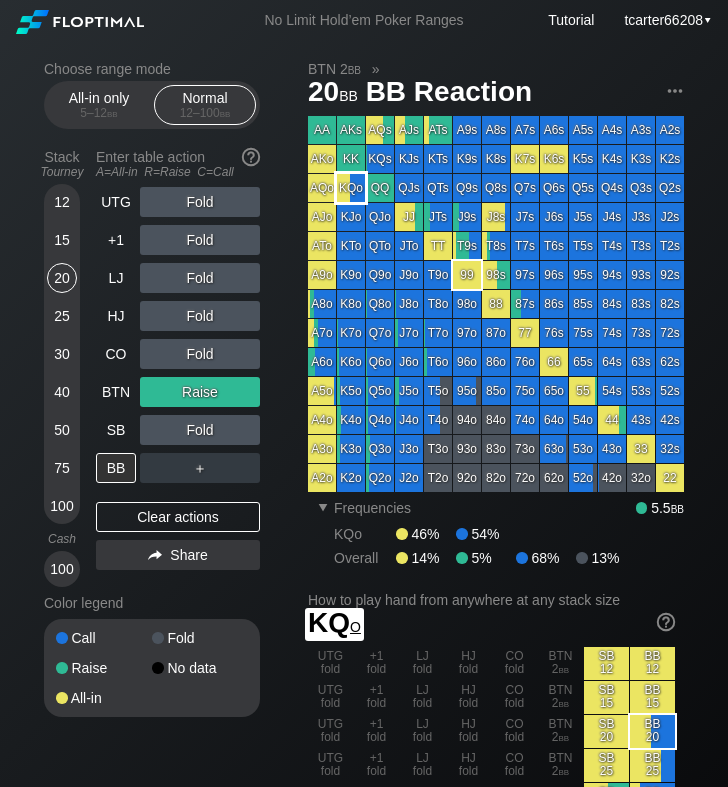 click on "KQo" at bounding box center [351, 188] 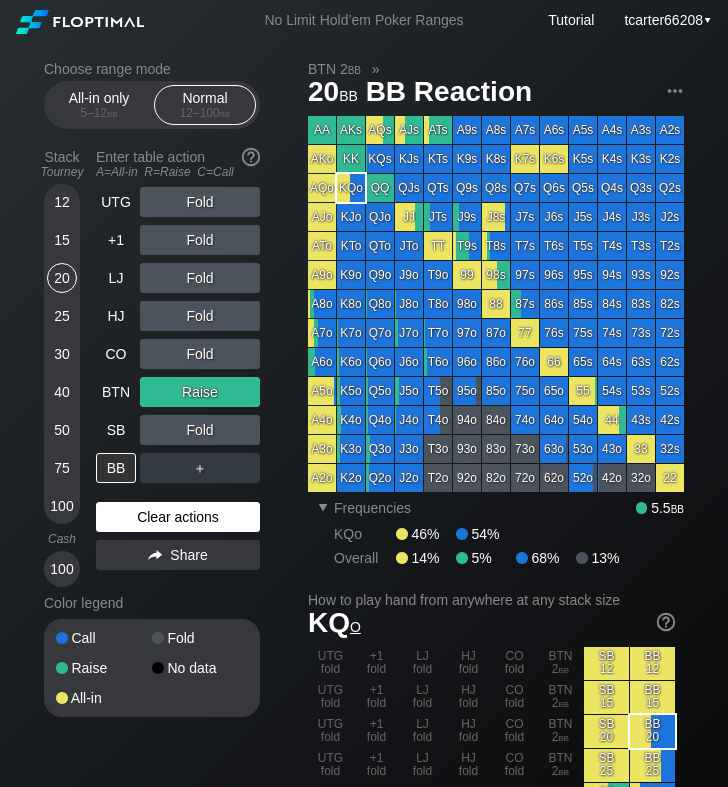 click on "Clear actions" at bounding box center (178, 517) 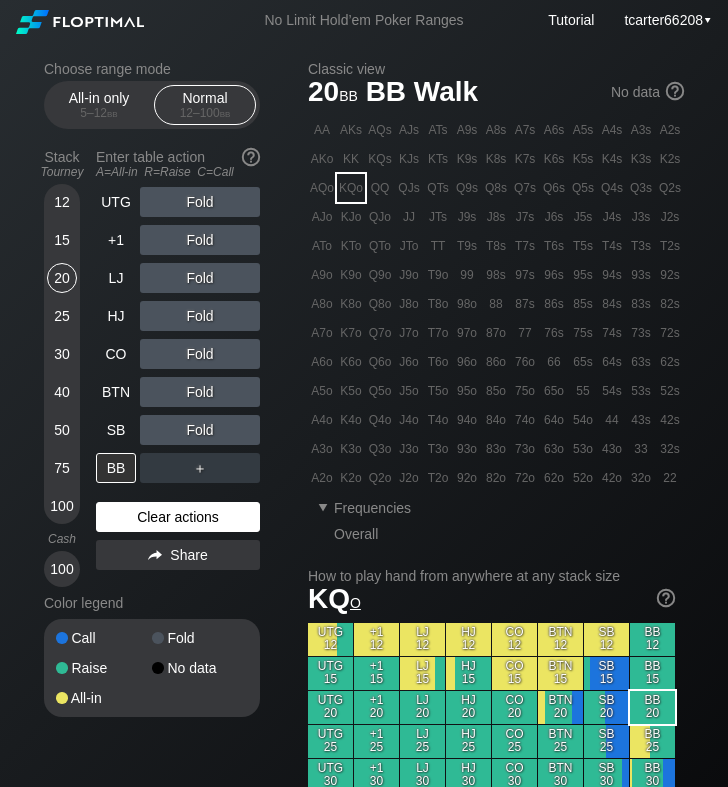 click on "Clear actions" at bounding box center (178, 517) 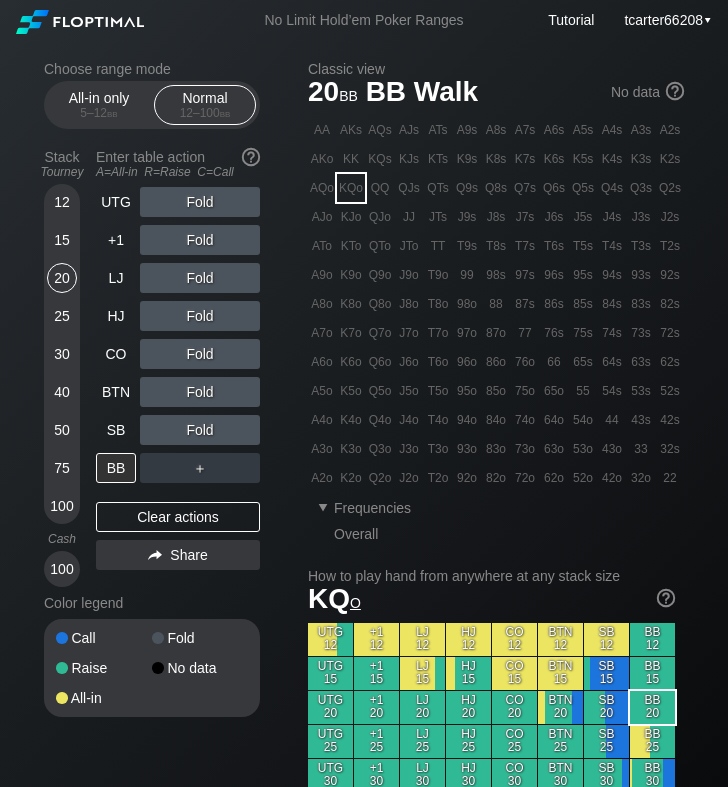 click on "15" at bounding box center [62, 240] 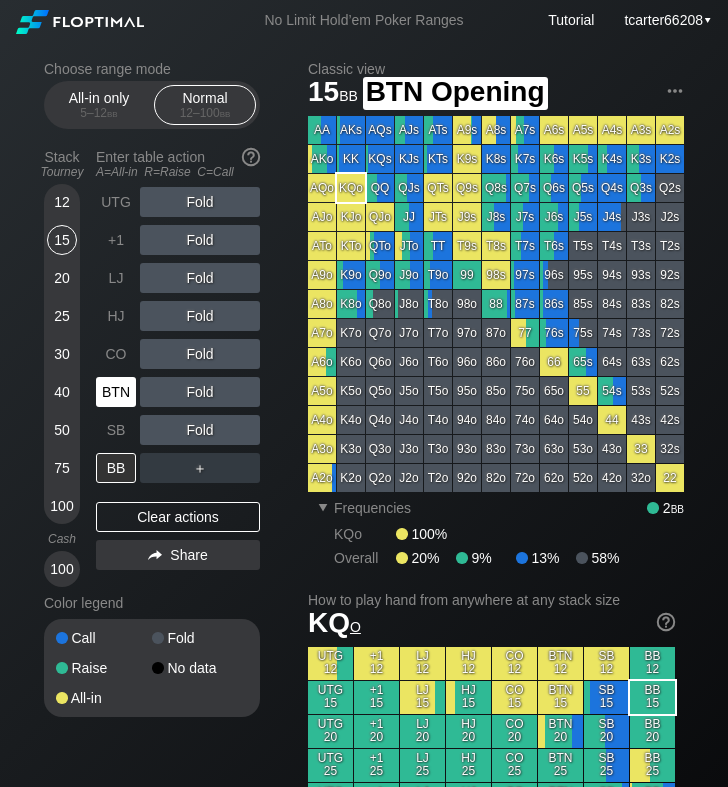 click on "BTN" at bounding box center (116, 392) 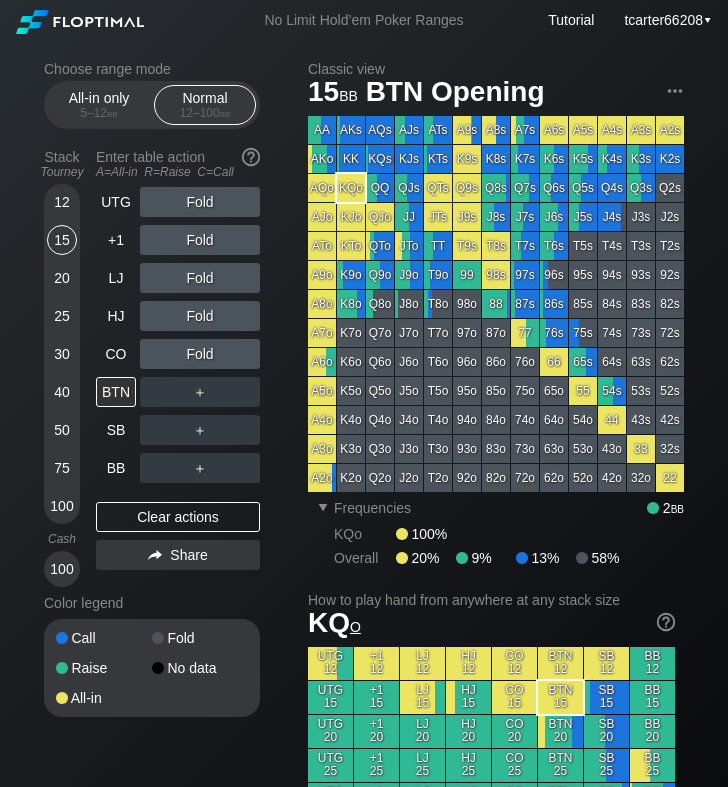 click on "BB" at bounding box center (116, 468) 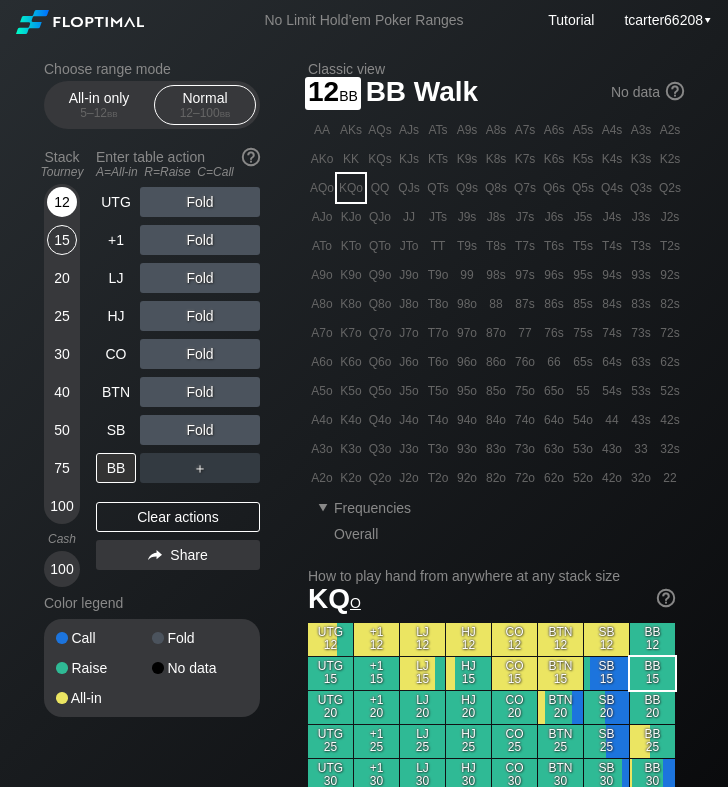 click on "12" at bounding box center (62, 202) 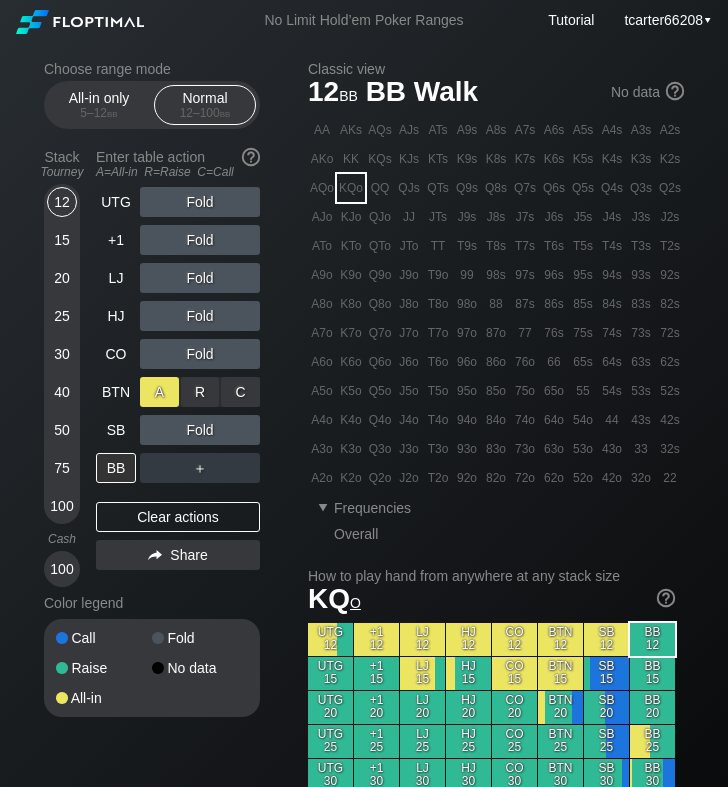 click on "A ✕" at bounding box center (159, 392) 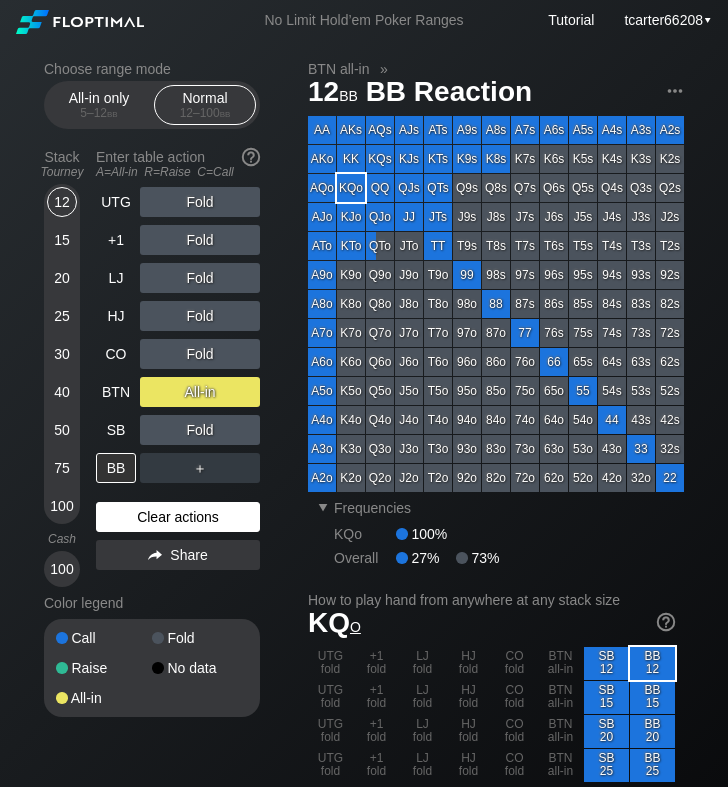 click on "Clear actions" at bounding box center [178, 517] 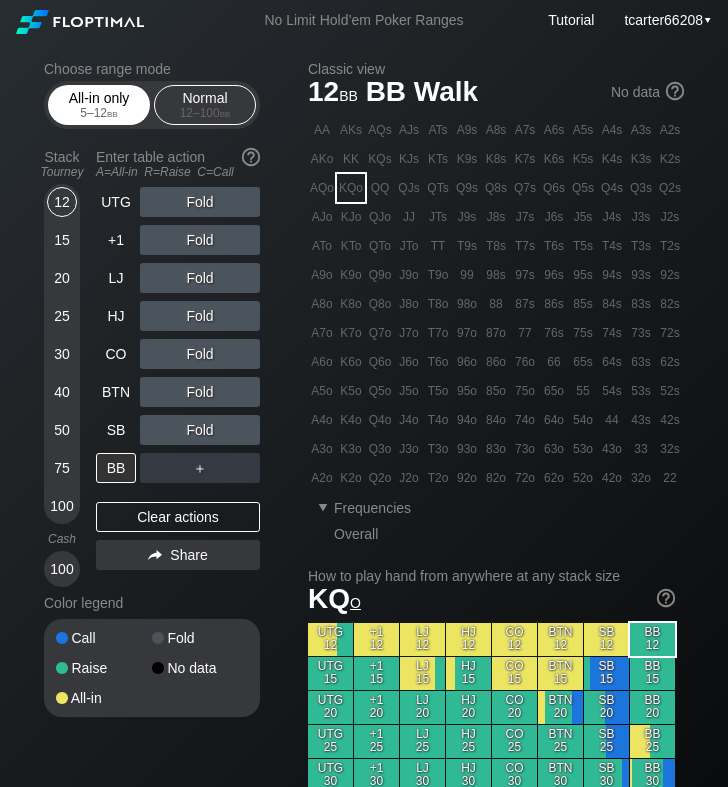 click on "5 – 12 bb" at bounding box center (99, 113) 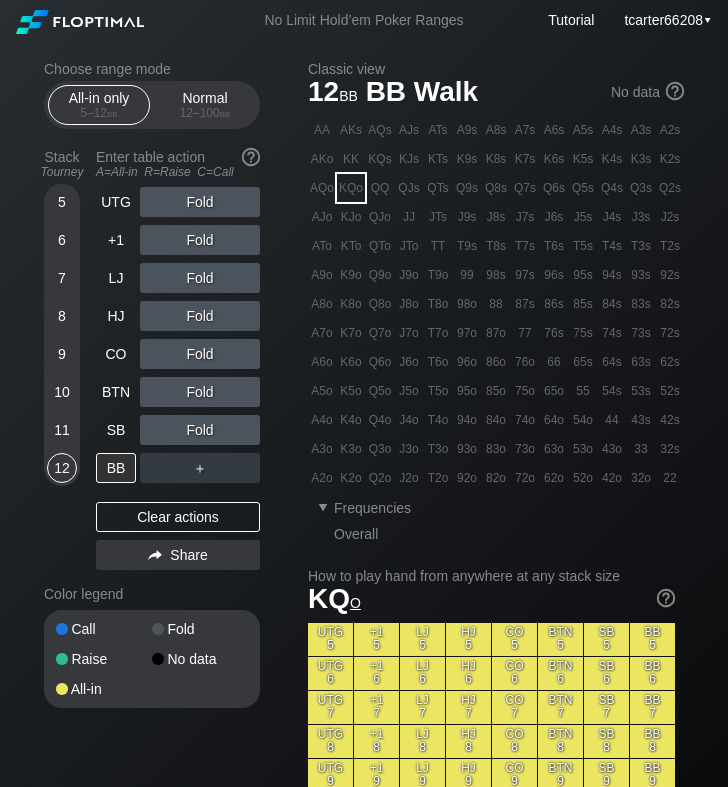 drag, startPoint x: 55, startPoint y: 313, endPoint x: 73, endPoint y: 325, distance: 21.633308 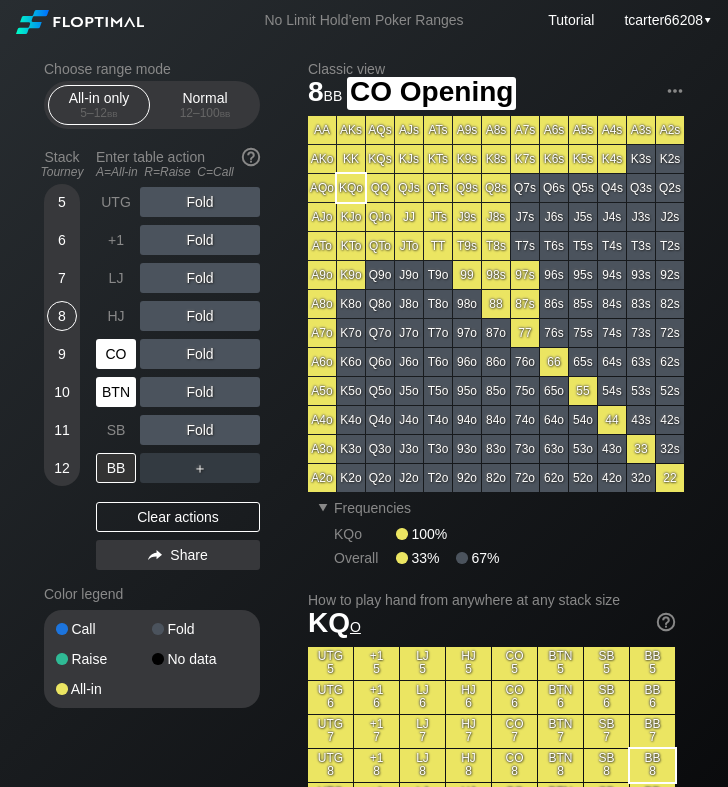 click on "BTN" at bounding box center (116, 392) 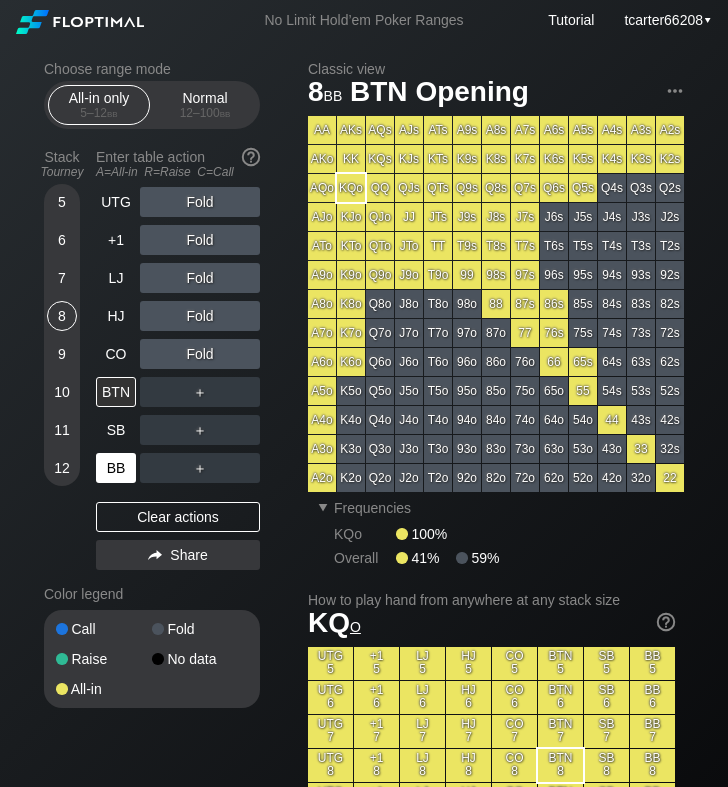 click on "BB" at bounding box center (116, 468) 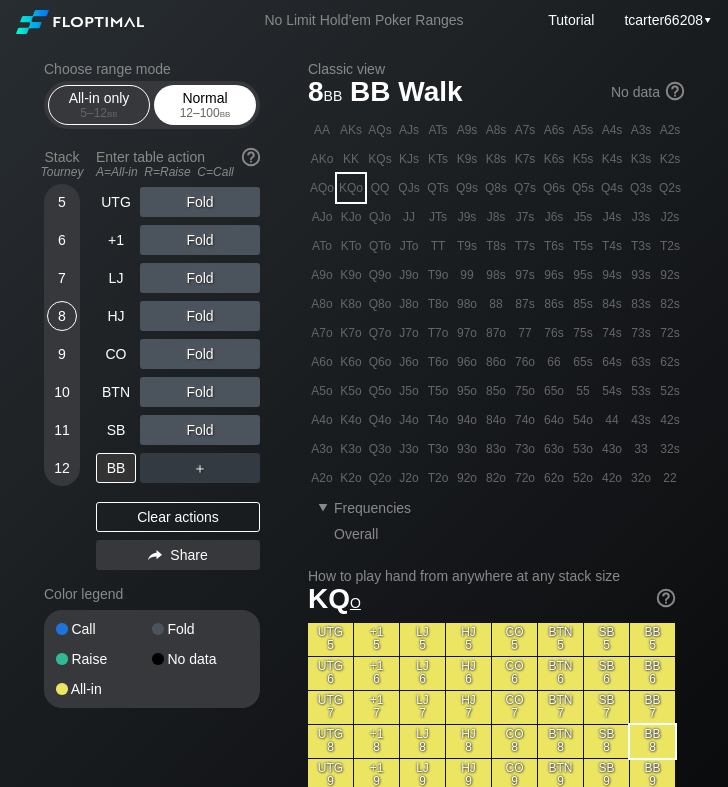 click on "12 – 100 bb" at bounding box center (205, 113) 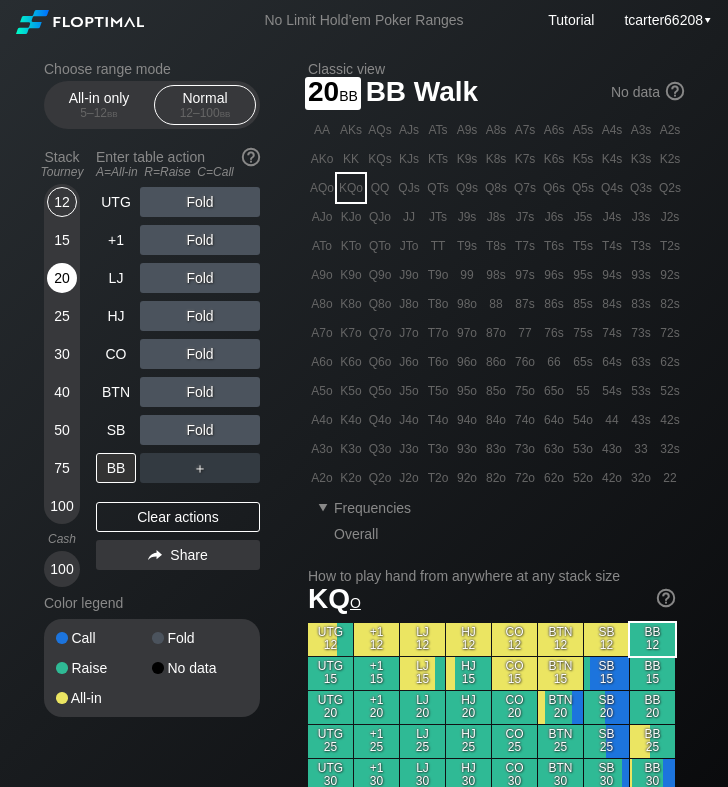 click on "20" at bounding box center [62, 278] 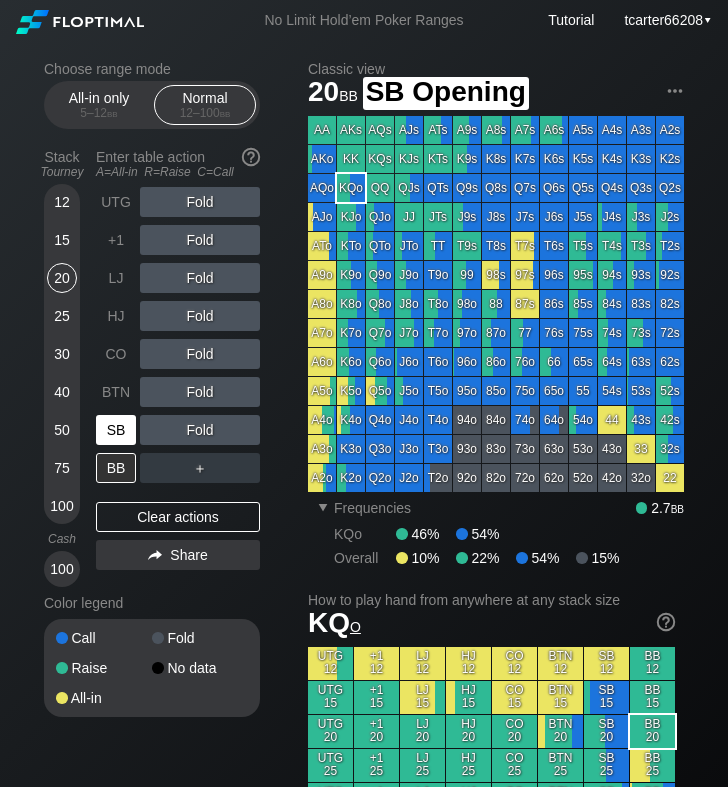 click on "SB" at bounding box center [116, 430] 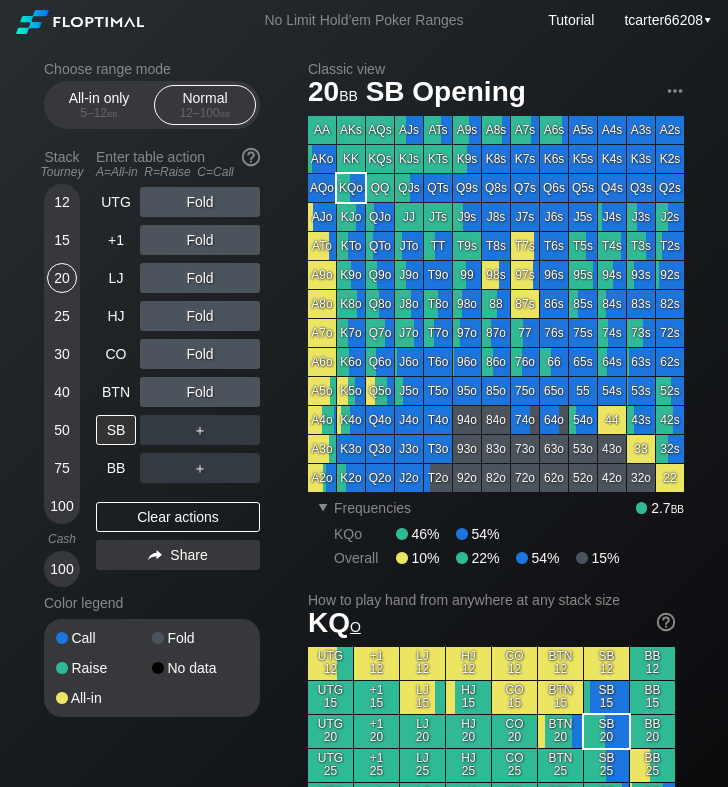 click on "BB" at bounding box center [116, 468] 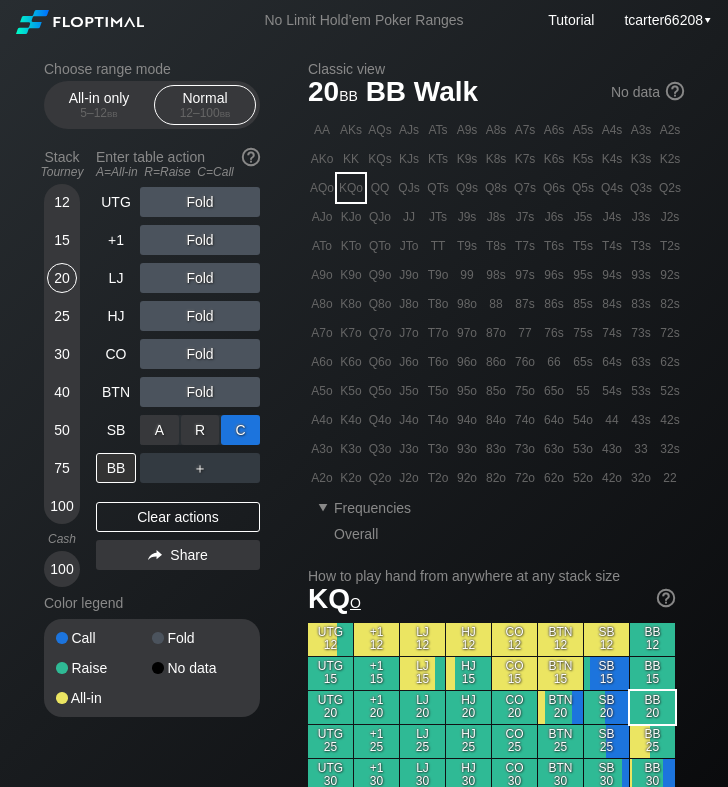 click on "C ✕" at bounding box center [240, 430] 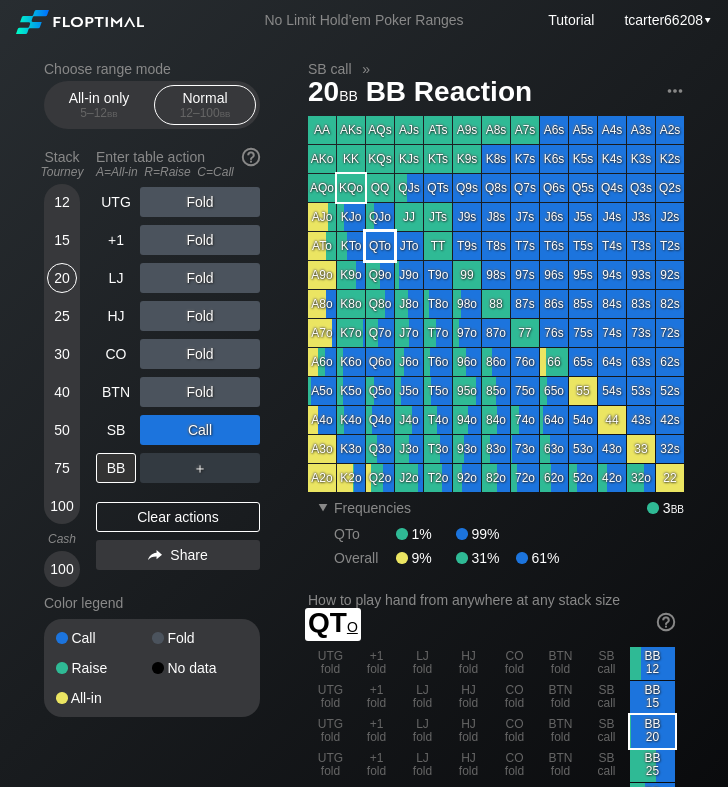 drag, startPoint x: 379, startPoint y: 247, endPoint x: 348, endPoint y: 258, distance: 32.89377 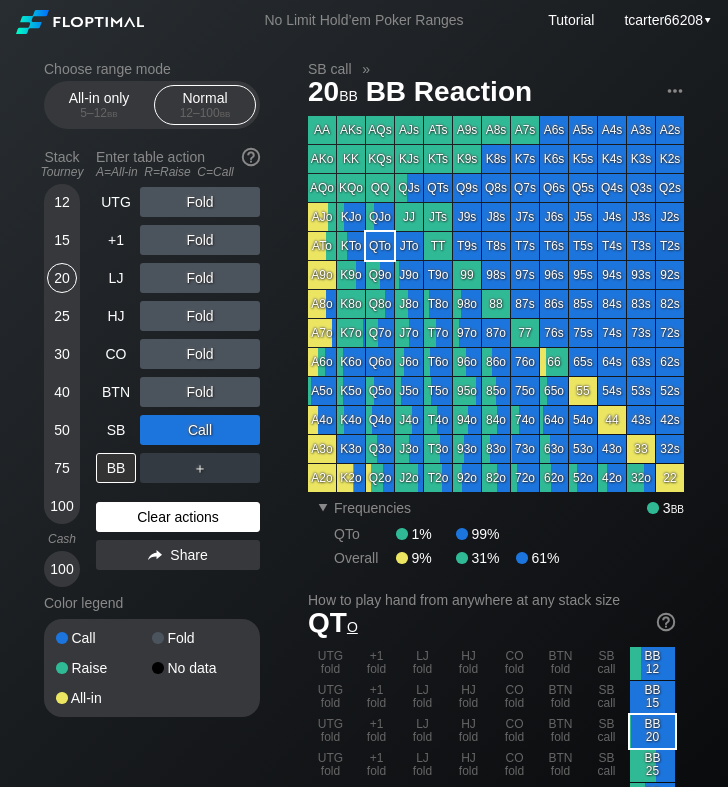 click on "Clear actions" at bounding box center (178, 517) 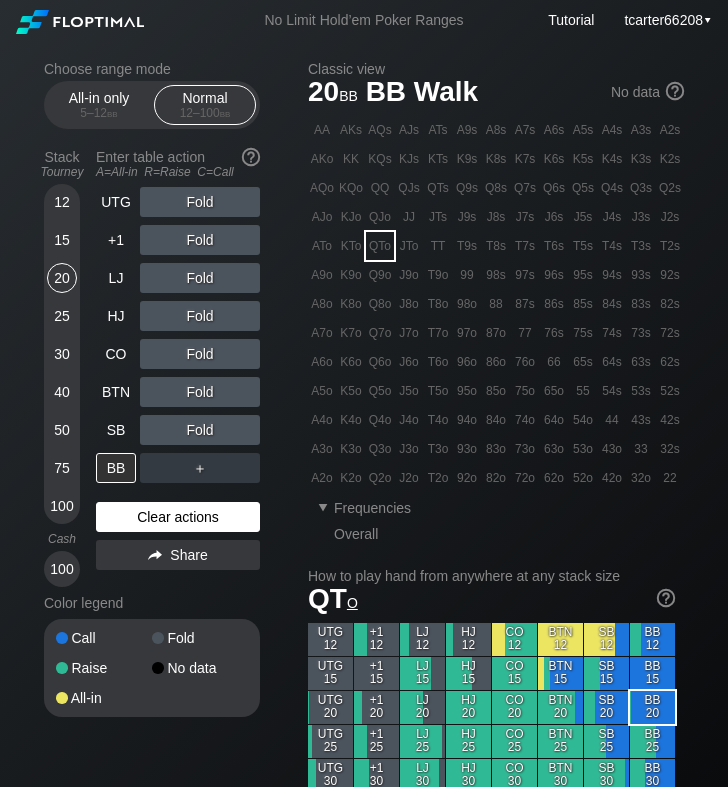 click on "Clear actions" at bounding box center (178, 517) 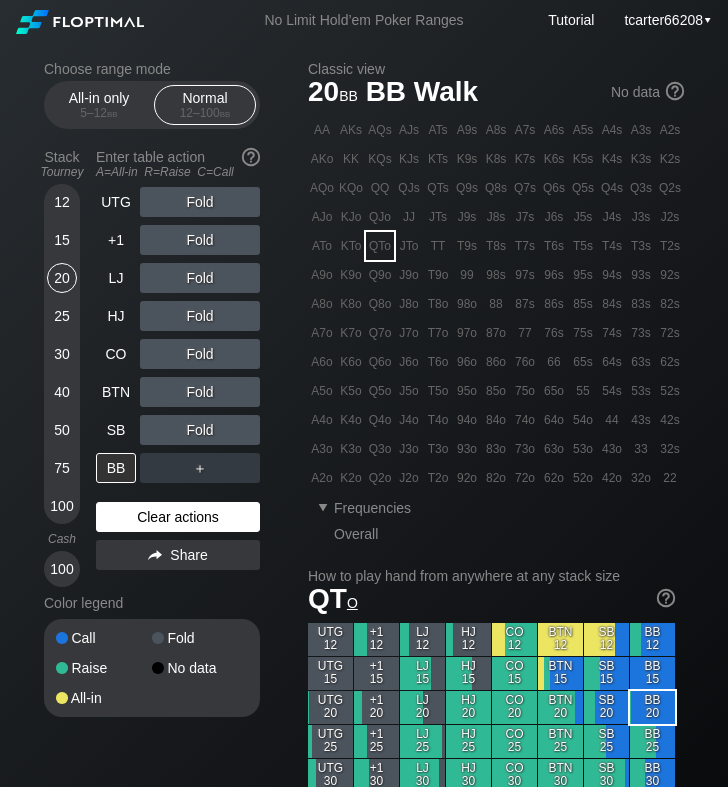 click on "Clear actions" at bounding box center (178, 517) 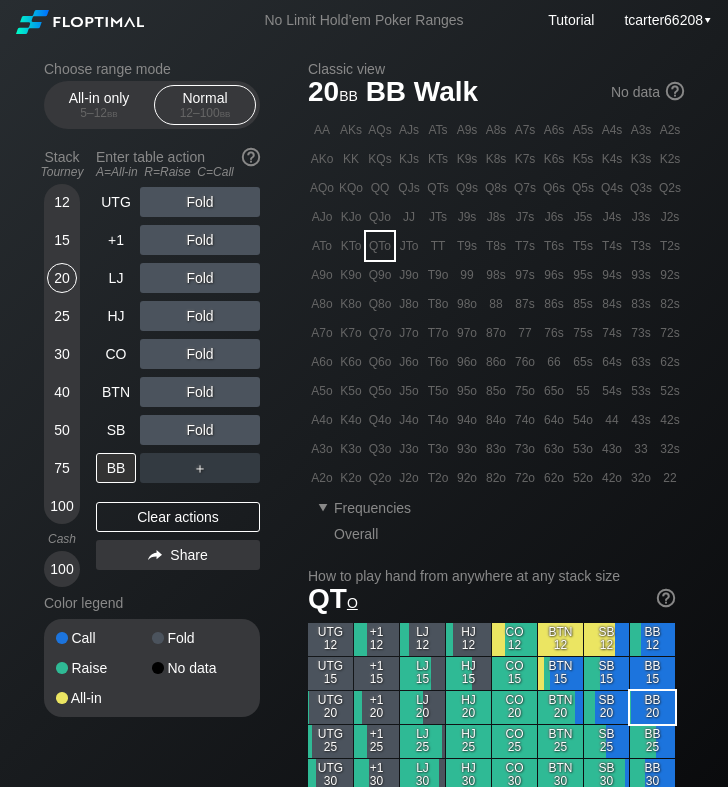 click on "15" at bounding box center [62, 240] 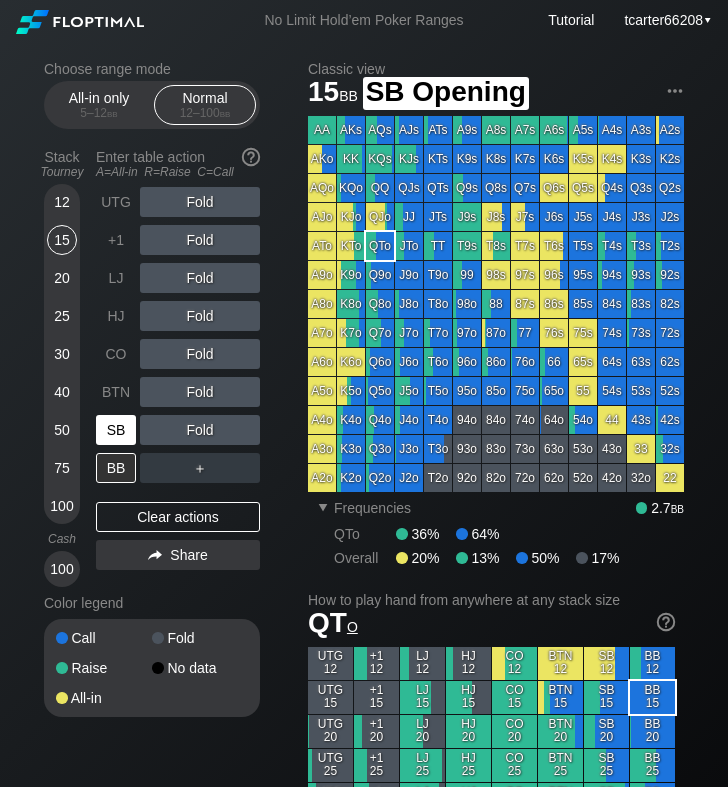 click on "SB" at bounding box center (116, 430) 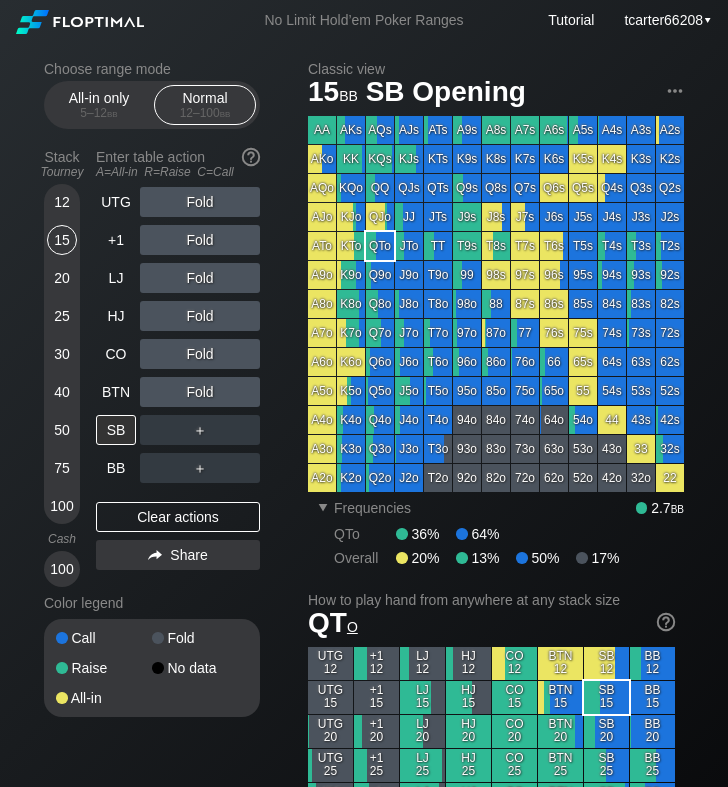 click on "＋" at bounding box center [200, 202] 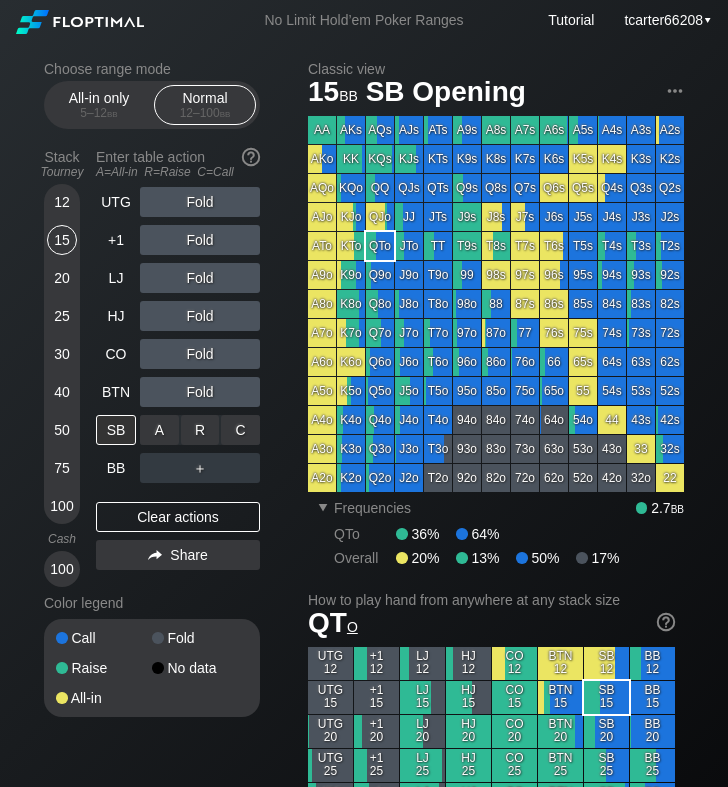 click on "C ✕" at bounding box center [240, 430] 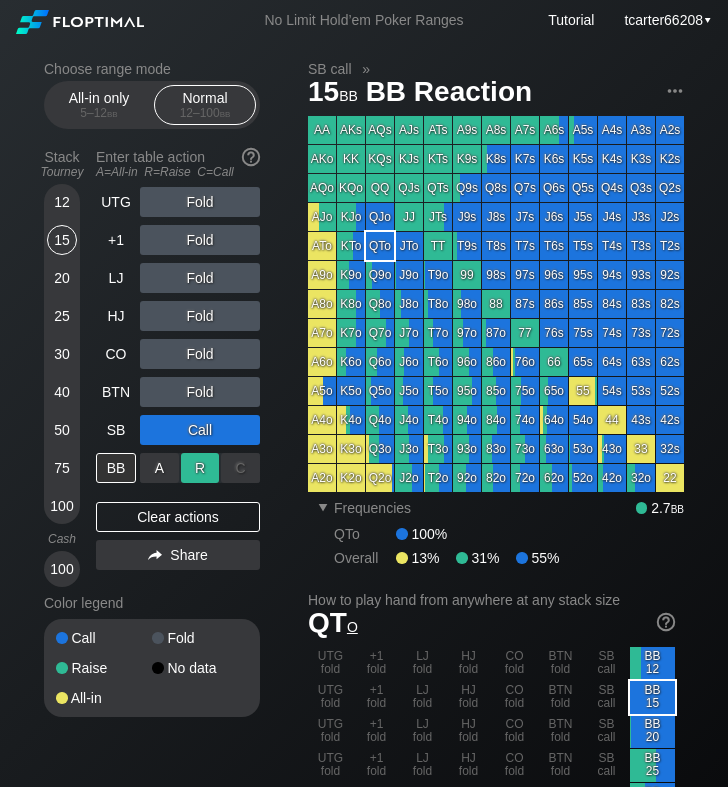 click on "R ✕" at bounding box center [200, 468] 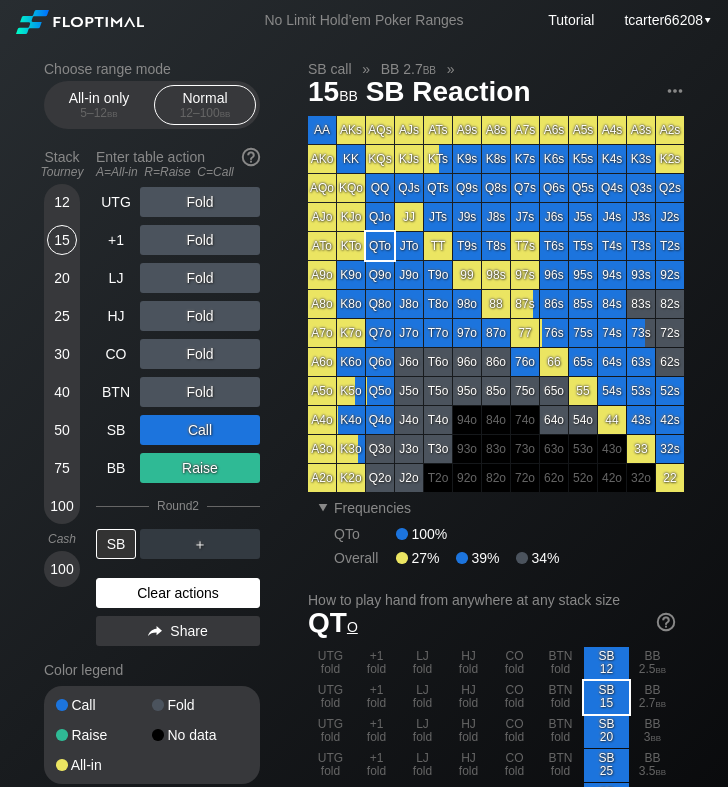 click on "Clear actions" at bounding box center [178, 593] 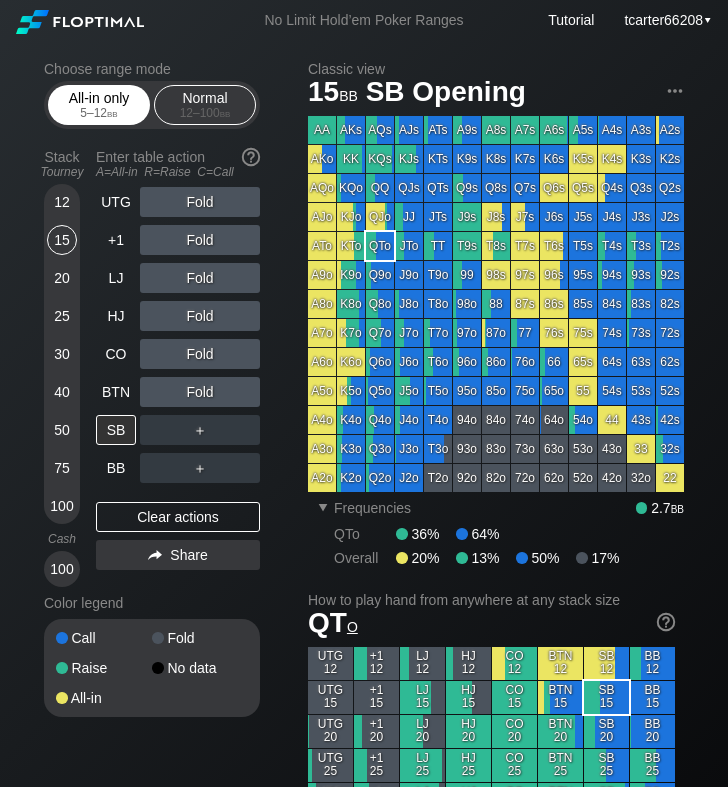 drag, startPoint x: 90, startPoint y: 121, endPoint x: 92, endPoint y: 186, distance: 65.03076 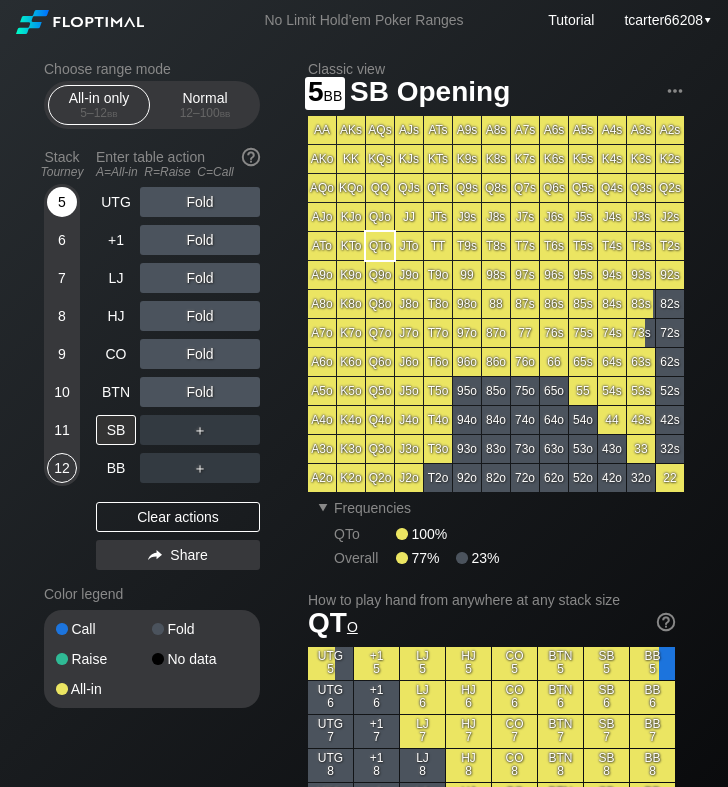 click on "5" at bounding box center [62, 202] 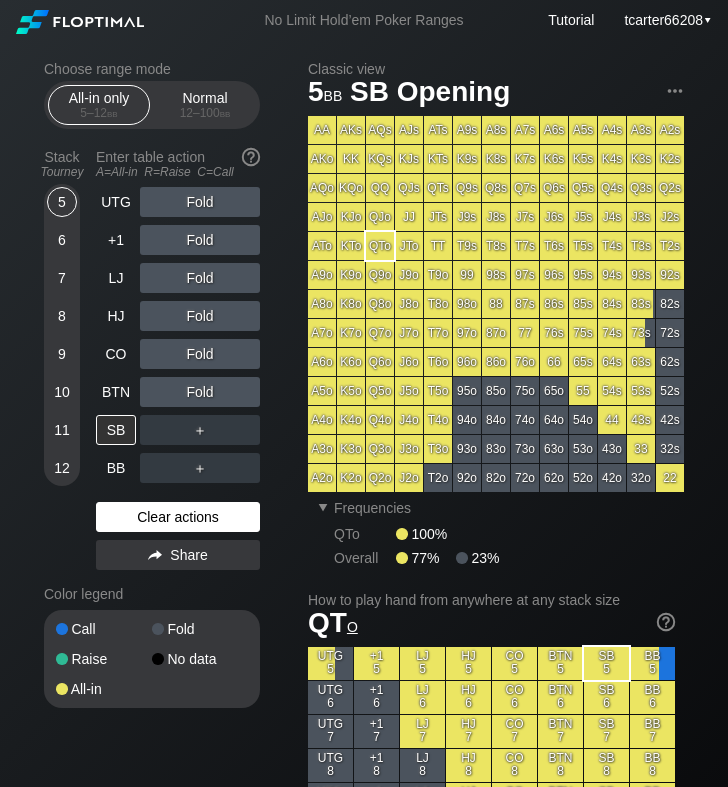 click on "Clear actions" at bounding box center (178, 517) 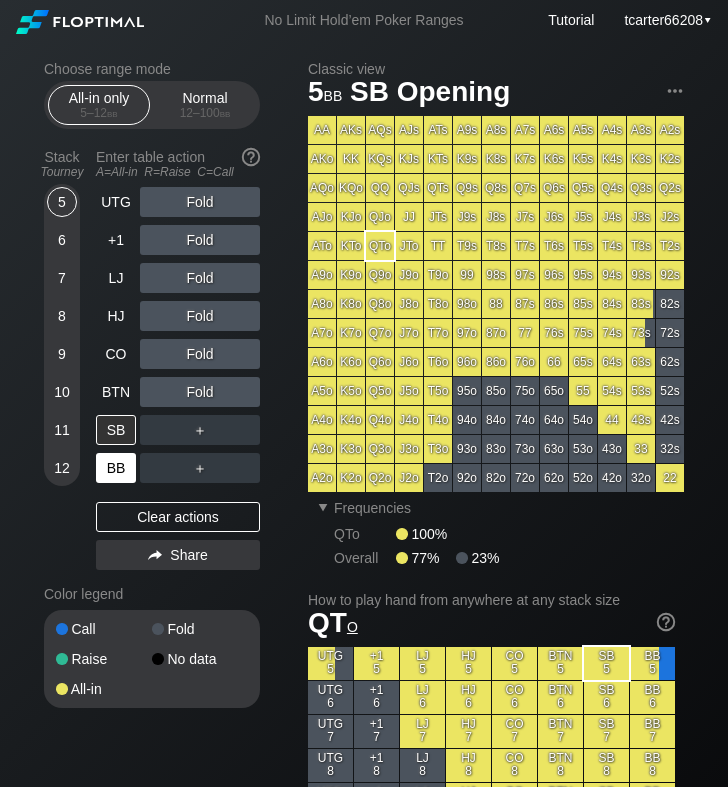 click on "BB" at bounding box center (116, 468) 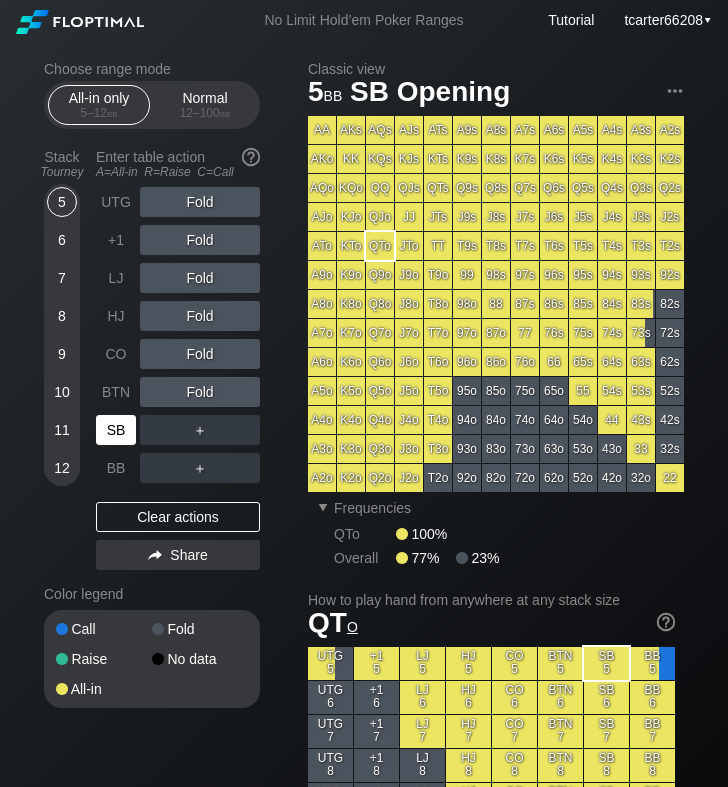 click on "SB" at bounding box center (116, 430) 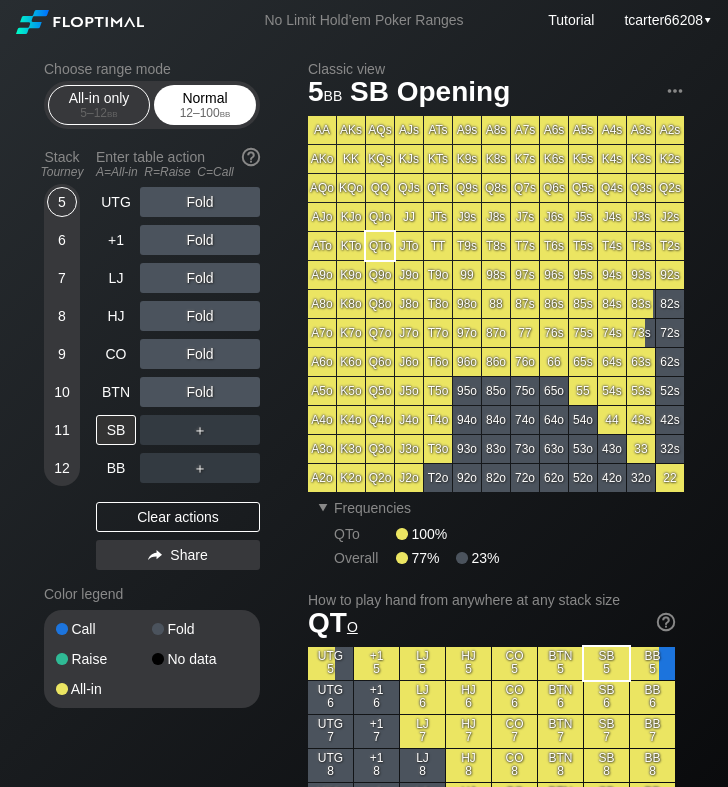 drag, startPoint x: 195, startPoint y: 103, endPoint x: 166, endPoint y: 158, distance: 62.177166 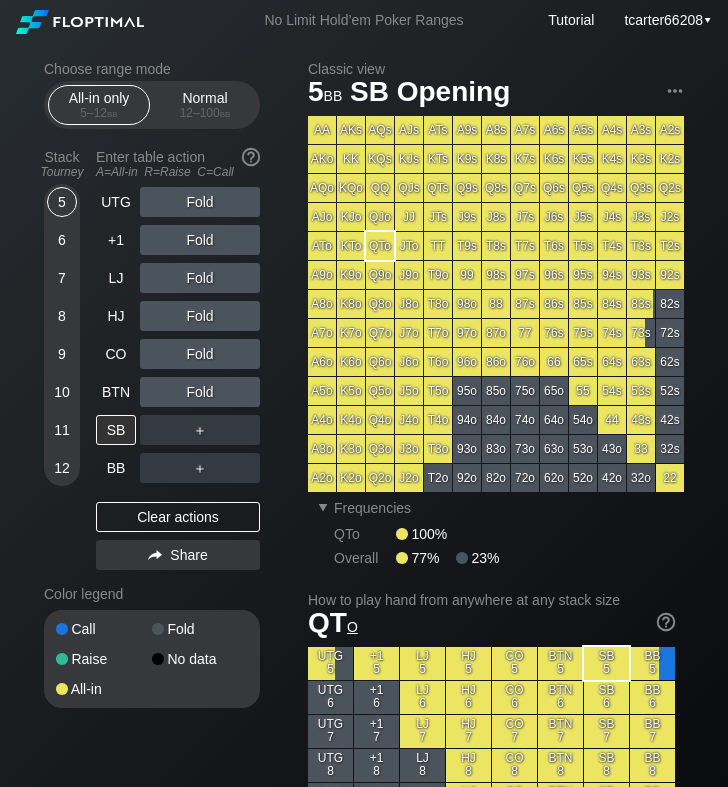 click on "Normal 12 – 100 bb" at bounding box center (205, 105) 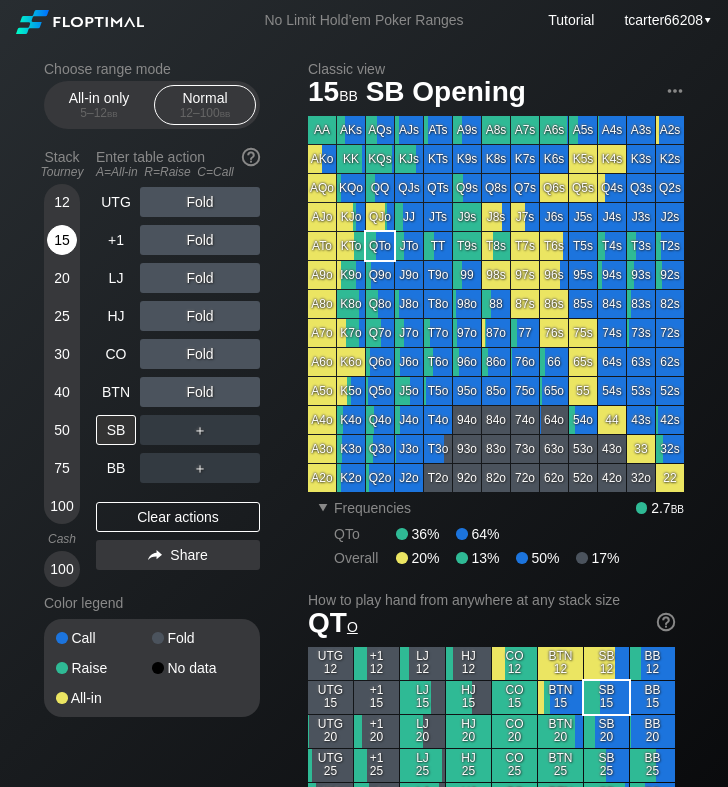 click on "15" at bounding box center [62, 240] 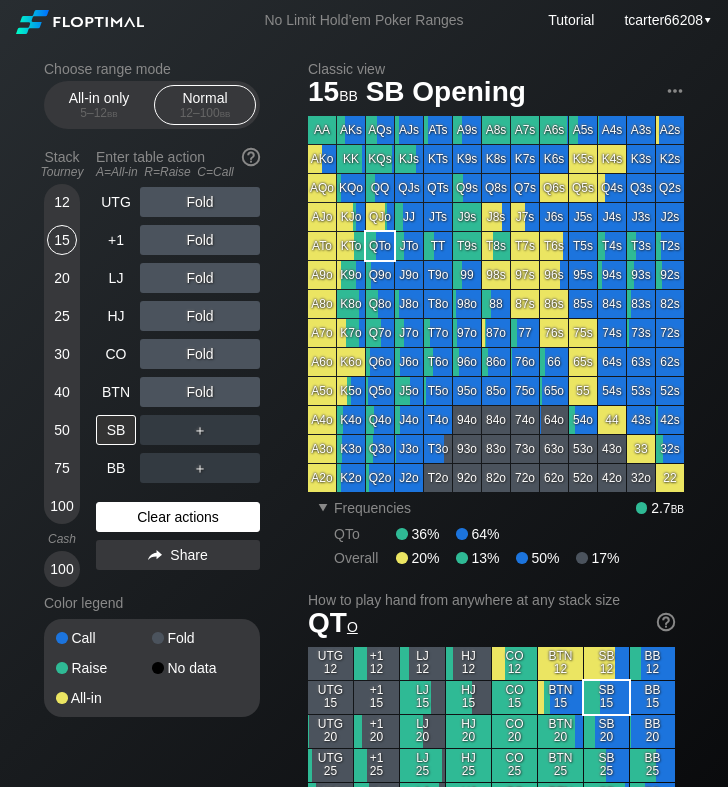 click on "Clear actions" at bounding box center [178, 517] 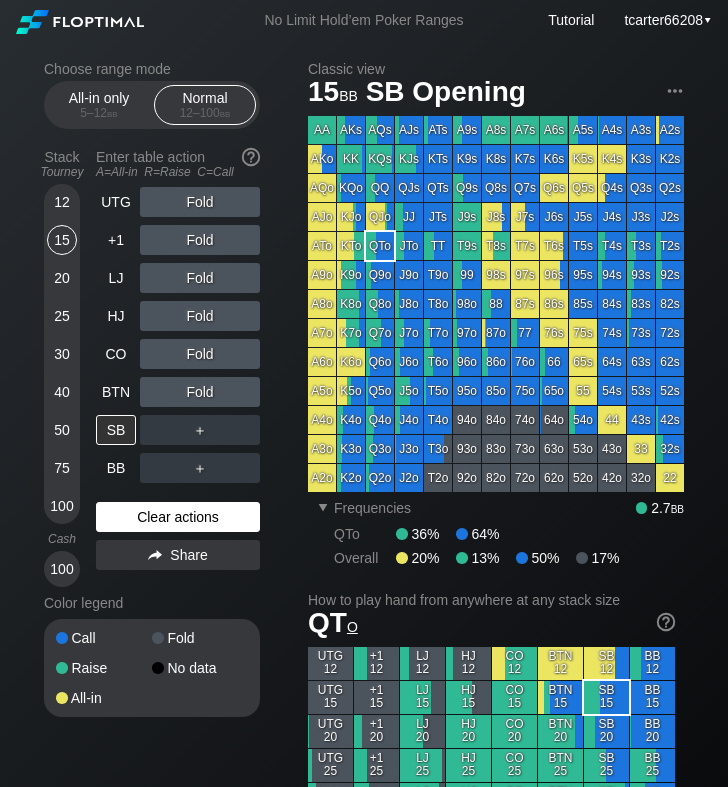 click on "Clear actions" at bounding box center (178, 517) 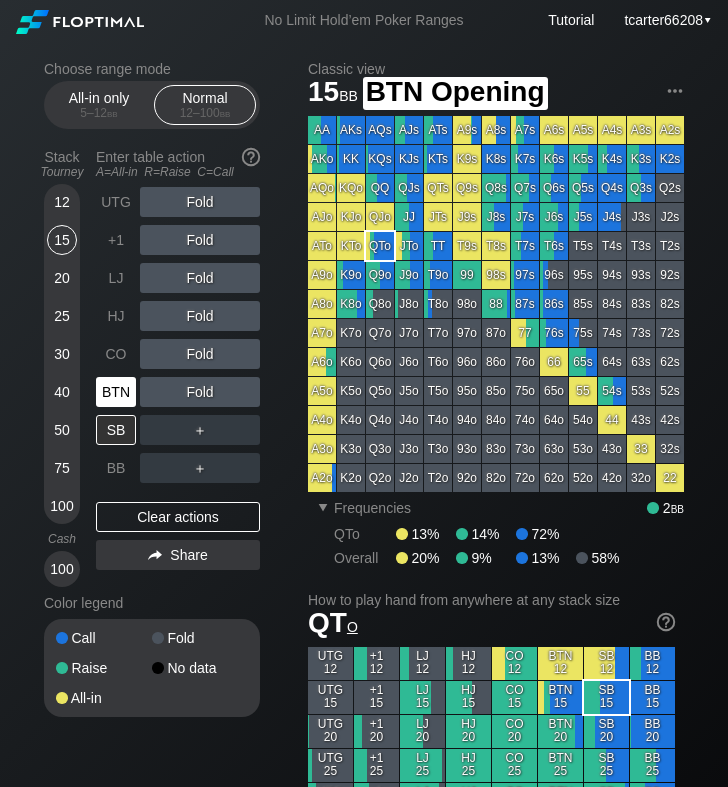 click on "BTN" at bounding box center (116, 392) 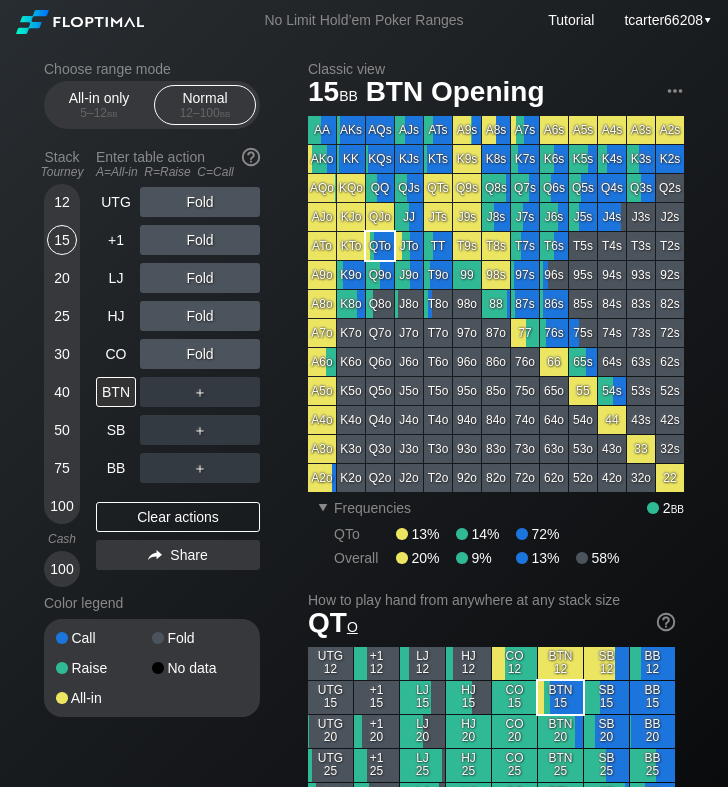 click on "12" at bounding box center (62, 202) 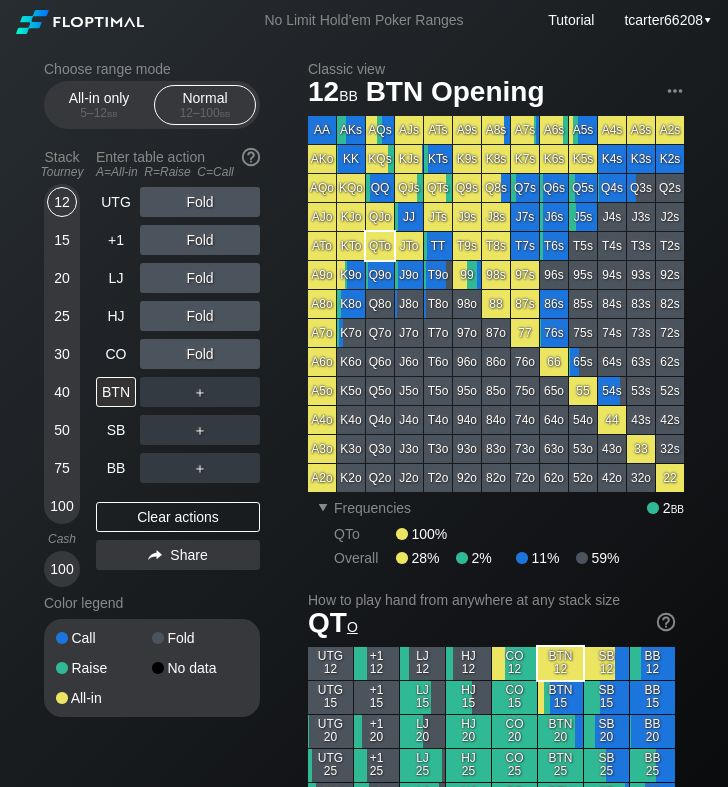 click on "12 15 20 25 30 40 50 75 100" at bounding box center [62, 354] 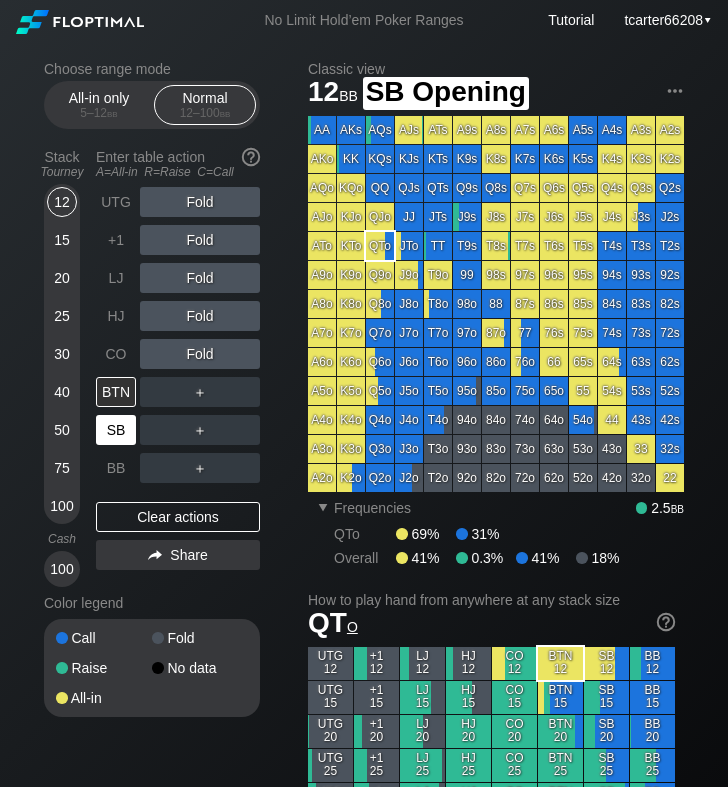 click on "SB" at bounding box center (116, 430) 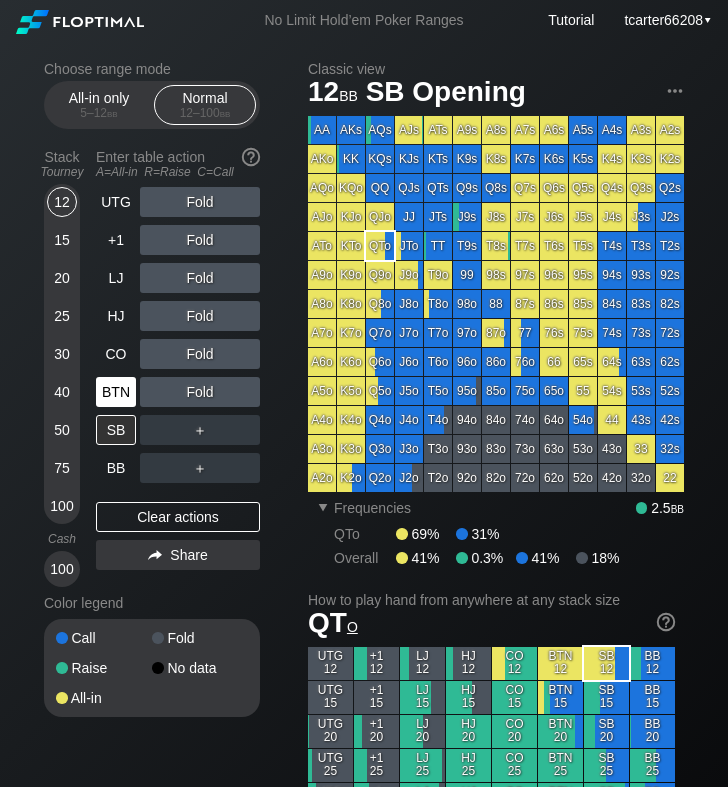 click on "BTN" at bounding box center [116, 392] 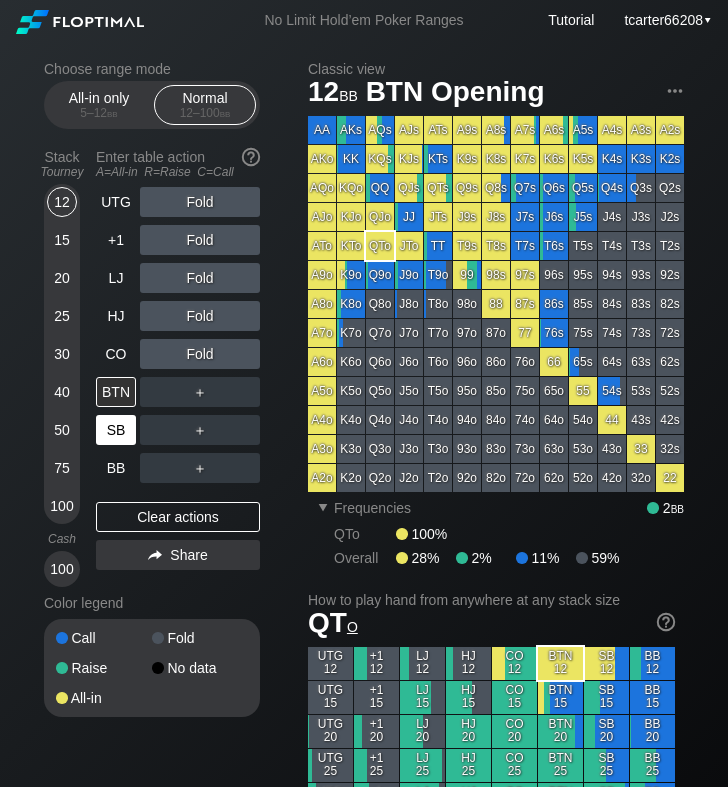 click on "SB" at bounding box center [116, 430] 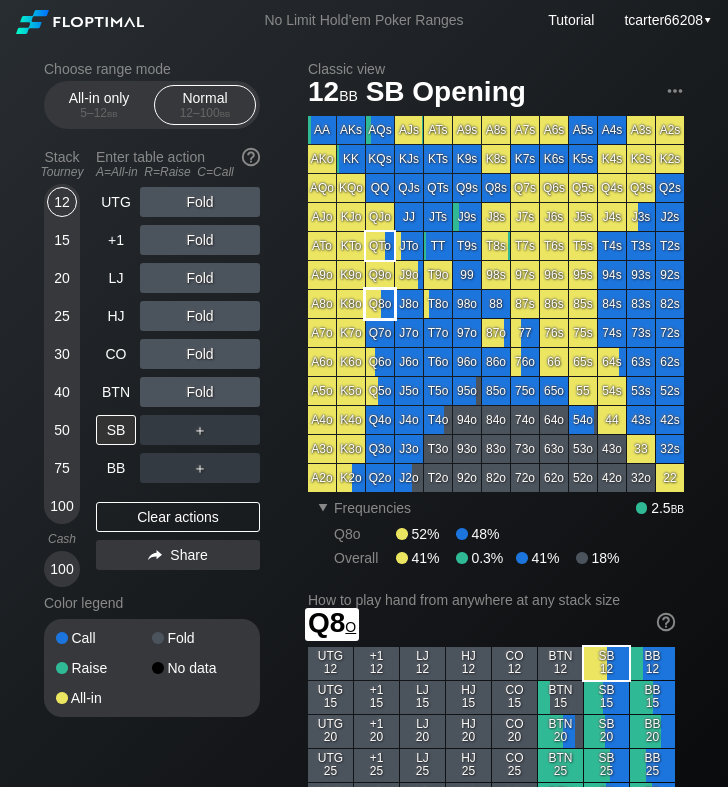 click on "Q8o" at bounding box center [380, 304] 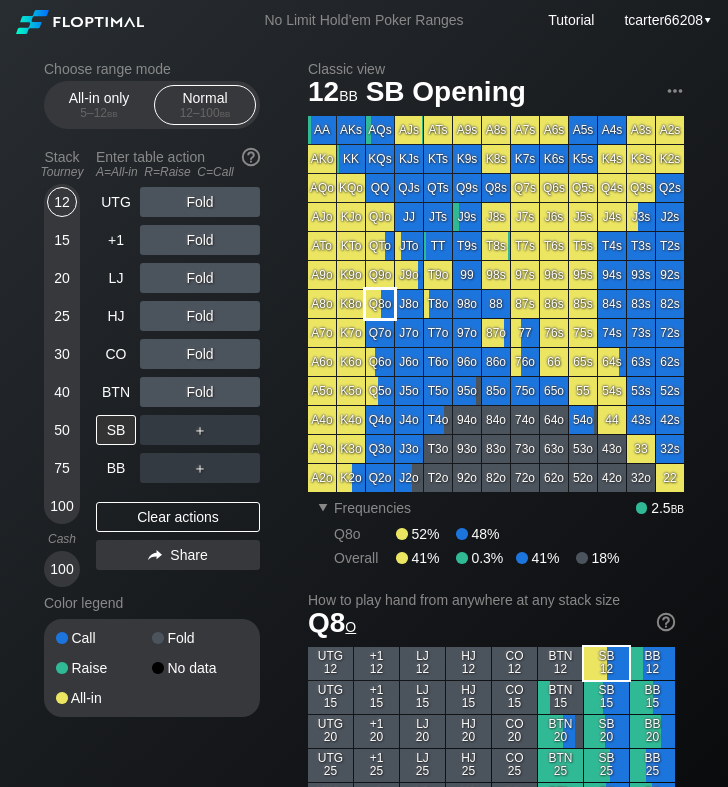 click on "Q8o" at bounding box center [380, 304] 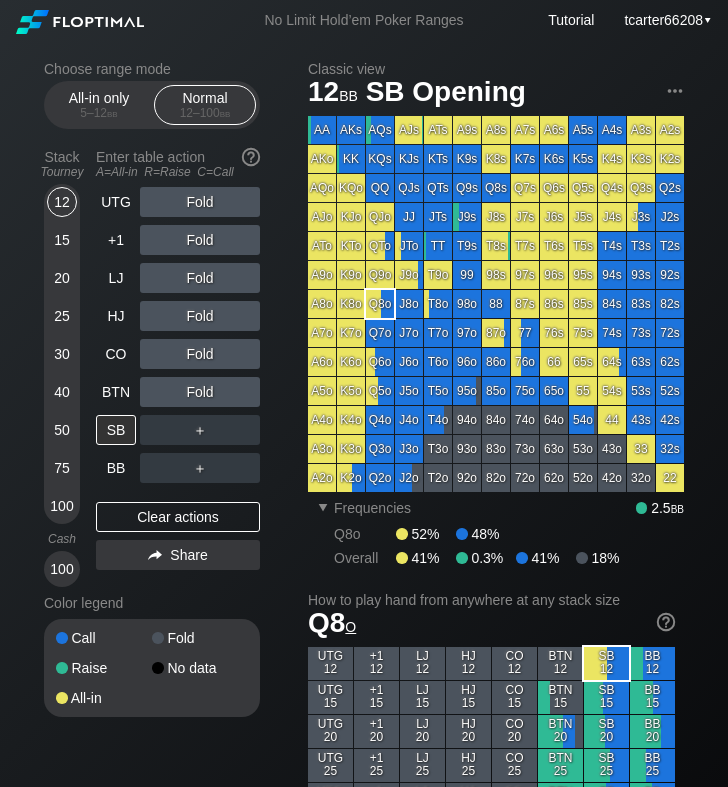 click on "UTG Fold +1 Fold LJ Fold HJ Fold CO Fold BTN Fold SB ＋ BB ＋ Clear actions Share" at bounding box center [178, 387] 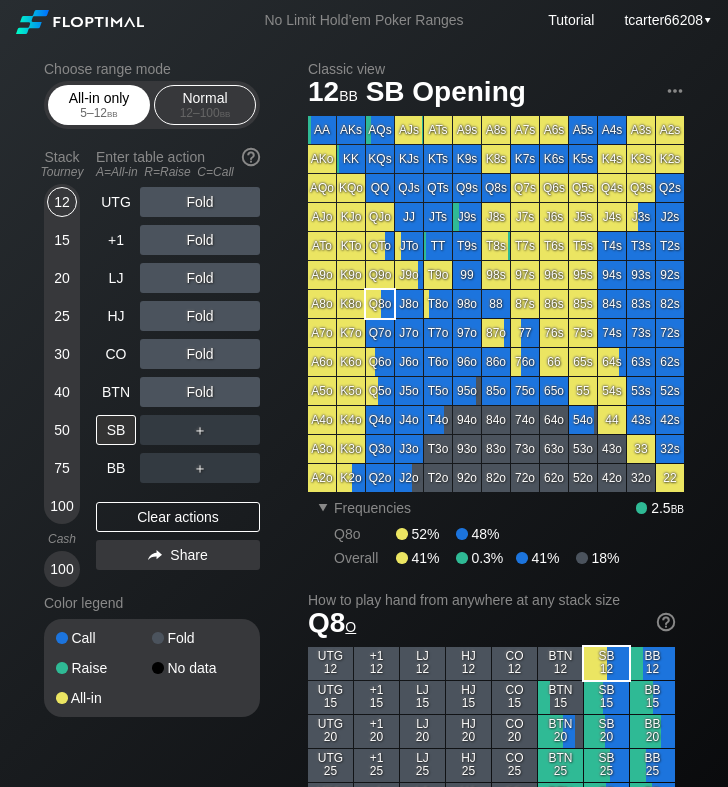 click on "All-in only 5 – 12 bb" at bounding box center (99, 105) 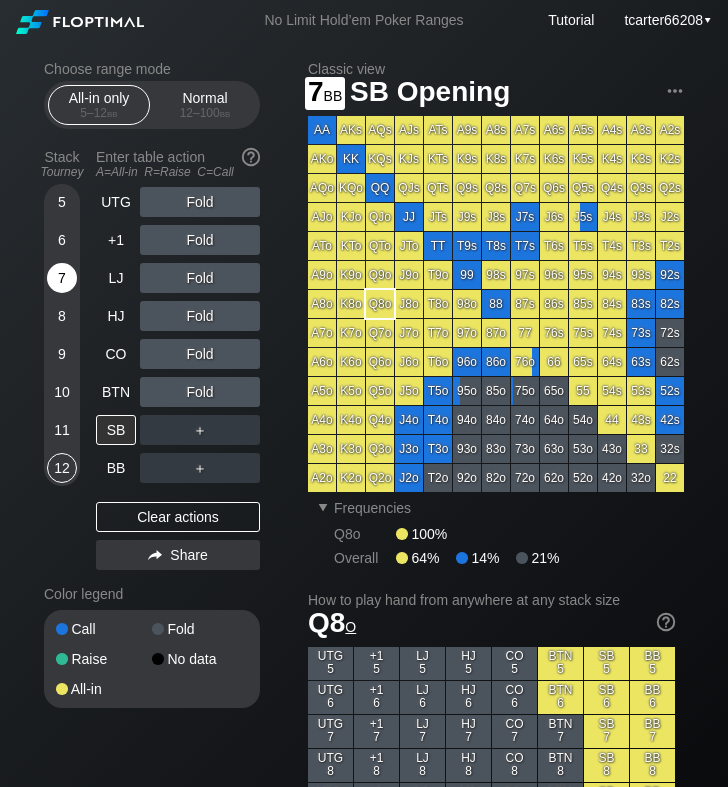 click on "7" at bounding box center [62, 278] 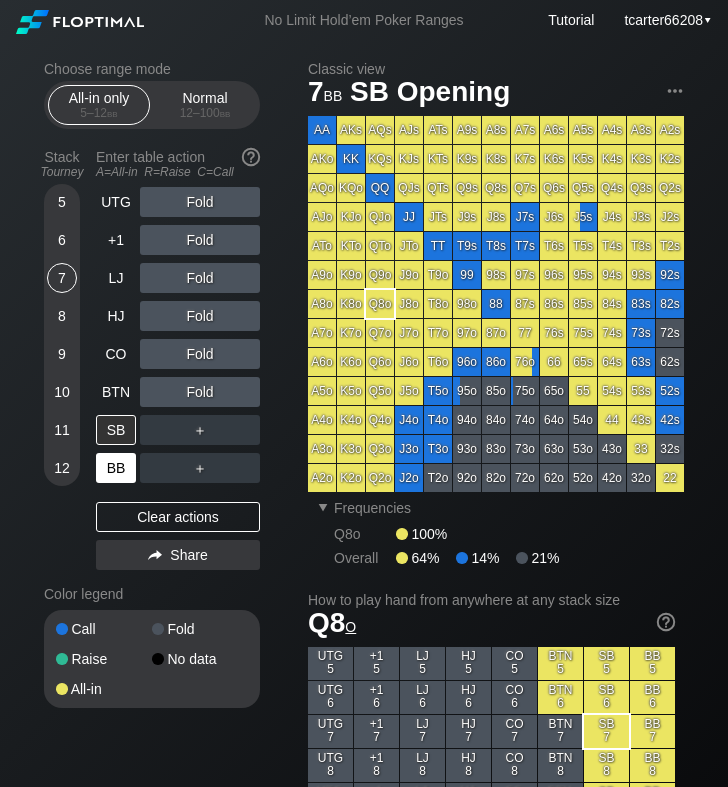 click on "BB" at bounding box center (118, 468) 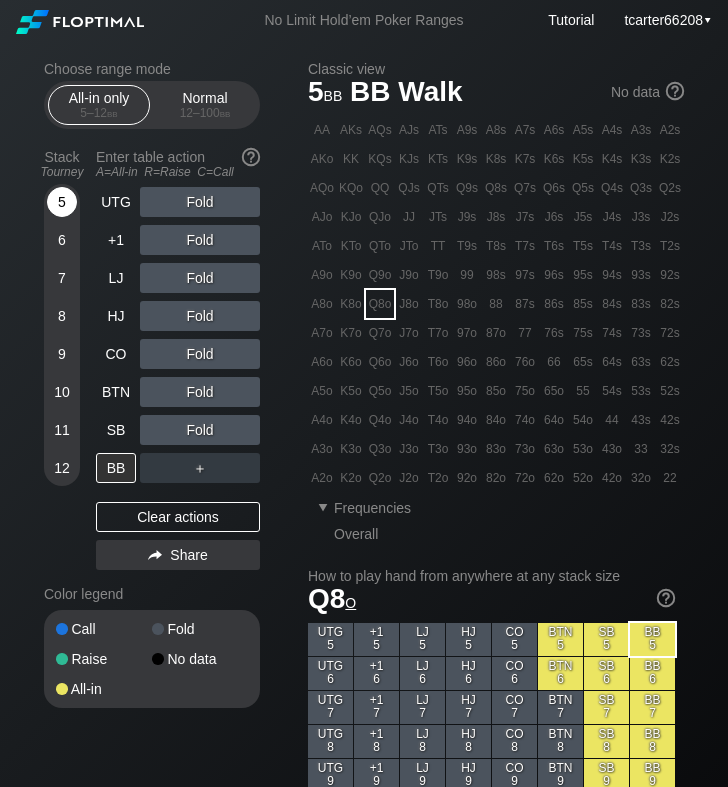 click on "5" at bounding box center (62, 202) 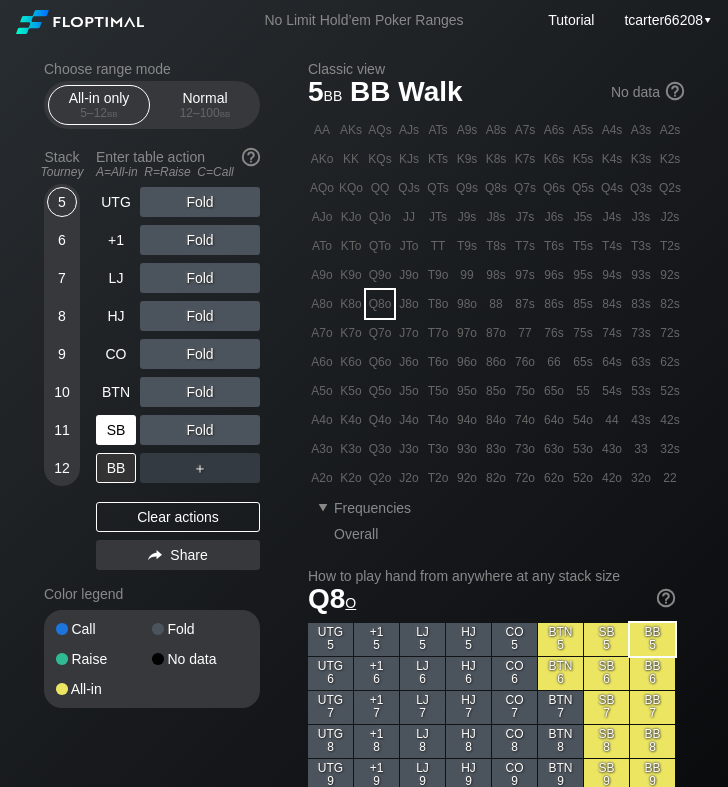 click on "SB" at bounding box center (116, 430) 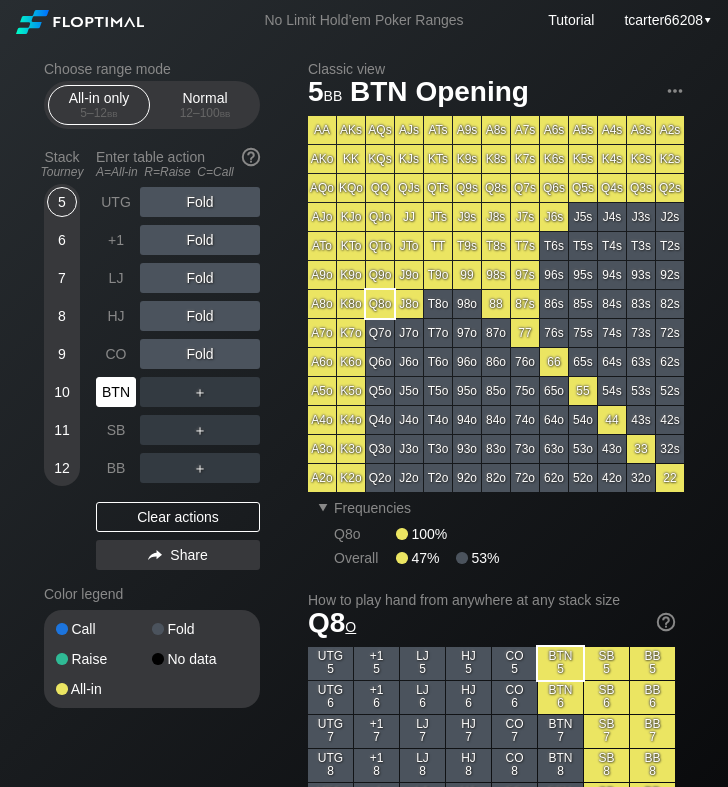 click on "BTN" at bounding box center (116, 392) 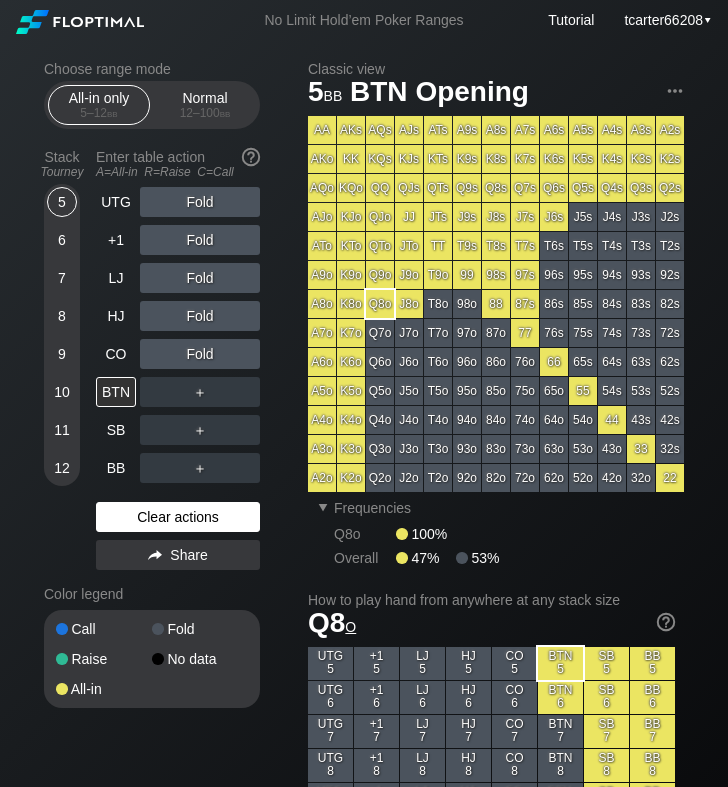 click on "Clear actions" at bounding box center (178, 517) 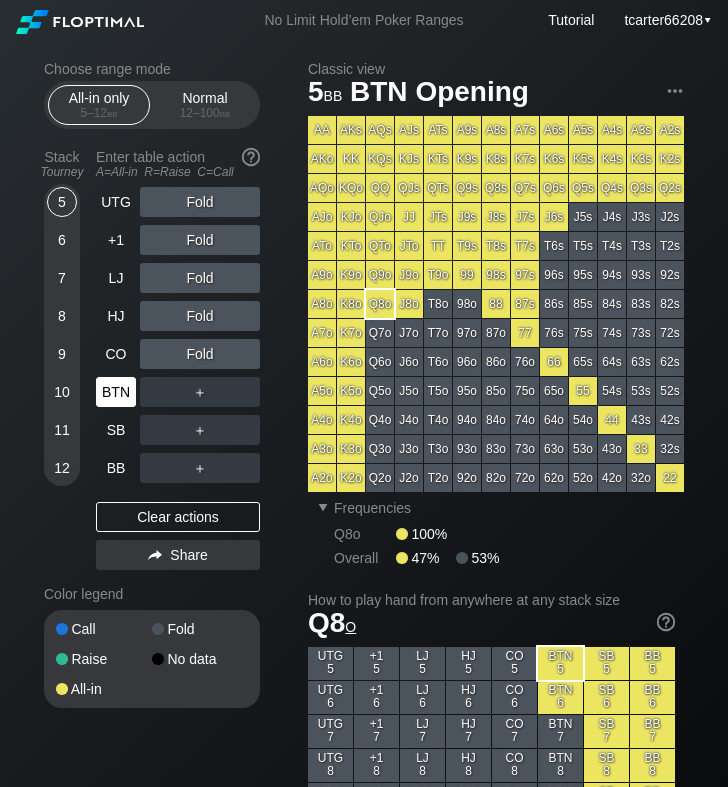 drag, startPoint x: 150, startPoint y: 513, endPoint x: 127, endPoint y: 395, distance: 120.22063 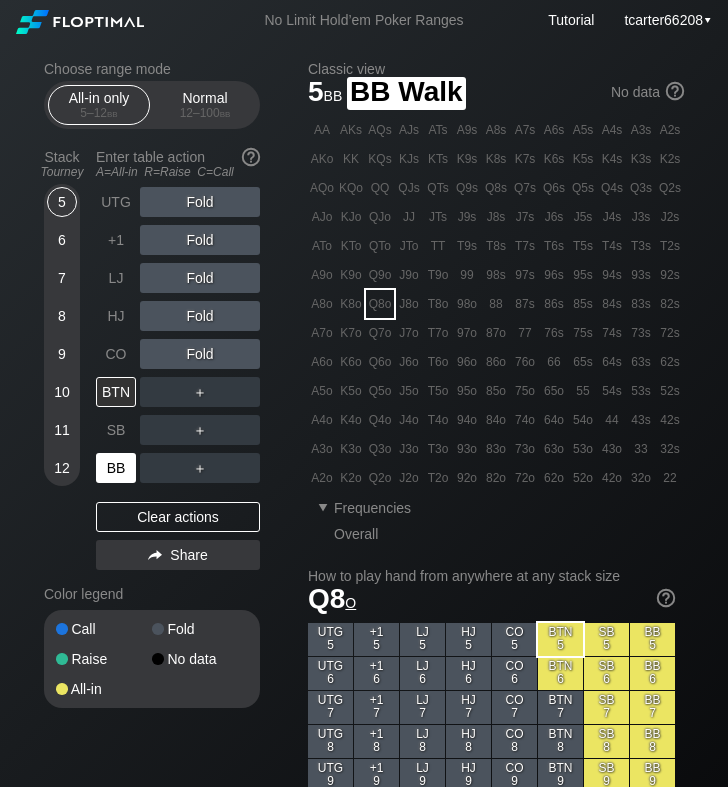 click on "BB" at bounding box center (116, 468) 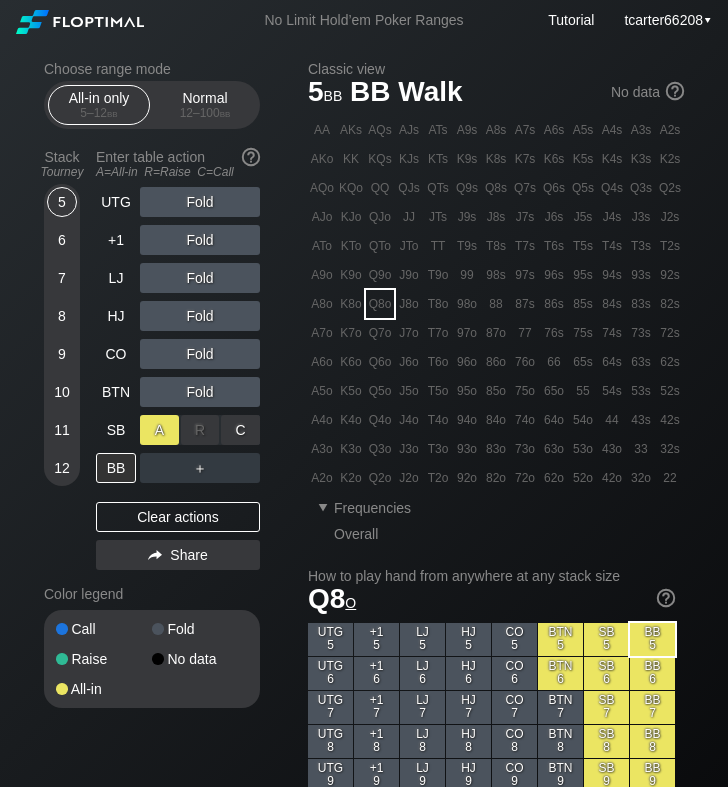 click on "A ✕" at bounding box center [159, 430] 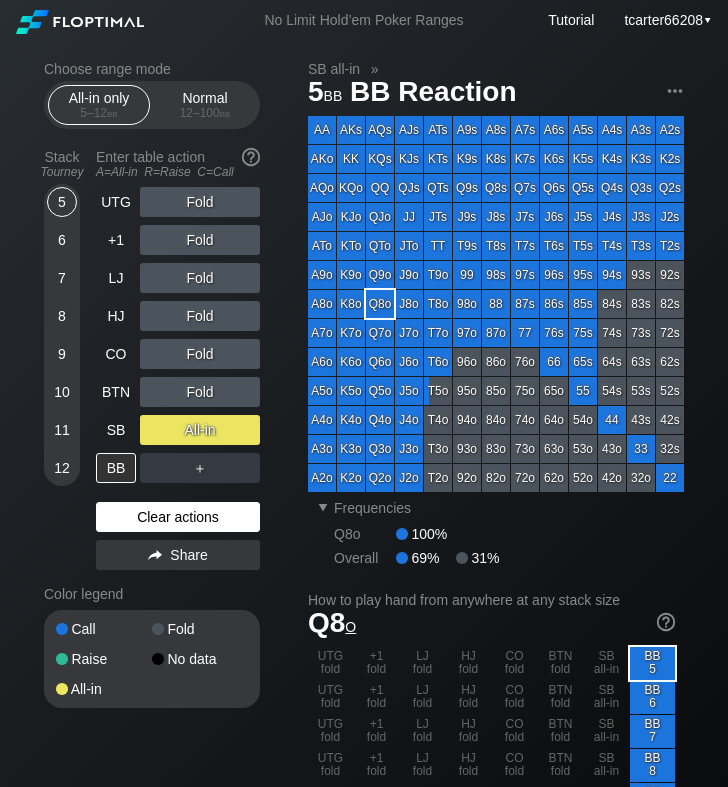 drag, startPoint x: 220, startPoint y: 517, endPoint x: 208, endPoint y: 505, distance: 16.970562 